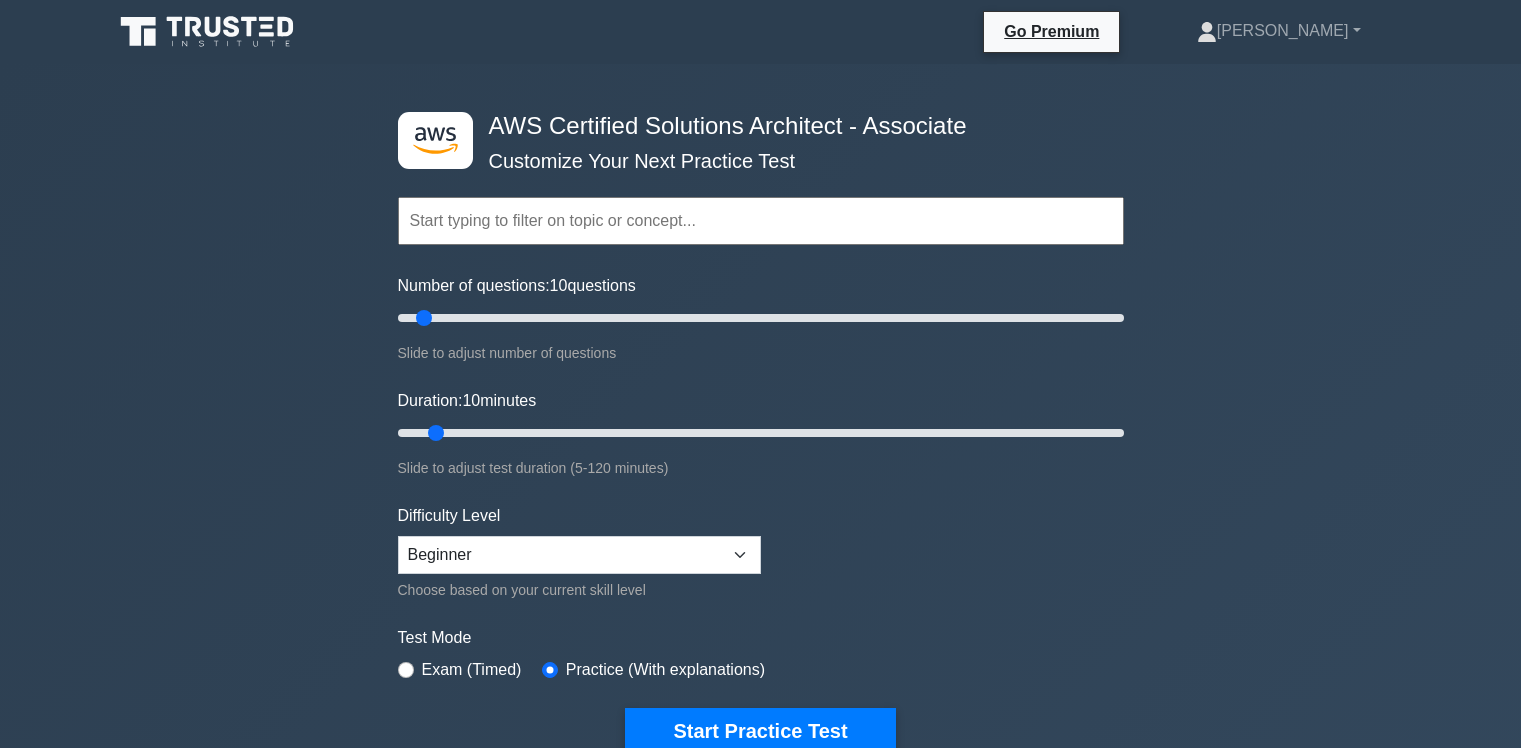 scroll, scrollTop: 0, scrollLeft: 0, axis: both 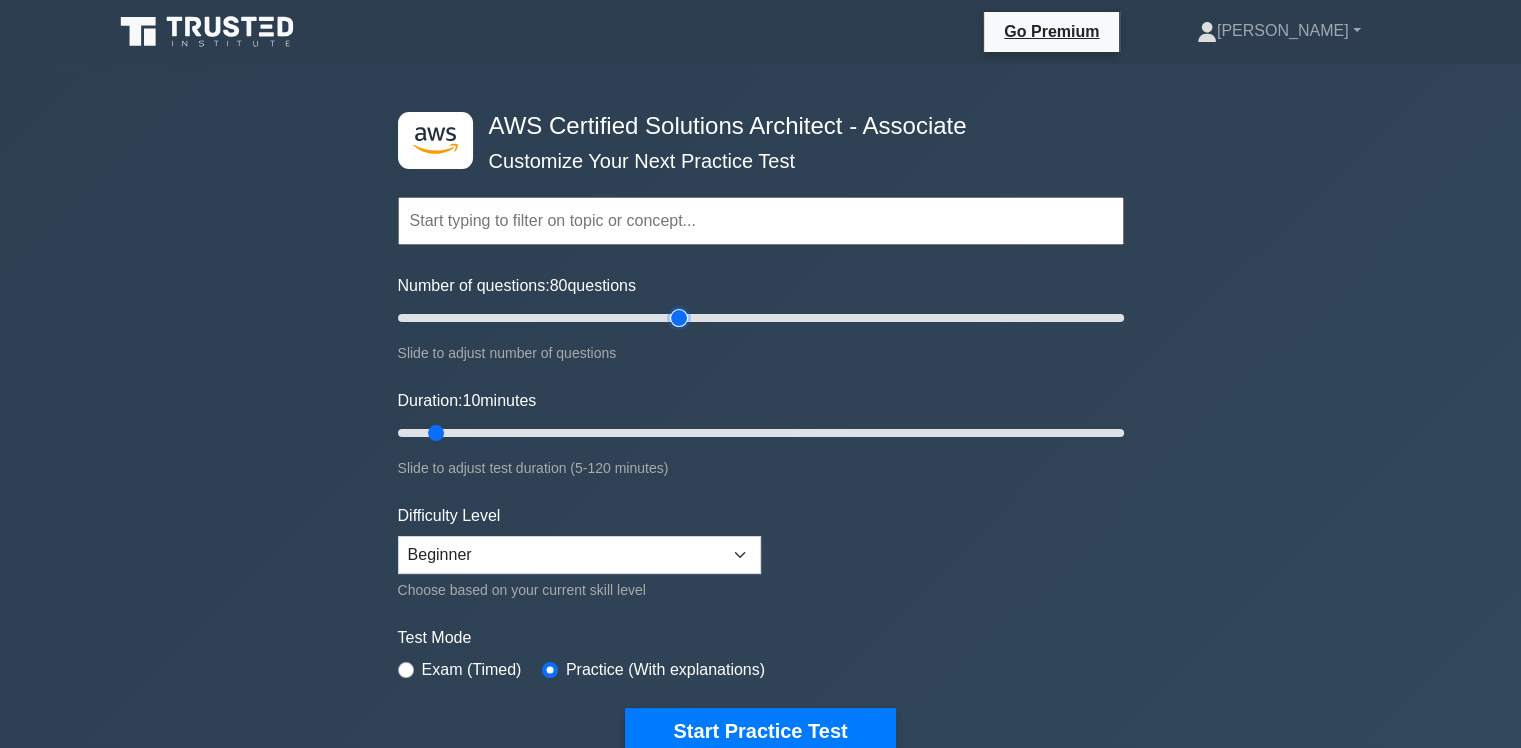 click on "Number of questions:  80  questions" at bounding box center [761, 318] 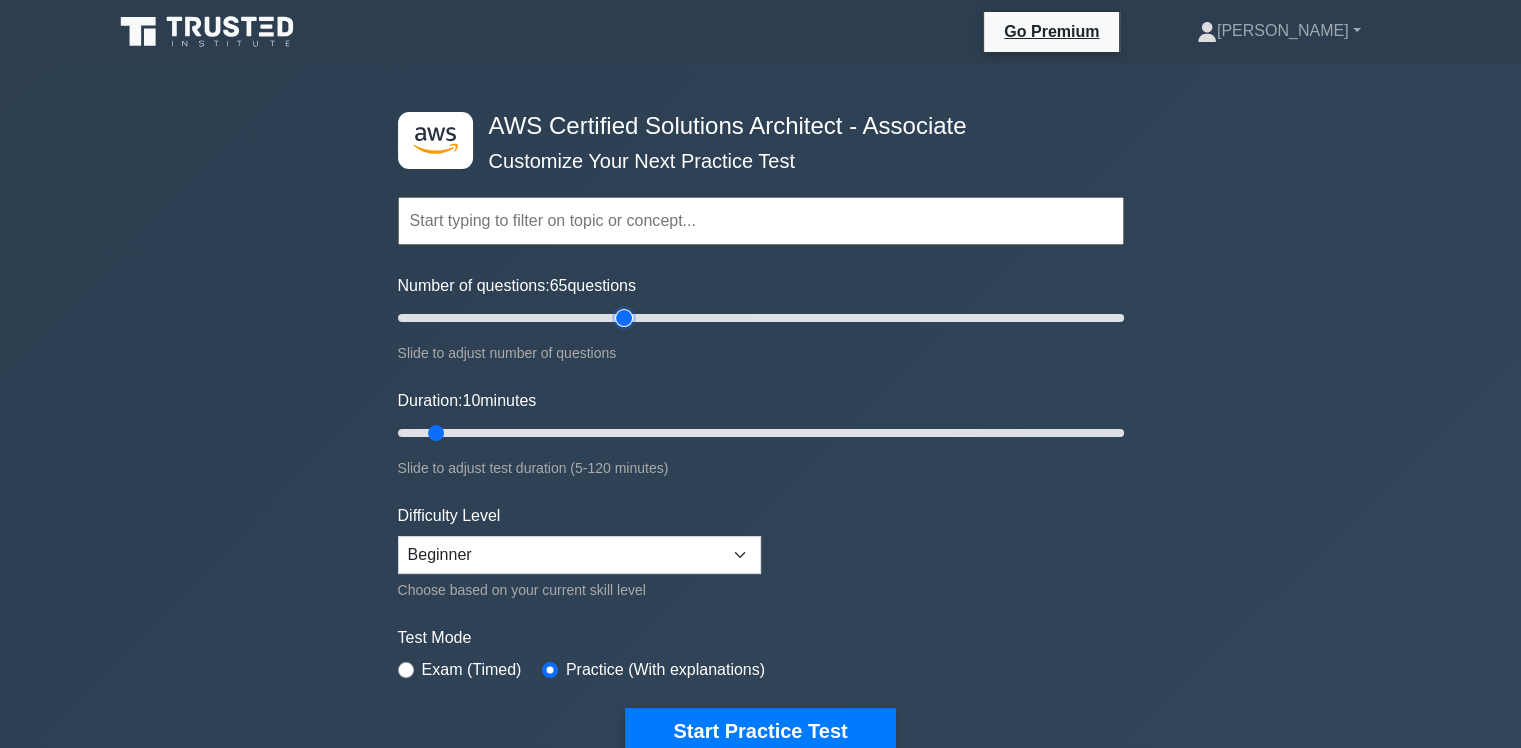 type on "65" 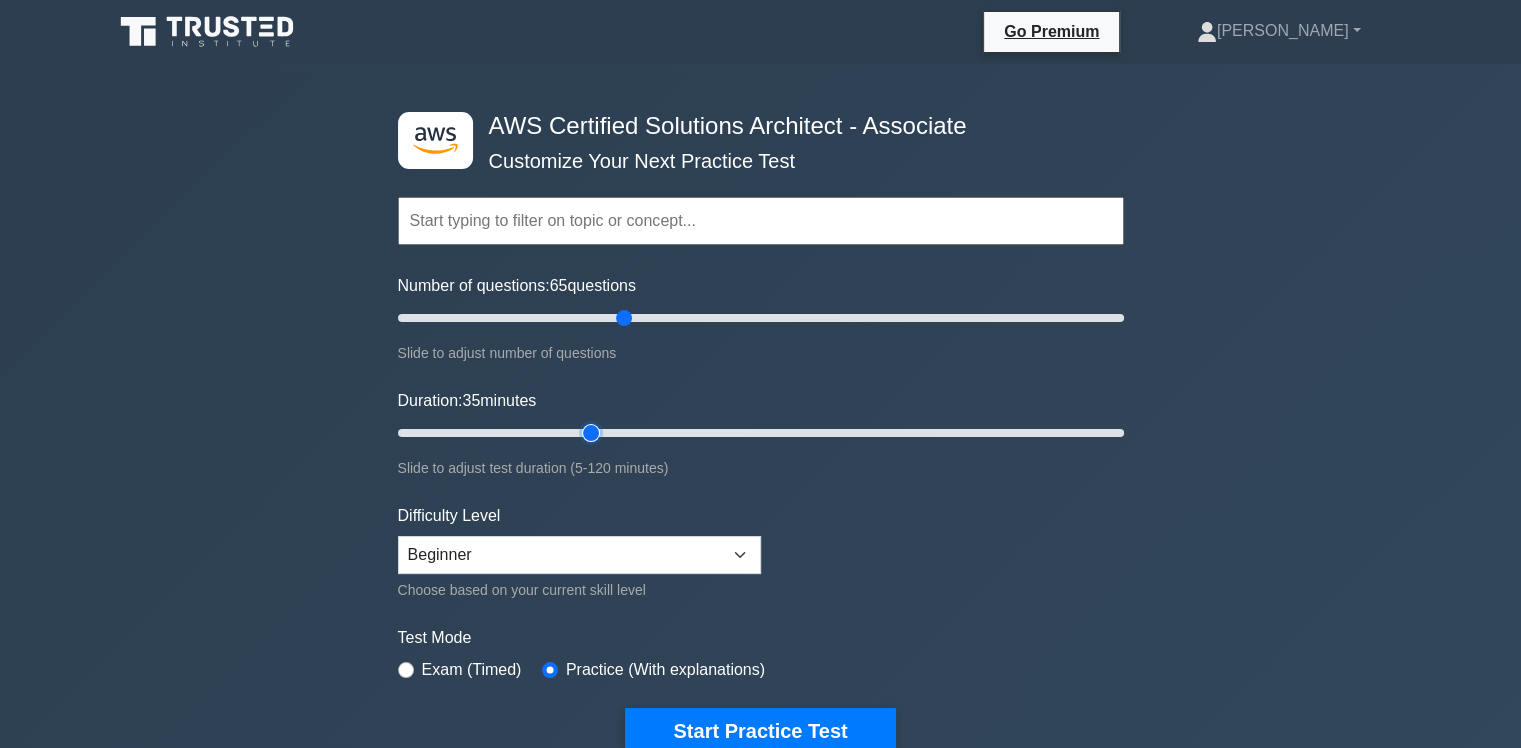 click on "Duration:  35  minutes" at bounding box center (761, 433) 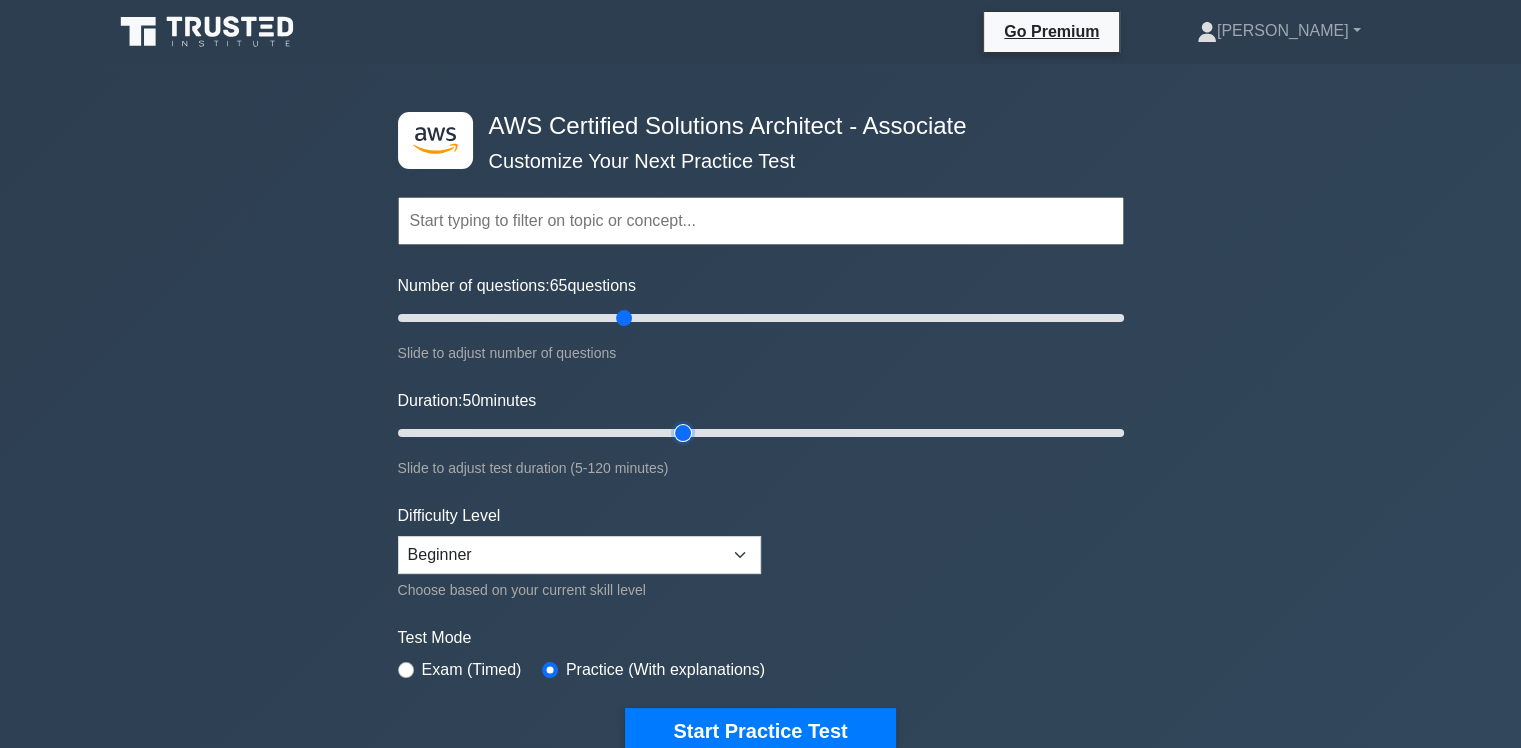 click on "Duration:  50  minutes" at bounding box center [761, 433] 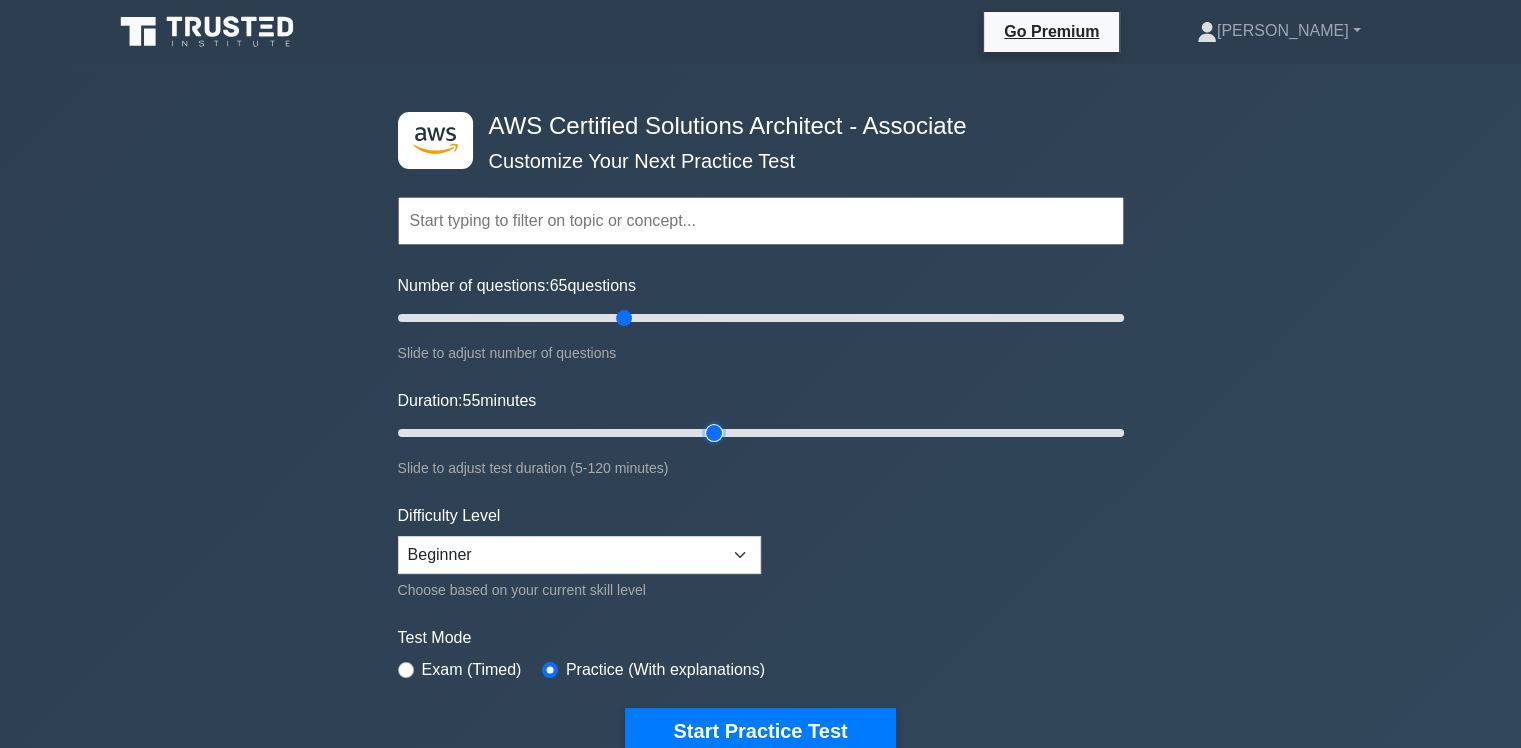 type on "55" 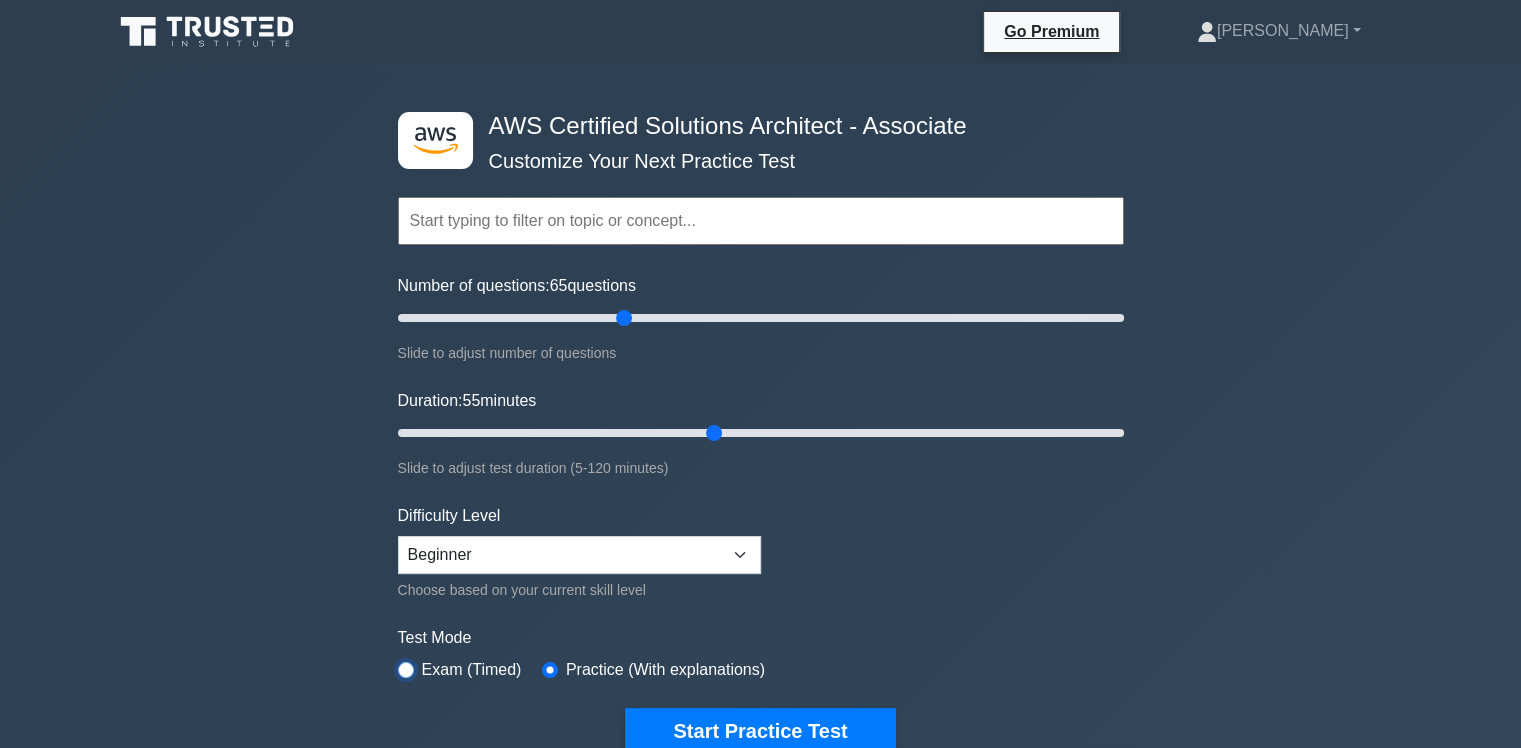 click at bounding box center [406, 670] 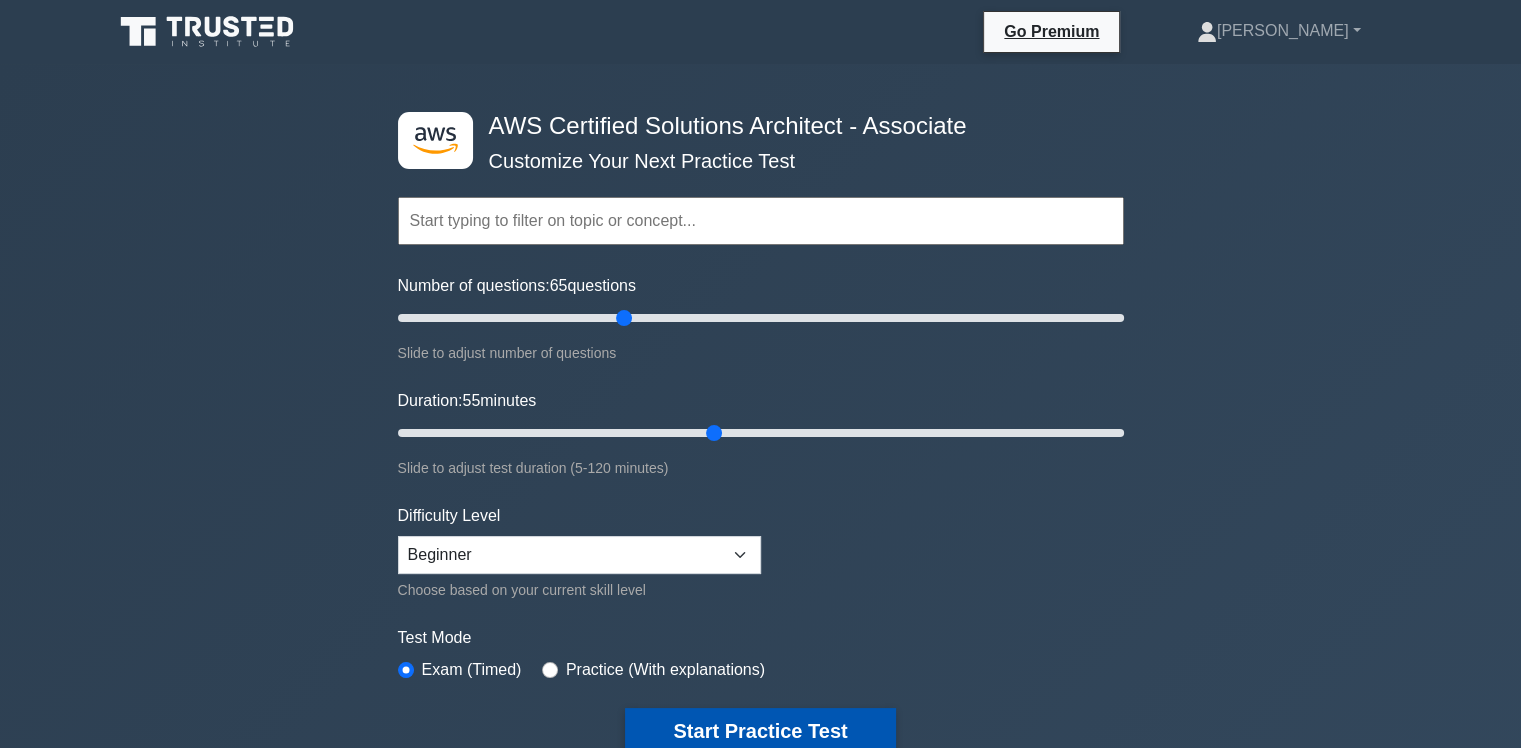 click on "Start Practice Test" at bounding box center [760, 731] 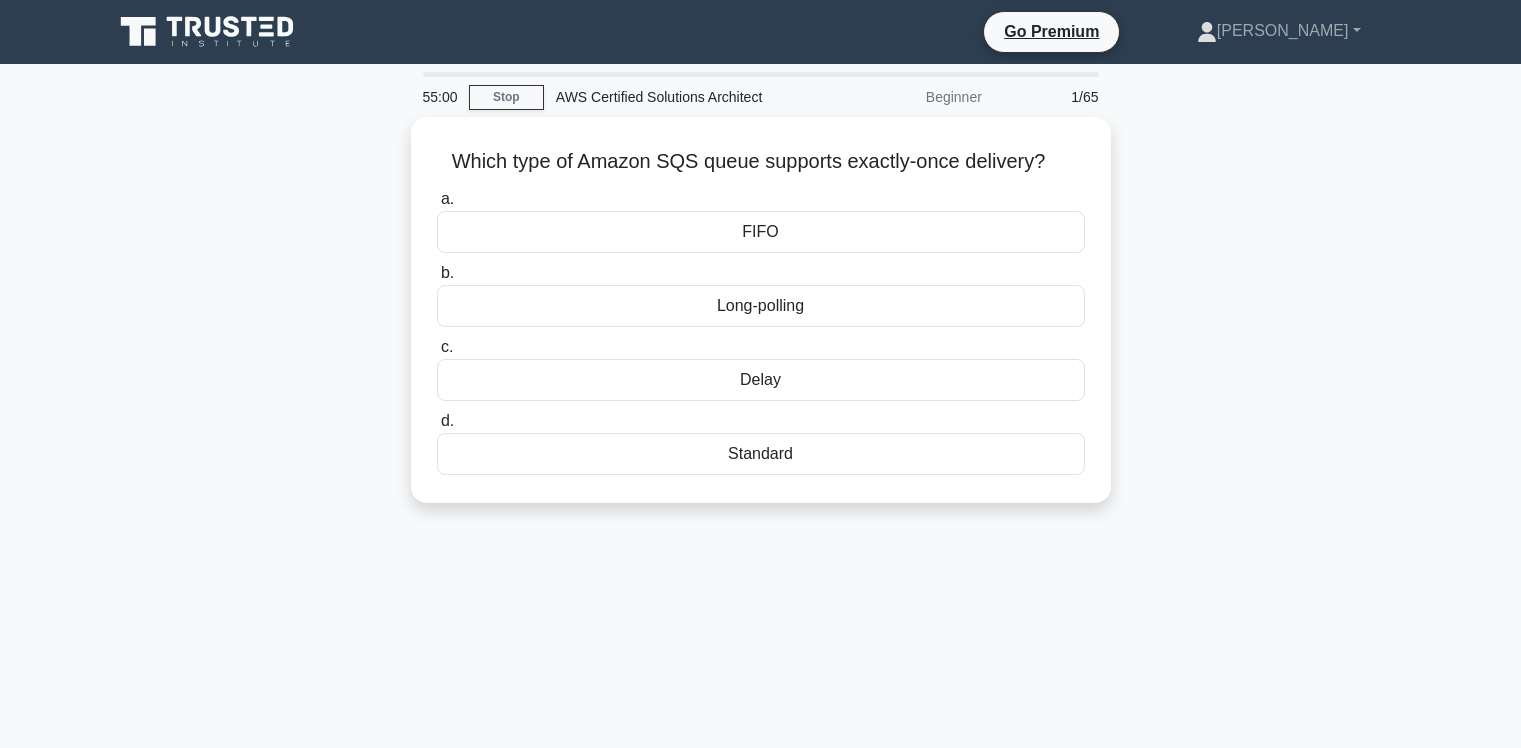 scroll, scrollTop: 0, scrollLeft: 0, axis: both 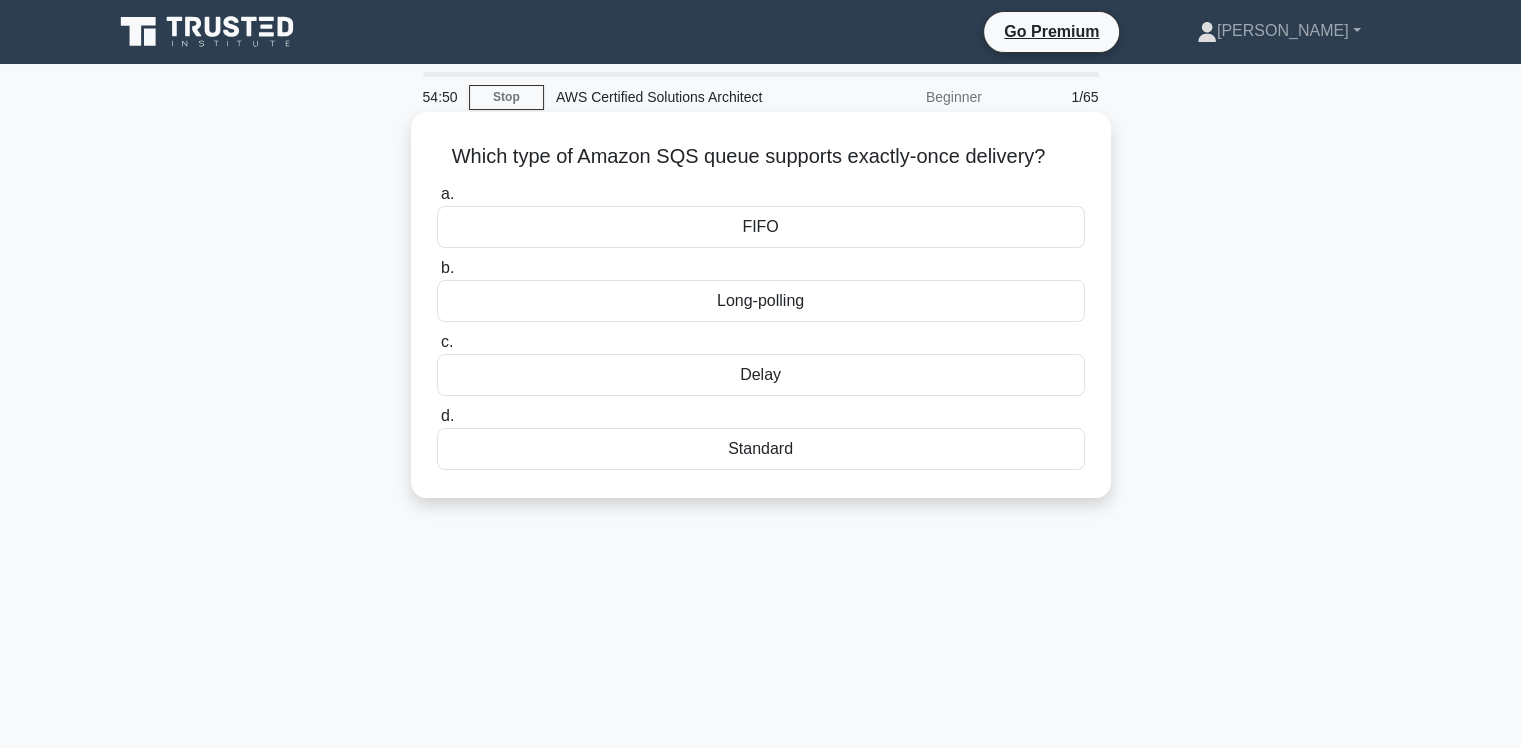 click on "Standard" at bounding box center (761, 449) 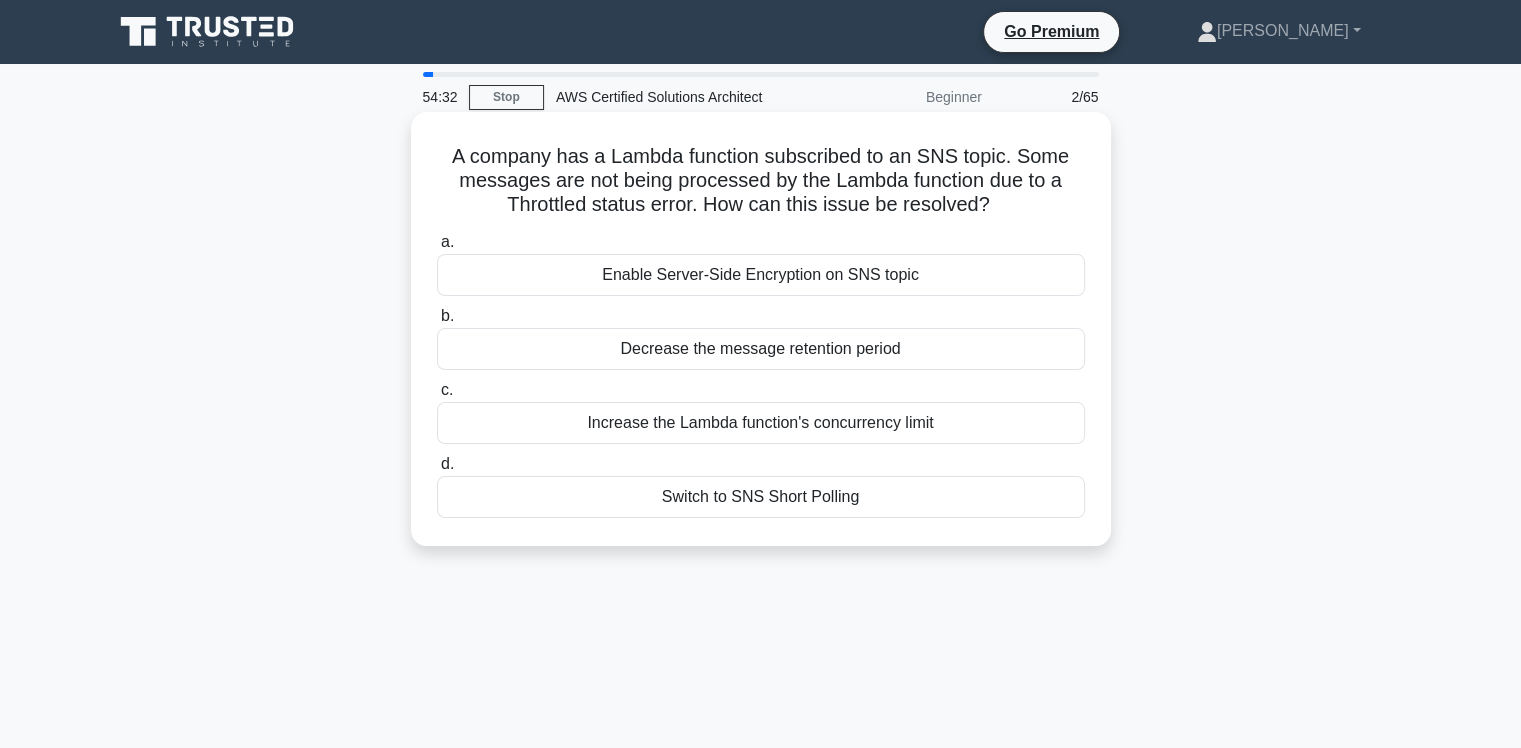 click on "Increase the Lambda function's concurrency limit" at bounding box center (761, 423) 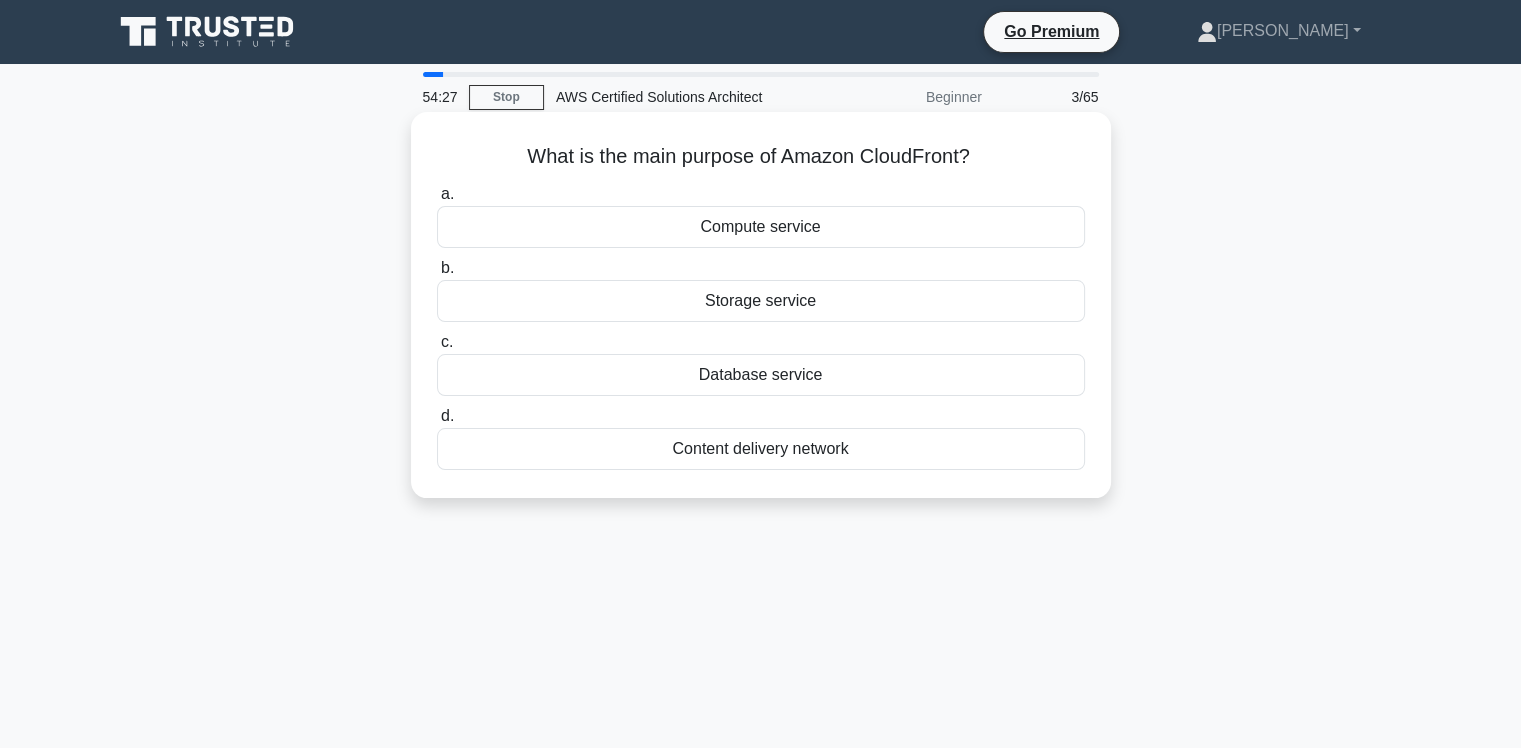 click on "Content delivery network" at bounding box center (761, 449) 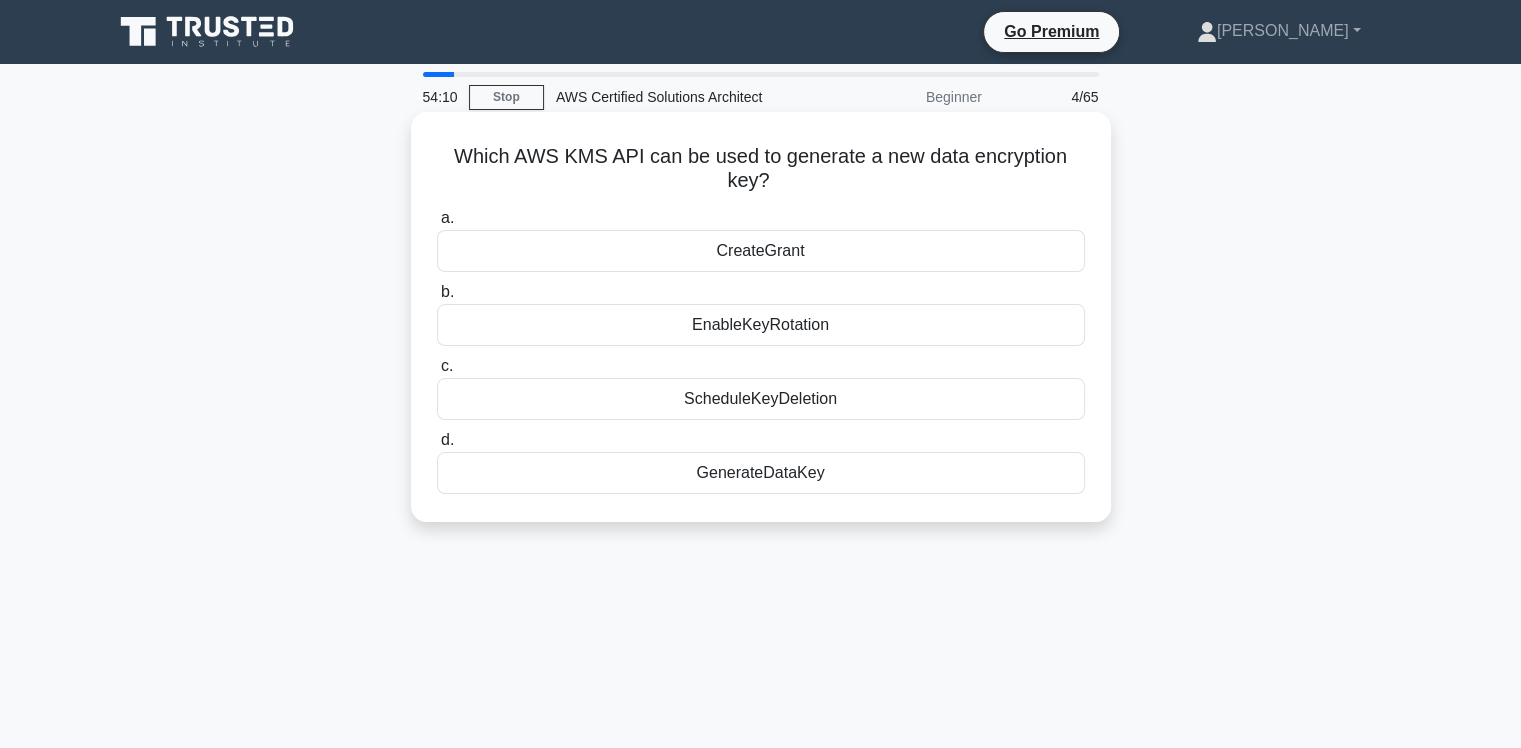 click on "GenerateDataKey" at bounding box center [761, 473] 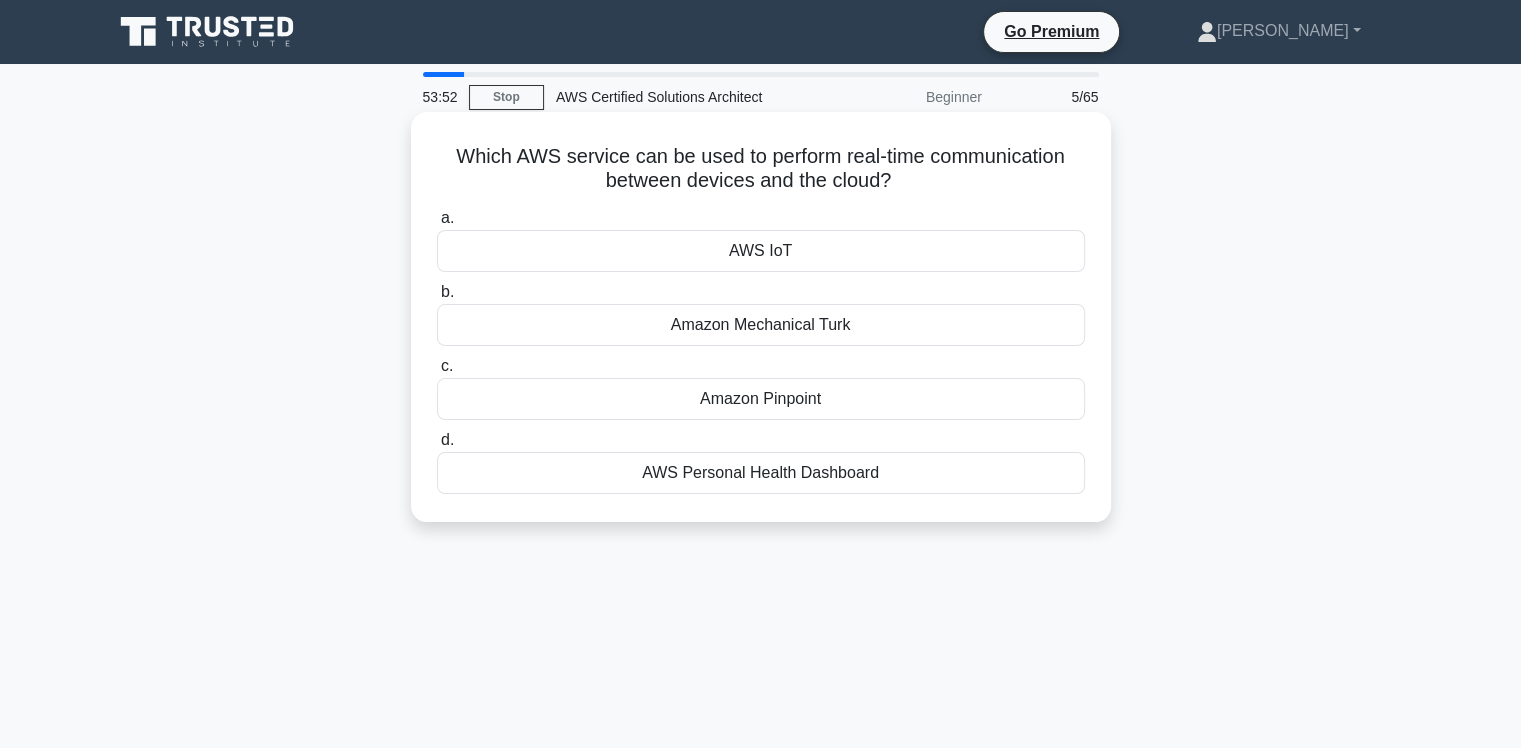 click on "AWS IoT" at bounding box center (761, 251) 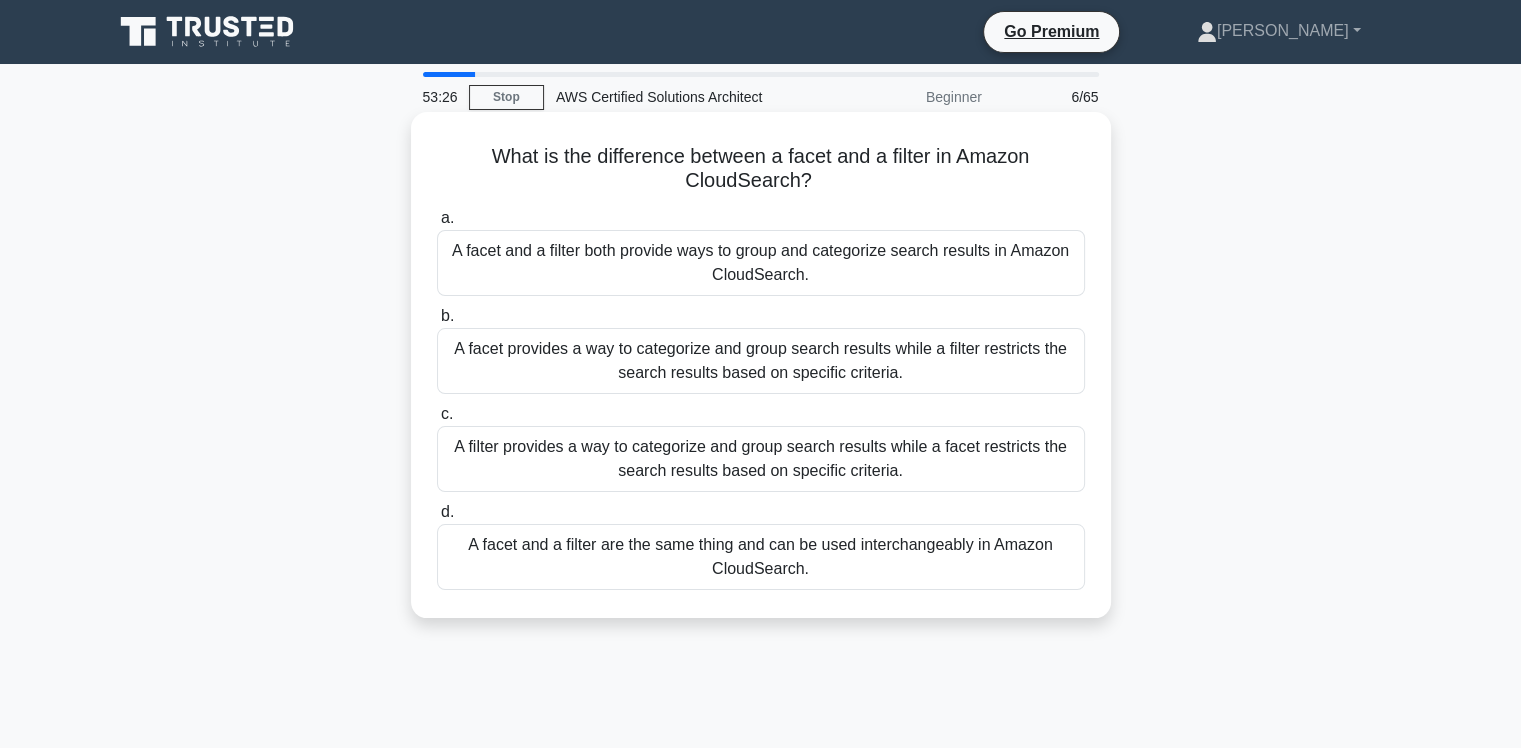 click on "A facet provides a way to categorize and group search results while a filter restricts the search results based on specific criteria." at bounding box center (761, 361) 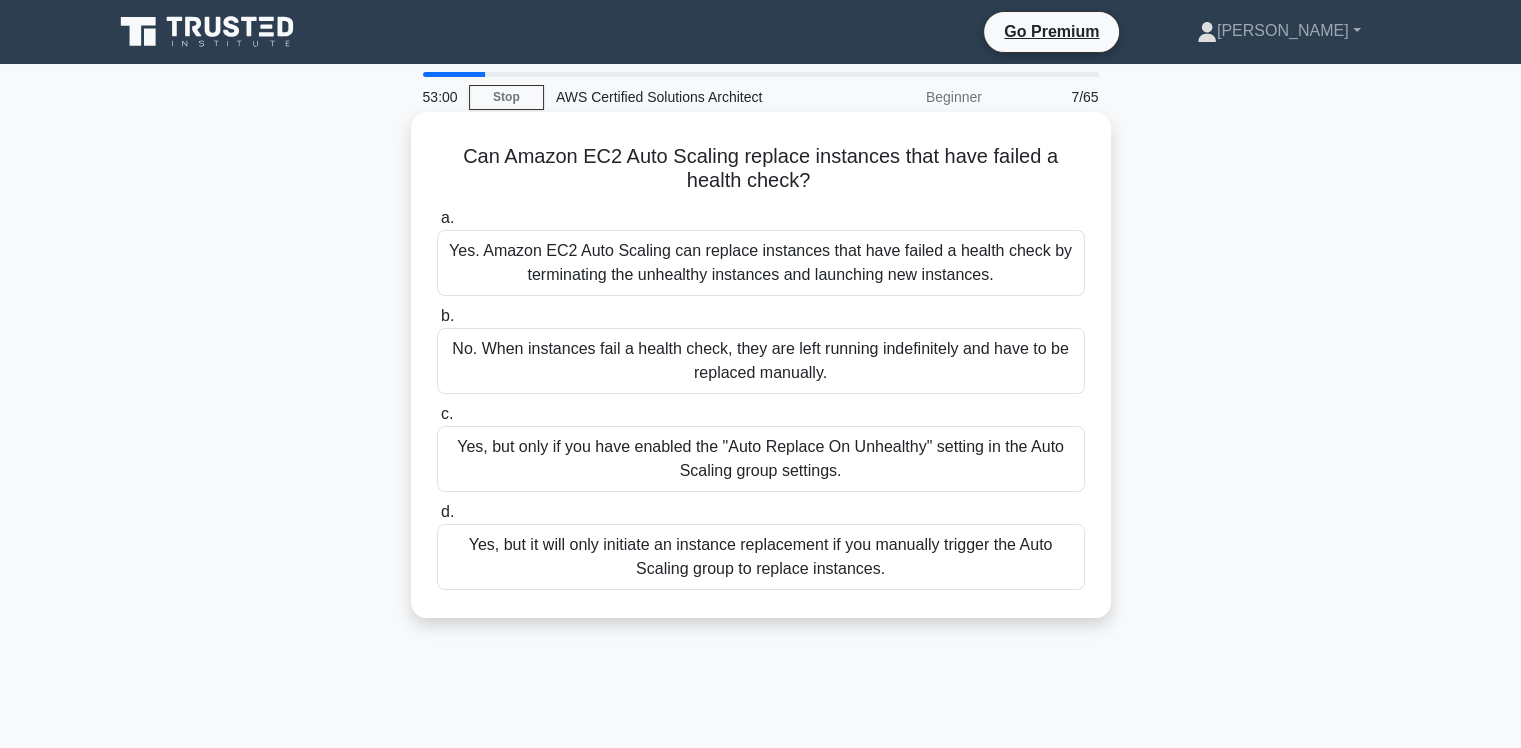 click on "Yes, but only if you have enabled the "Auto Replace On Unhealthy" setting in the Auto Scaling group settings." at bounding box center [761, 459] 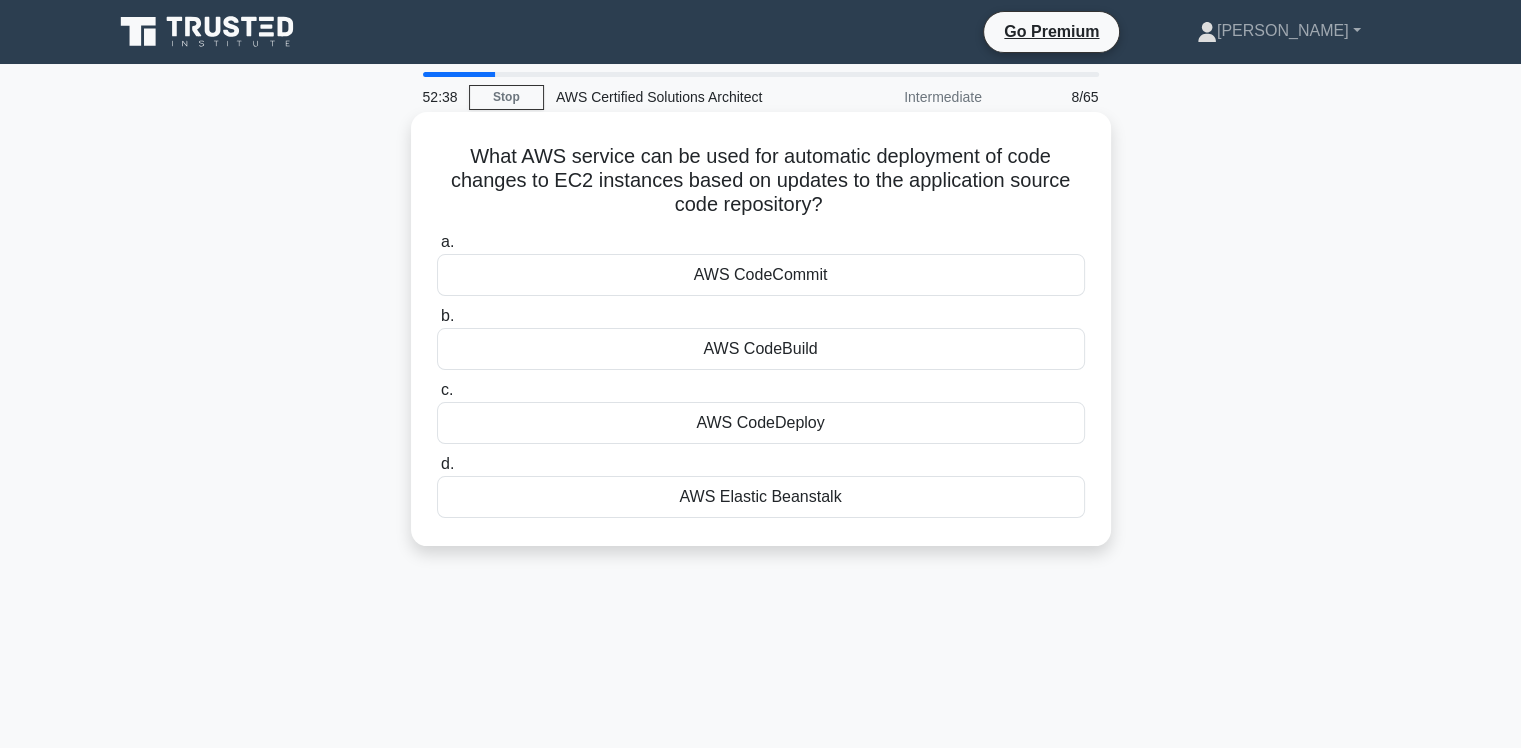 click on "AWS CodeCommit" at bounding box center (761, 275) 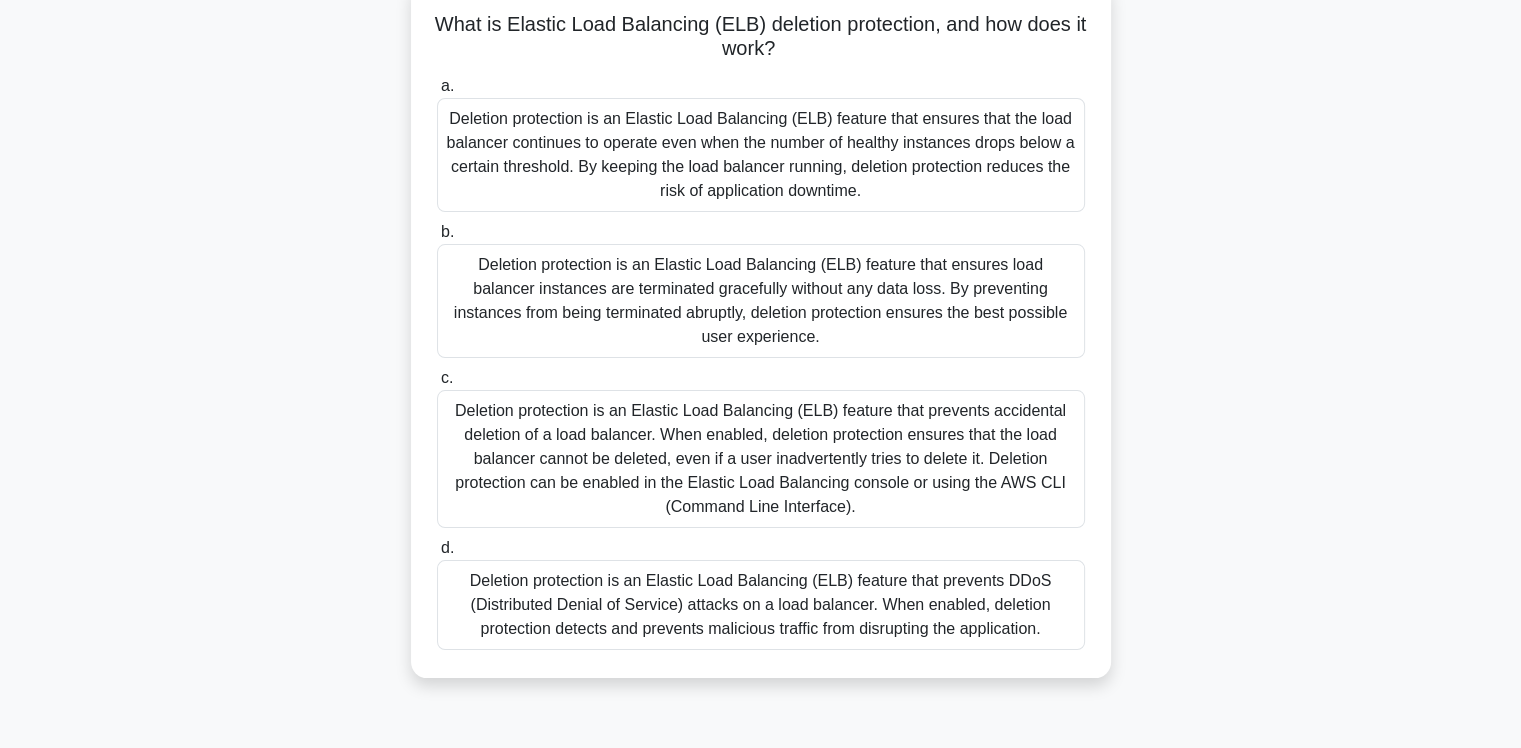 scroll, scrollTop: 162, scrollLeft: 0, axis: vertical 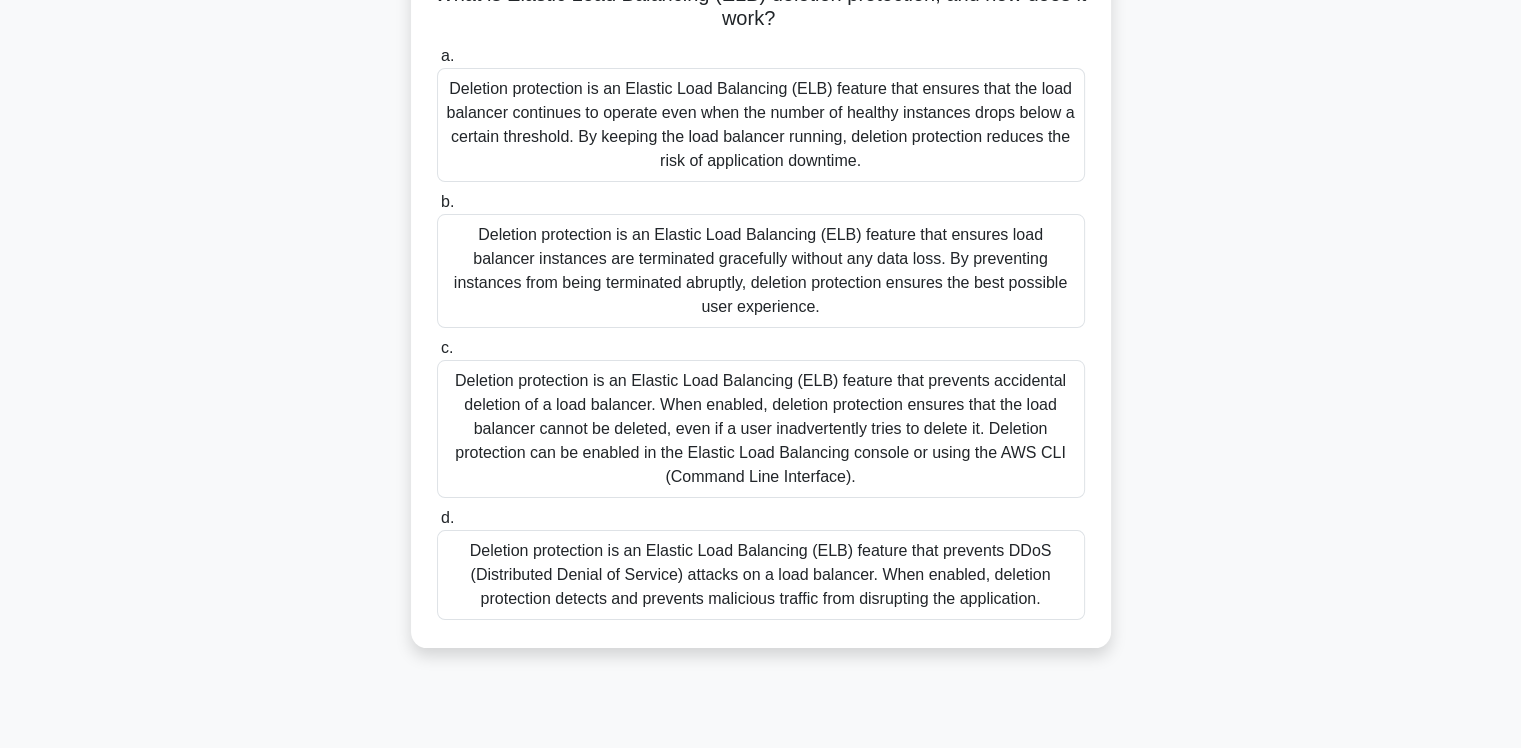 click on "Deletion protection is an Elastic Load Balancing (ELB) feature that ensures that the load balancer continues to operate even when the number of healthy instances drops below a certain threshold. By keeping the load balancer running, deletion protection reduces the risk of application downtime." at bounding box center [761, 125] 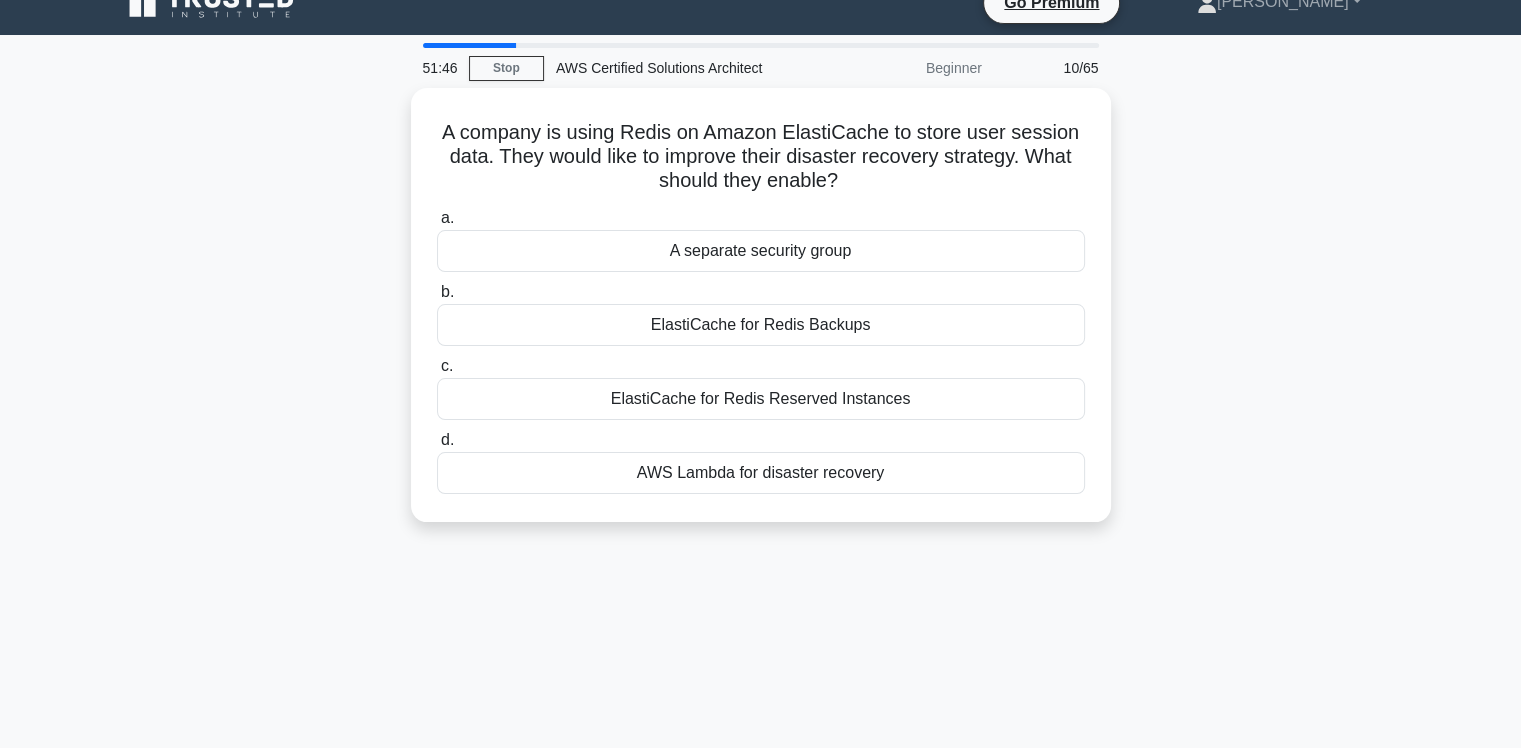 scroll, scrollTop: 0, scrollLeft: 0, axis: both 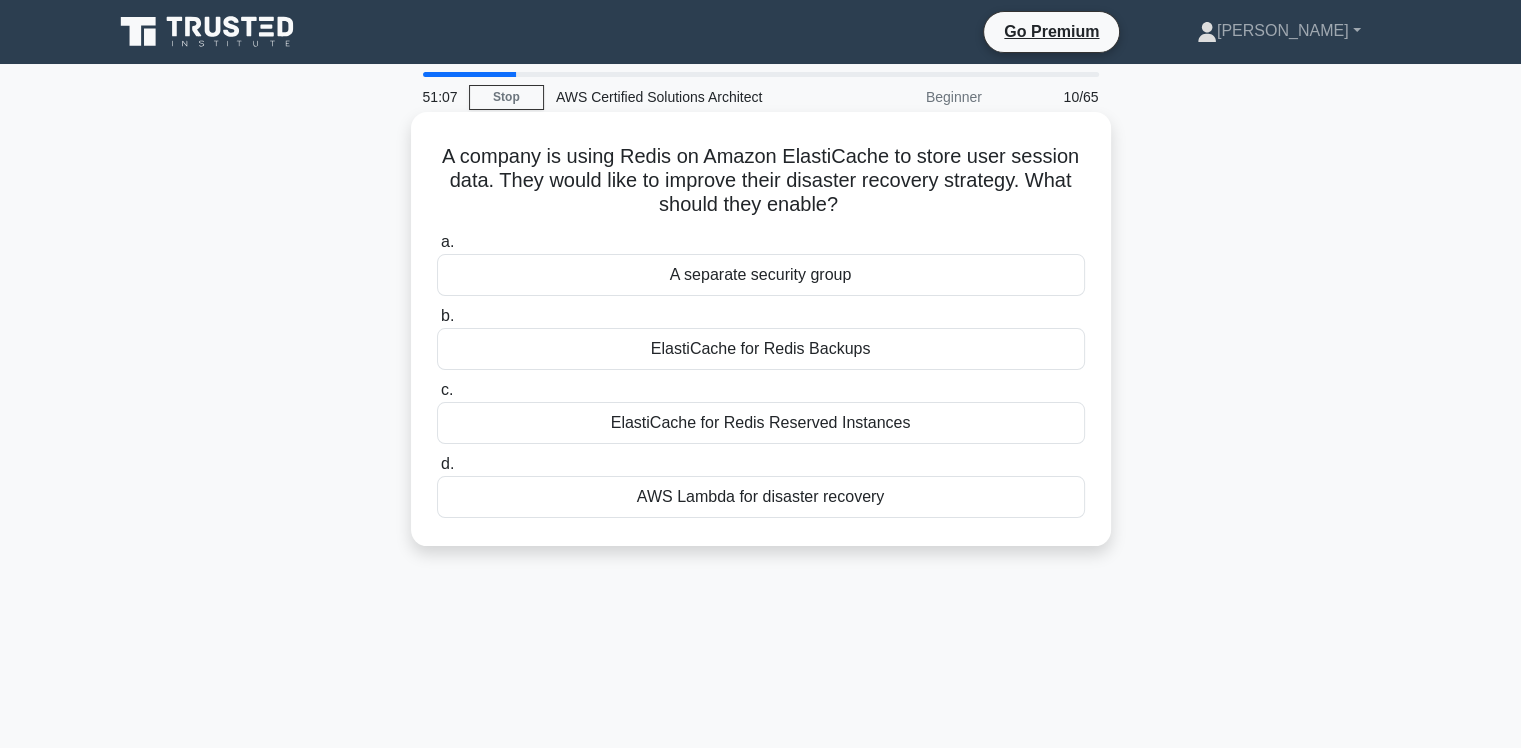 click on "ElastiCache for Redis Reserved Instances" at bounding box center [761, 423] 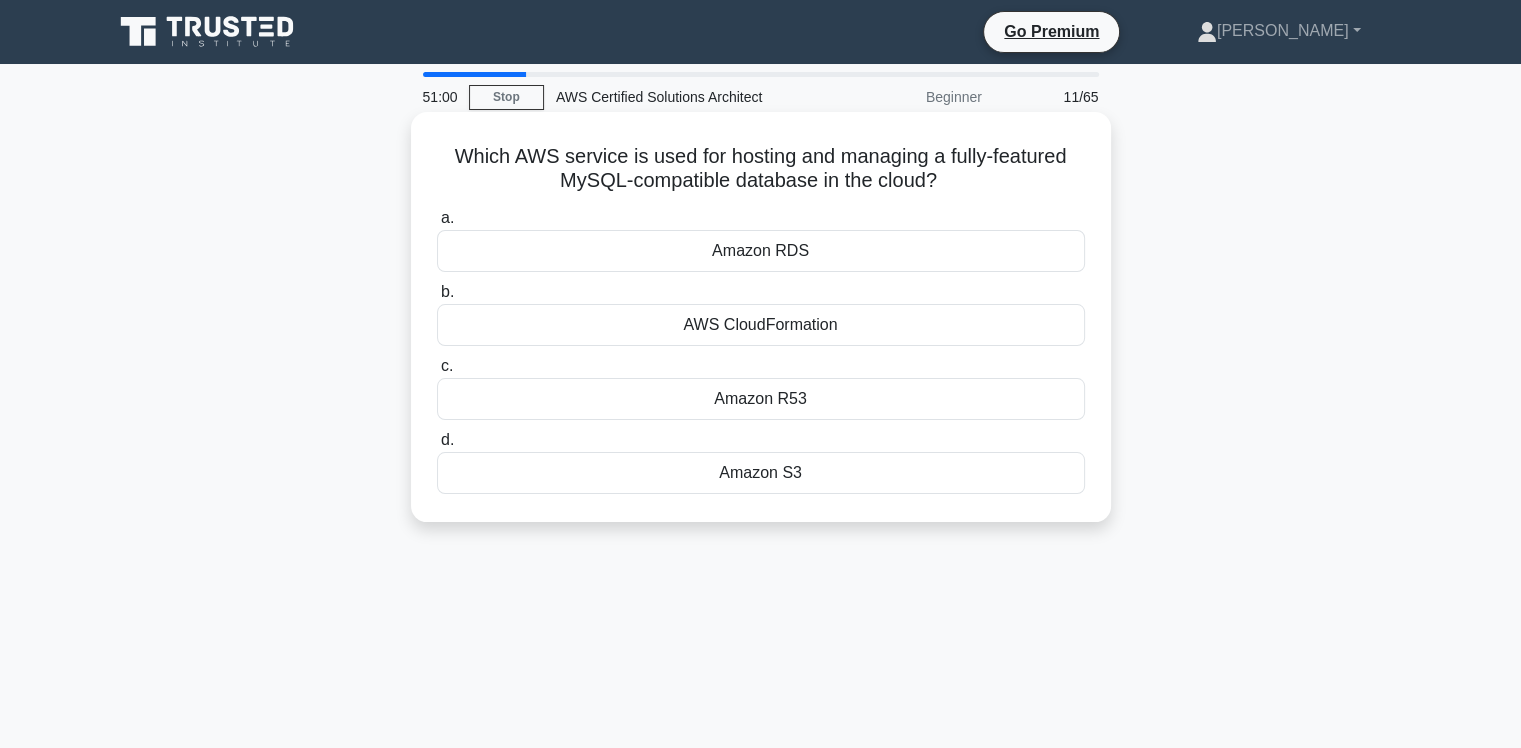 click on "Amazon RDS" at bounding box center (761, 251) 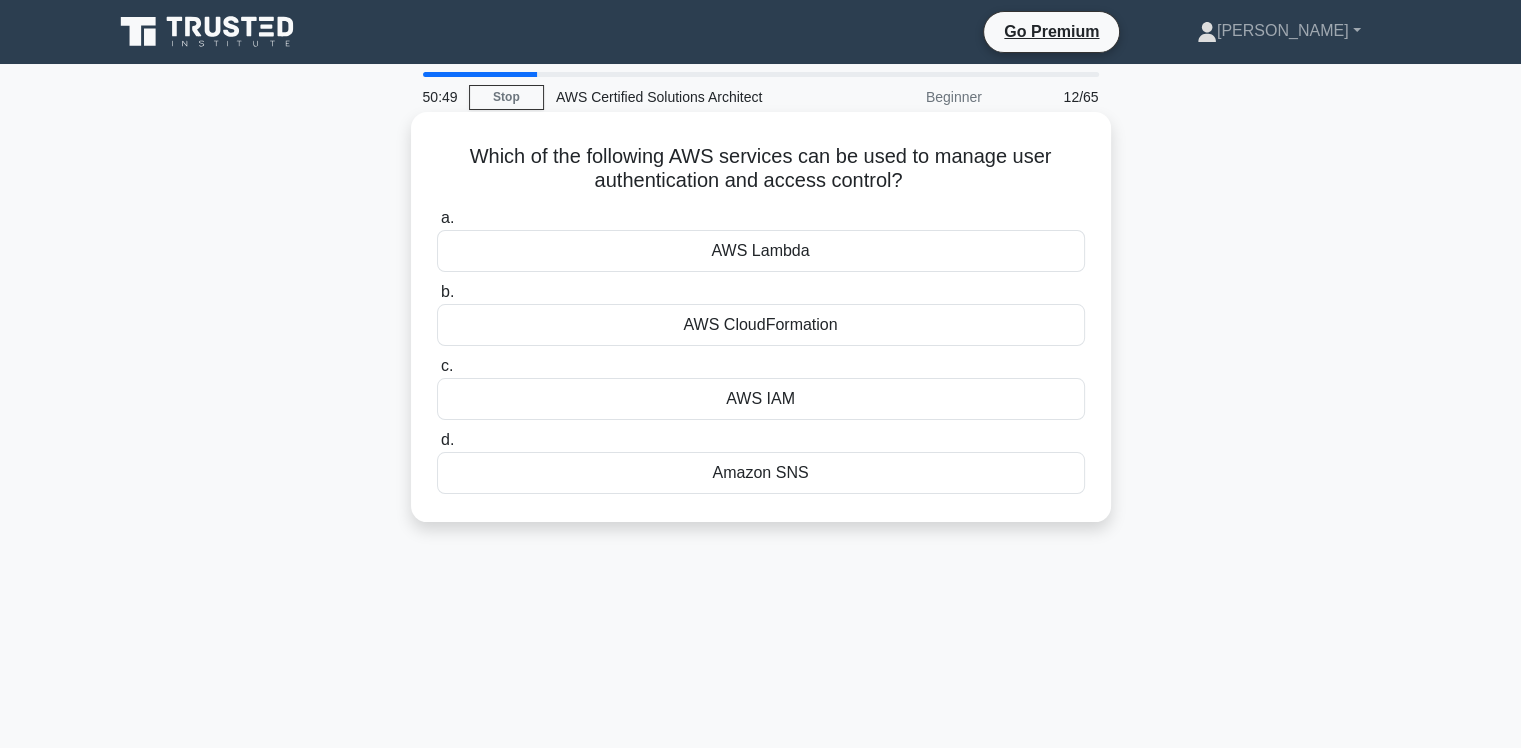 click on "AWS IAM" at bounding box center [761, 399] 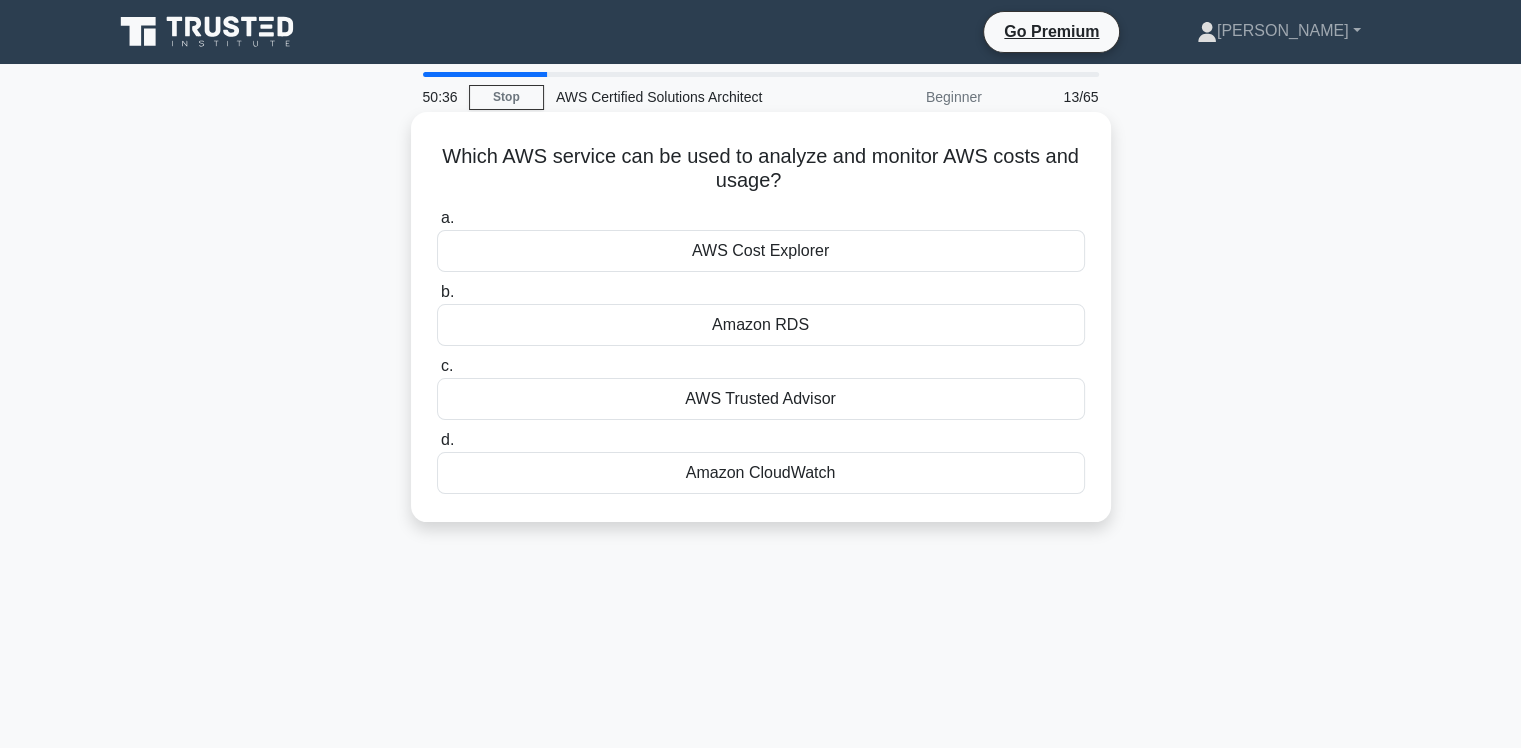click on "AWS Cost Explorer" at bounding box center [761, 251] 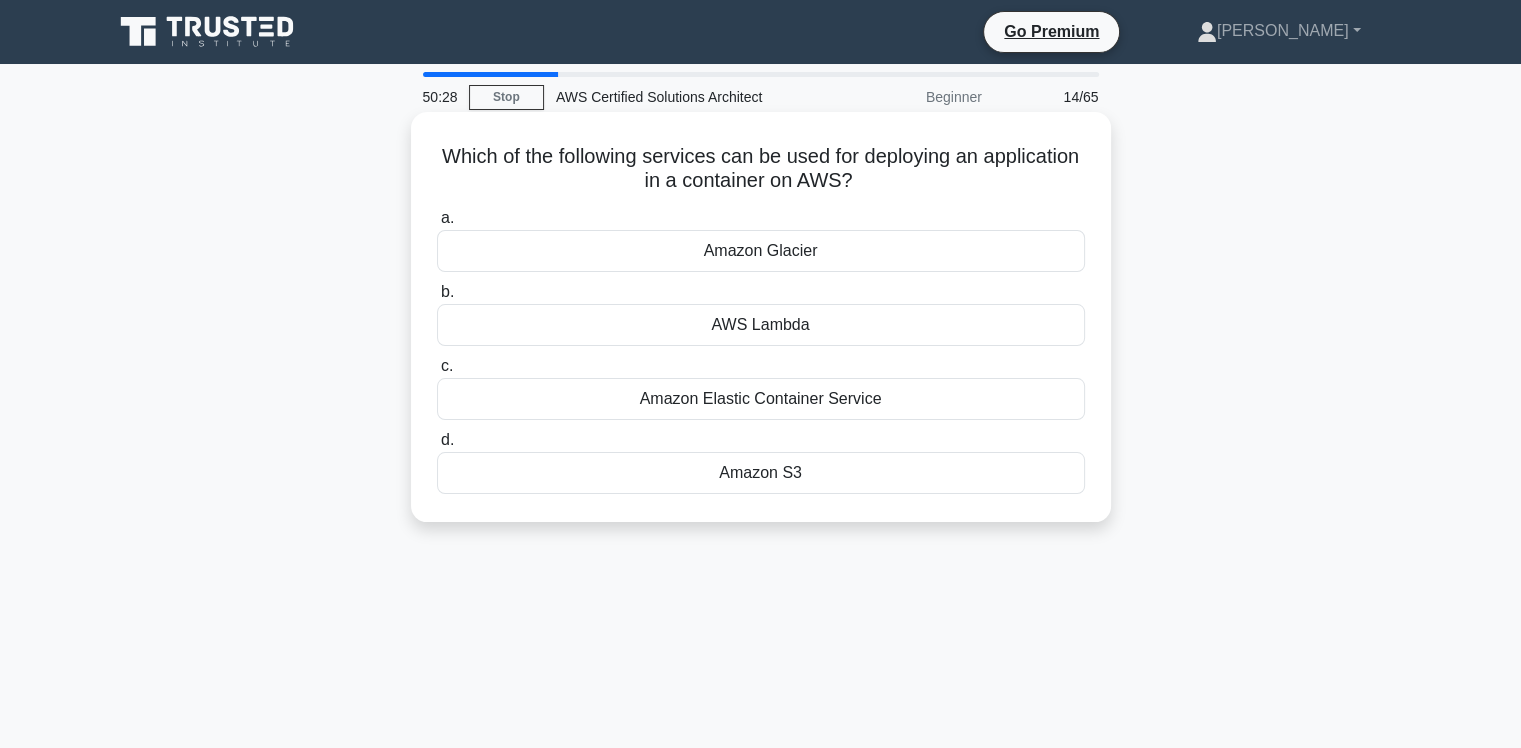 click on "Amazon Elastic Container Service" at bounding box center [761, 399] 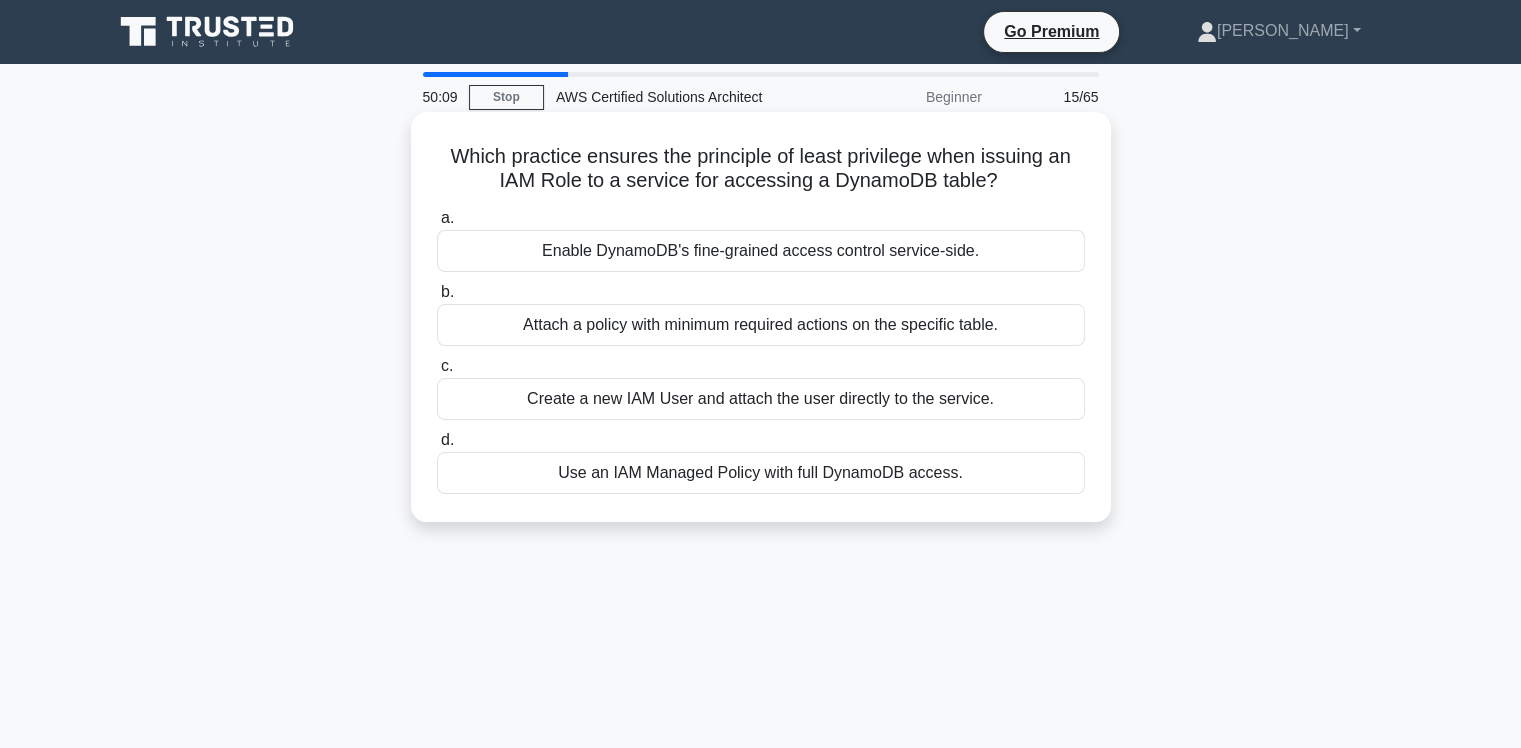 click on "Enable DynamoDB's fine-grained access control service-side." at bounding box center [761, 251] 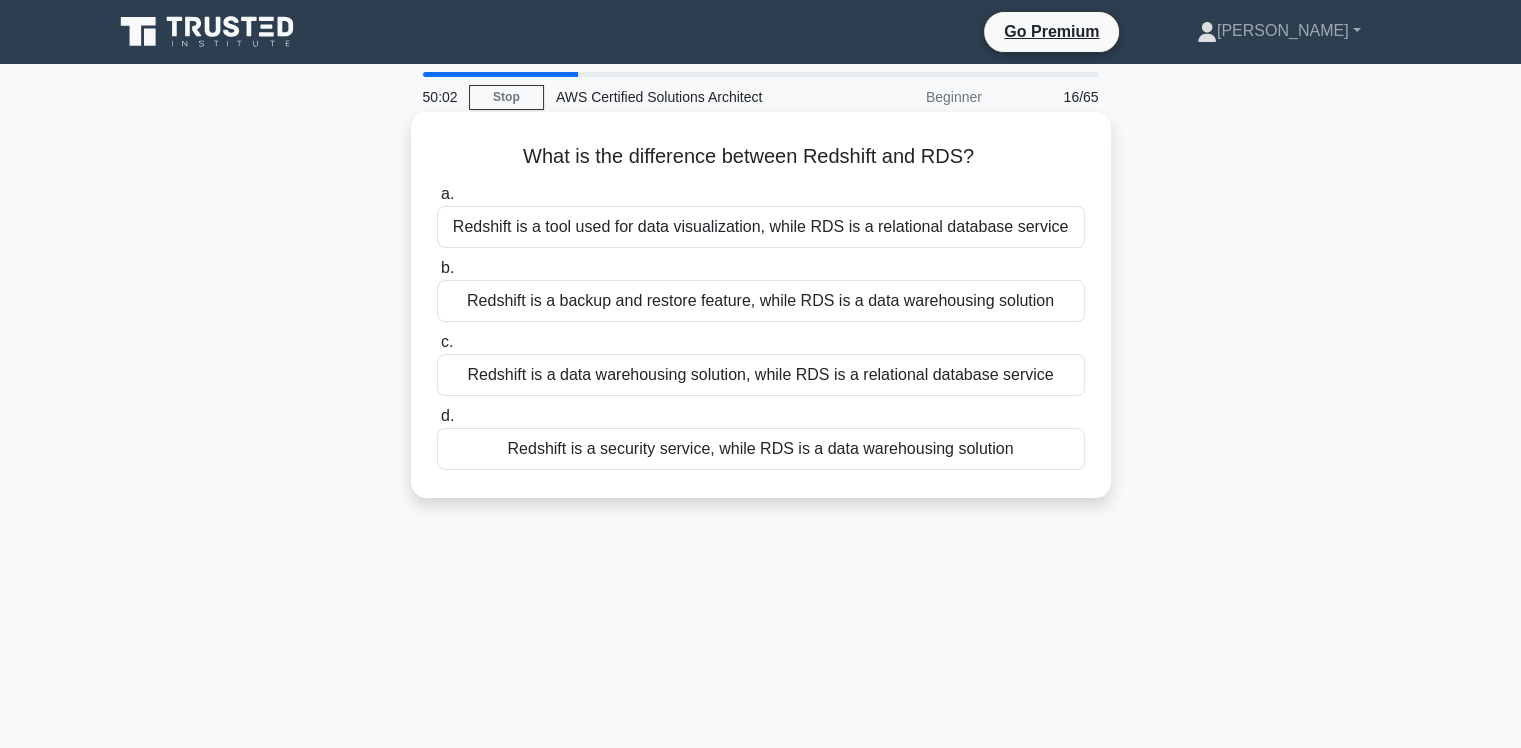 click on "Redshift is a data warehousing solution, while RDS is a relational database service" at bounding box center (761, 375) 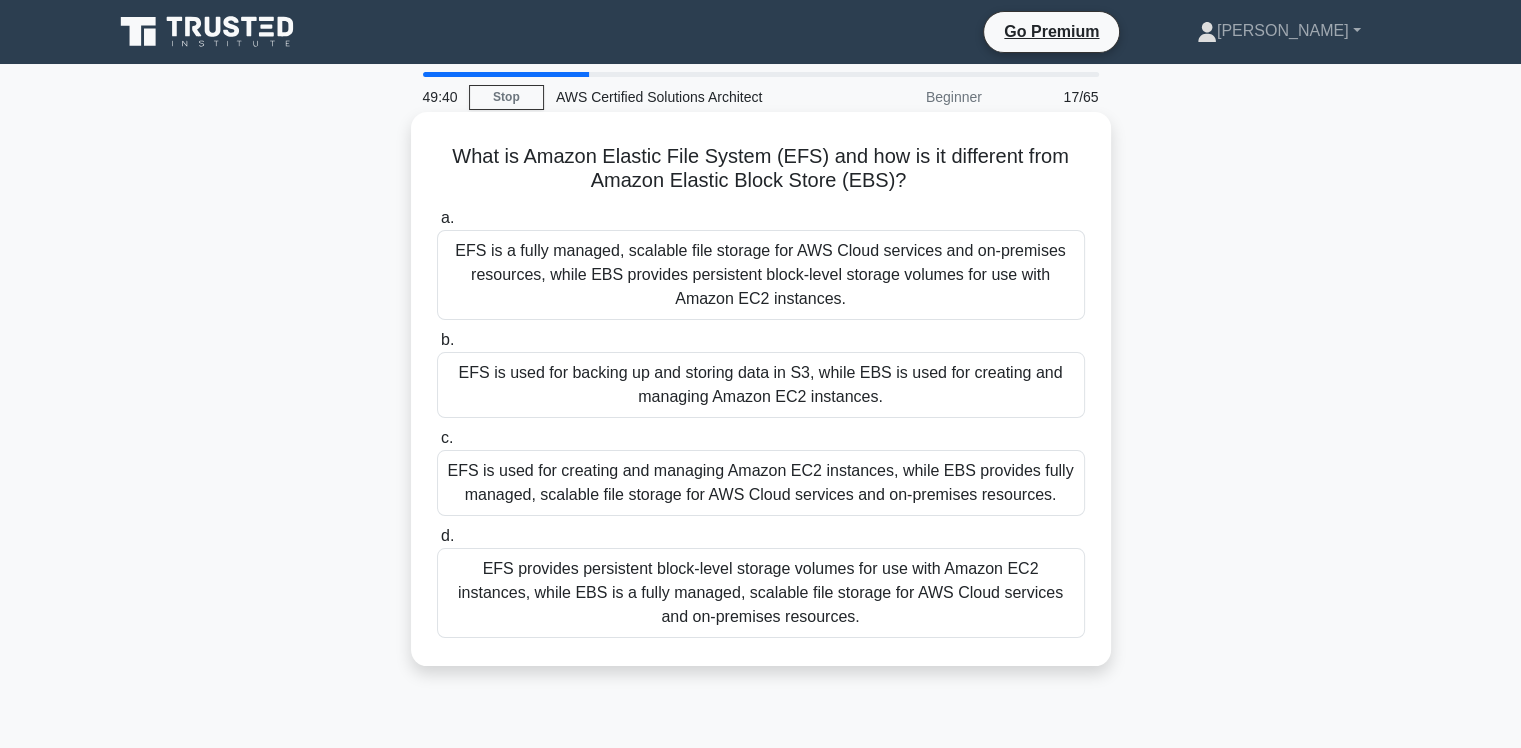 click on "EFS is a fully managed, scalable file storage for AWS Cloud services and on-premises resources, while EBS provides persistent block-level storage volumes for use with Amazon EC2 instances." at bounding box center (761, 275) 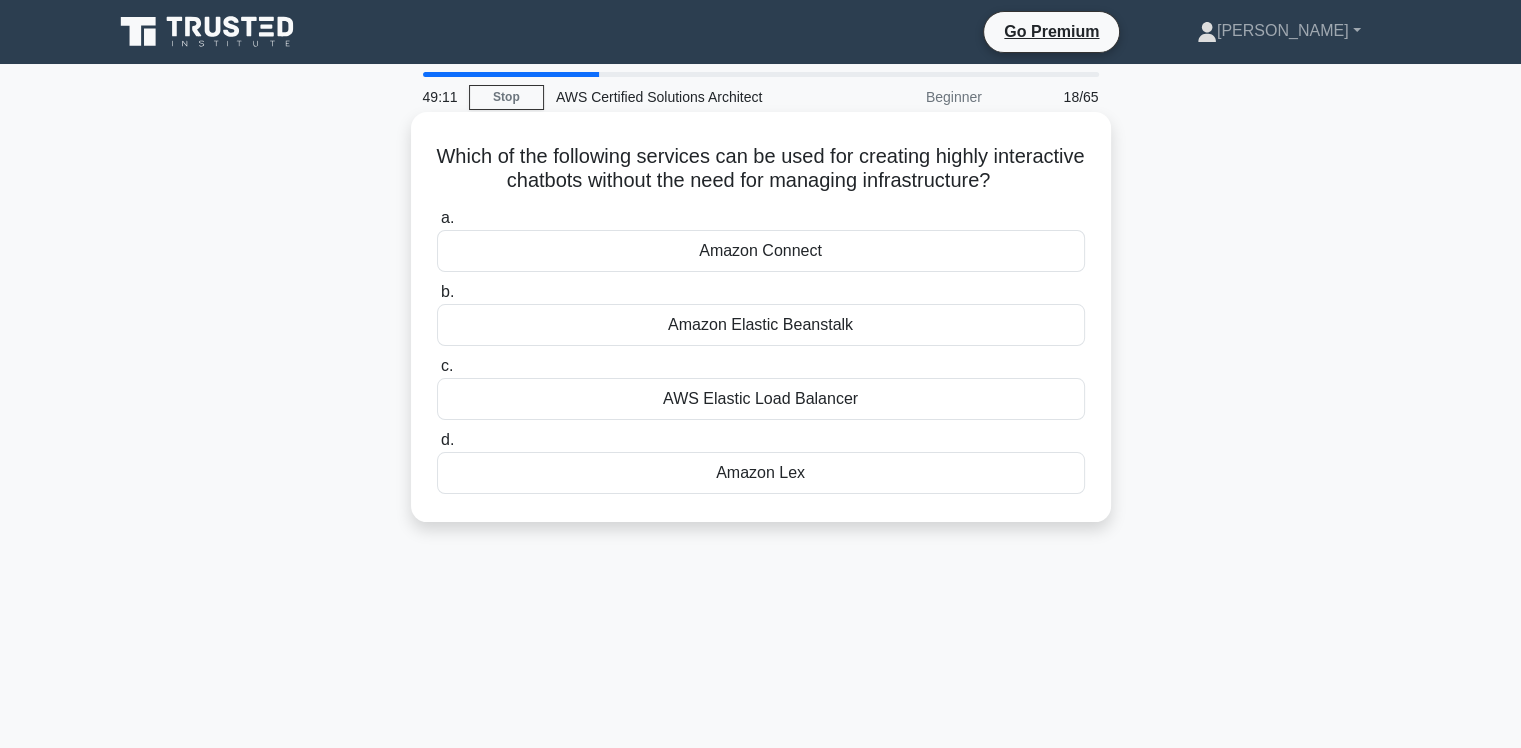 click on "Amazon Elastic Beanstalk" at bounding box center (761, 325) 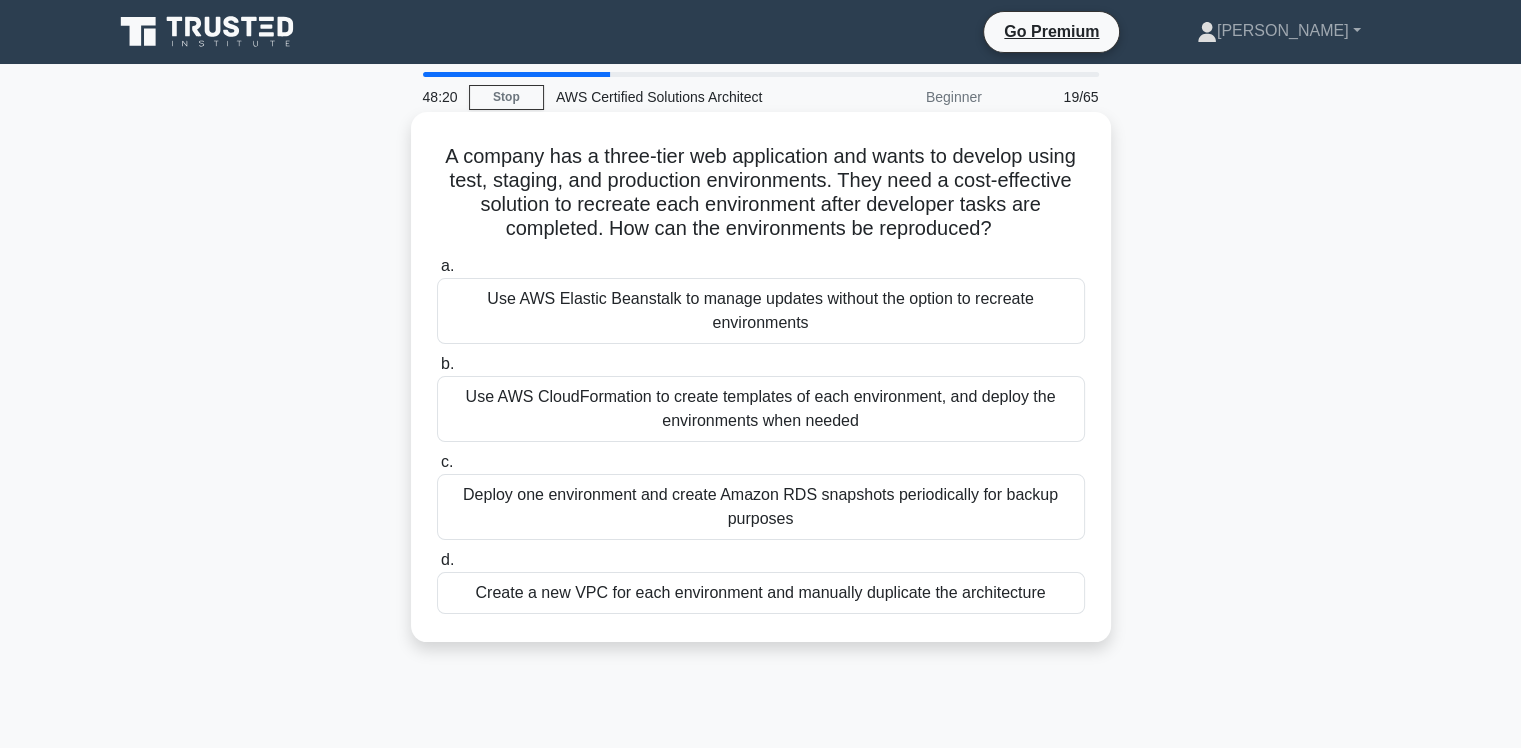 click on "Use AWS CloudFormation to create templates of each environment, and deploy the environments when needed" at bounding box center (761, 409) 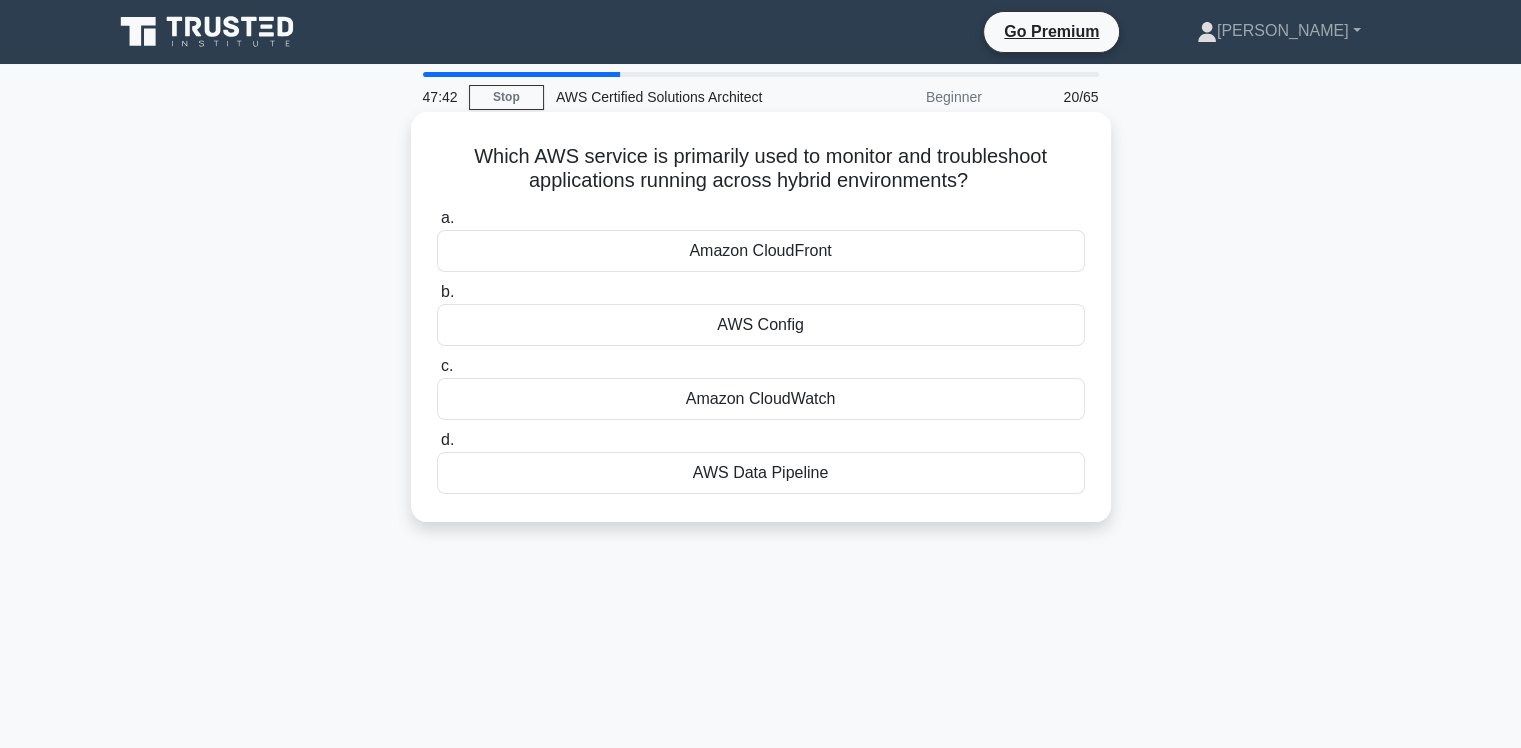 click on "Amazon CloudWatch" at bounding box center (761, 399) 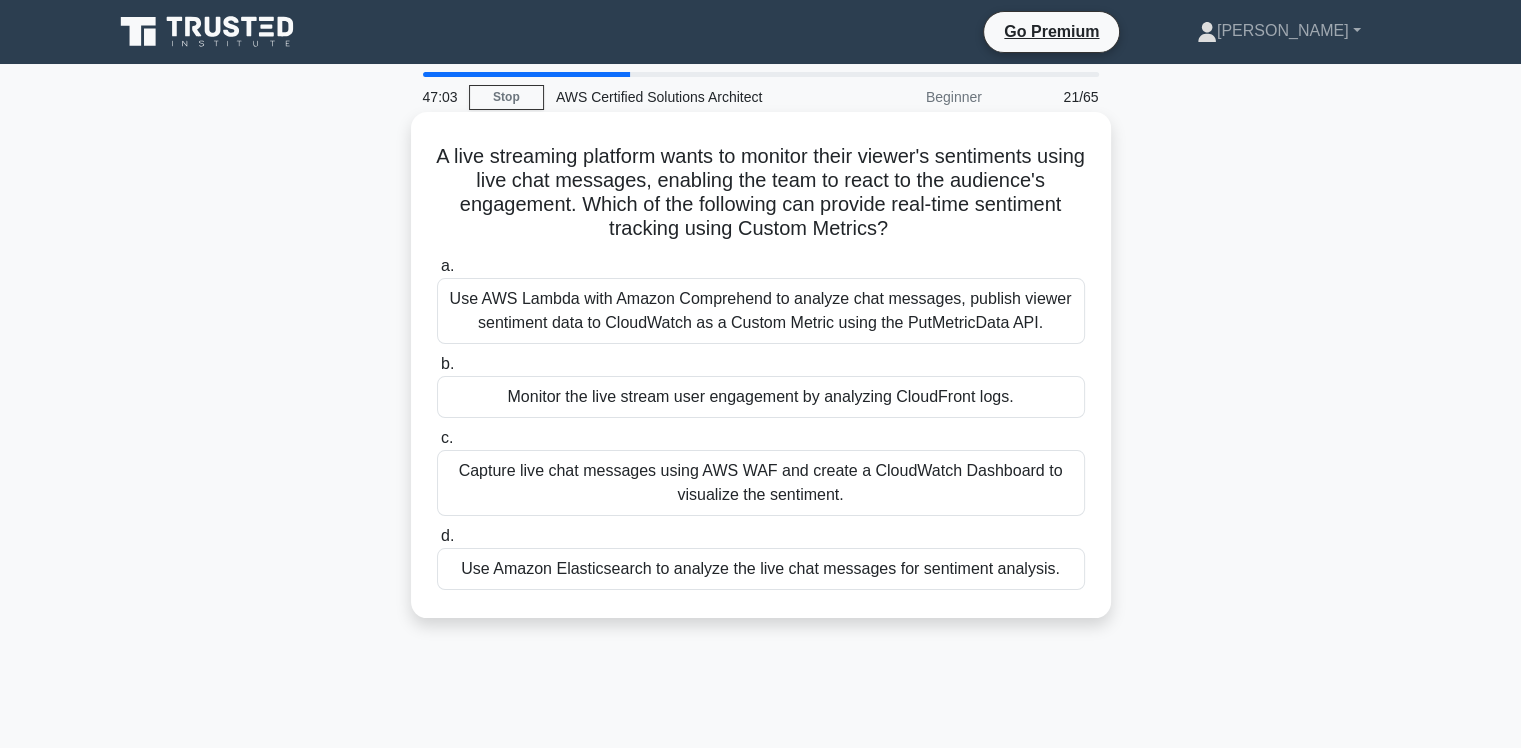 click on "Use AWS Lambda with Amazon Comprehend to analyze chat messages, publish viewer sentiment data to CloudWatch as a Custom Metric using the PutMetricData API." at bounding box center [761, 311] 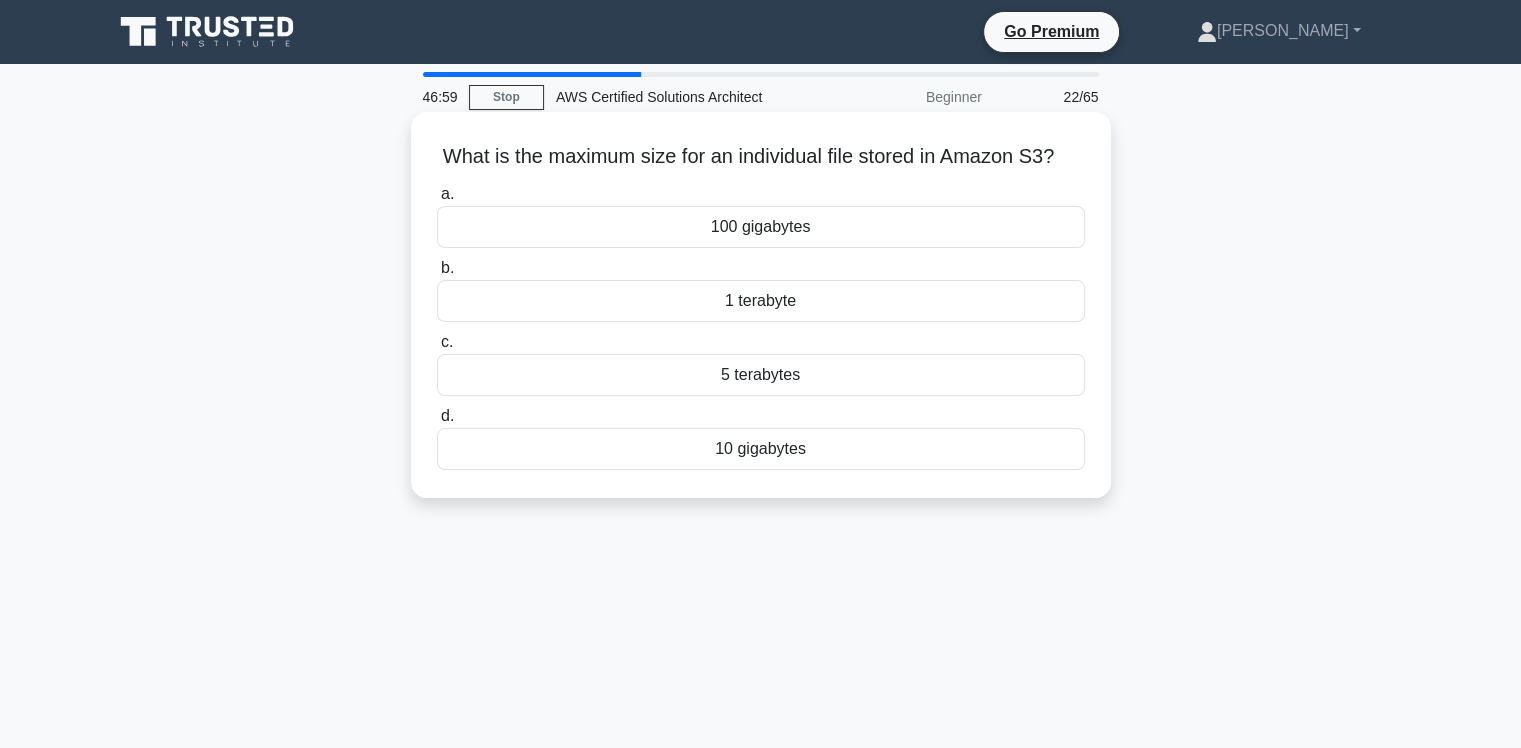 click on "5 terabytes" at bounding box center (761, 375) 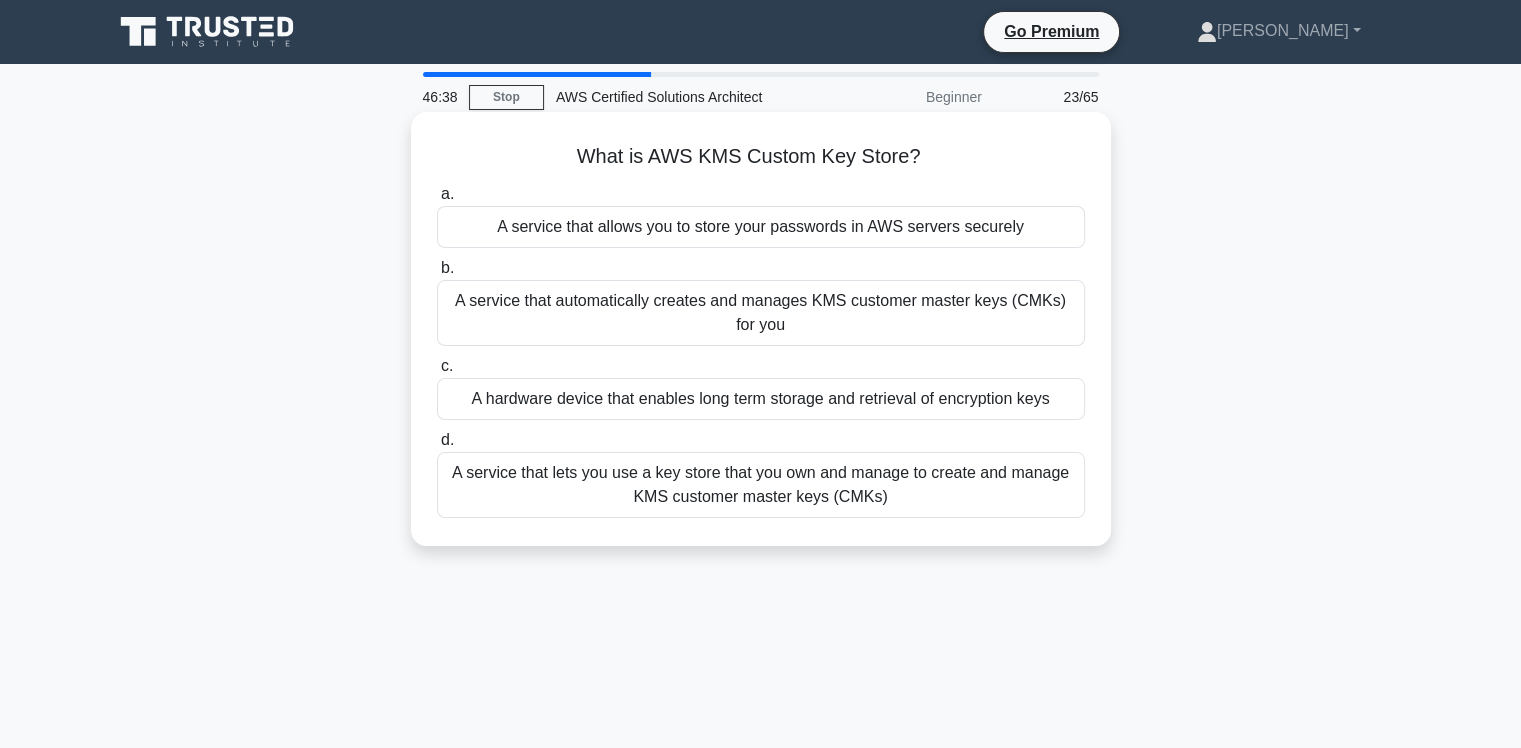 click on "A service that lets you use a key store that you own and manage to create and manage KMS customer master keys (CMKs)" at bounding box center (761, 485) 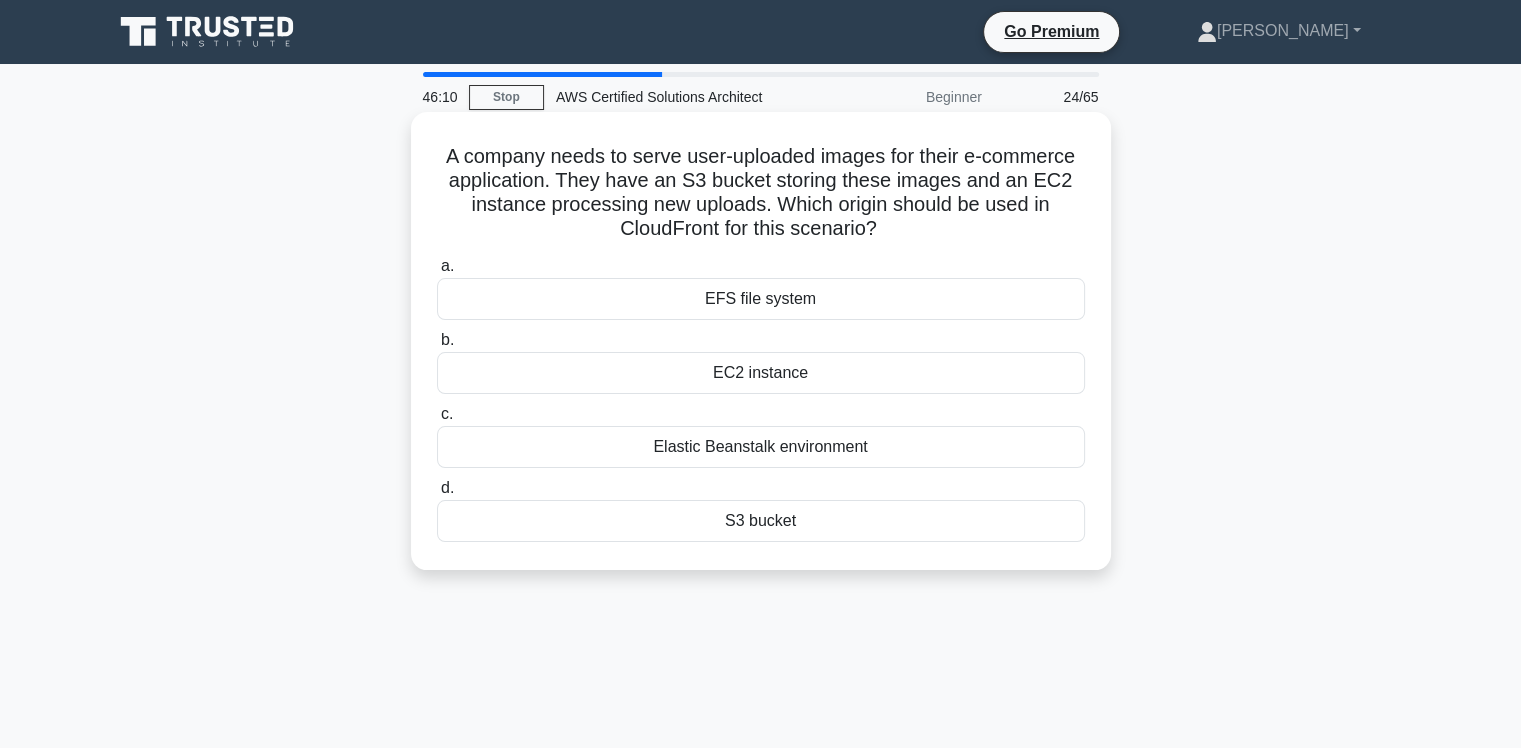 click on "S3 bucket" at bounding box center [761, 521] 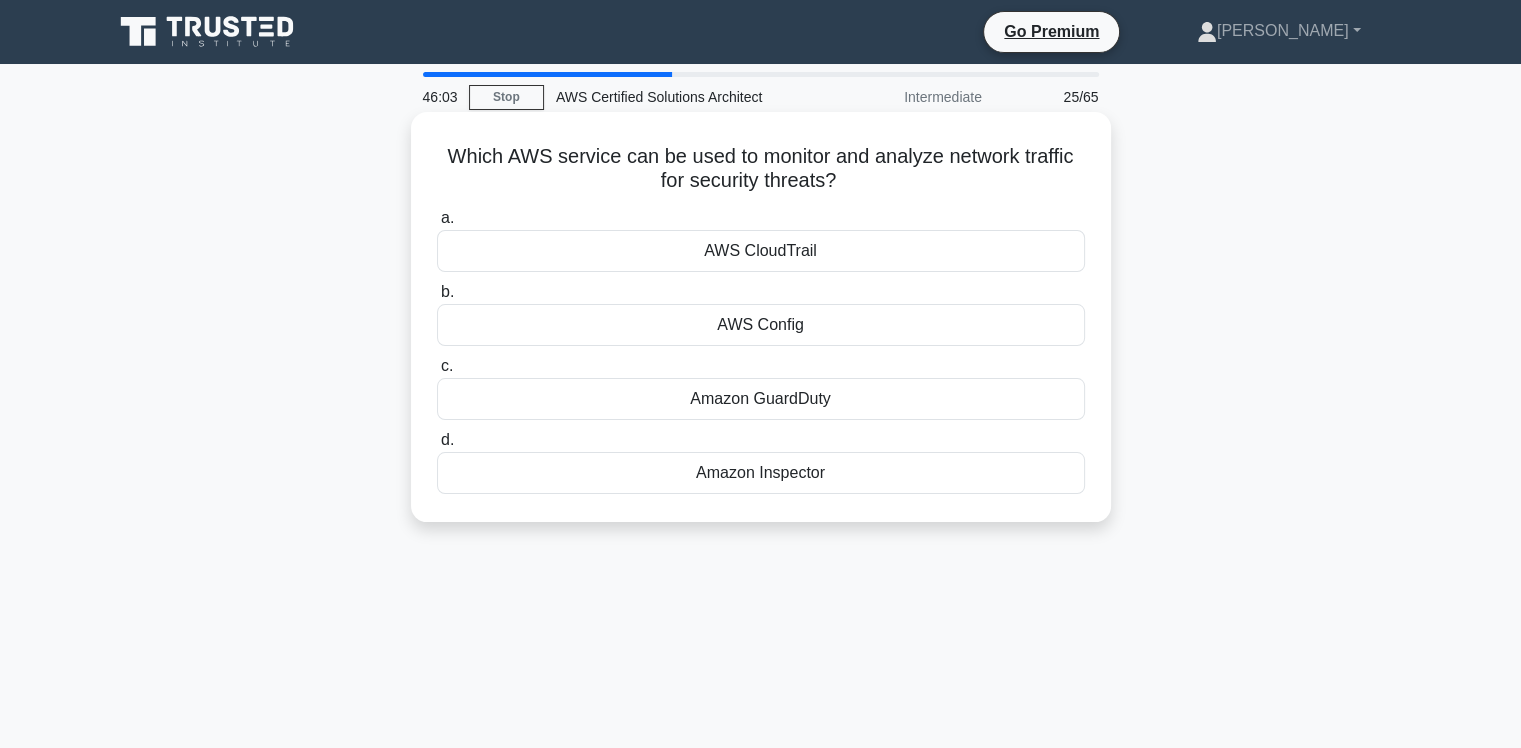 click on "Amazon GuardDuty" at bounding box center [761, 399] 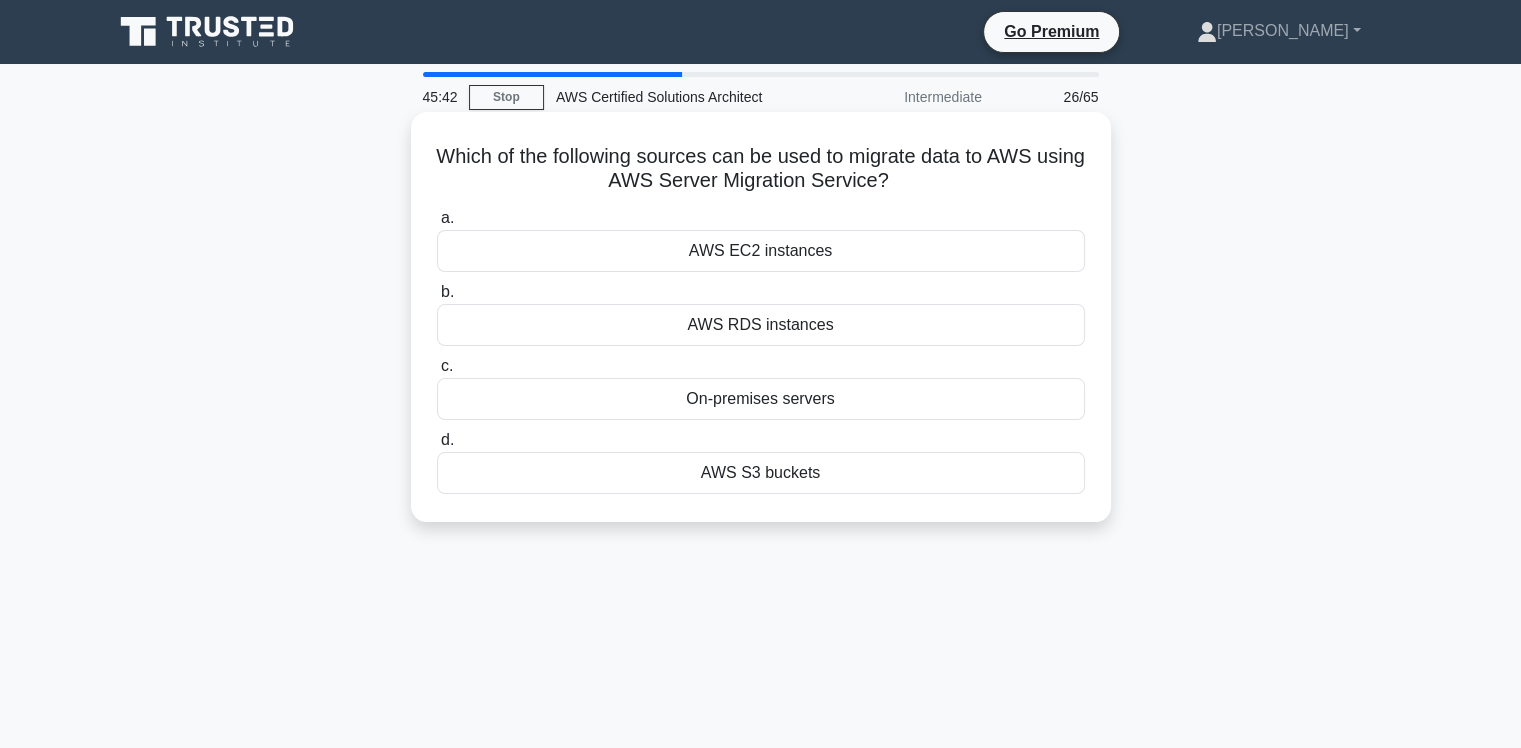 click on "On-premises servers" at bounding box center [761, 399] 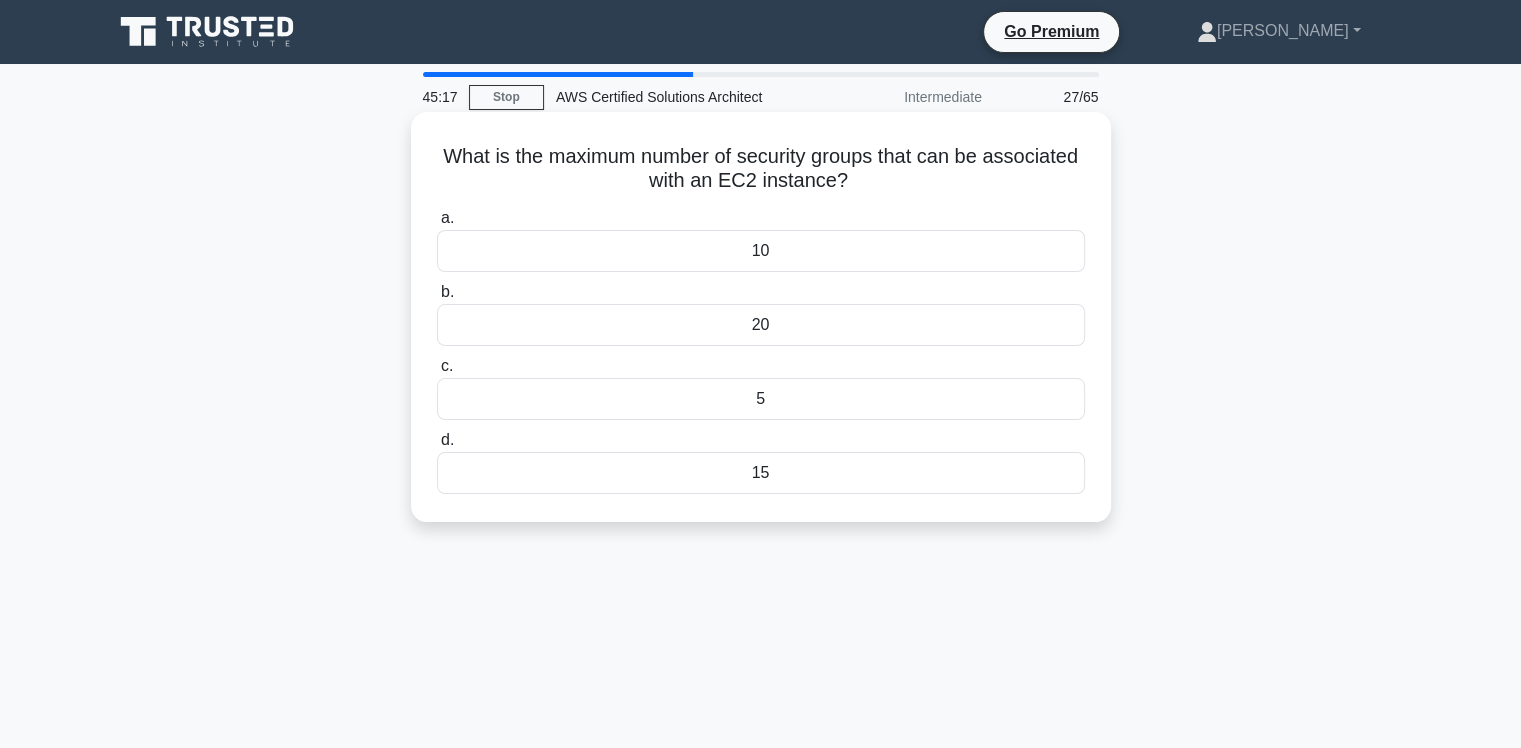 click on "10" at bounding box center [761, 251] 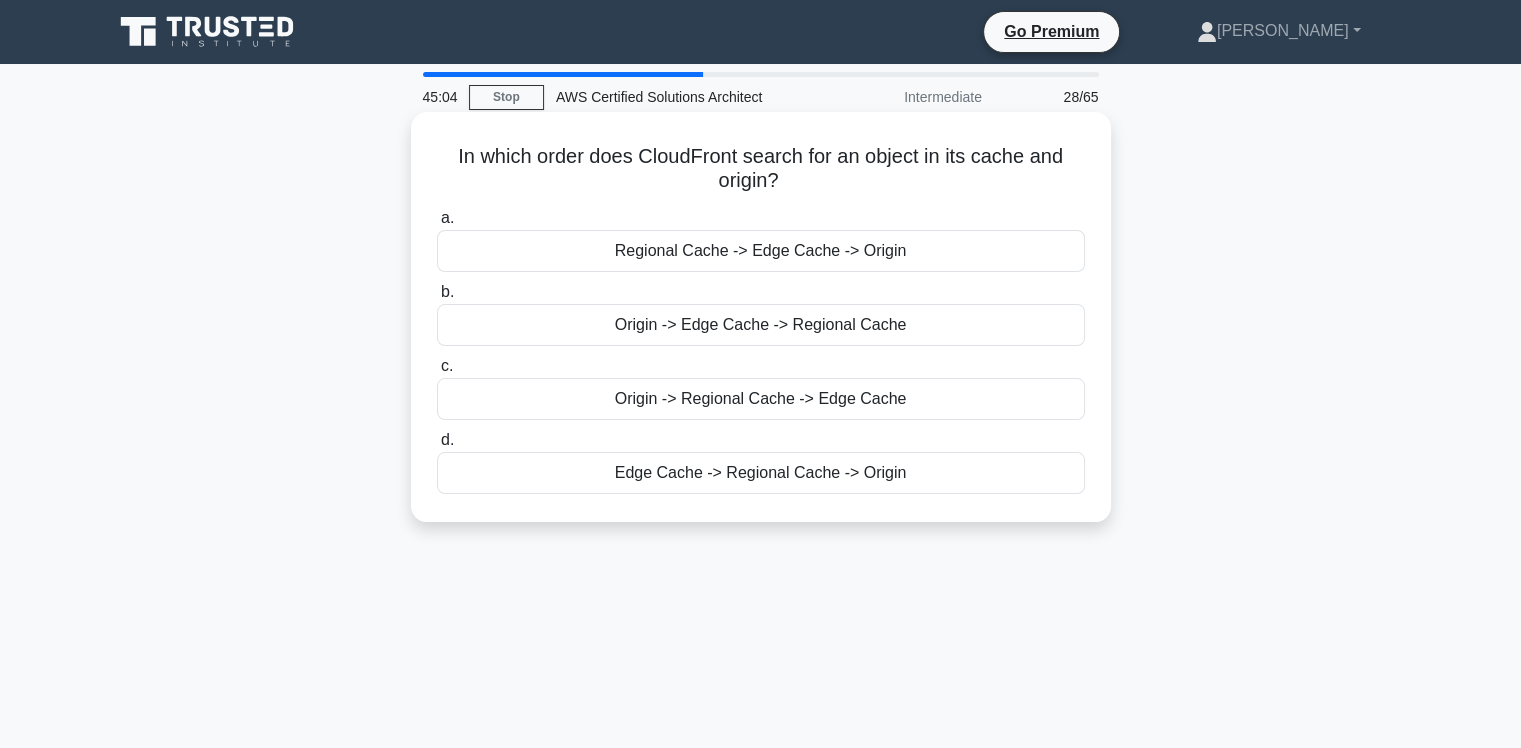 click on "Edge Cache -> Regional Cache -> Origin" at bounding box center [761, 473] 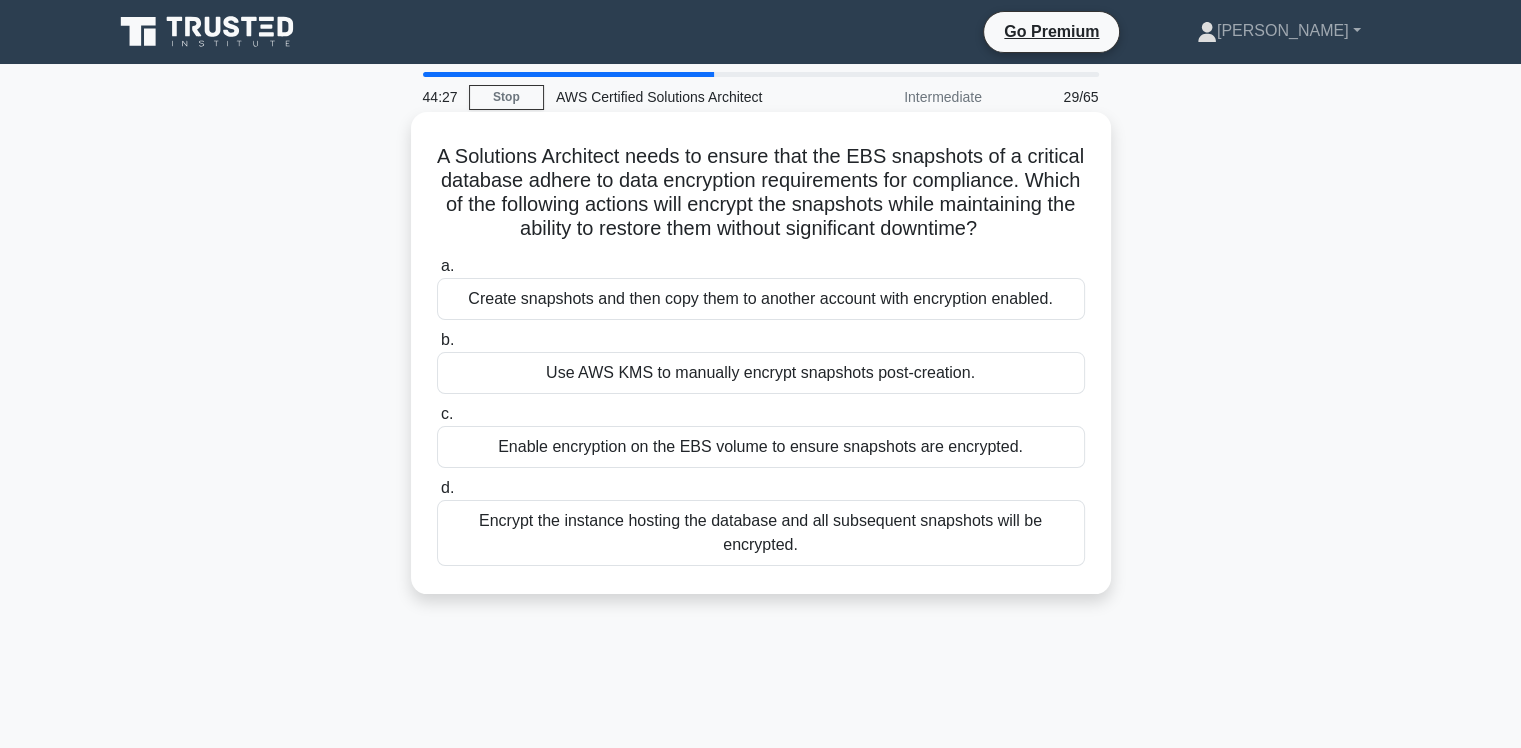click on "Enable encryption on the EBS volume to ensure snapshots are encrypted." at bounding box center [761, 447] 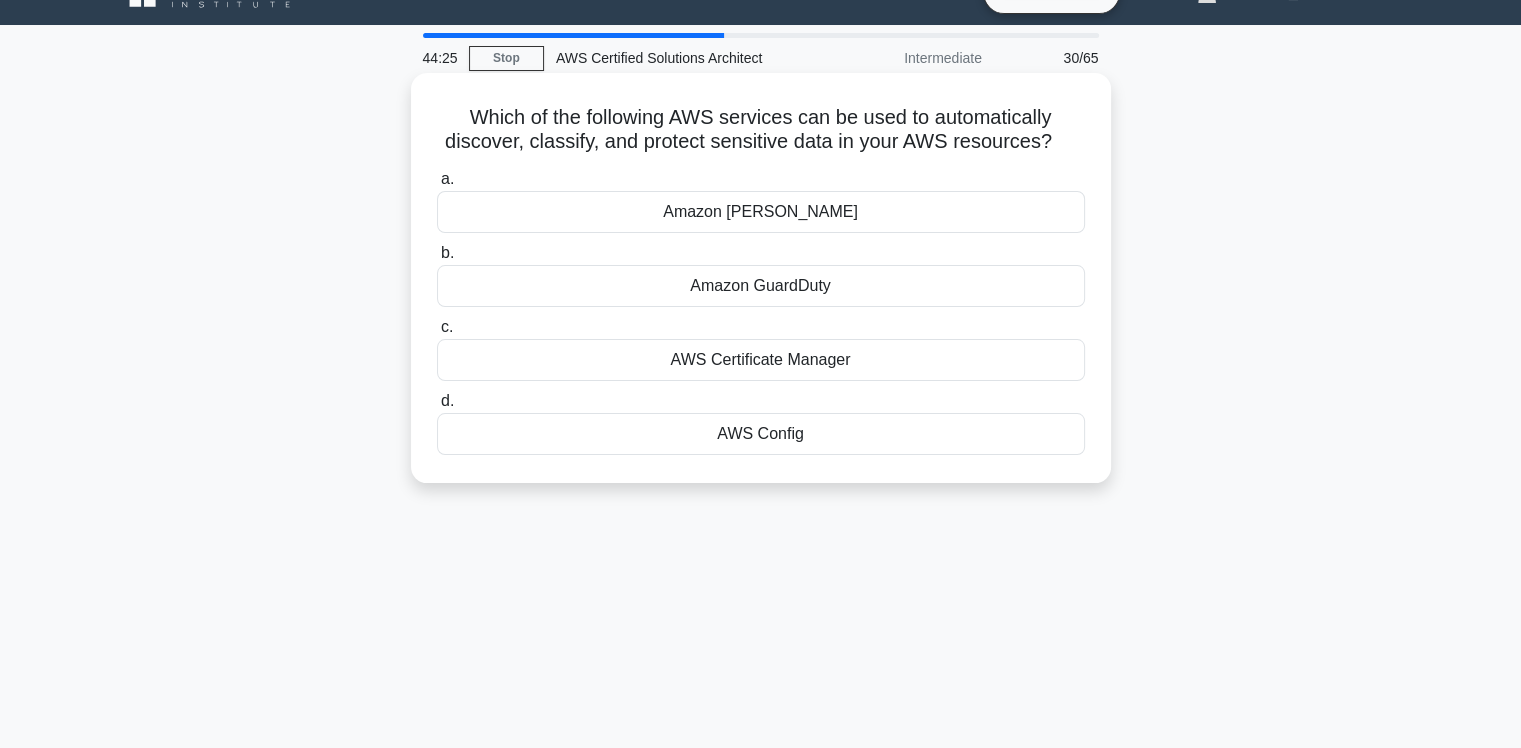 scroll, scrollTop: 0, scrollLeft: 0, axis: both 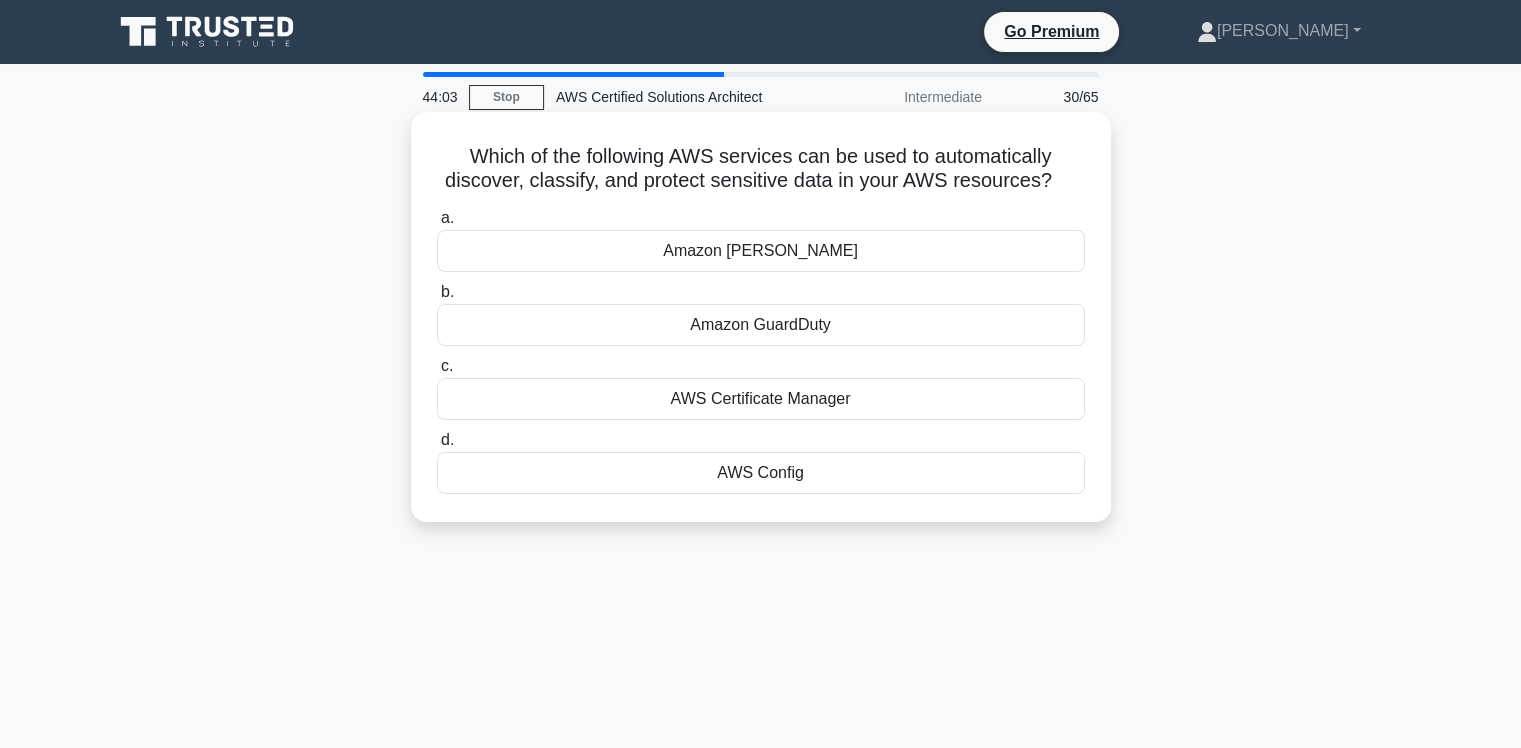 click on "Amazon Macie" at bounding box center (761, 251) 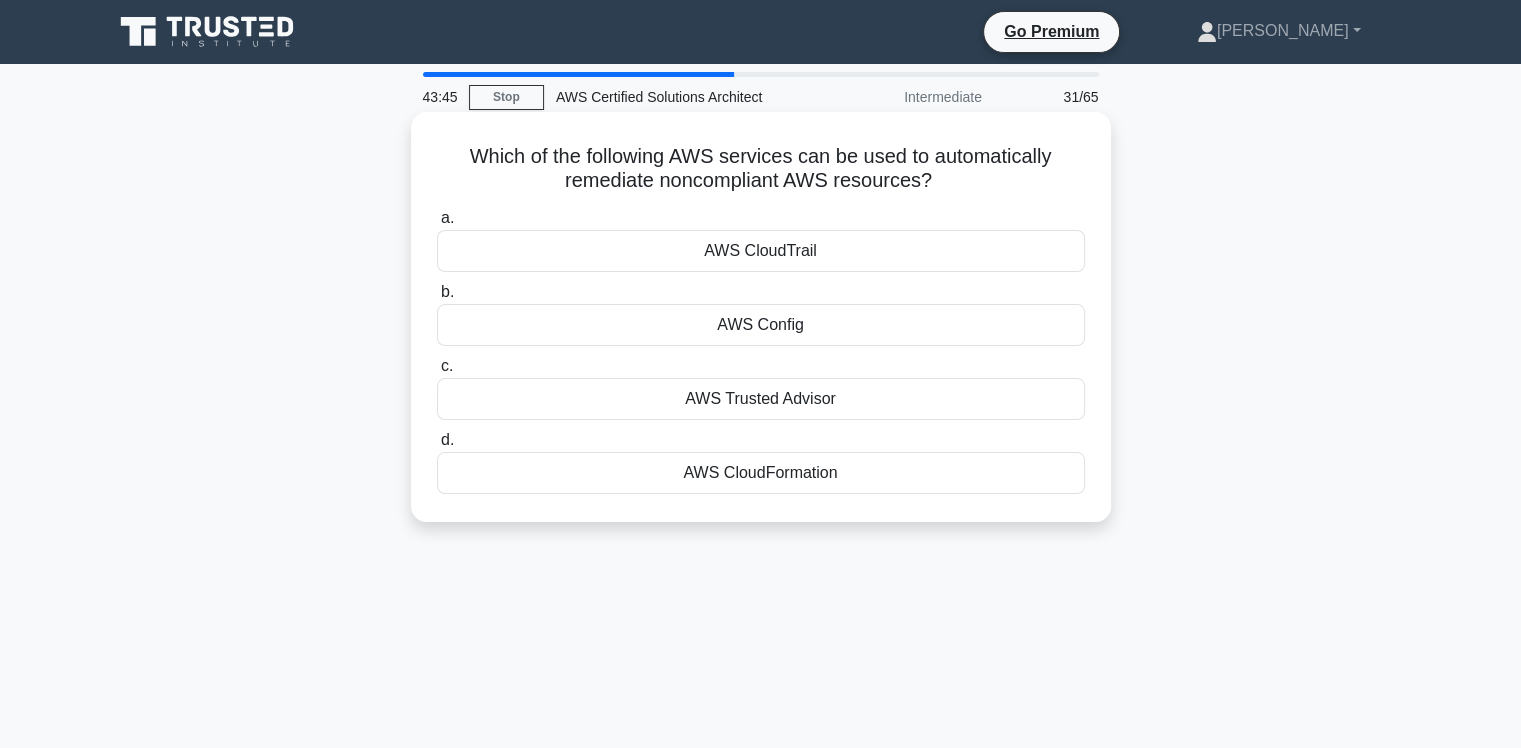 click on "AWS Config" at bounding box center [761, 325] 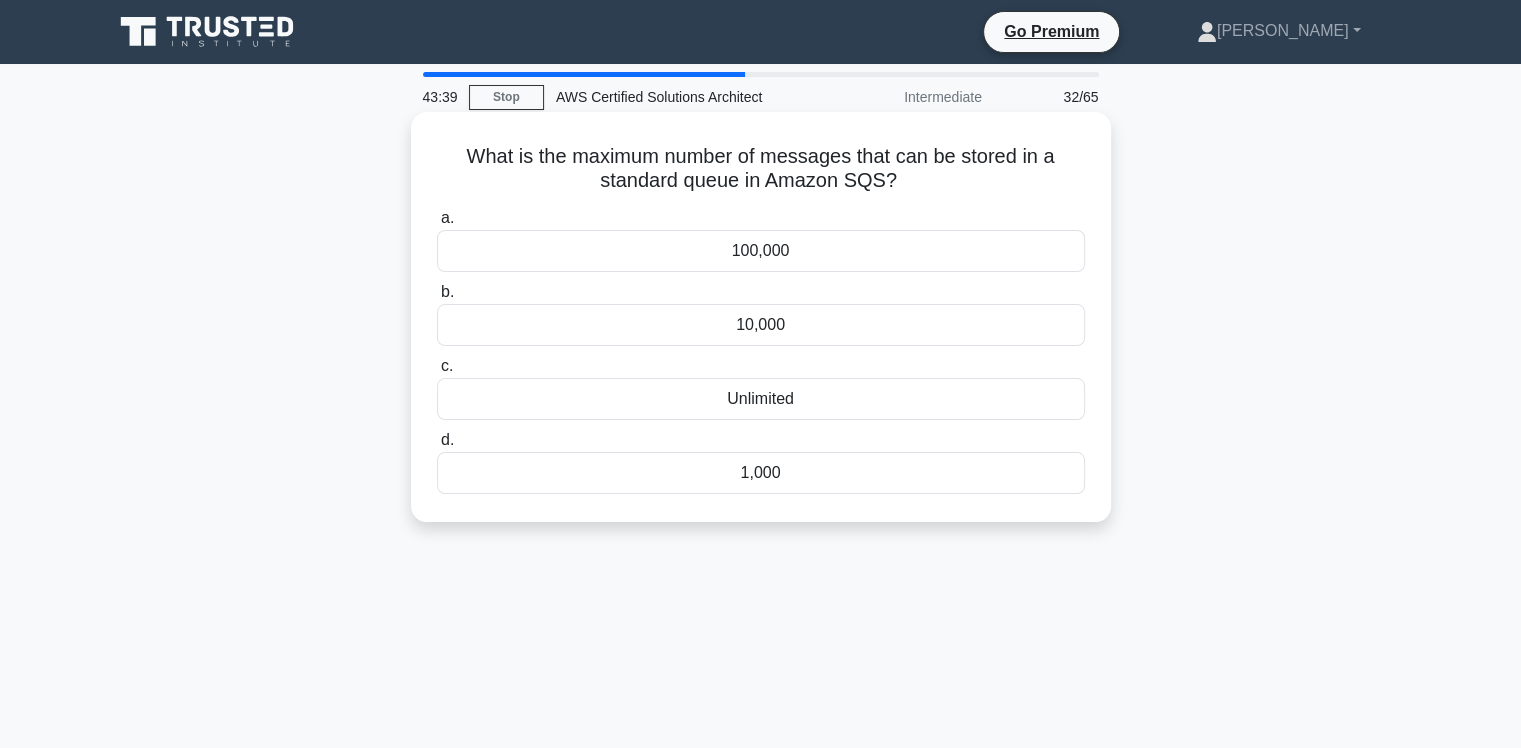click on "Unlimited" at bounding box center (761, 399) 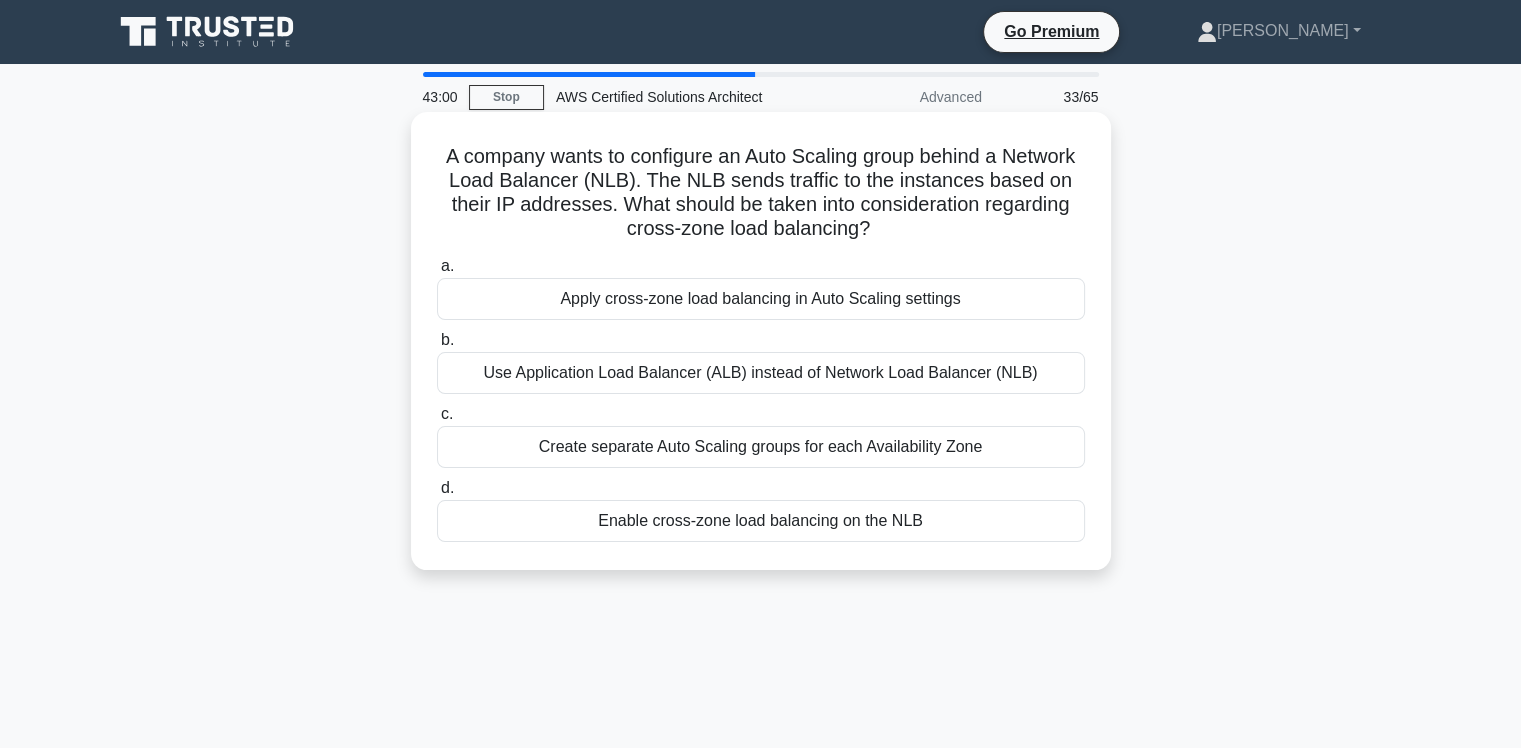 click on "Apply cross-zone load balancing in Auto Scaling settings" at bounding box center [761, 299] 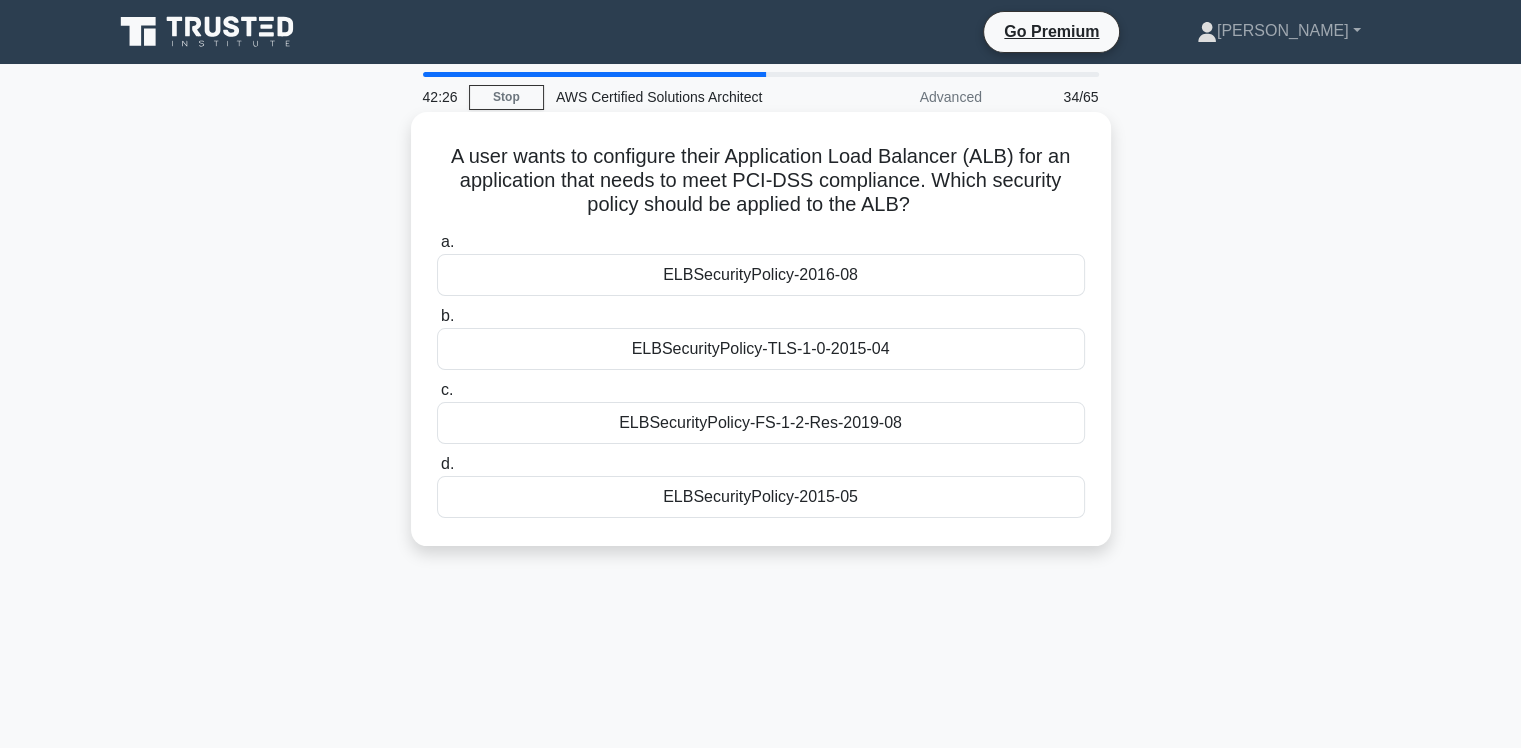 click on "ELBSecurityPolicy-FS-1-2-Res-2019-08" at bounding box center (761, 423) 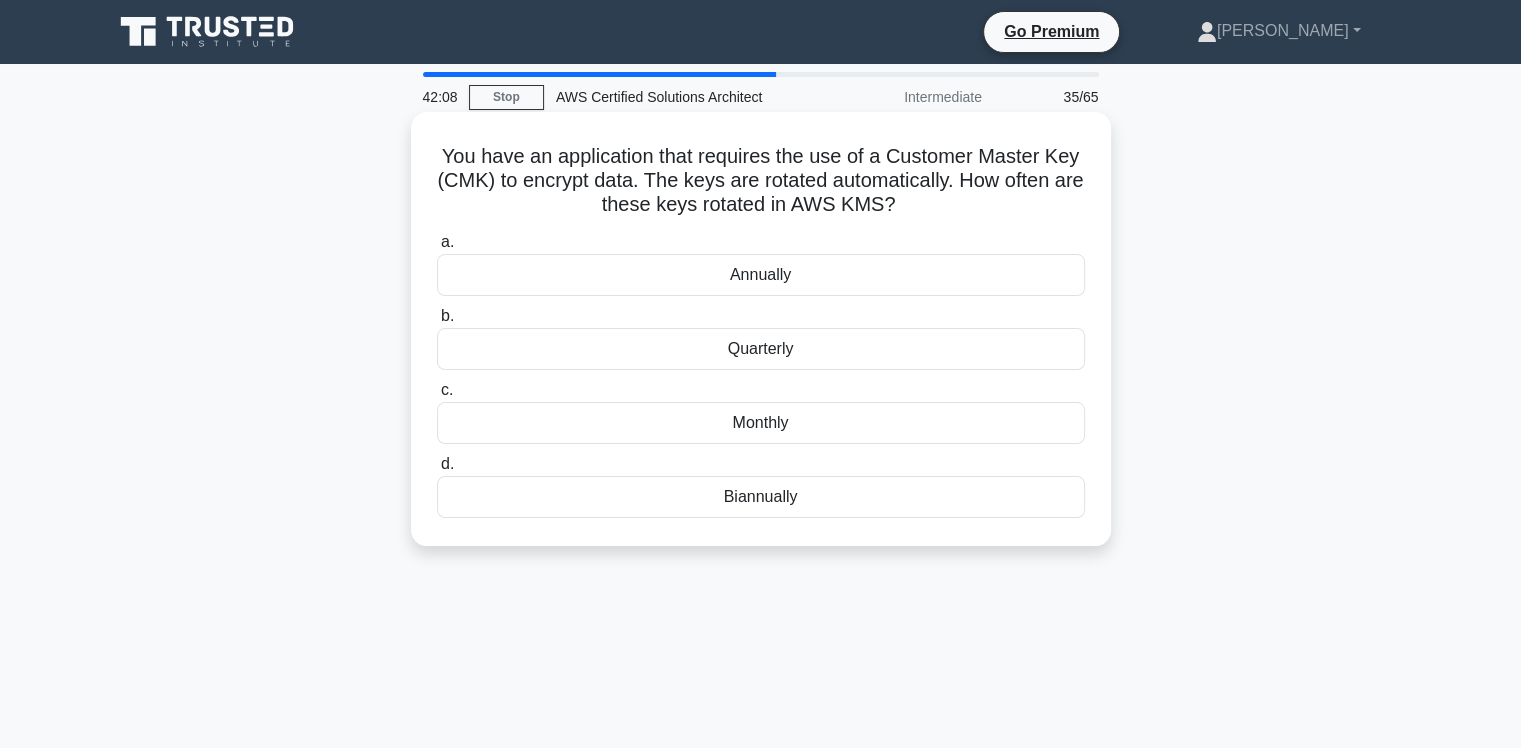 click on "Quarterly" at bounding box center (761, 349) 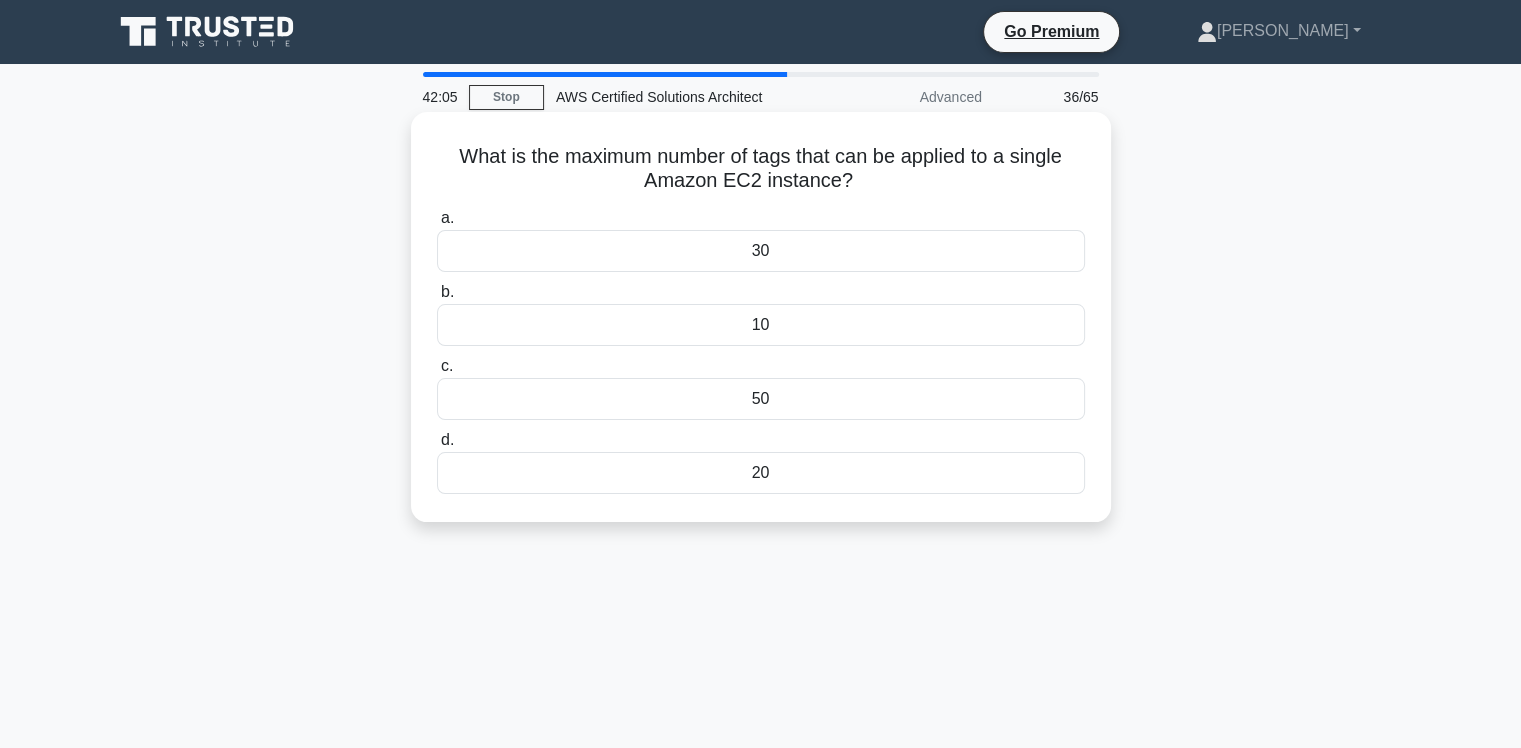 click on "50" at bounding box center (761, 399) 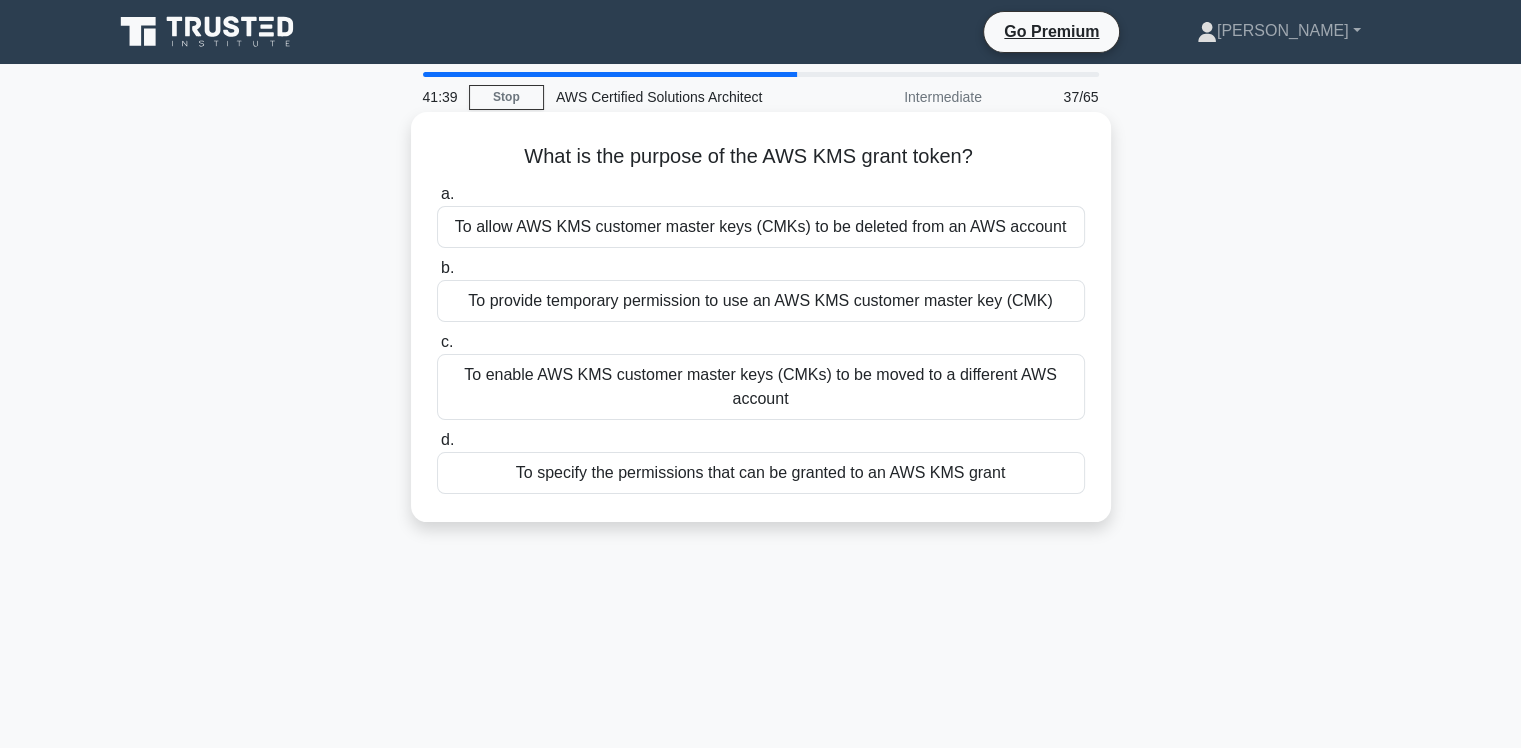 click on "To provide temporary permission to use an AWS KMS customer master key (CMK)" at bounding box center [761, 301] 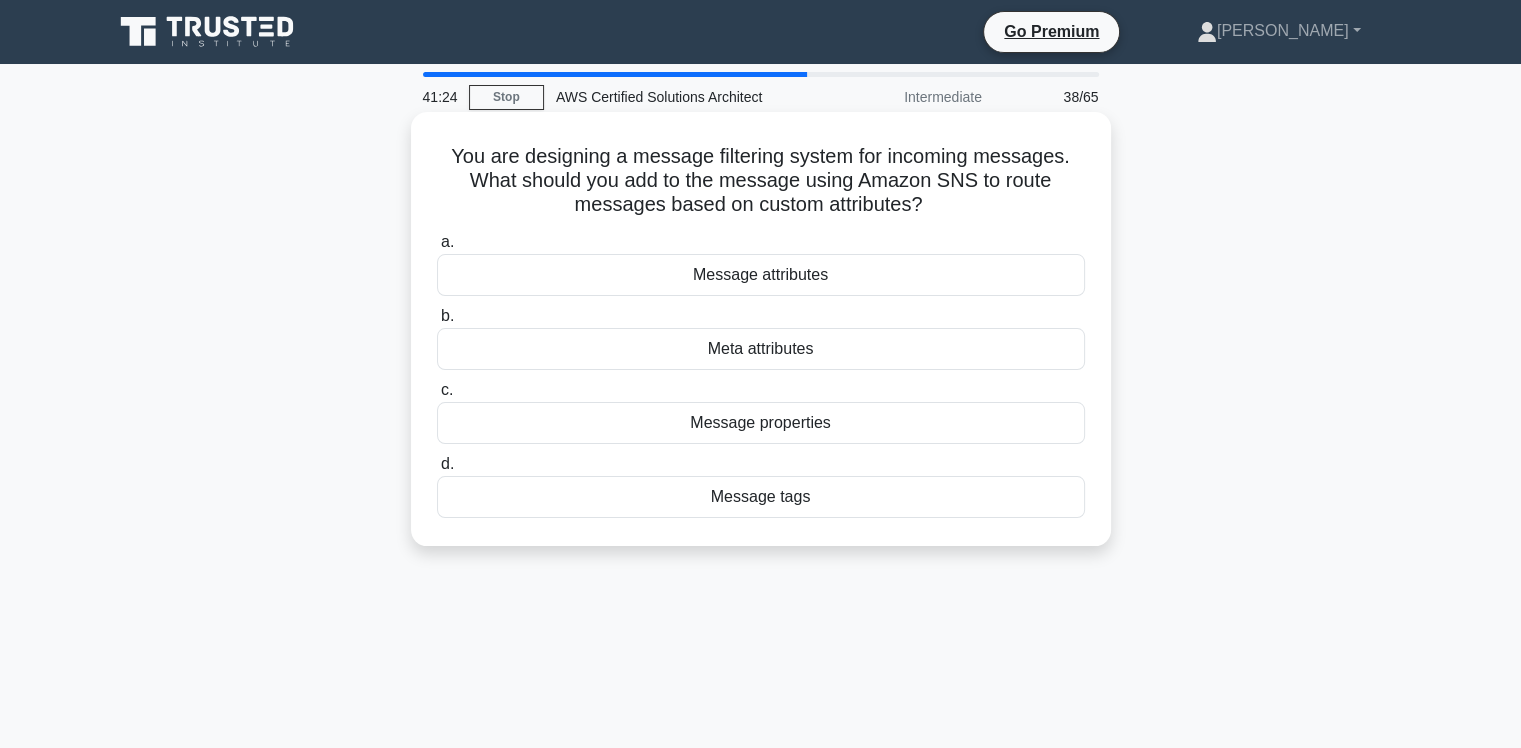 click on "Message tags" at bounding box center [761, 497] 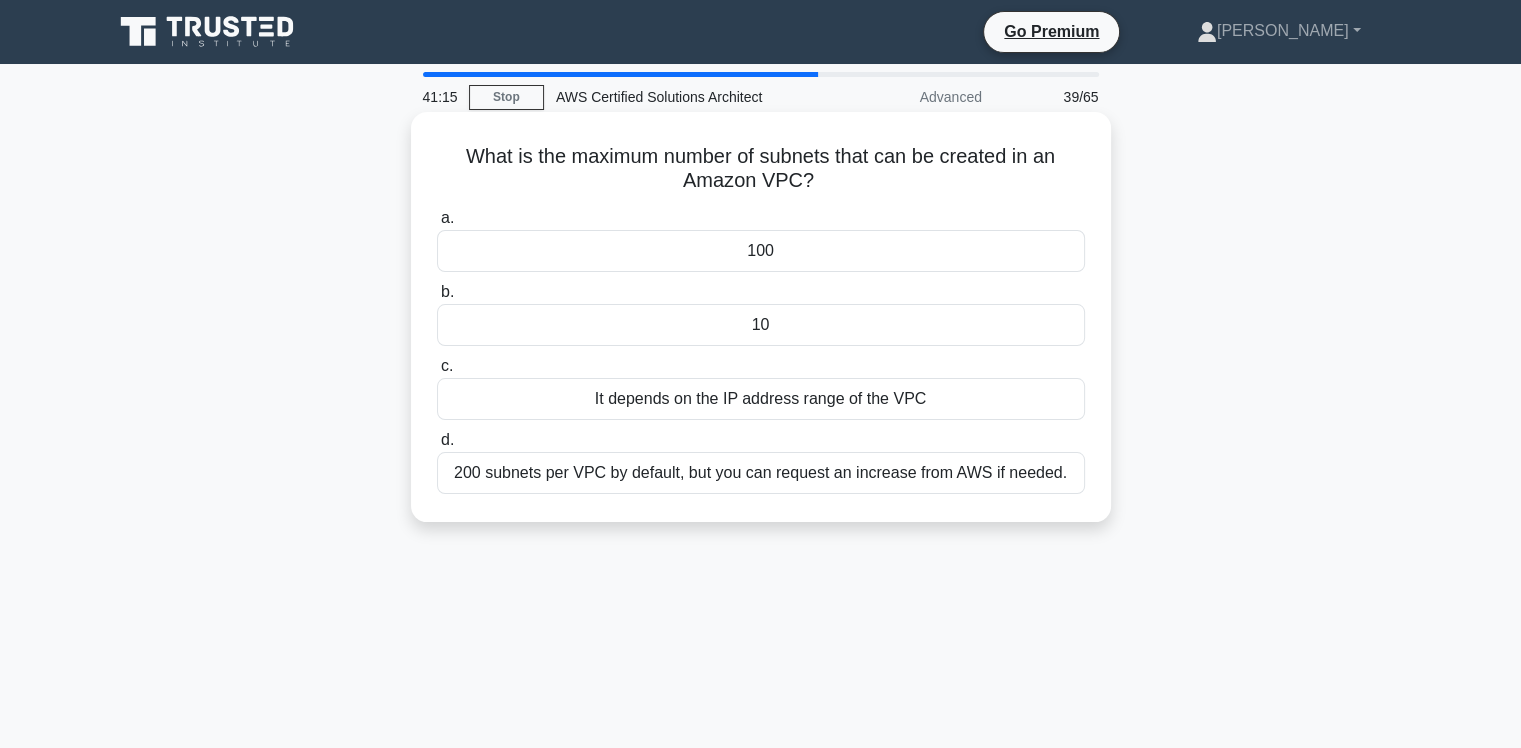 click on "200 subnets per VPC by default, but you can request an increase from AWS if needed." at bounding box center (761, 473) 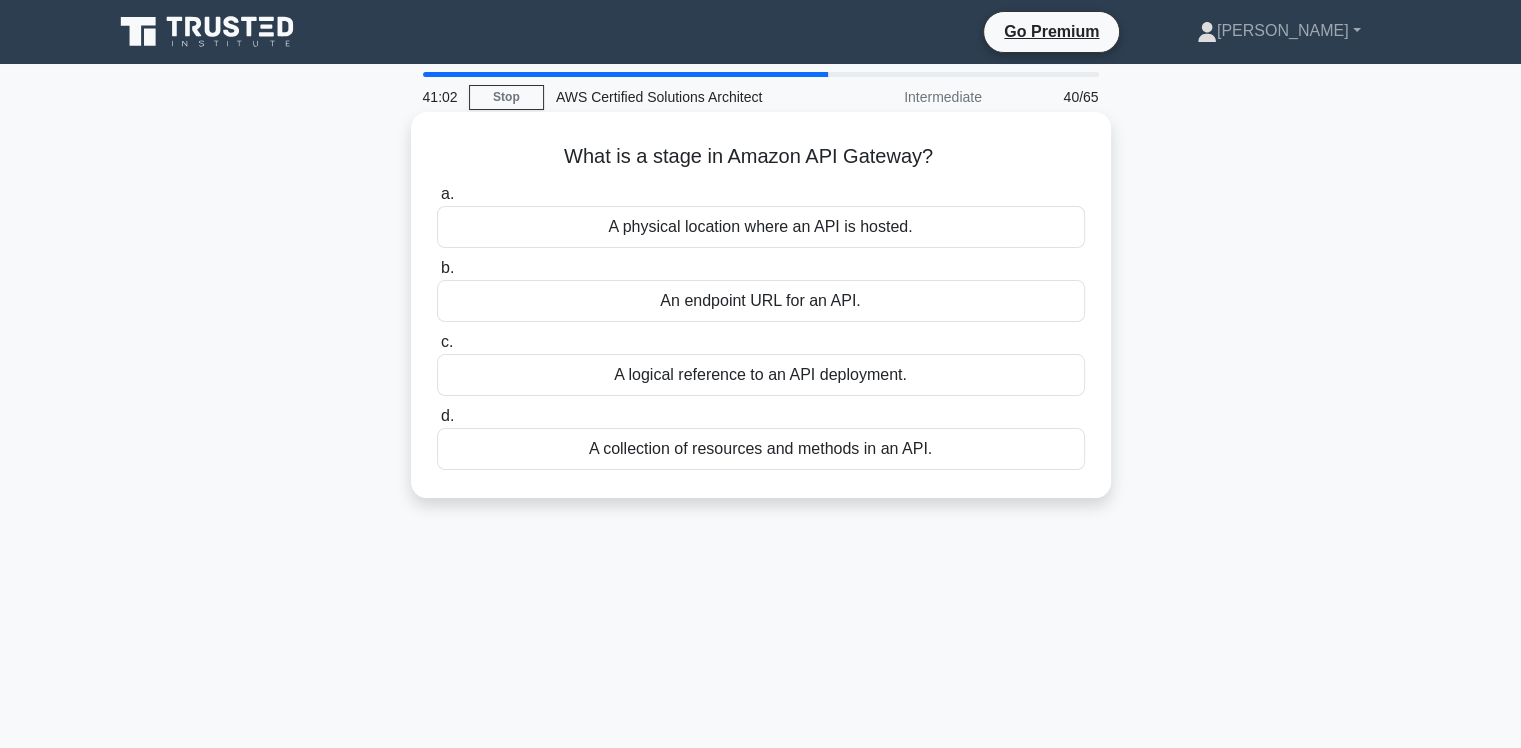 click on "A logical reference to an API deployment." at bounding box center (761, 375) 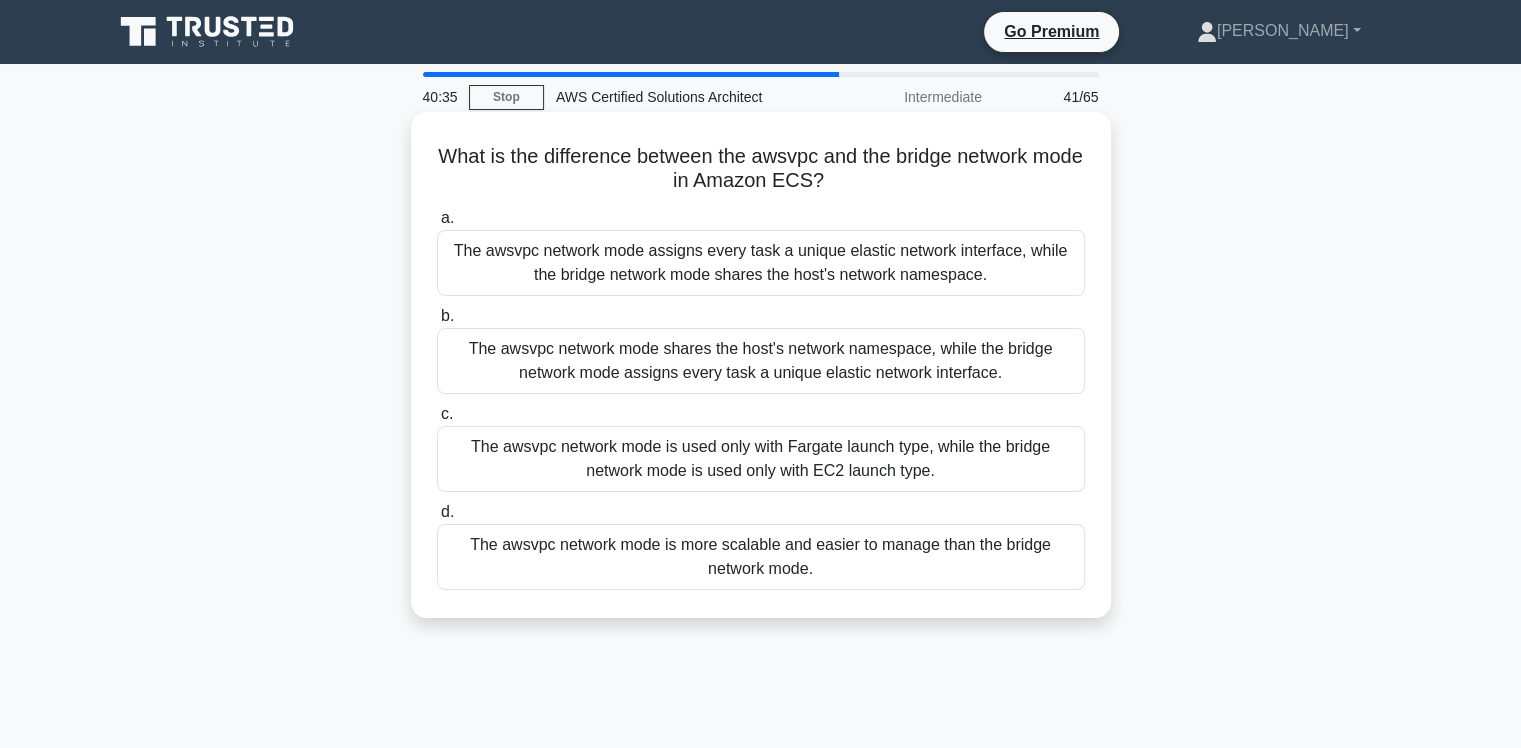 click on "The awsvpc network mode assigns every task a unique elastic network interface, while the bridge network mode shares the host's network namespace." at bounding box center [761, 263] 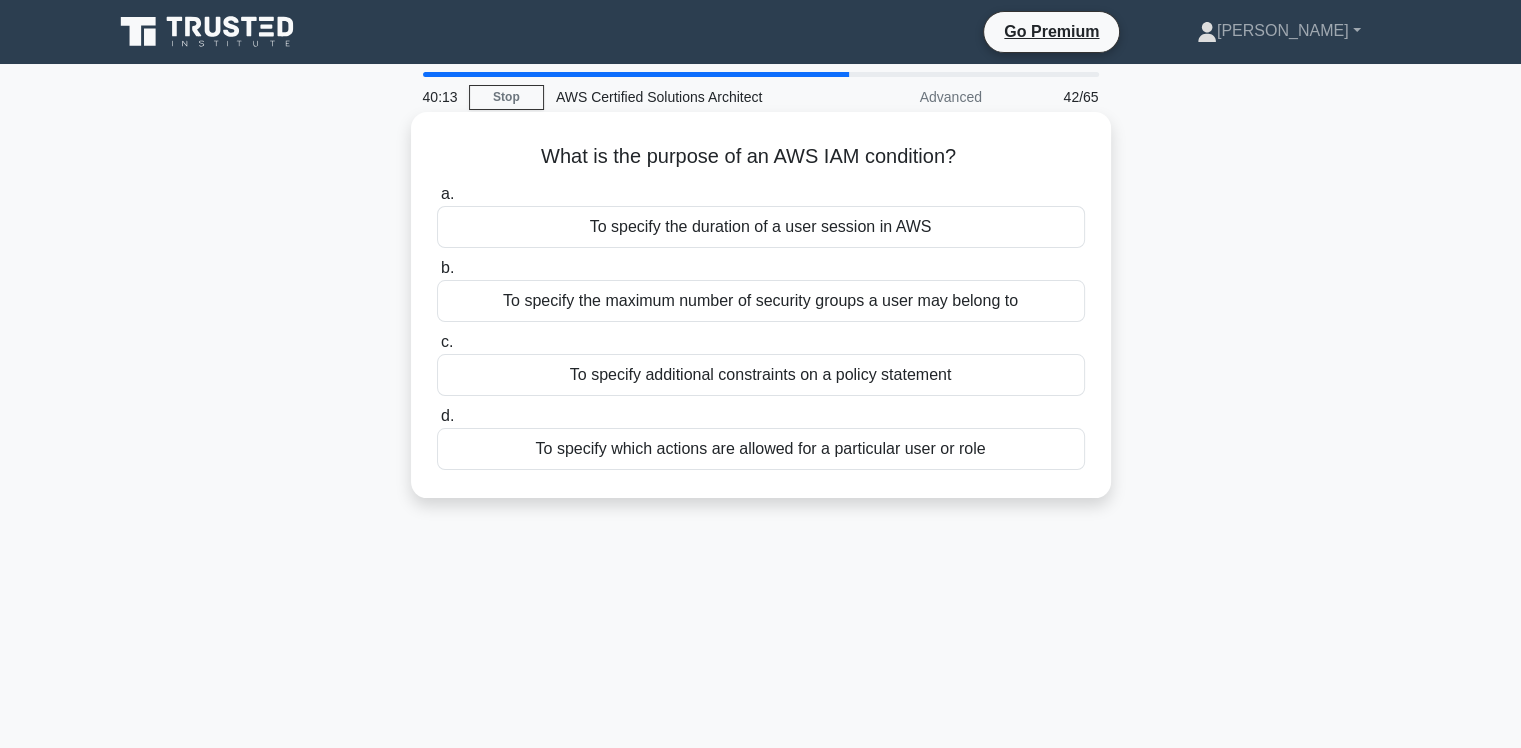 click on "To specify additional constraints on a policy statement" at bounding box center (761, 375) 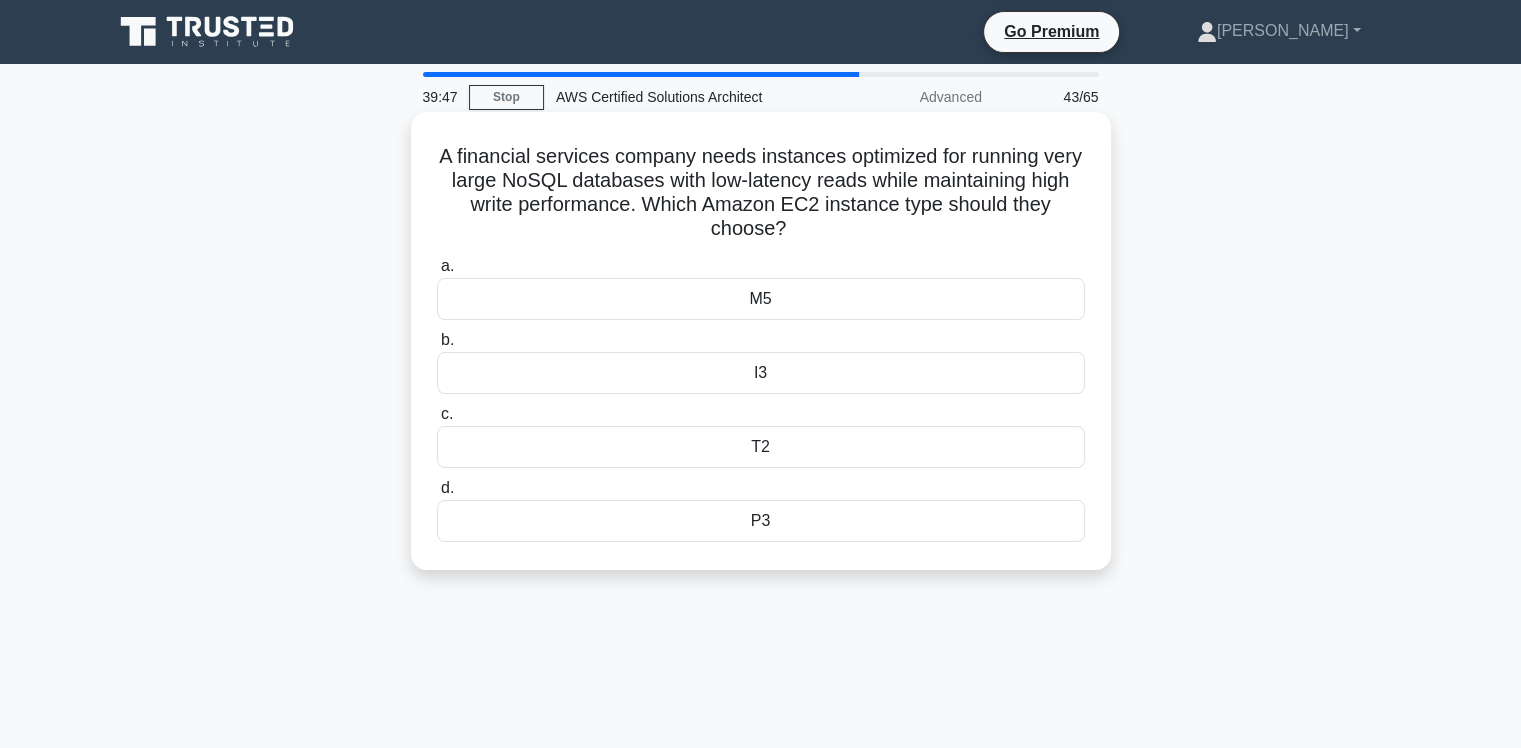click on "M5" at bounding box center [761, 299] 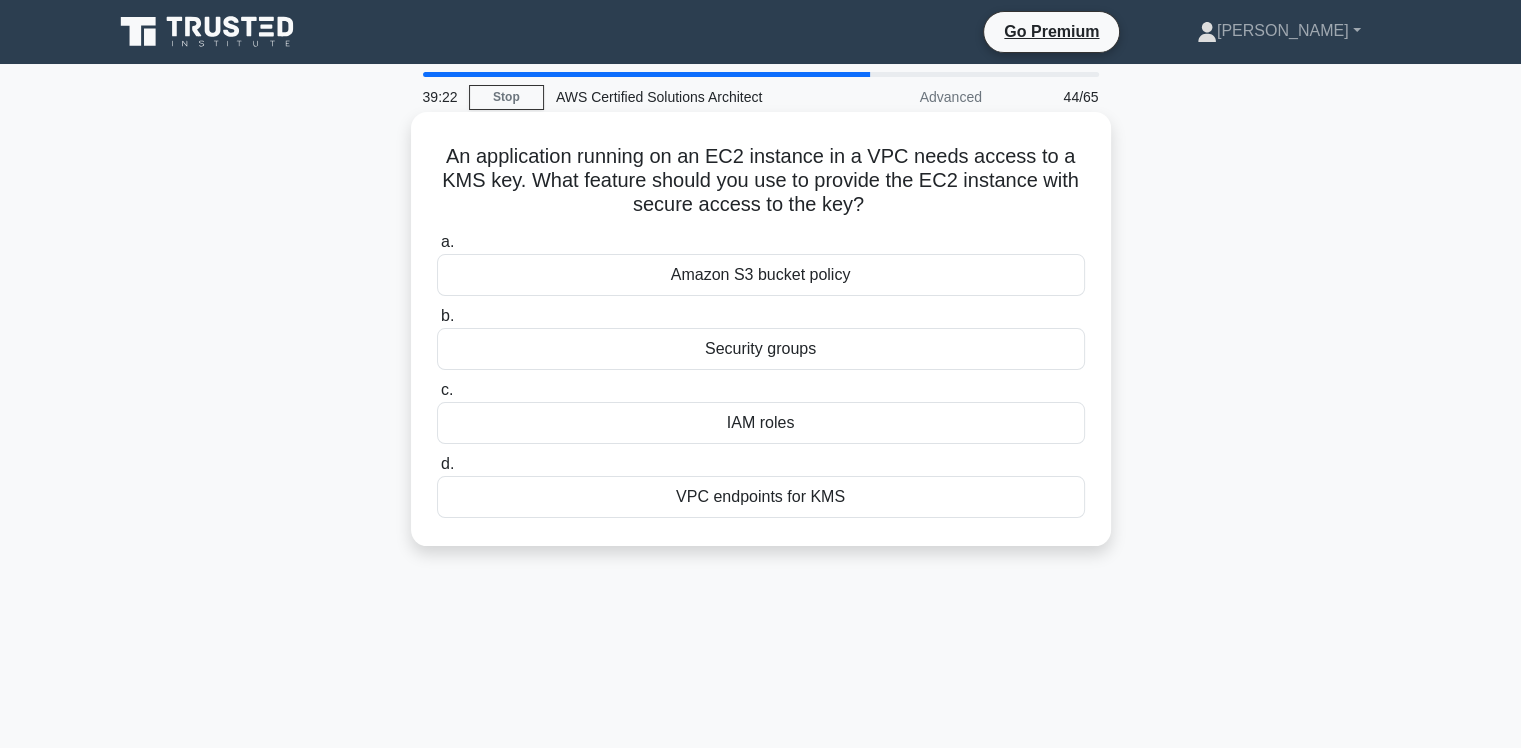 click on "VPC endpoints for KMS" at bounding box center (761, 497) 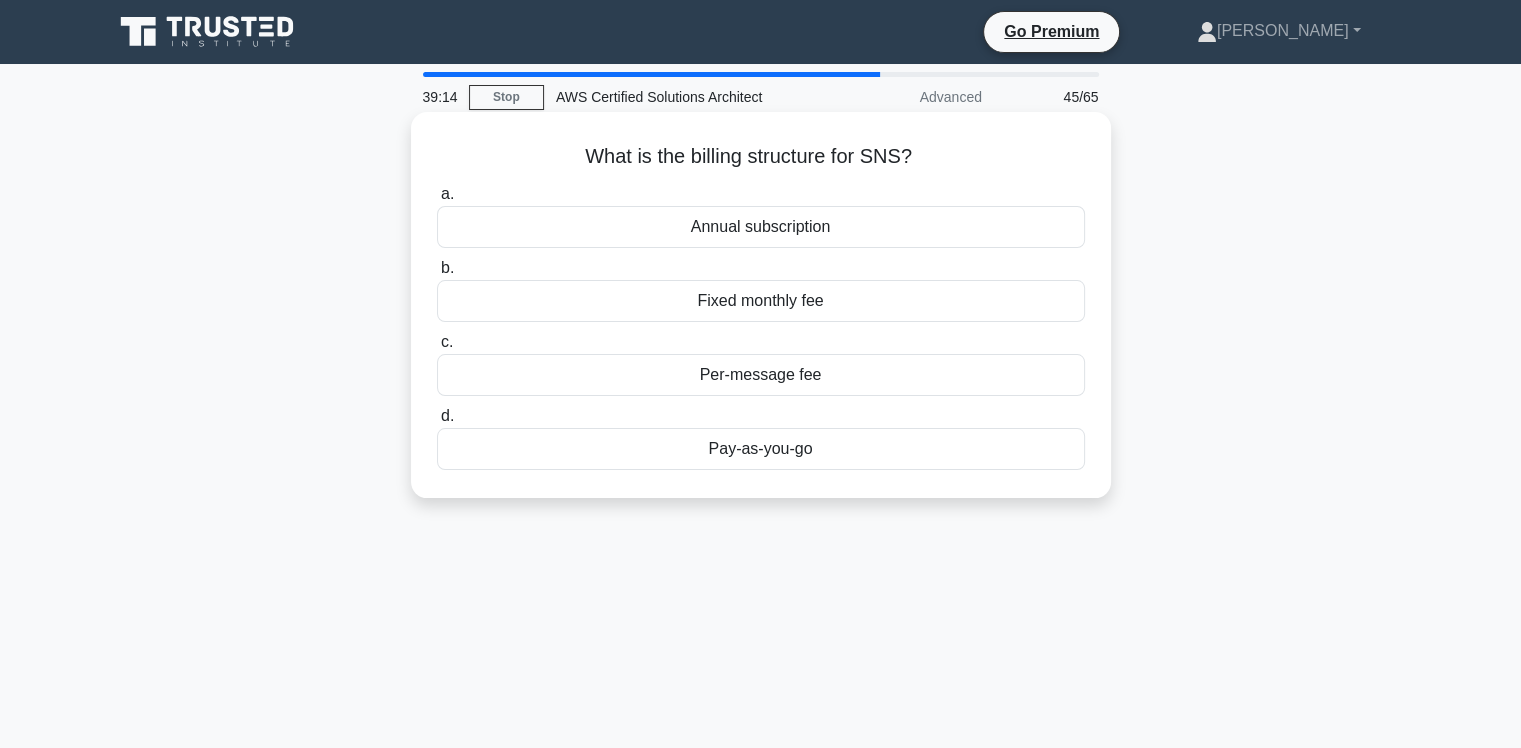 click on "Per-message fee" at bounding box center (761, 375) 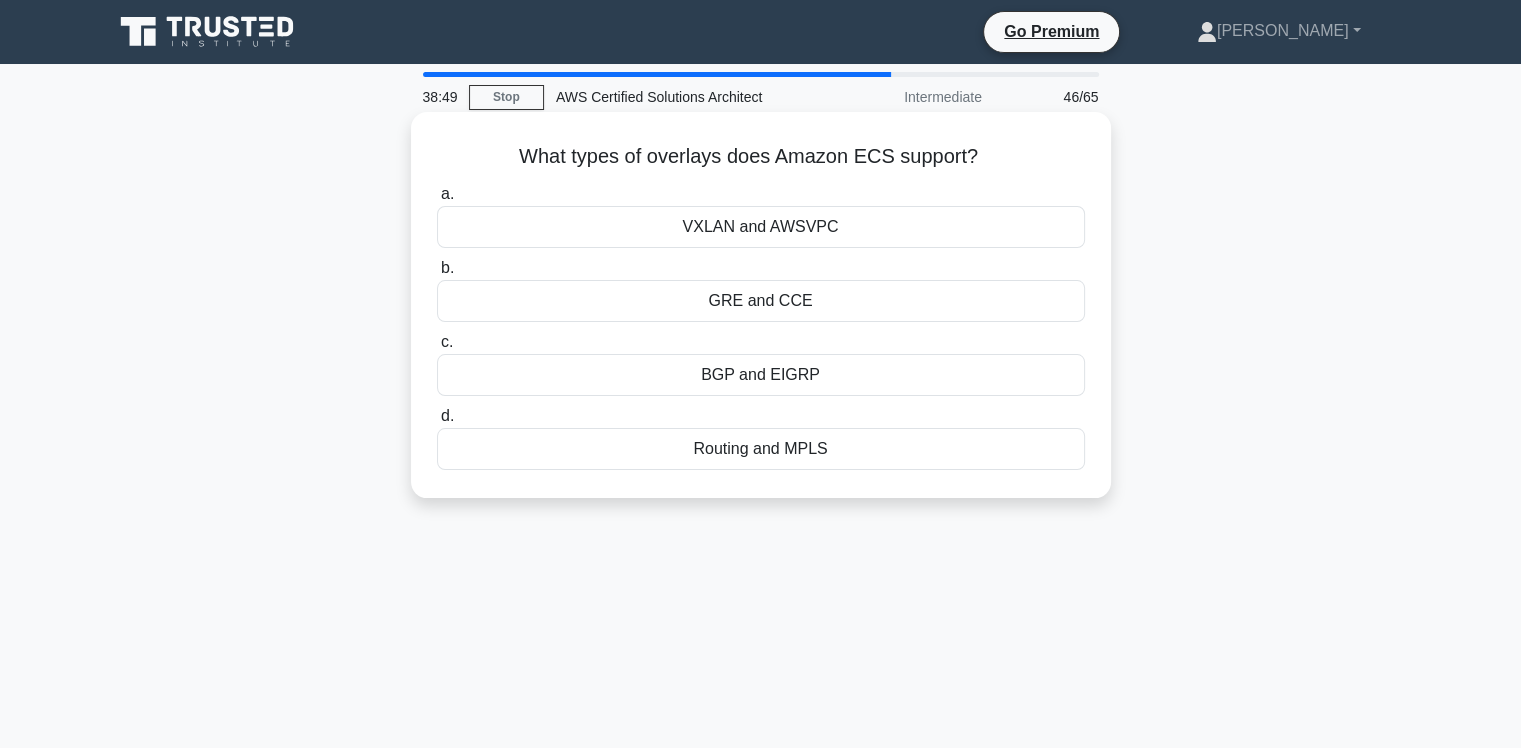 click on "VXLAN and AWSVPC" at bounding box center (761, 227) 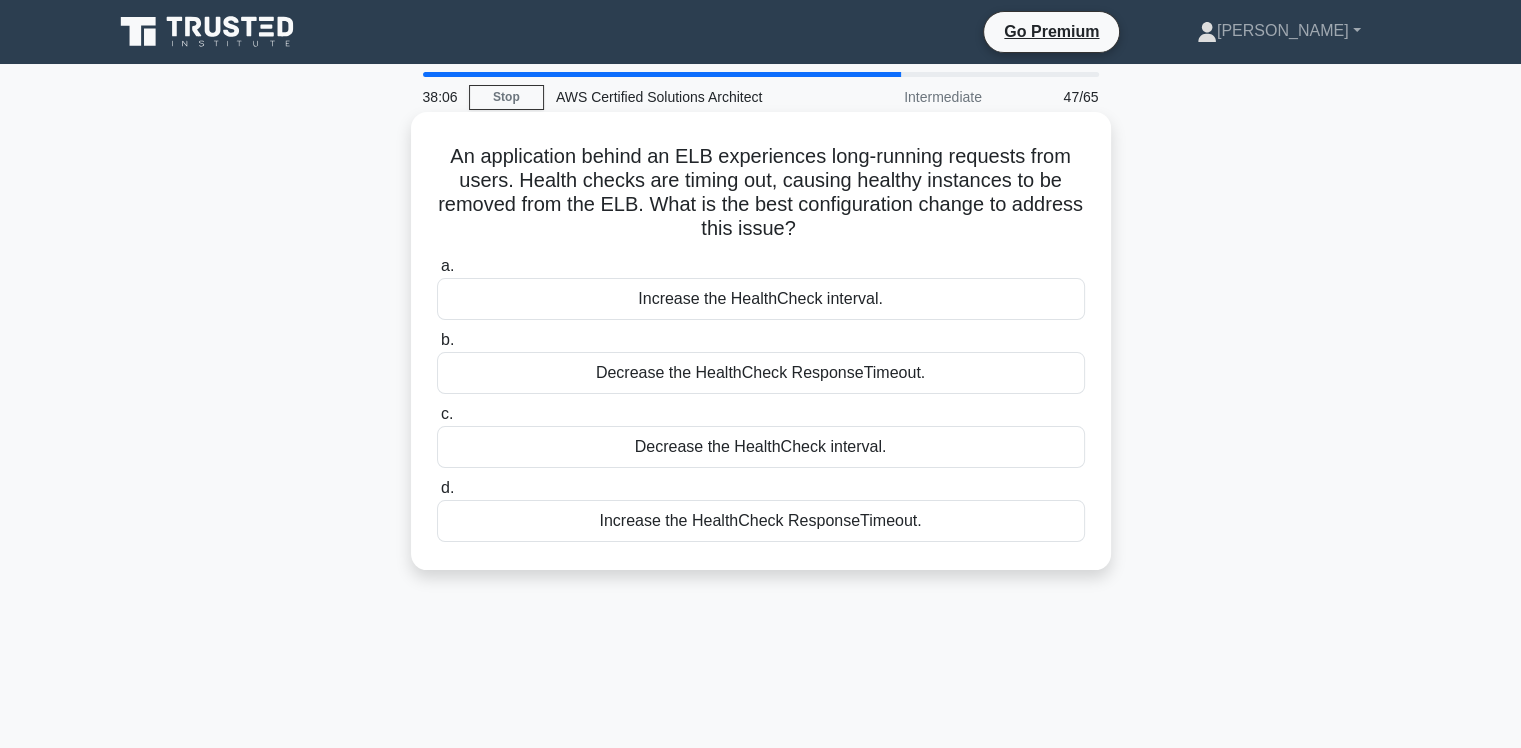click on "Increase the HealthCheck ResponseTimeout." at bounding box center (761, 521) 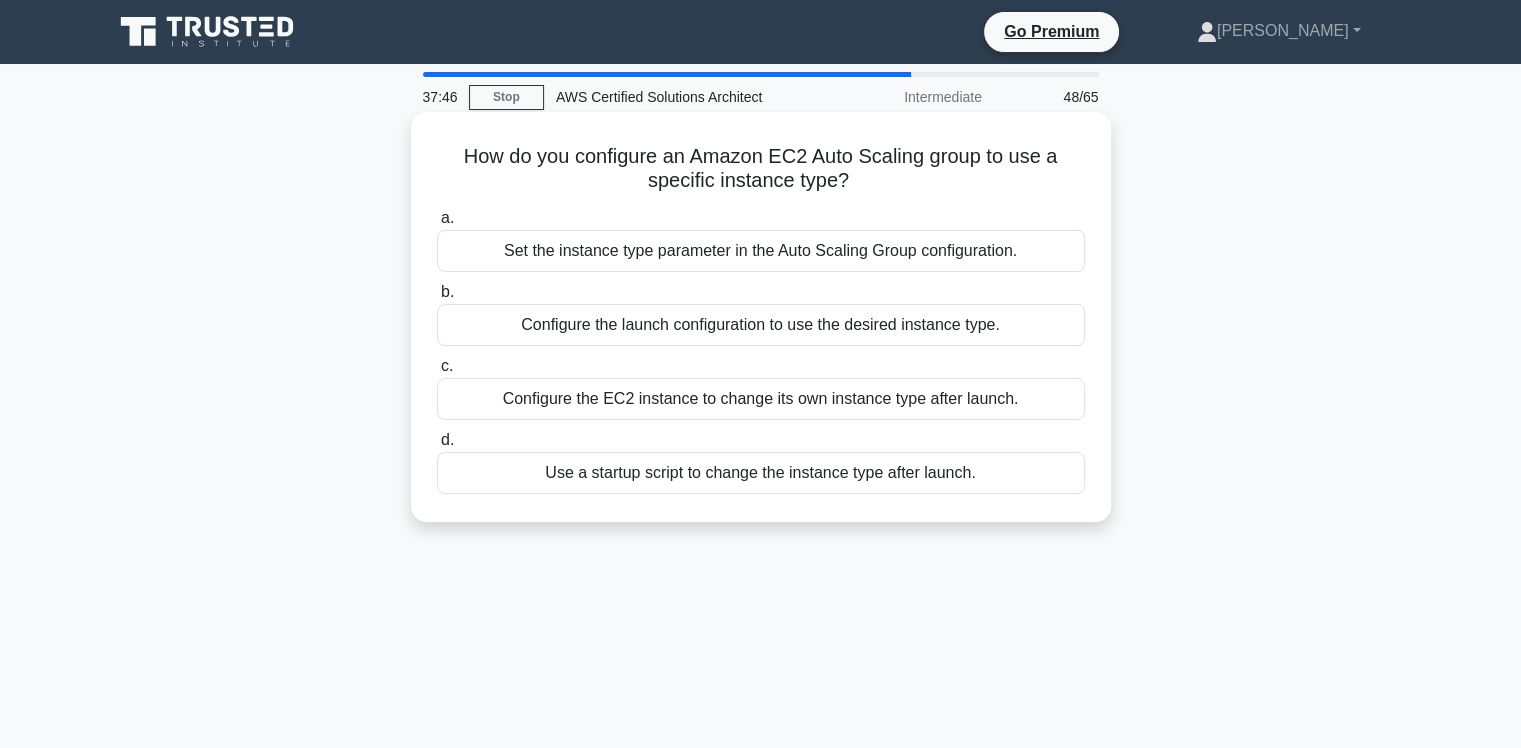 click on "Set the instance type parameter in the Auto Scaling Group configuration." at bounding box center [761, 251] 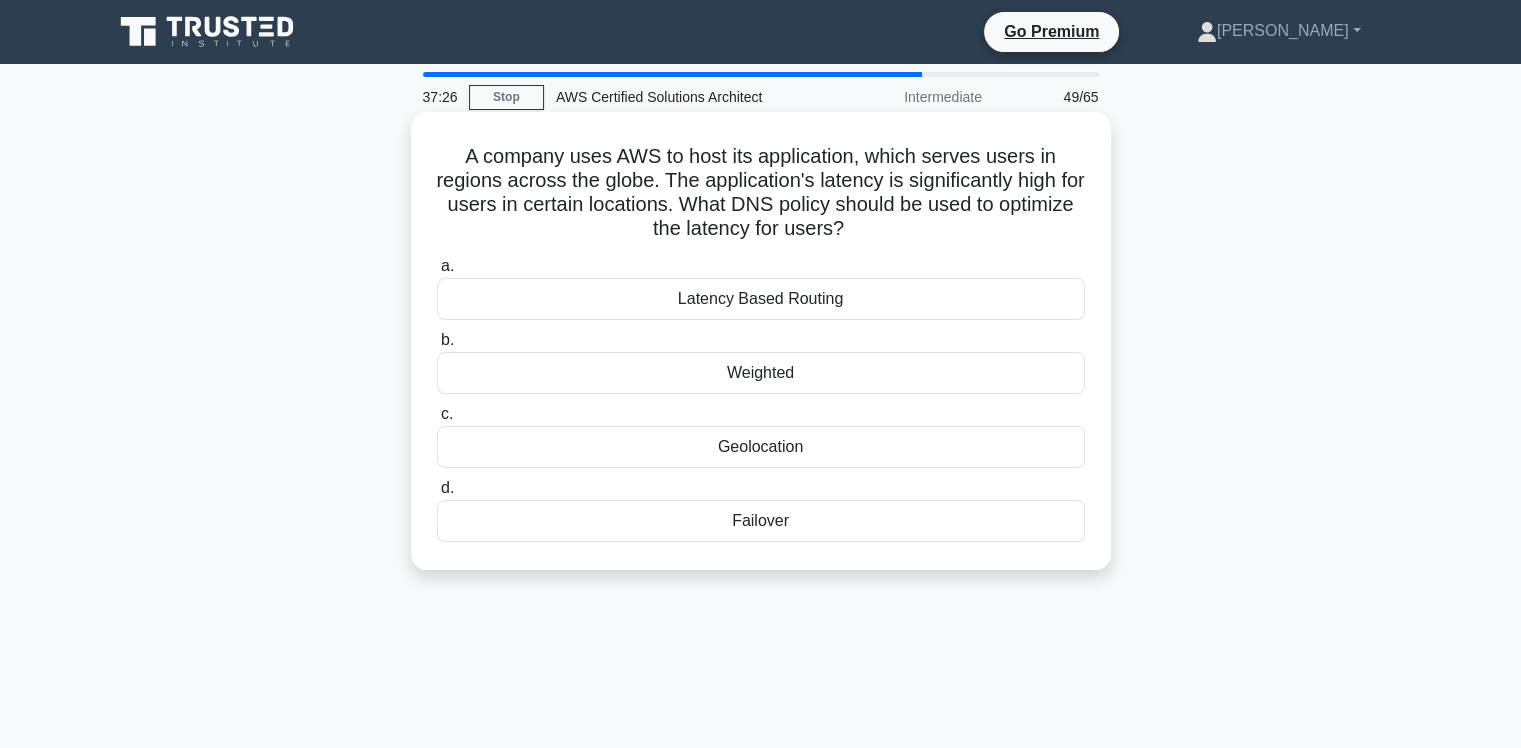 click on "Latency Based Routing" at bounding box center [761, 299] 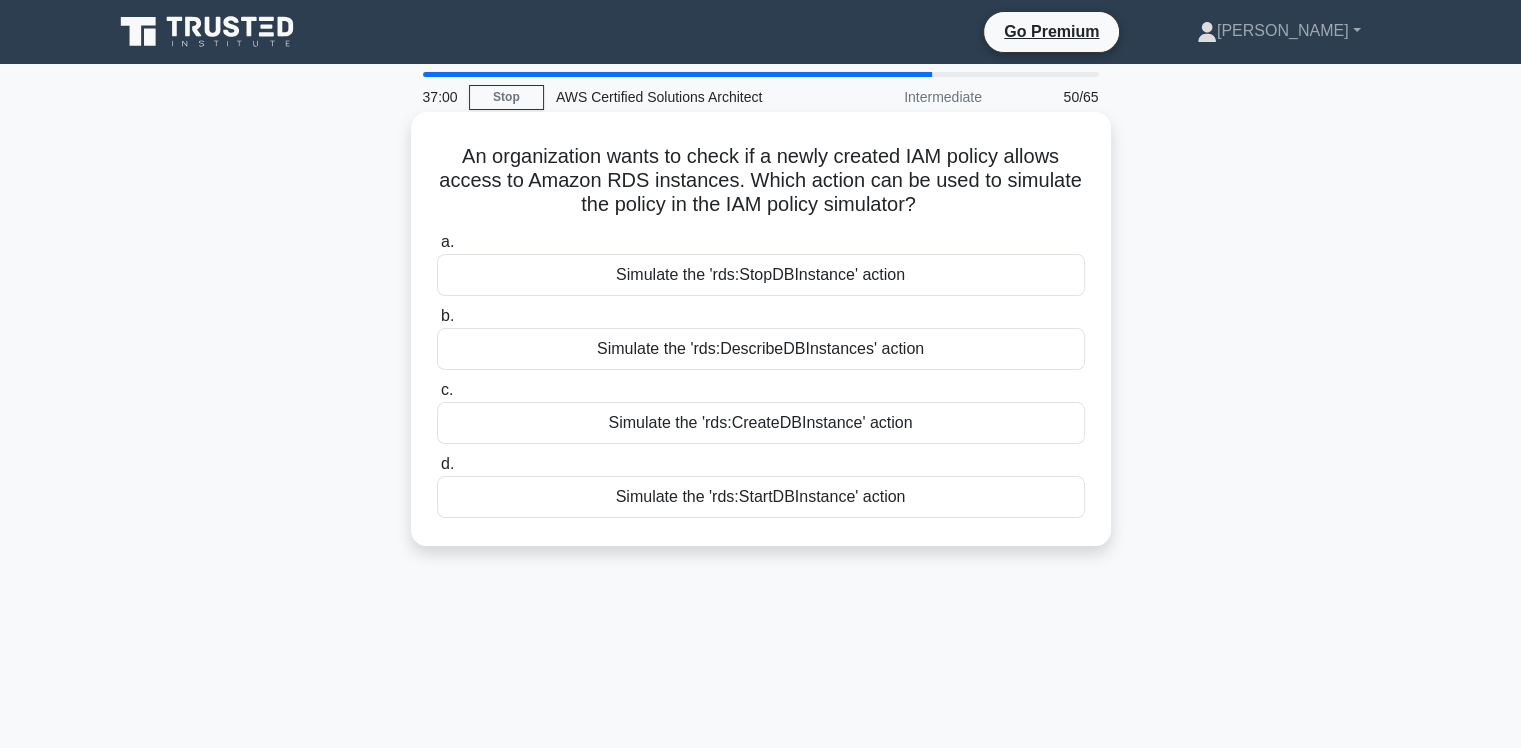 click on "Simulate the 'rds:CreateDBInstance' action" at bounding box center [761, 423] 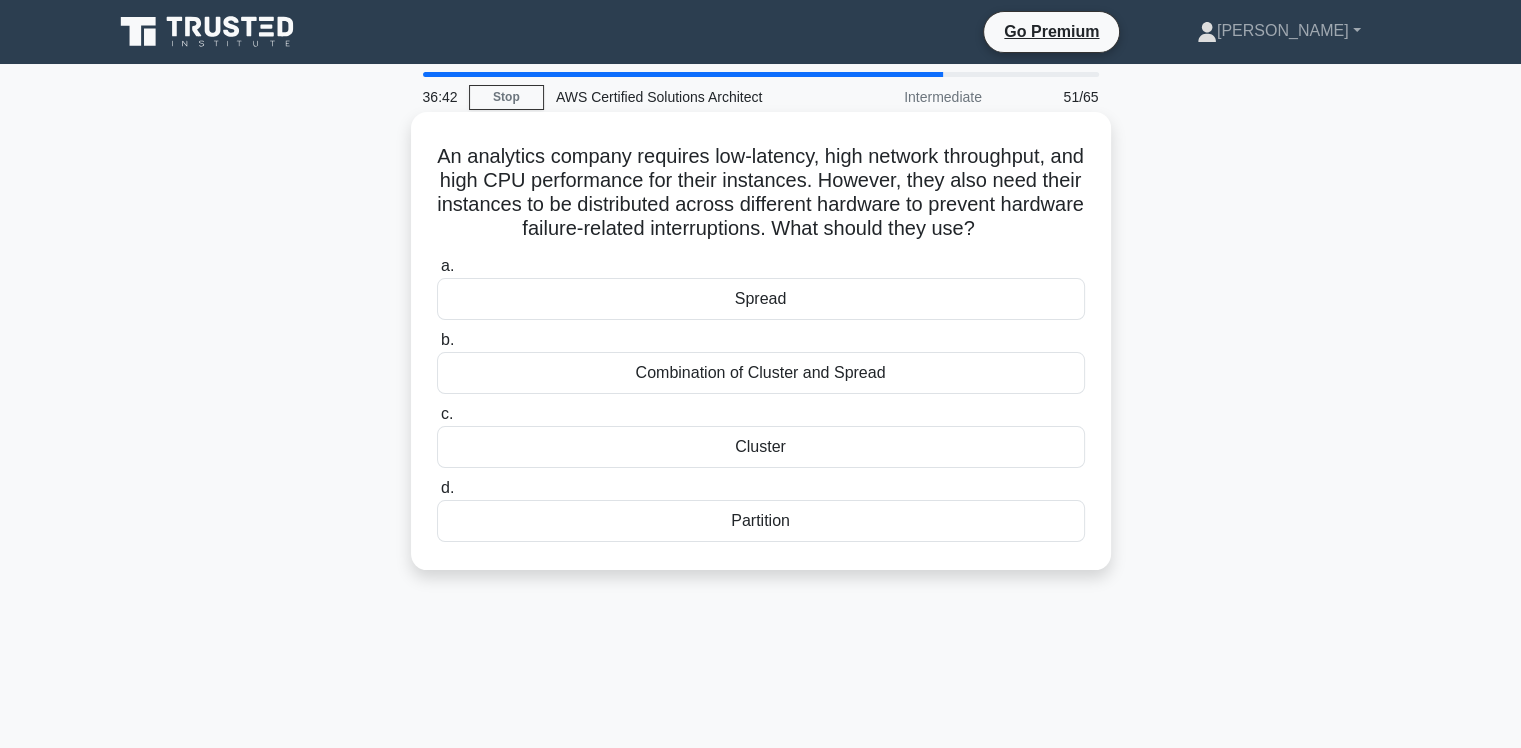 click on "Combination of Cluster and Spread" at bounding box center [761, 373] 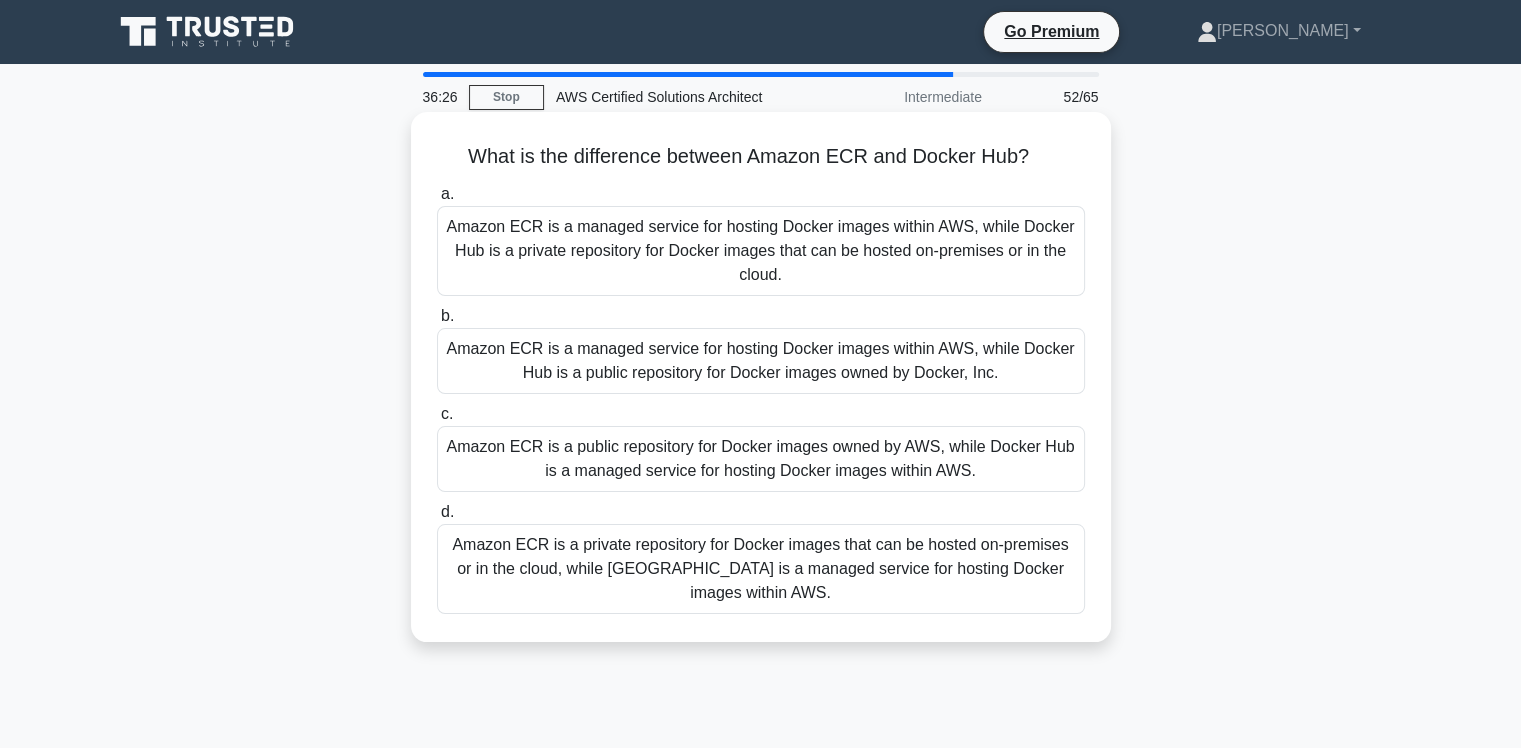 click on "Amazon ECR is a managed service for hosting Docker images within AWS, while Docker Hub is a private repository for Docker images that can be hosted on-premises or in the cloud." at bounding box center (761, 251) 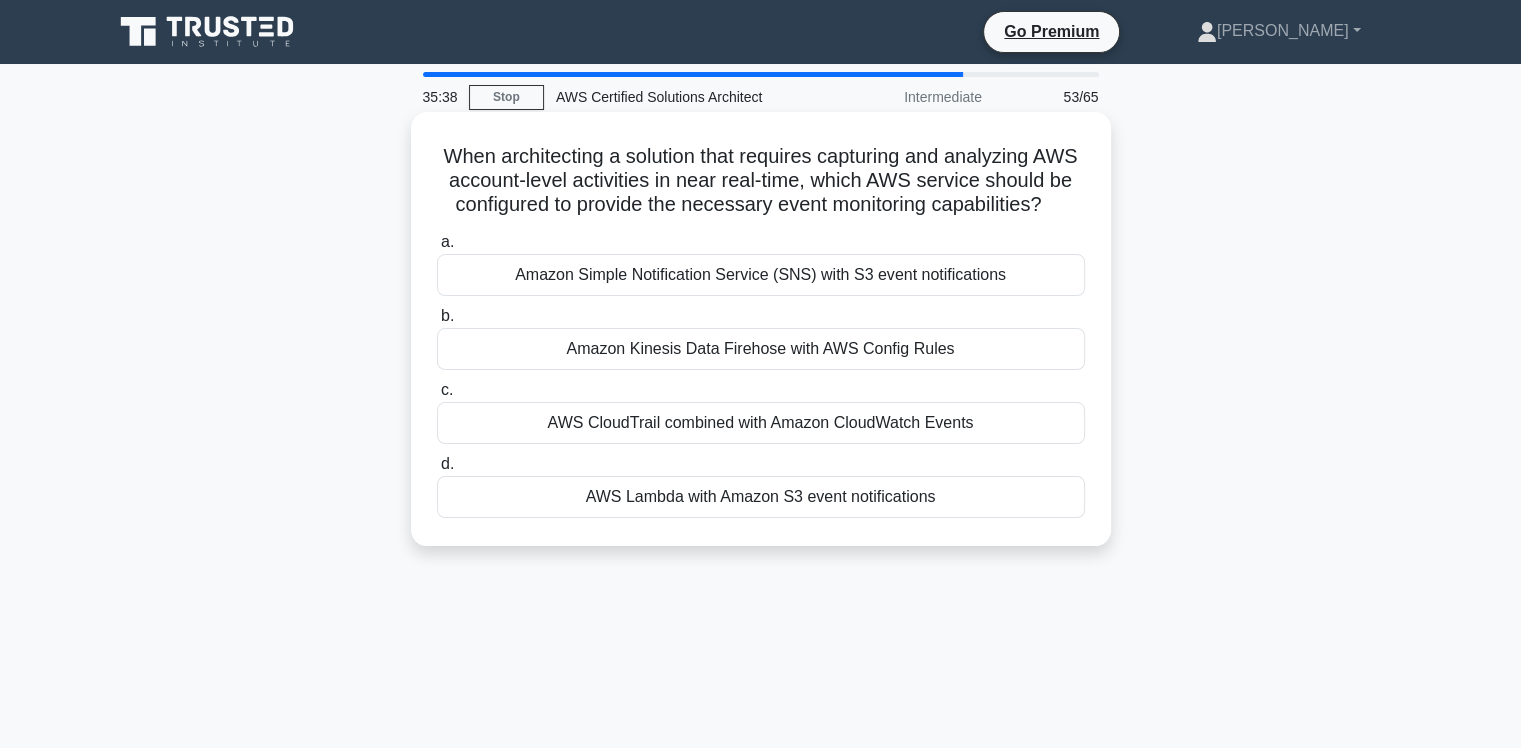 click on "AWS Lambda with Amazon S3 event notifications" at bounding box center (761, 497) 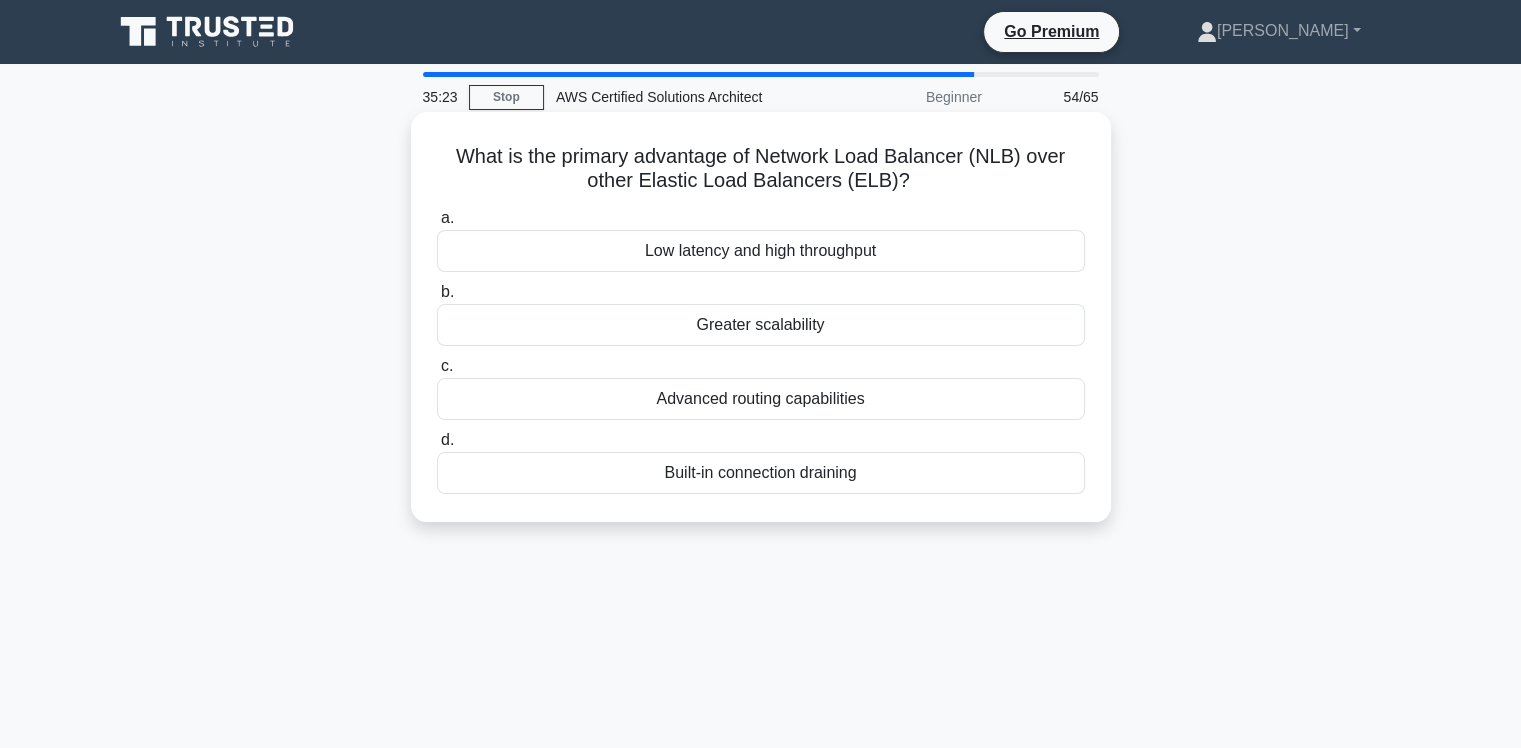click on "Advanced routing capabilities" at bounding box center [761, 399] 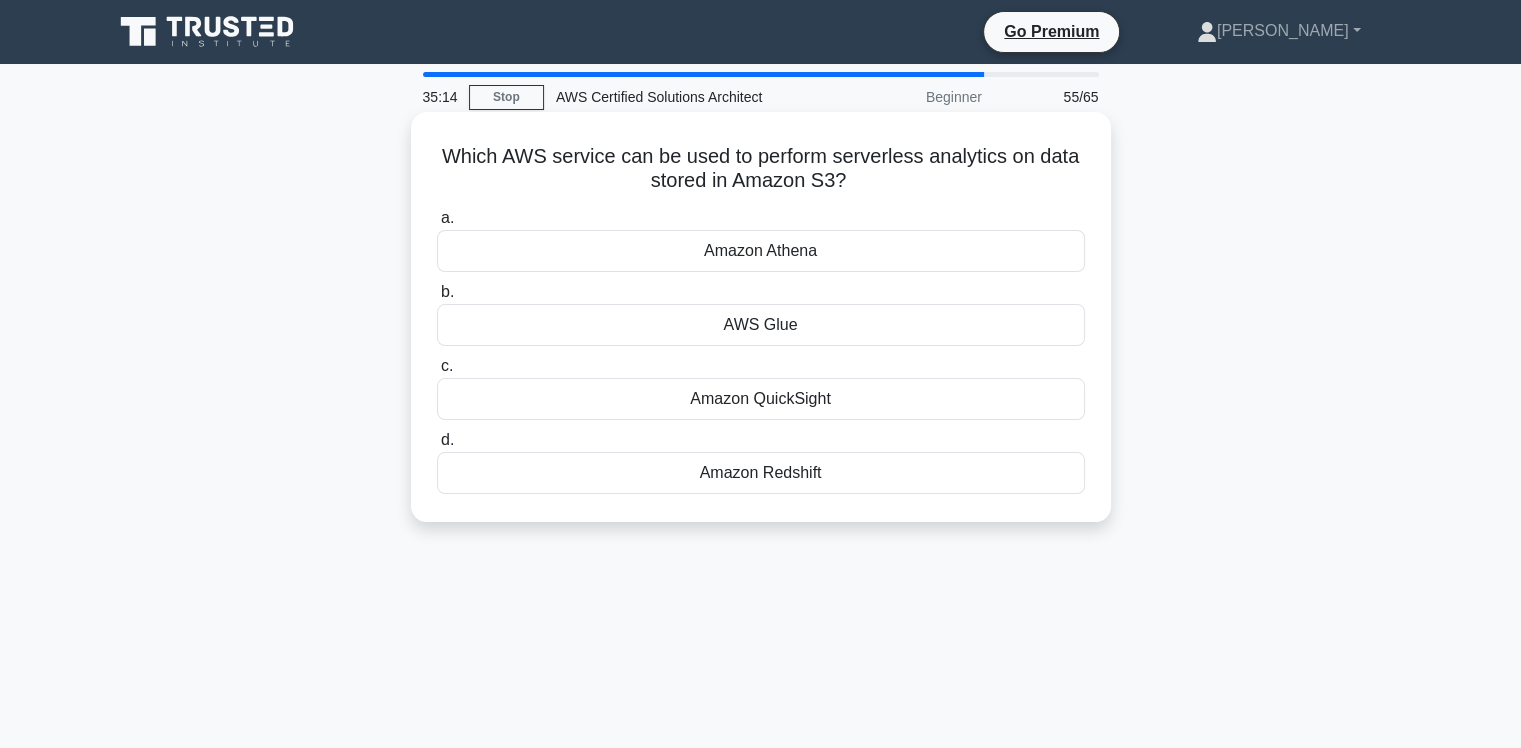 click on "Amazon Athena" at bounding box center [761, 251] 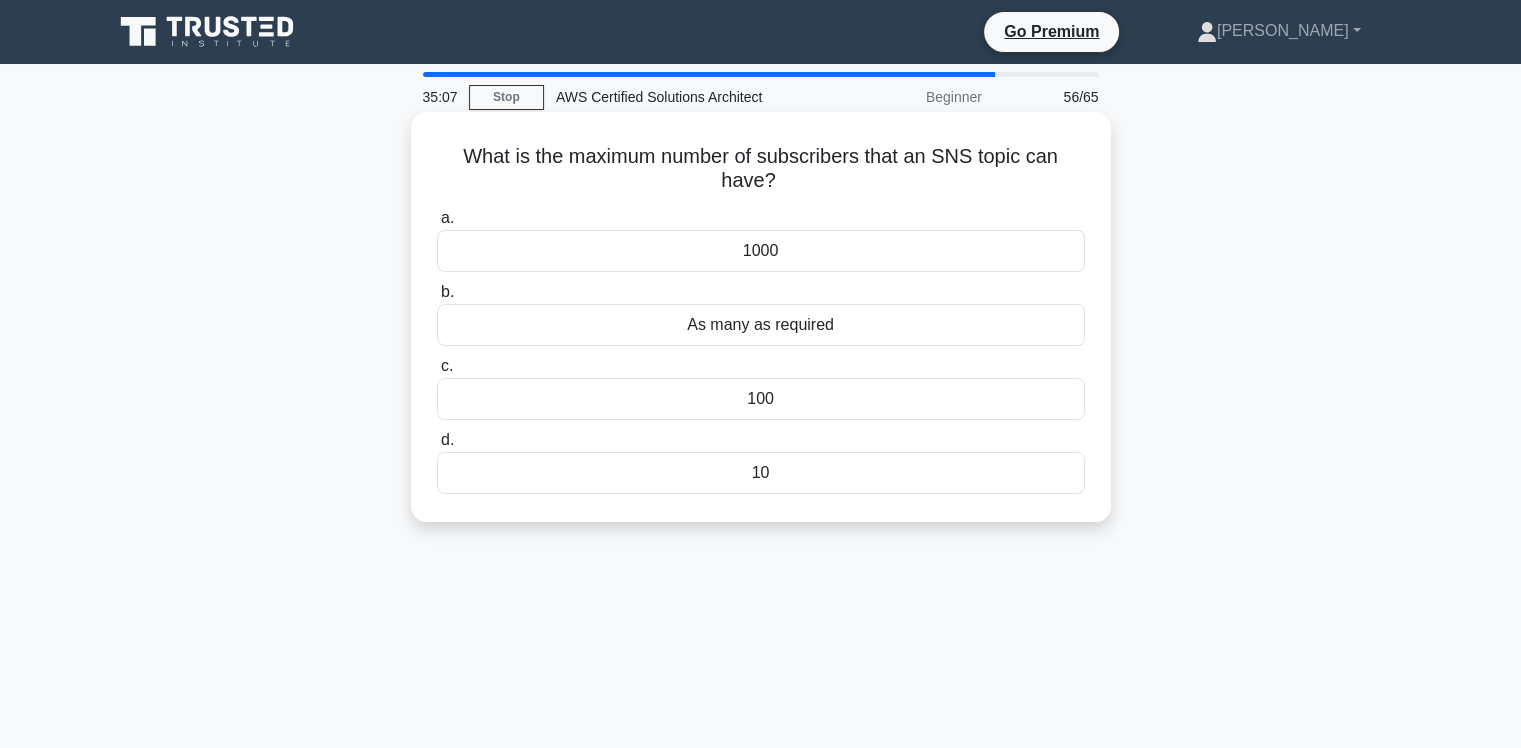 click on "As many as required" at bounding box center [761, 325] 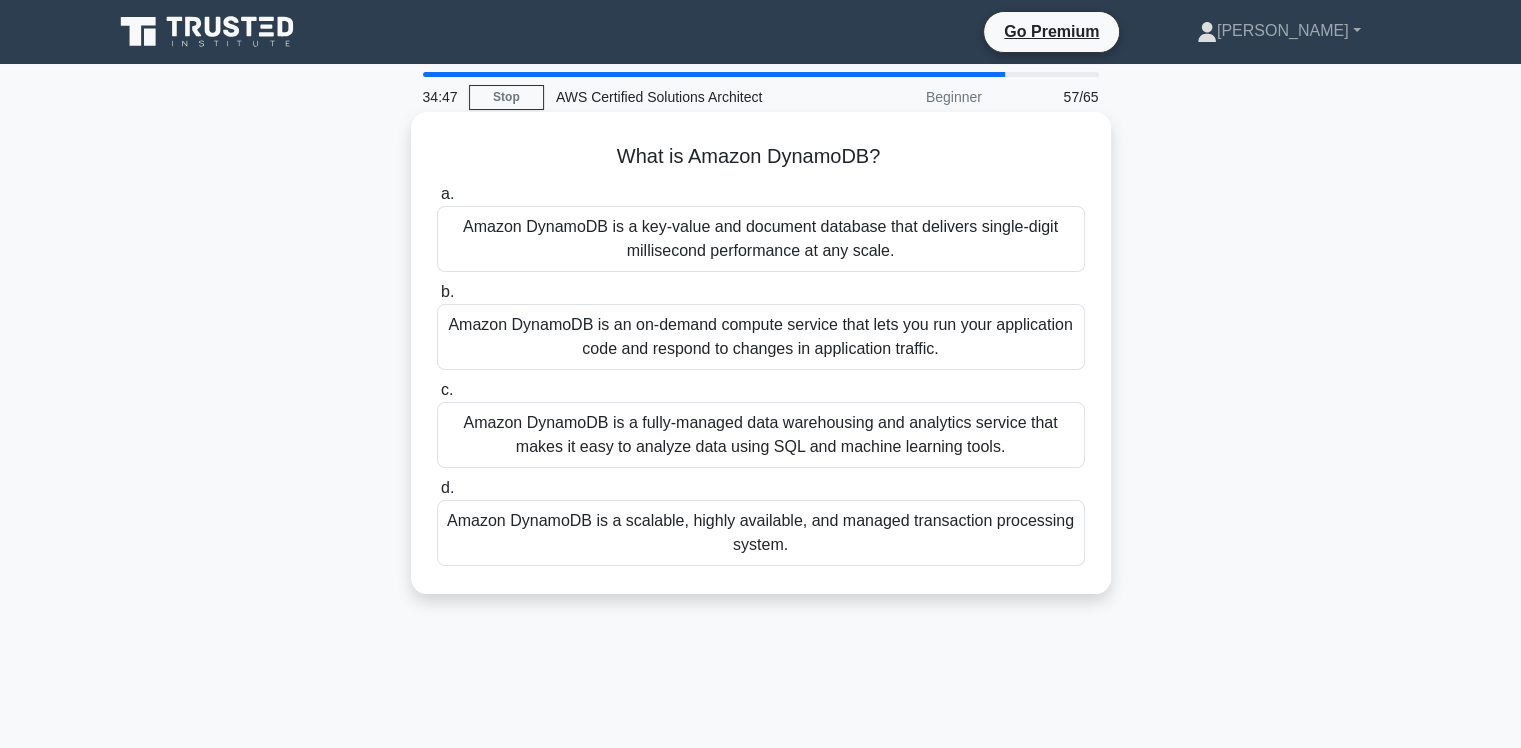 click on "Amazon DynamoDB is a key-value and document database that delivers single-digit millisecond performance at any scale." at bounding box center (761, 239) 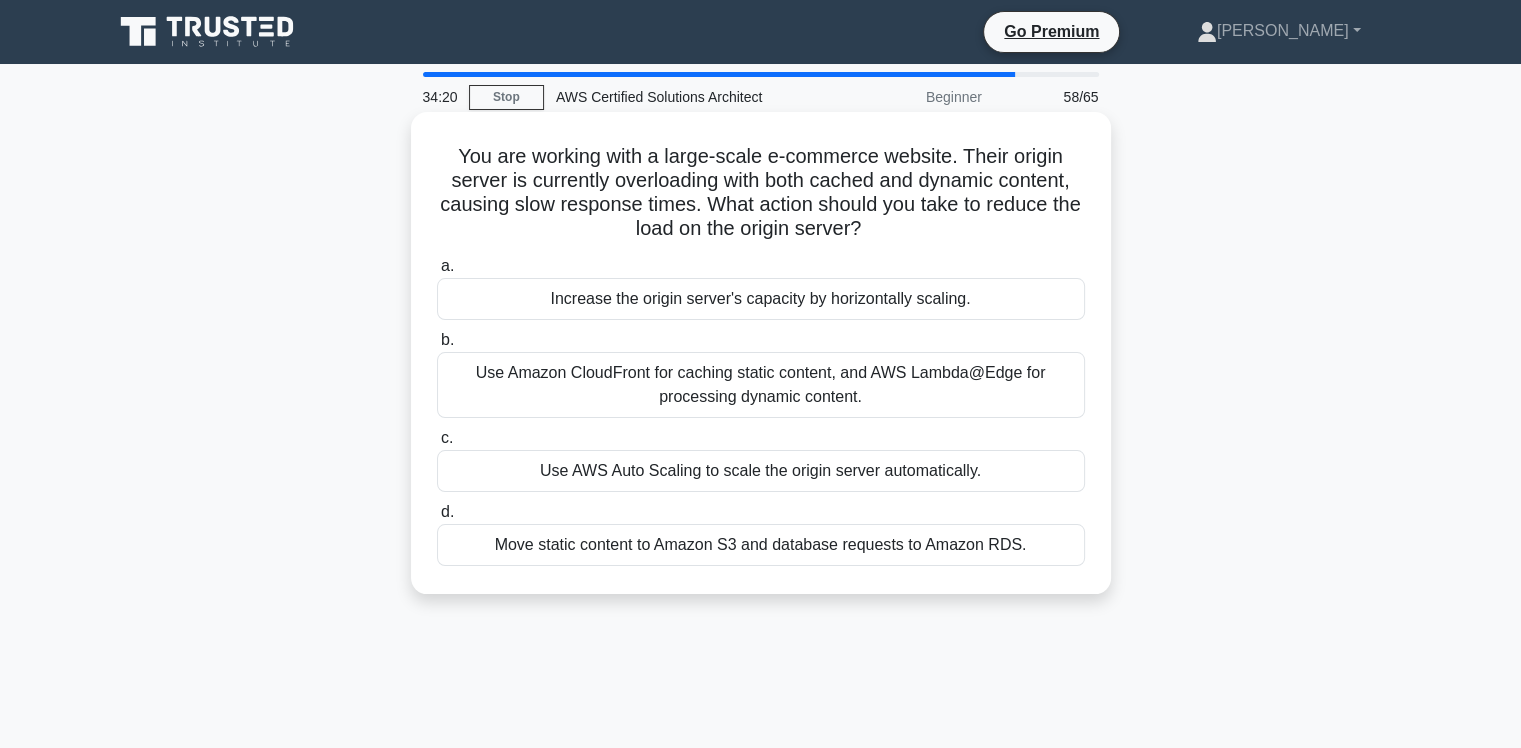 click on "Use Amazon CloudFront for caching static content, and AWS Lambda@Edge for processing dynamic content." at bounding box center [761, 385] 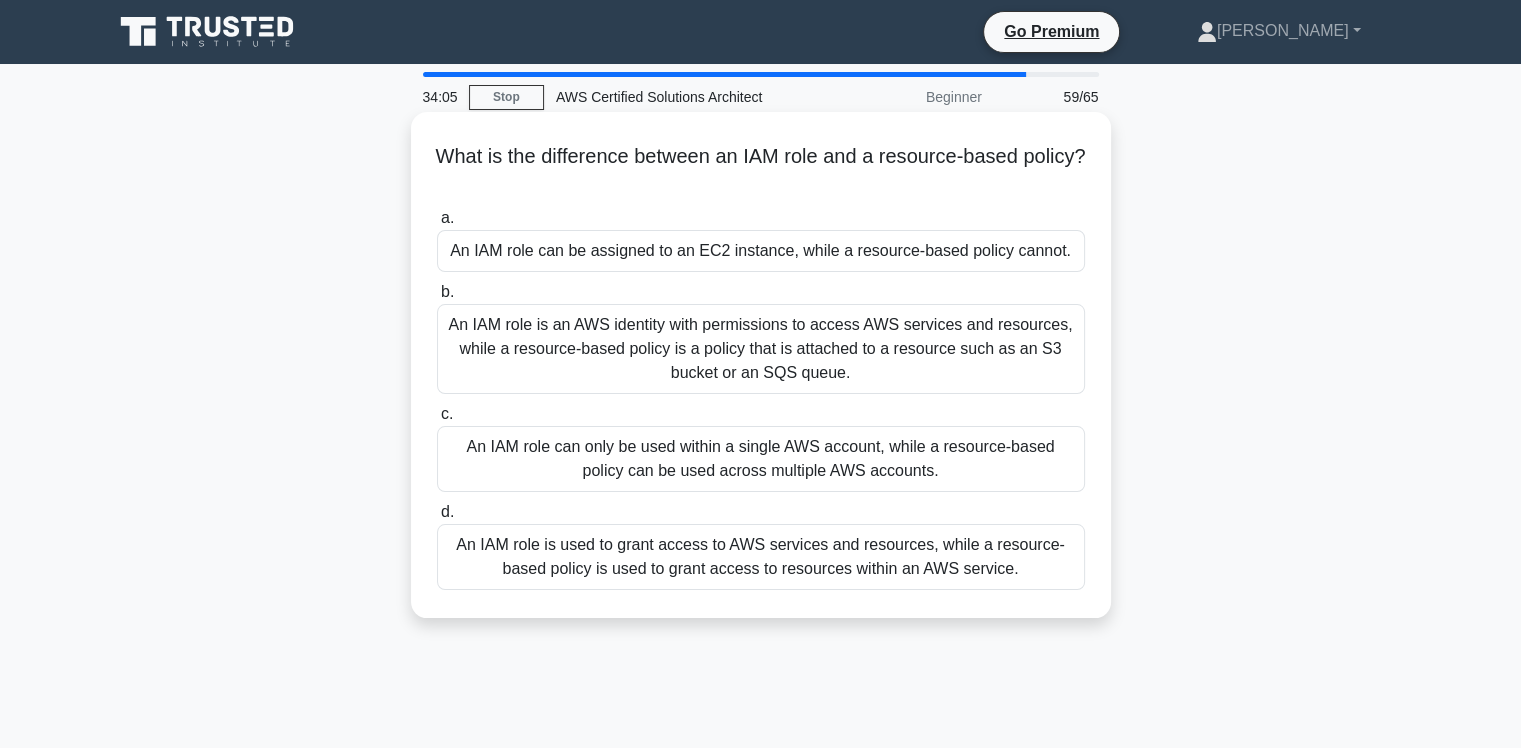 click on "An IAM role is an AWS identity with permissions to access AWS services and resources, while a resource-based policy is a policy that is attached to a resource such as an S3 bucket or an SQS queue." at bounding box center (761, 349) 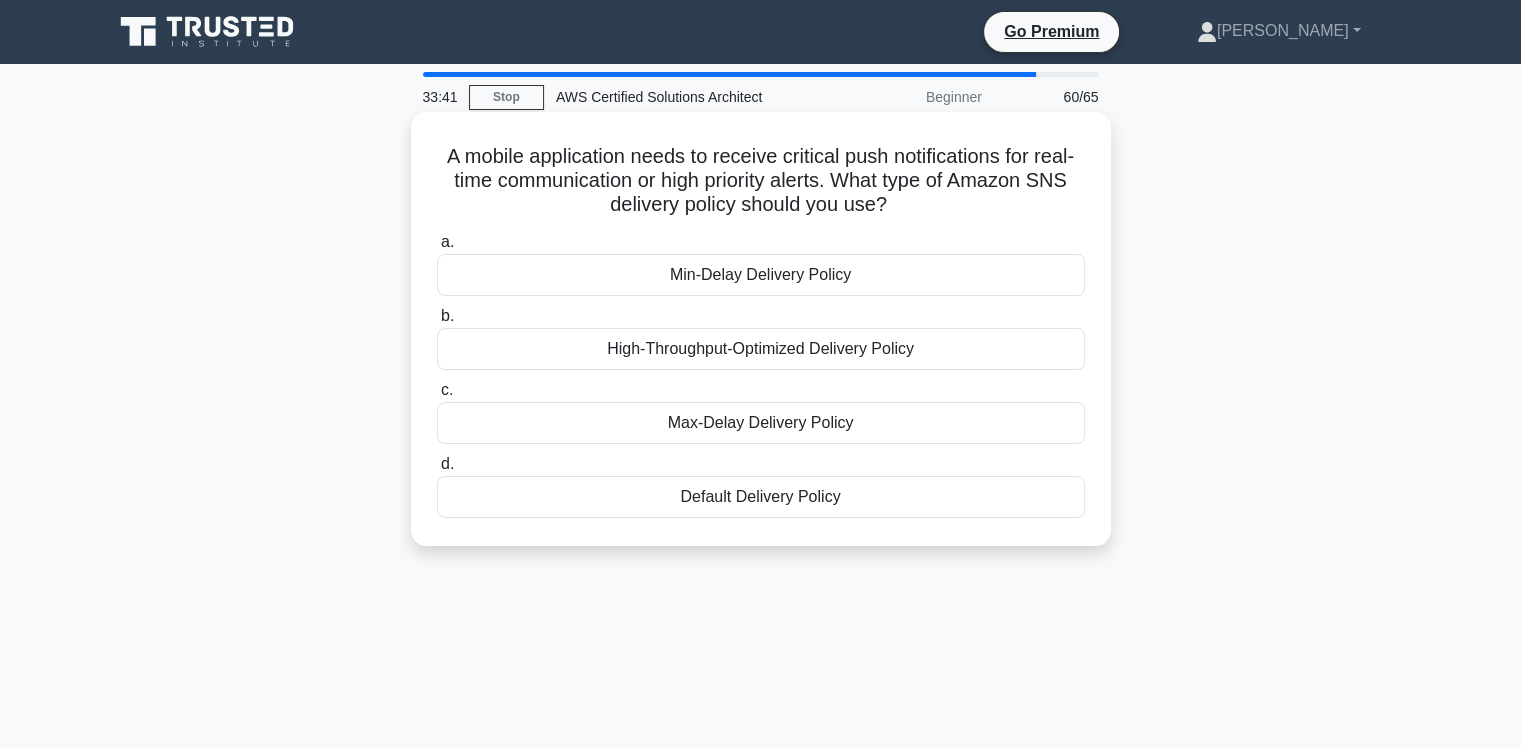 click on "Min-Delay Delivery Policy" at bounding box center (761, 275) 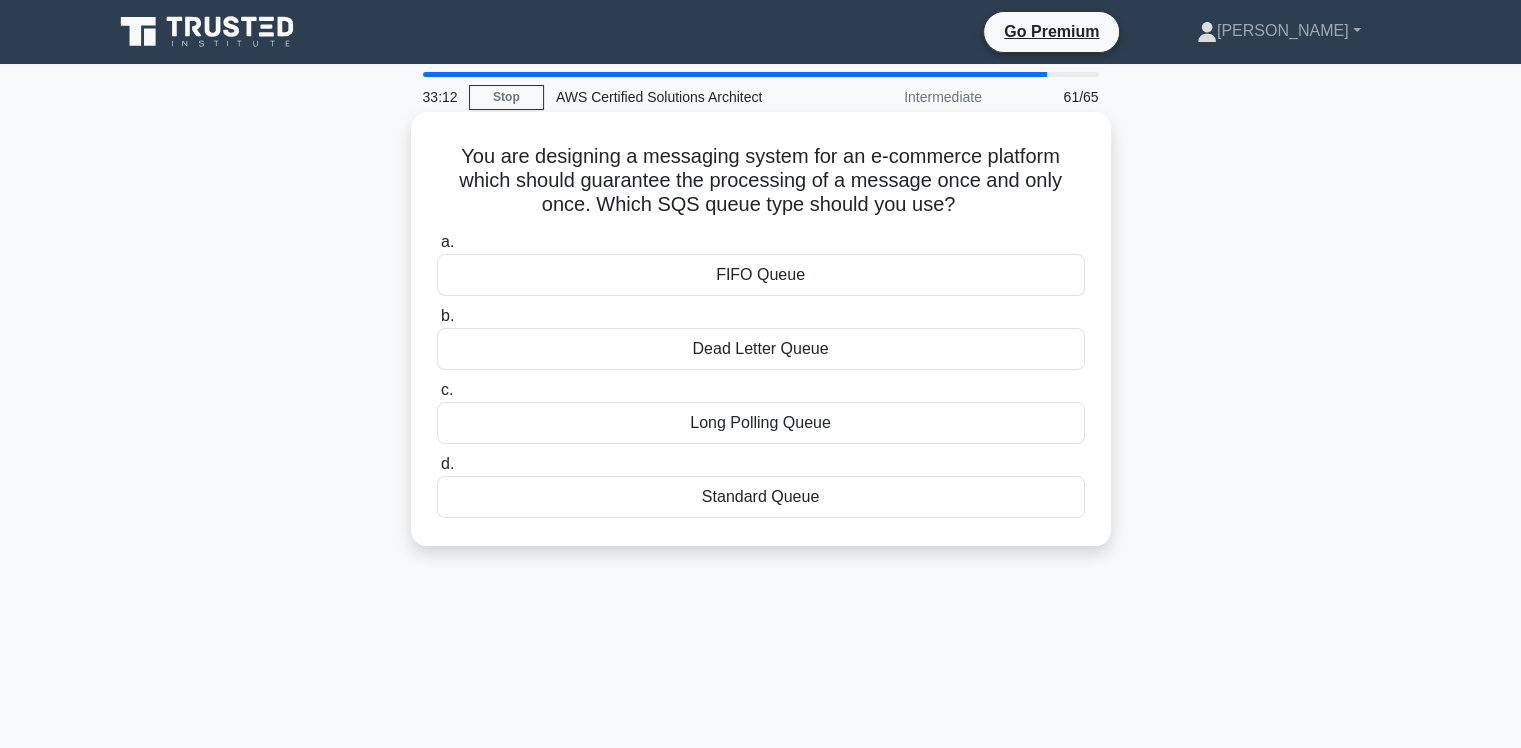 click on "Standard Queue" at bounding box center (761, 497) 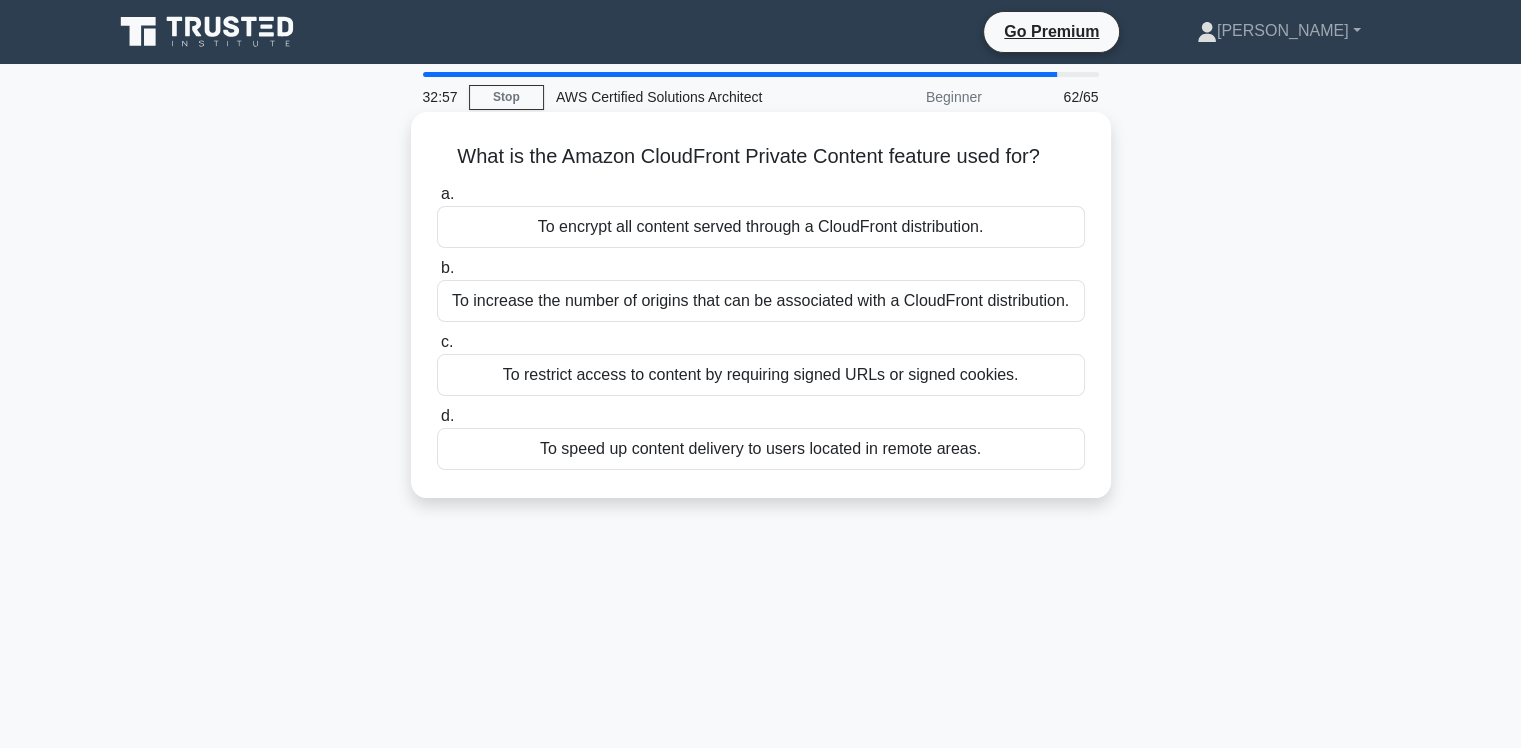 click on "To restrict access to content by requiring signed URLs or signed cookies." at bounding box center [761, 375] 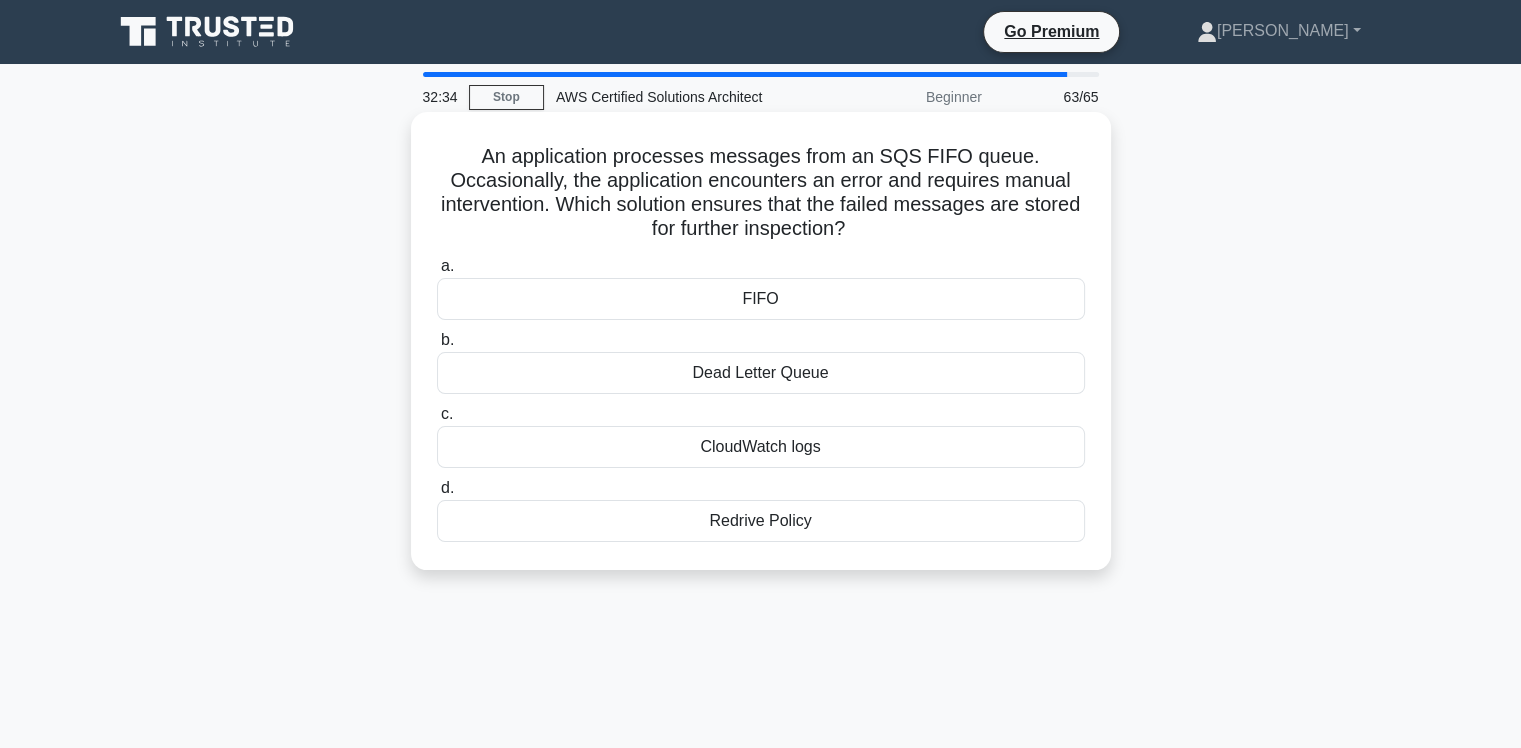 click on "Dead Letter Queue" at bounding box center [761, 373] 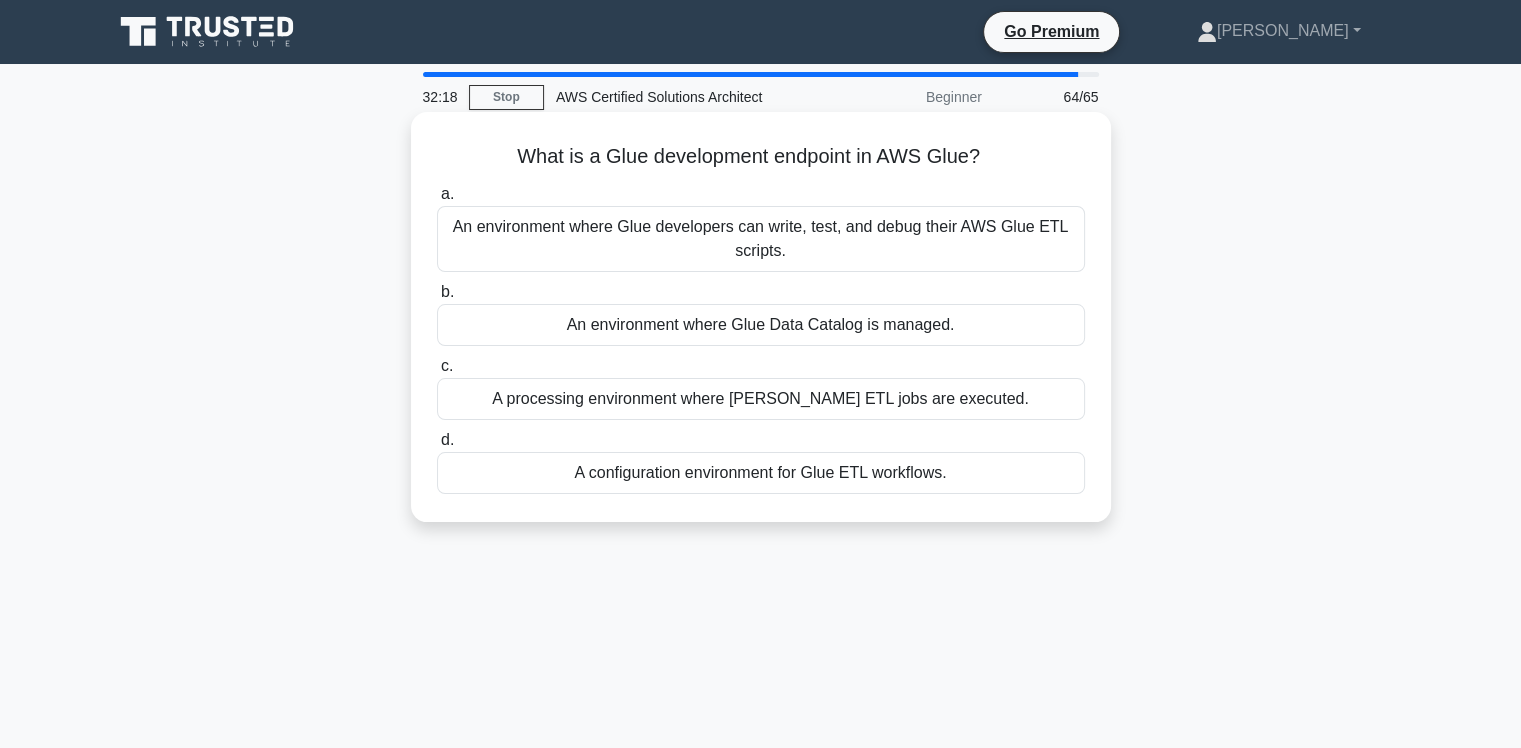 click on "An environment where Glue developers can write, test, and debug their AWS Glue ETL scripts." at bounding box center [761, 239] 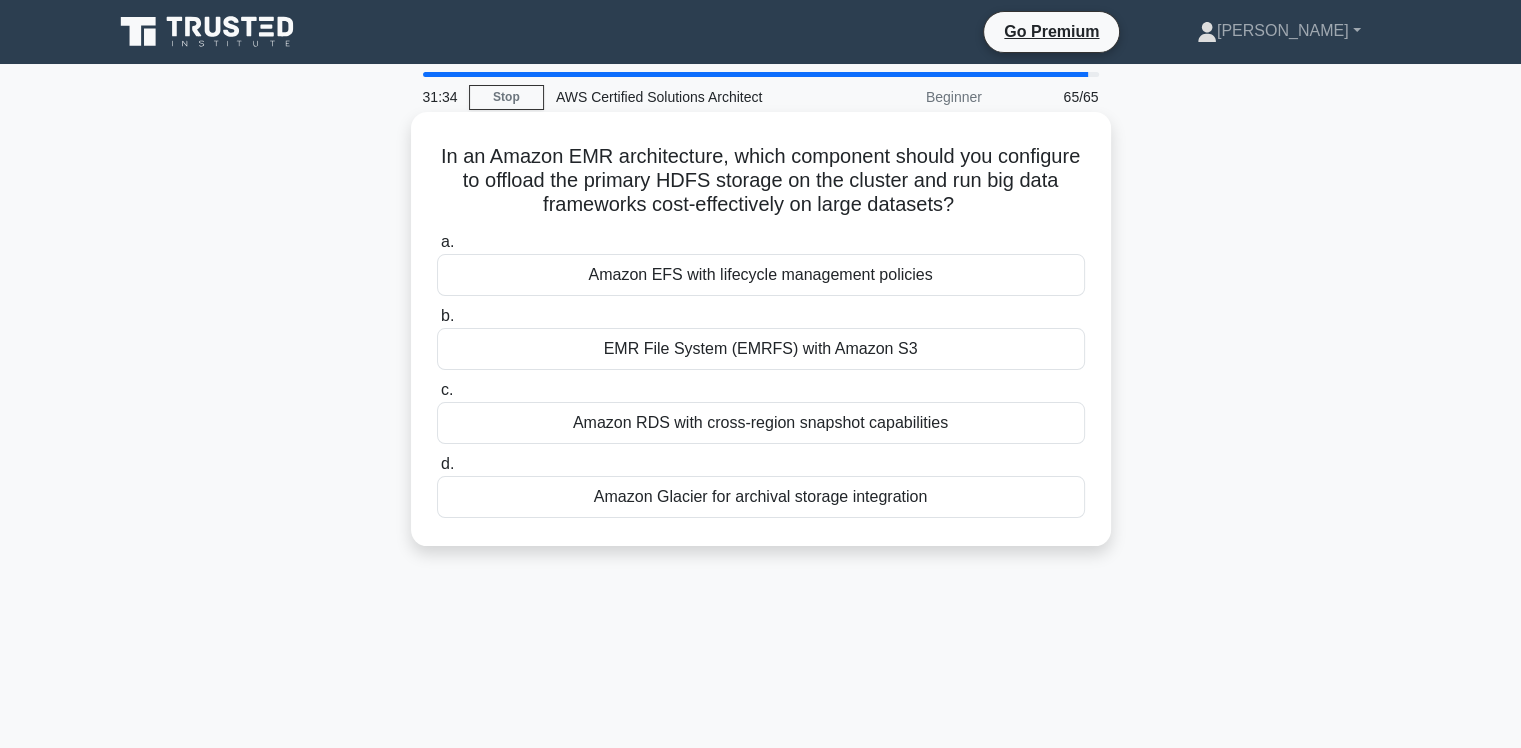 click on "Amazon Glacier for archival storage integration" at bounding box center [761, 497] 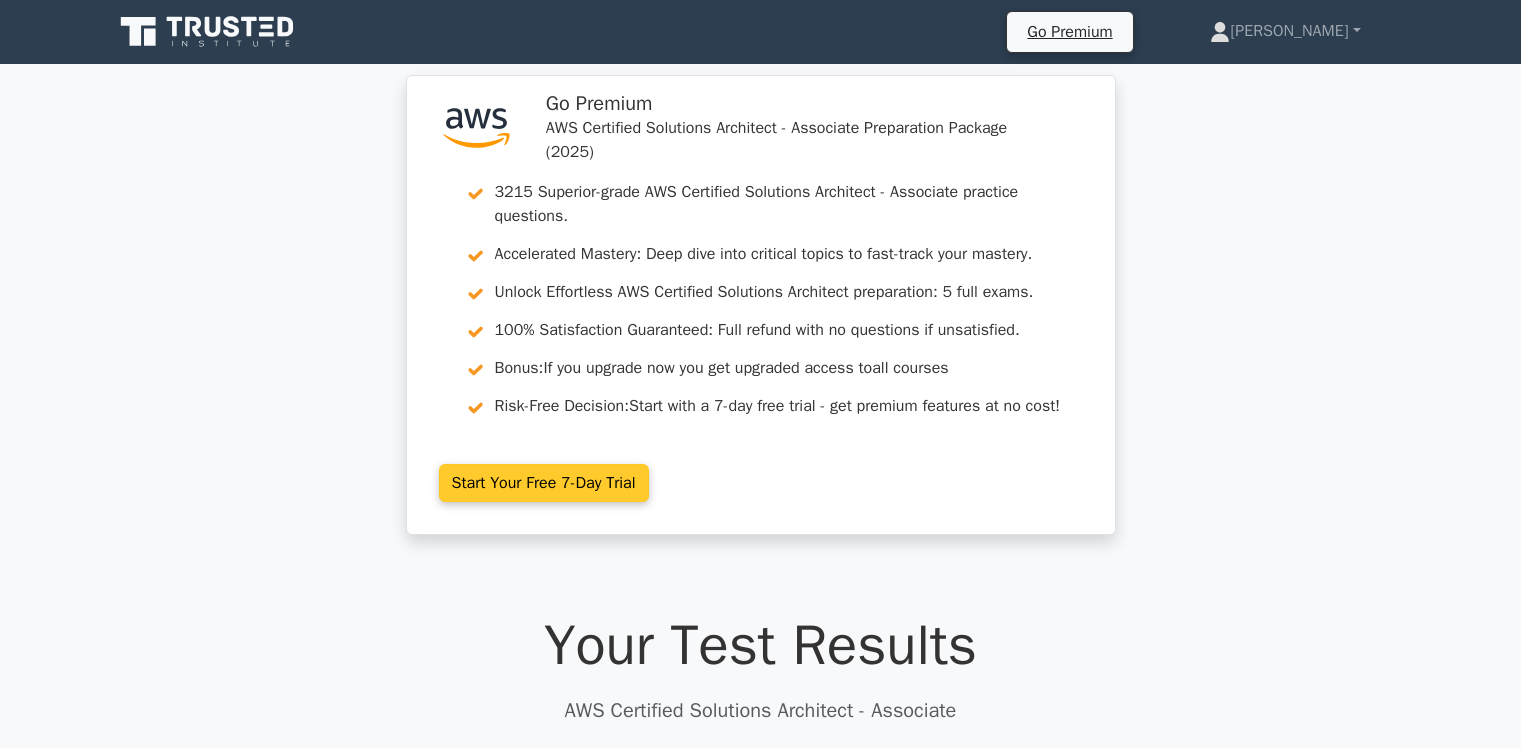scroll, scrollTop: 0, scrollLeft: 0, axis: both 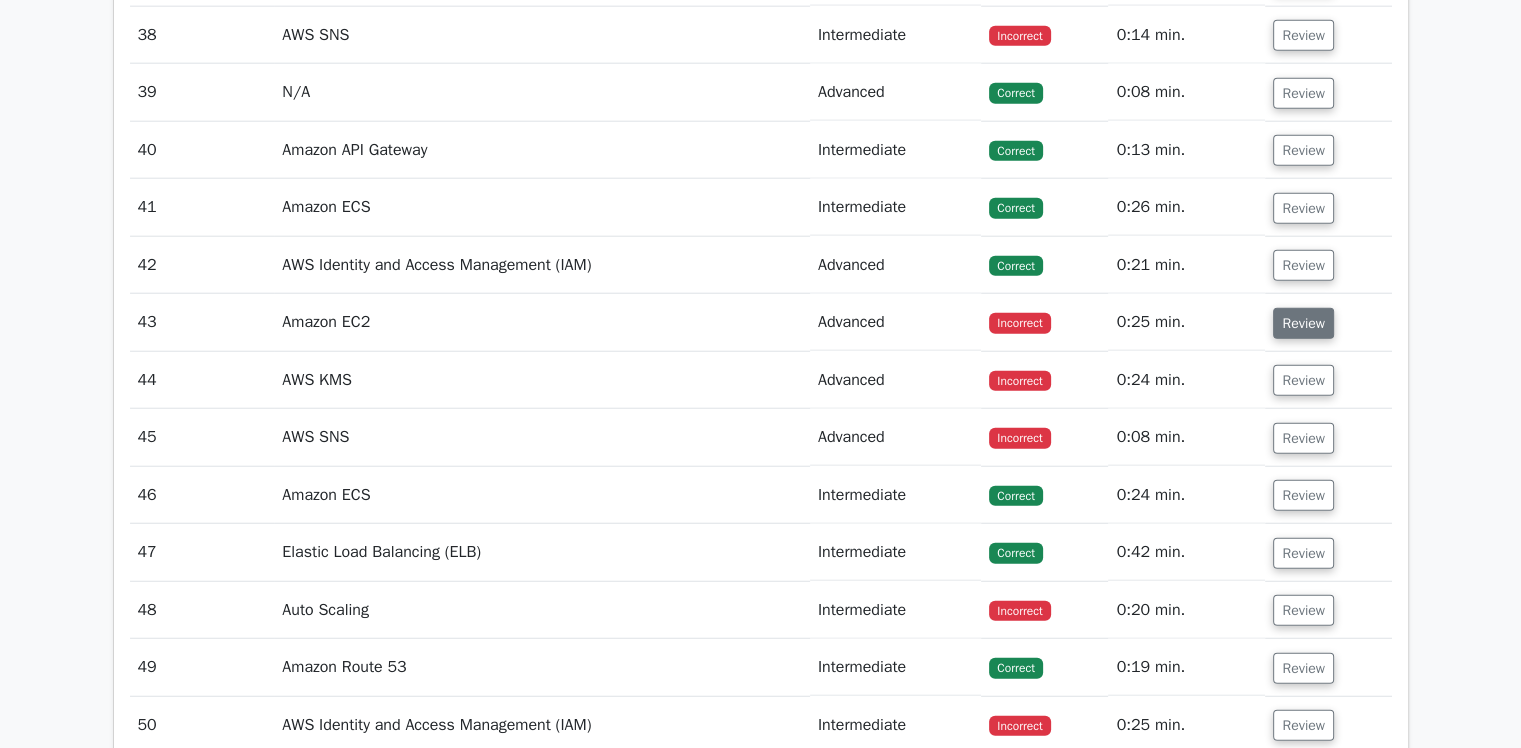 click on "Review" at bounding box center (1303, 323) 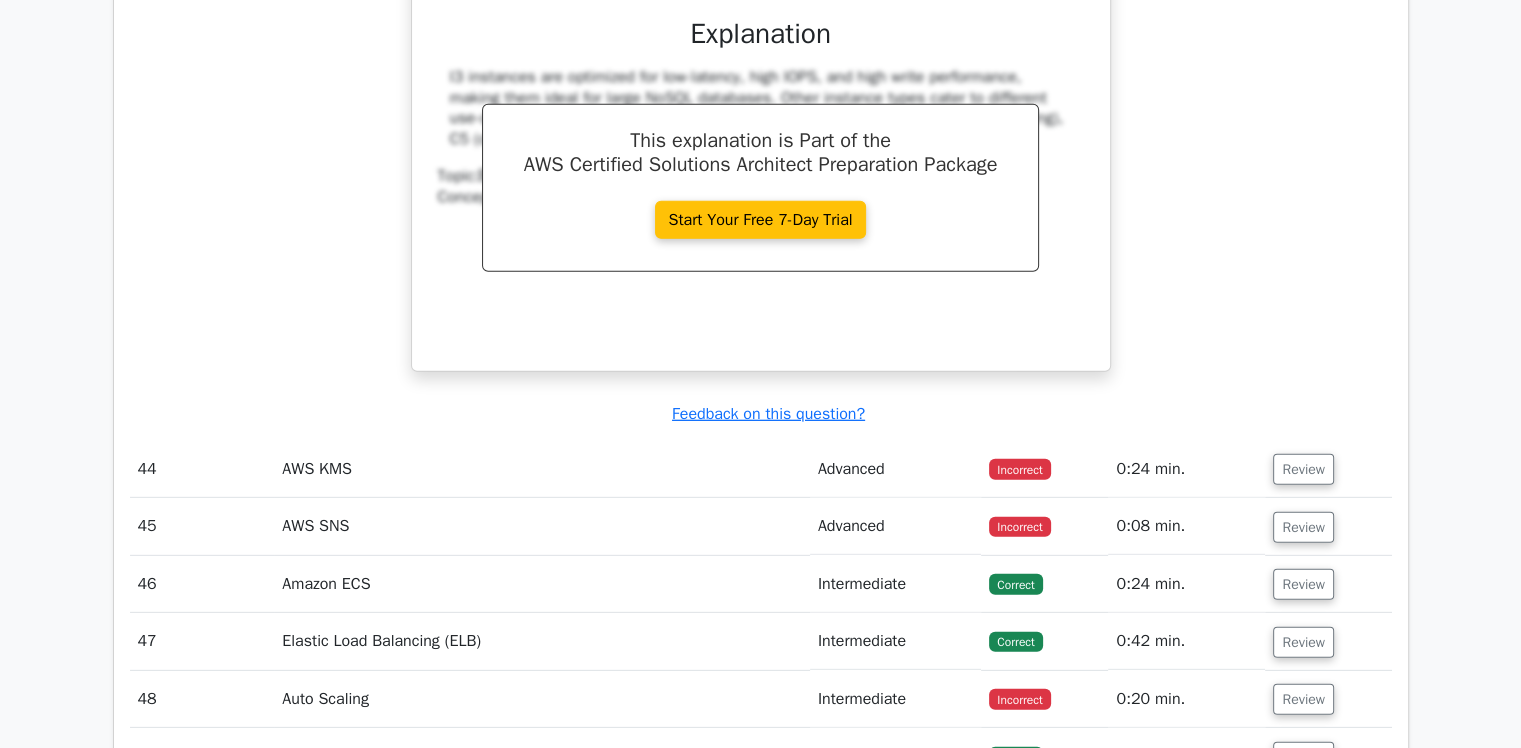 scroll, scrollTop: 5948, scrollLeft: 0, axis: vertical 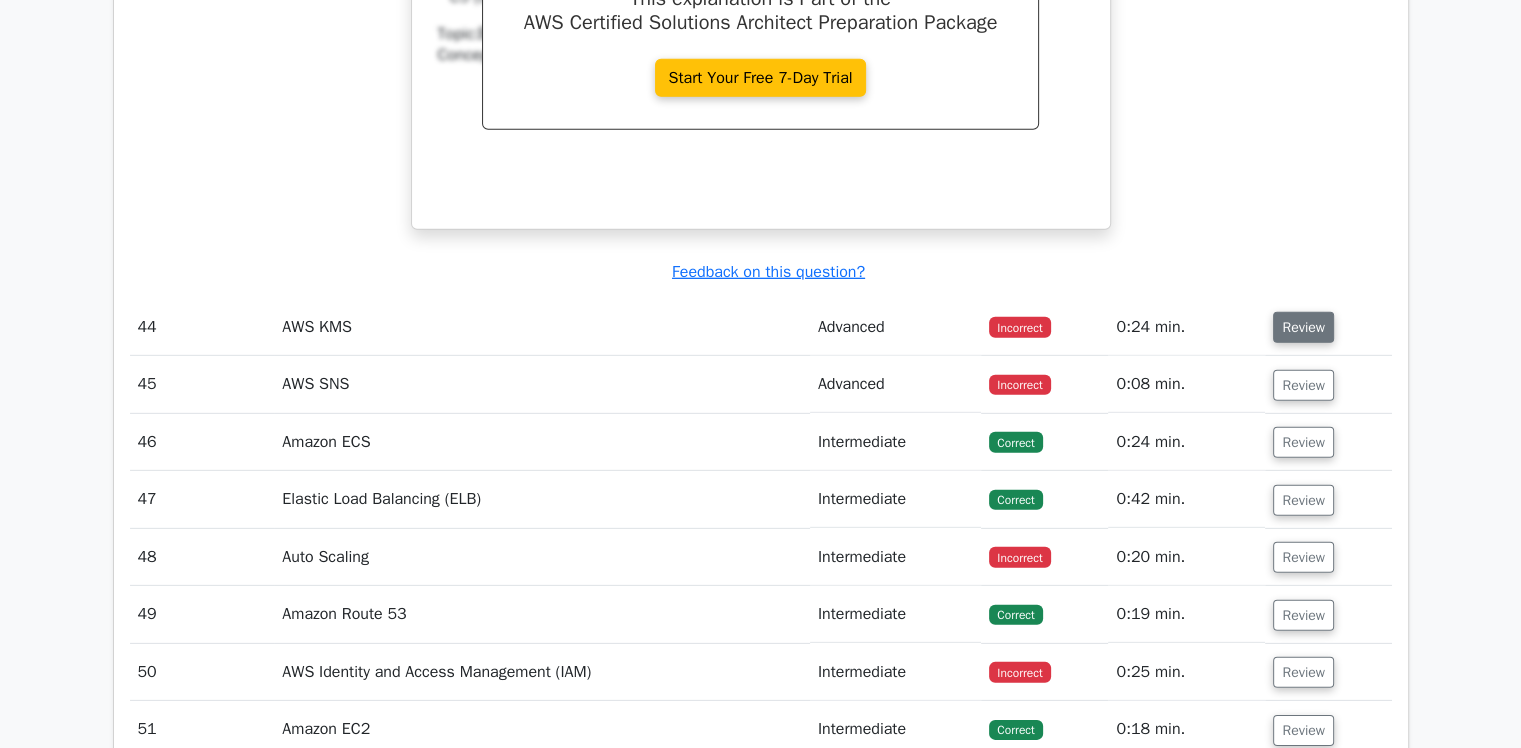 click on "Review" at bounding box center (1303, 327) 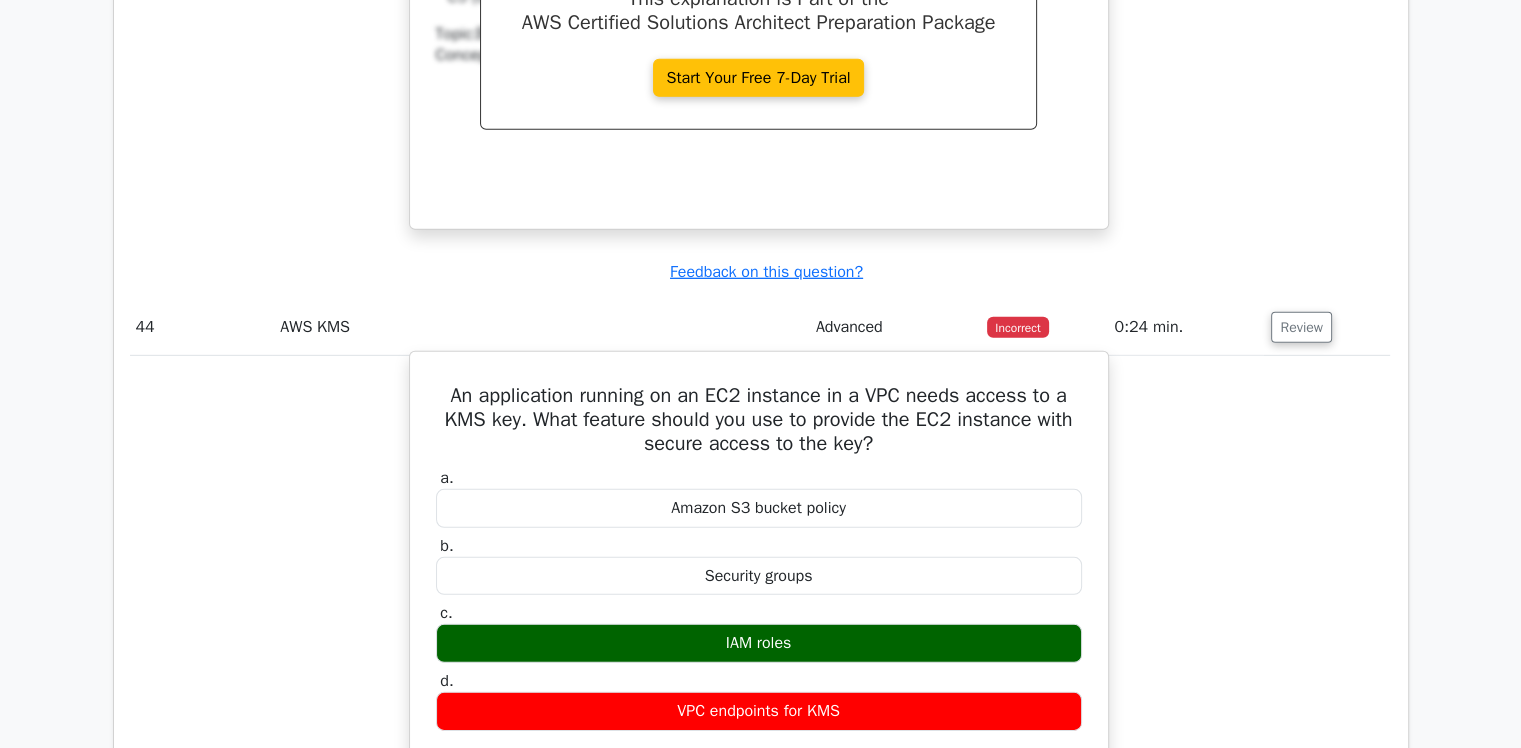 scroll, scrollTop: 0, scrollLeft: 0, axis: both 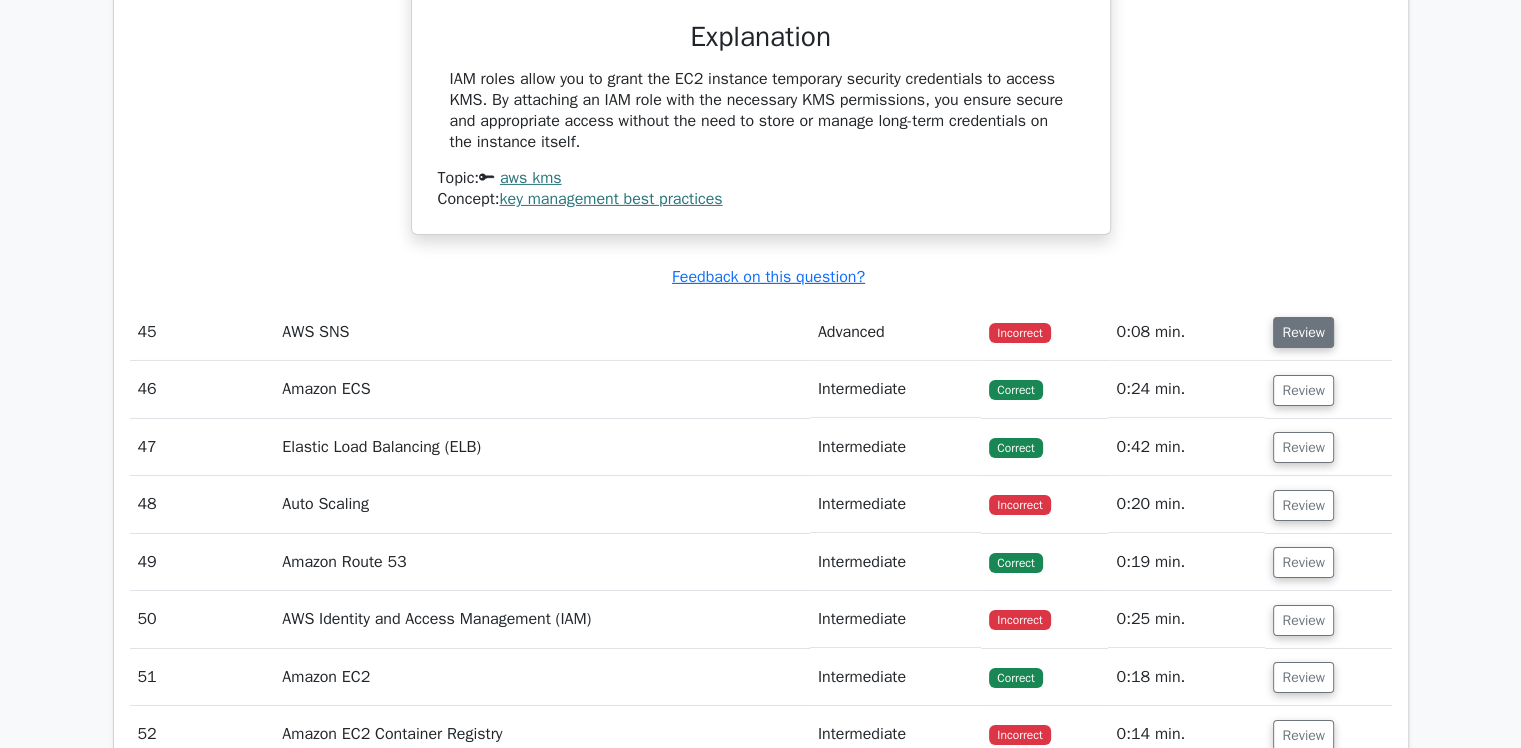 click on "Review" at bounding box center [1303, 332] 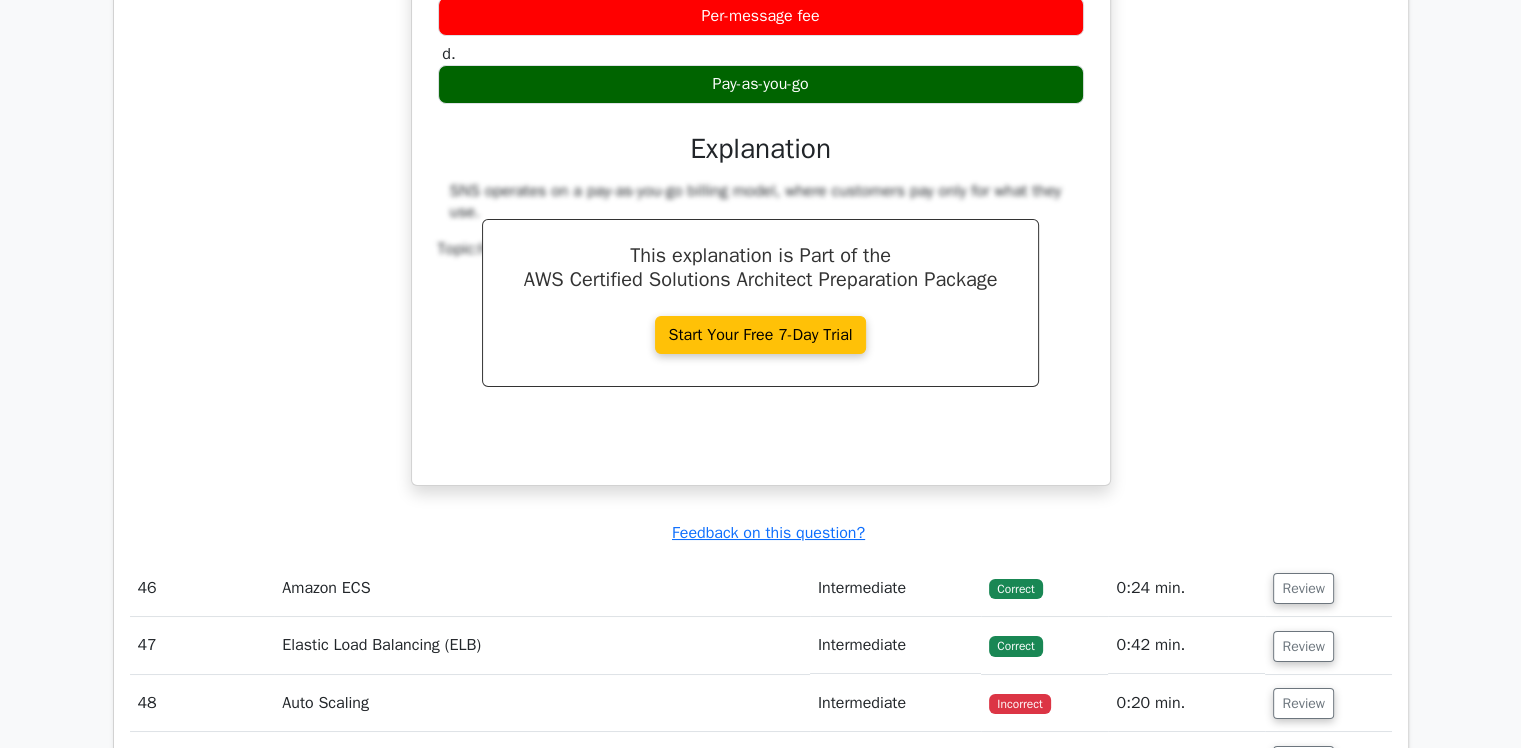 scroll, scrollTop: 7306, scrollLeft: 0, axis: vertical 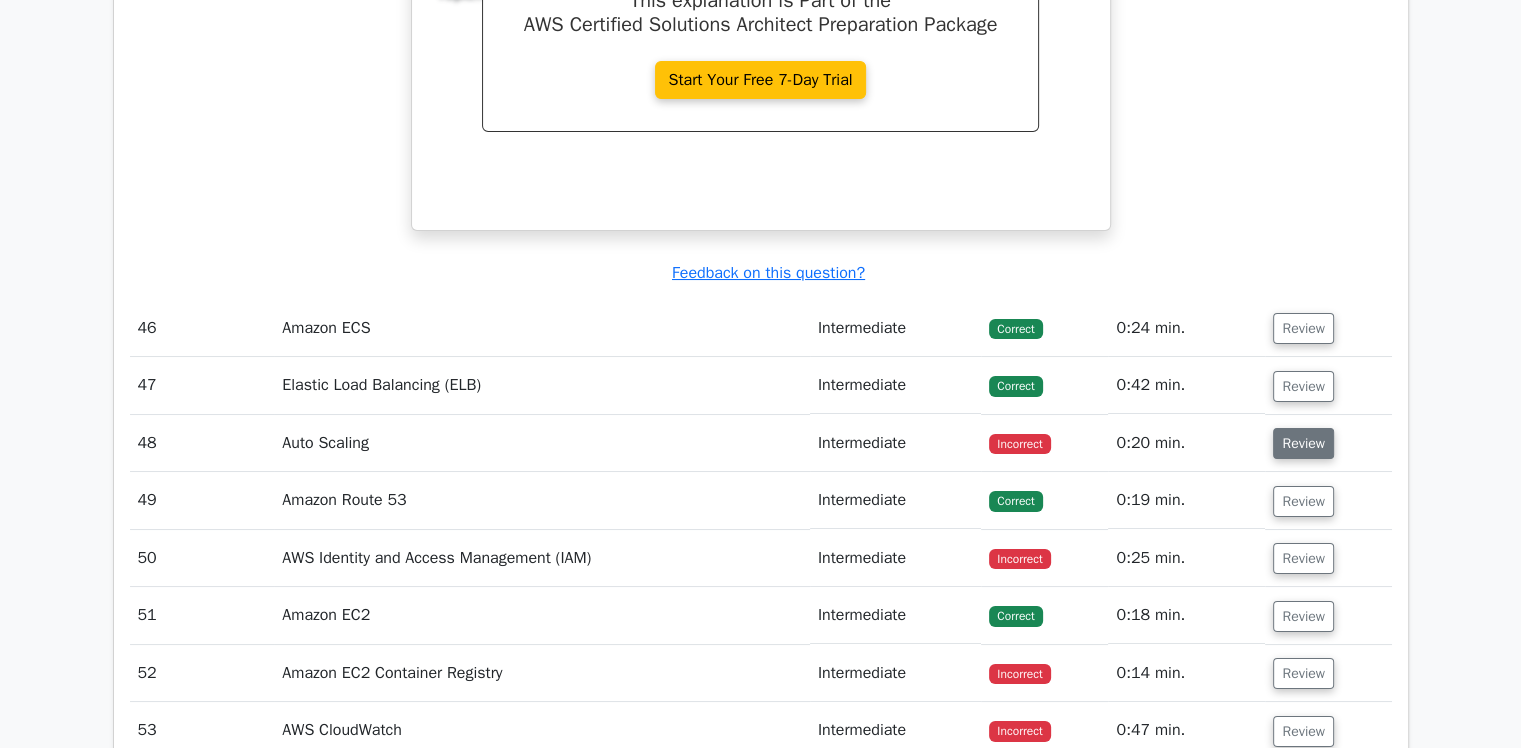 click on "Review" at bounding box center (1303, 443) 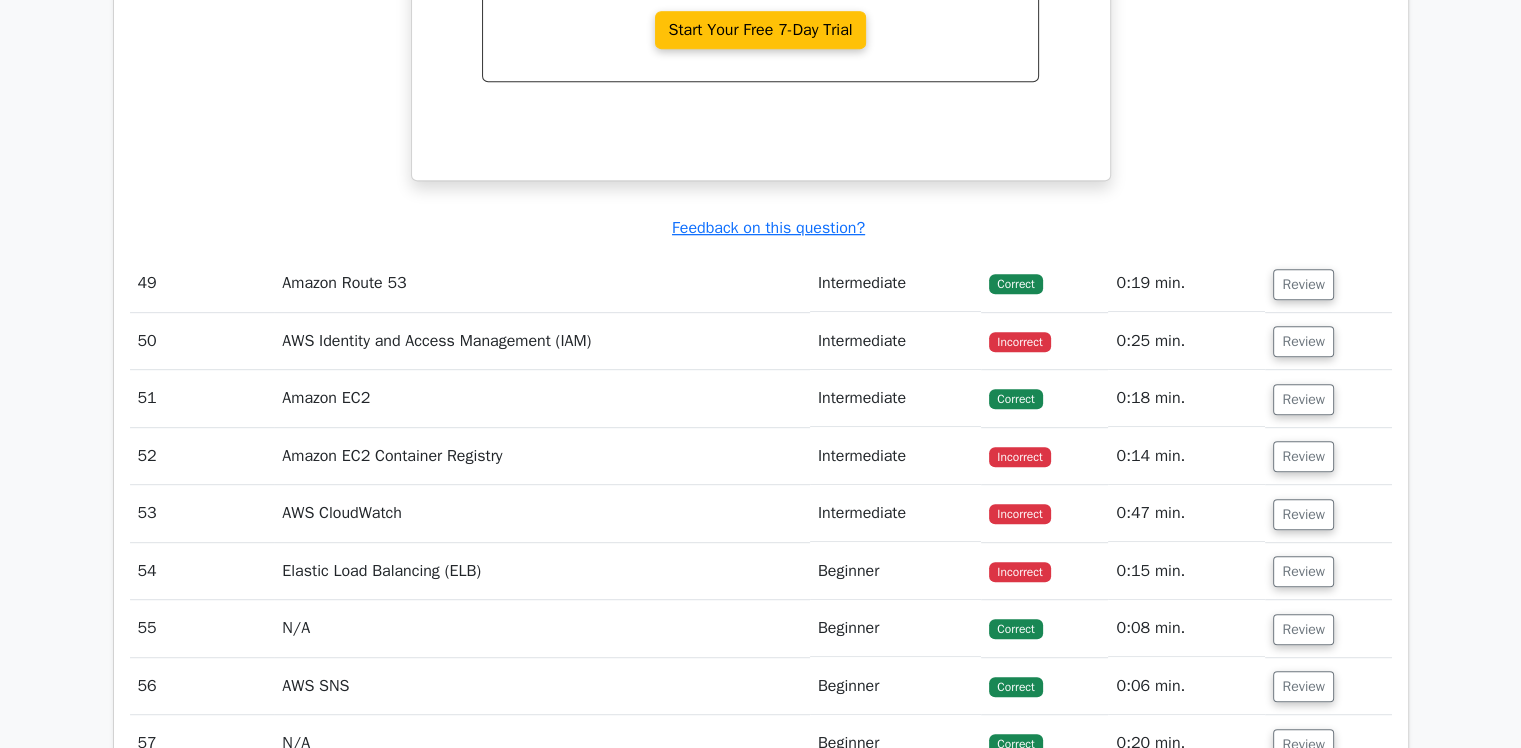 scroll, scrollTop: 8562, scrollLeft: 0, axis: vertical 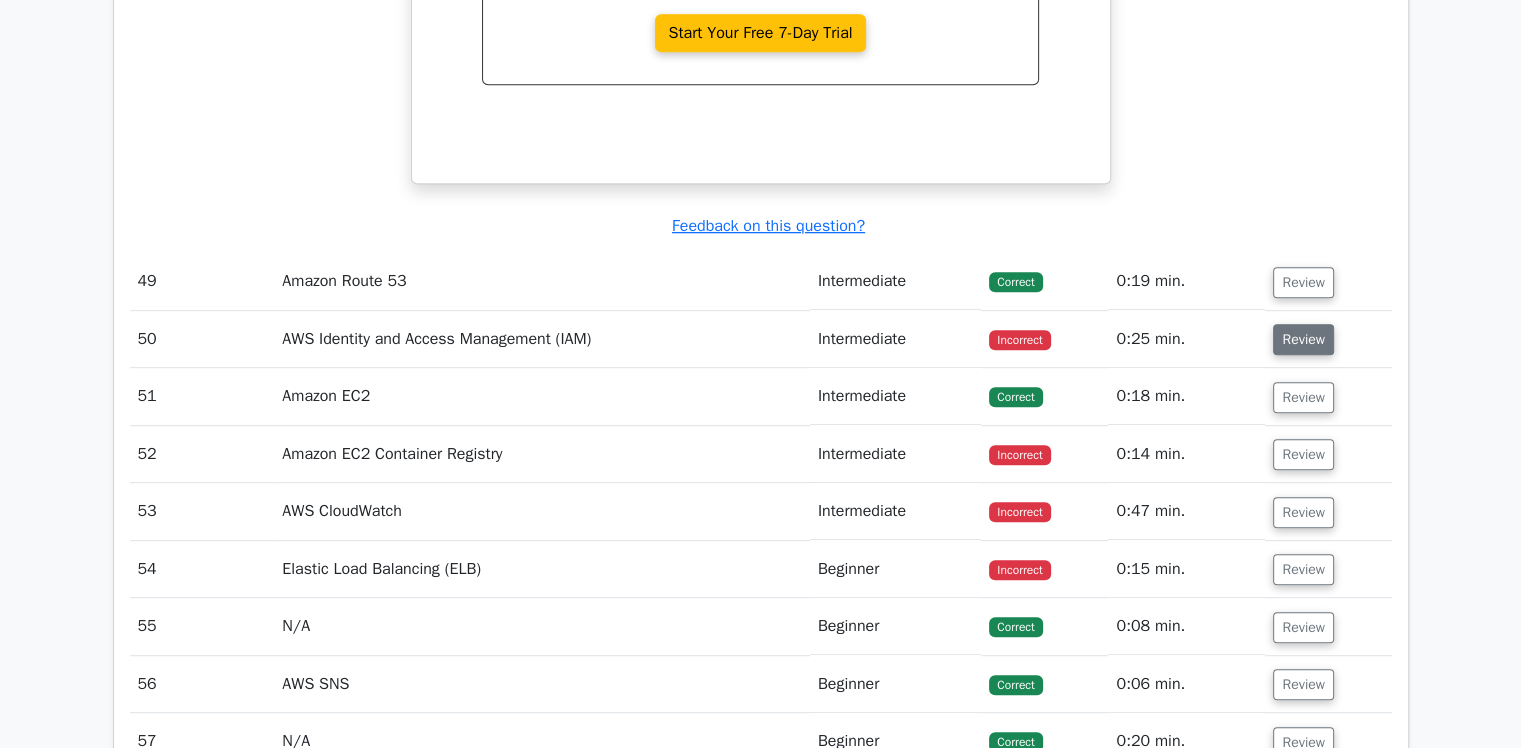 click on "Review" at bounding box center (1303, 339) 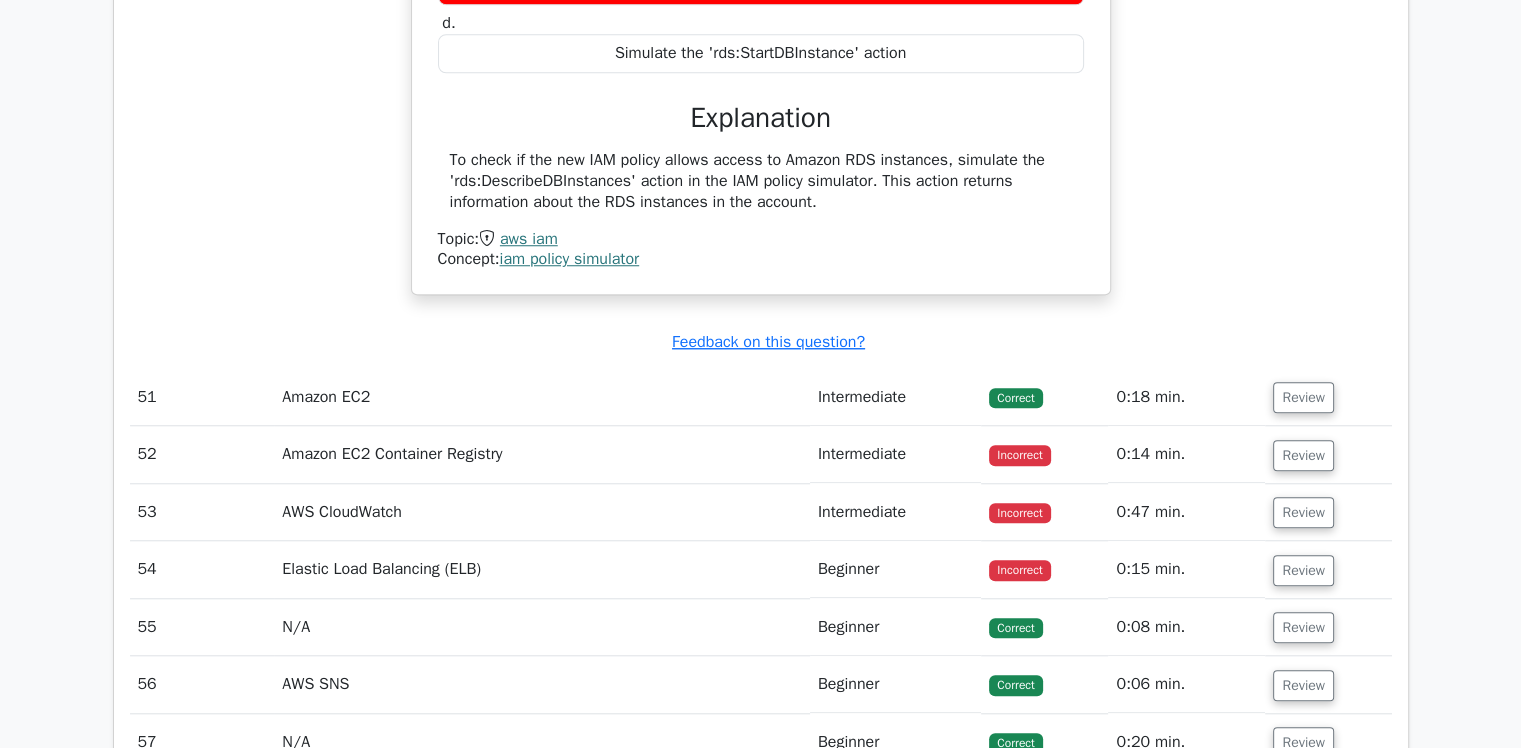 scroll, scrollTop: 9238, scrollLeft: 0, axis: vertical 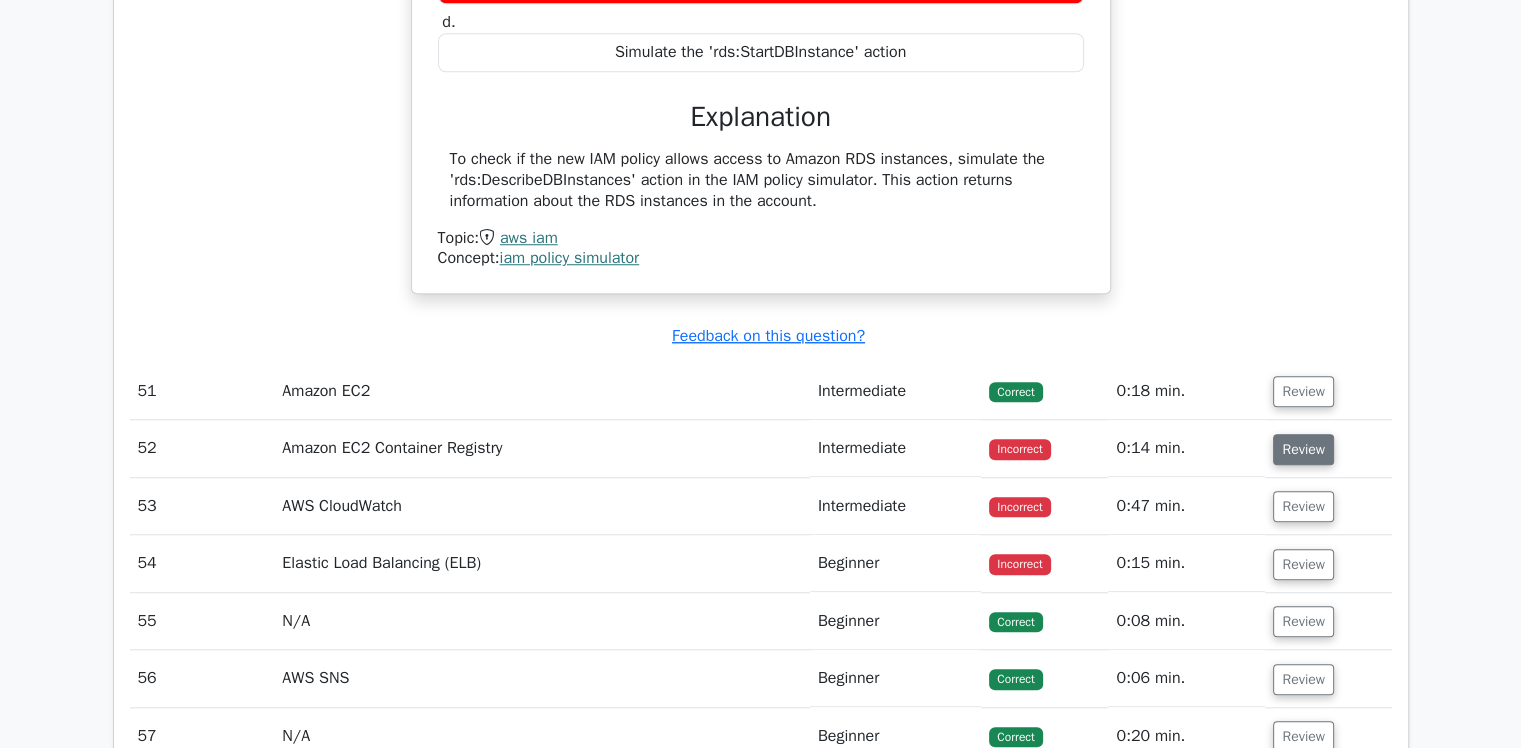 click on "Review" at bounding box center [1303, 449] 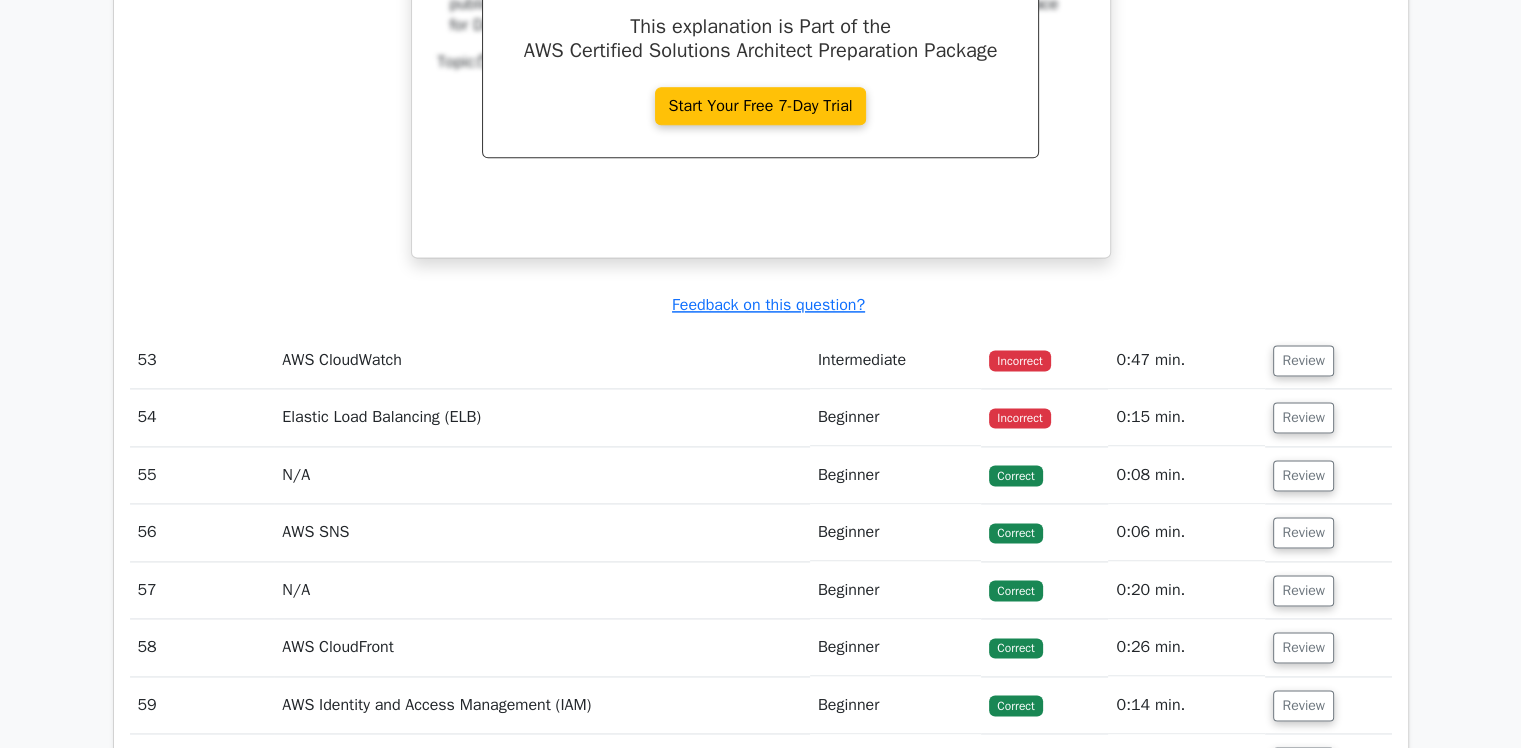 scroll, scrollTop: 10296, scrollLeft: 0, axis: vertical 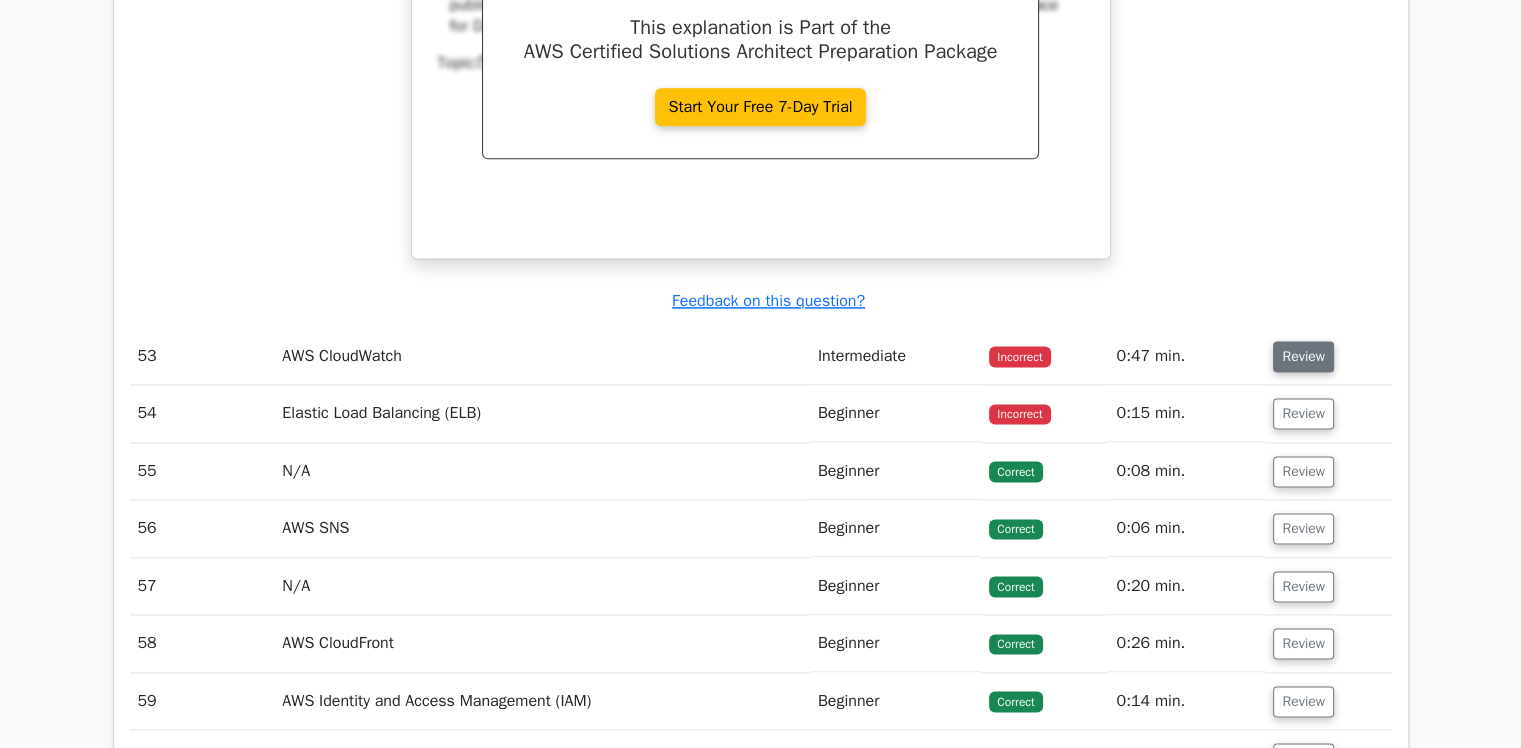 click on "Review" at bounding box center (1303, 356) 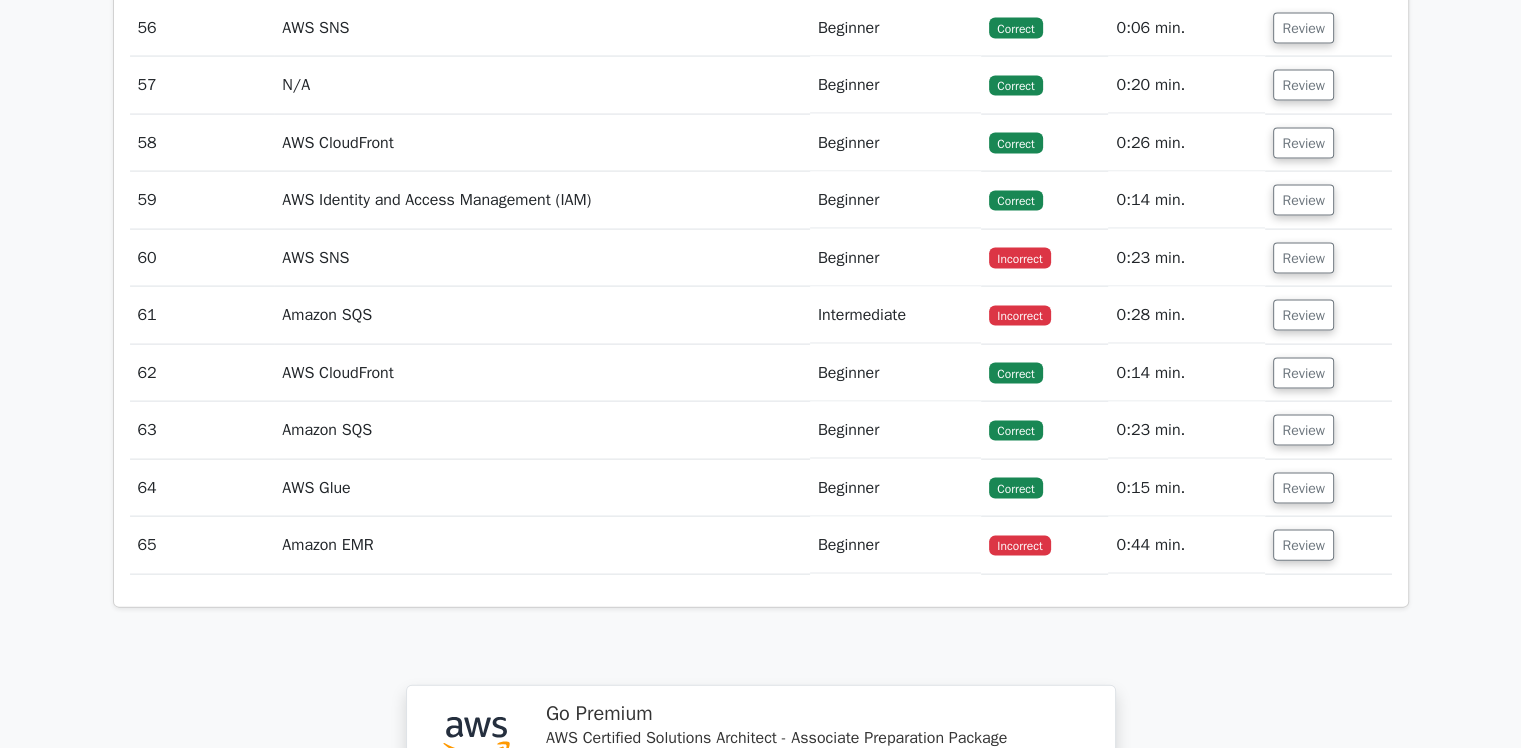 scroll, scrollTop: 11807, scrollLeft: 0, axis: vertical 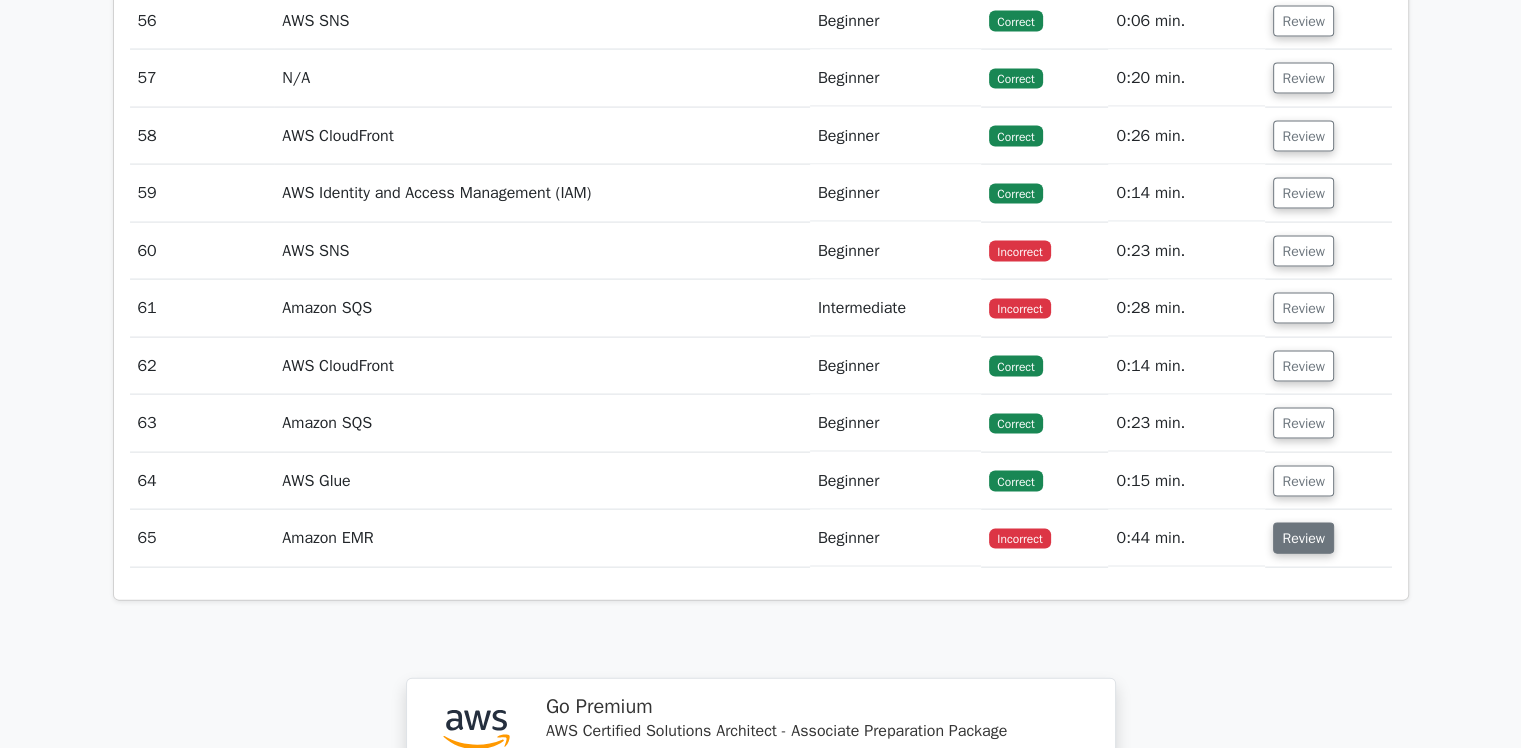 click on "Review" at bounding box center (1303, 538) 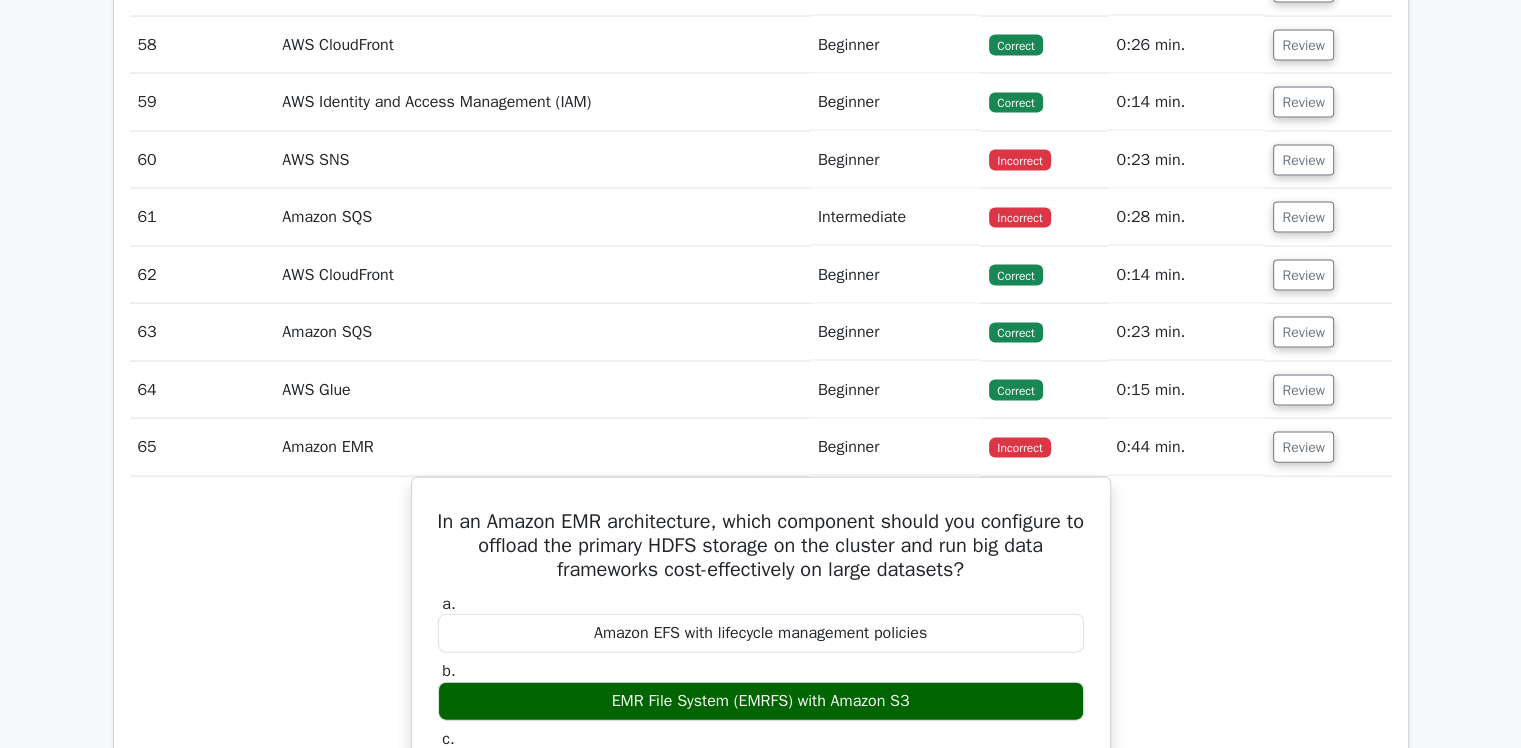 scroll, scrollTop: 11879, scrollLeft: 0, axis: vertical 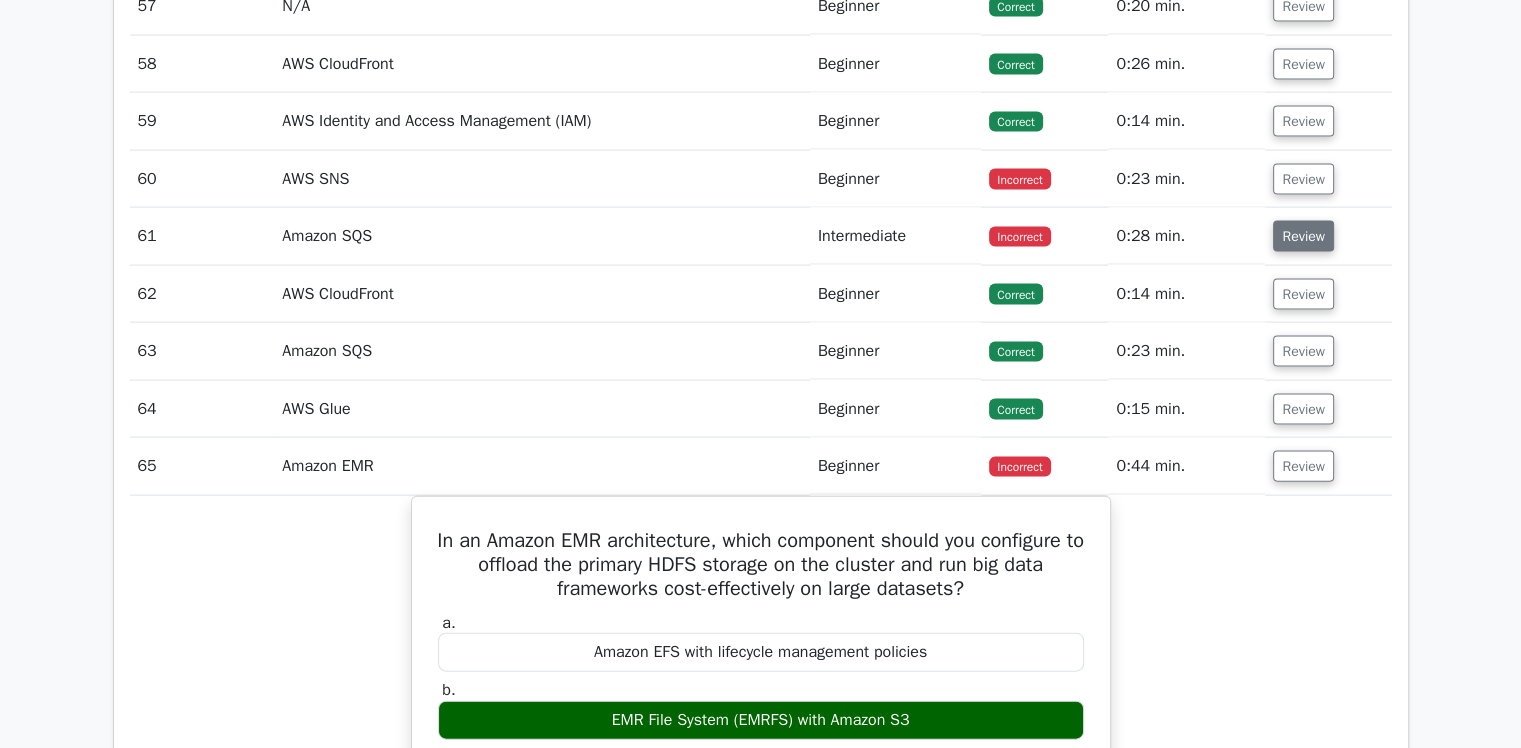 click on "Review" at bounding box center (1303, 236) 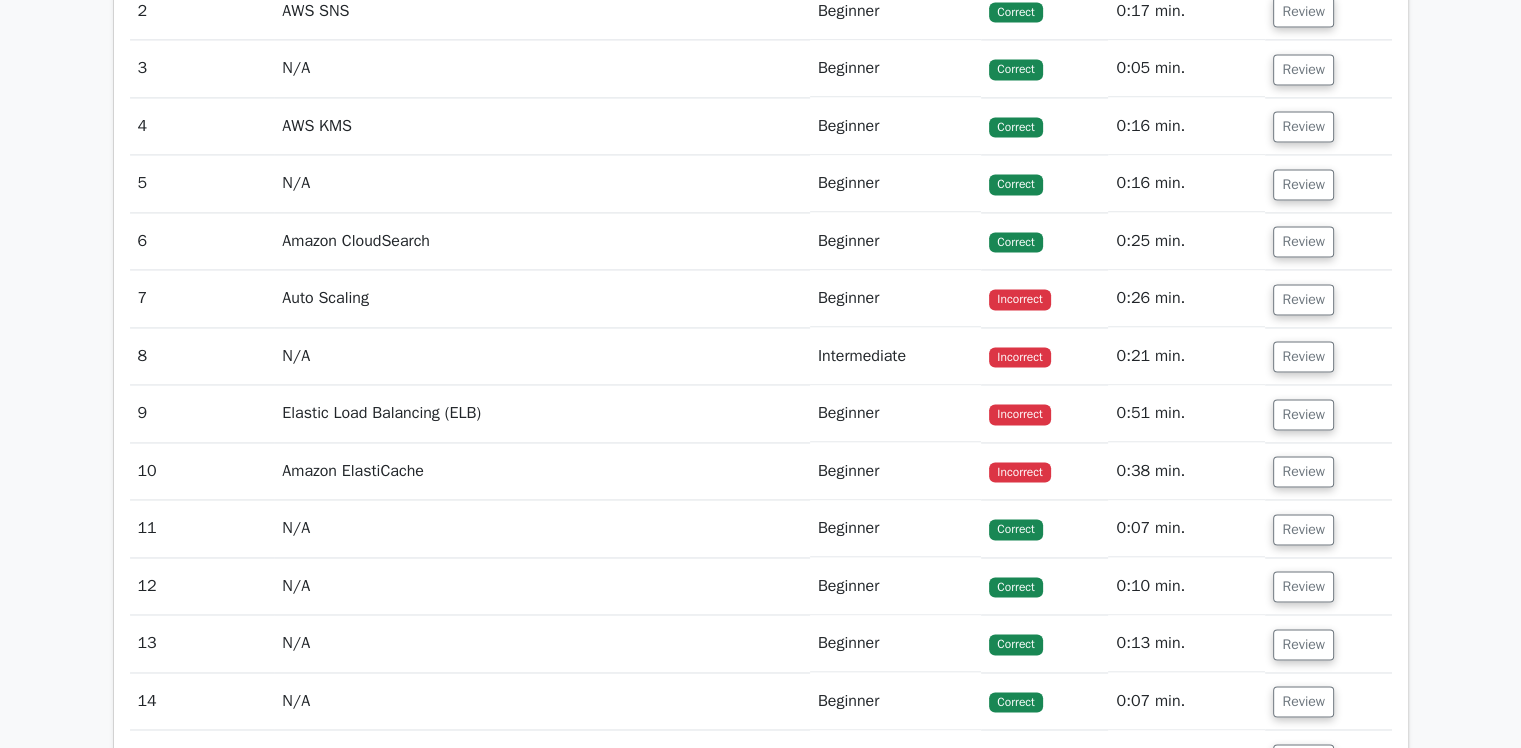 scroll, scrollTop: 2987, scrollLeft: 0, axis: vertical 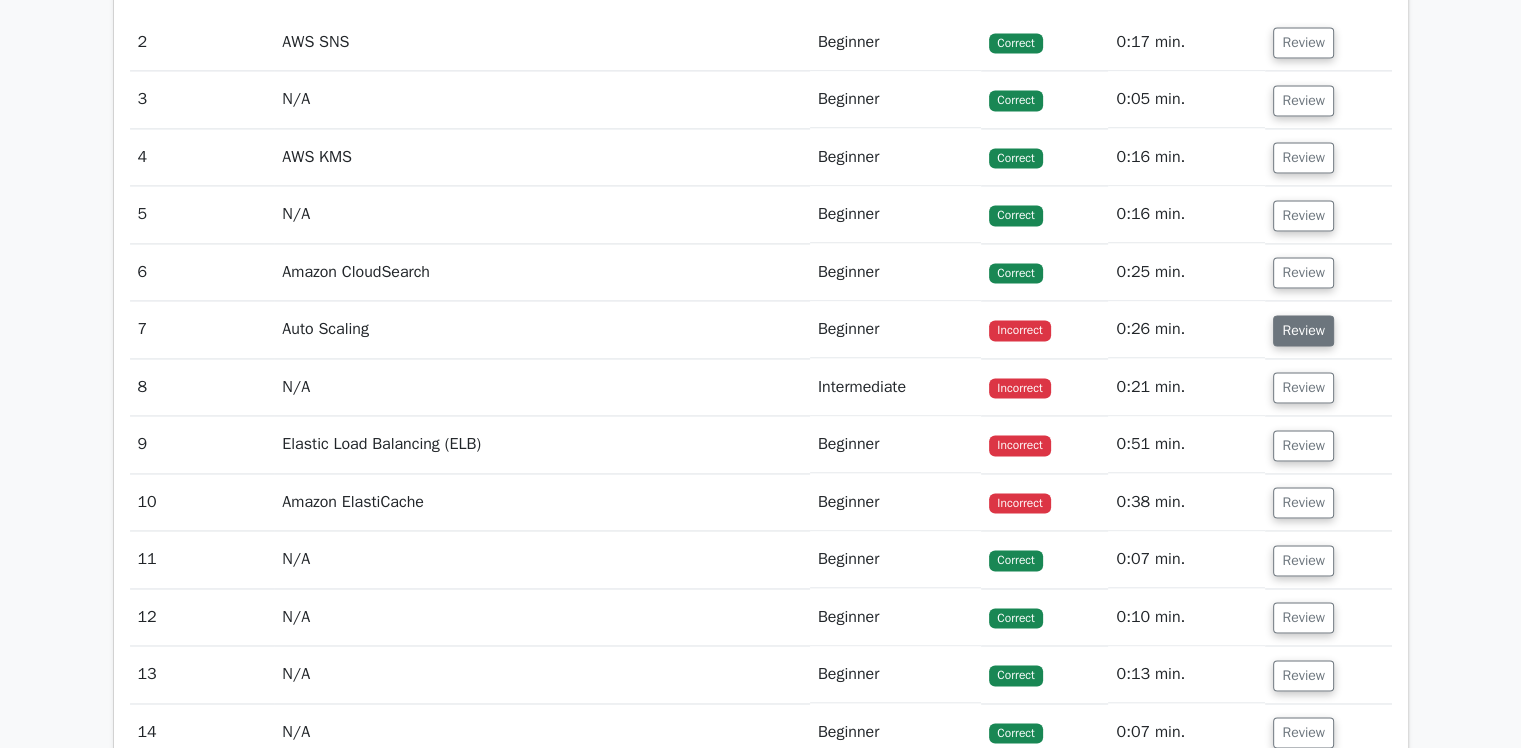 click on "Review" at bounding box center (1303, 330) 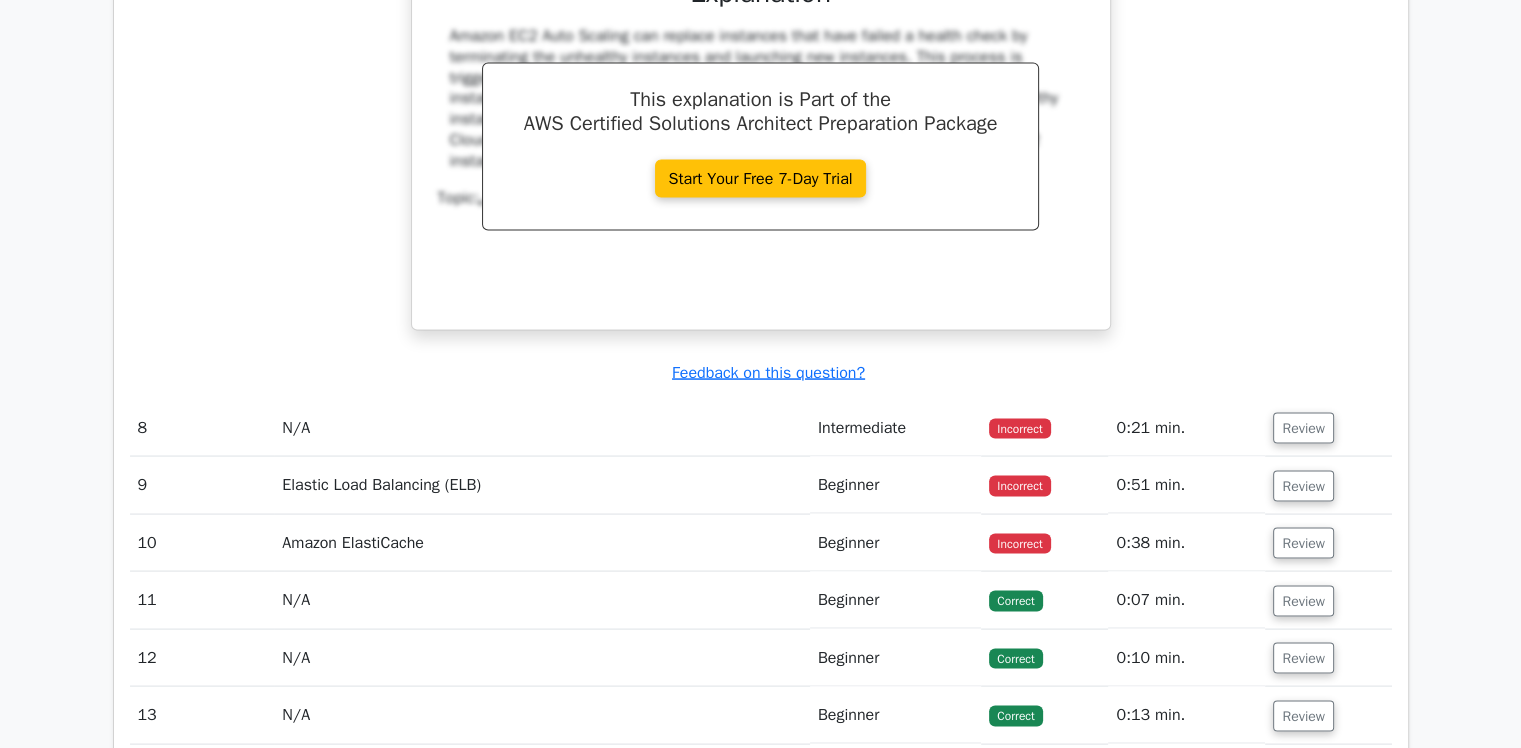 scroll, scrollTop: 3840, scrollLeft: 0, axis: vertical 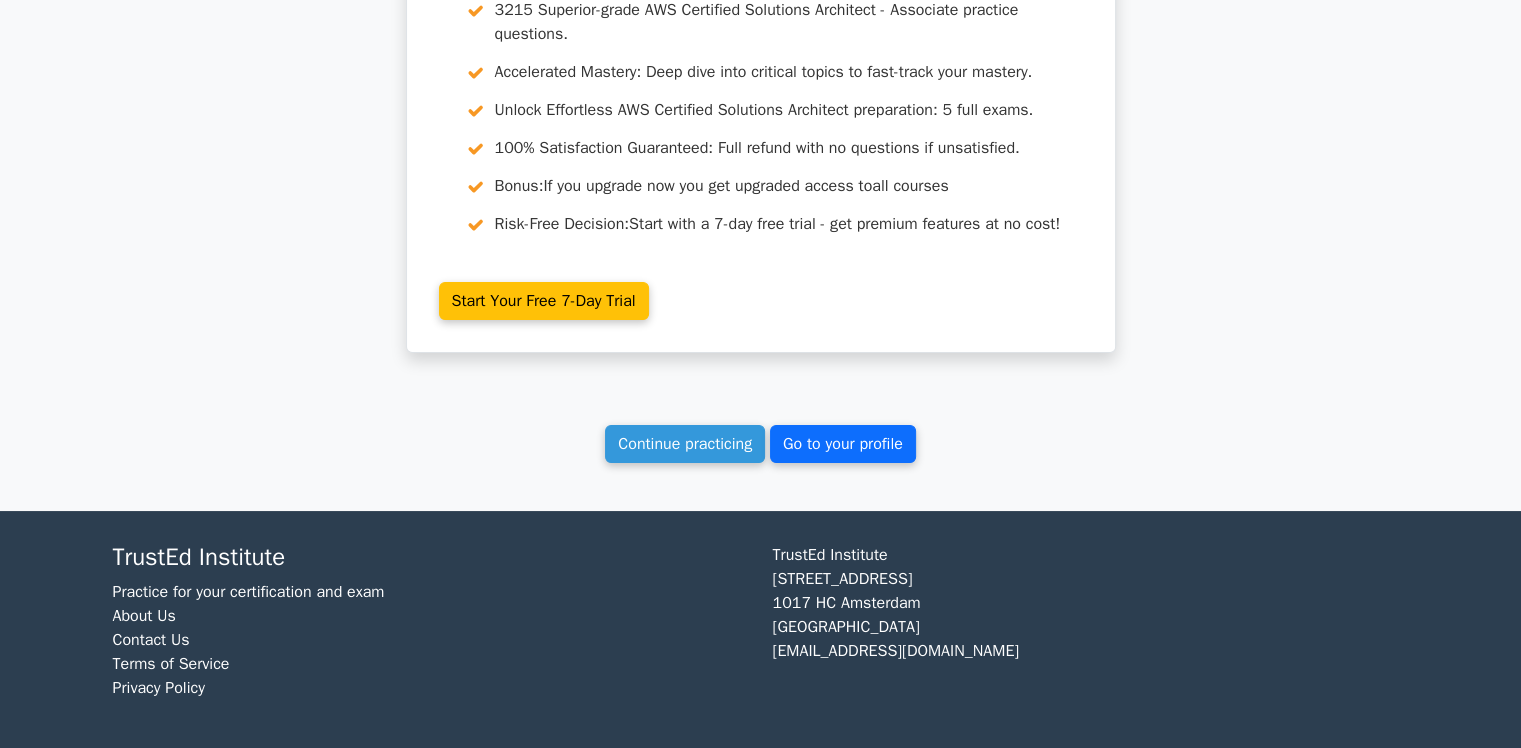 click on "Go to your profile" at bounding box center [843, 444] 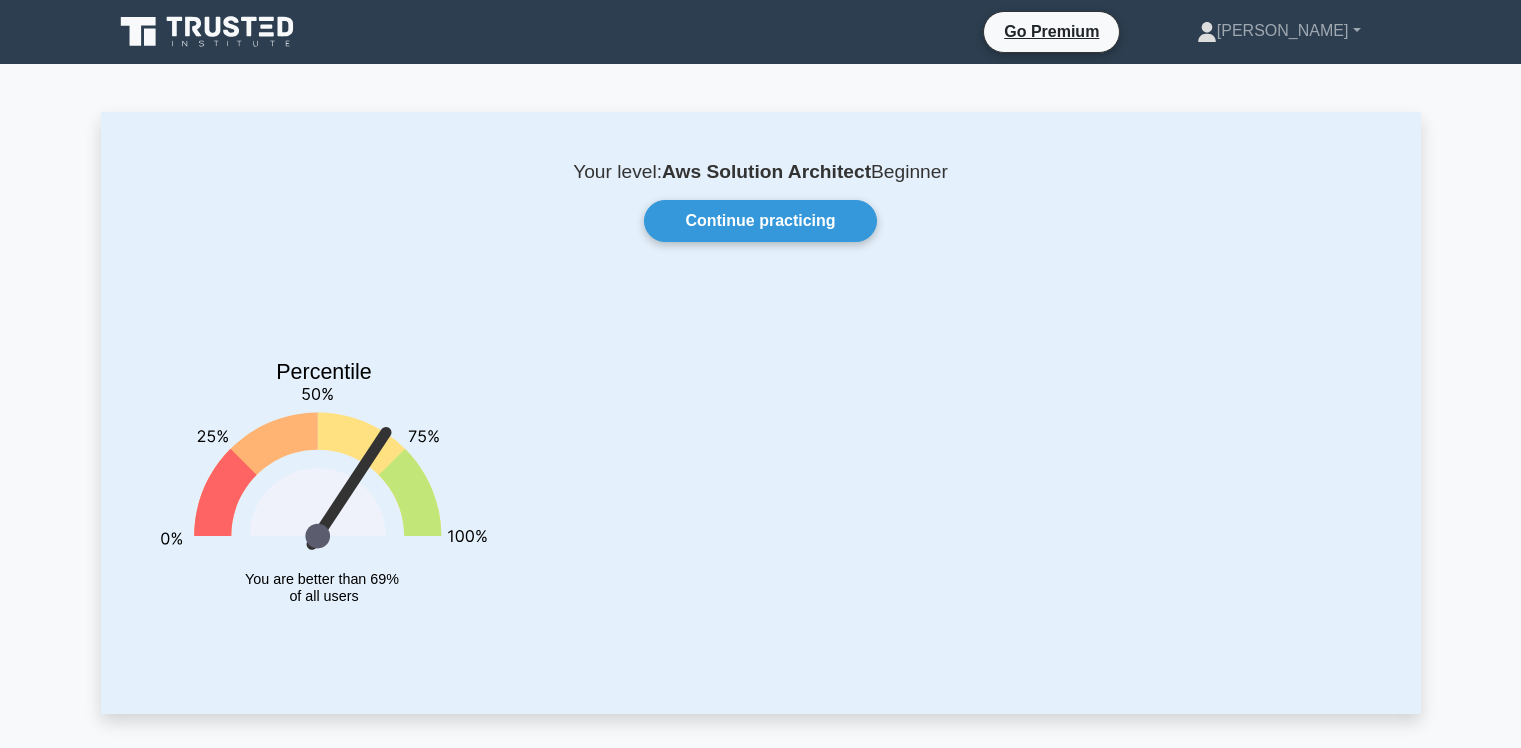 scroll, scrollTop: 0, scrollLeft: 0, axis: both 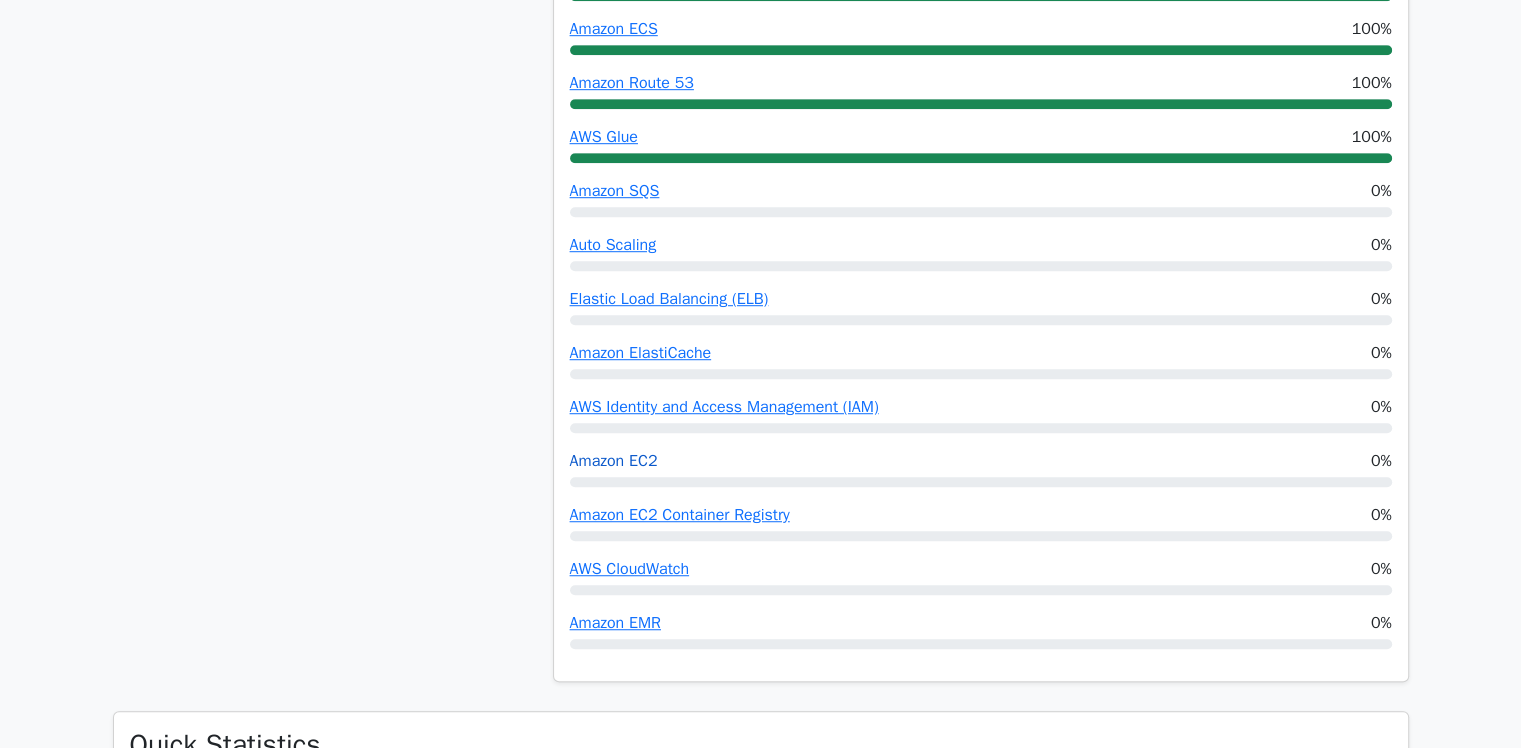 click on "Amazon EC2" at bounding box center [614, 461] 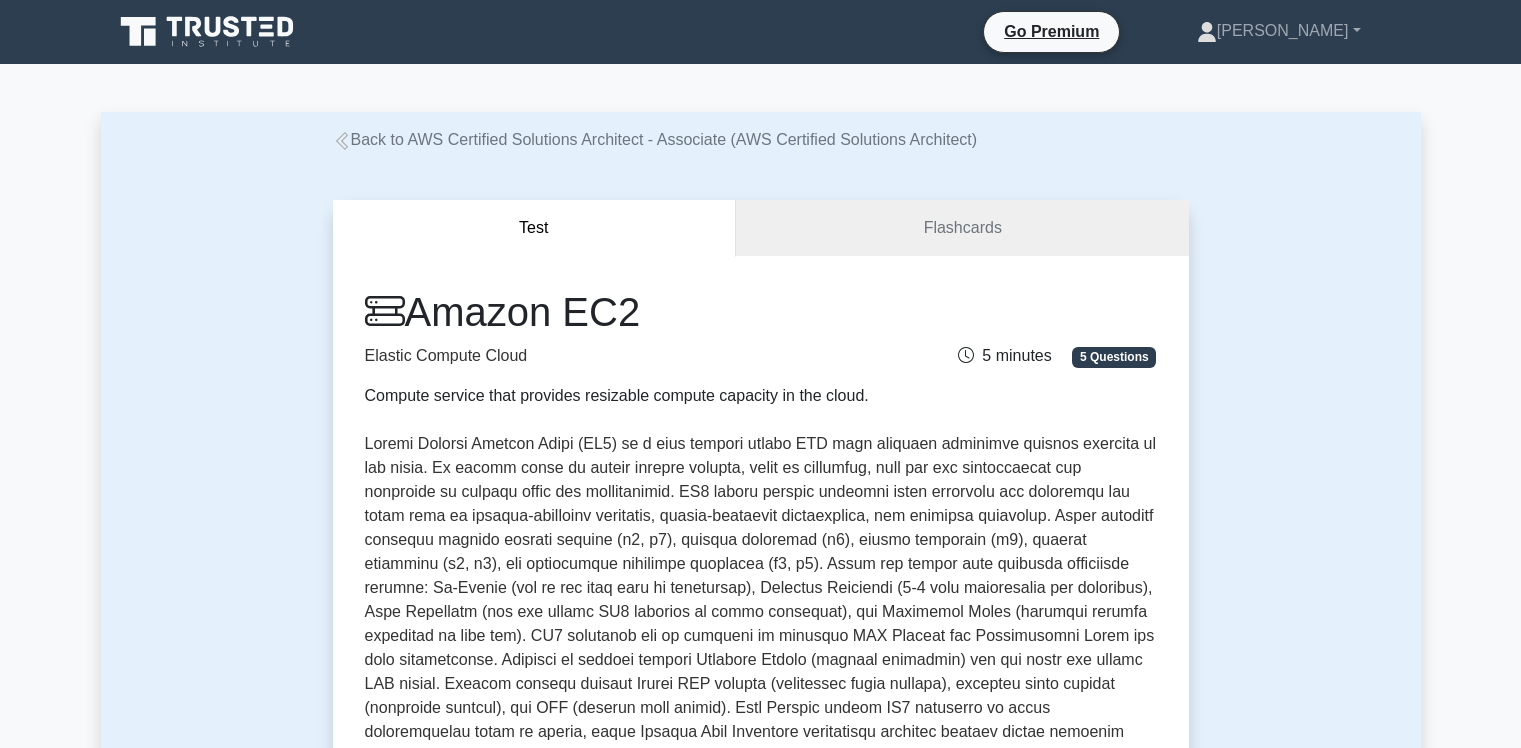 scroll, scrollTop: 0, scrollLeft: 0, axis: both 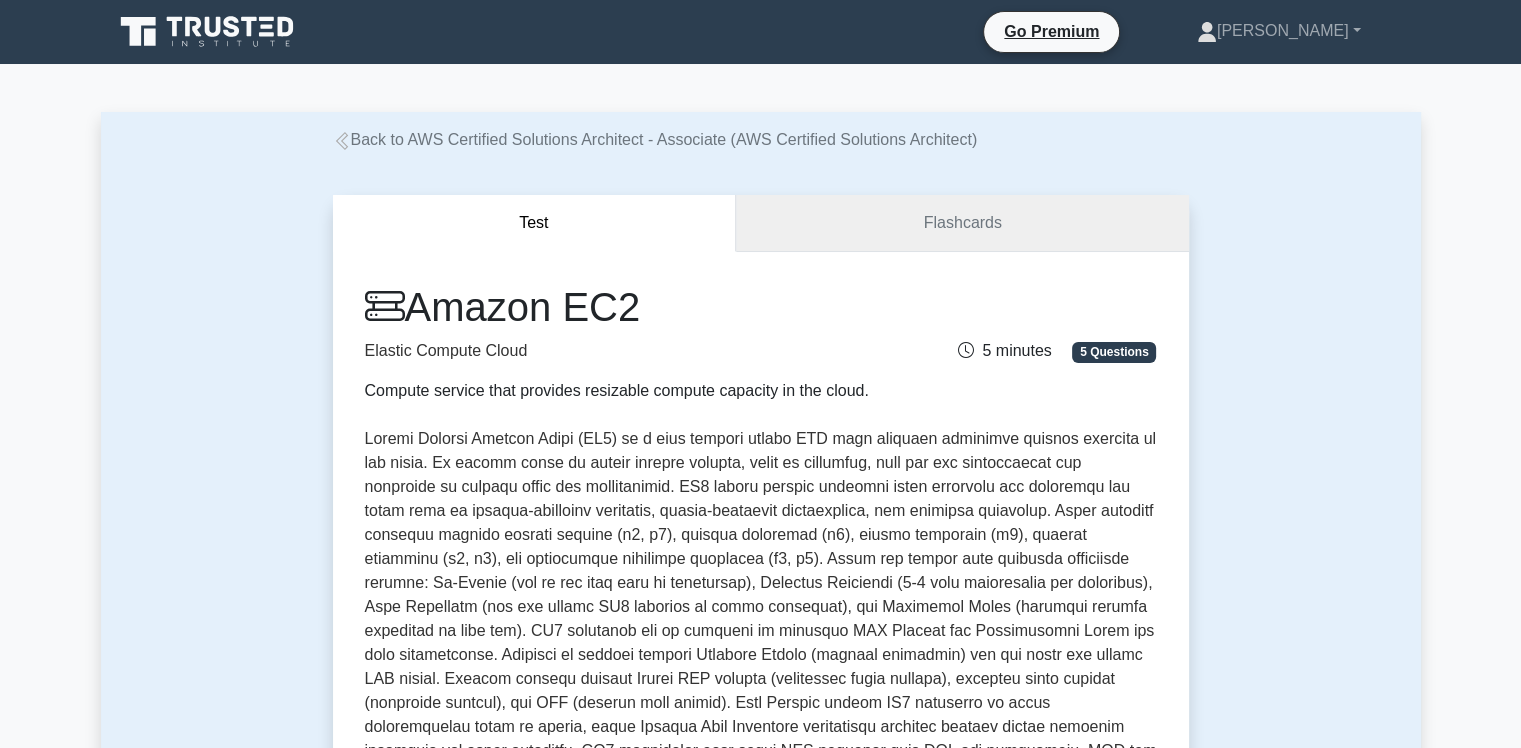 click on "Flashcards" at bounding box center [962, 223] 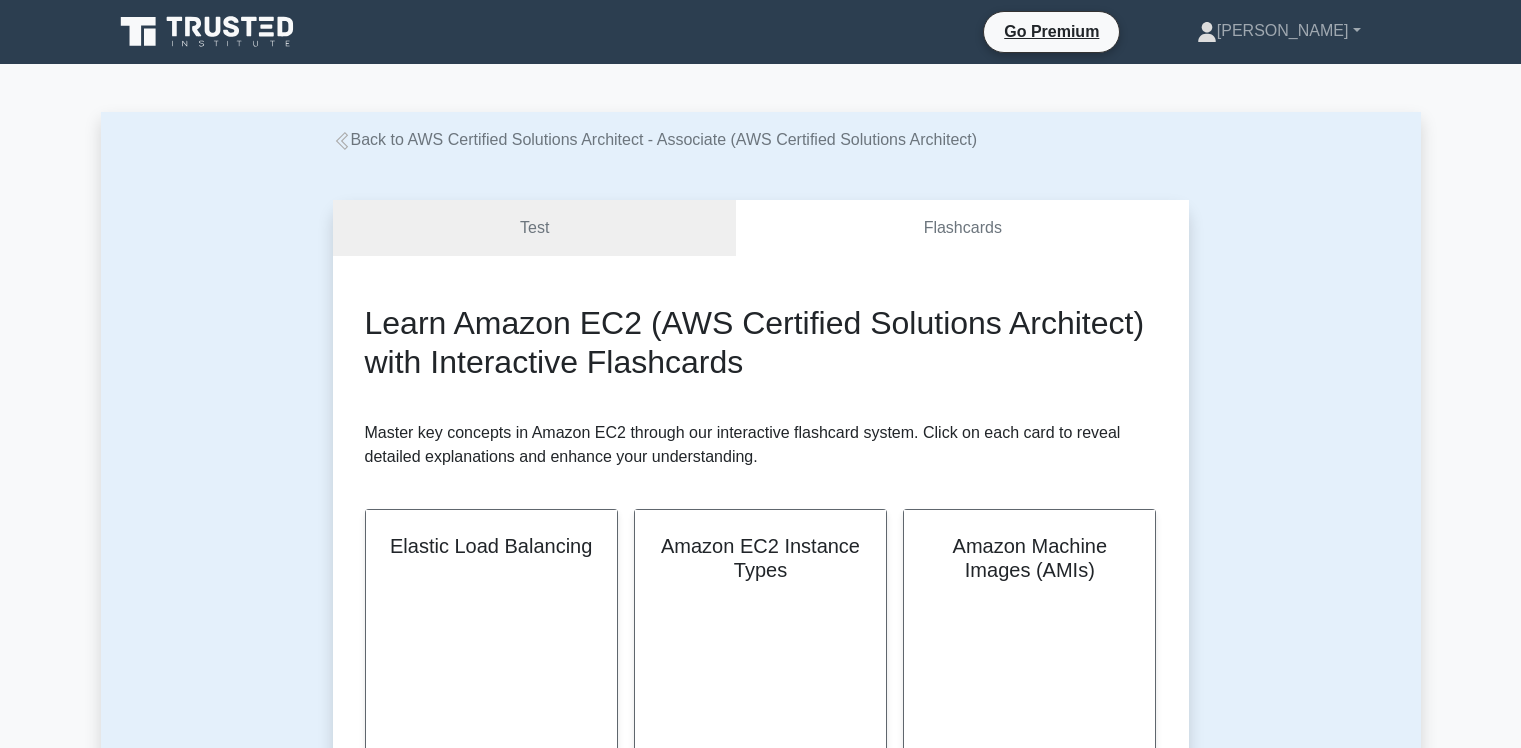 scroll, scrollTop: 0, scrollLeft: 0, axis: both 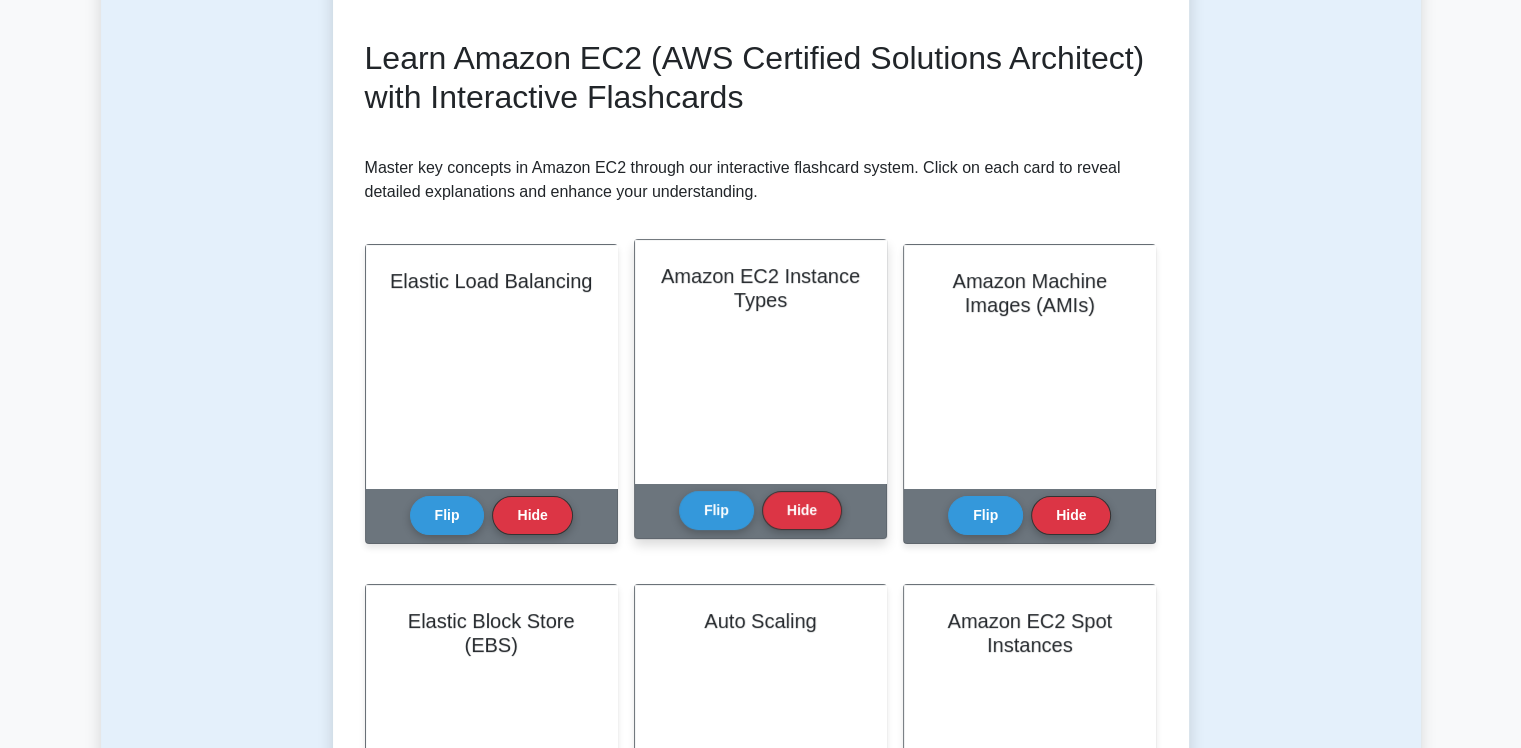click on "Flip
Hide" at bounding box center (760, 510) 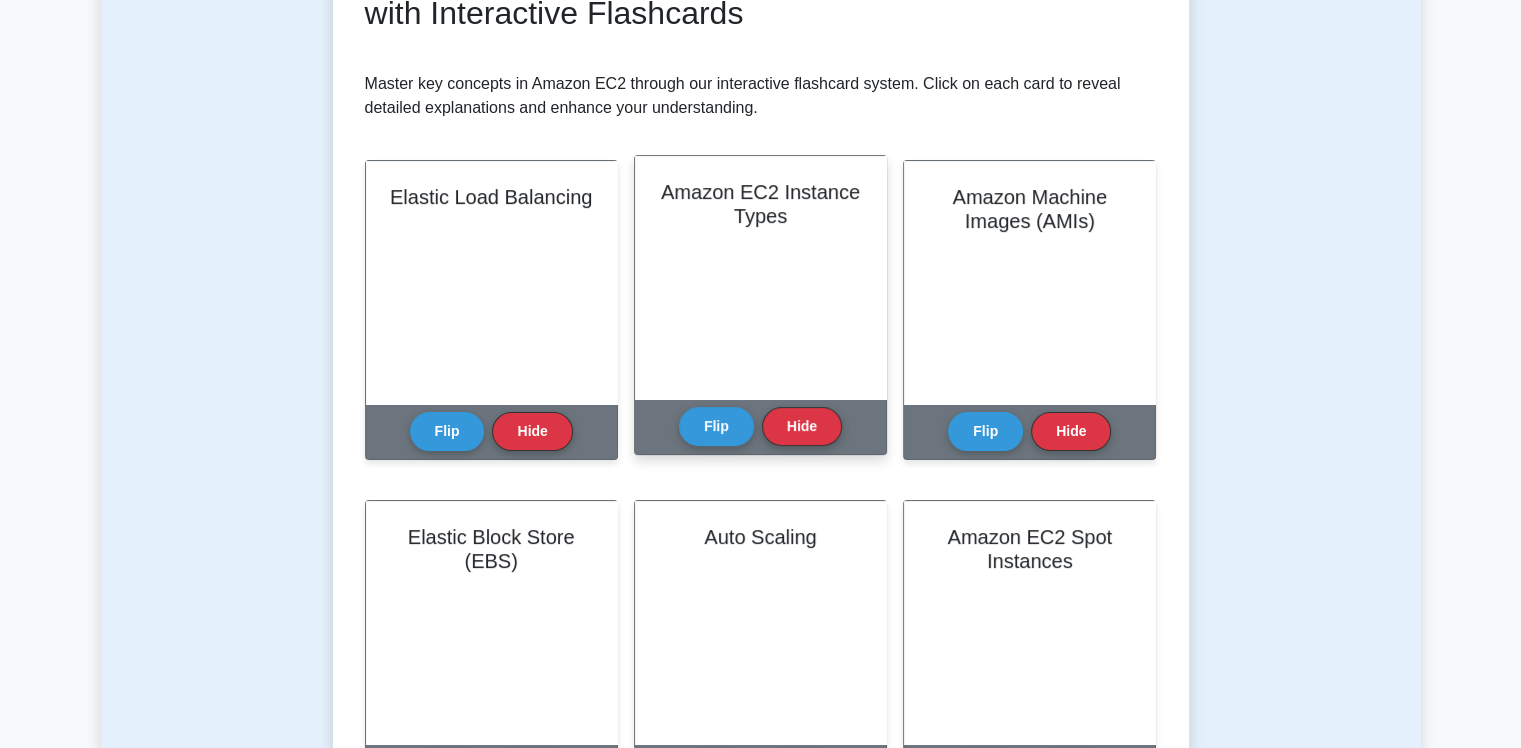 scroll, scrollTop: 356, scrollLeft: 0, axis: vertical 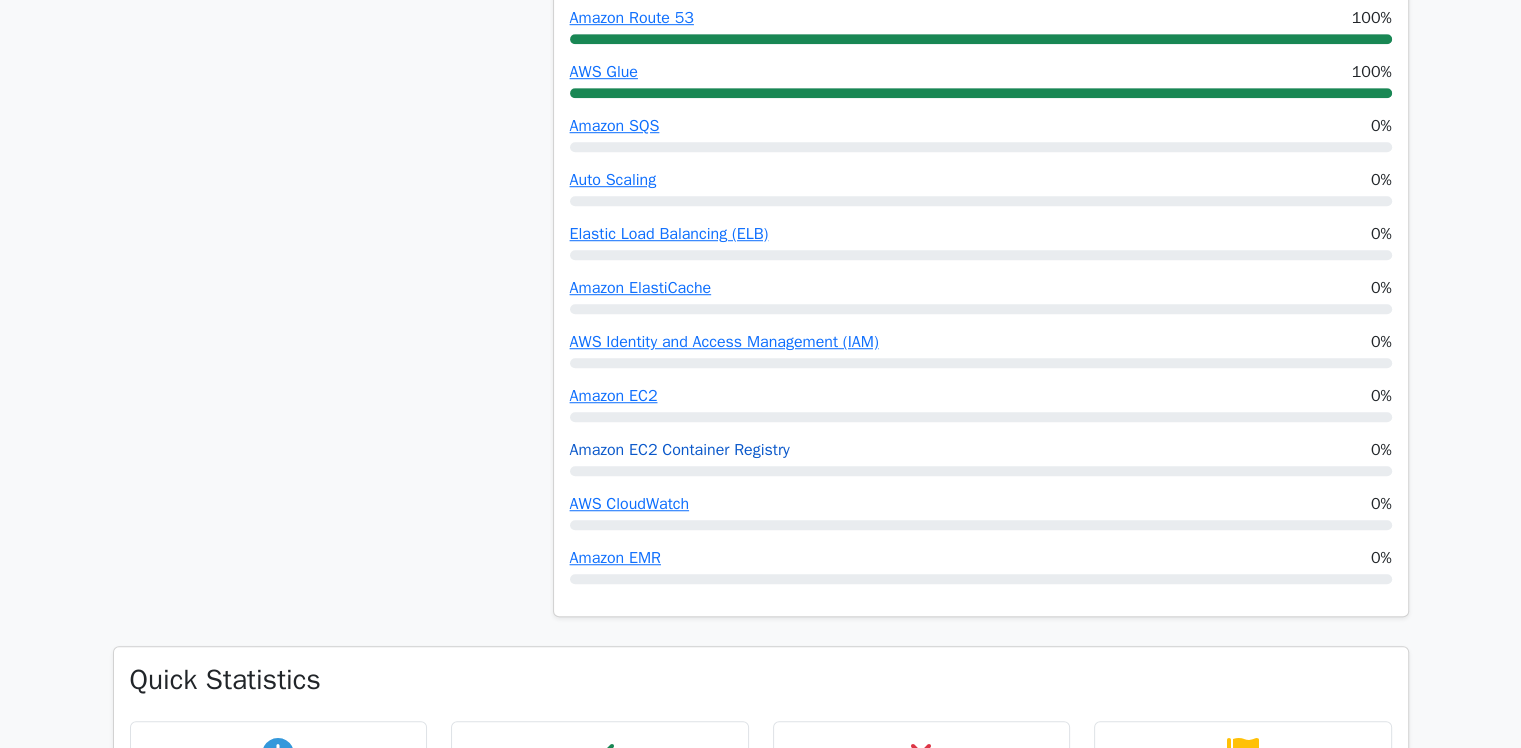click on "Amazon EC2 Container Registry" at bounding box center (680, 450) 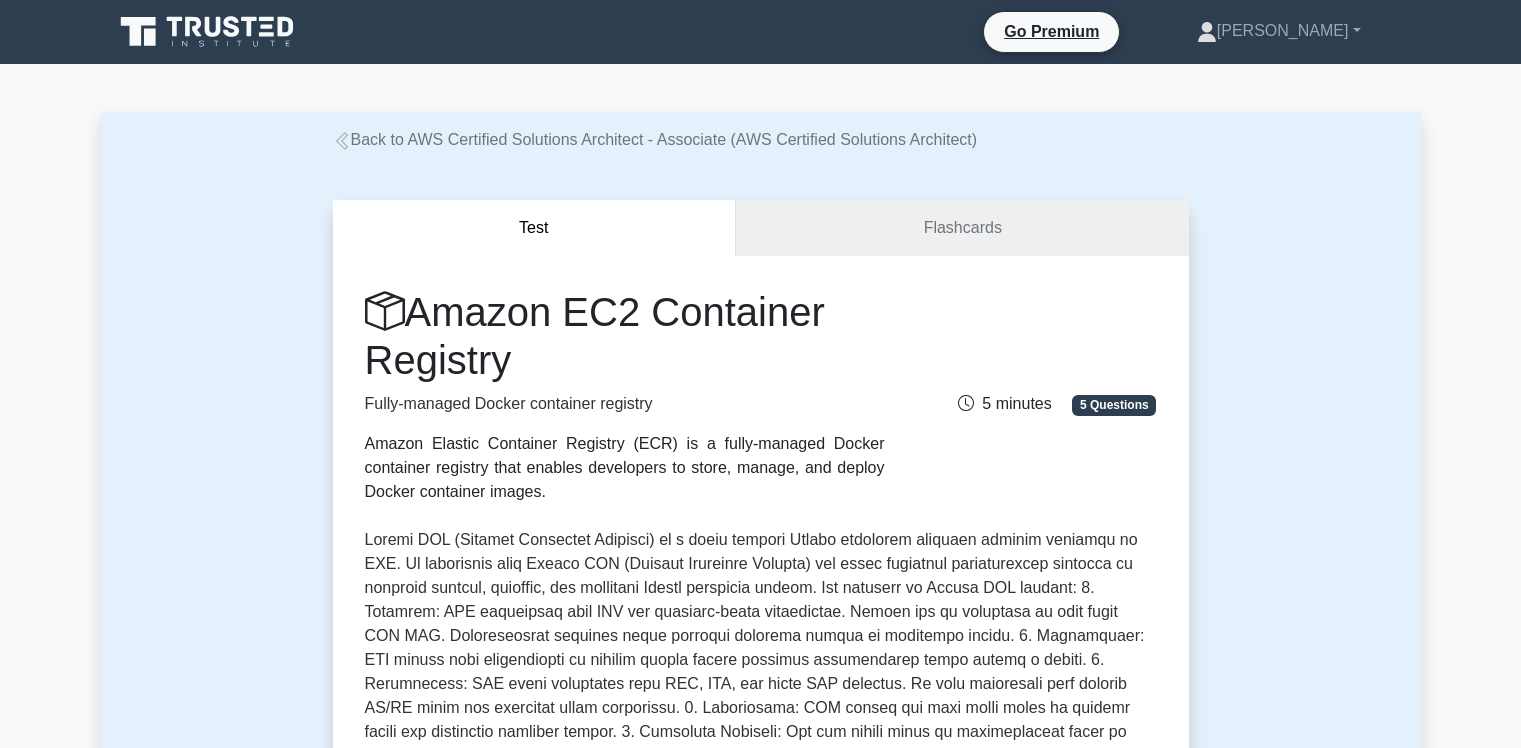 scroll, scrollTop: 0, scrollLeft: 0, axis: both 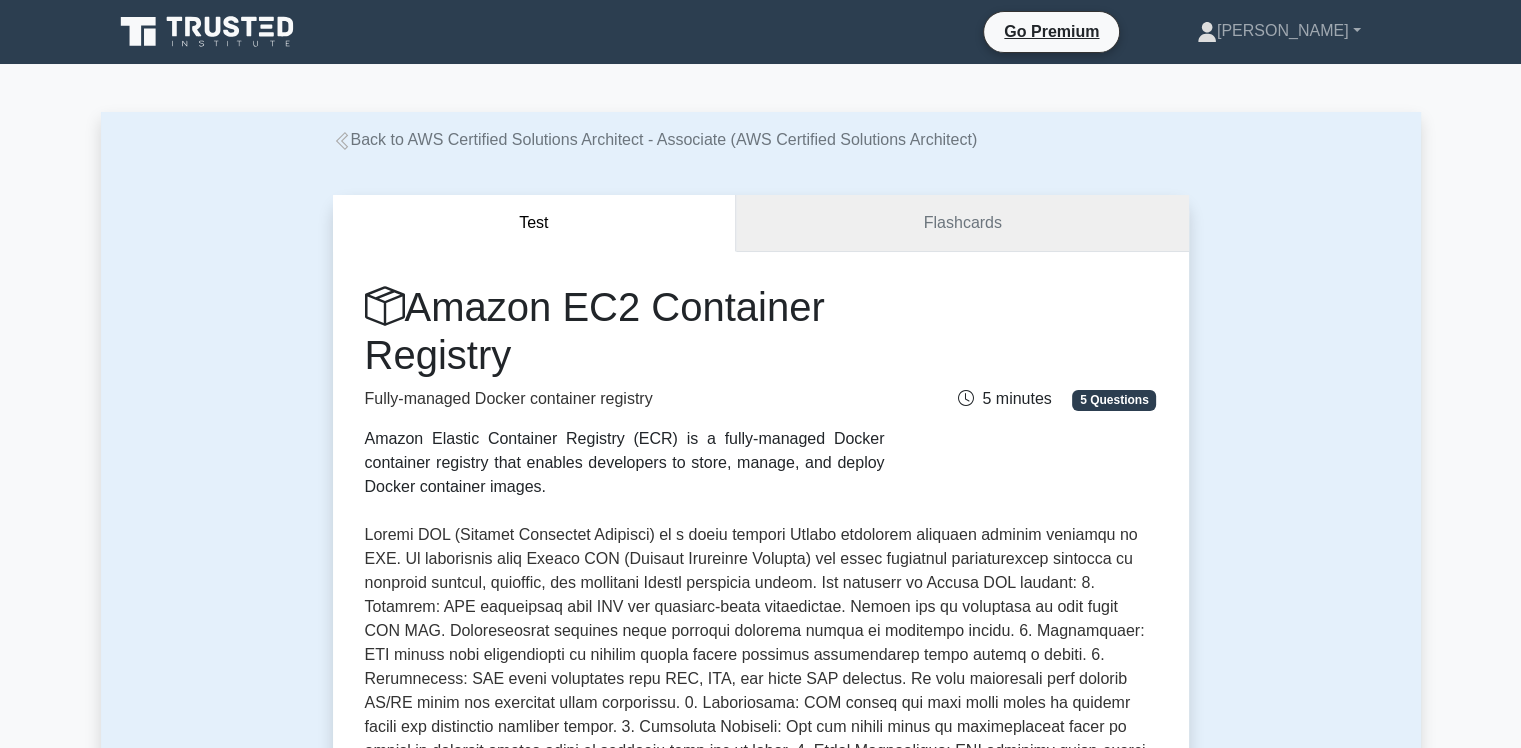 click on "Flashcards" at bounding box center (962, 223) 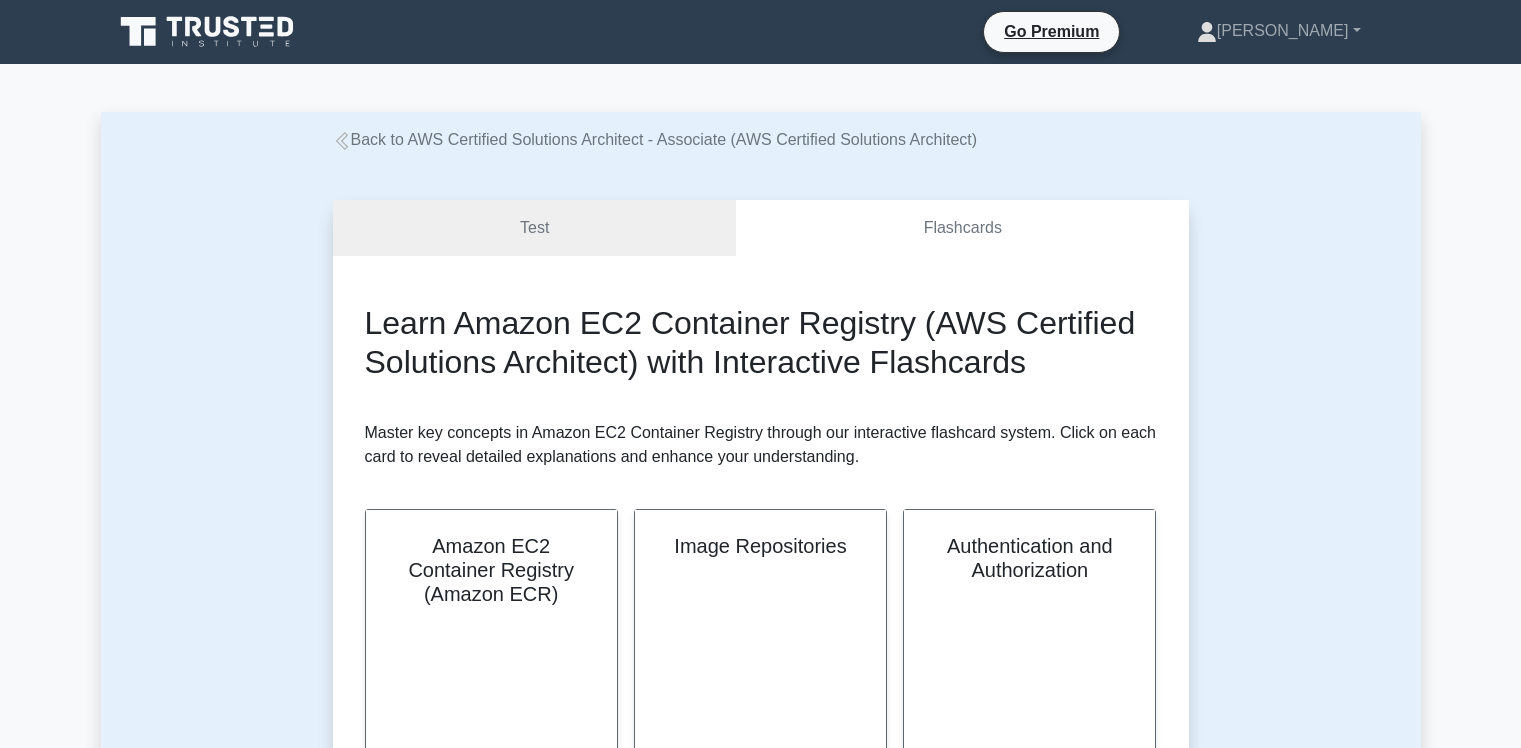 scroll, scrollTop: 0, scrollLeft: 0, axis: both 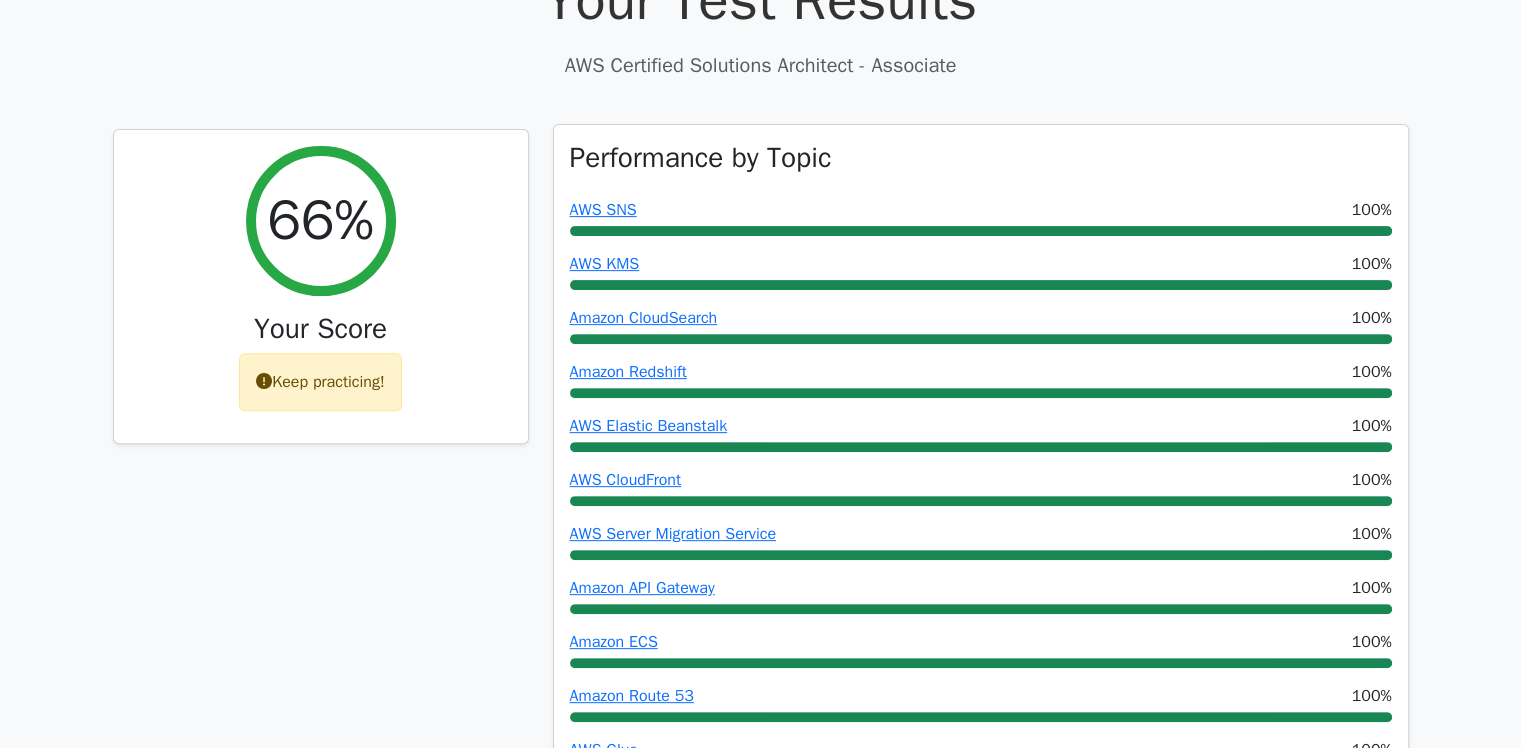 click at bounding box center [981, 231] 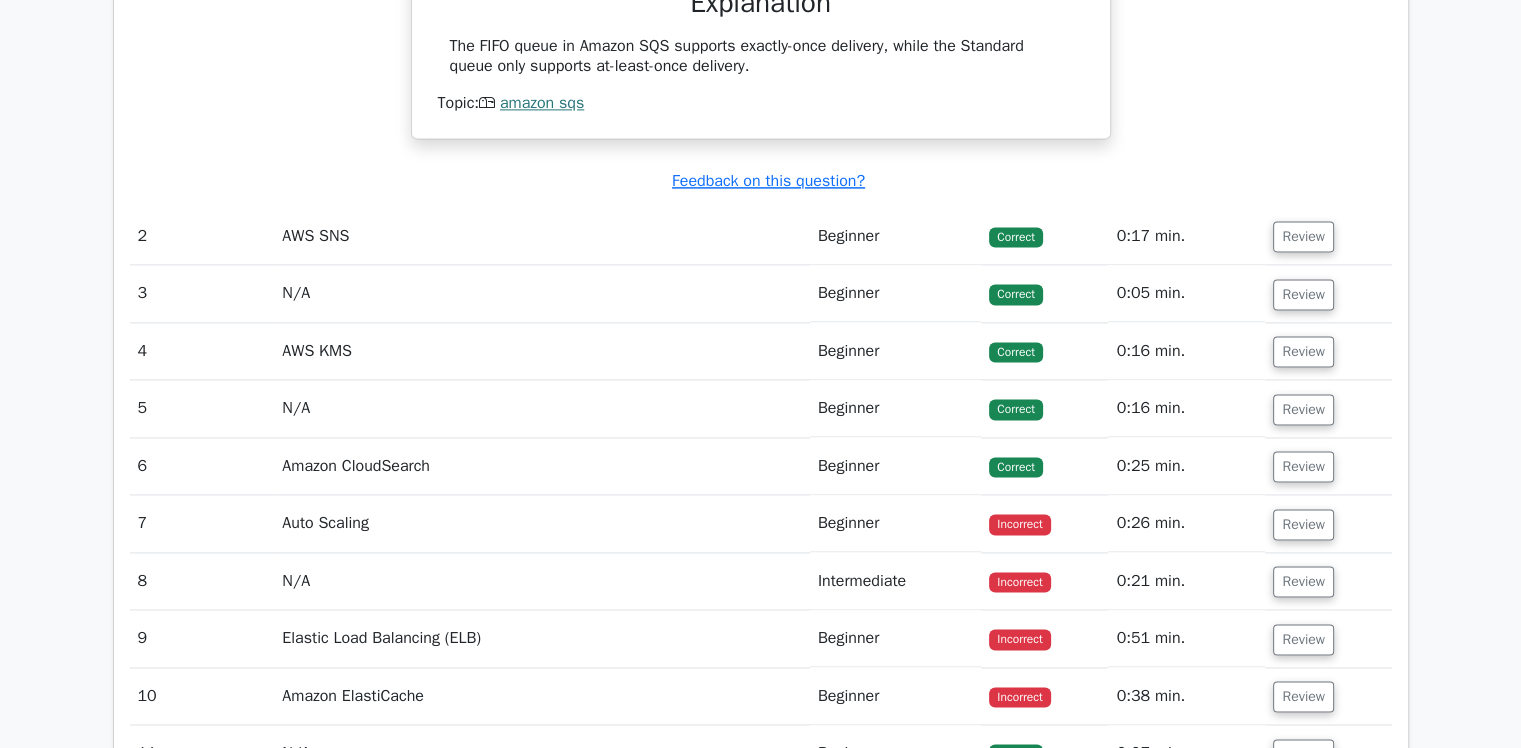 scroll, scrollTop: 2800, scrollLeft: 0, axis: vertical 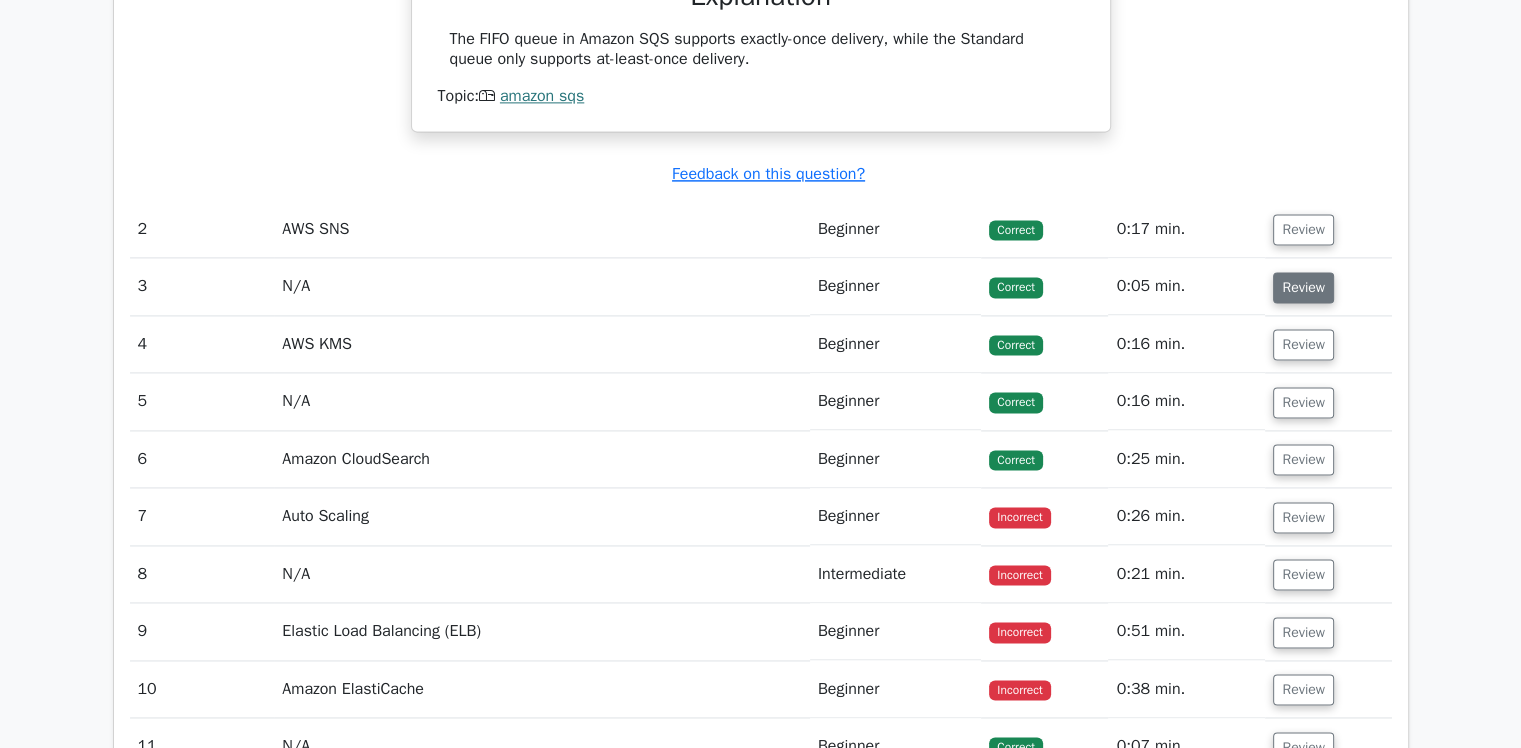 click on "Review" at bounding box center (1303, 287) 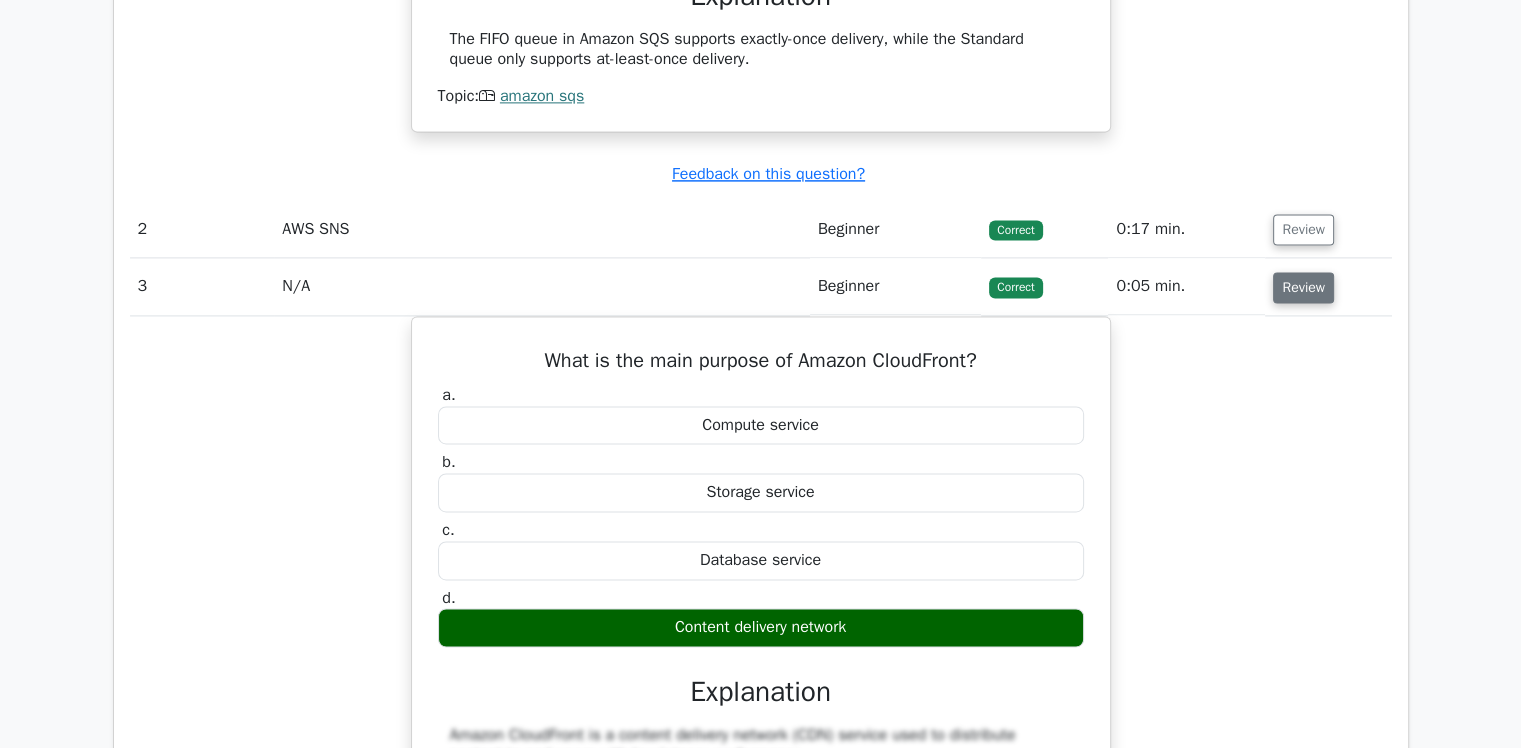 click on "Review" at bounding box center [1303, 287] 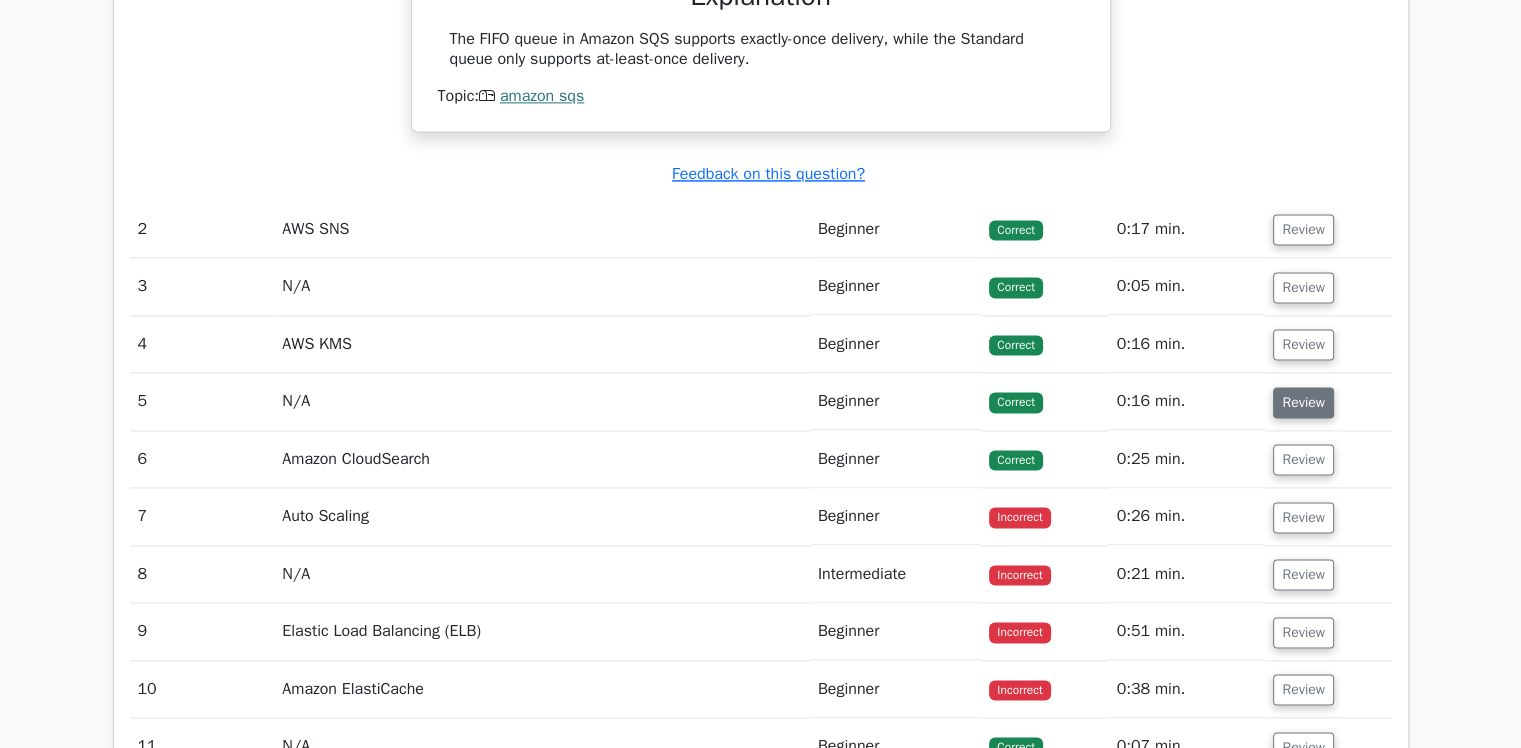 click on "Review" at bounding box center (1303, 402) 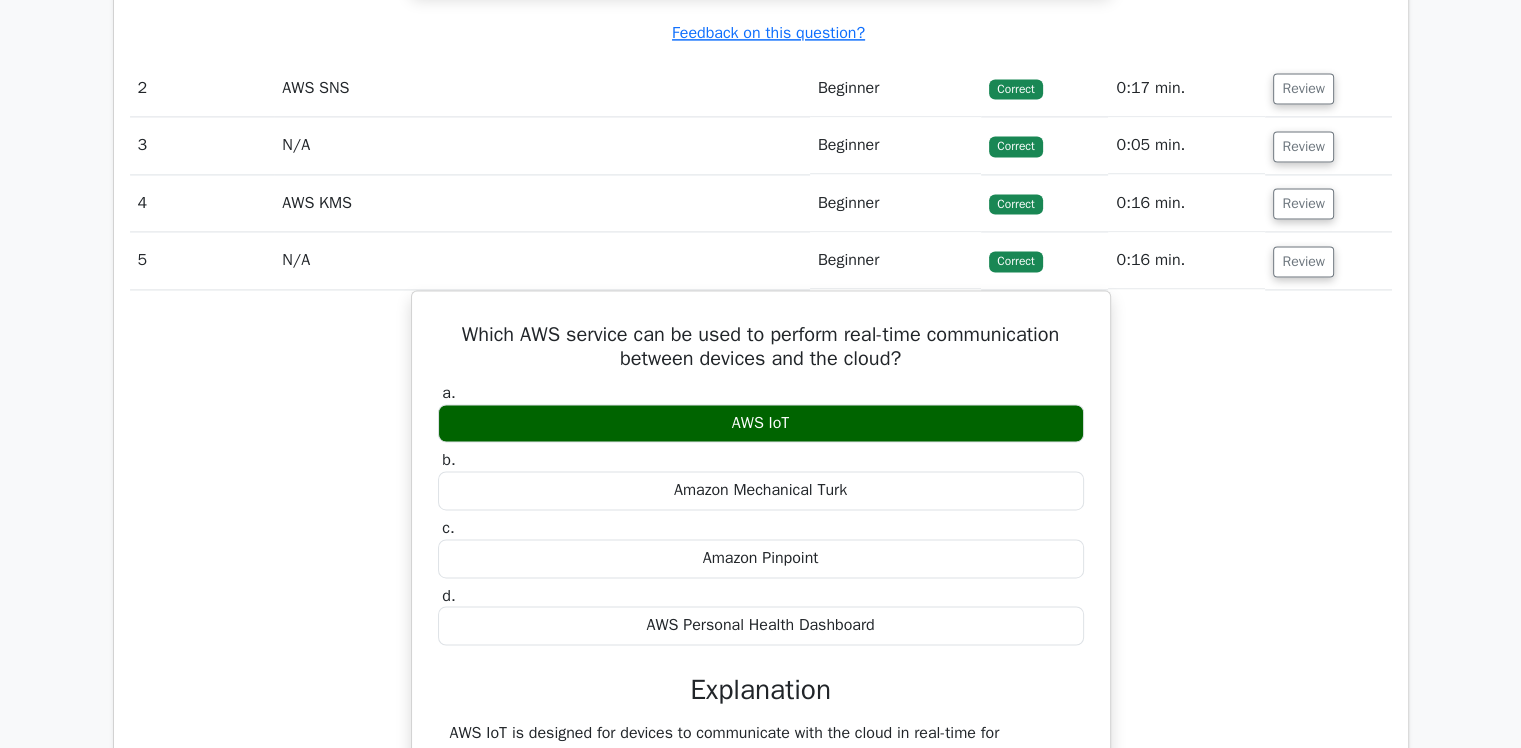 scroll, scrollTop: 2944, scrollLeft: 0, axis: vertical 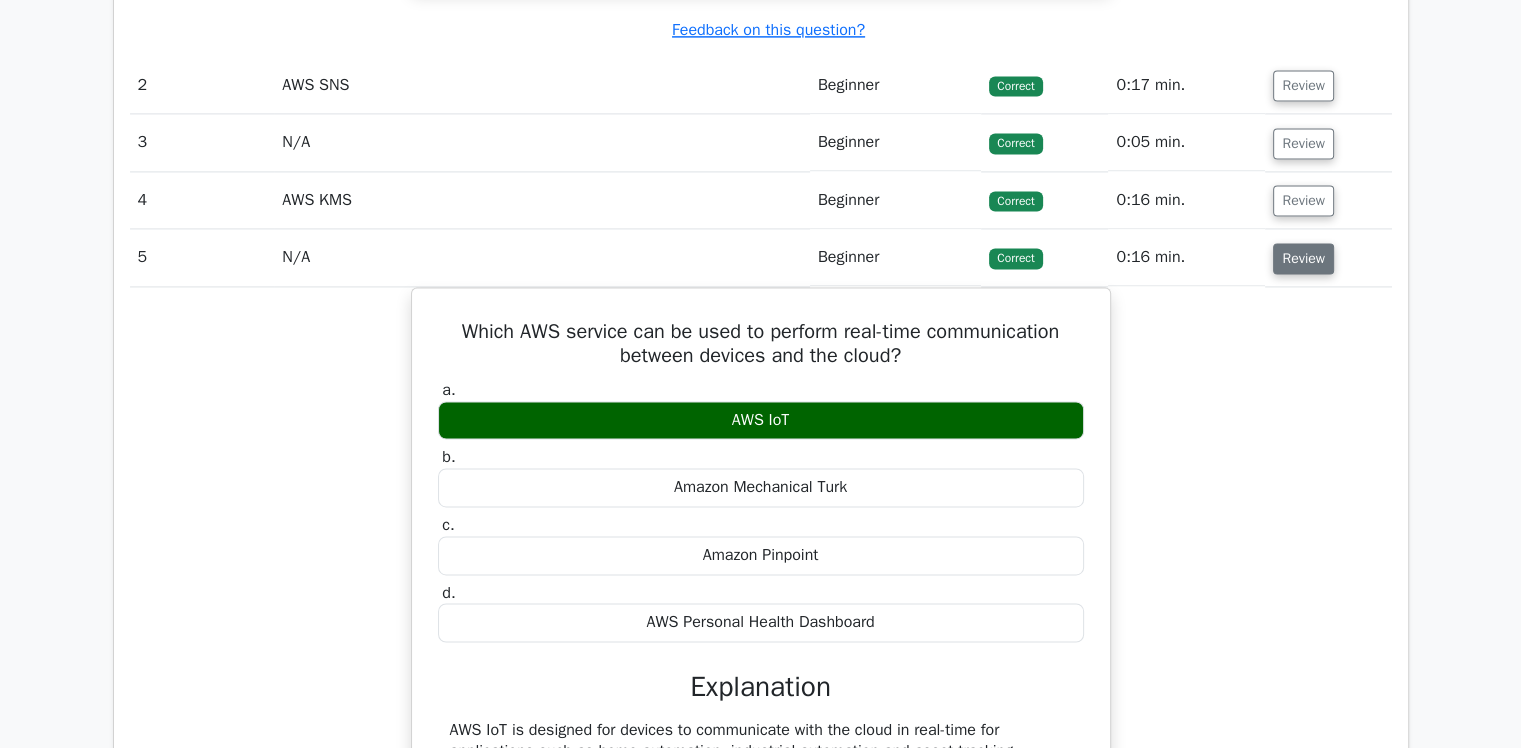 click on "Review" at bounding box center [1303, 258] 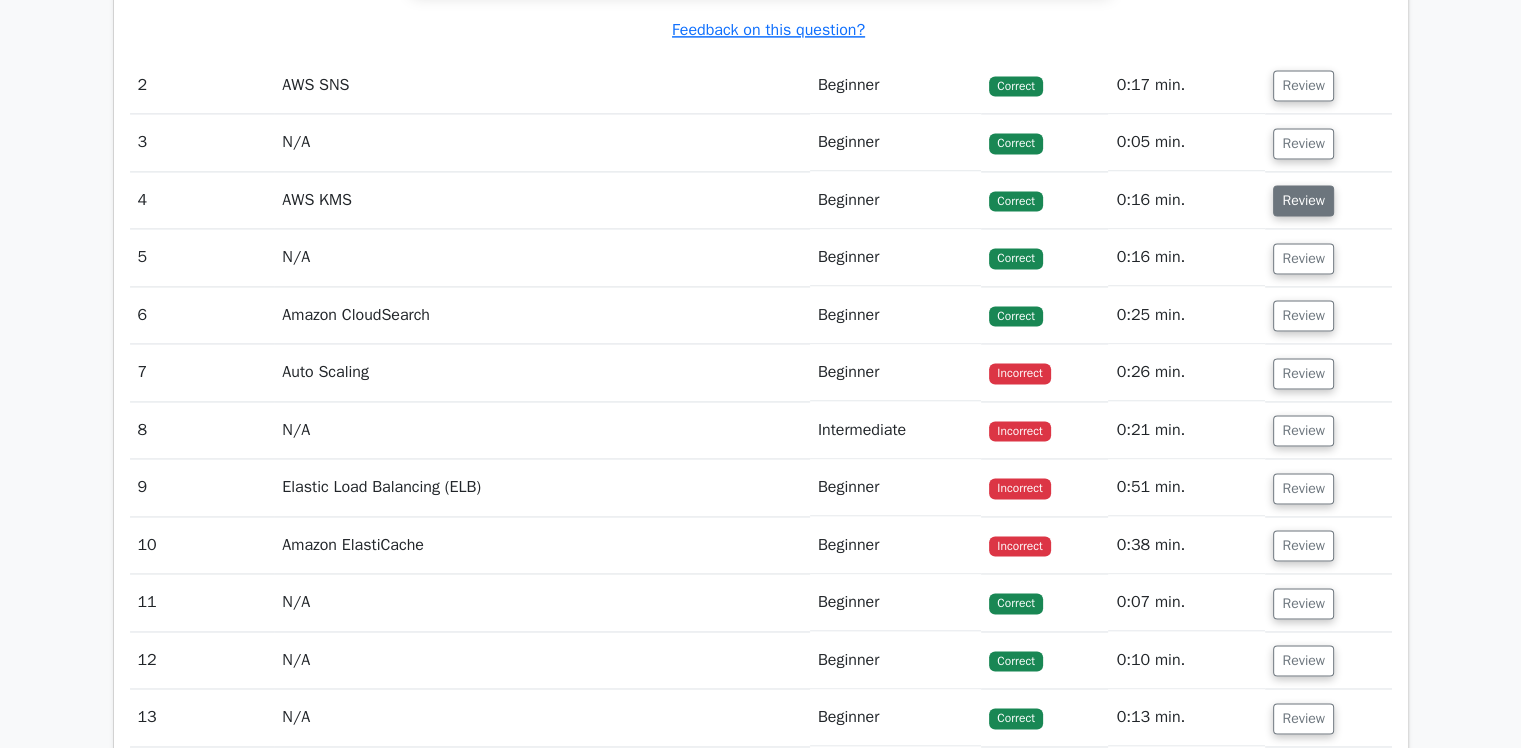 click on "Review" at bounding box center [1303, 200] 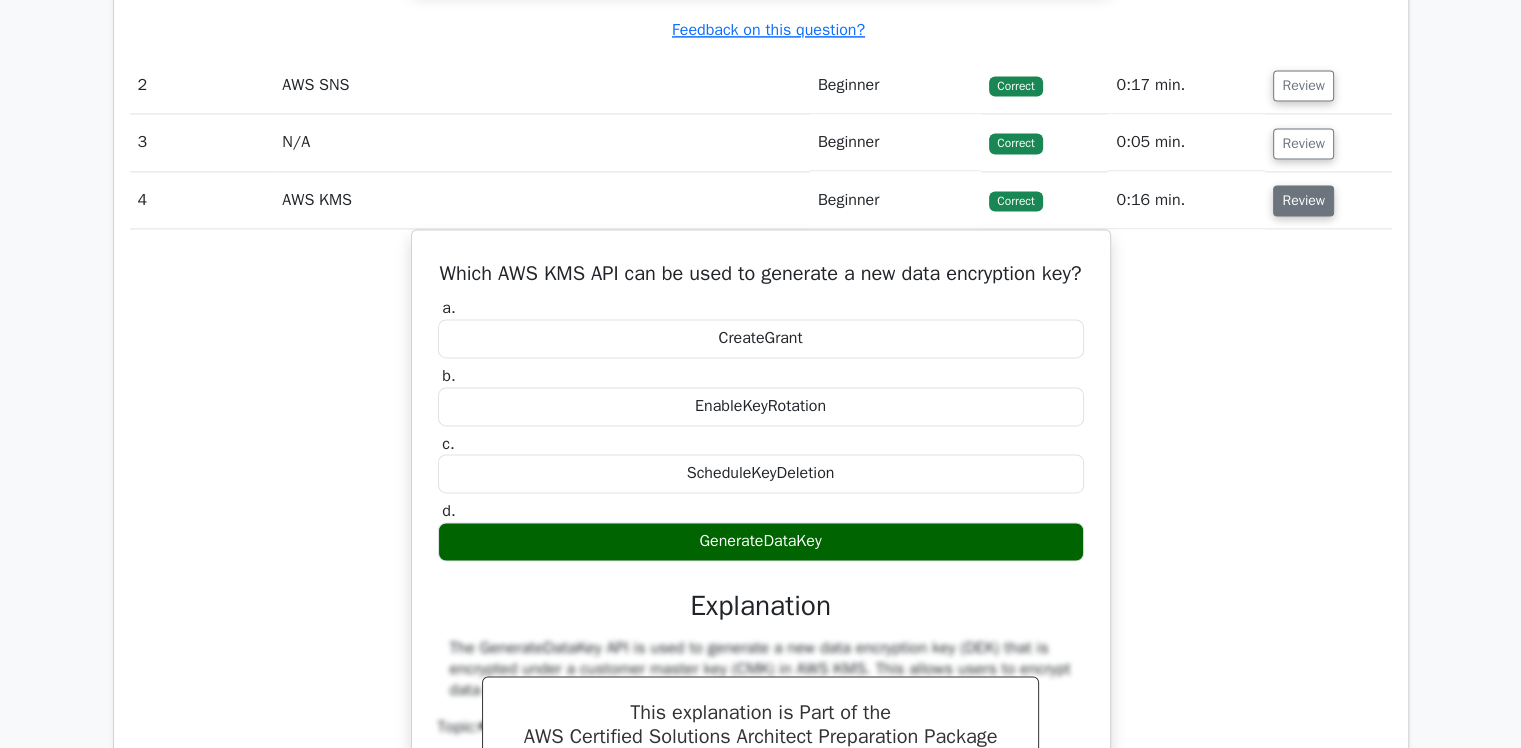click on "Review" at bounding box center (1303, 200) 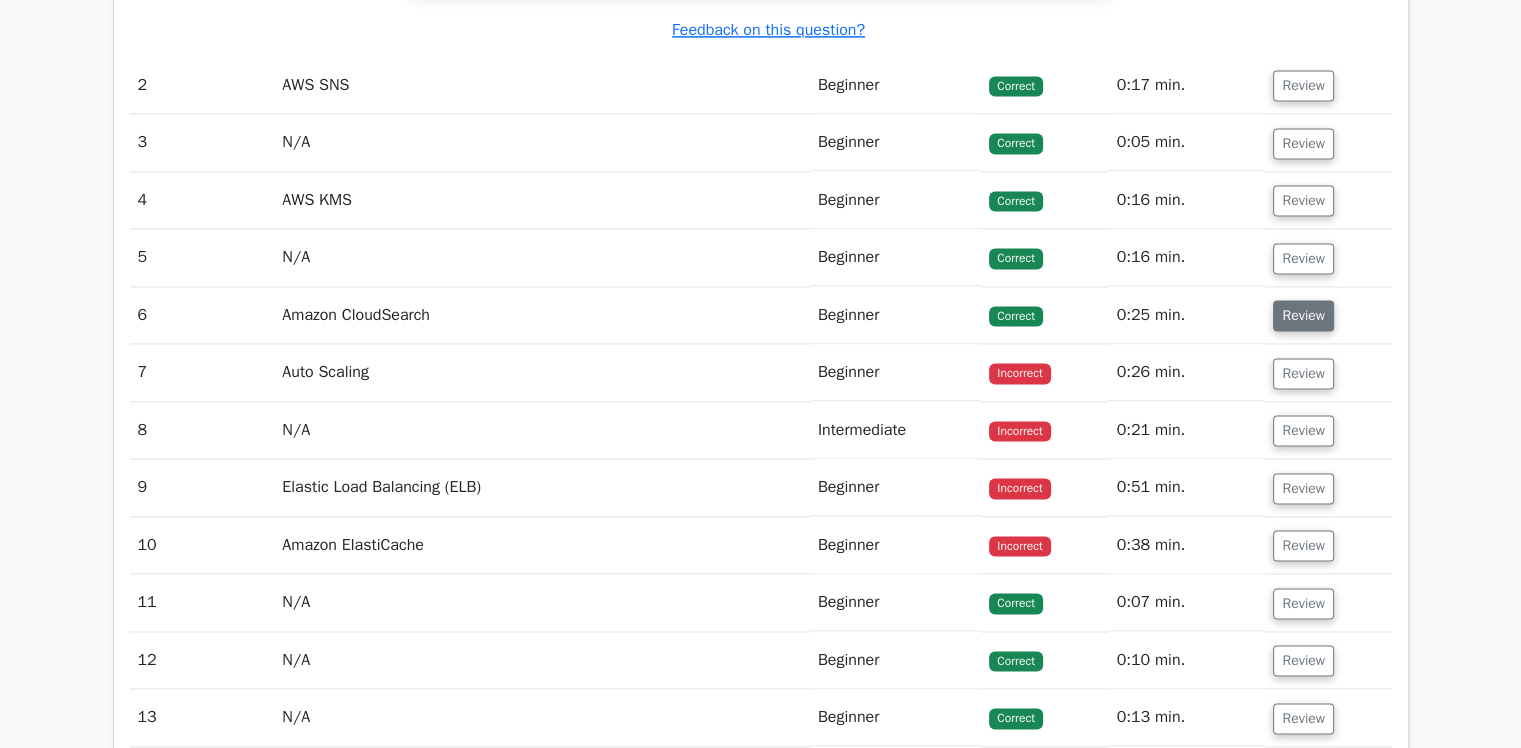 click on "Review" at bounding box center [1303, 315] 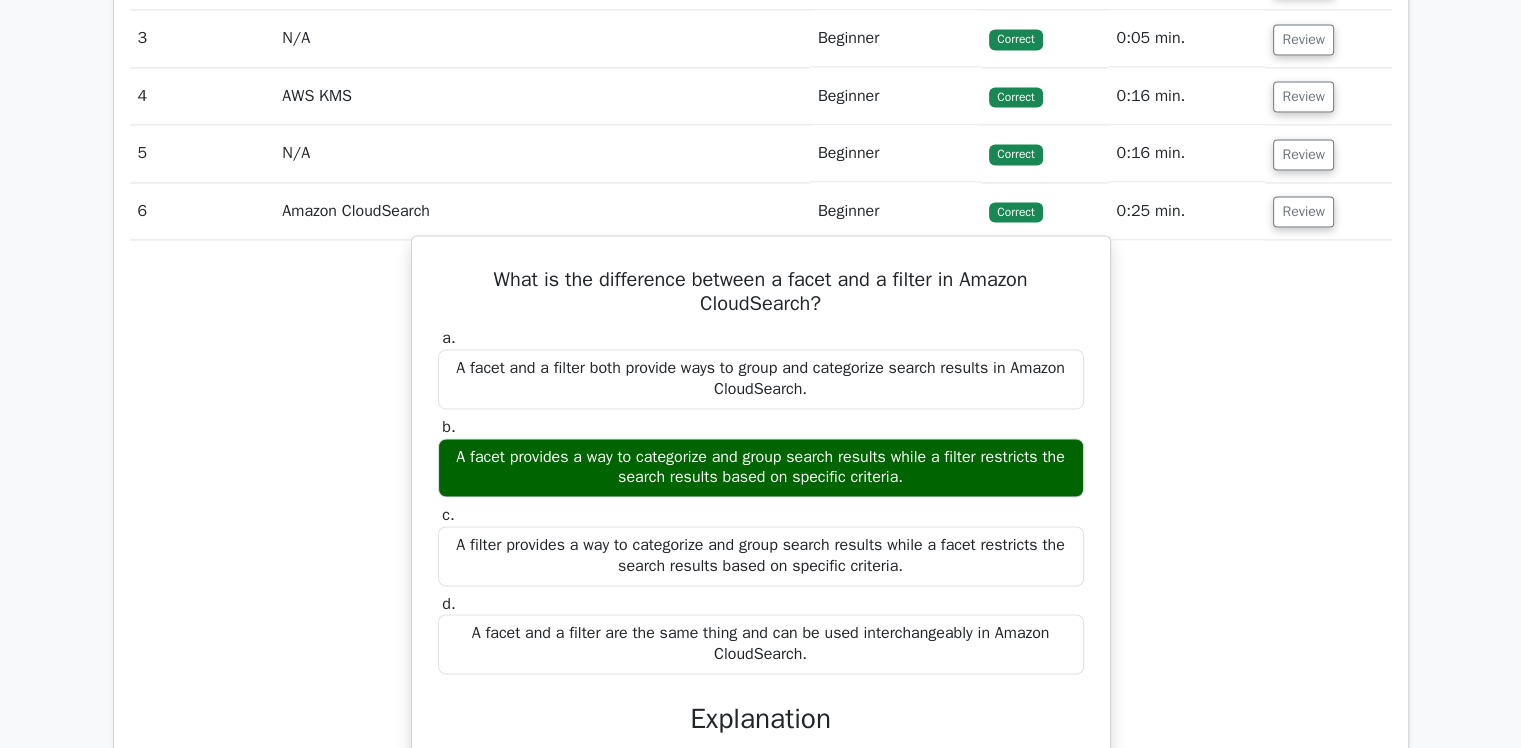 scroll, scrollTop: 3048, scrollLeft: 0, axis: vertical 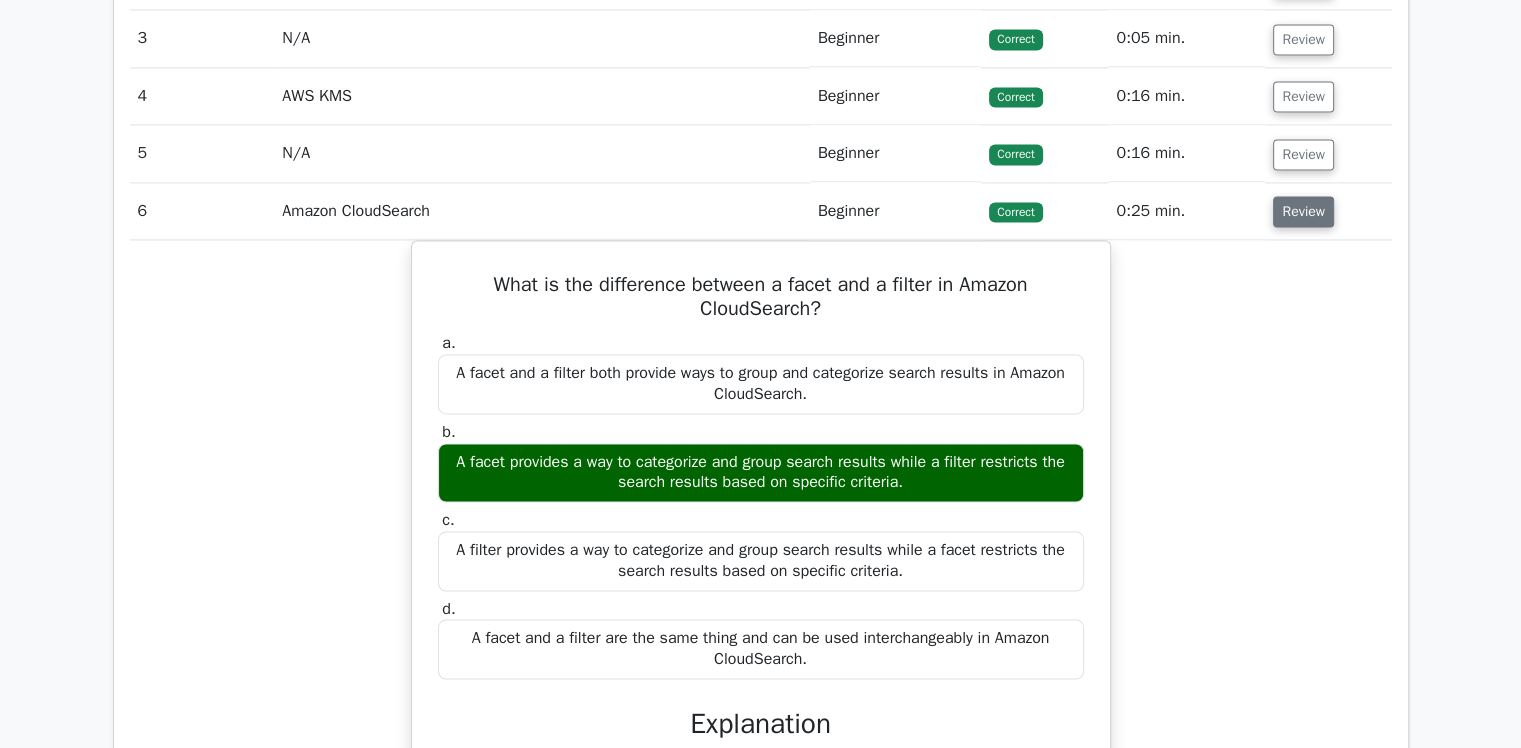 click on "Review" at bounding box center (1303, 211) 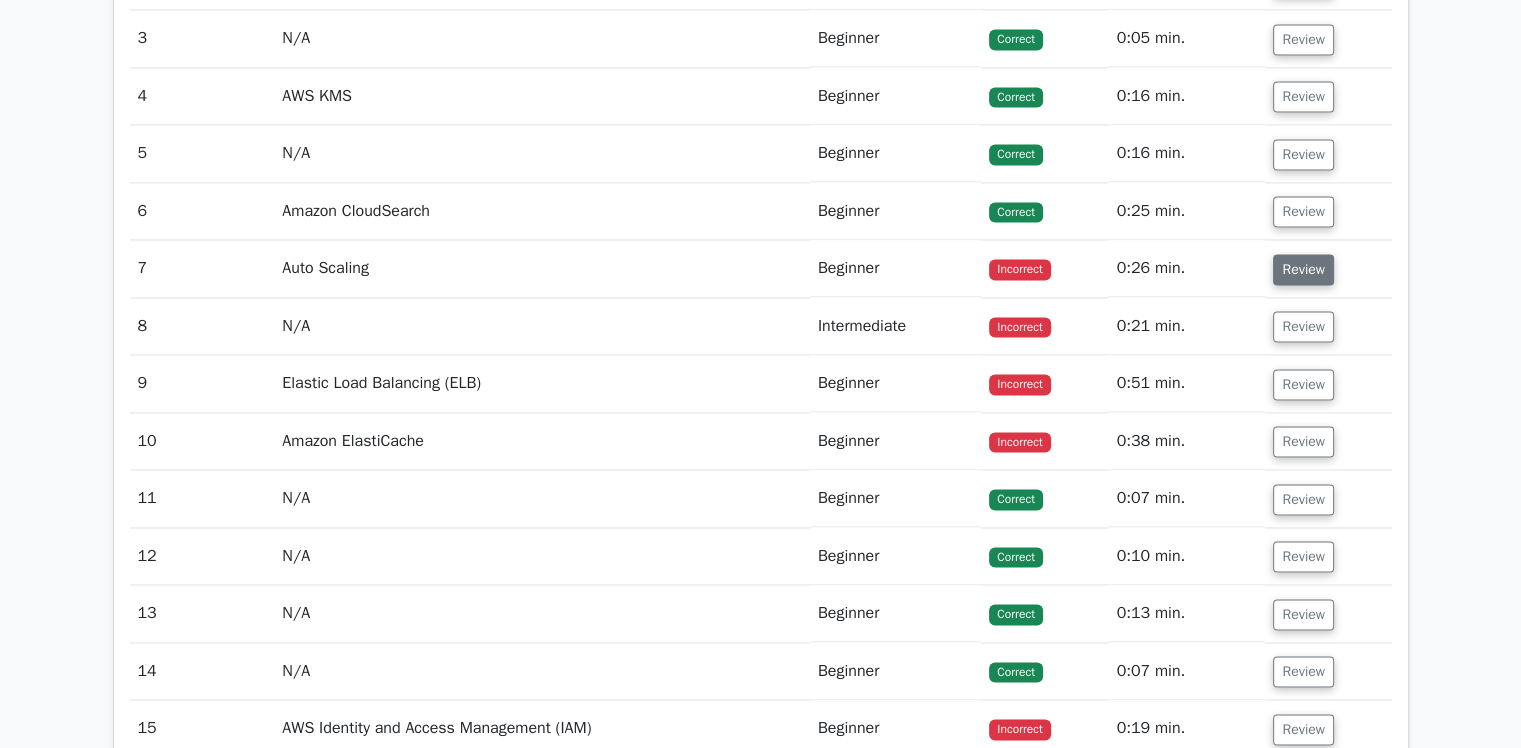 click on "Review" at bounding box center (1303, 269) 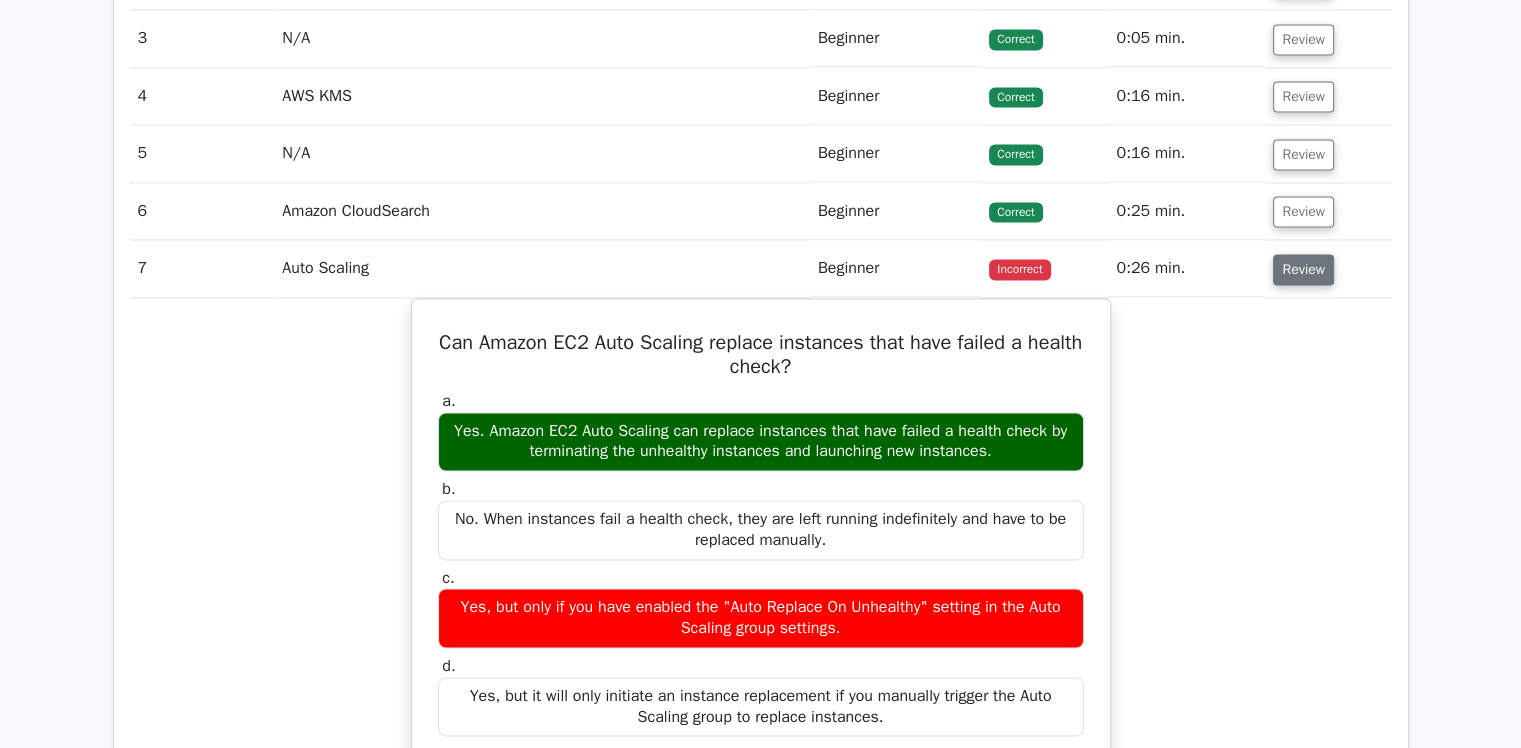 click on "Review" at bounding box center [1303, 269] 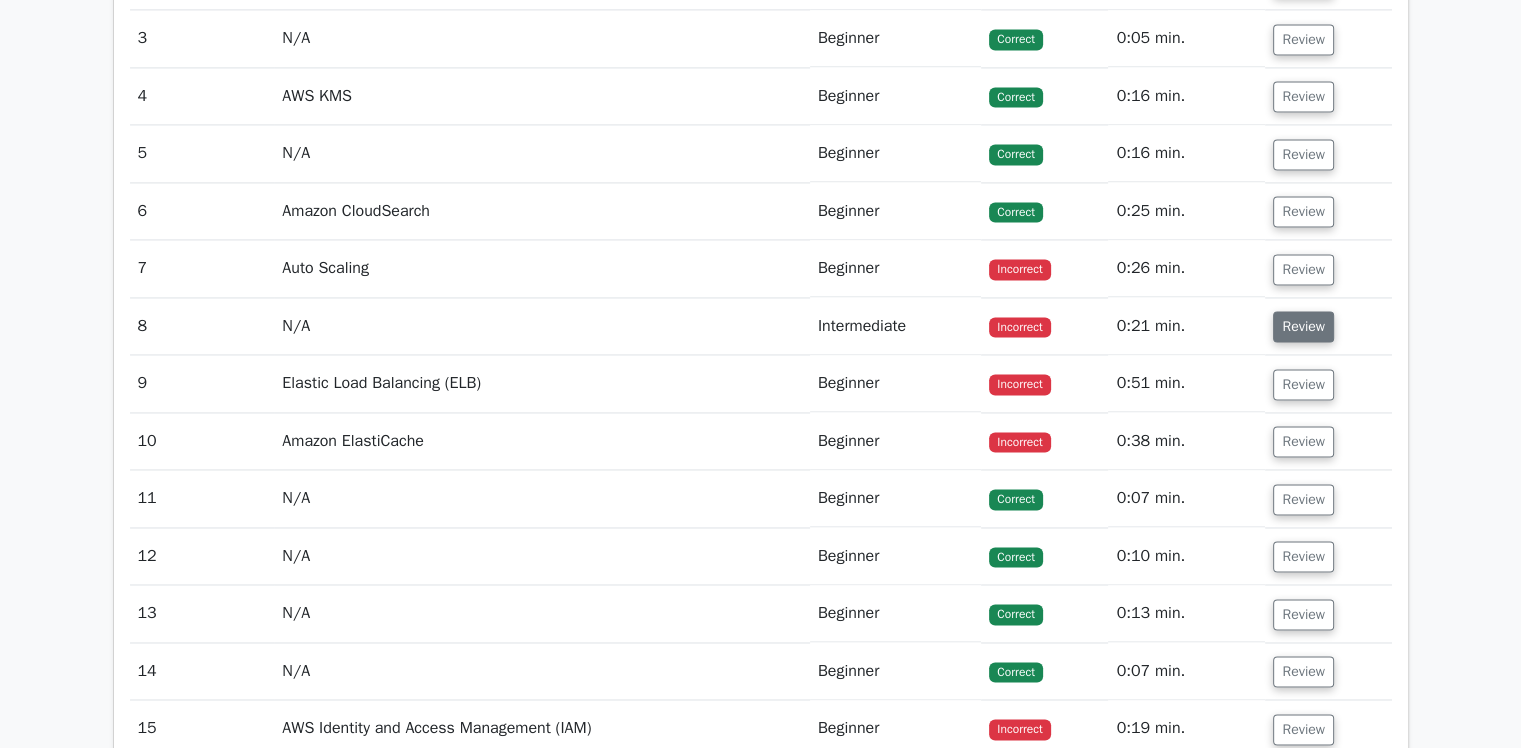 click on "Review" at bounding box center (1303, 326) 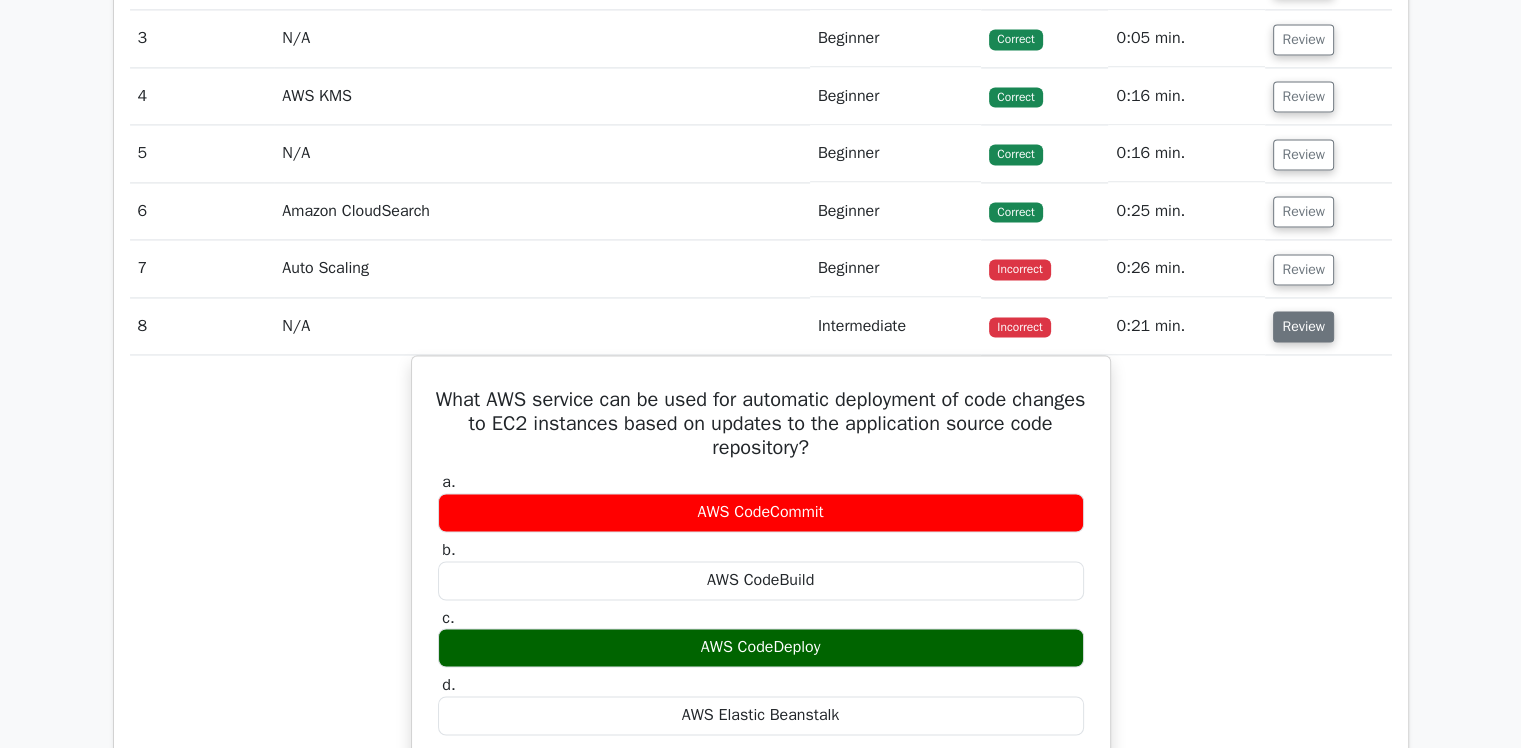 click on "Review" at bounding box center (1303, 326) 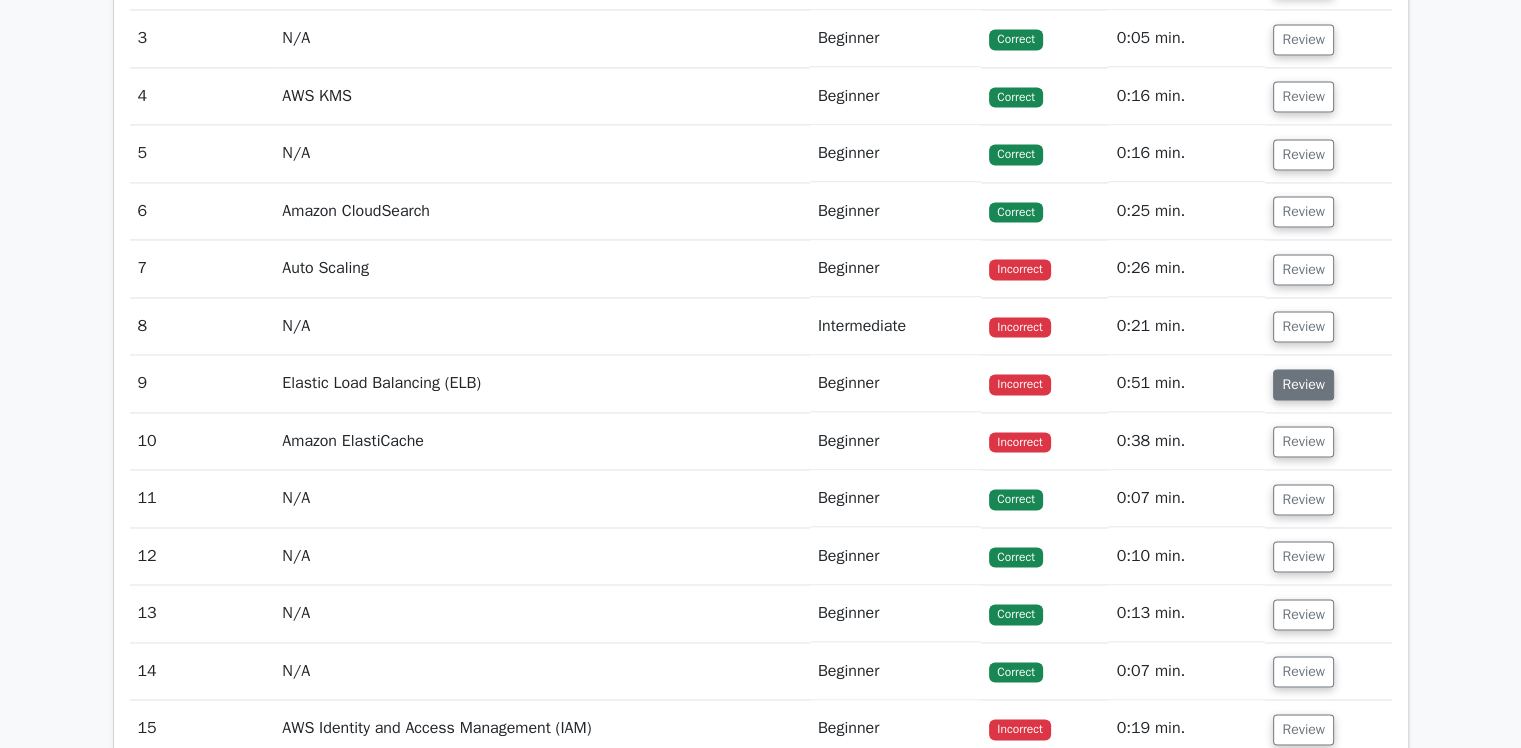 click on "Review" at bounding box center [1303, 384] 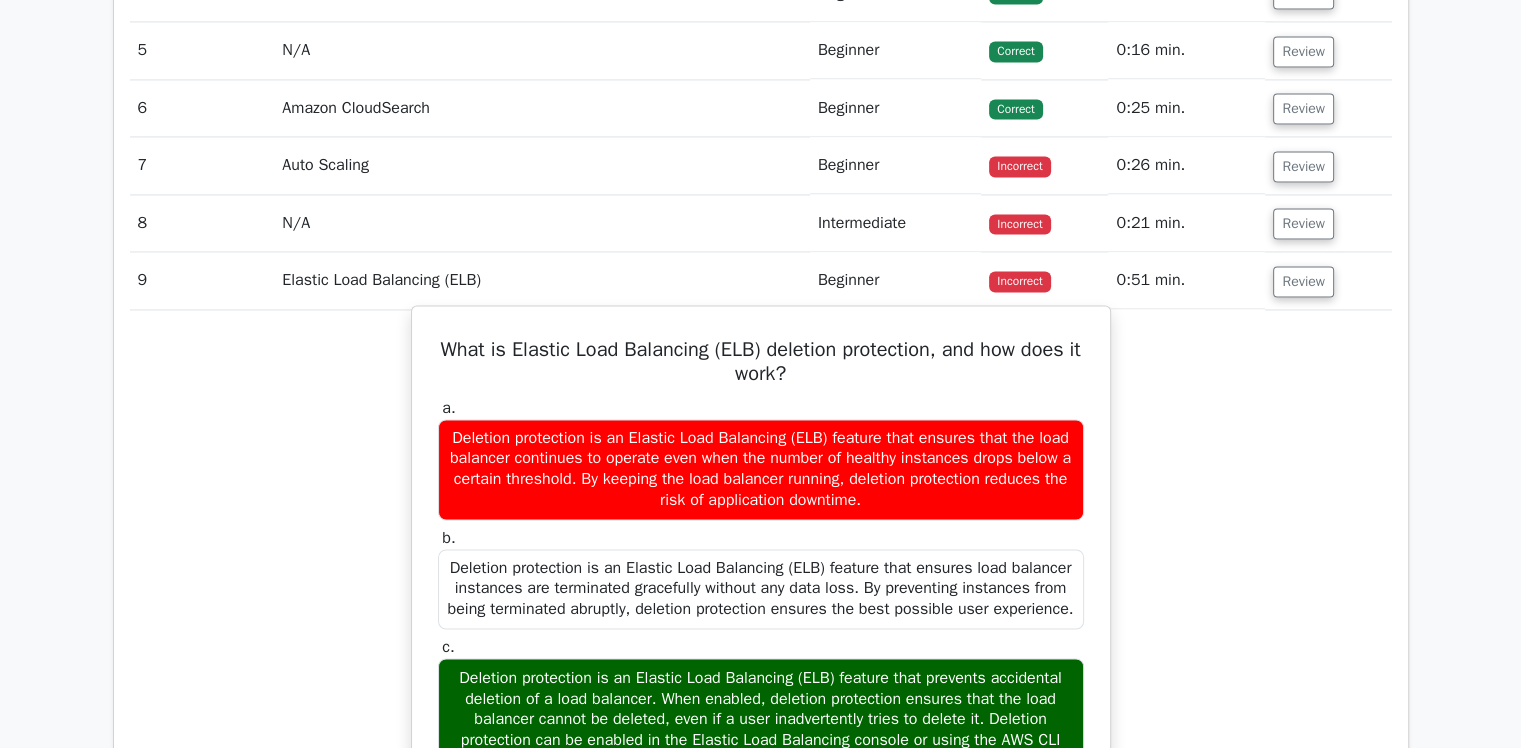scroll, scrollTop: 3143, scrollLeft: 0, axis: vertical 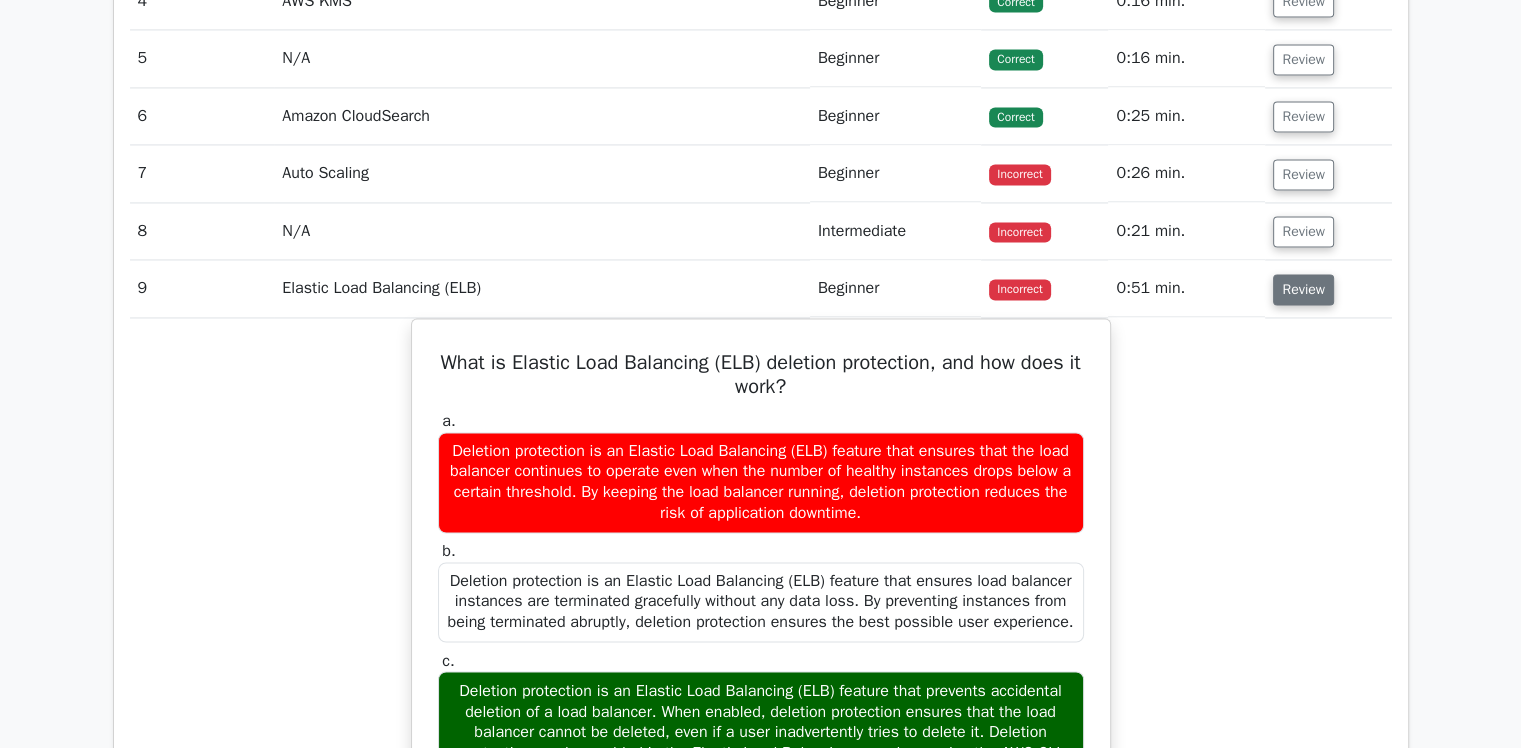 click on "Review" at bounding box center [1303, 289] 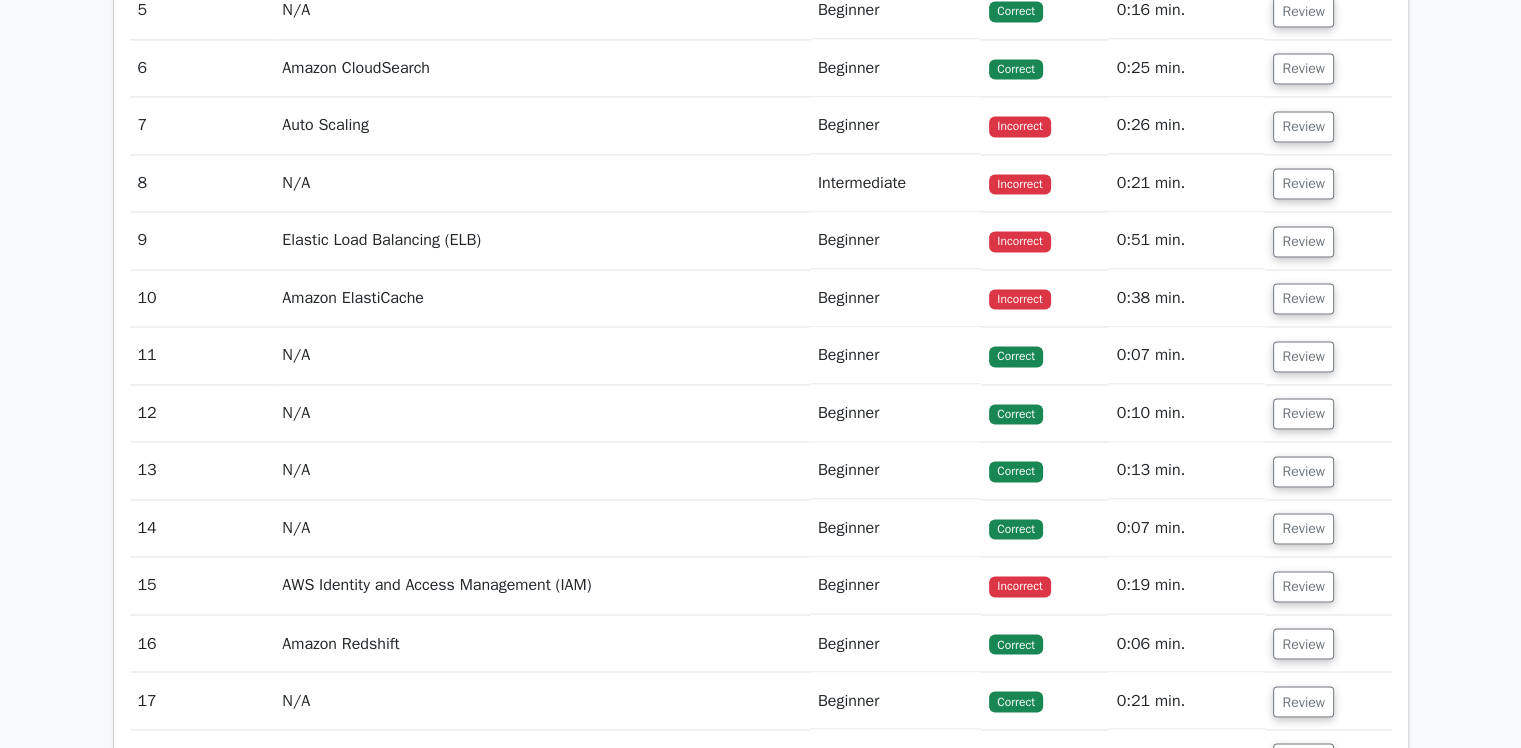 scroll, scrollTop: 3199, scrollLeft: 0, axis: vertical 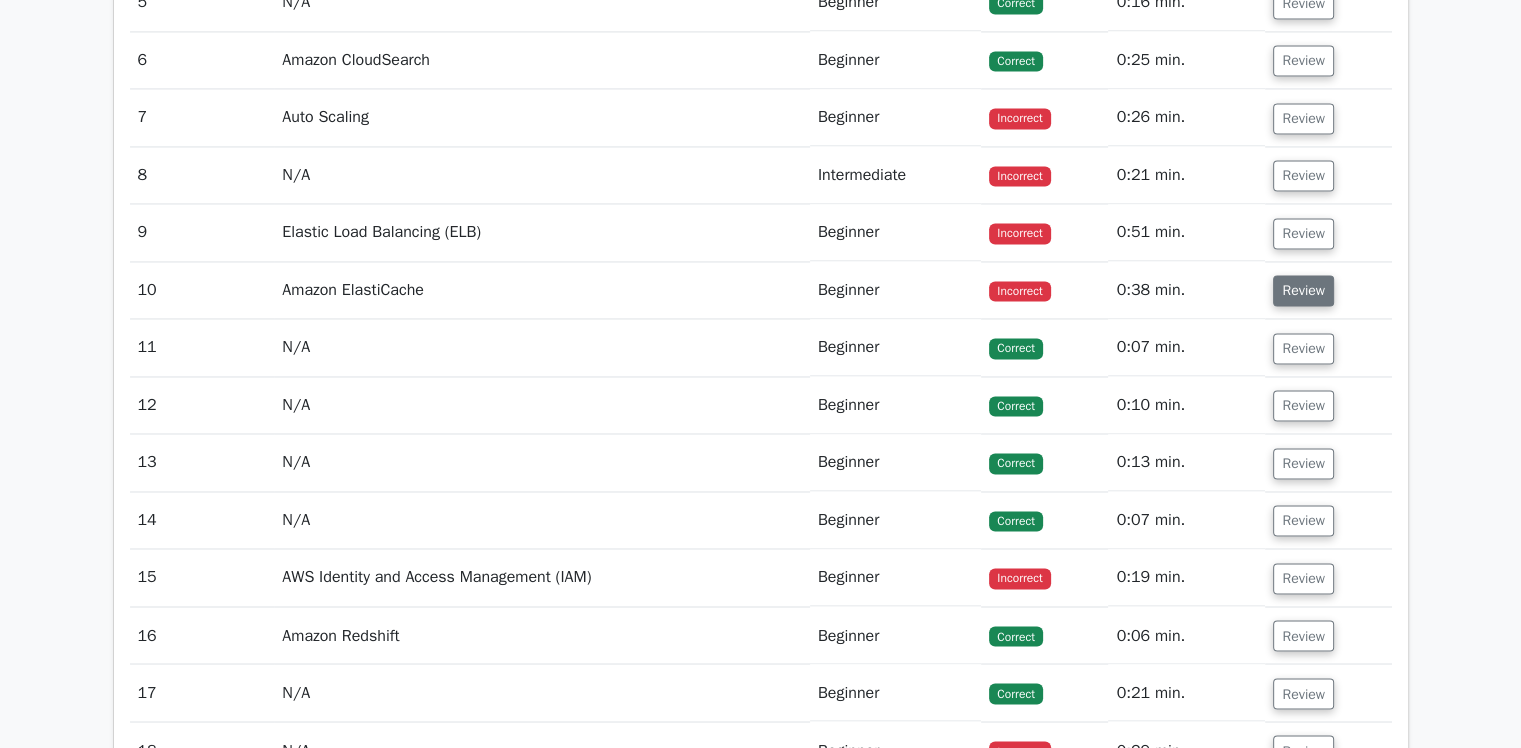 click on "Review" at bounding box center [1303, 290] 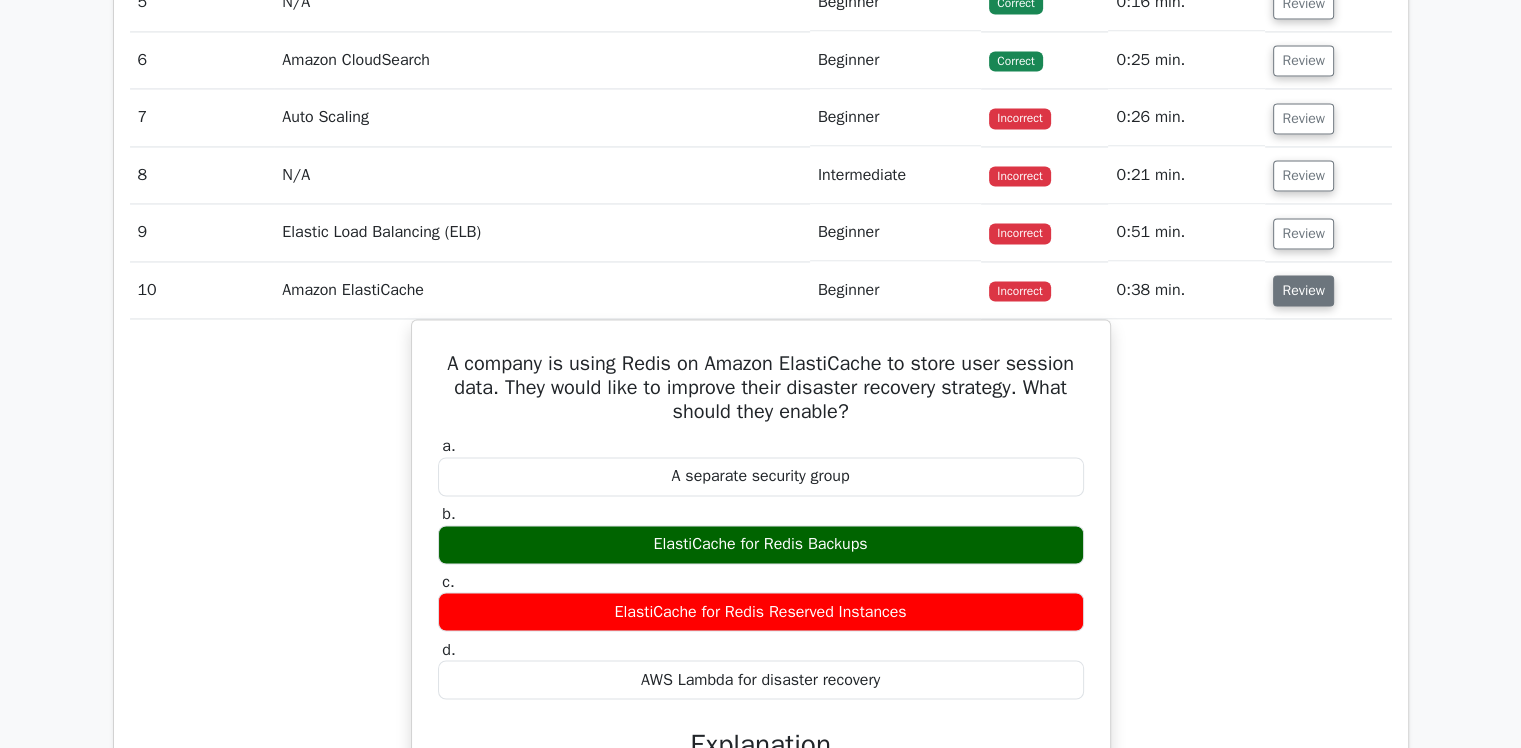 click on "Review" at bounding box center (1303, 290) 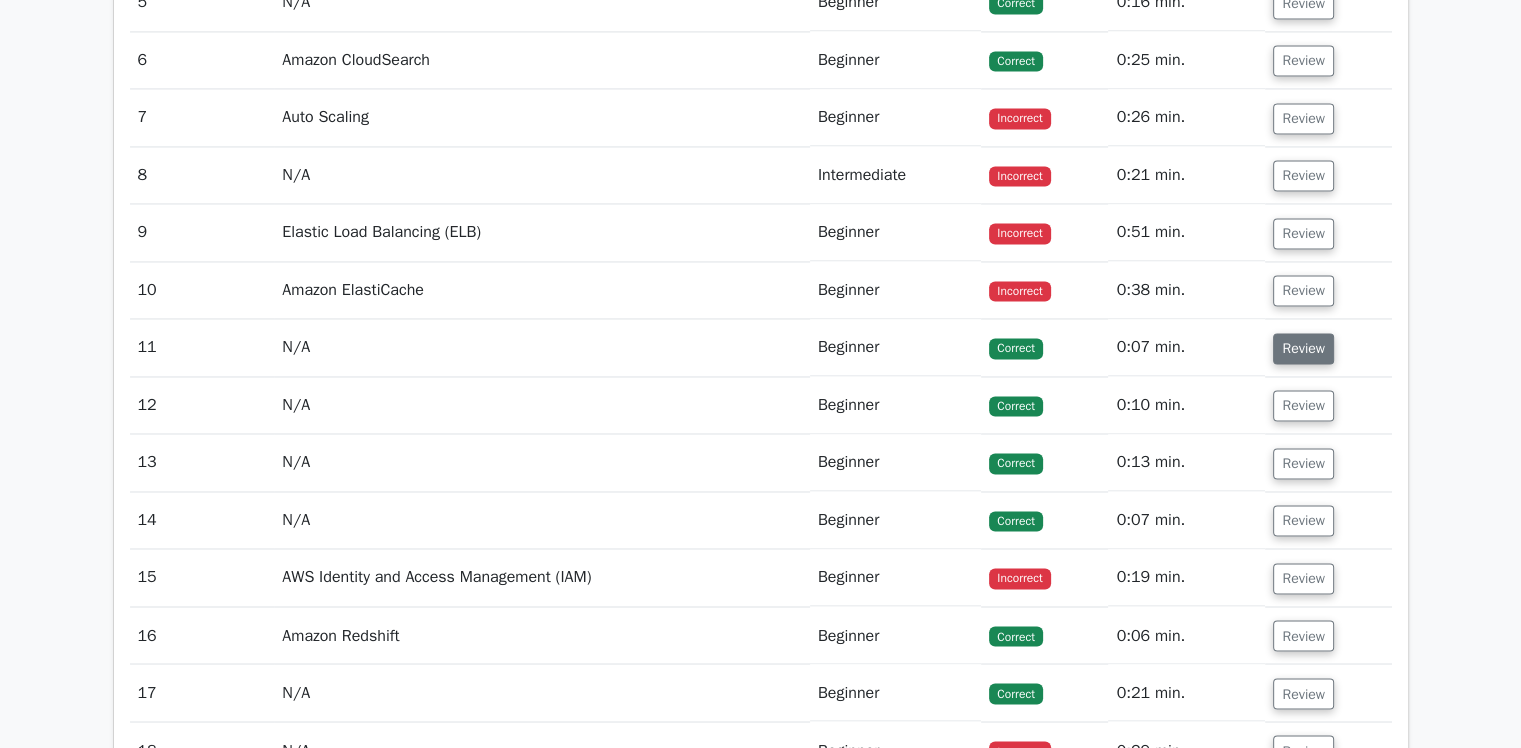 click on "Review" at bounding box center (1303, 348) 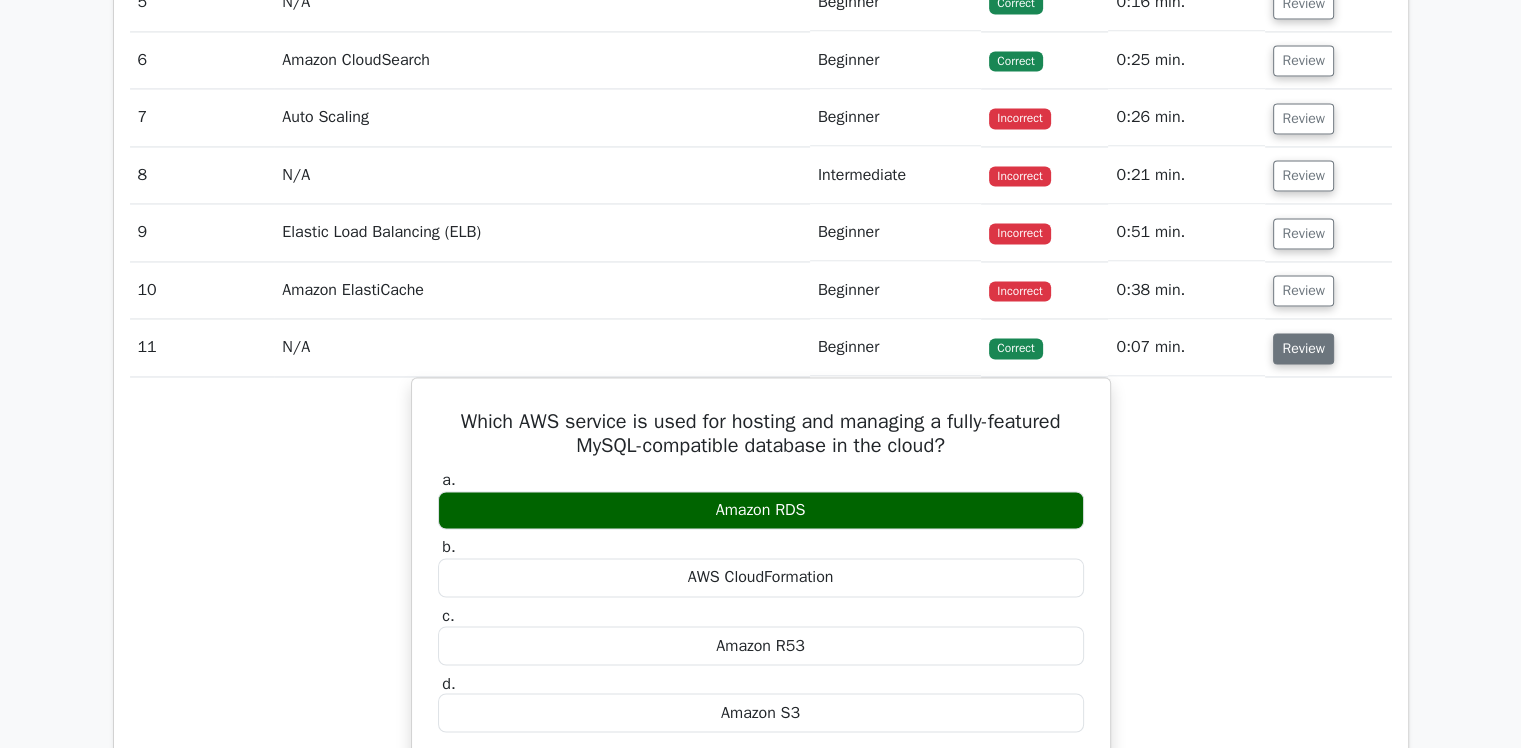 click on "Review" at bounding box center [1303, 348] 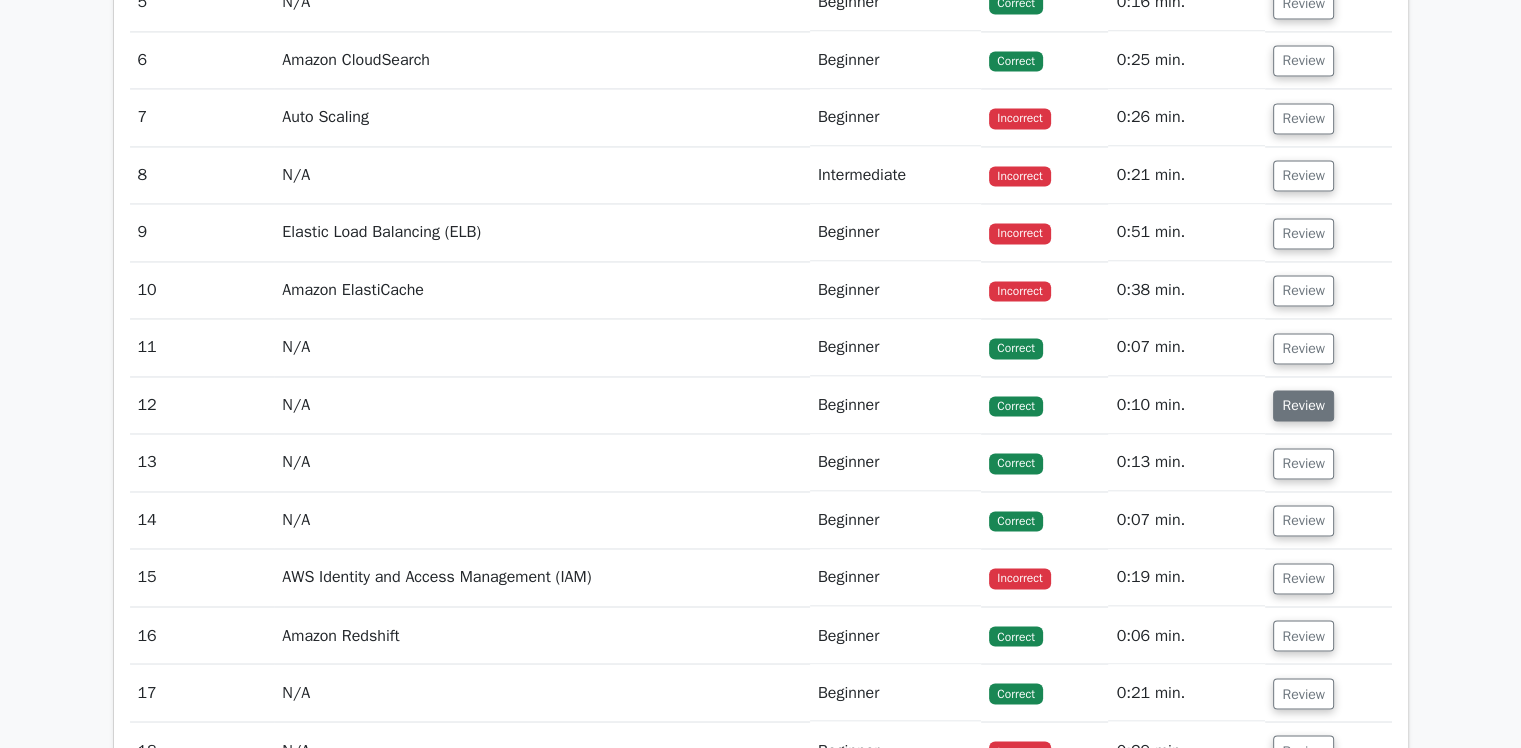 click on "Review" at bounding box center [1303, 405] 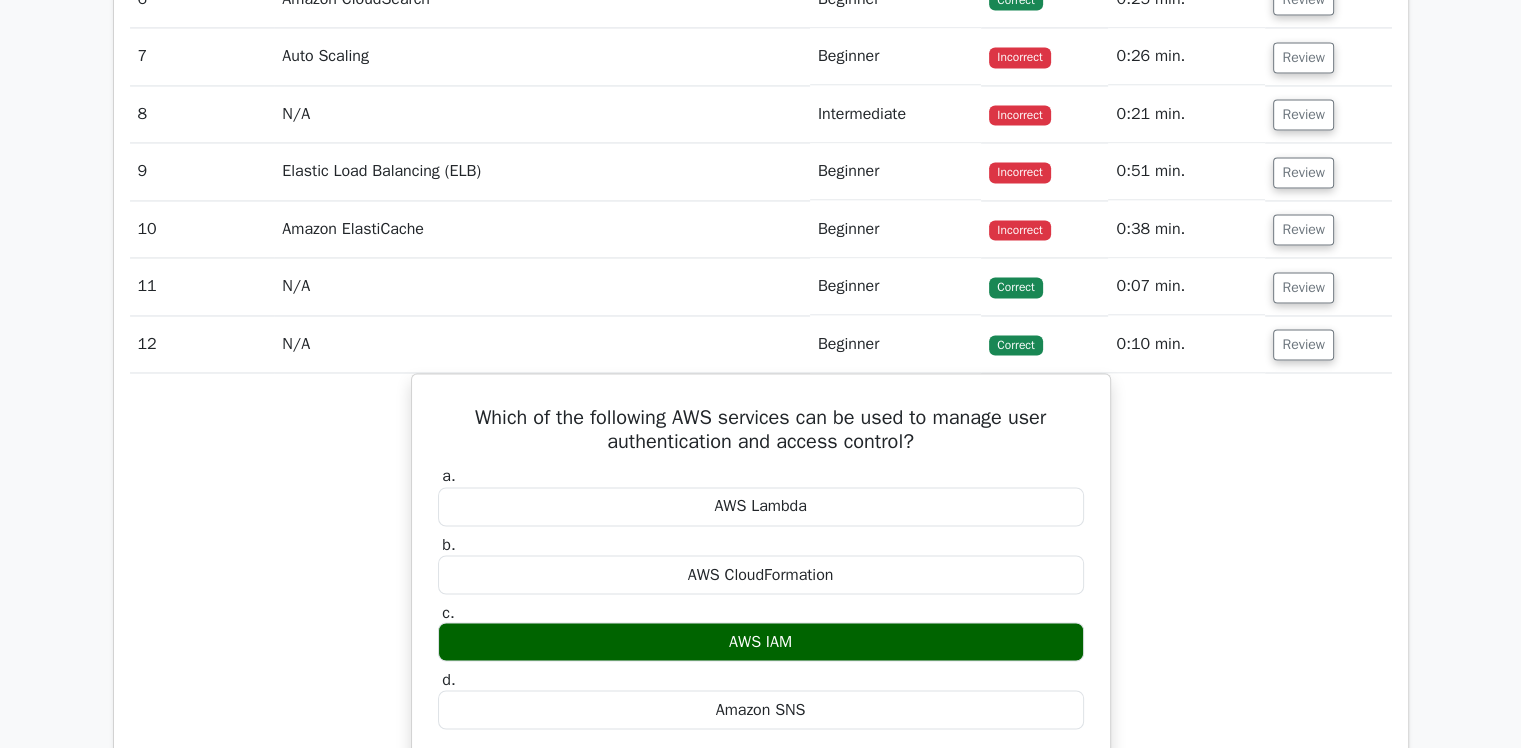 scroll, scrollTop: 3264, scrollLeft: 0, axis: vertical 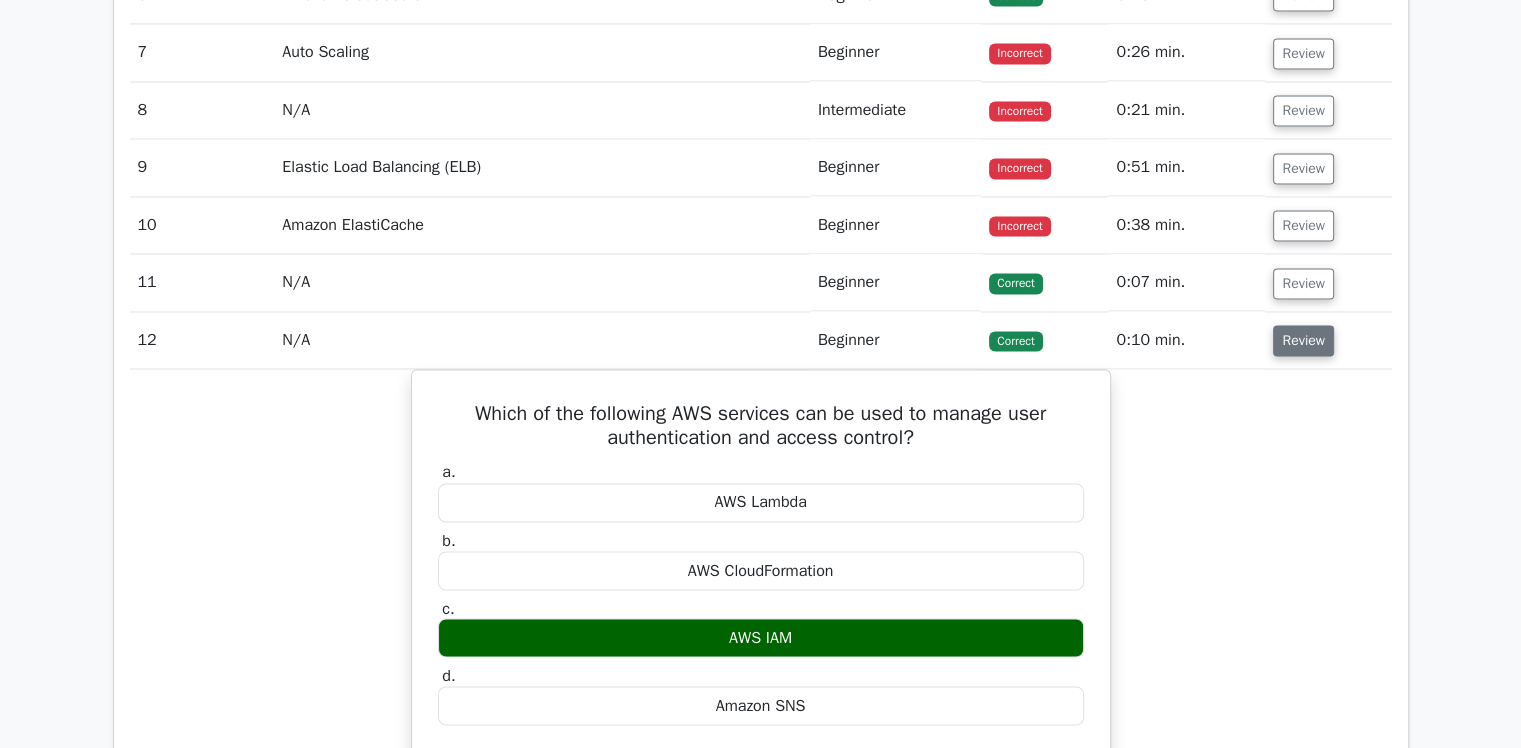 click on "Review" at bounding box center [1303, 340] 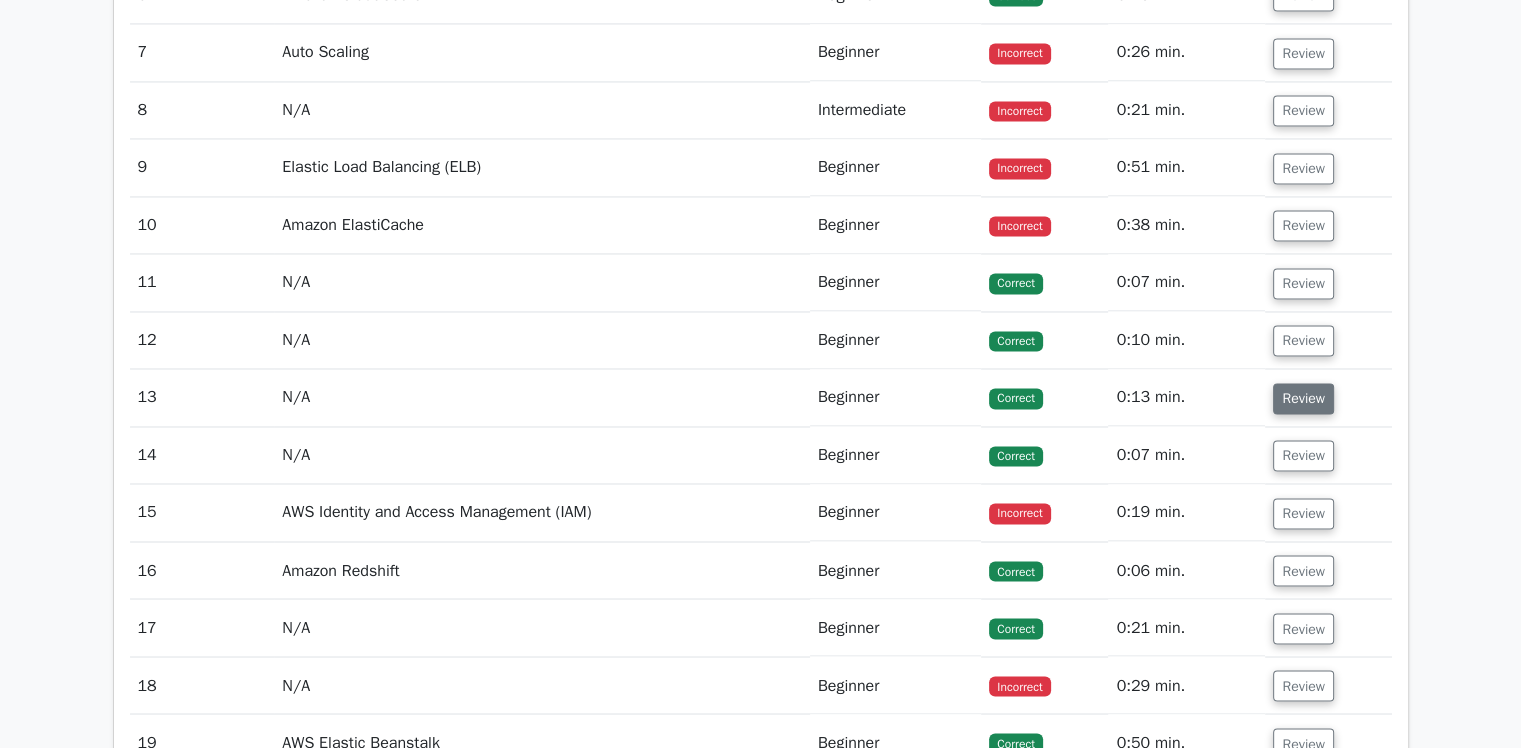 click on "Review" at bounding box center [1303, 398] 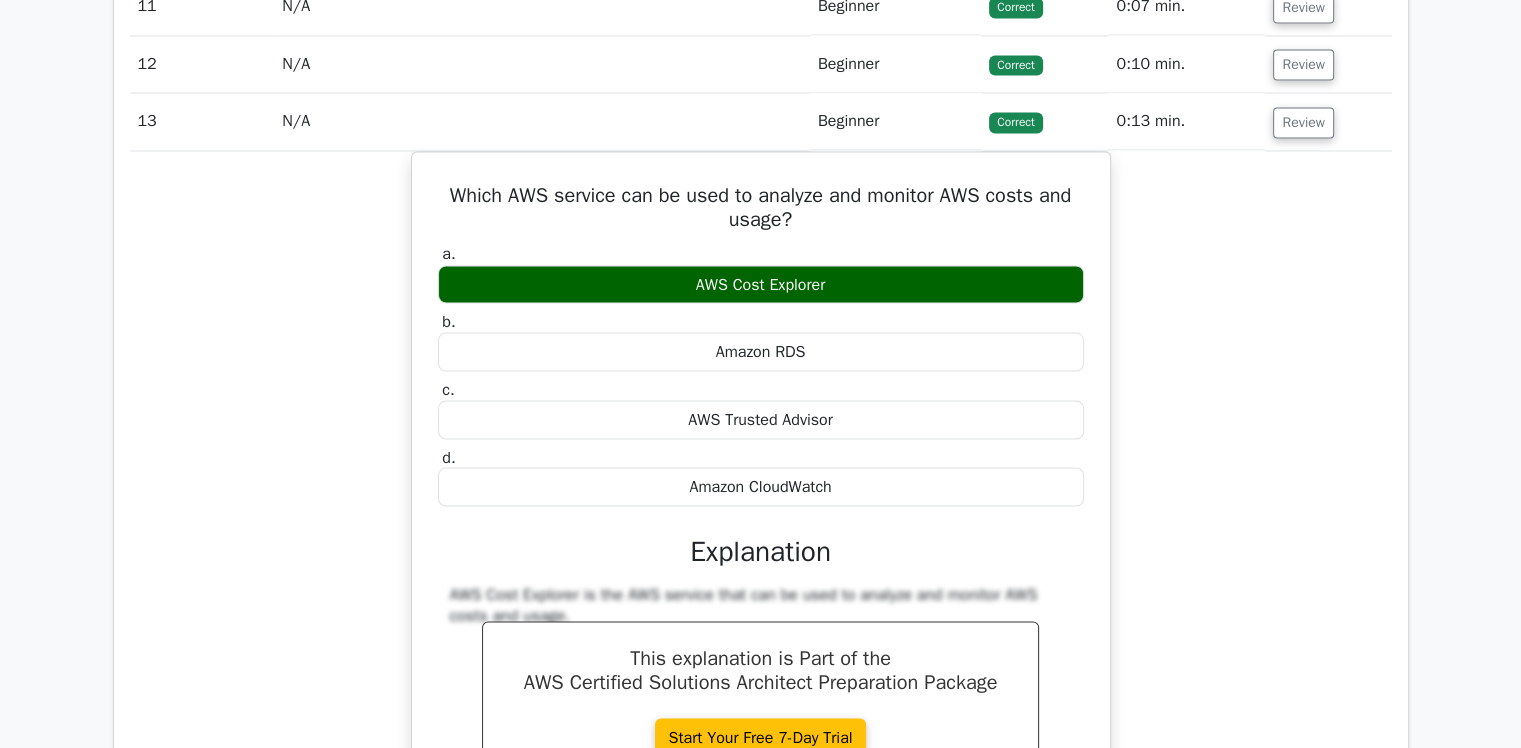 scroll, scrollTop: 3539, scrollLeft: 0, axis: vertical 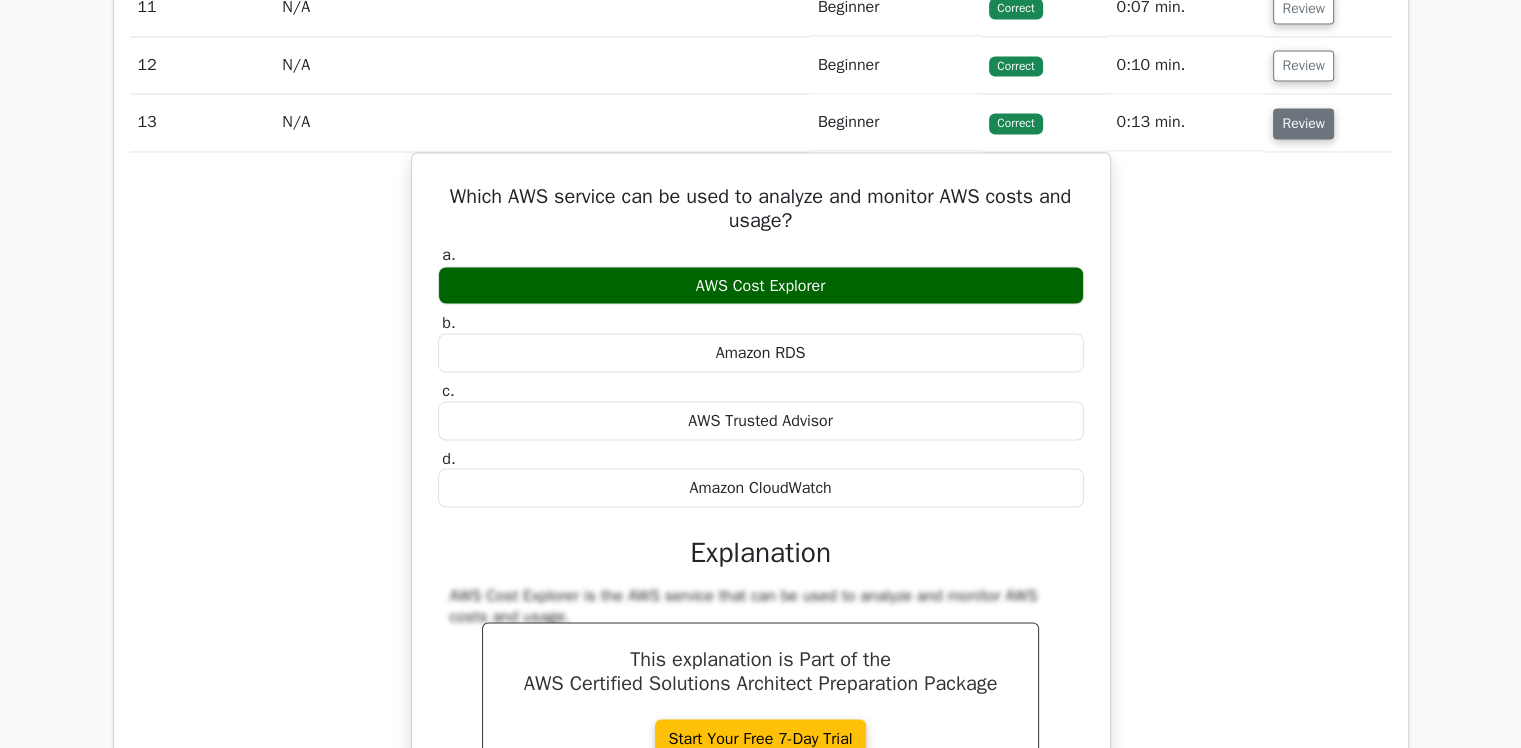 click on "Review" at bounding box center [1303, 123] 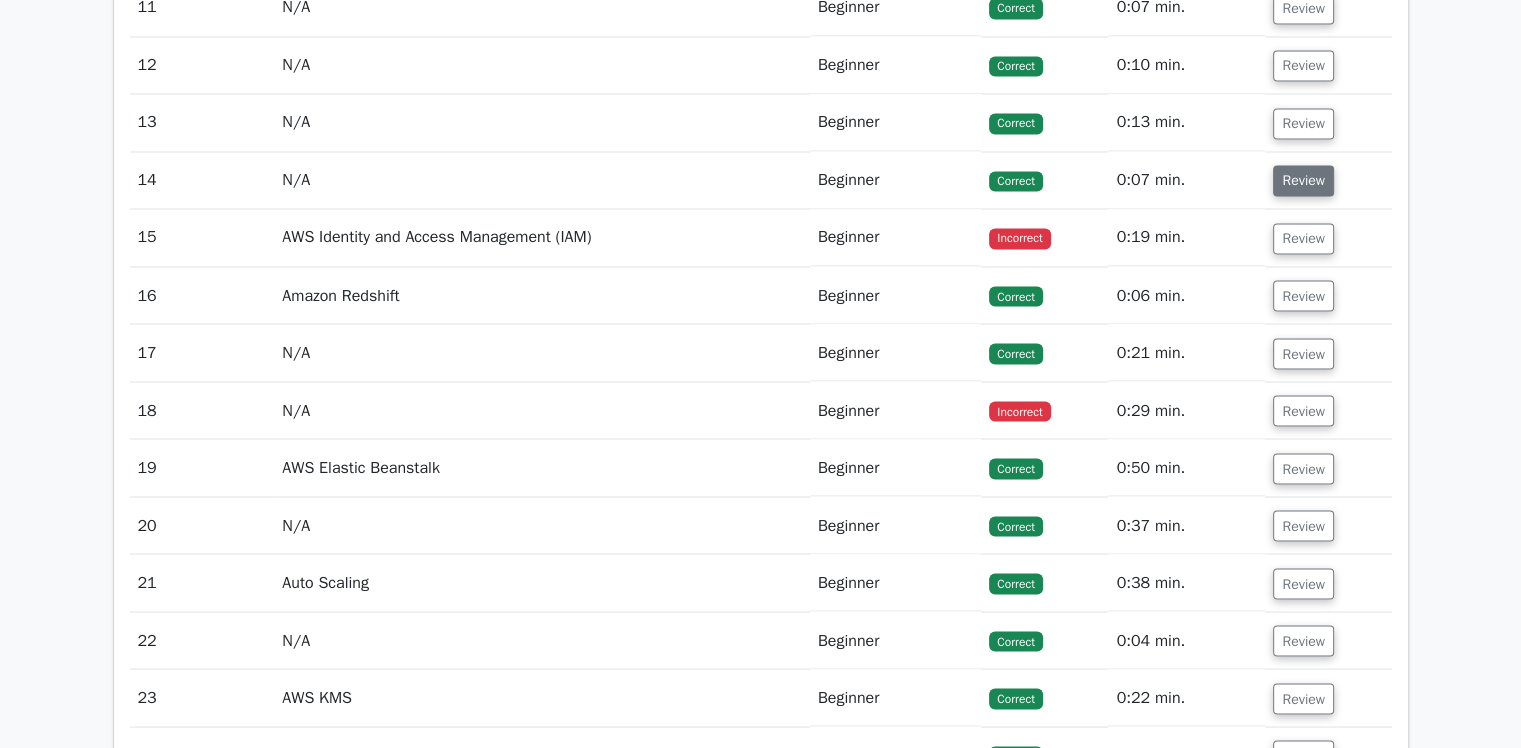 click on "Review" at bounding box center (1303, 180) 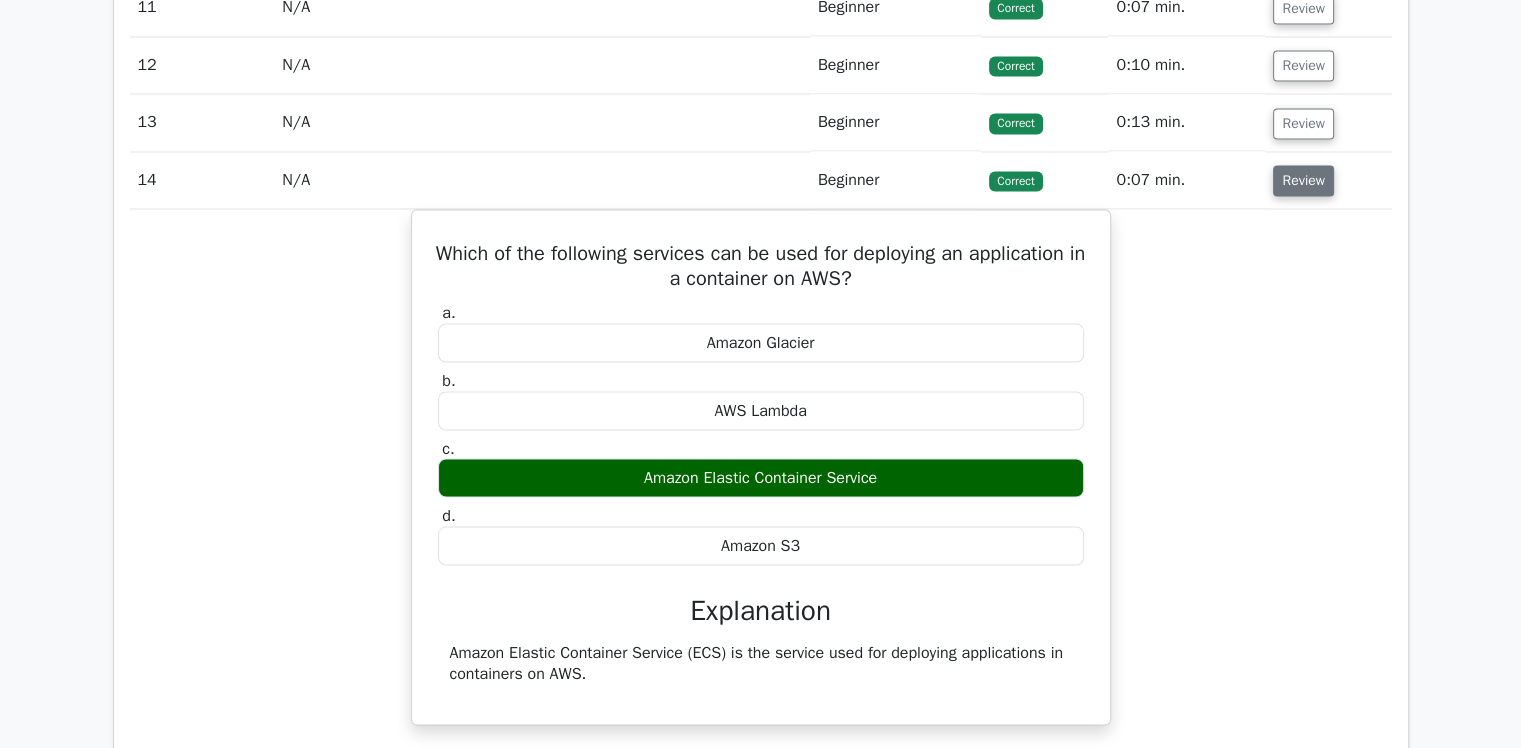 click on "Review" at bounding box center [1303, 180] 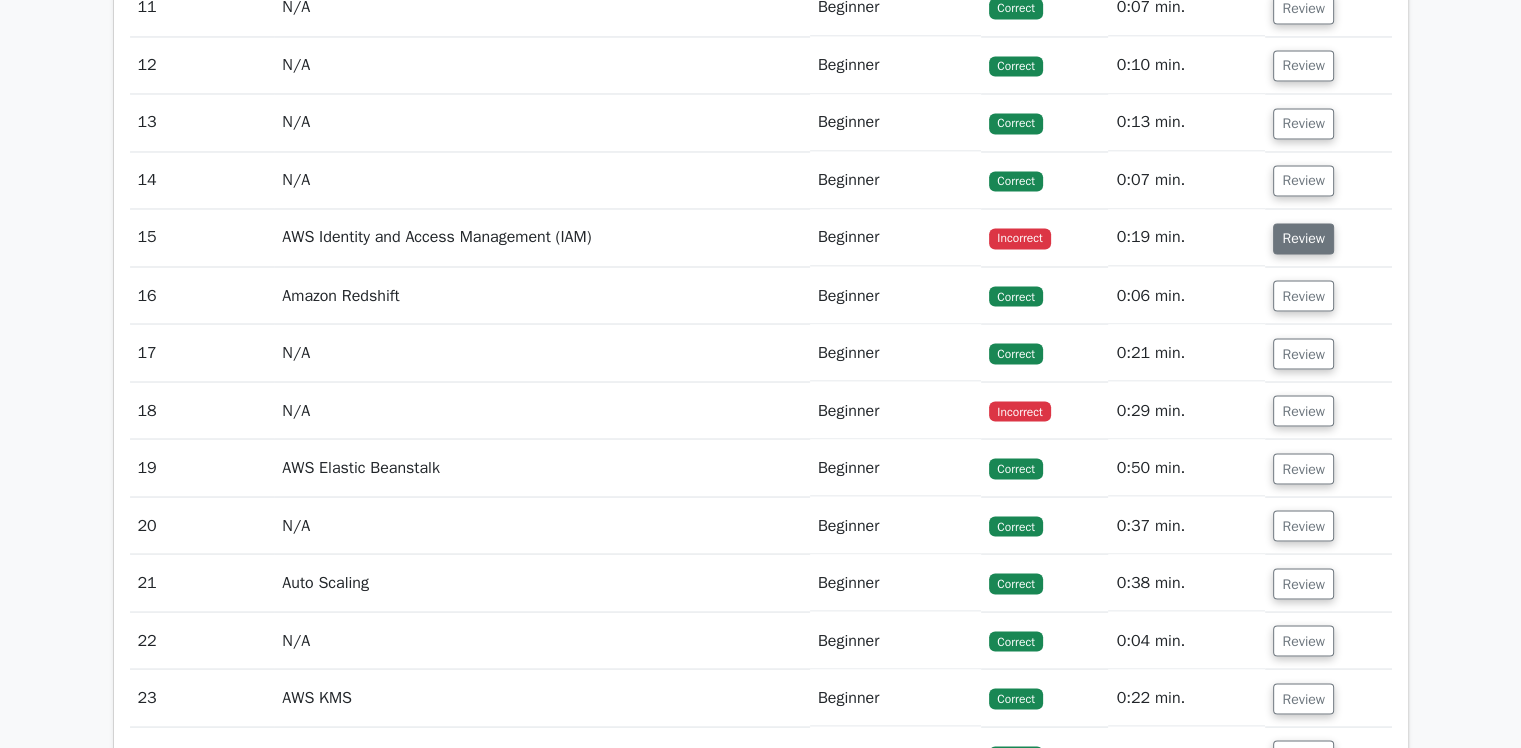 click on "Review" at bounding box center (1303, 238) 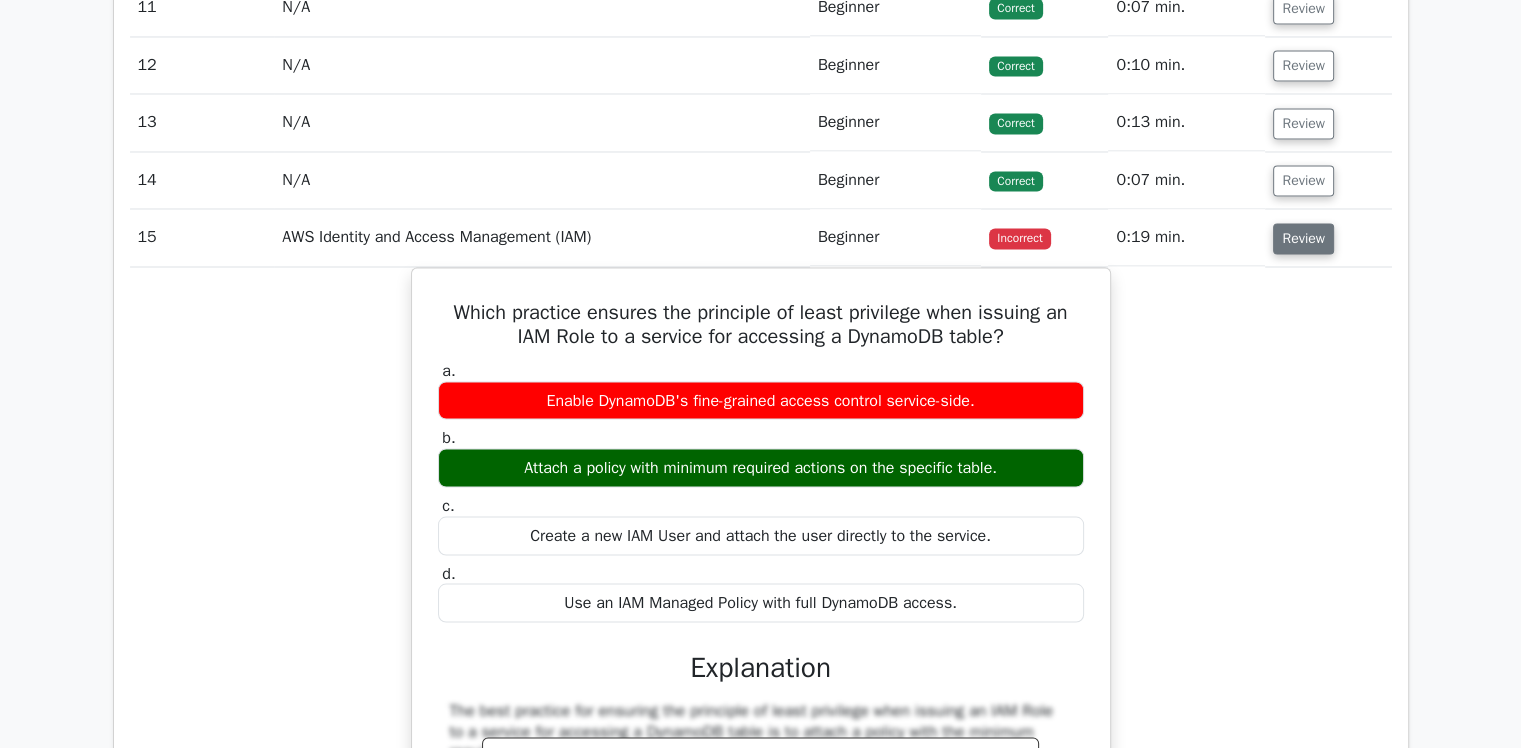click on "Review" at bounding box center (1303, 238) 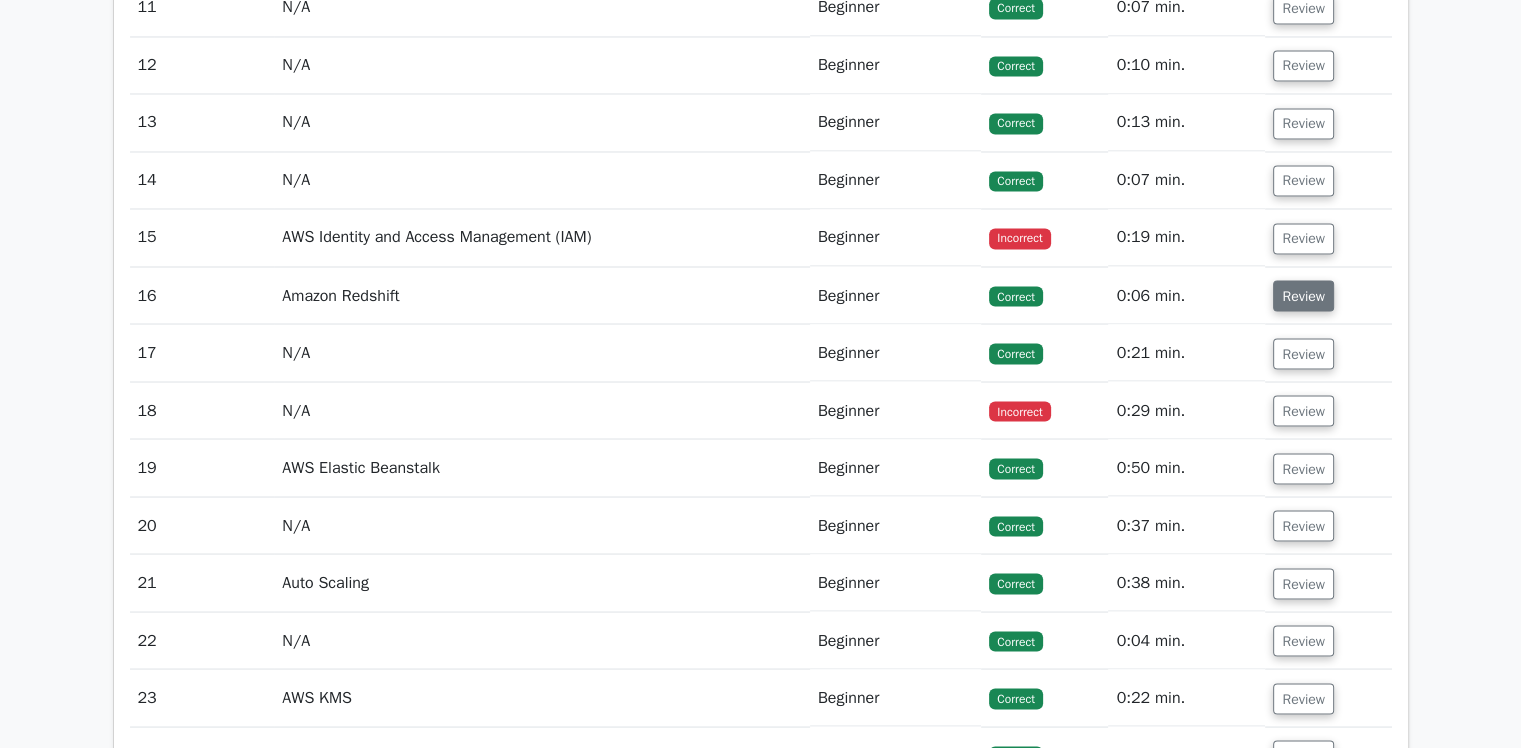 click on "Review" at bounding box center [1303, 295] 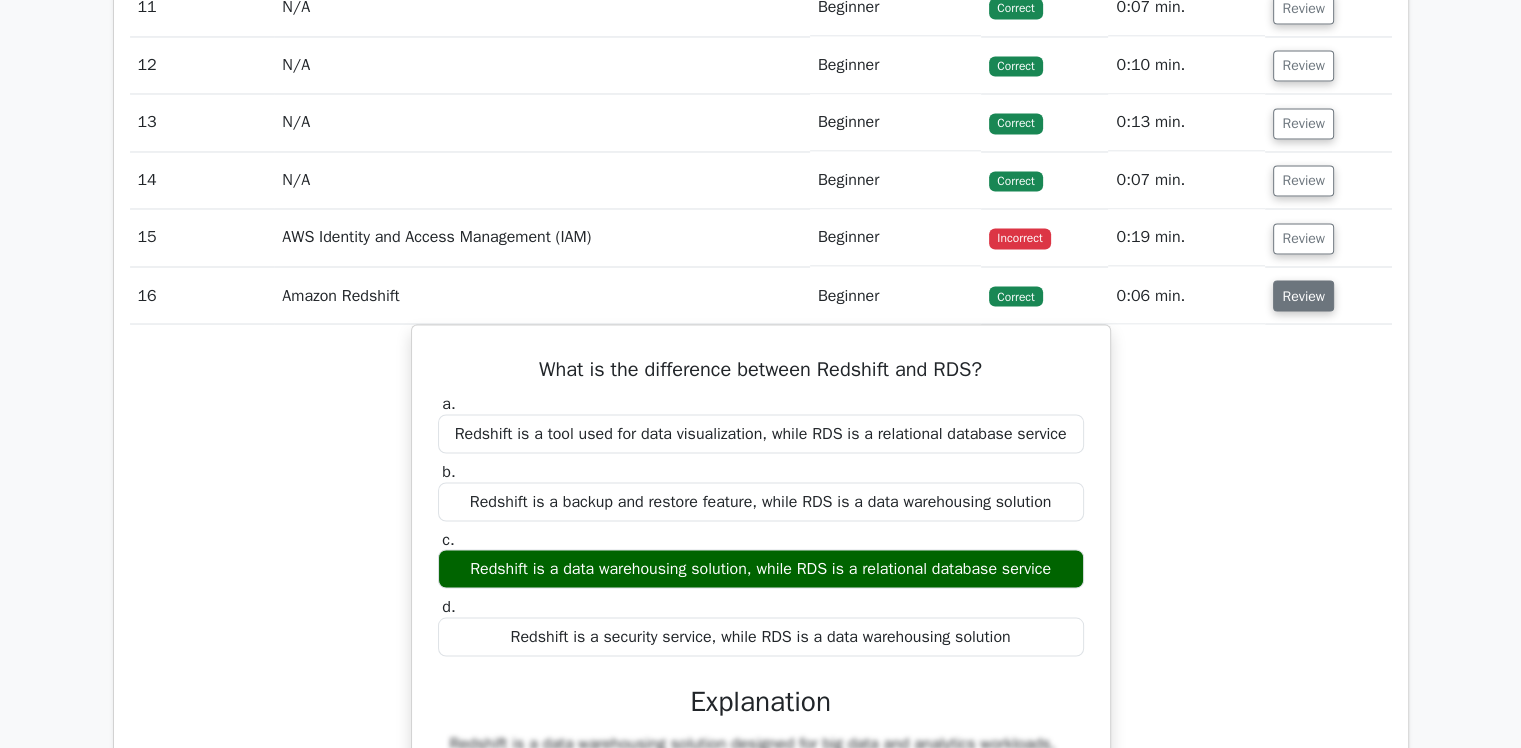click on "Review" at bounding box center (1303, 295) 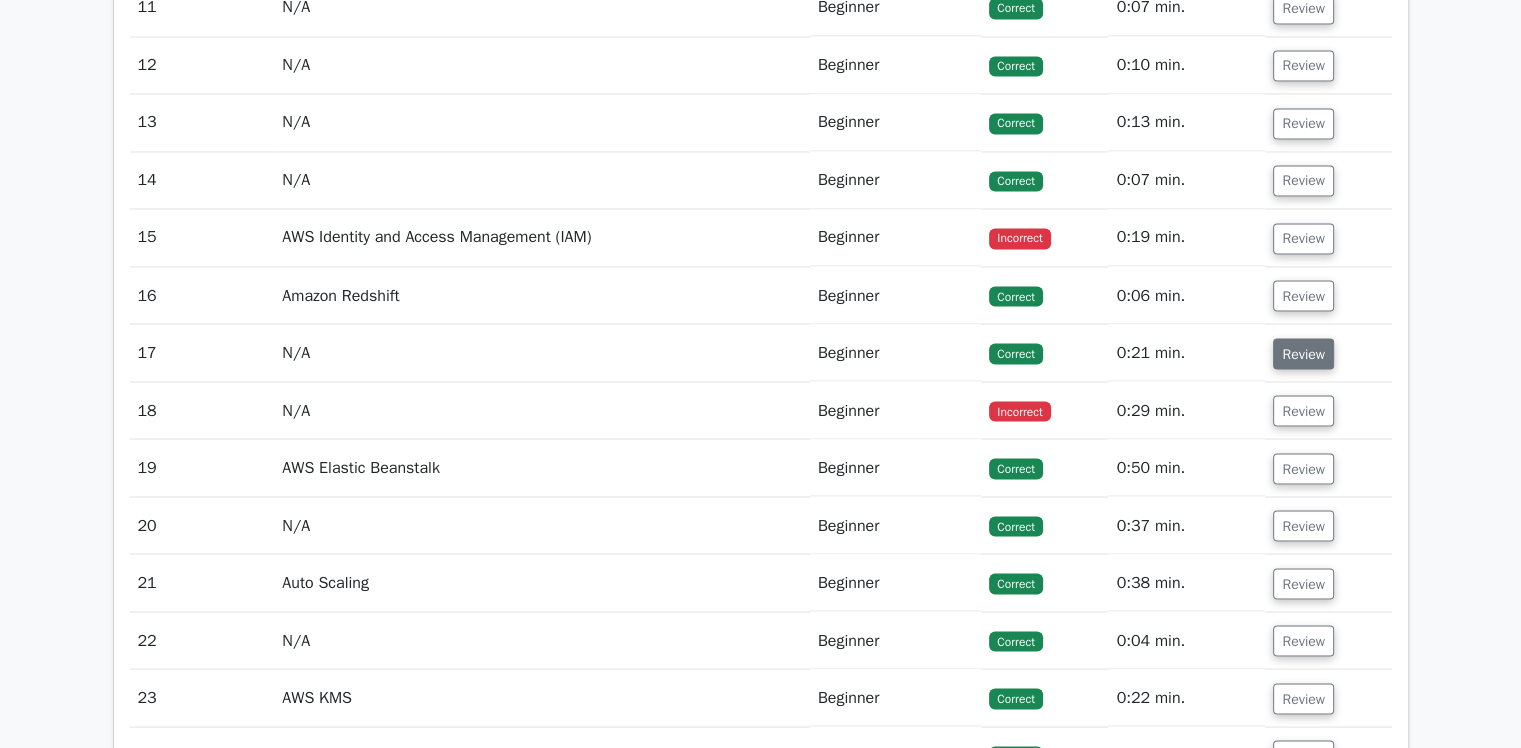 click on "Review" at bounding box center (1303, 353) 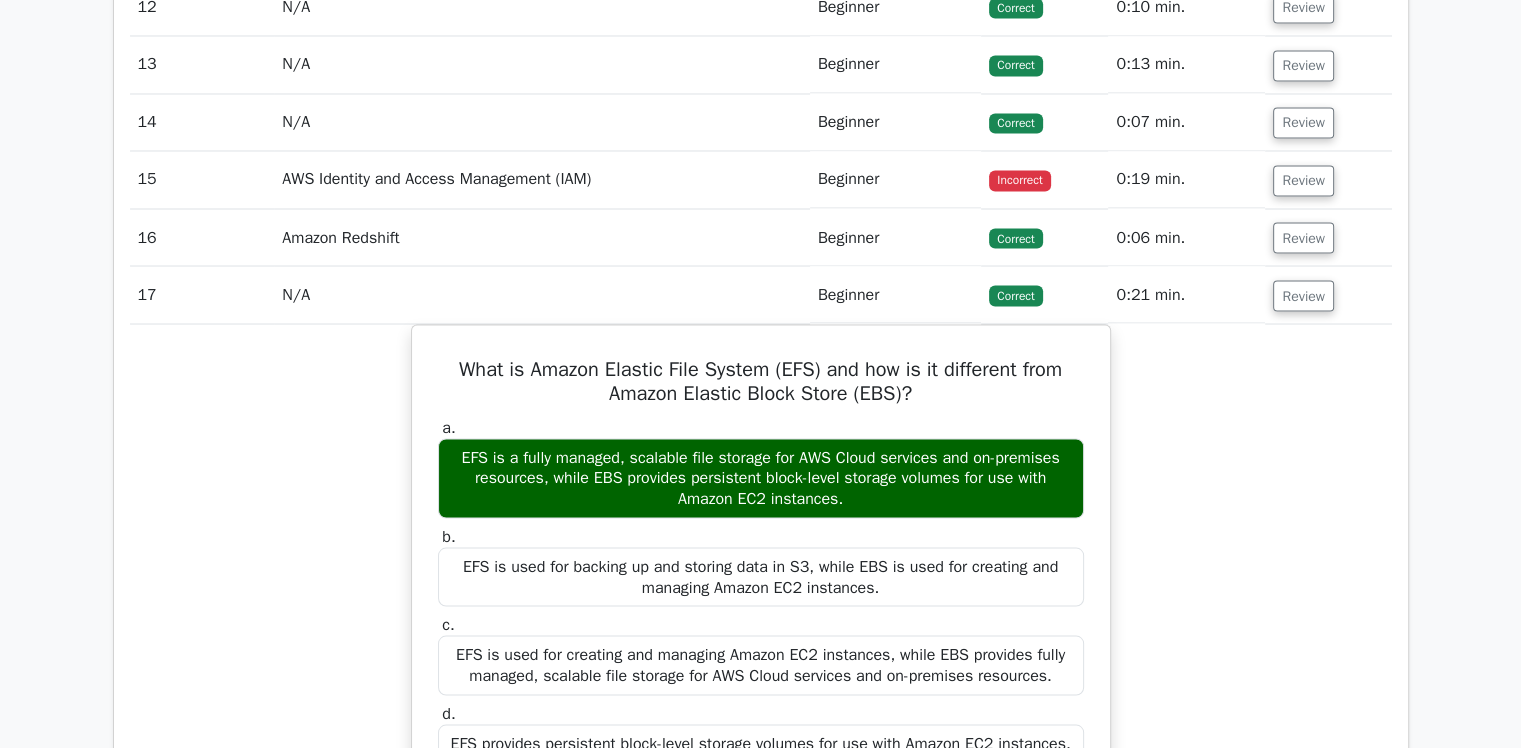 scroll, scrollTop: 3607, scrollLeft: 0, axis: vertical 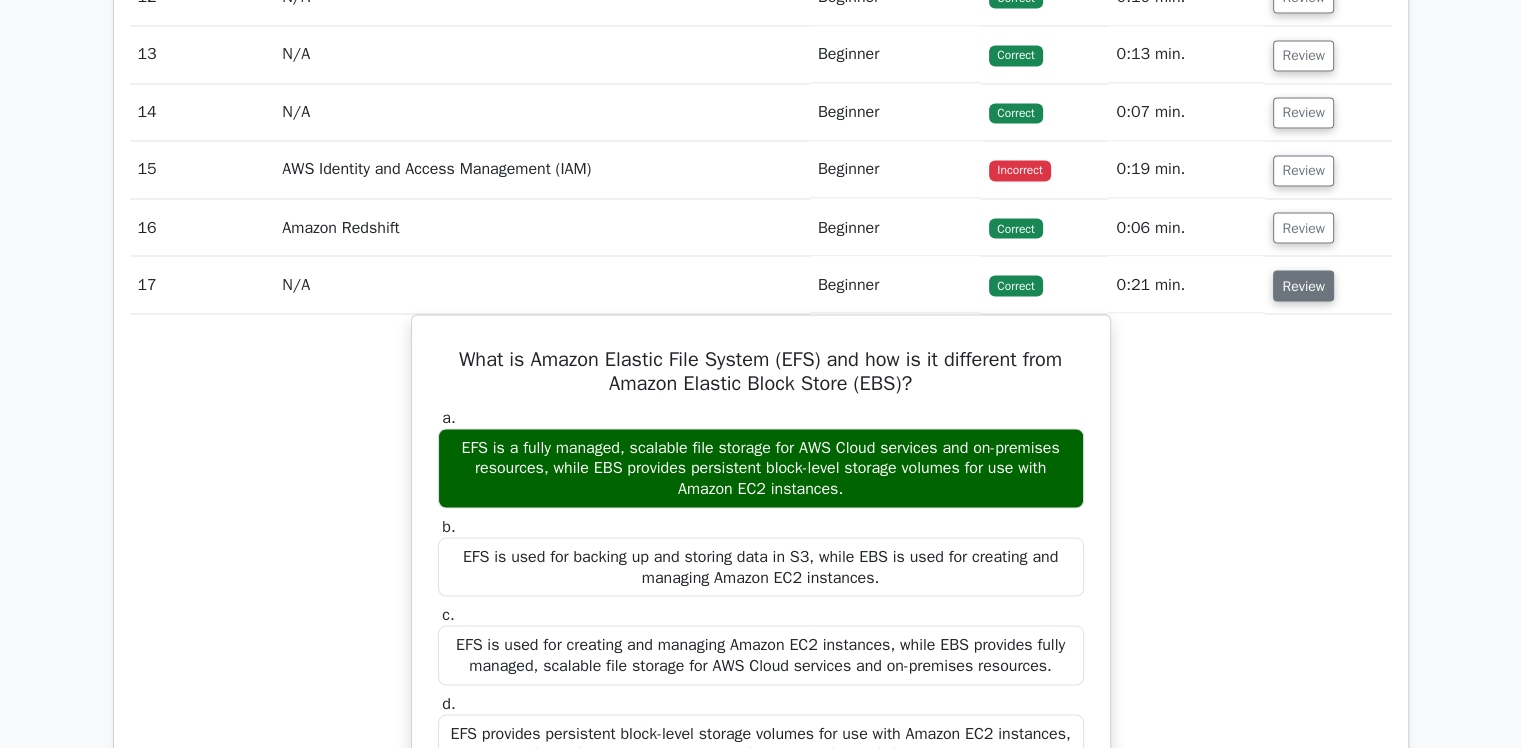 click on "Review" at bounding box center (1303, 285) 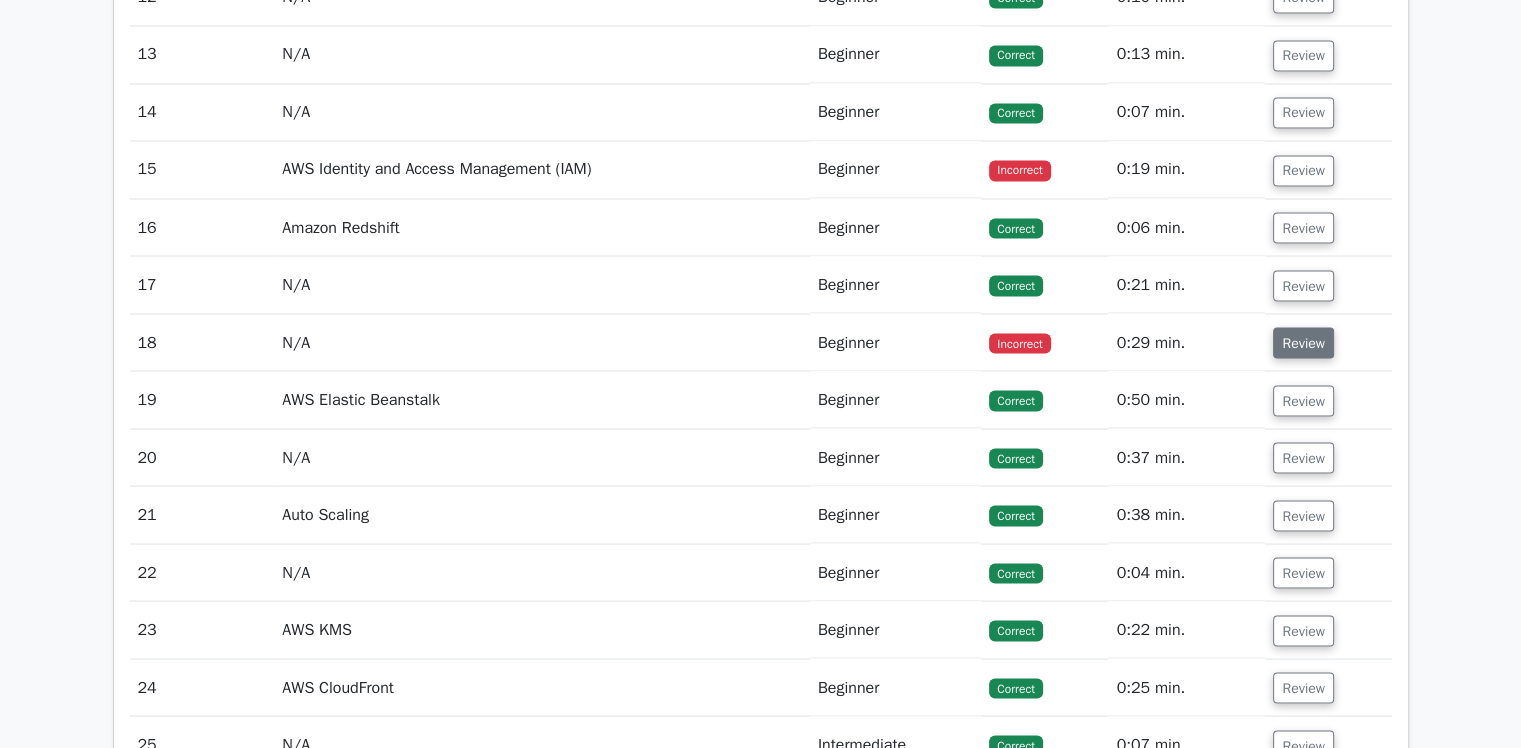 click on "Review" at bounding box center [1303, 342] 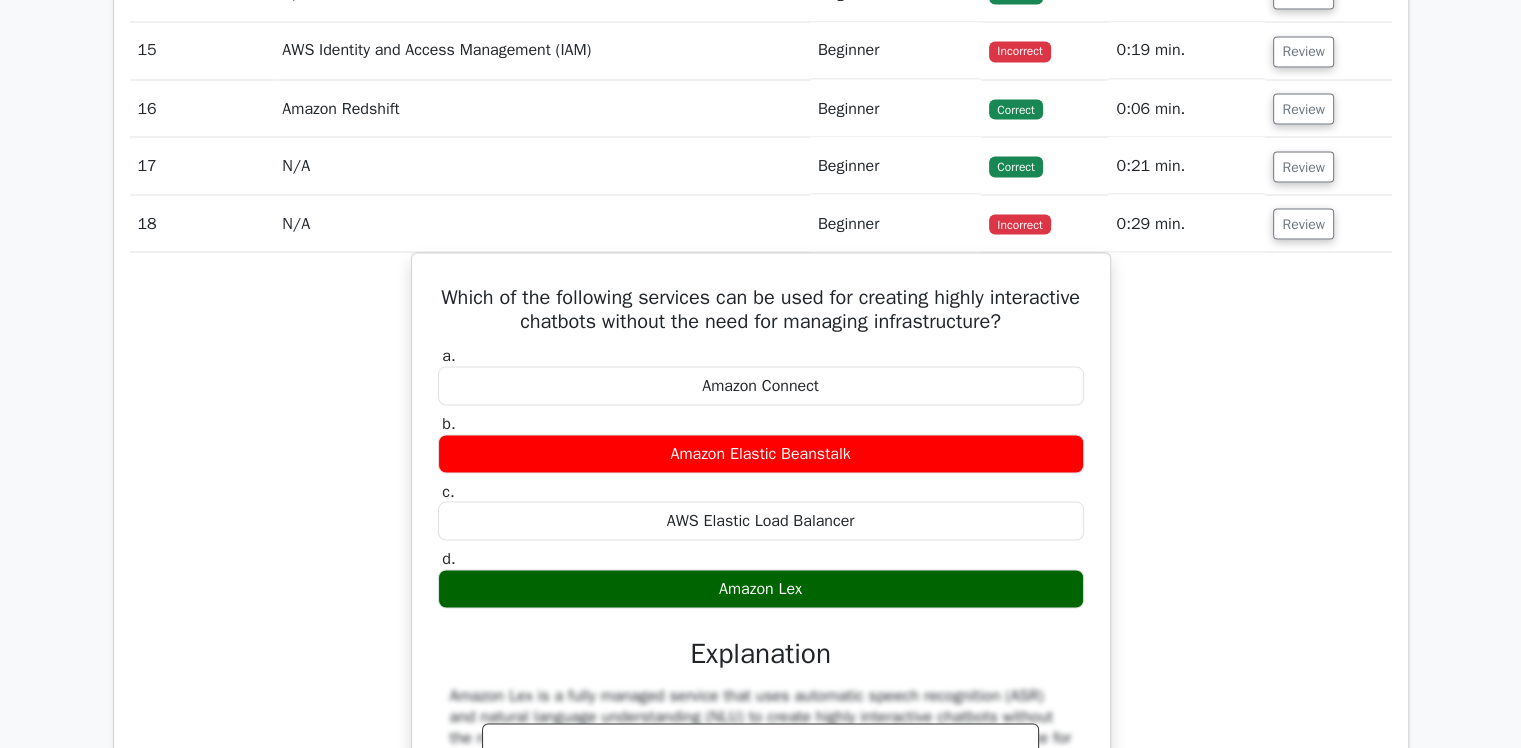 scroll, scrollTop: 3720, scrollLeft: 0, axis: vertical 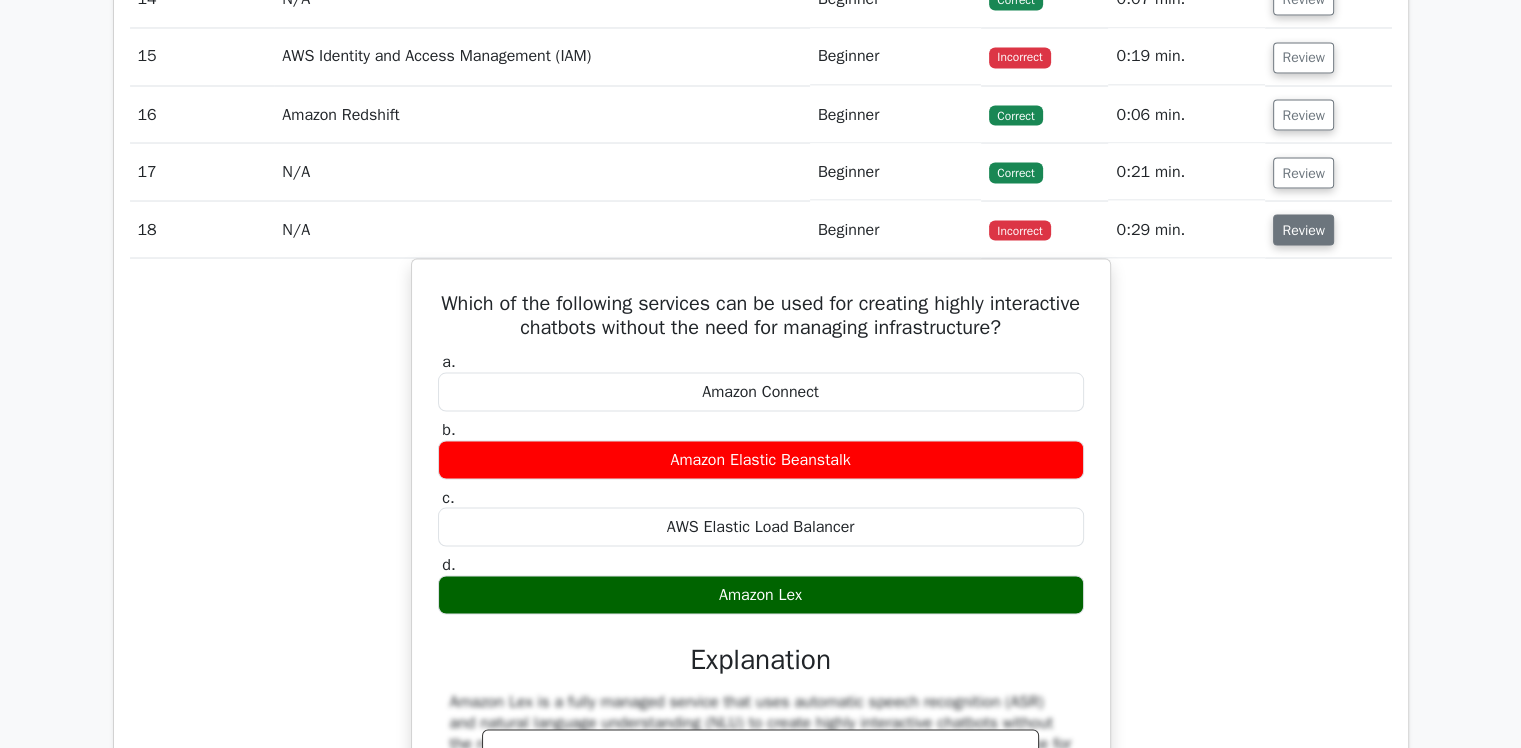 click on "Review" at bounding box center [1303, 229] 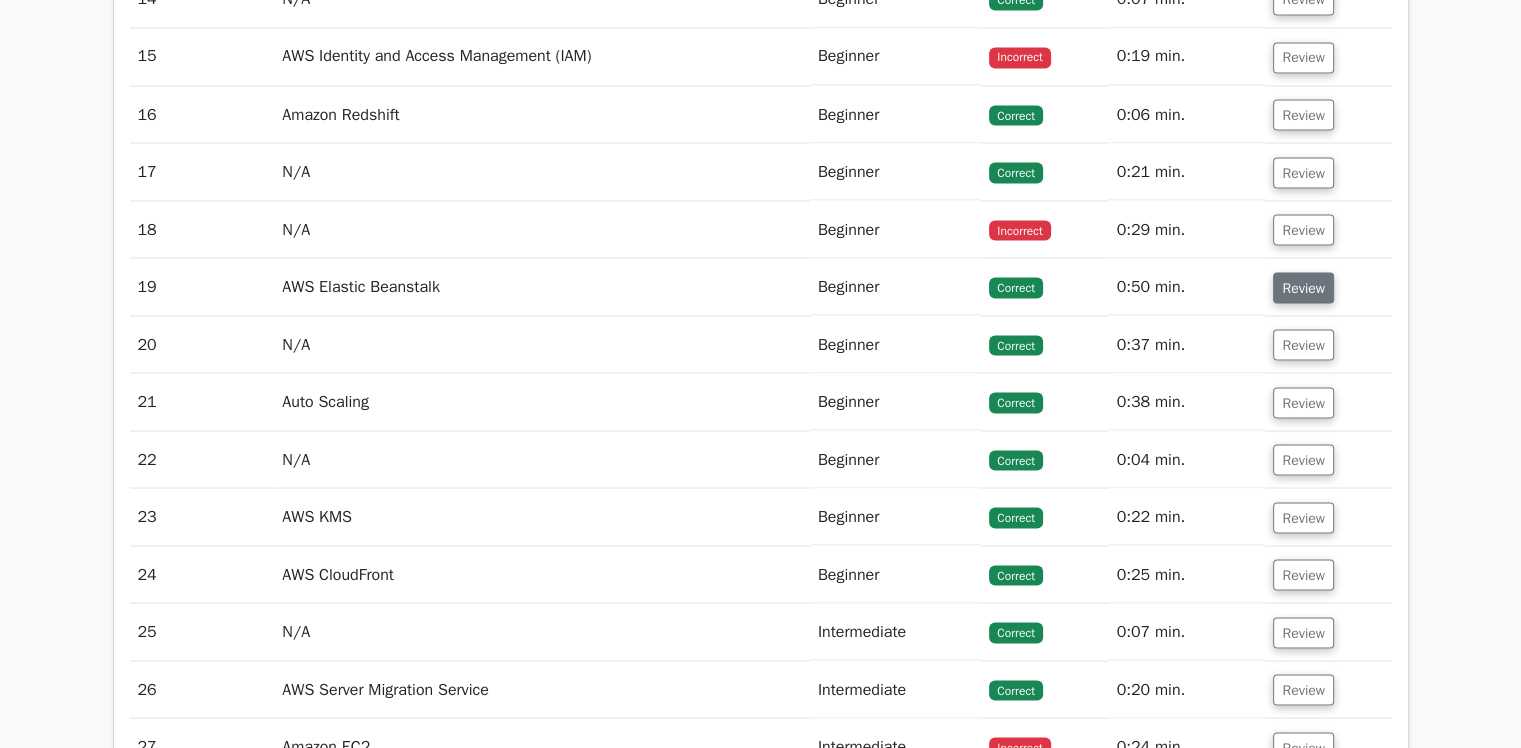 click on "Review" at bounding box center [1303, 287] 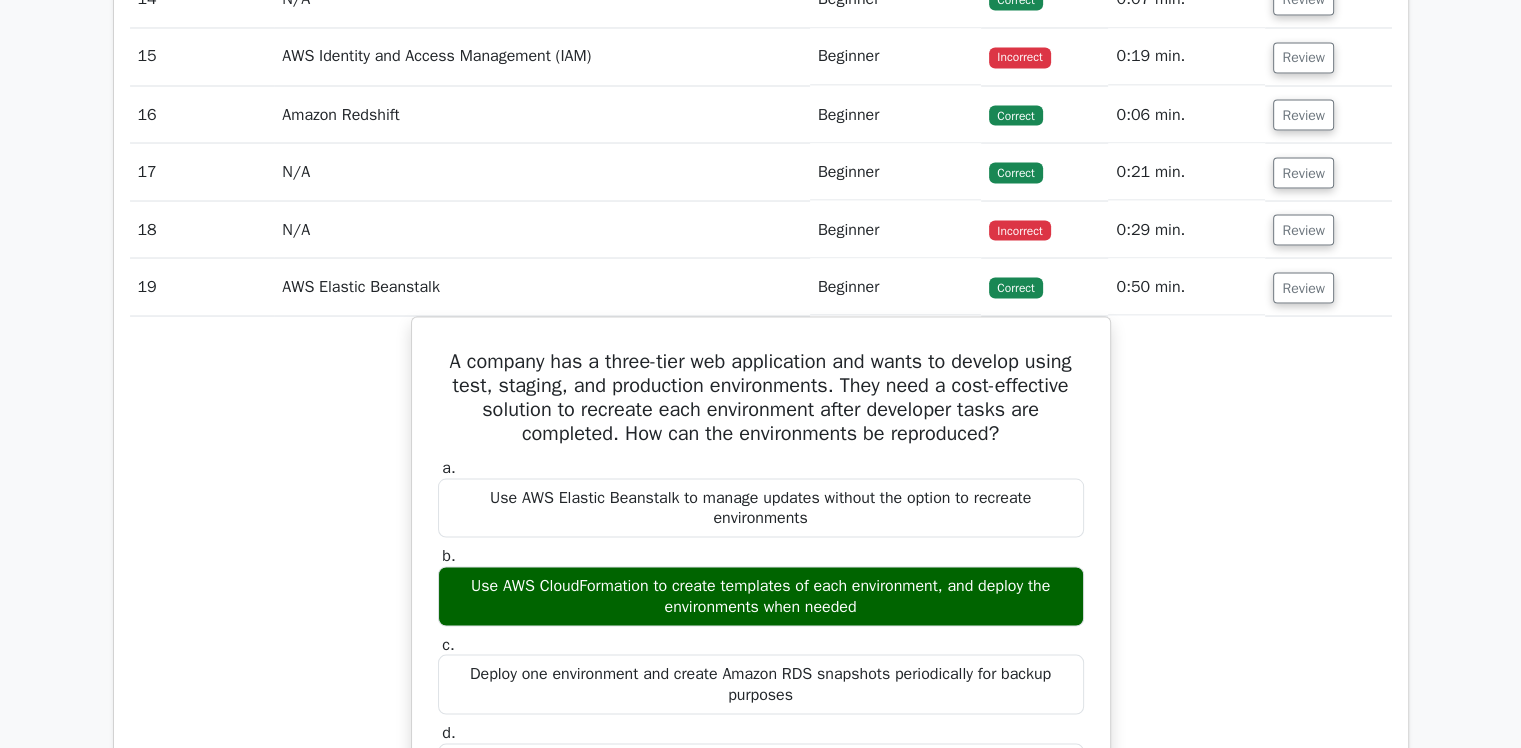 click on "Review" at bounding box center [1328, 286] 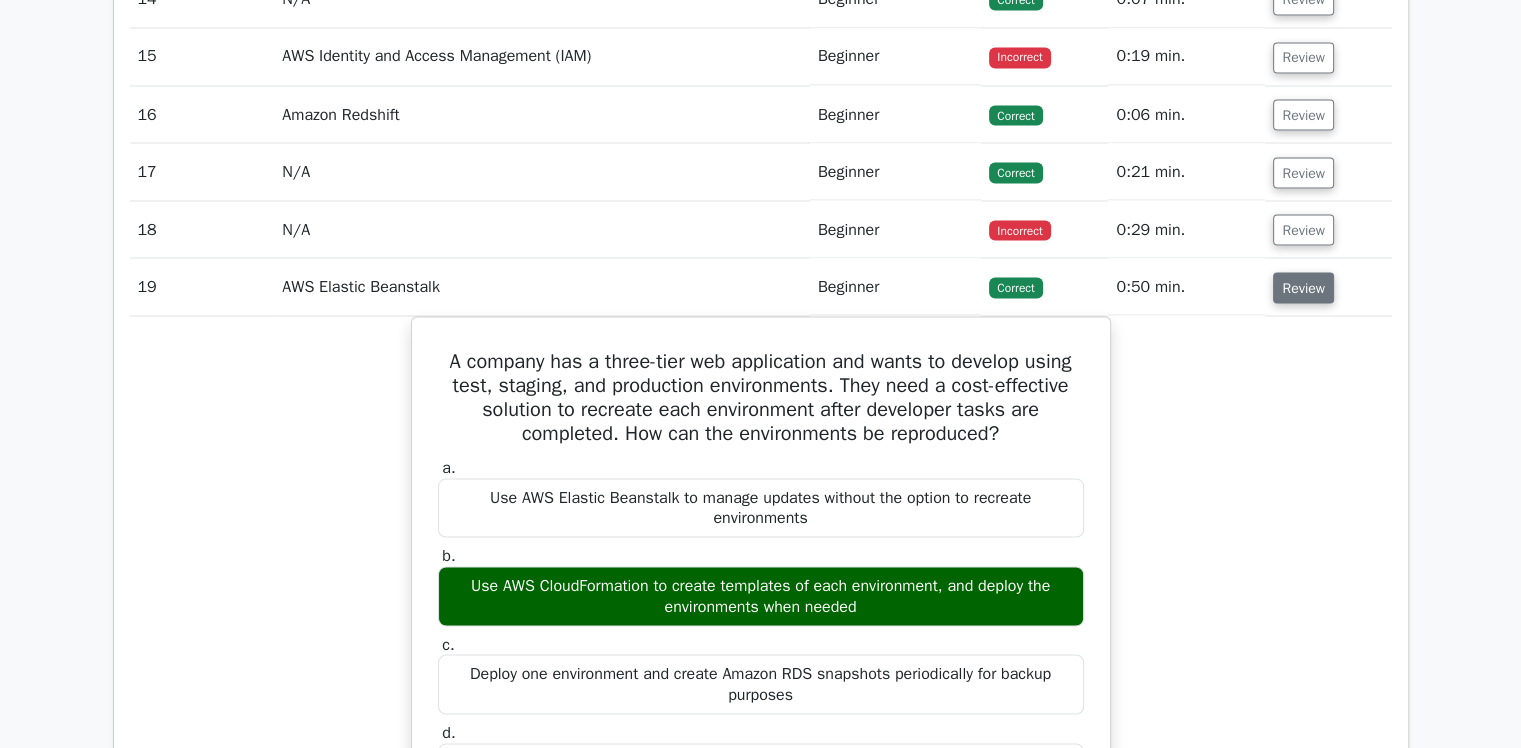 click on "Review" at bounding box center [1303, 287] 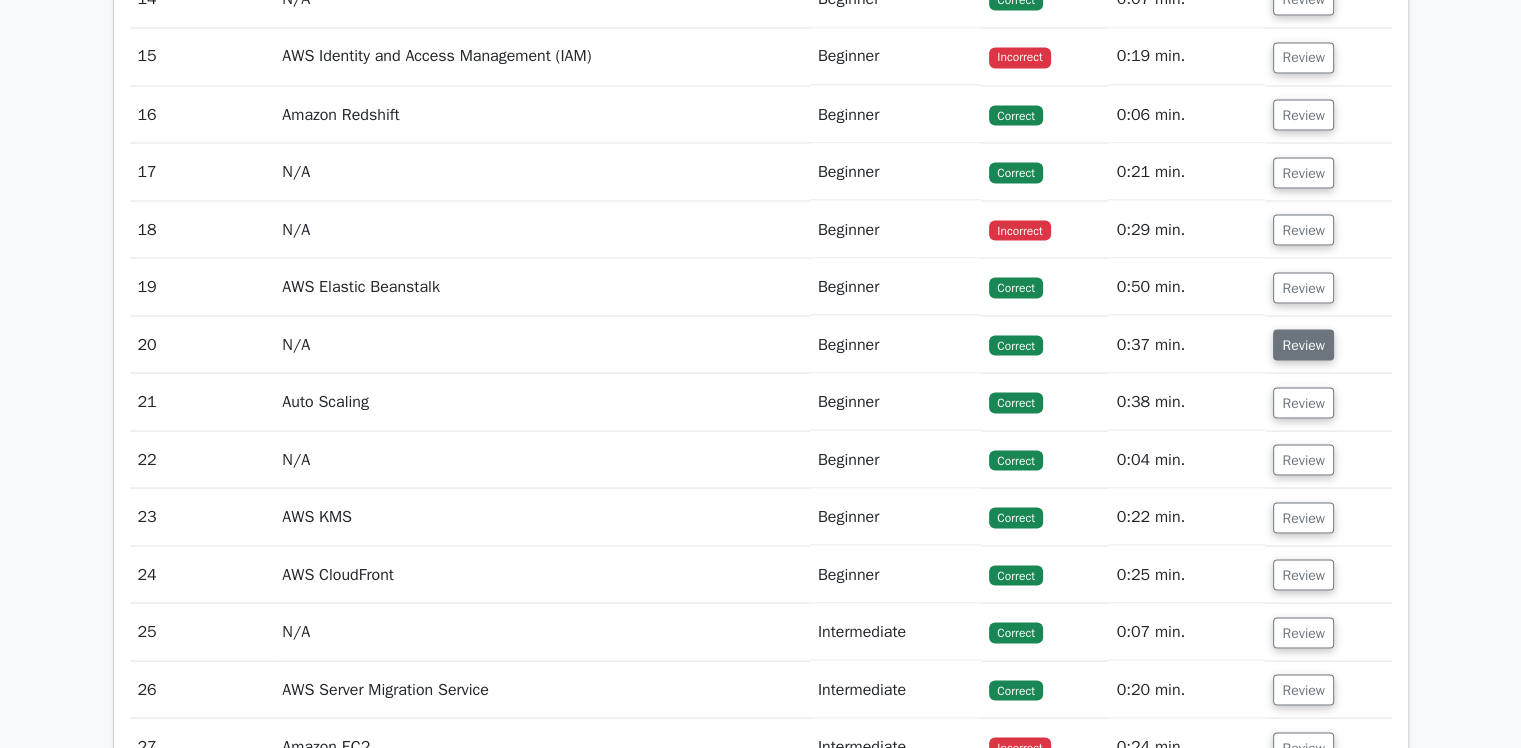 click on "Review" at bounding box center (1303, 344) 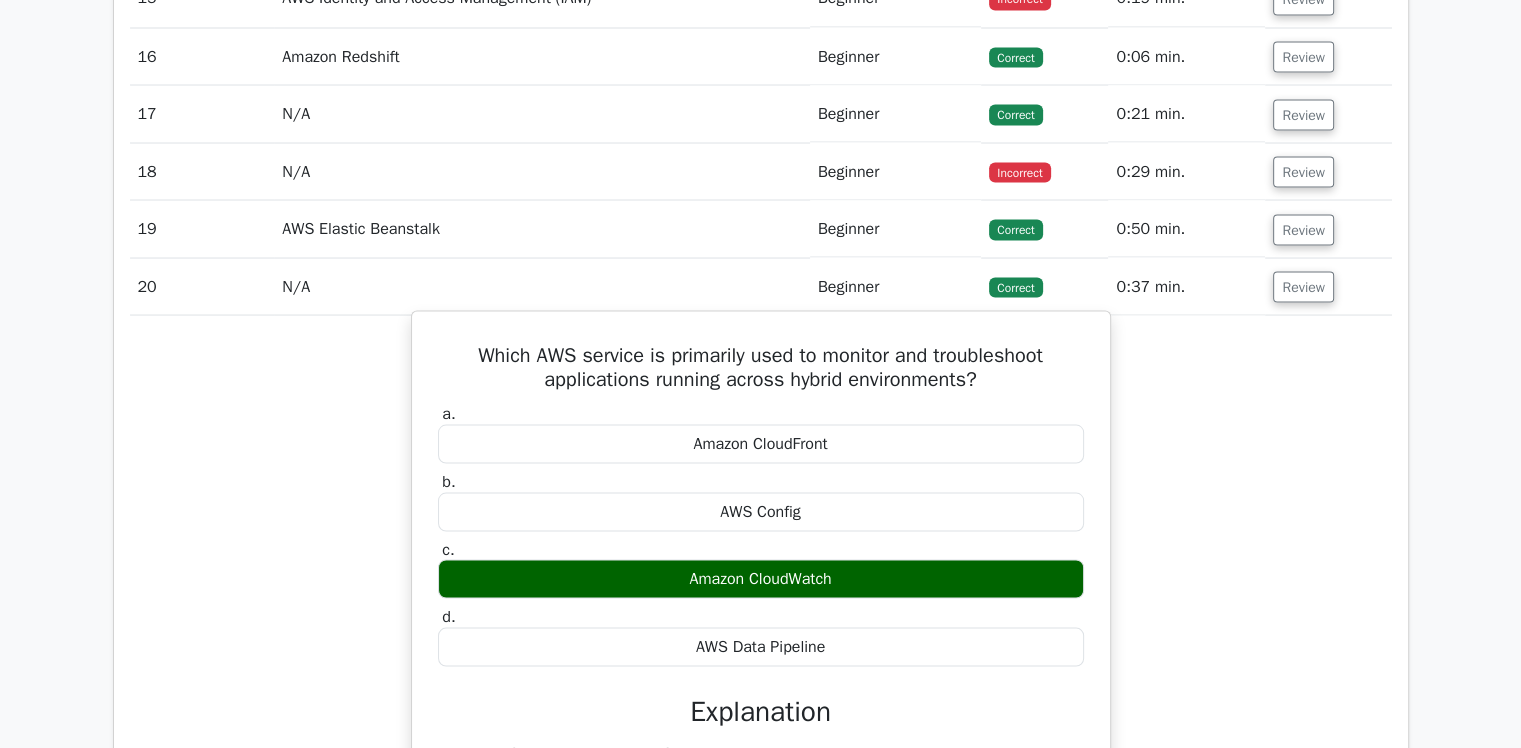 scroll, scrollTop: 3781, scrollLeft: 0, axis: vertical 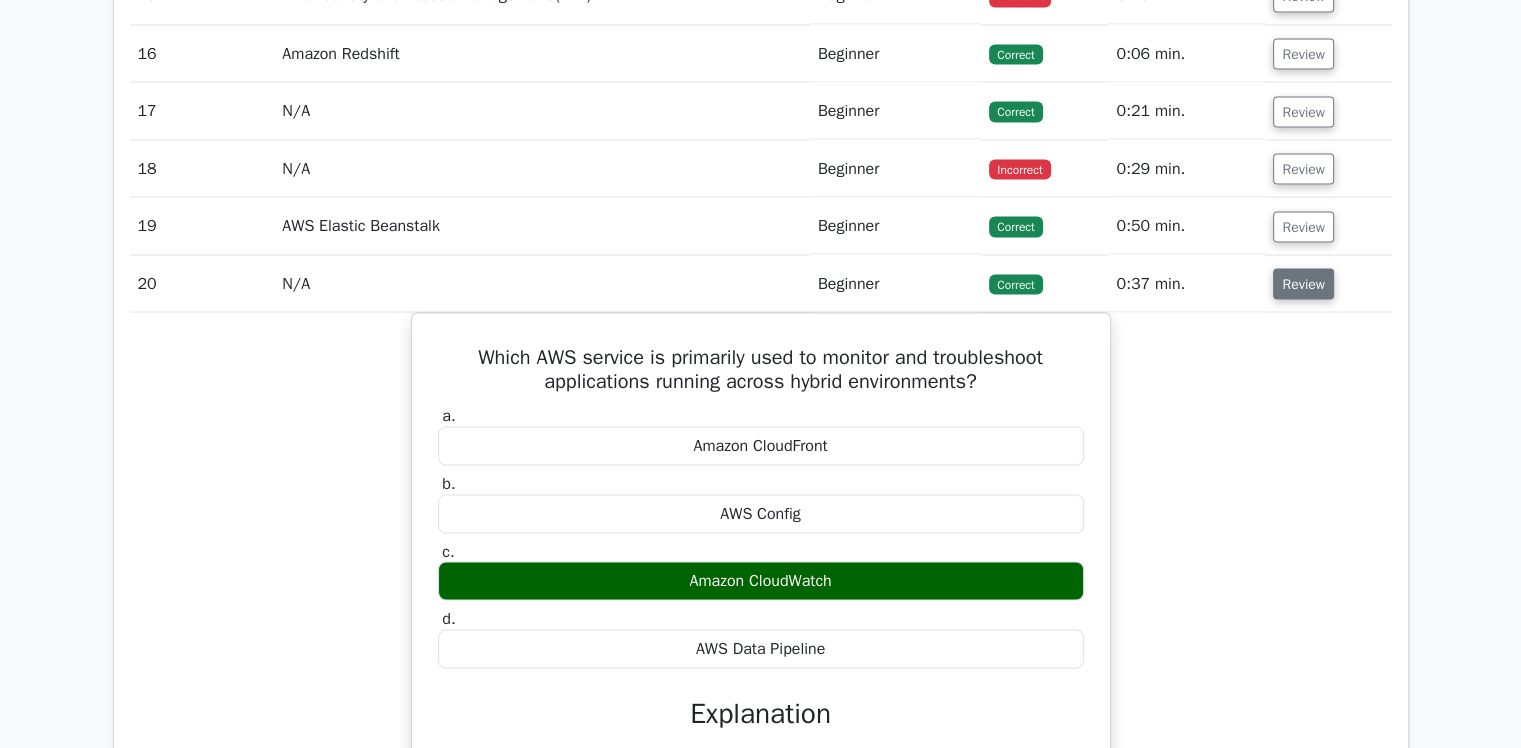 click on "Review" at bounding box center (1303, 283) 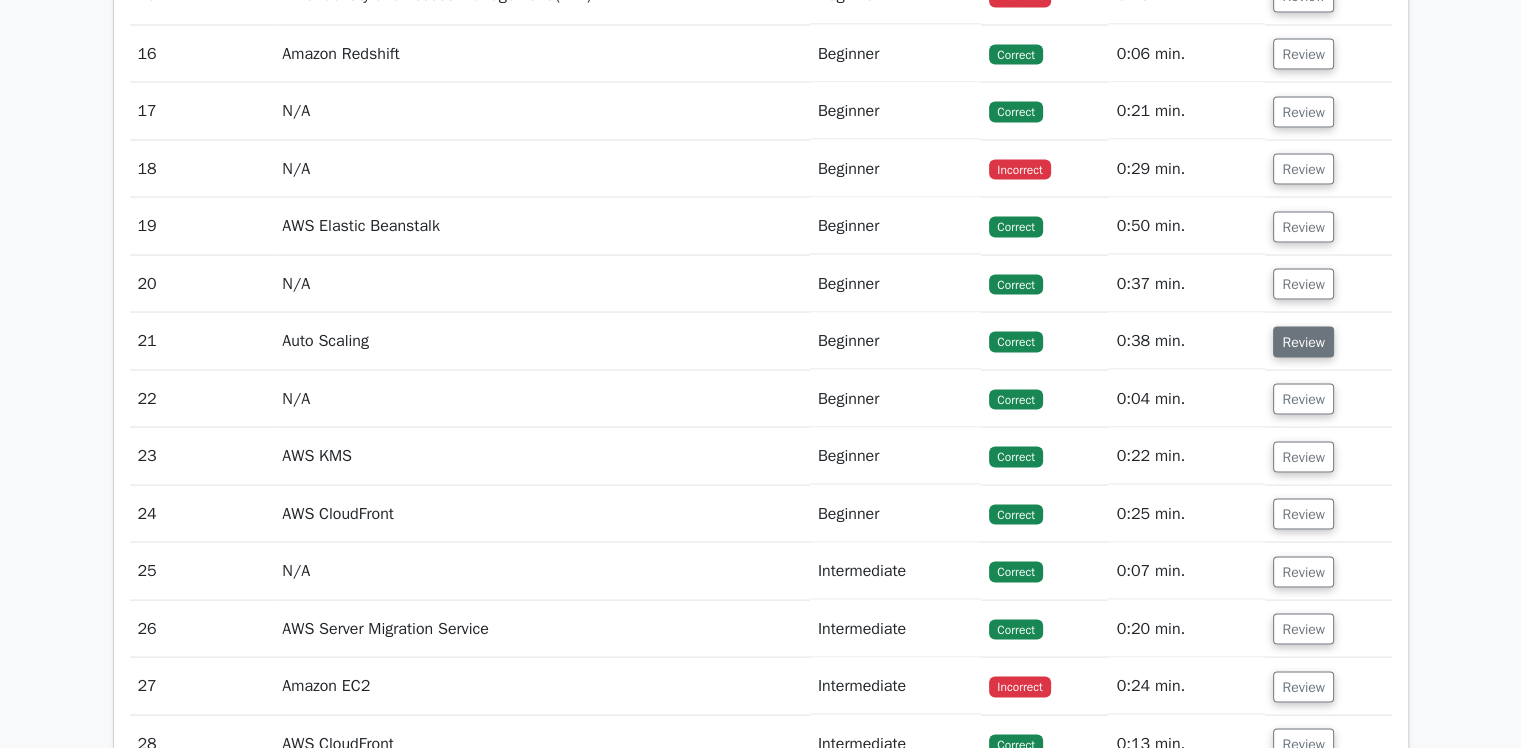 click on "Review" at bounding box center [1303, 341] 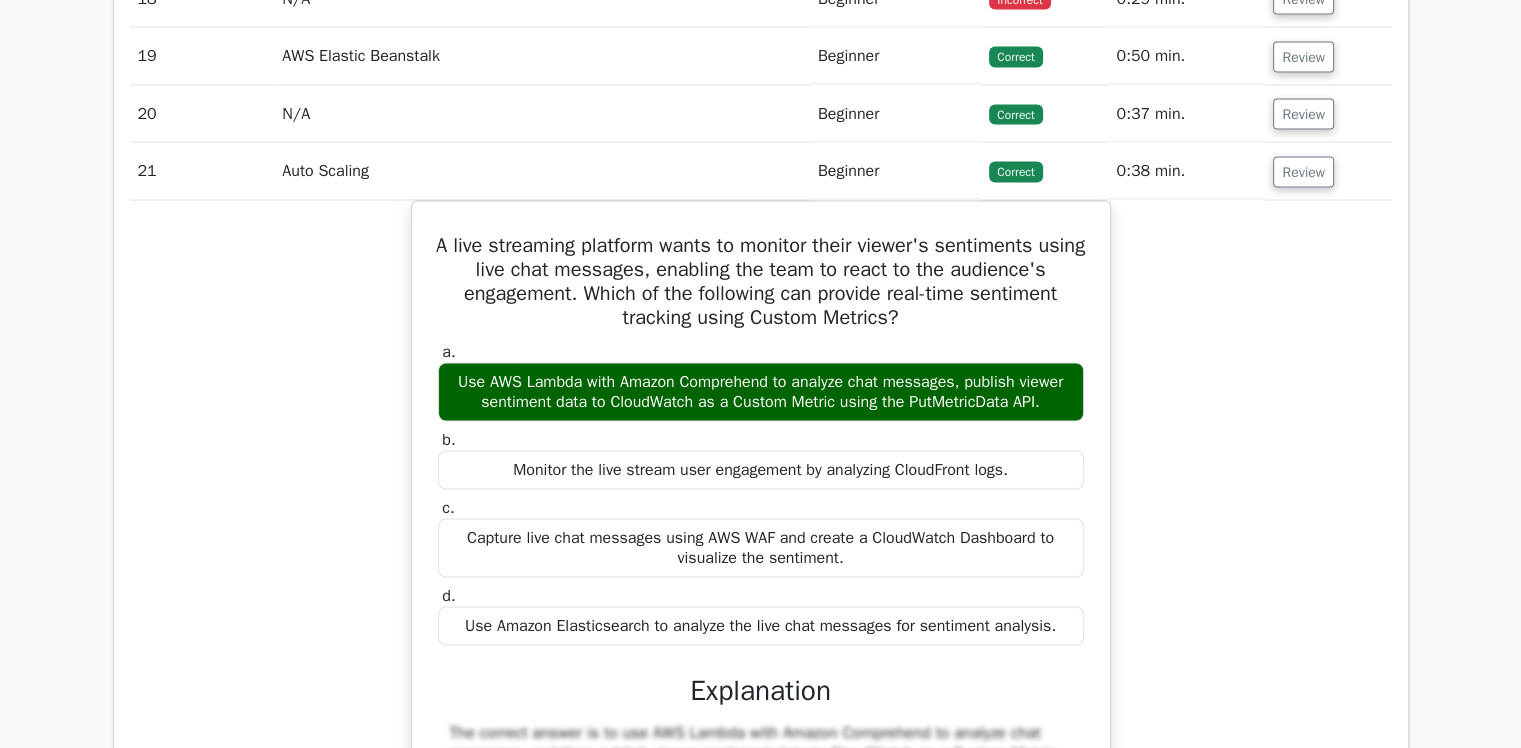 scroll, scrollTop: 3946, scrollLeft: 0, axis: vertical 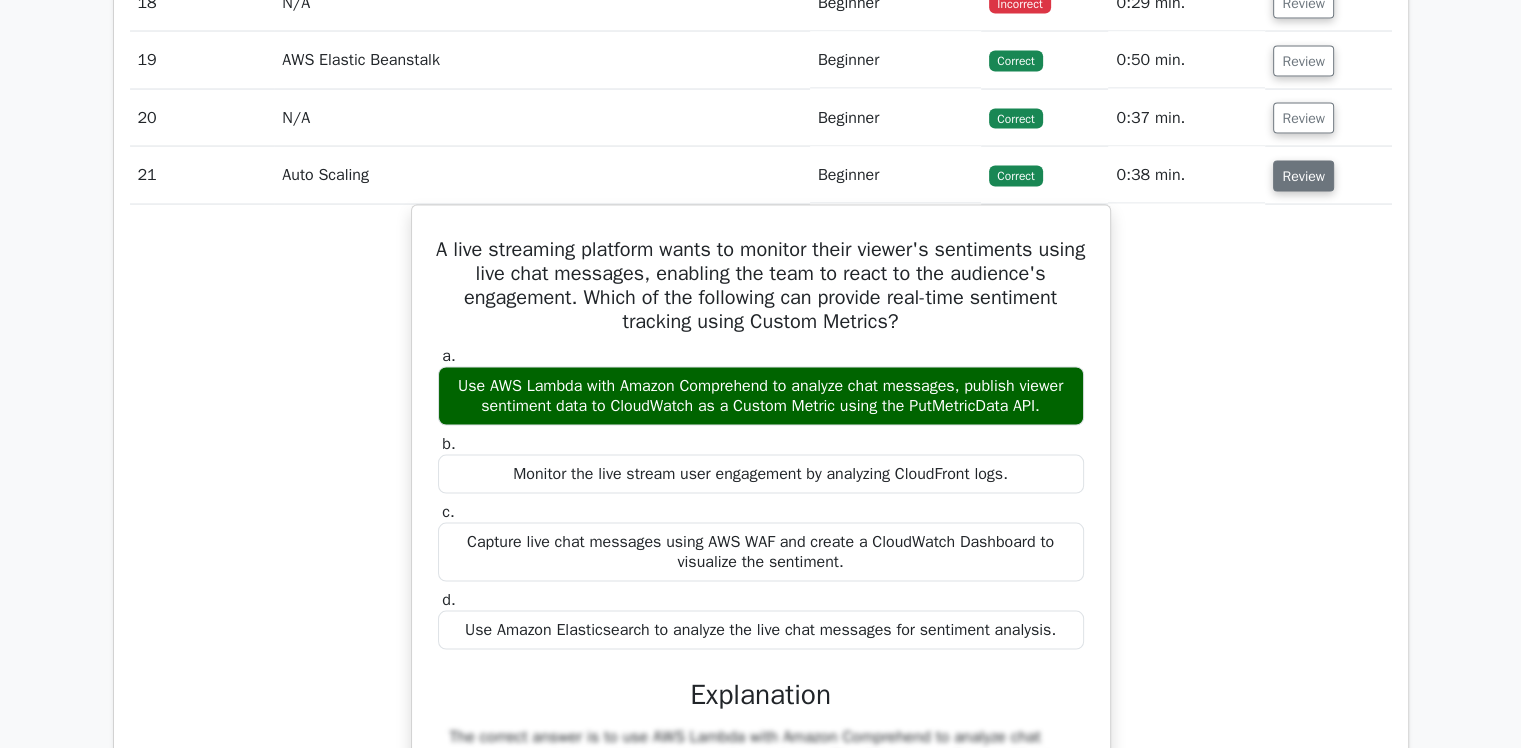 click on "Review" at bounding box center [1303, 176] 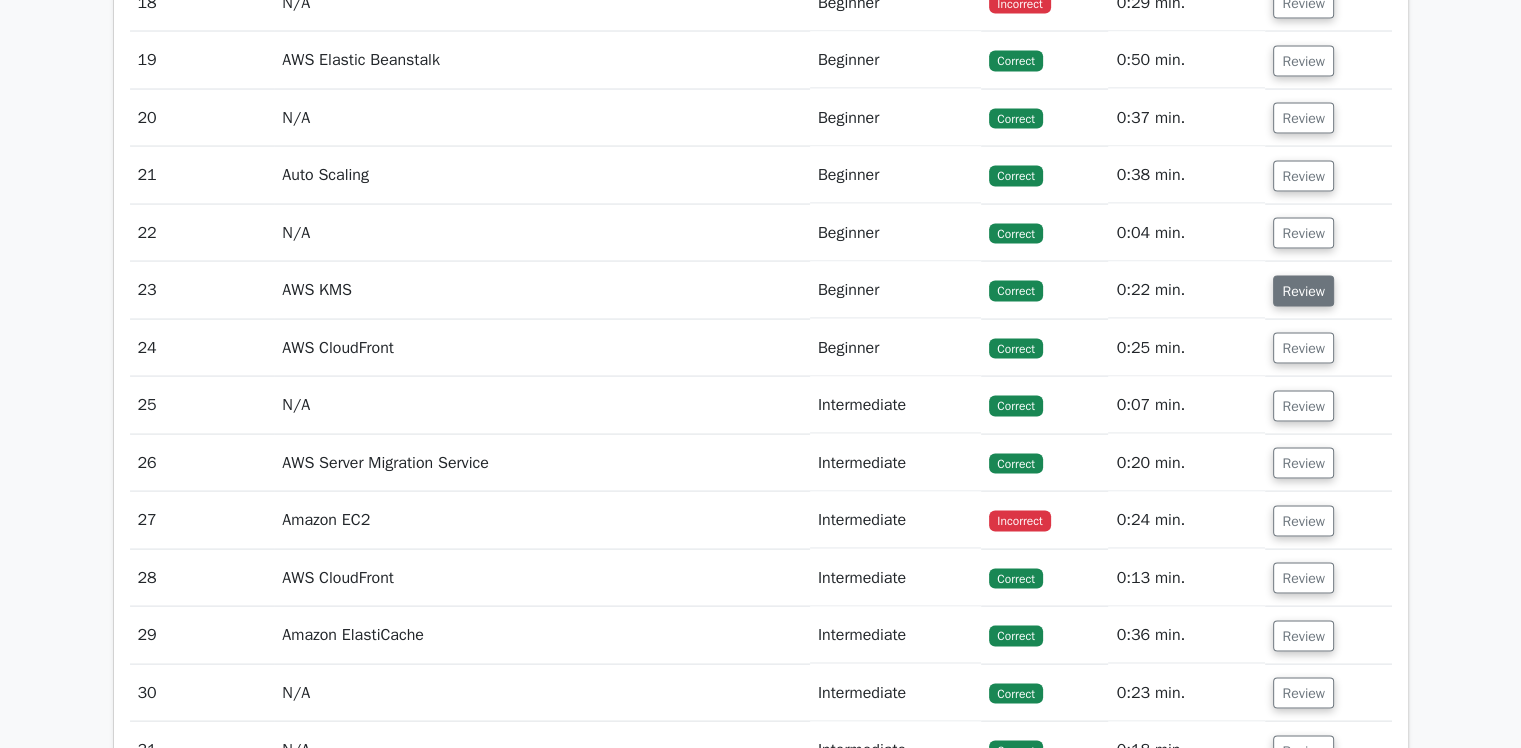 click on "Review" at bounding box center [1303, 291] 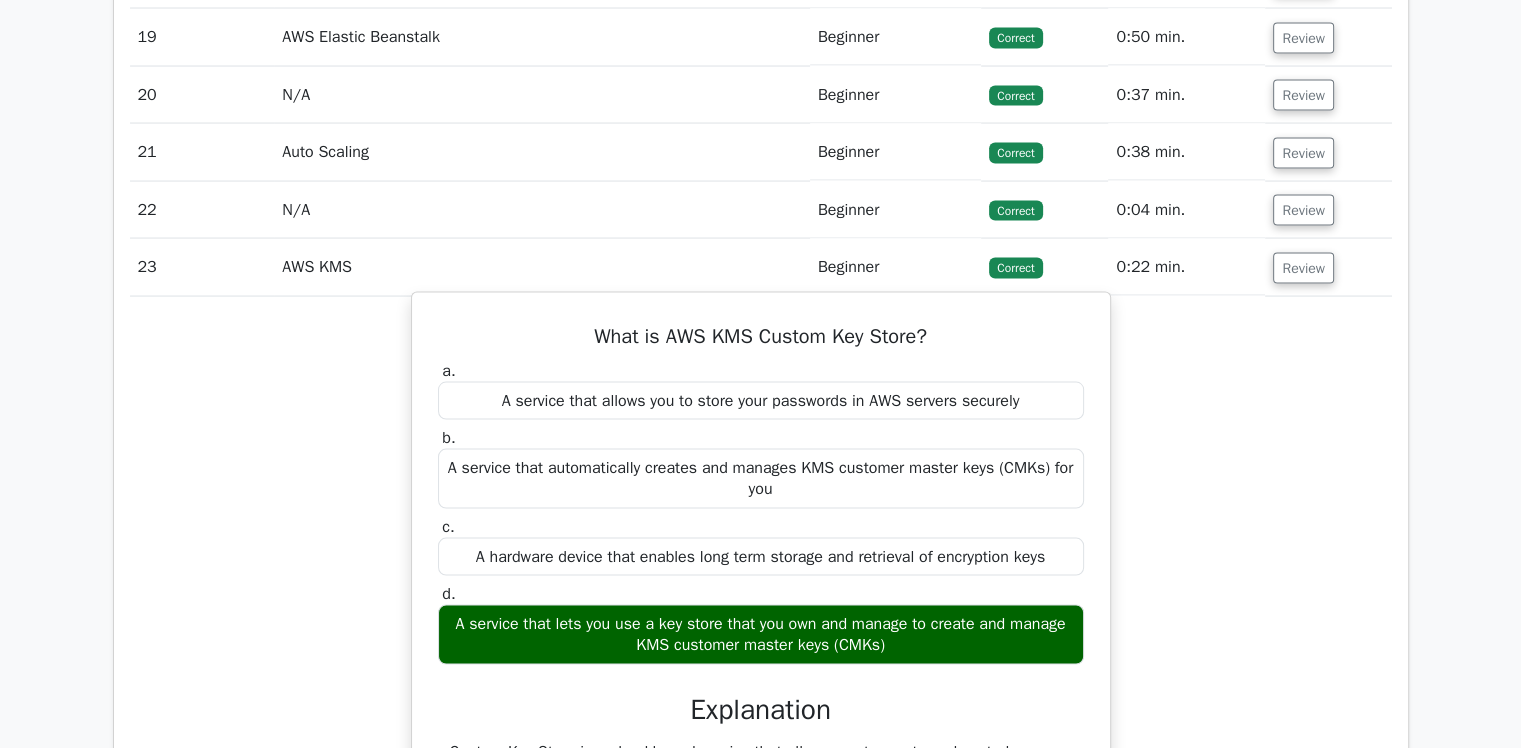 scroll, scrollTop: 3970, scrollLeft: 0, axis: vertical 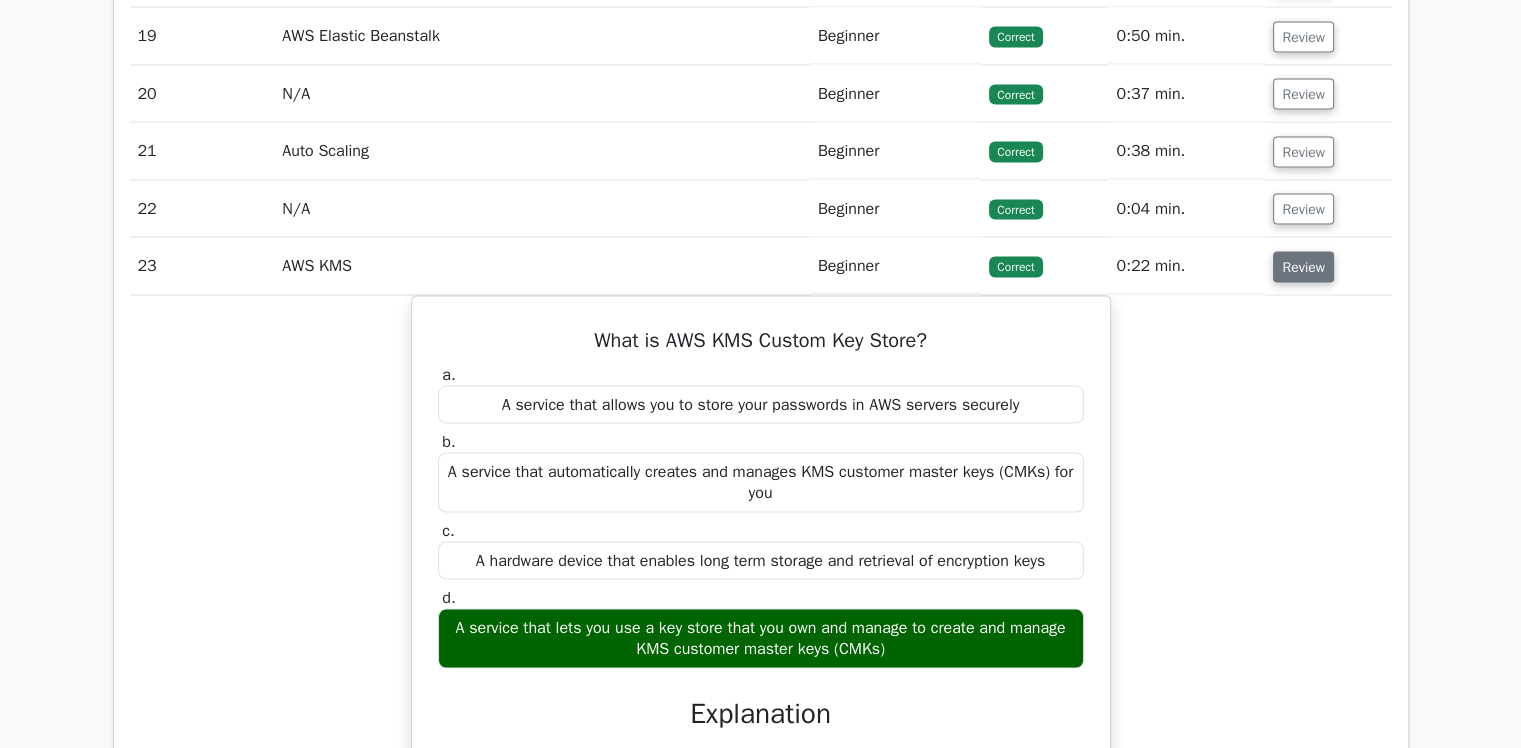 click on "Review" at bounding box center [1303, 267] 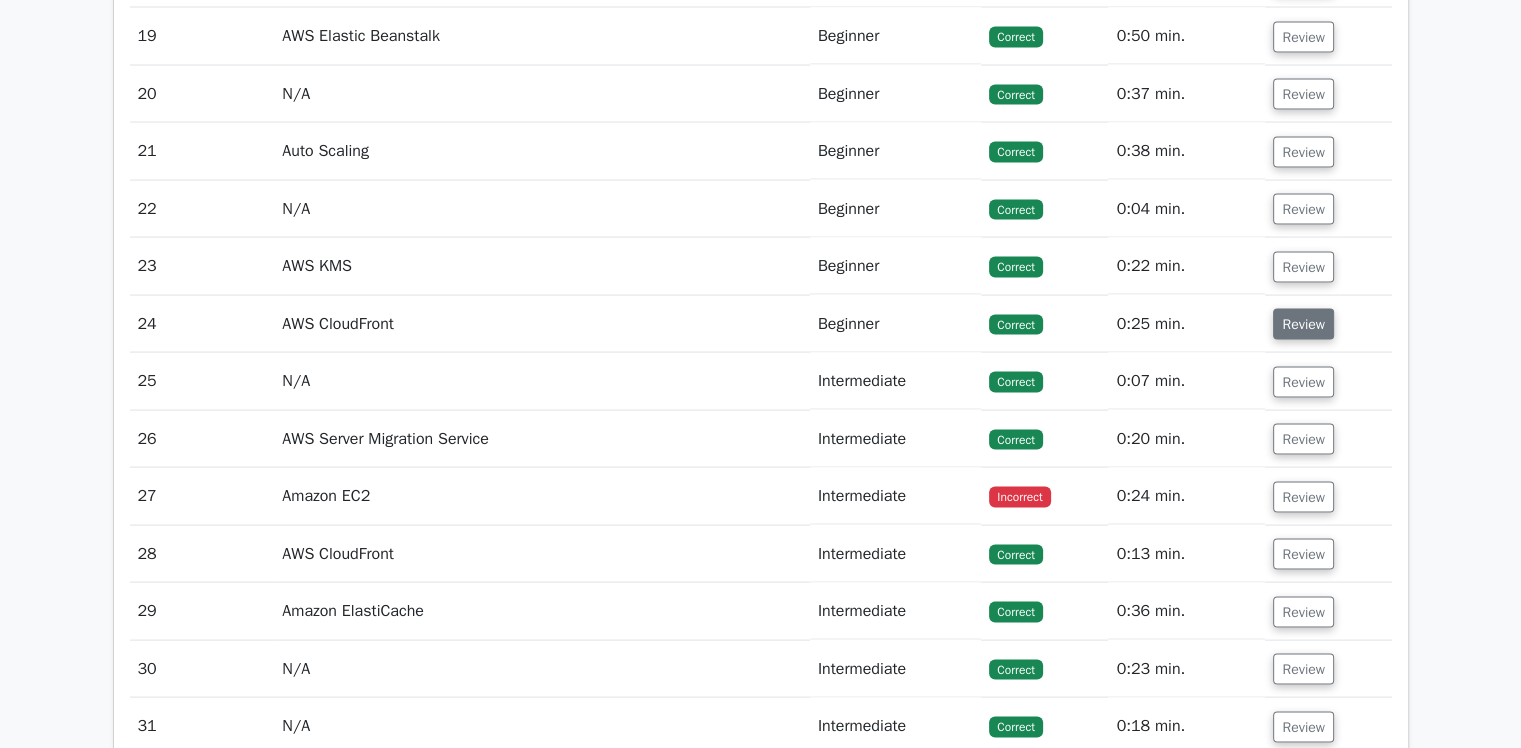click on "Review" at bounding box center (1303, 324) 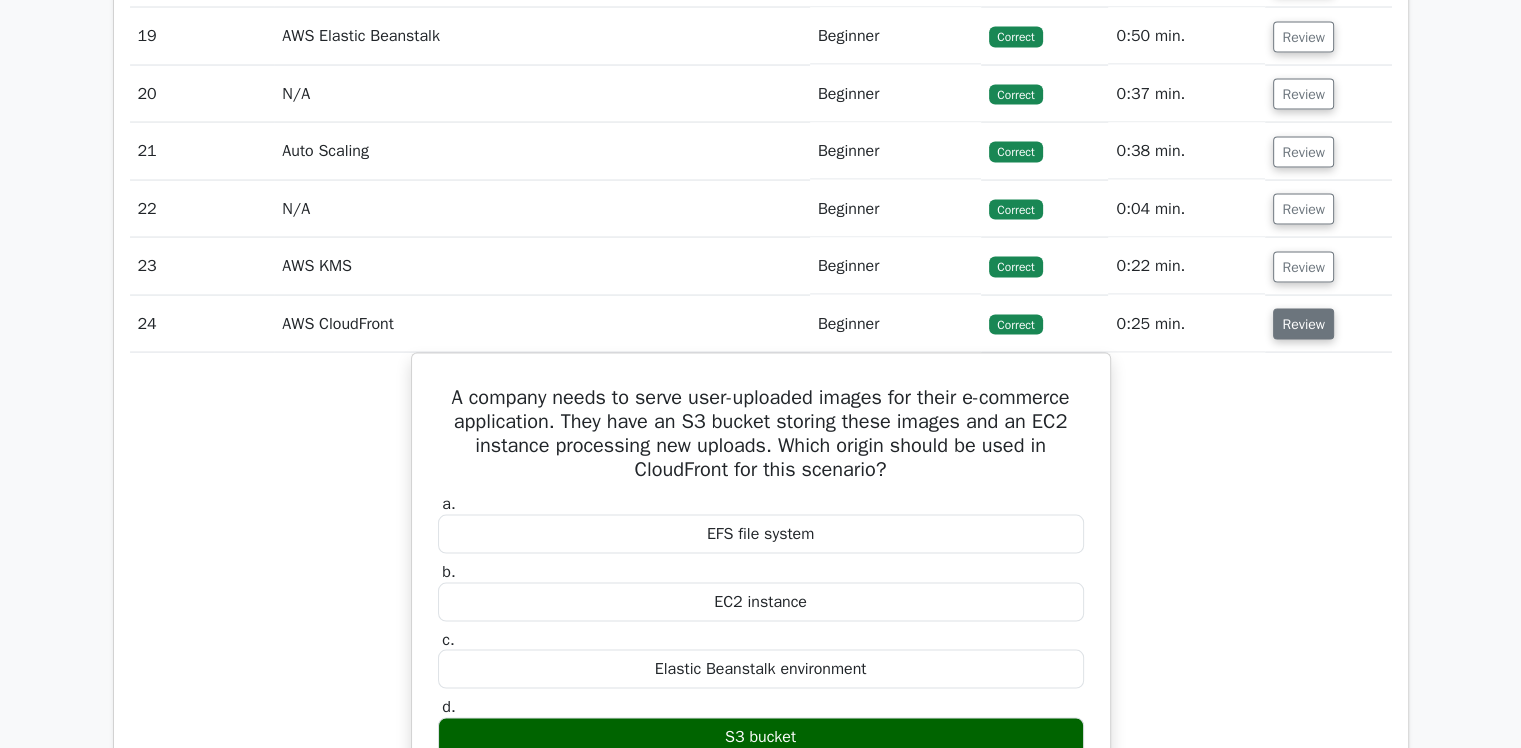 click on "Review" at bounding box center [1303, 324] 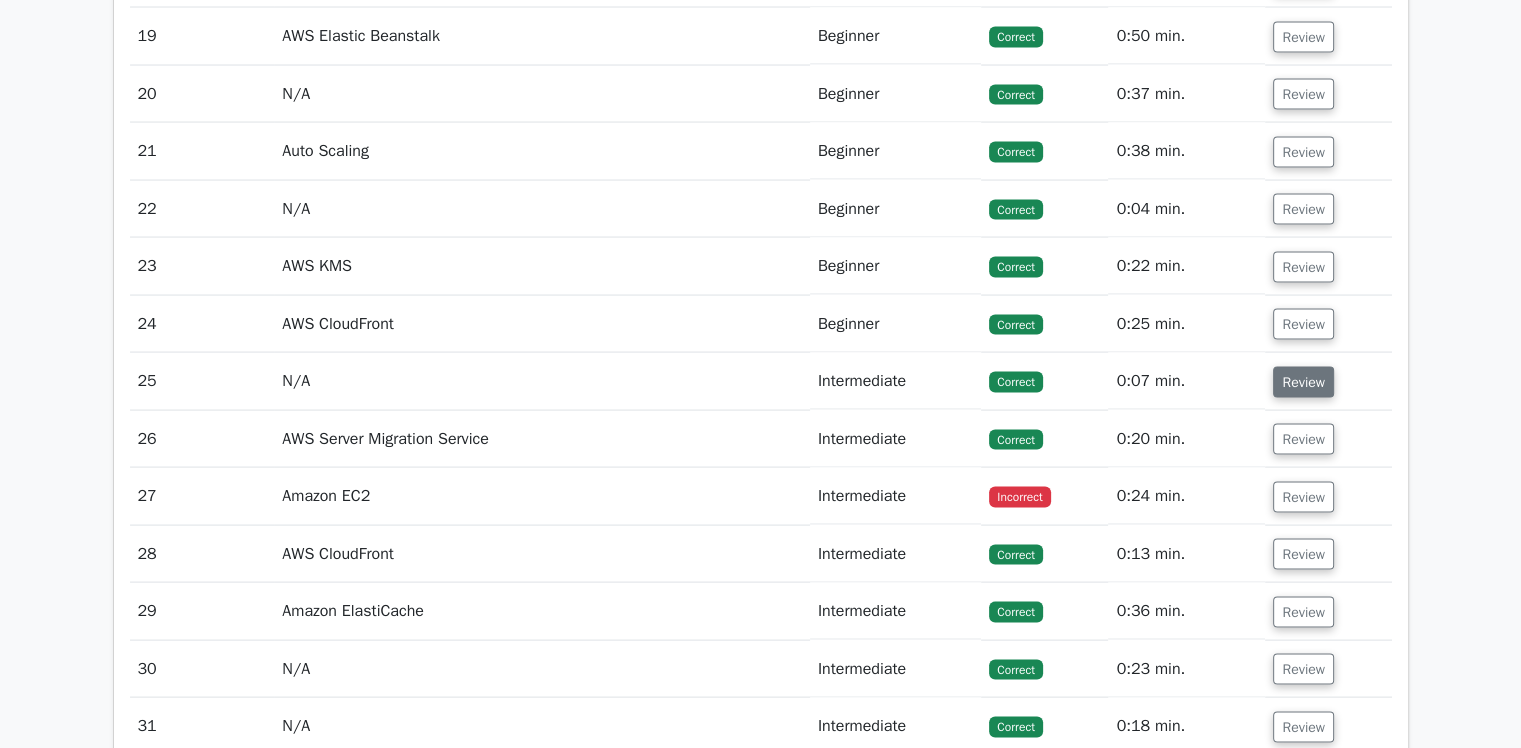 click on "Review" at bounding box center (1303, 382) 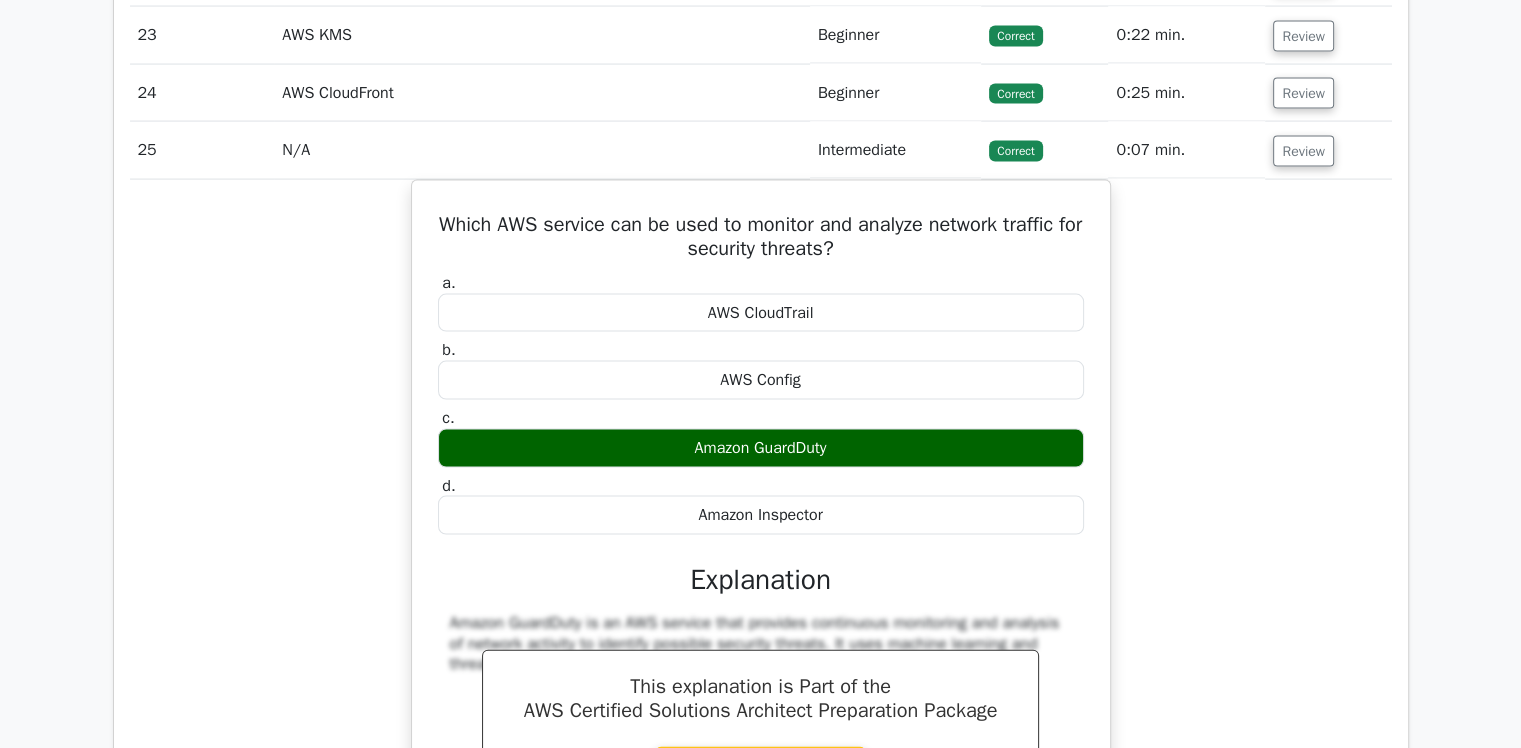 scroll, scrollTop: 4203, scrollLeft: 0, axis: vertical 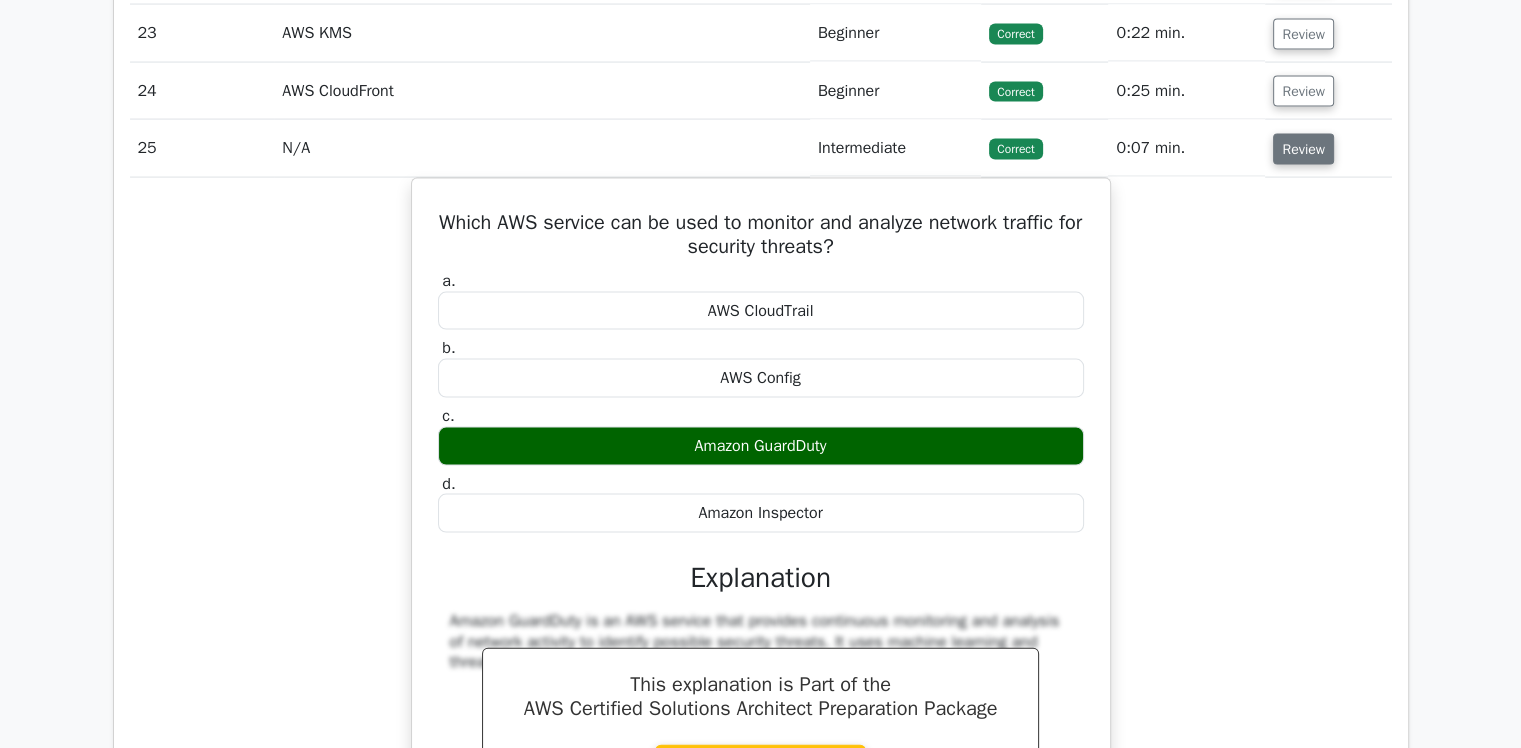 click on "Review" at bounding box center (1303, 149) 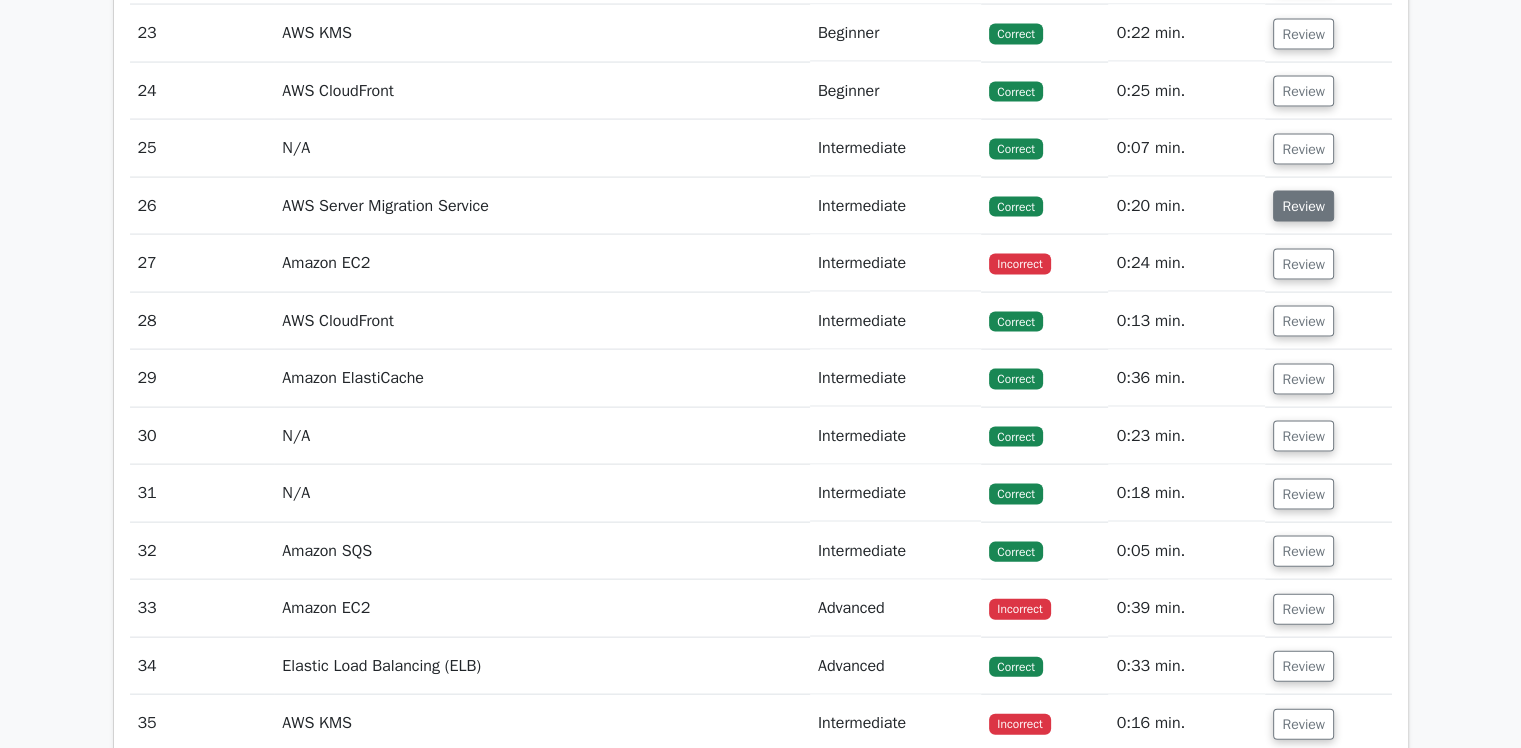 click on "Review" at bounding box center [1303, 206] 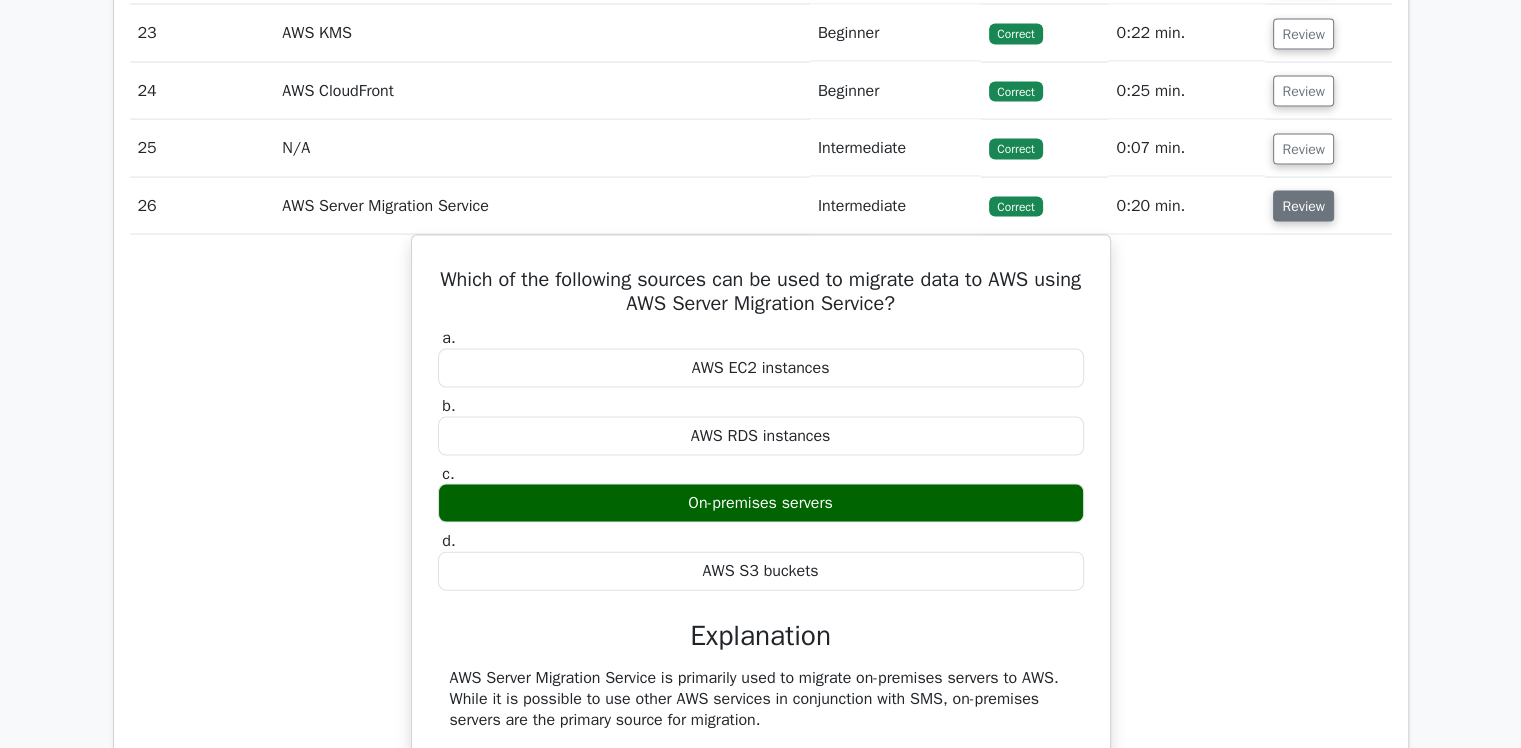 click on "Review" at bounding box center [1303, 206] 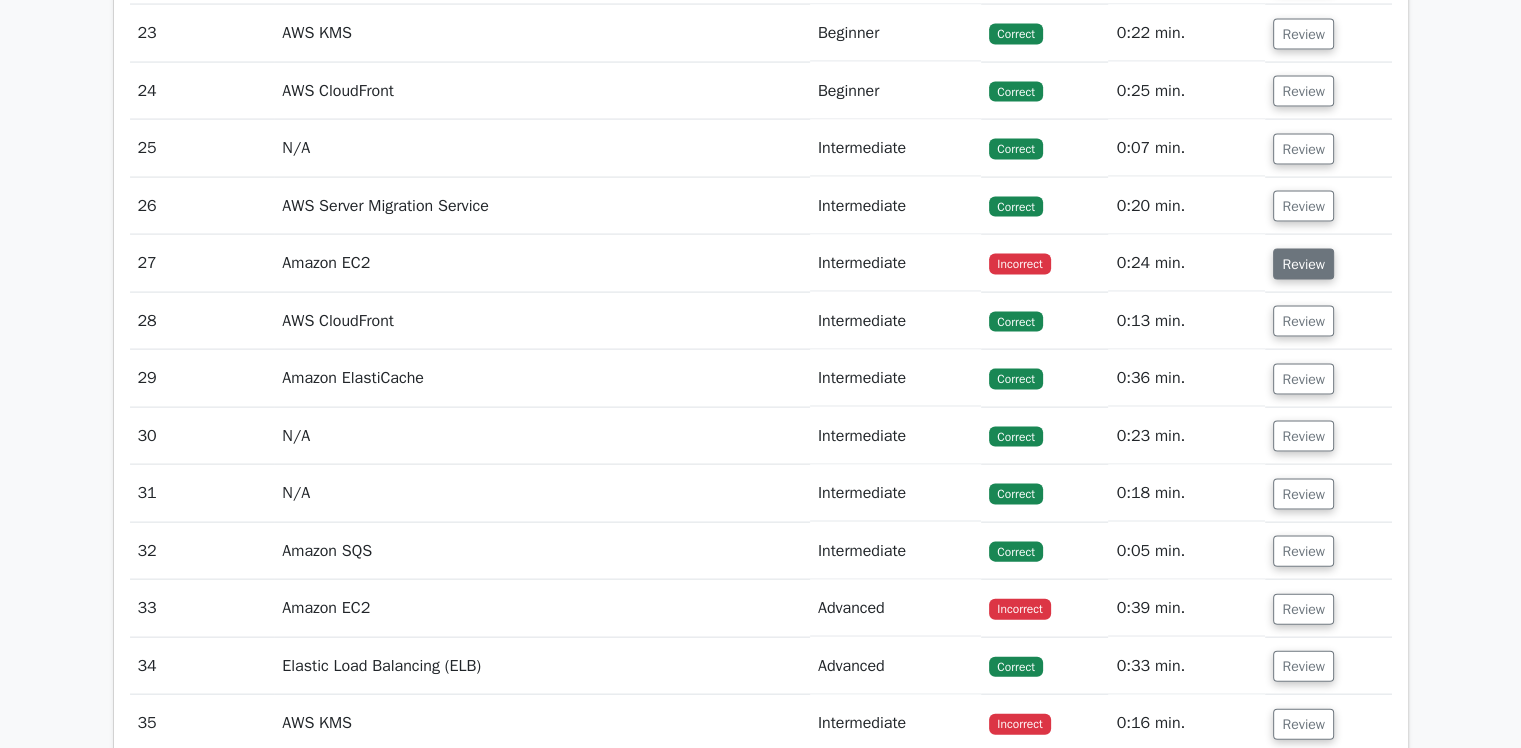 click on "Review" at bounding box center [1303, 264] 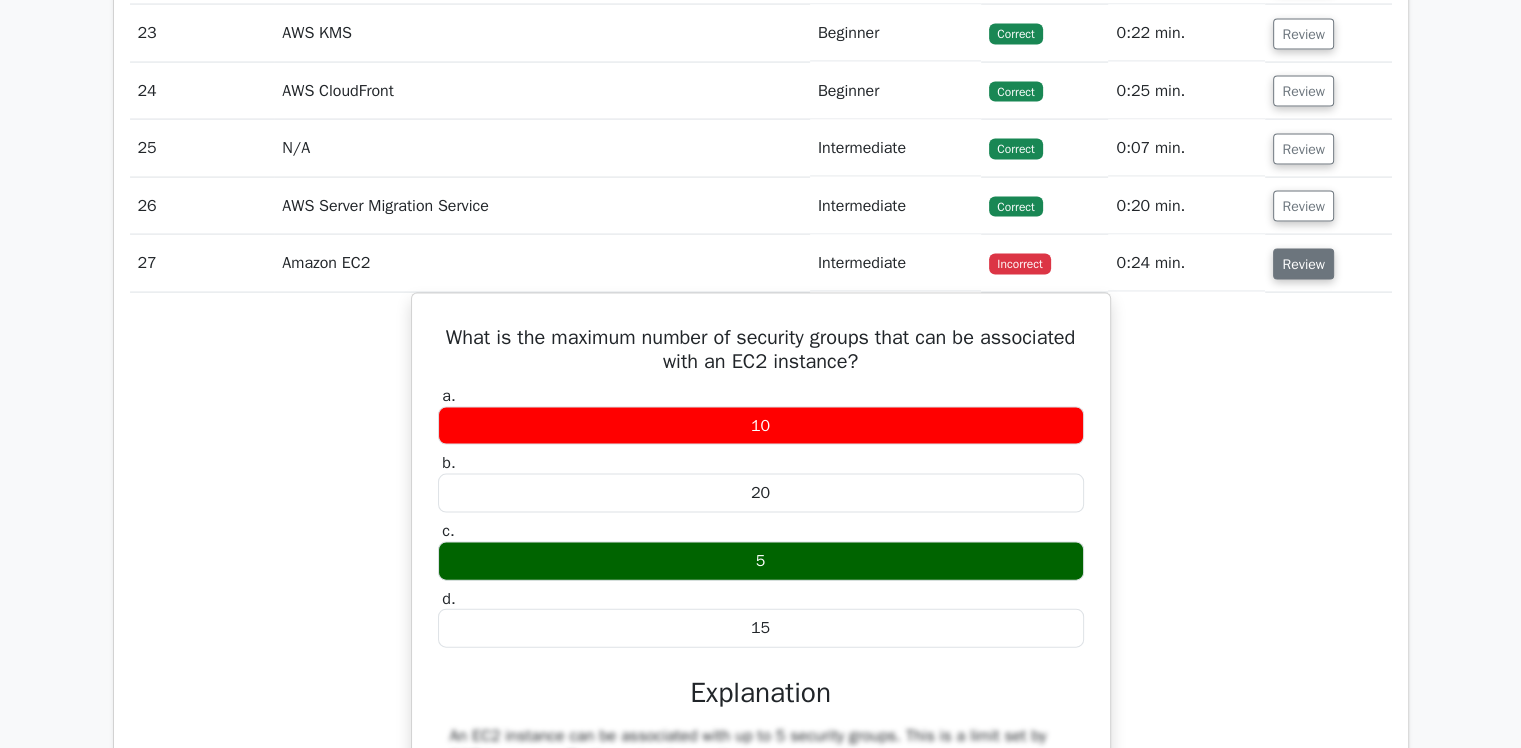 click on "Review" at bounding box center [1303, 264] 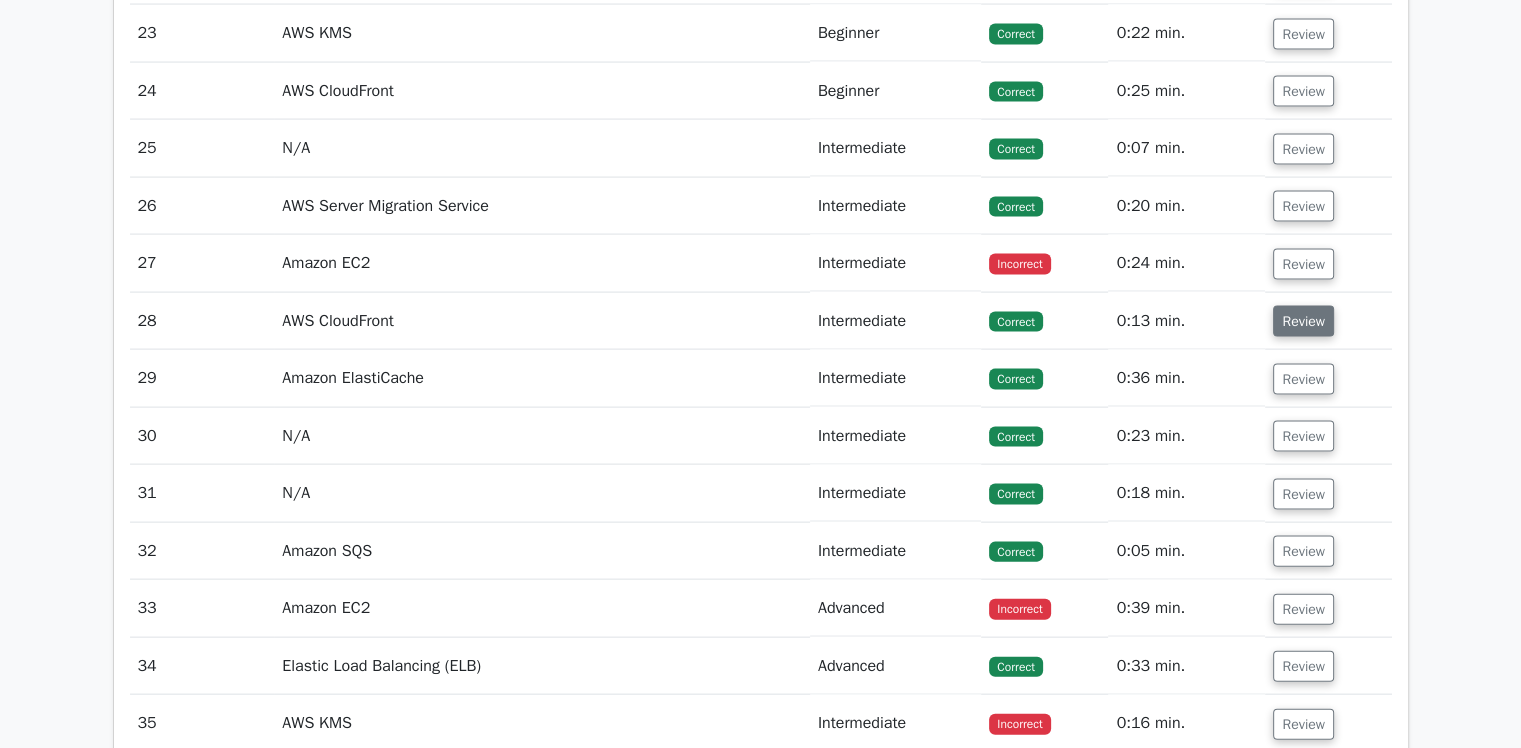 click on "Review" at bounding box center [1303, 321] 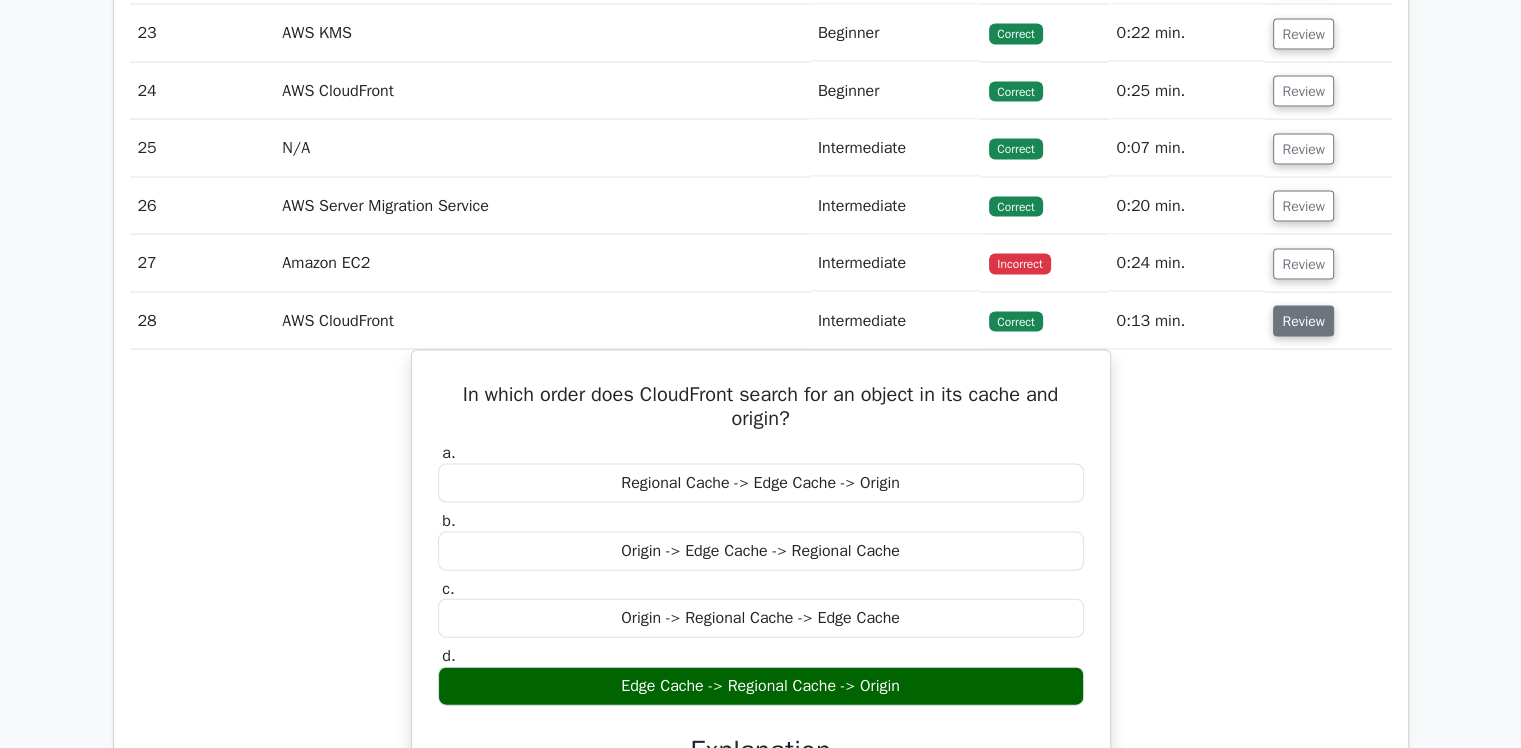 click on "Review" at bounding box center [1303, 321] 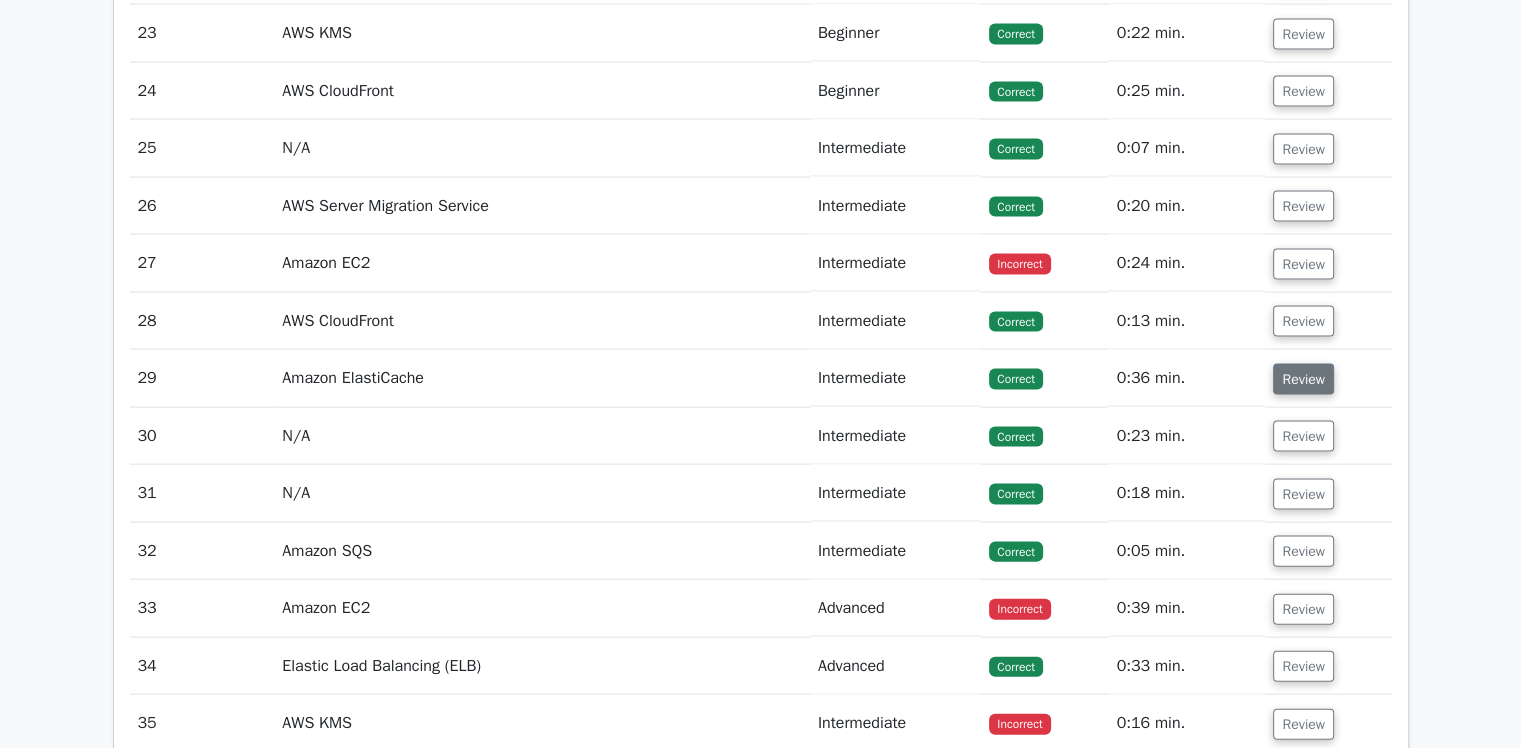 click on "Review" at bounding box center (1303, 379) 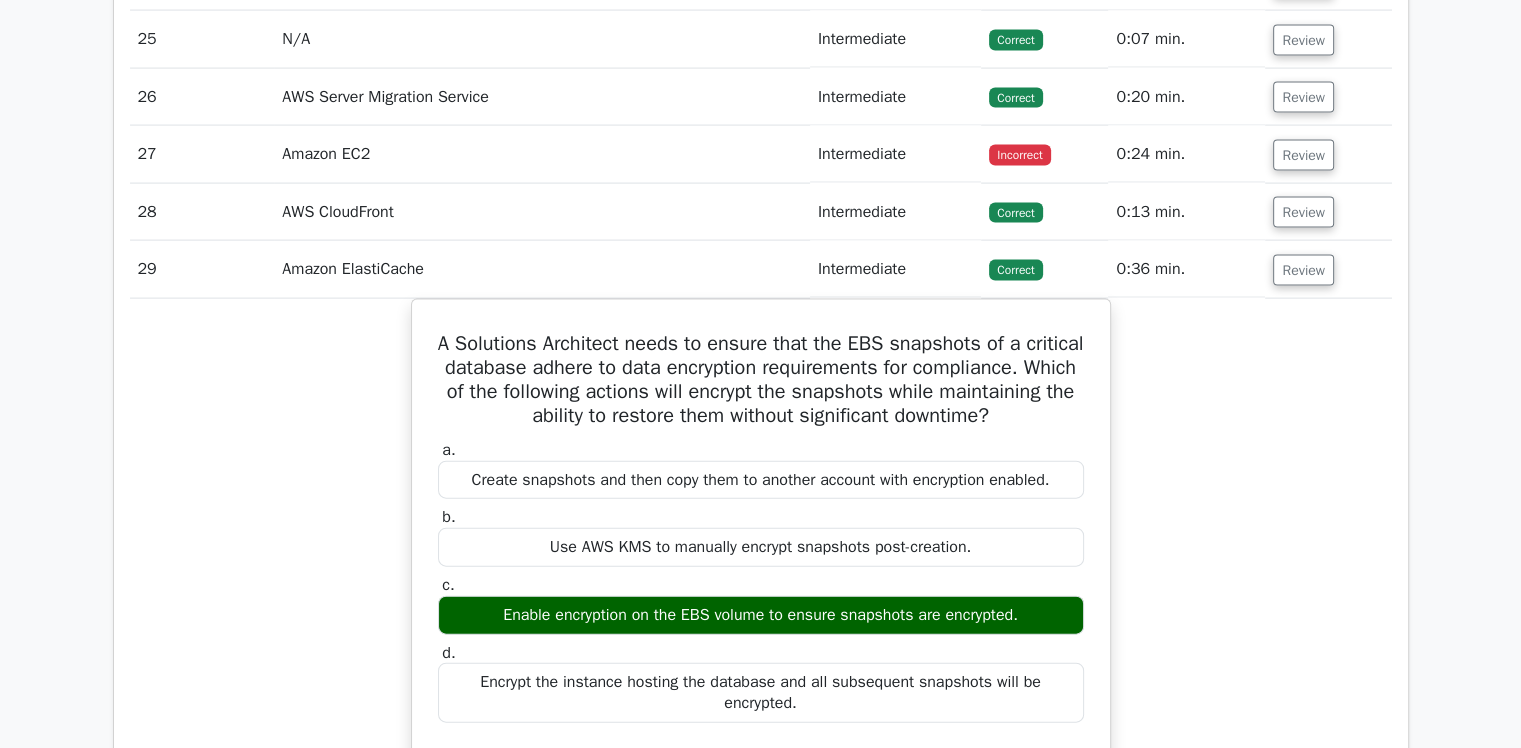 scroll, scrollTop: 4315, scrollLeft: 0, axis: vertical 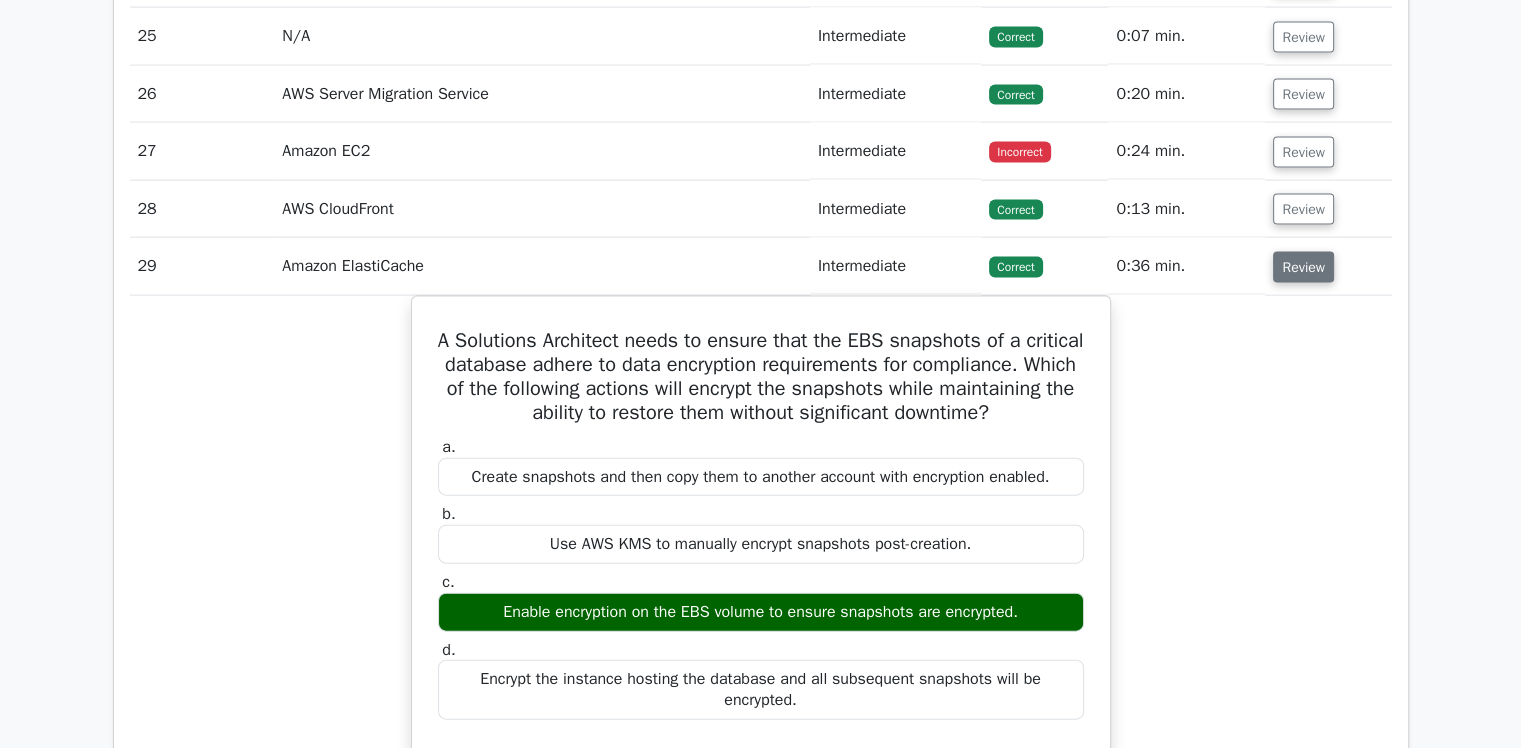 click on "Review" at bounding box center (1303, 267) 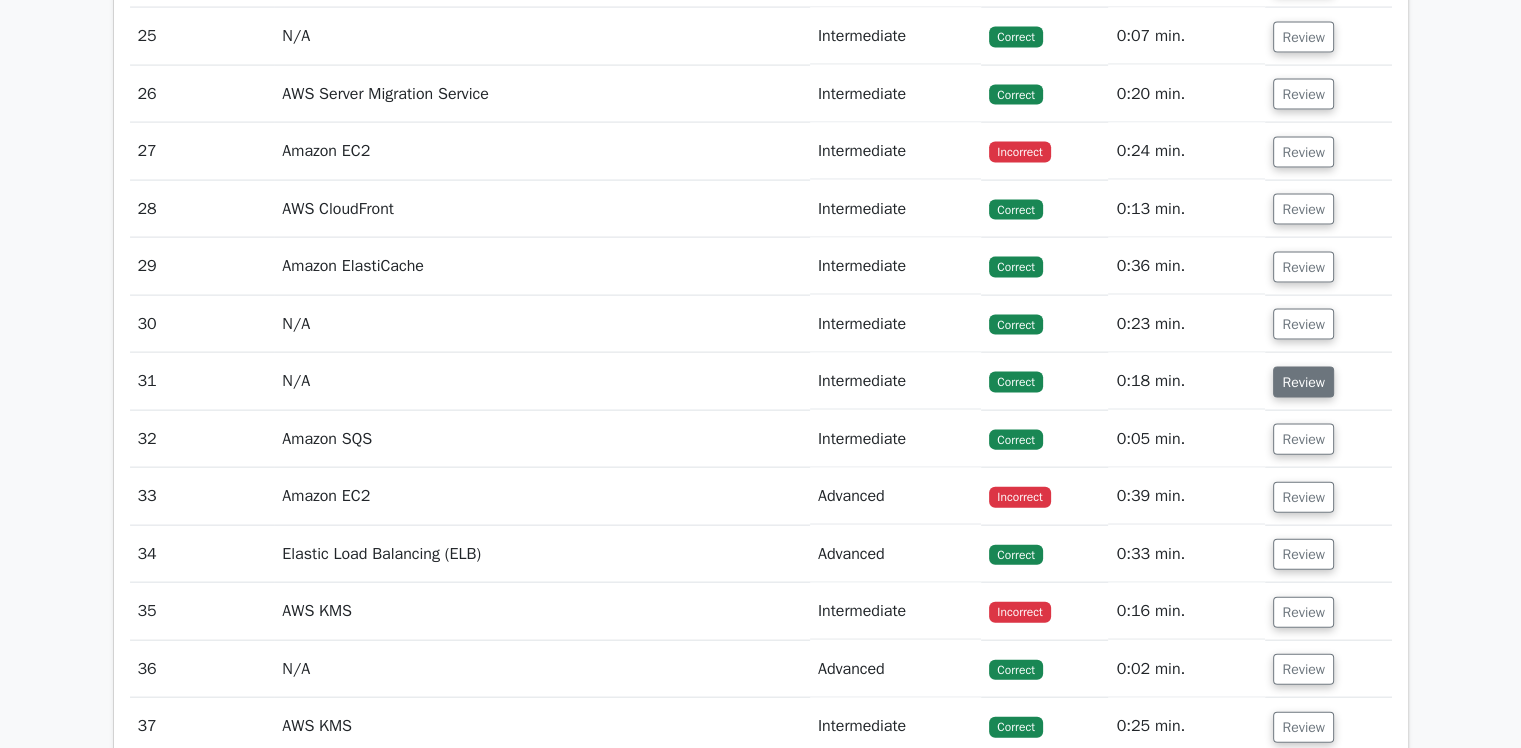 click on "Review" at bounding box center [1303, 382] 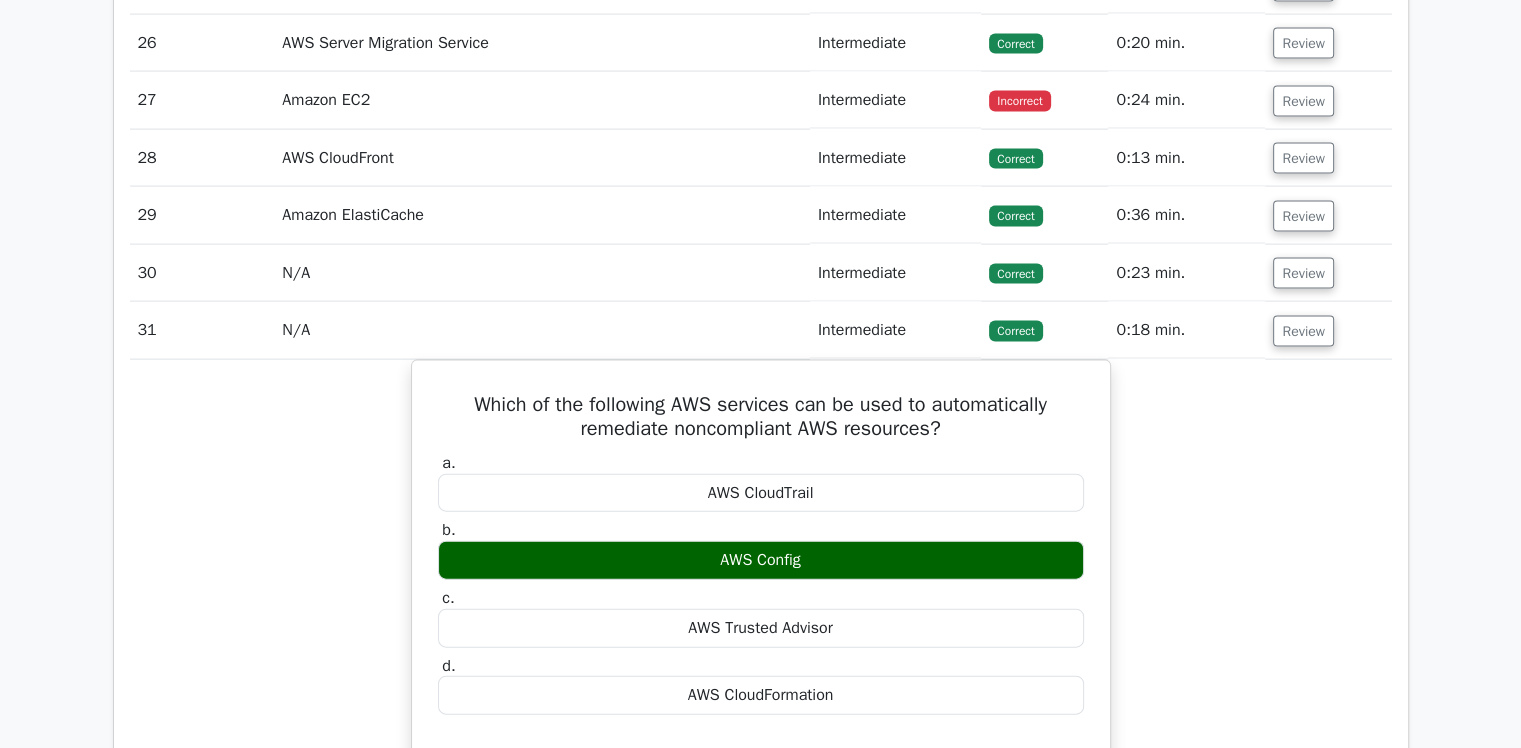 scroll, scrollTop: 4367, scrollLeft: 0, axis: vertical 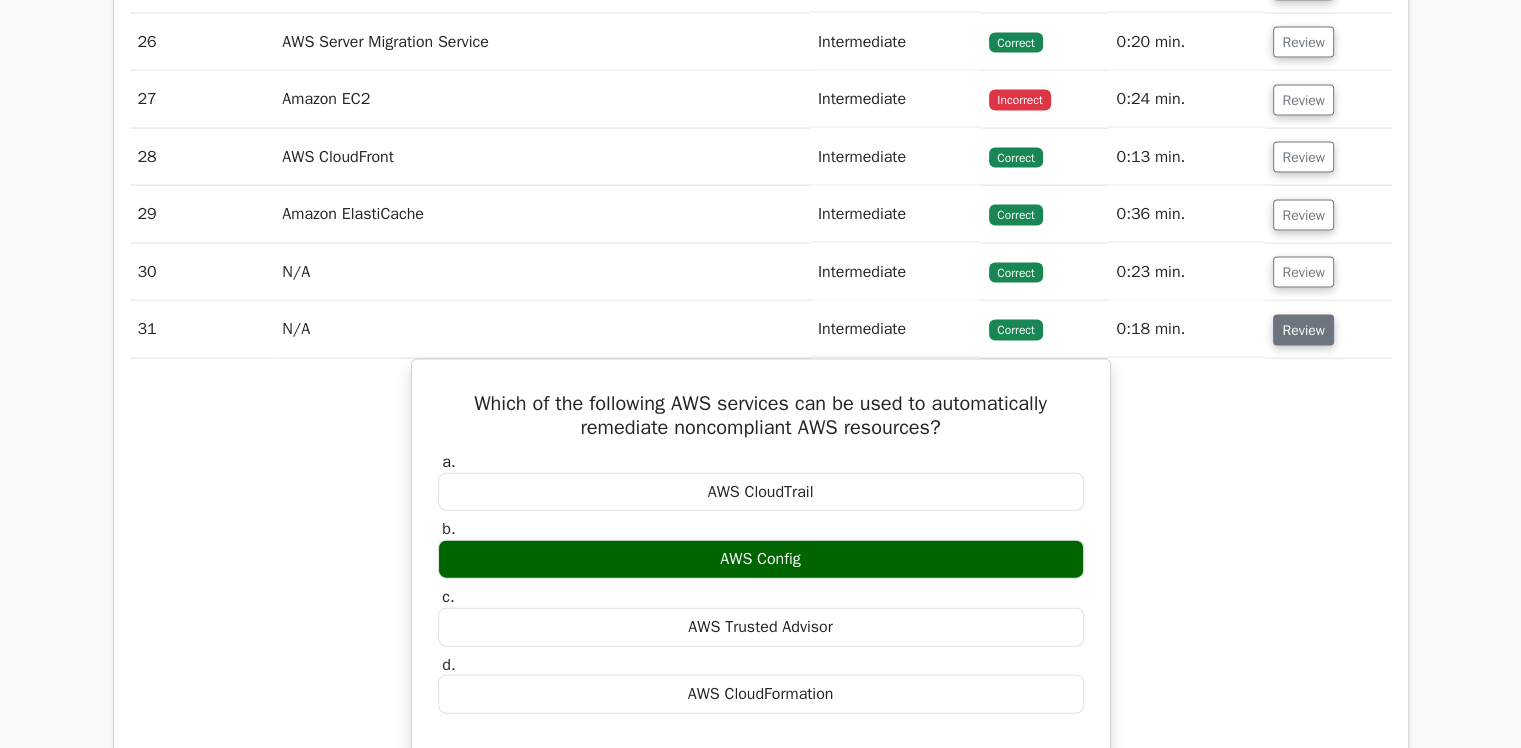 click on "Review" at bounding box center [1303, 330] 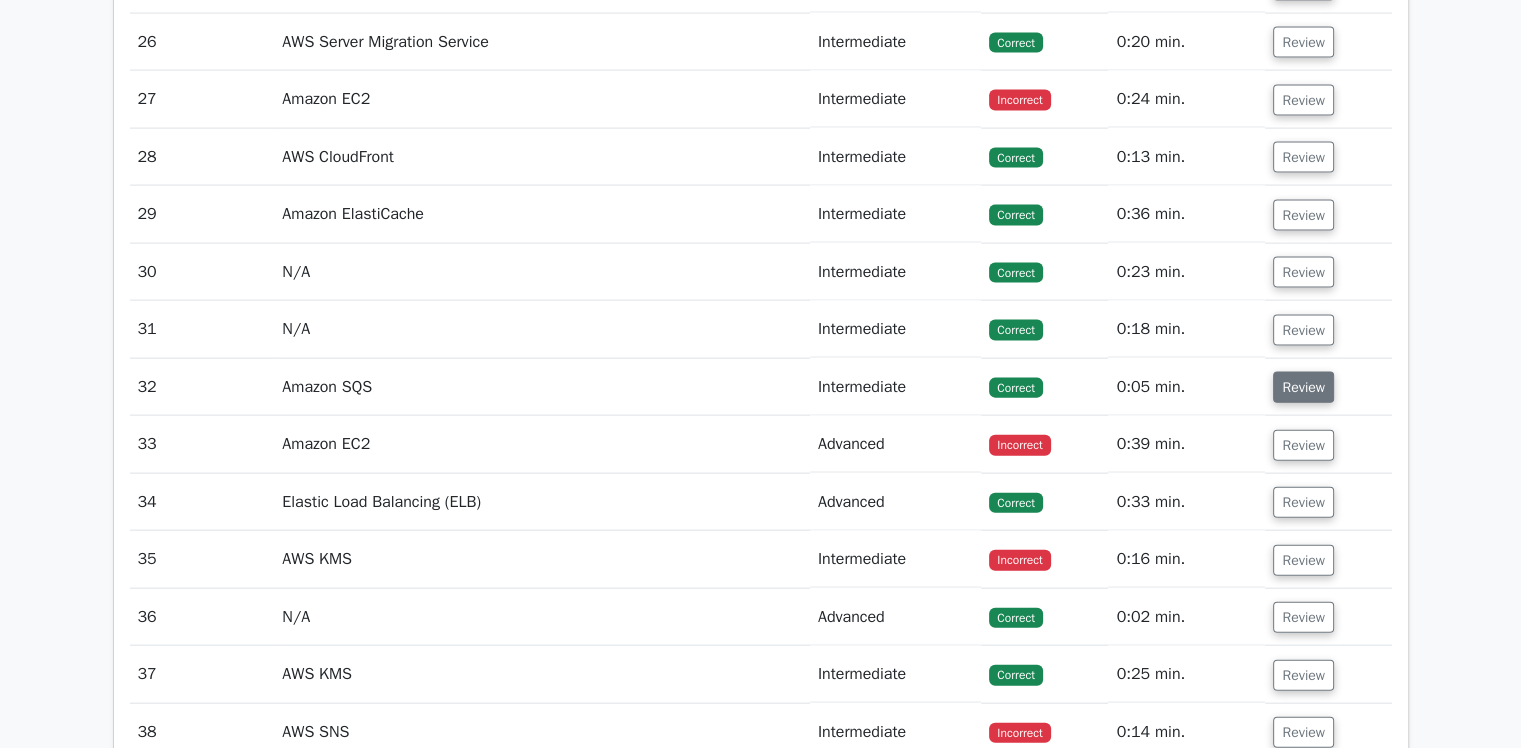 click on "Review" at bounding box center [1303, 387] 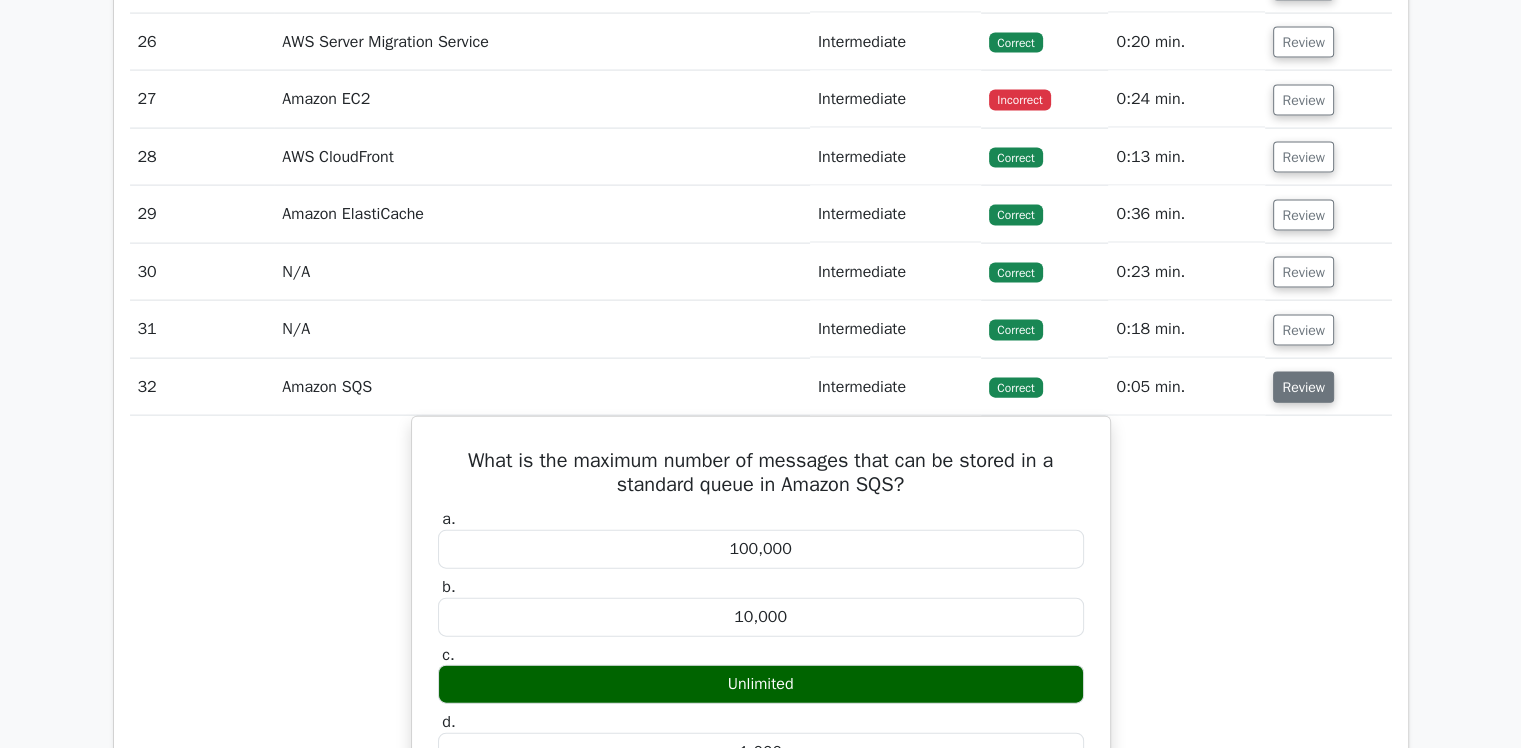 click on "Review" at bounding box center (1303, 387) 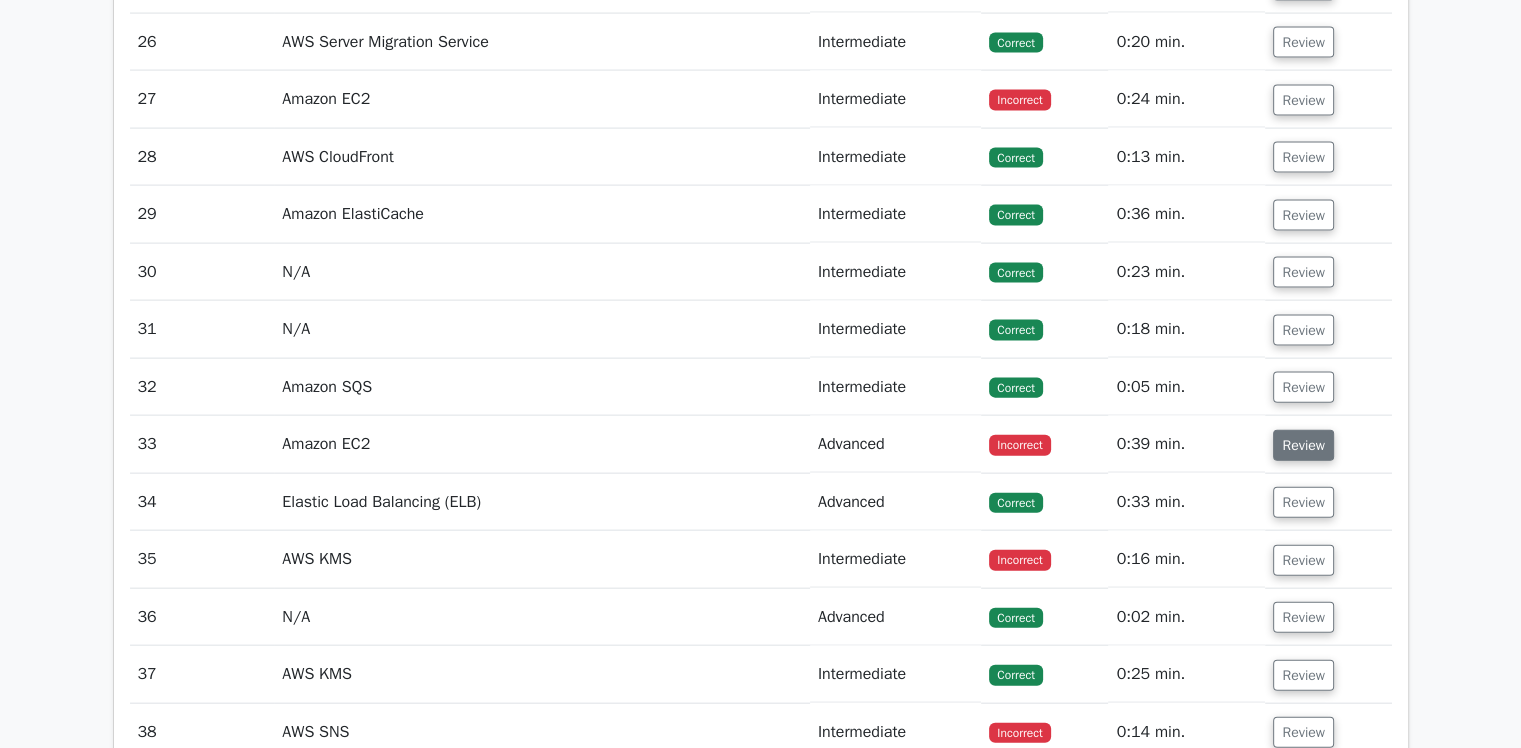 click on "Review" at bounding box center (1303, 445) 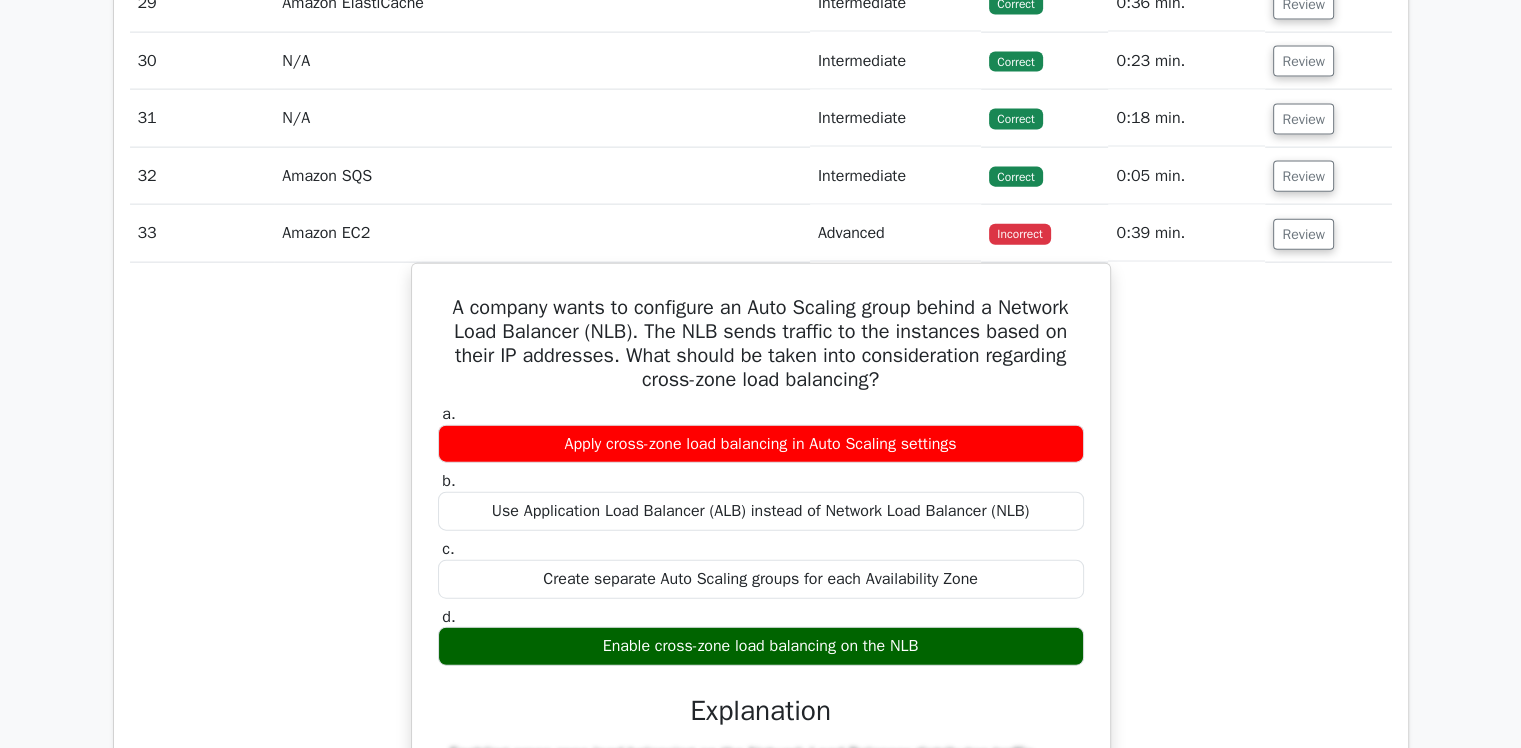 scroll, scrollTop: 4578, scrollLeft: 0, axis: vertical 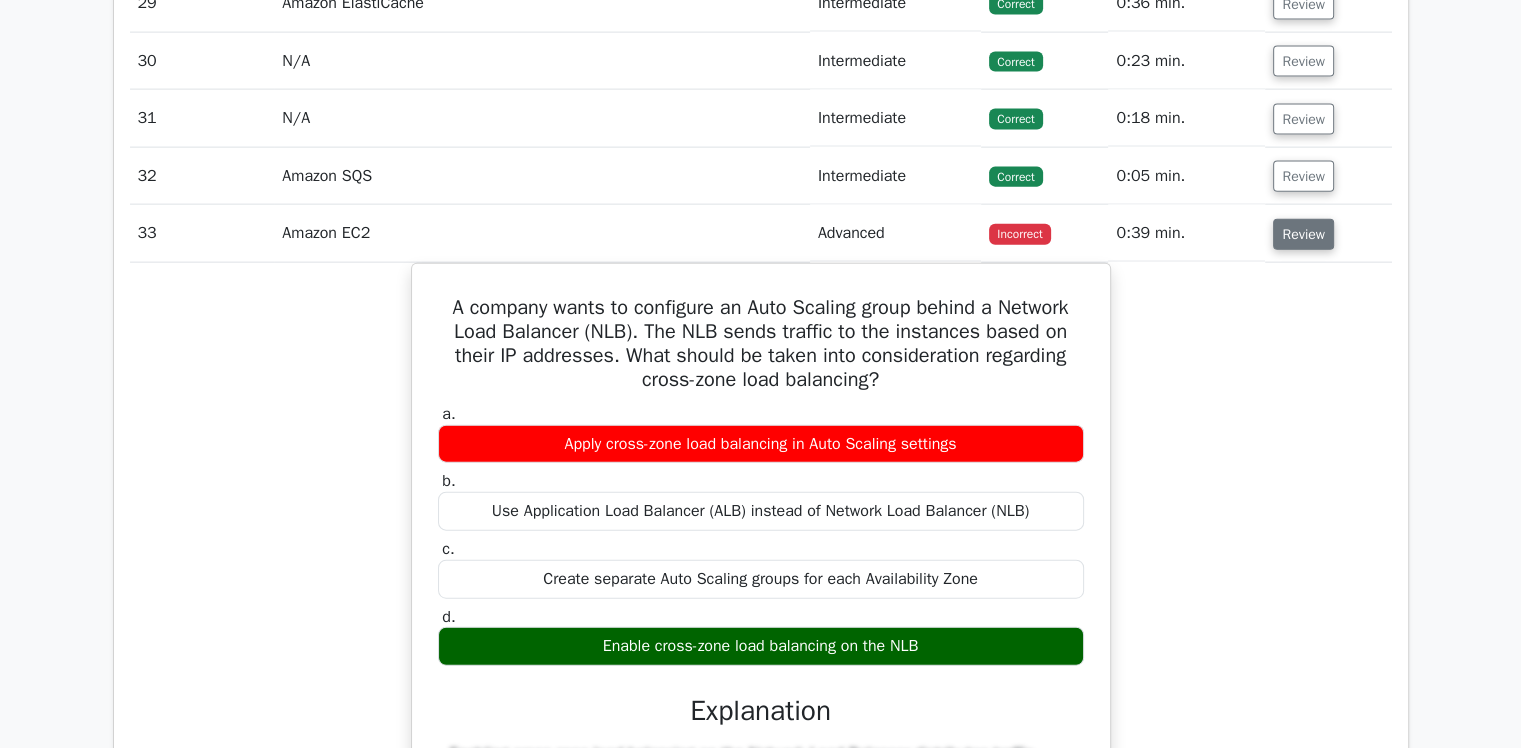 drag, startPoint x: 1323, startPoint y: 225, endPoint x: 1323, endPoint y: 213, distance: 12 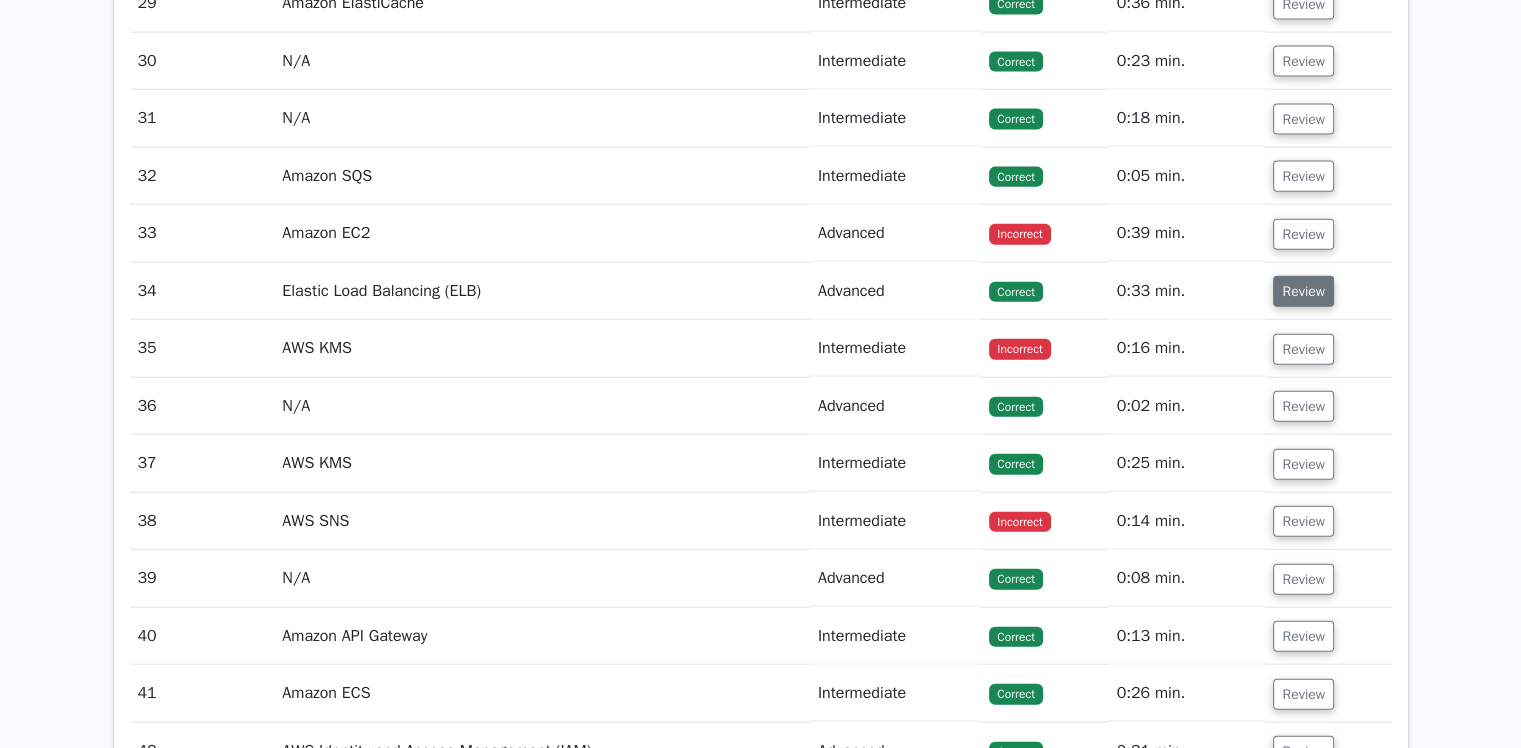 click on "Review" at bounding box center (1303, 291) 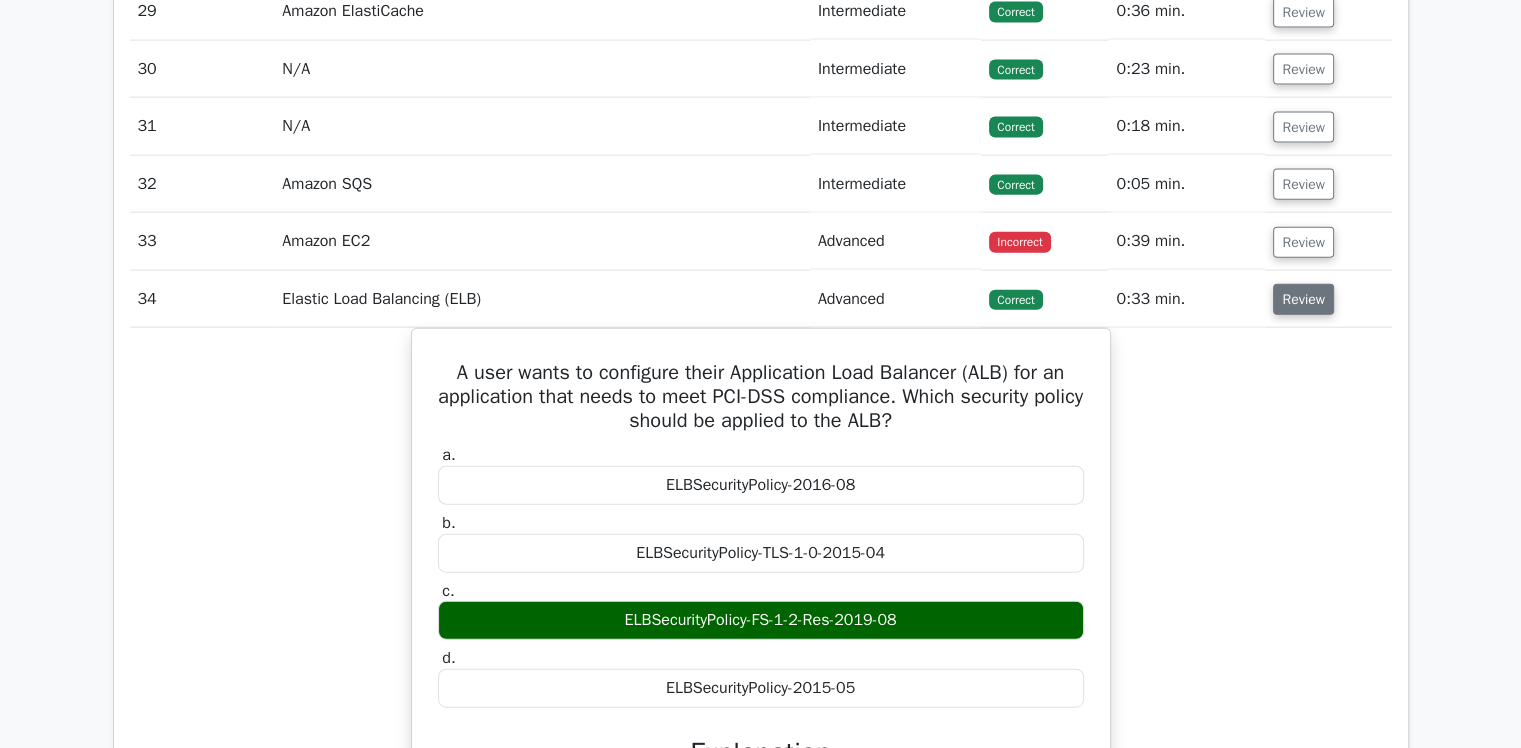 scroll, scrollTop: 4569, scrollLeft: 0, axis: vertical 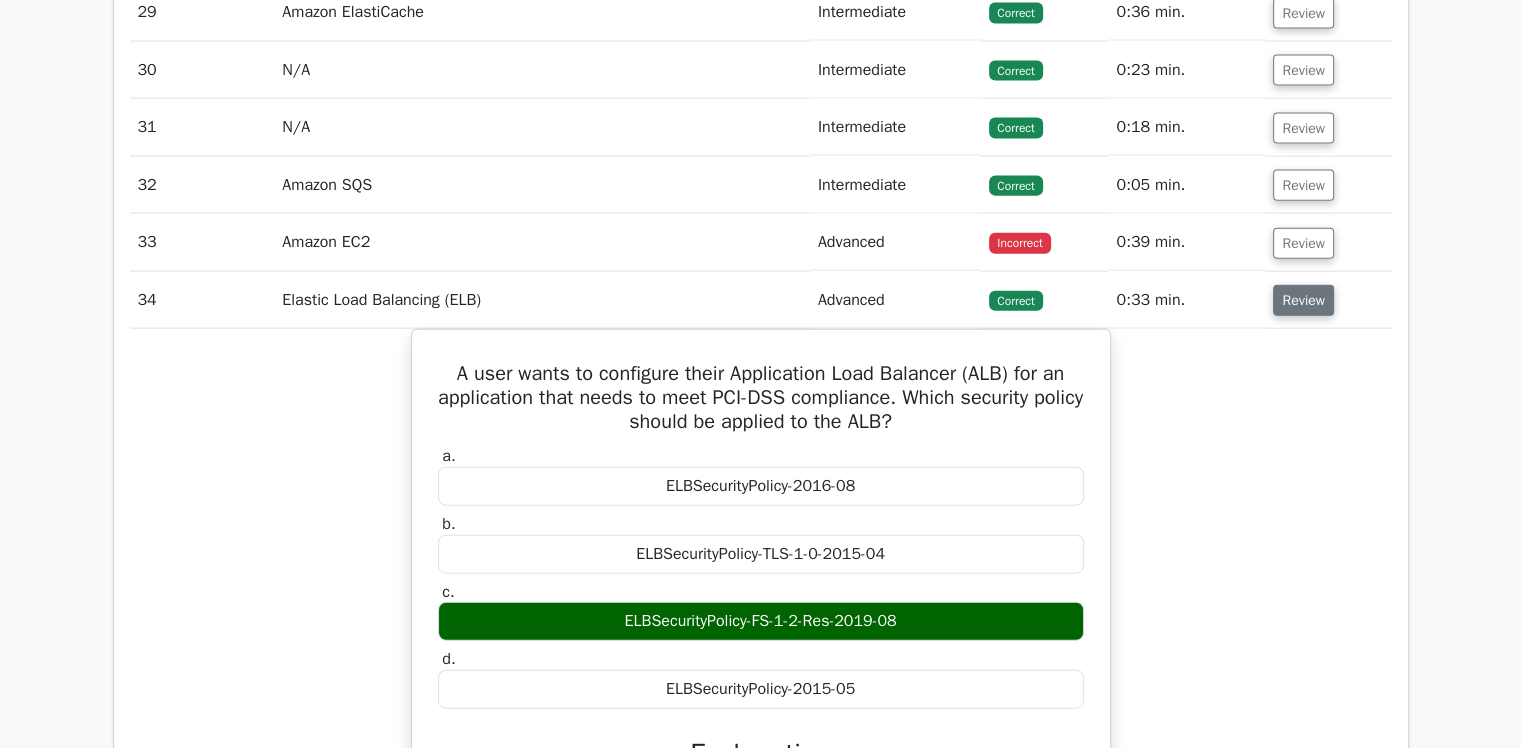 click on "Review" at bounding box center (1303, 300) 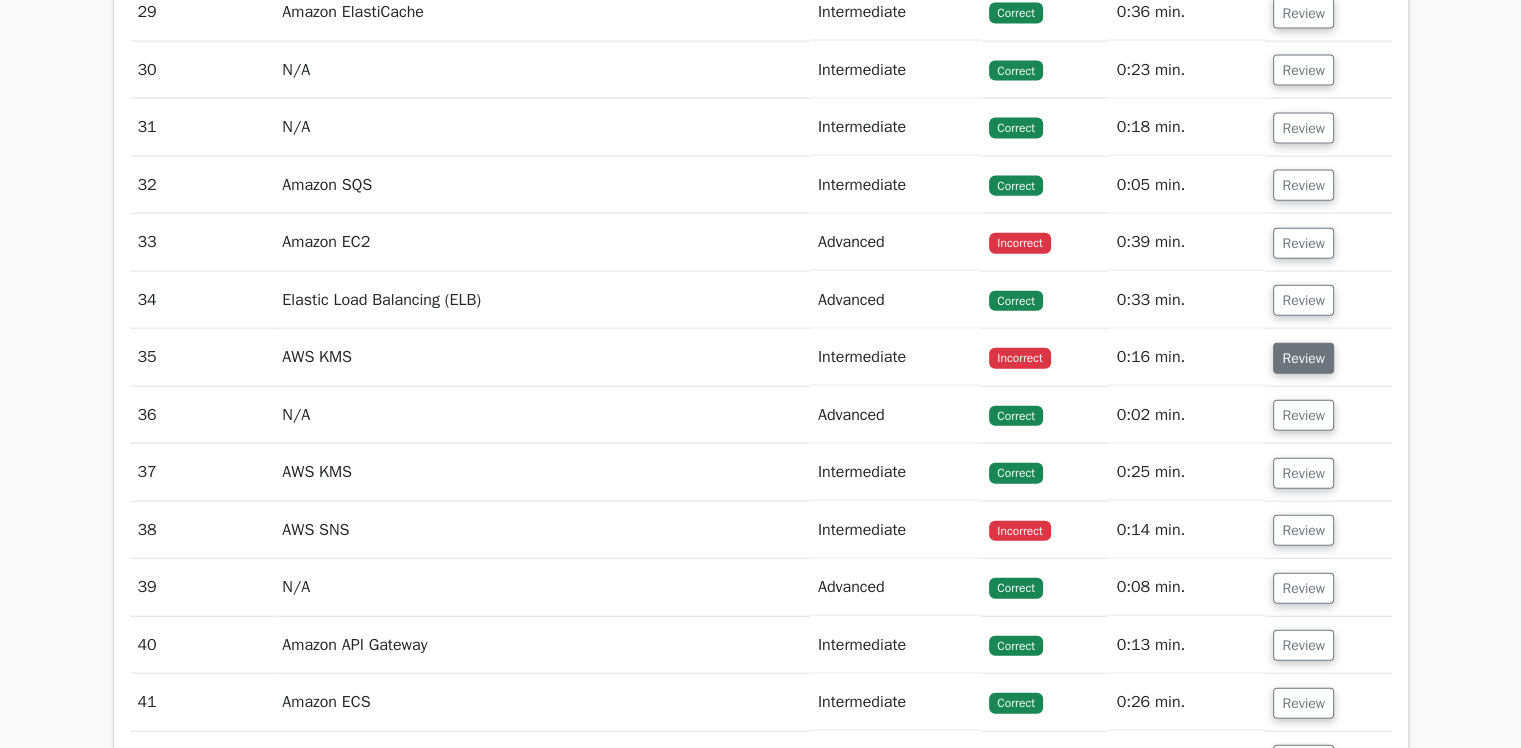 click on "Review" at bounding box center (1303, 358) 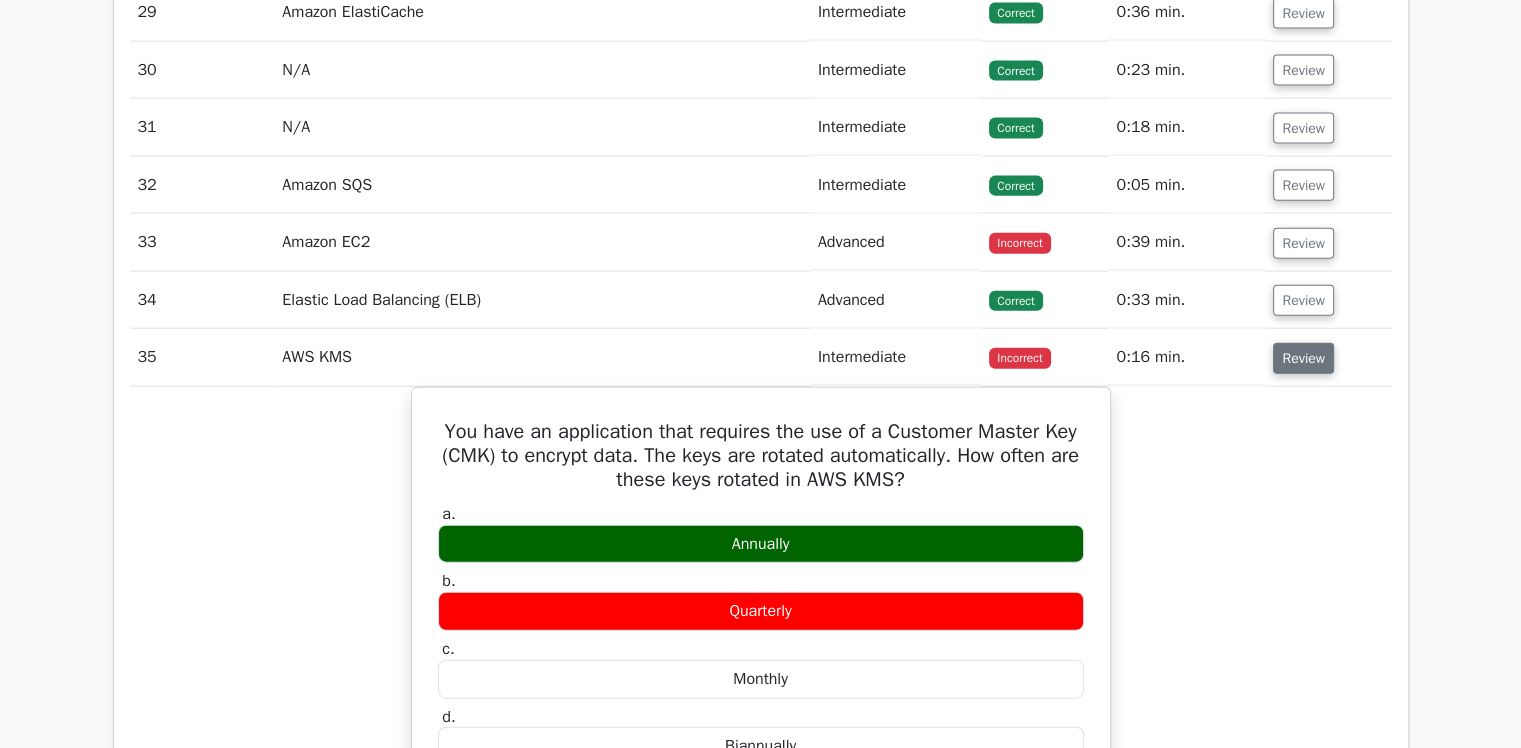 click on "Review" at bounding box center [1303, 358] 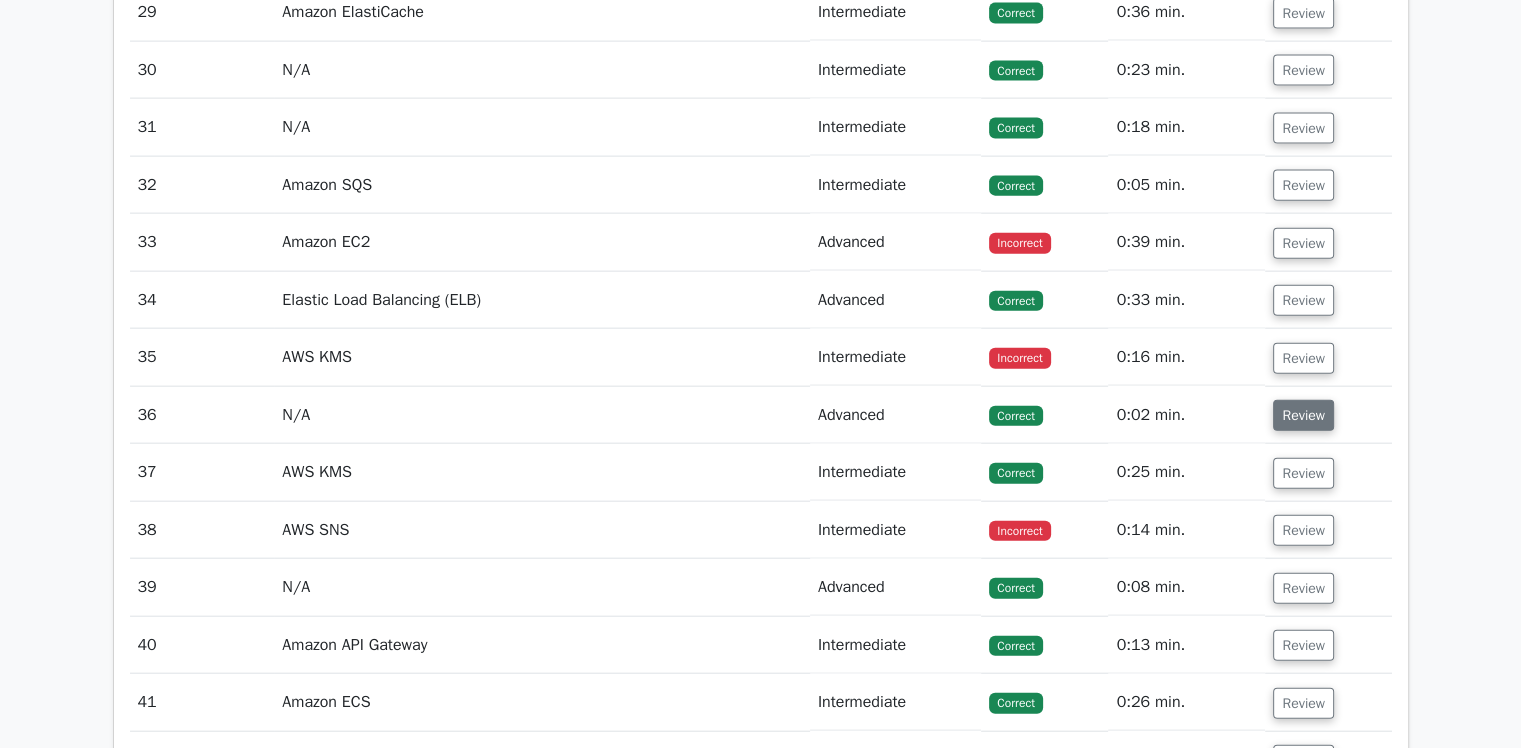 click on "Review" at bounding box center (1303, 415) 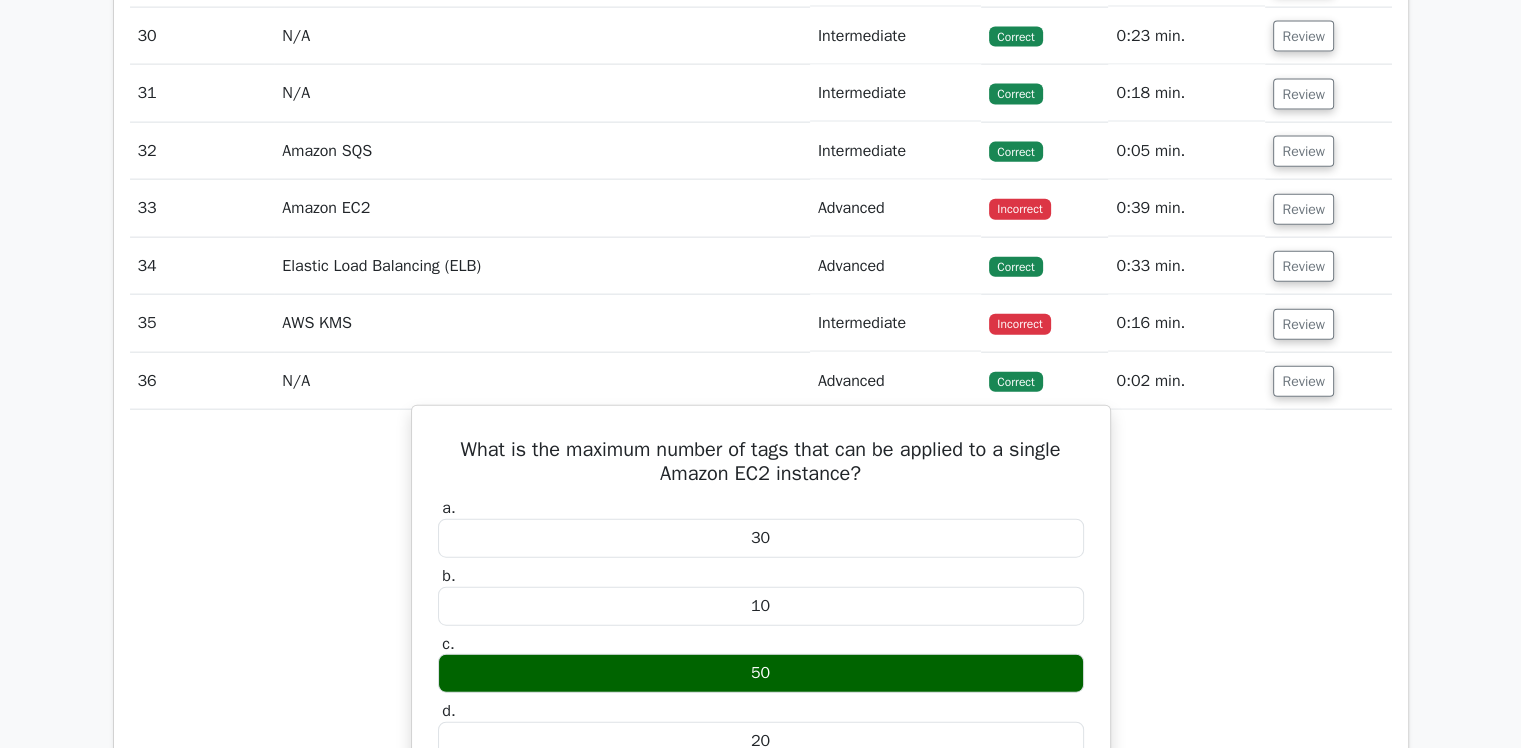 scroll, scrollTop: 4608, scrollLeft: 0, axis: vertical 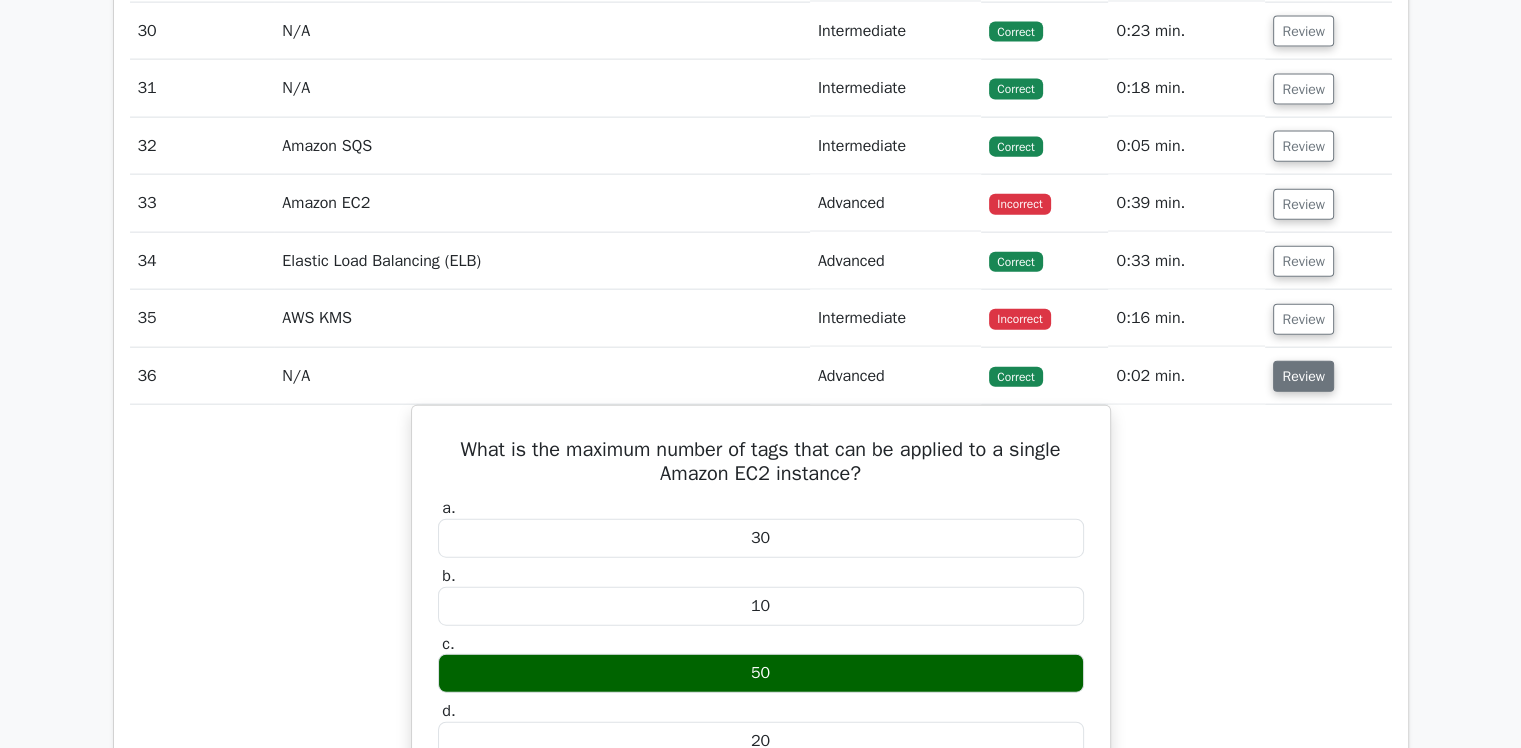 click on "Review" at bounding box center [1303, 376] 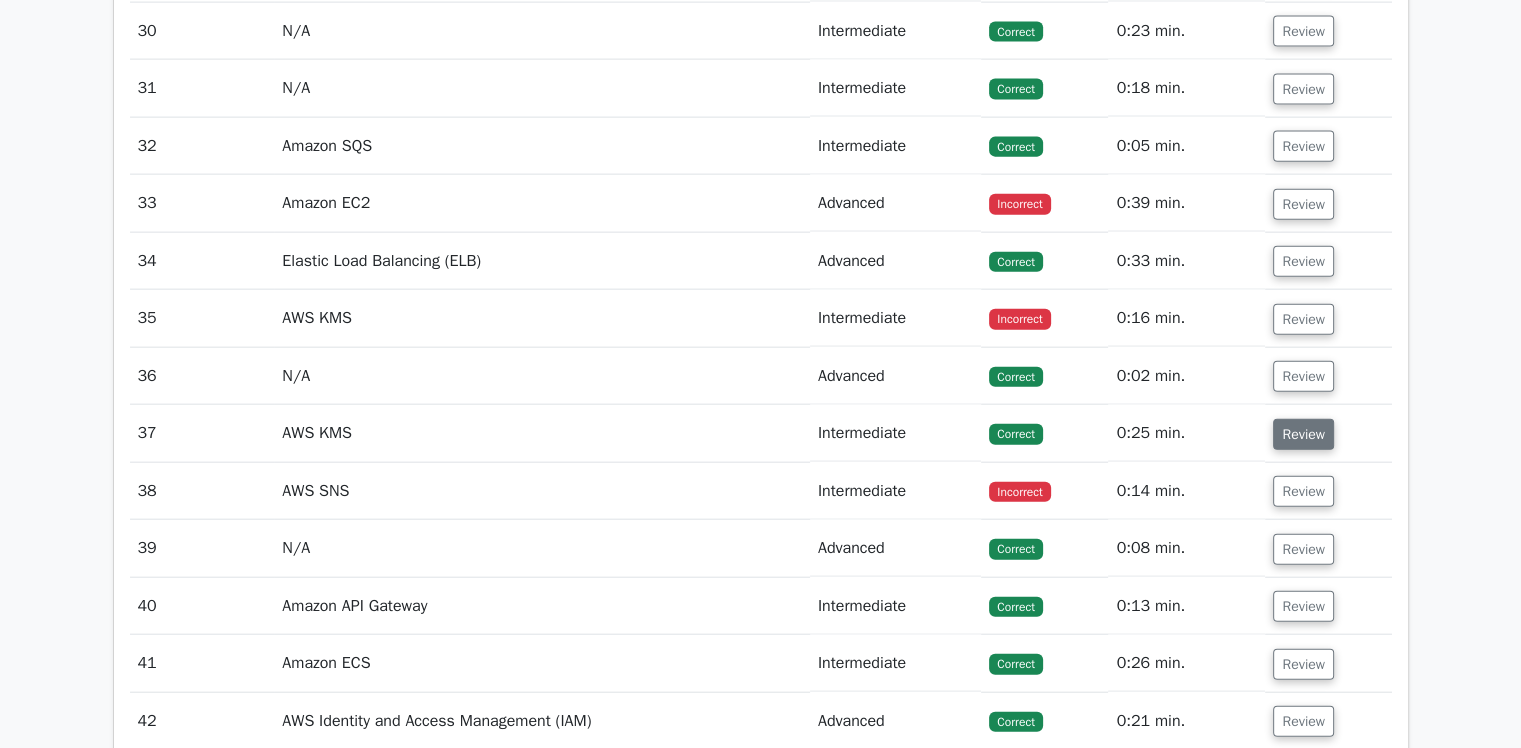 click on "Review" at bounding box center [1303, 434] 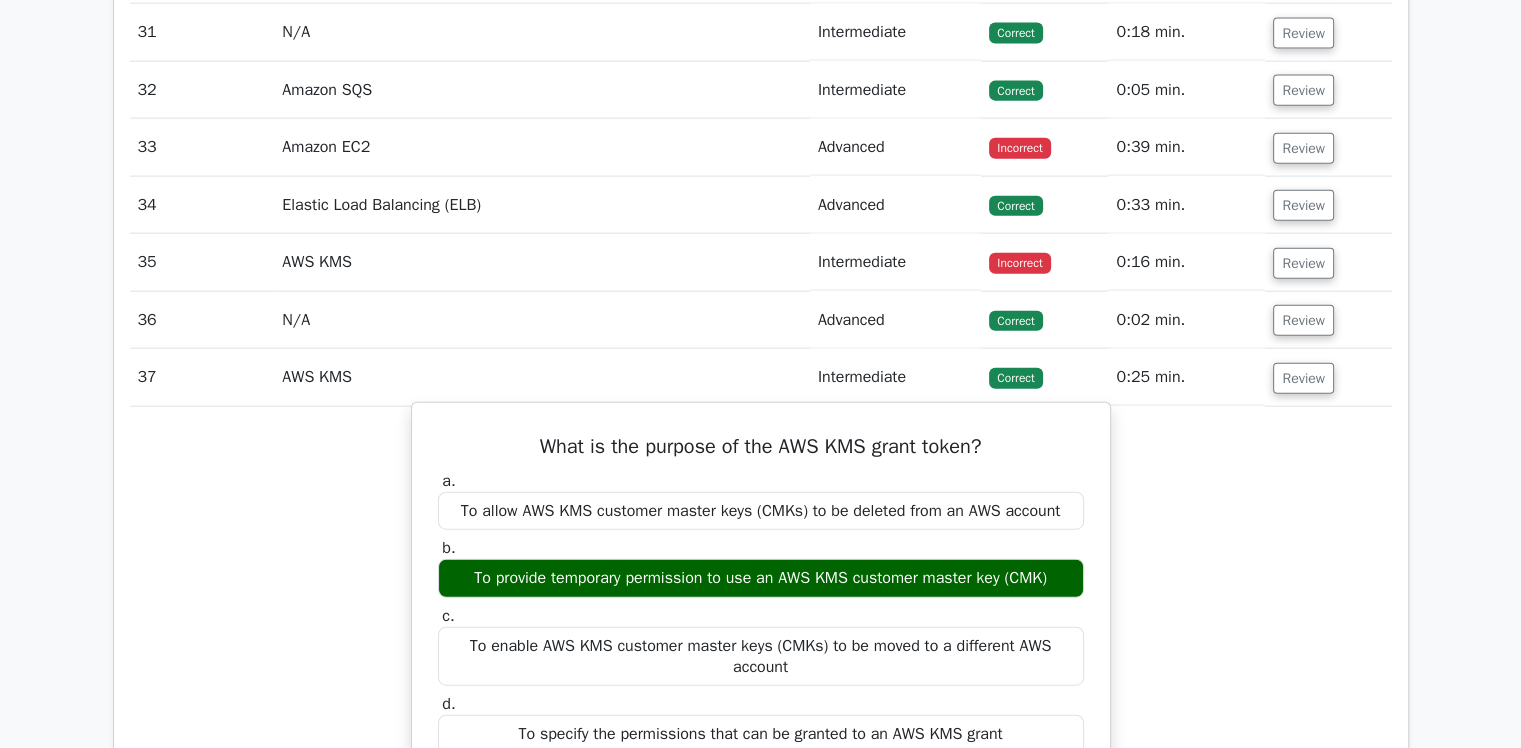 scroll, scrollTop: 4663, scrollLeft: 0, axis: vertical 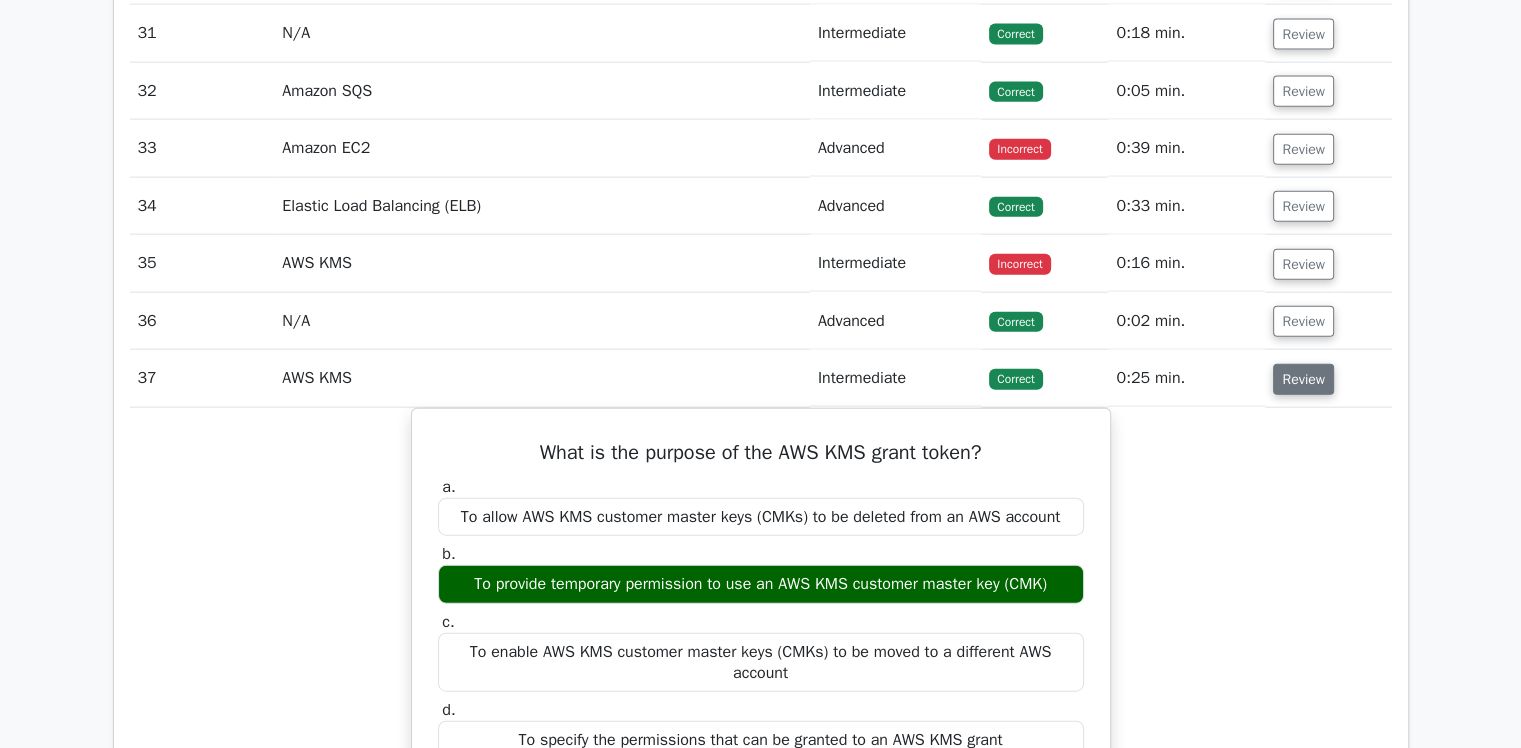 click on "Review" at bounding box center [1303, 379] 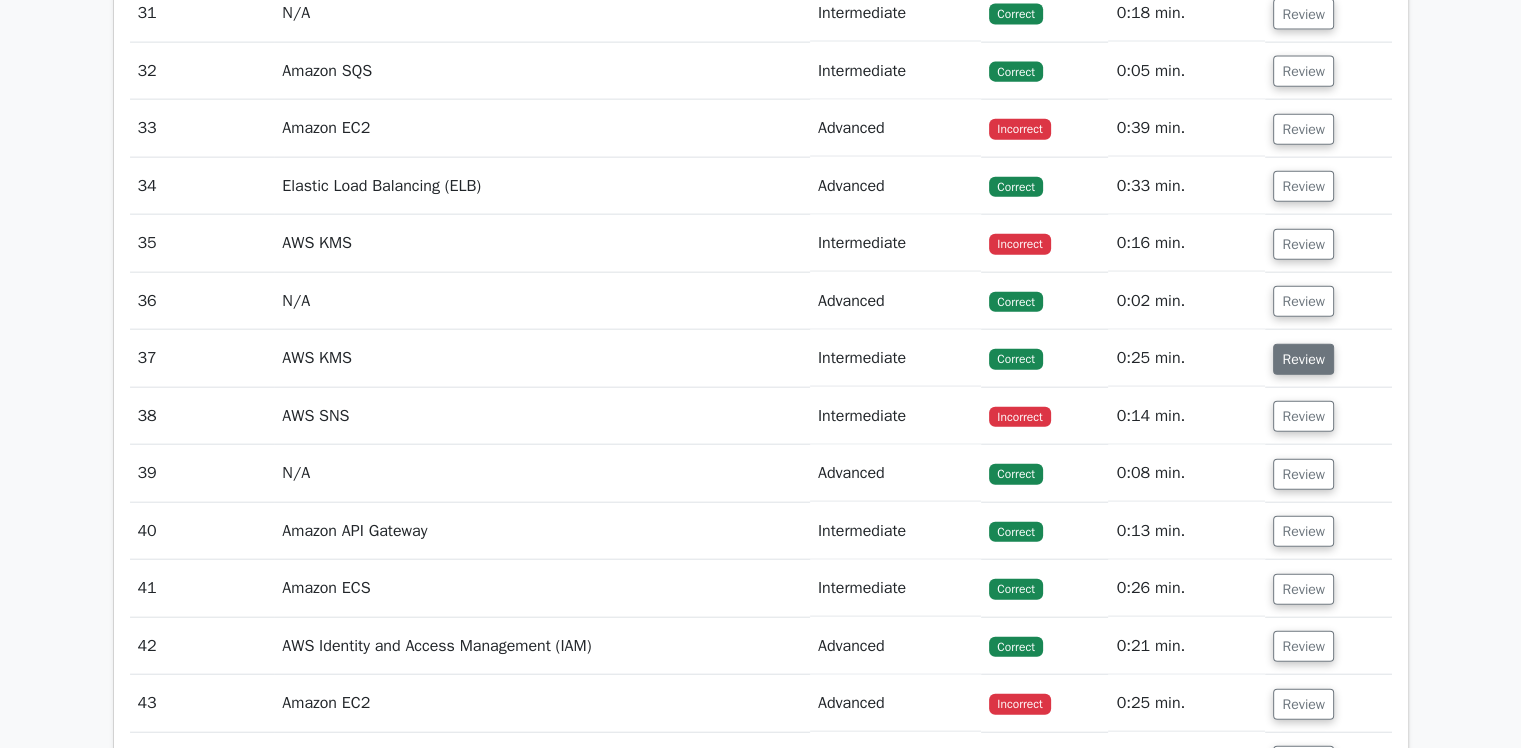 scroll, scrollTop: 4691, scrollLeft: 0, axis: vertical 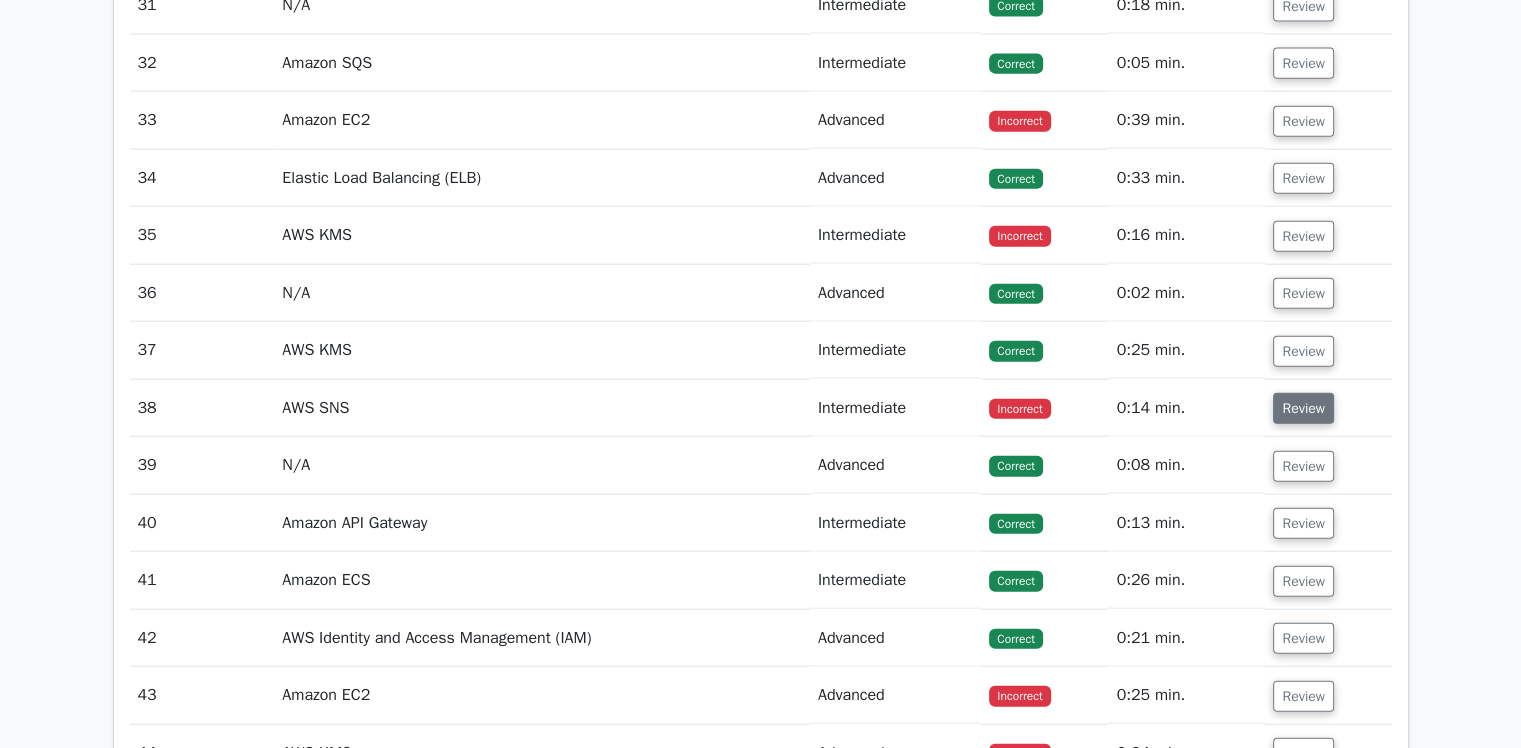 click on "Review" at bounding box center [1303, 408] 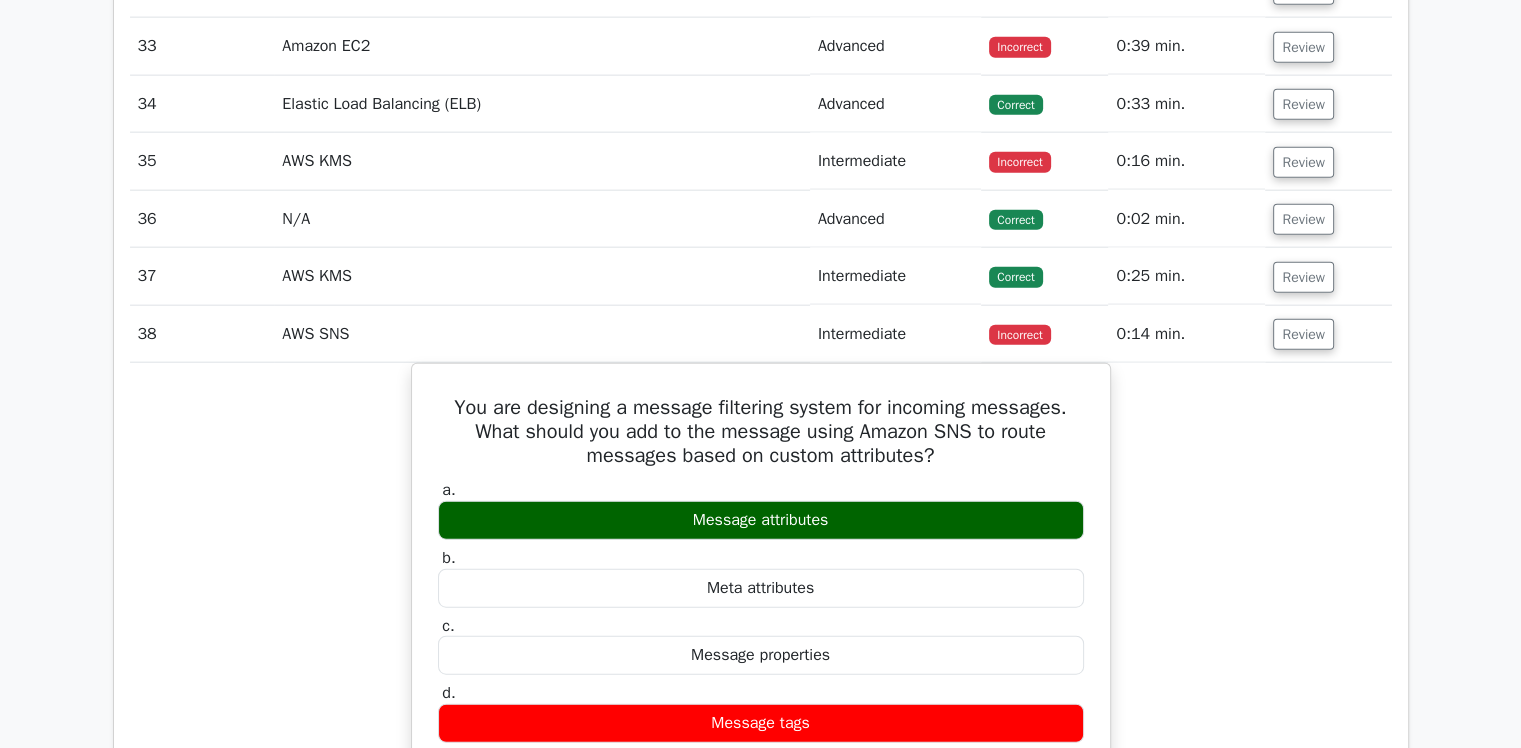 scroll, scrollTop: 4764, scrollLeft: 0, axis: vertical 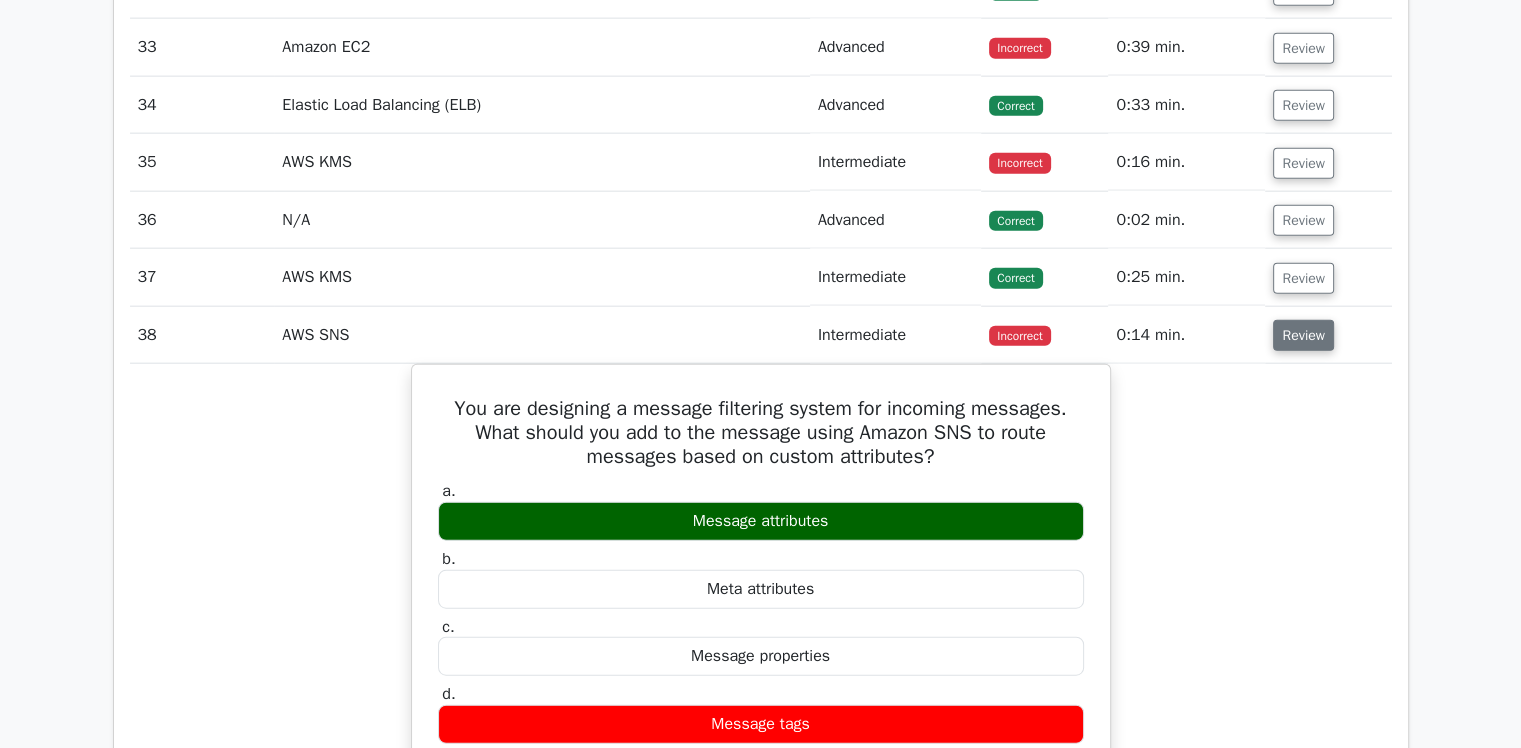 click on "Review" at bounding box center (1303, 335) 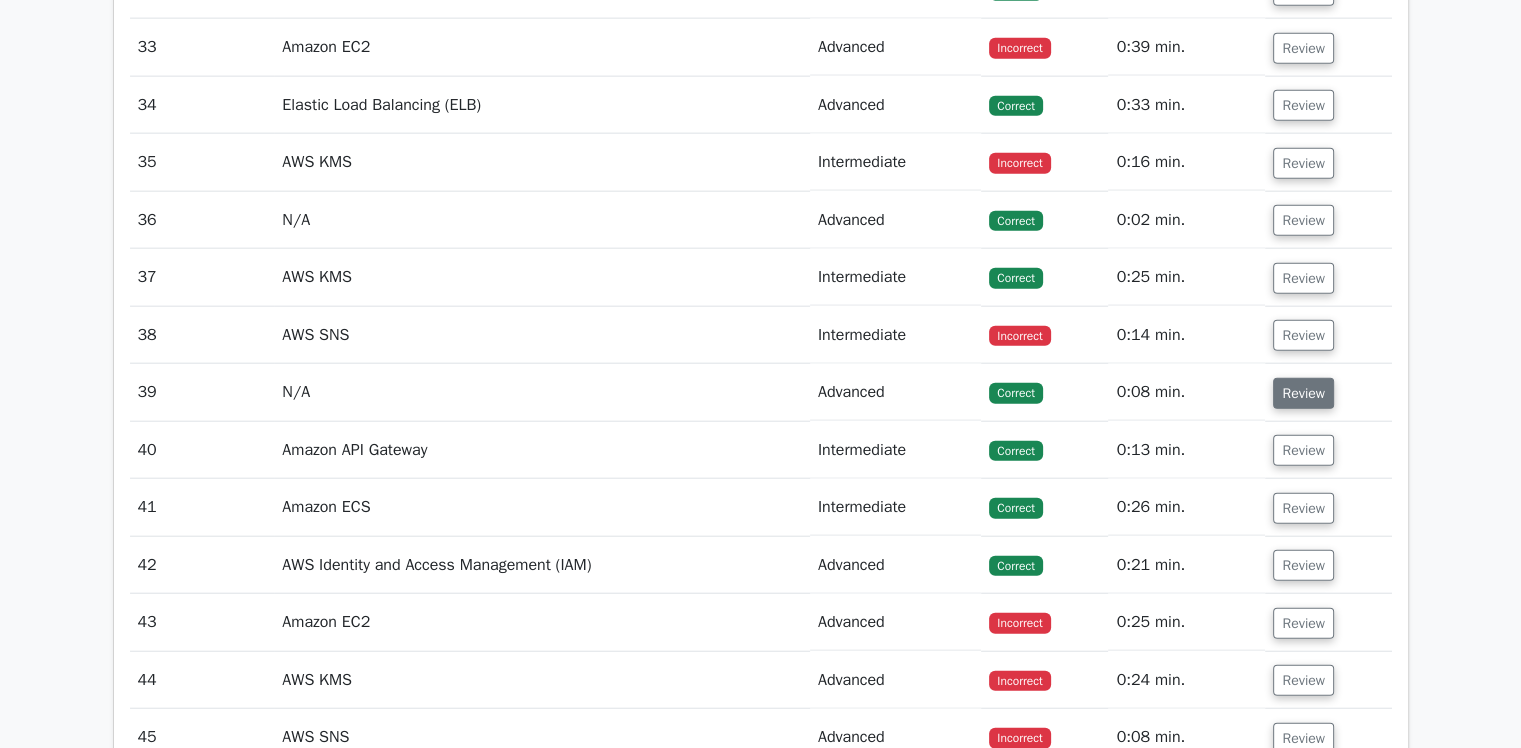click on "Review" at bounding box center [1303, 393] 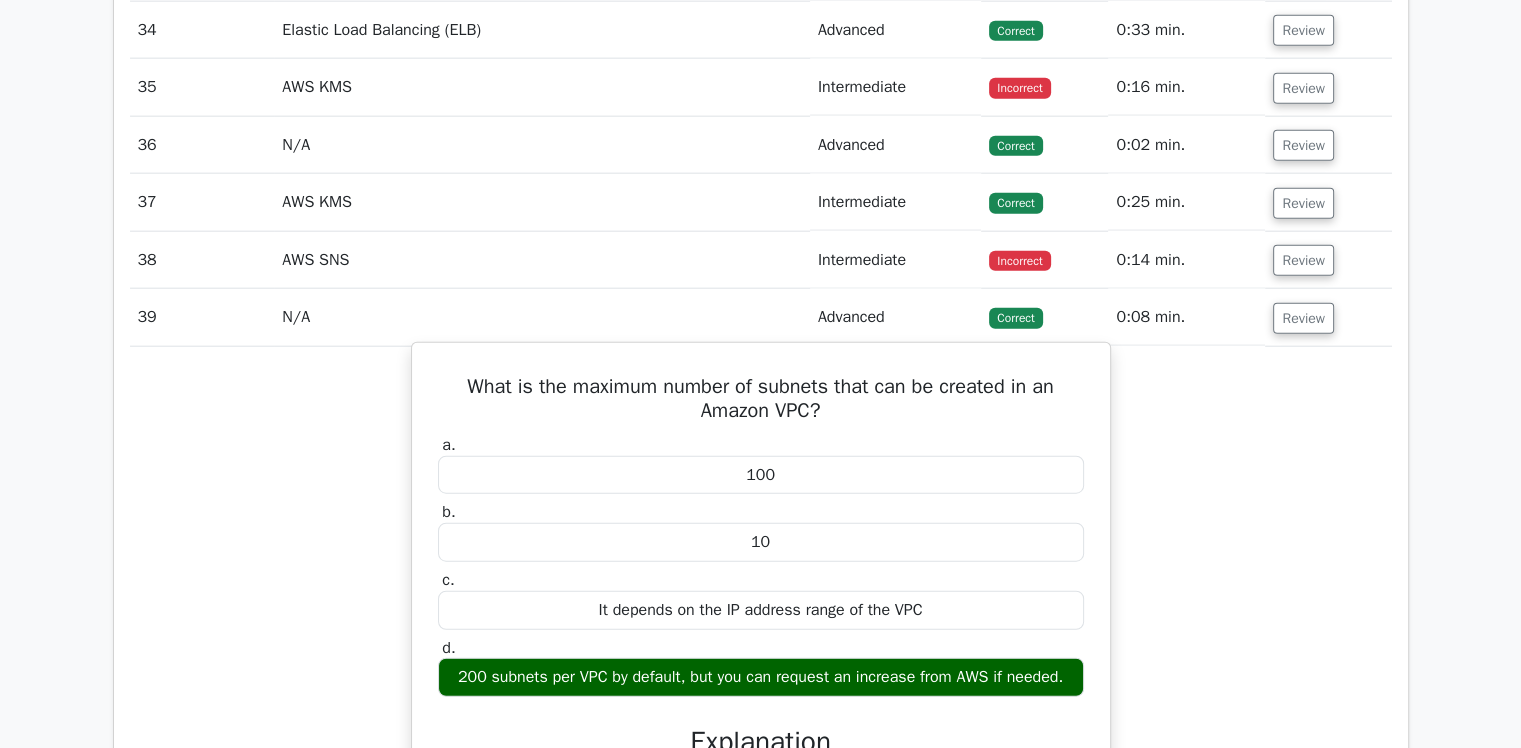 scroll, scrollTop: 4840, scrollLeft: 0, axis: vertical 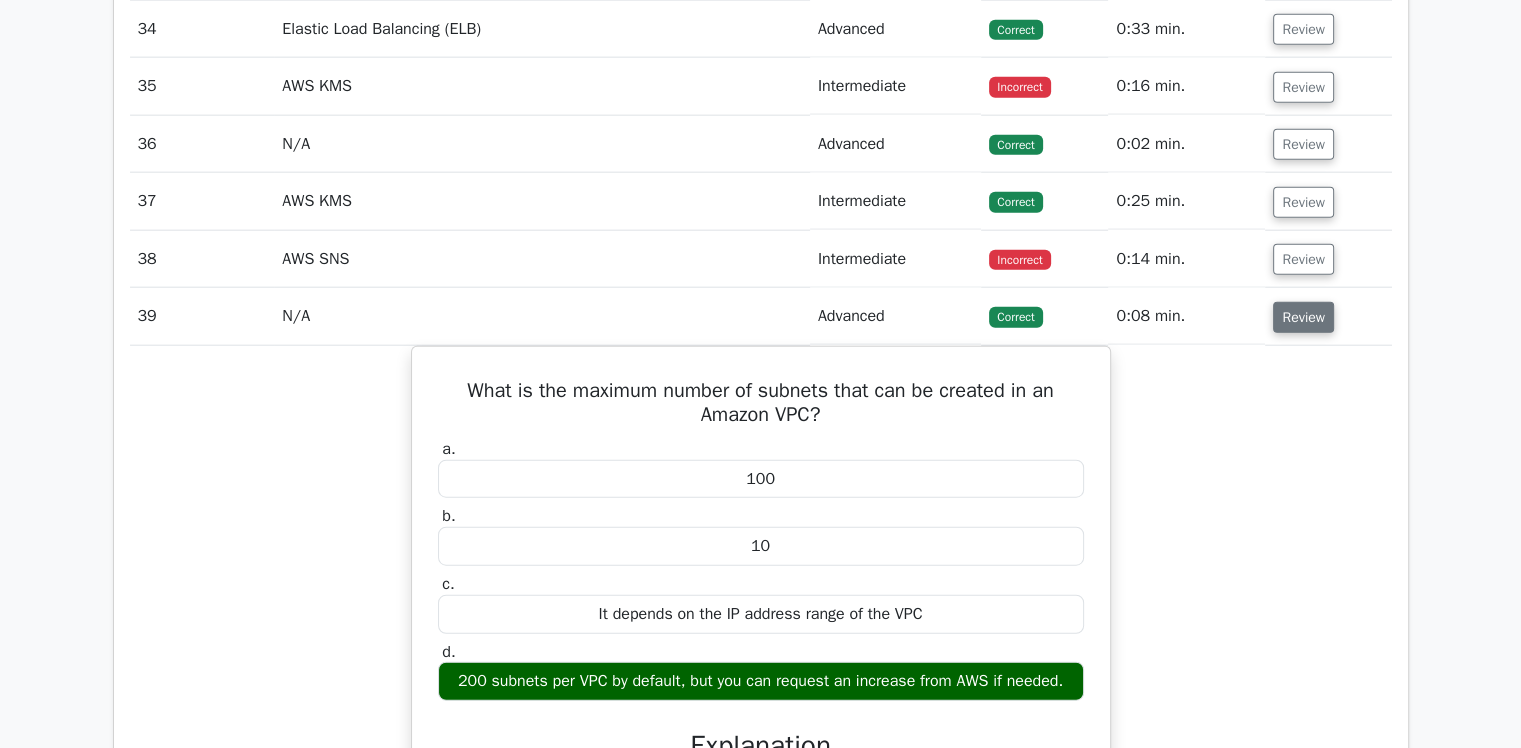 click on "Review" at bounding box center (1303, 317) 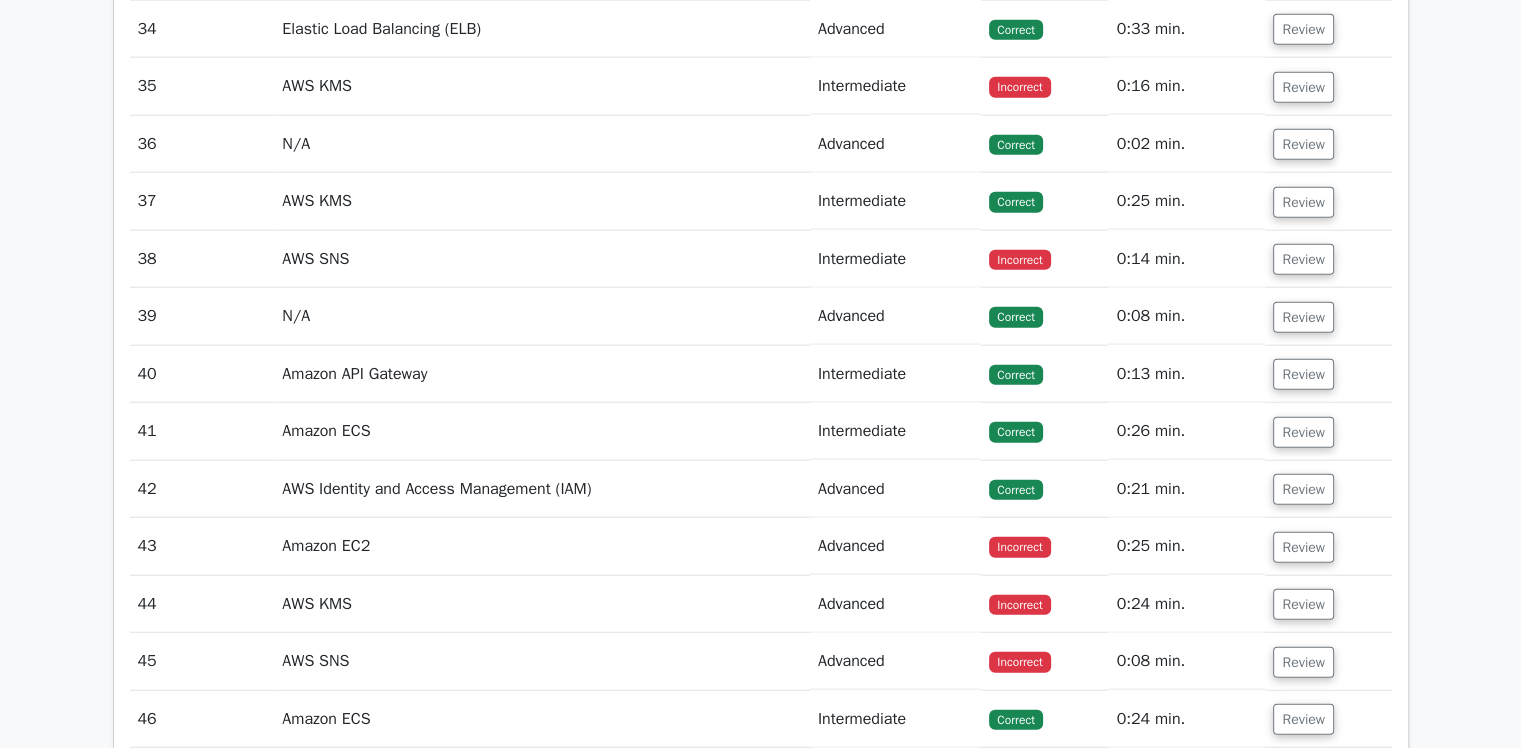 click on "Review" at bounding box center (1328, 316) 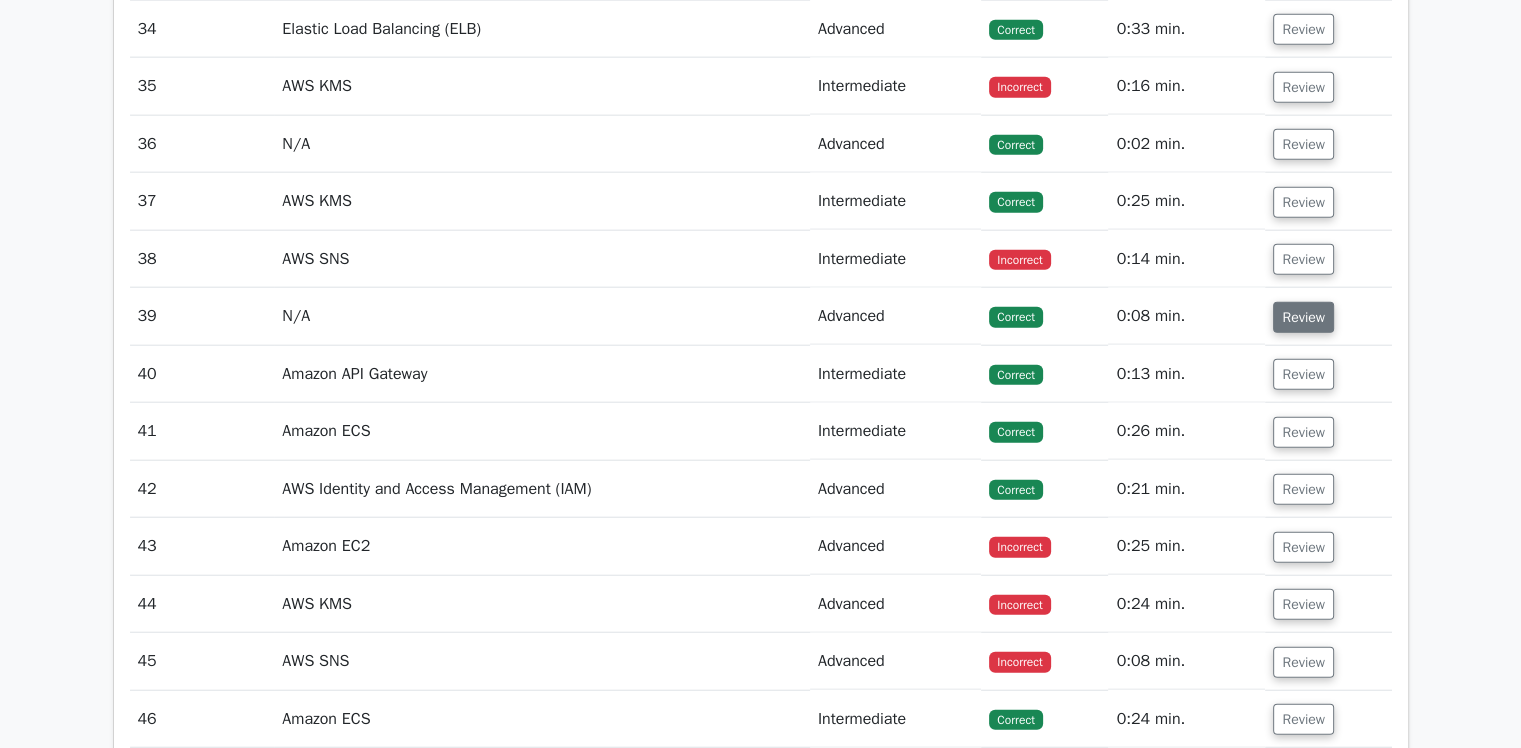 click on "Review" at bounding box center (1303, 317) 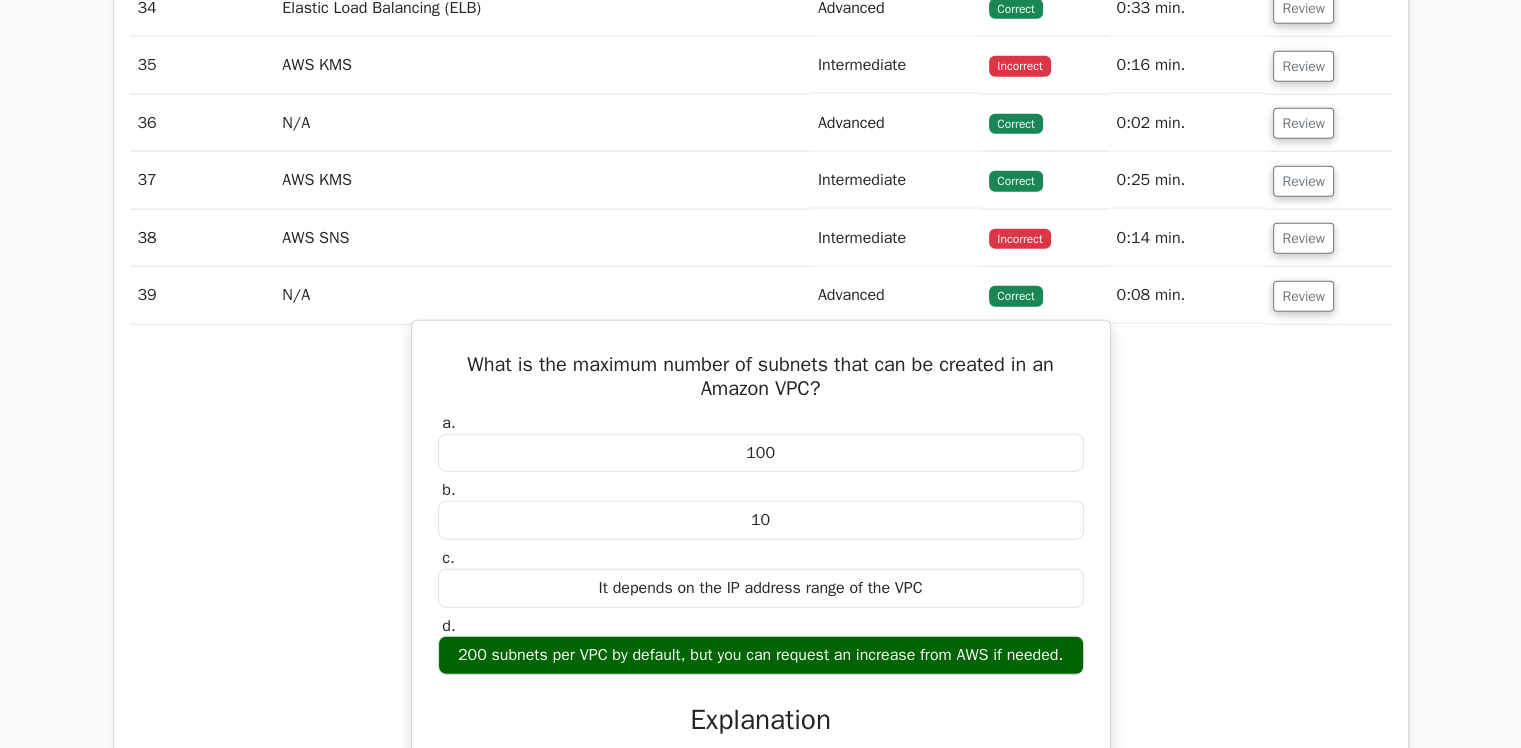 scroll, scrollTop: 4868, scrollLeft: 0, axis: vertical 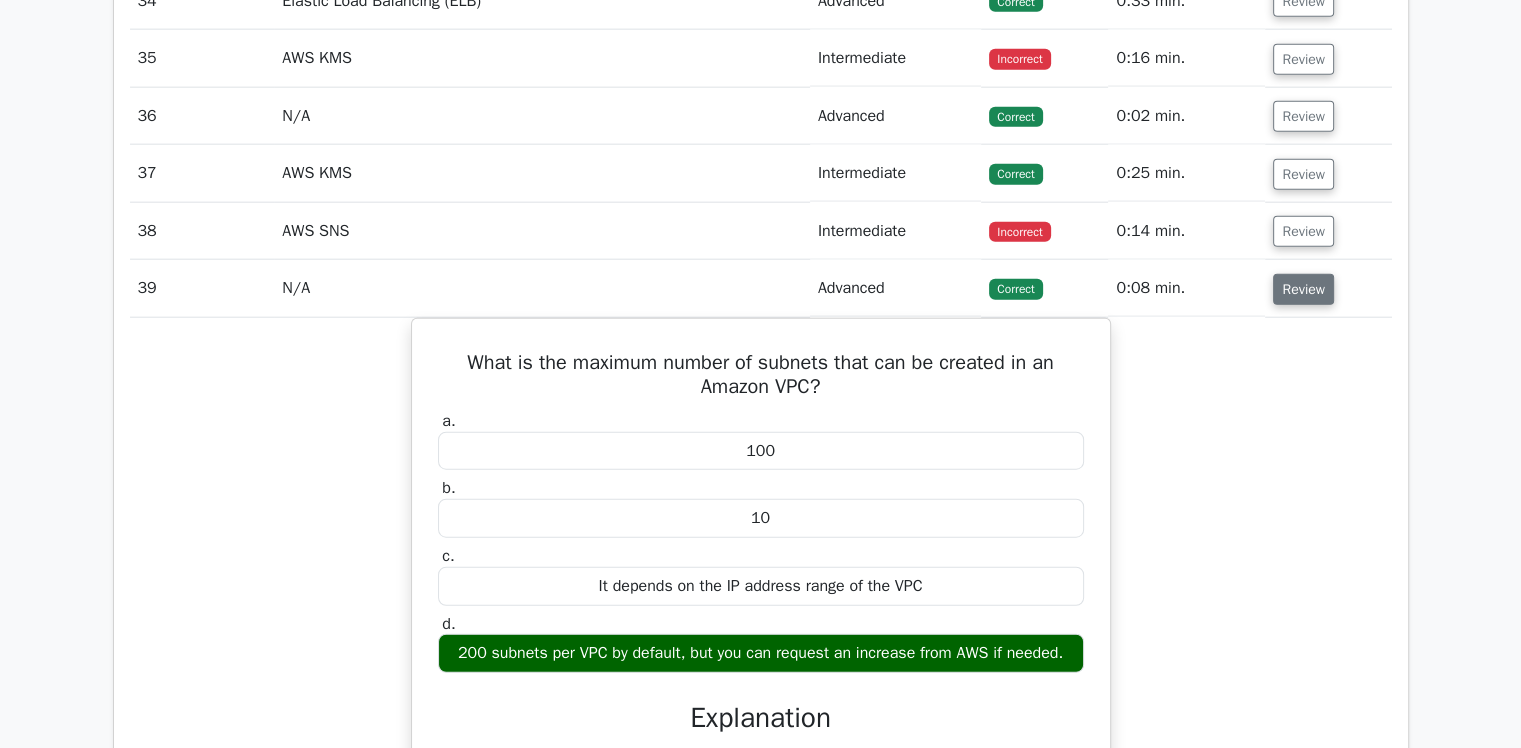 click on "Review" at bounding box center (1303, 289) 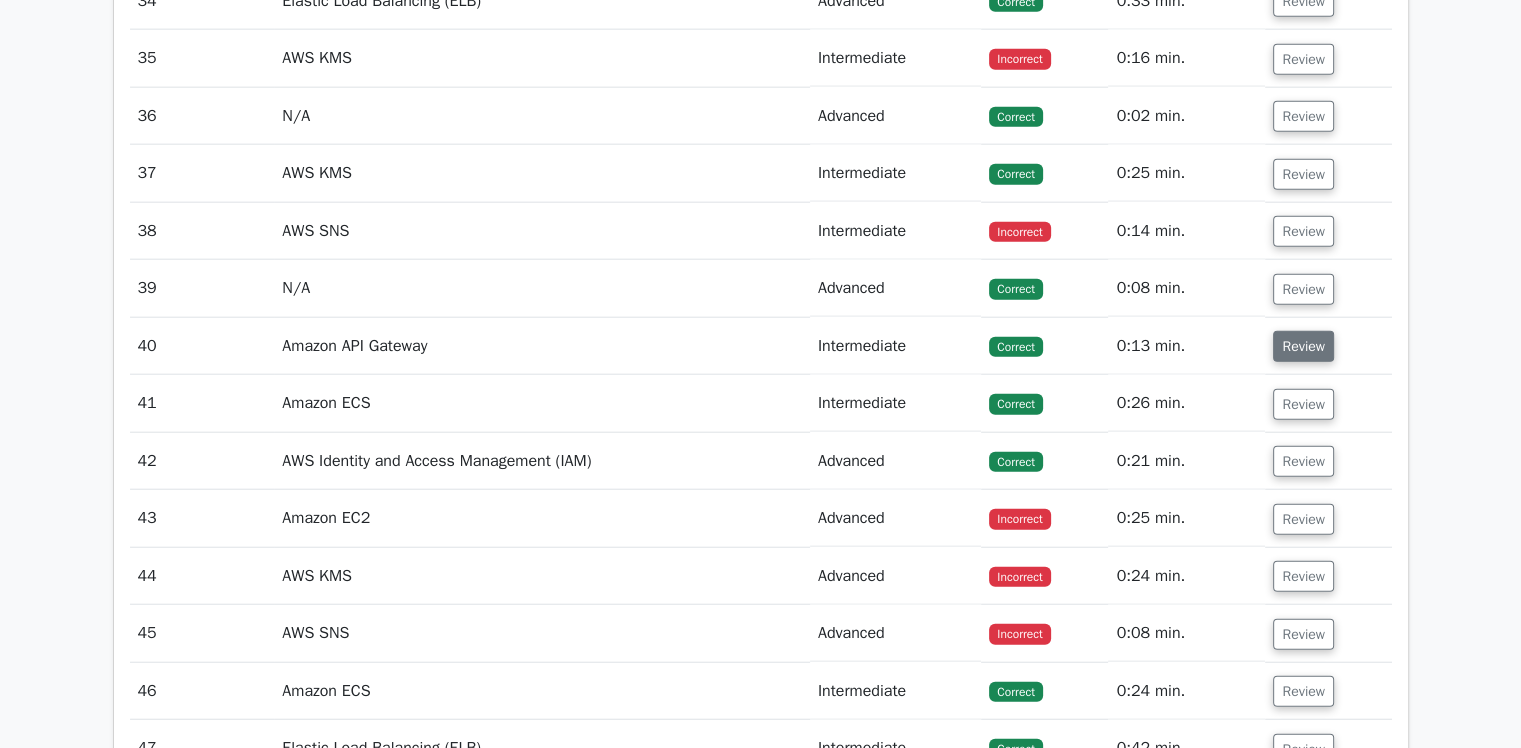 click on "Review" at bounding box center [1303, 346] 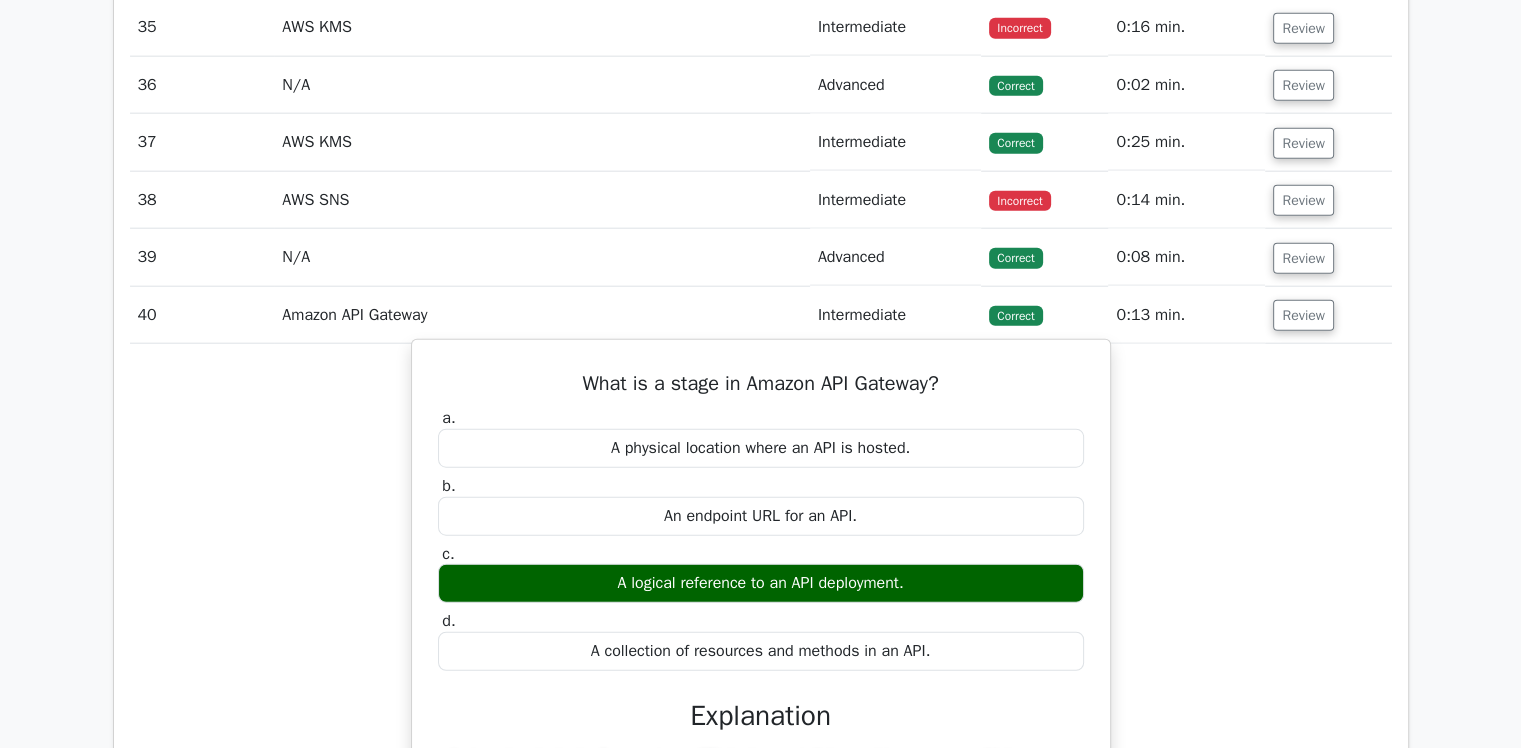 scroll, scrollTop: 4901, scrollLeft: 0, axis: vertical 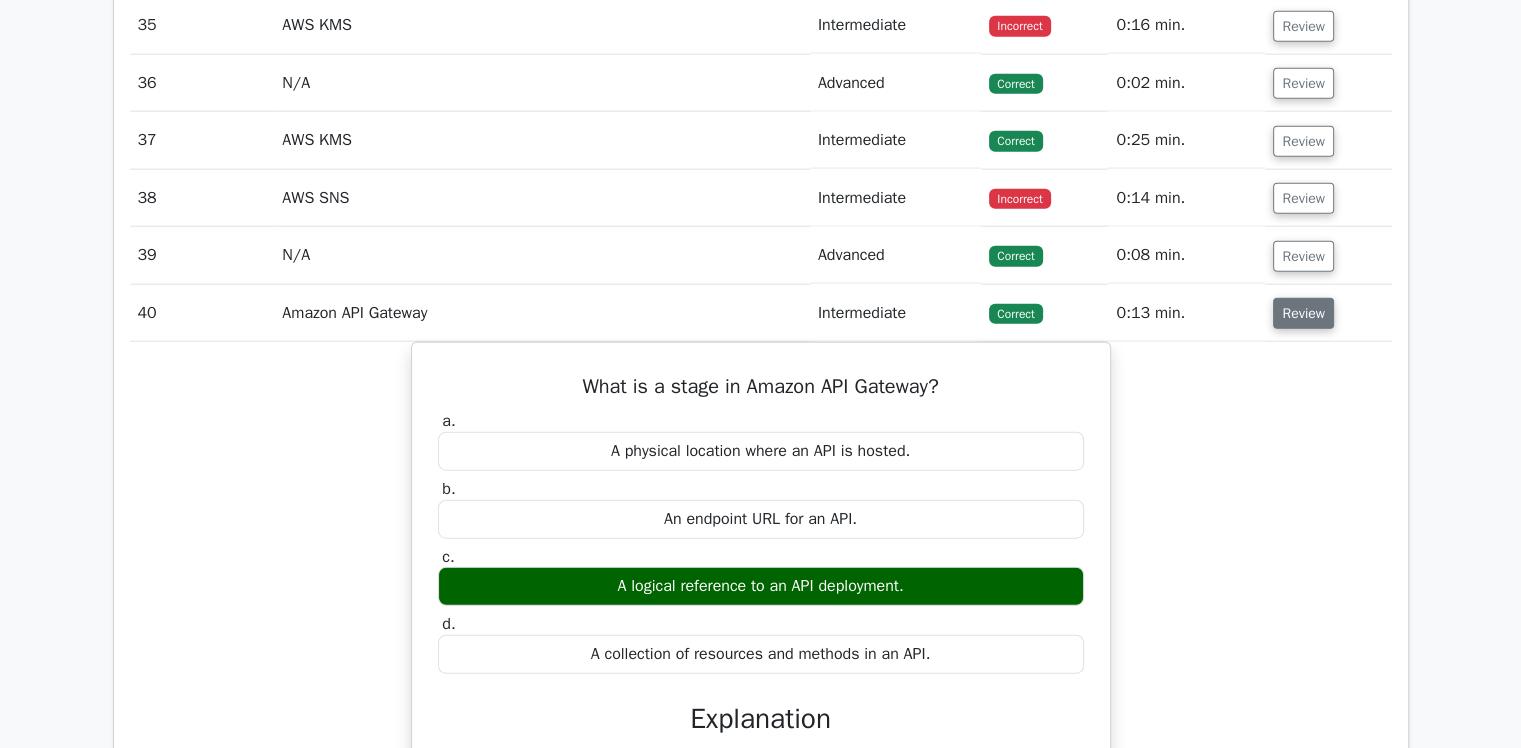 click on "Review" at bounding box center [1303, 313] 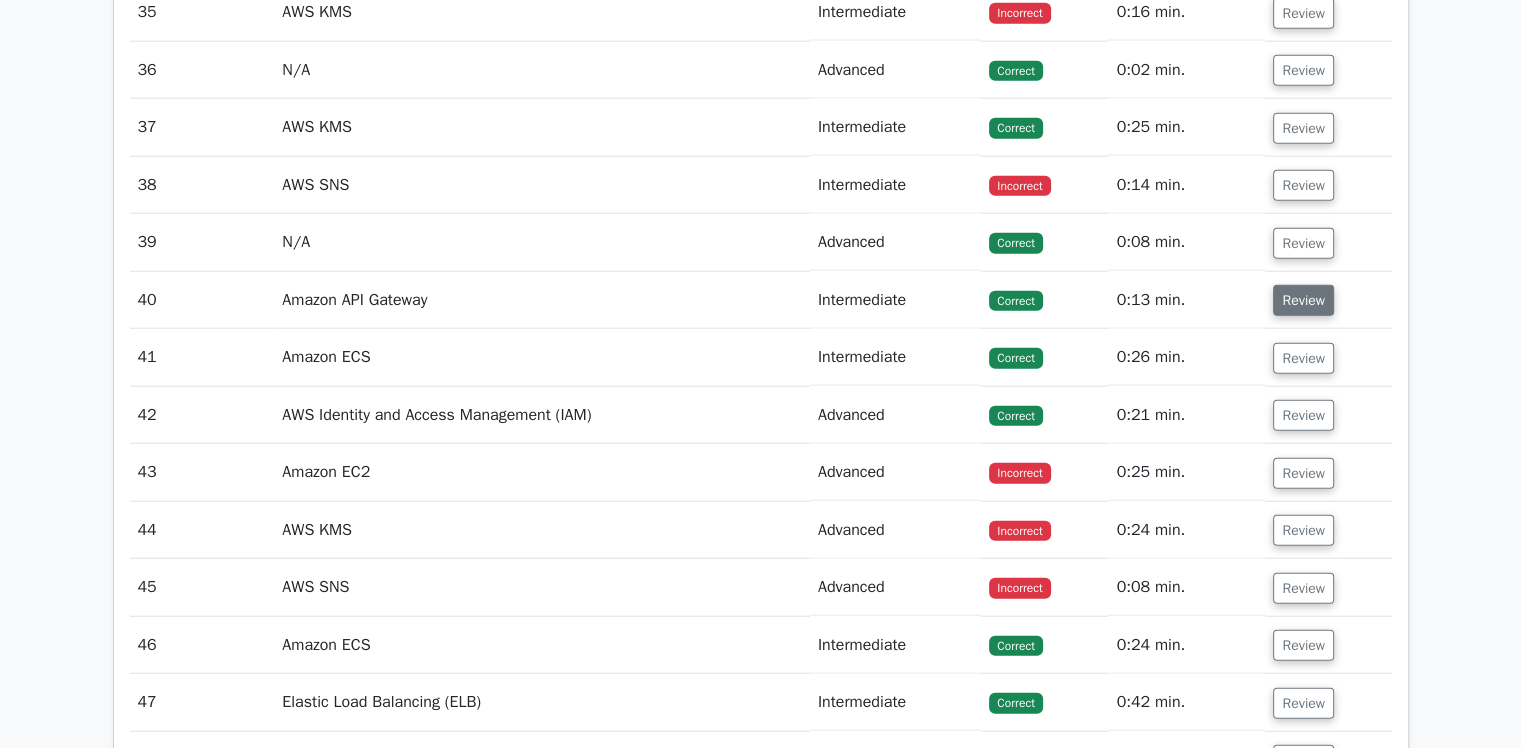 scroll, scrollTop: 4915, scrollLeft: 0, axis: vertical 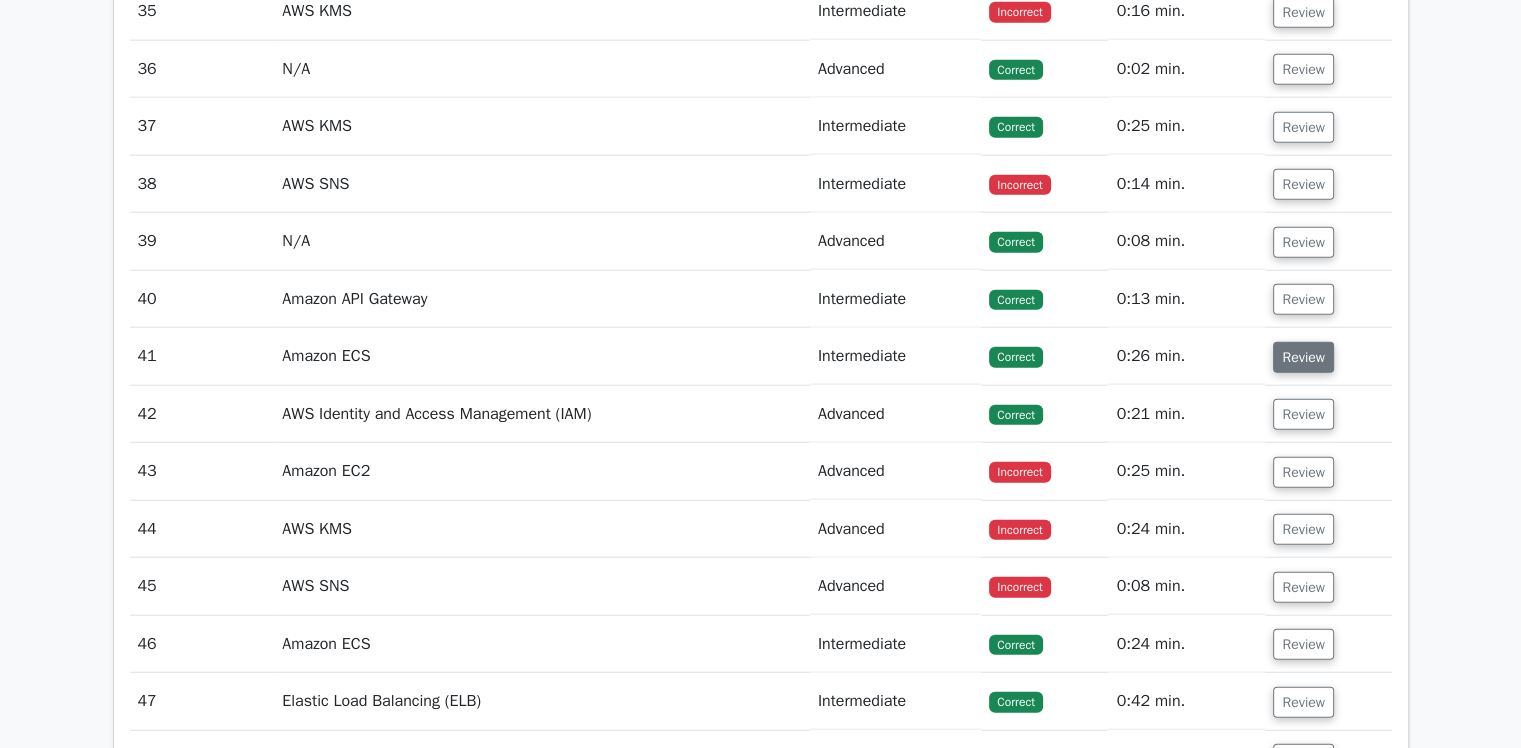 click on "Review" at bounding box center [1303, 357] 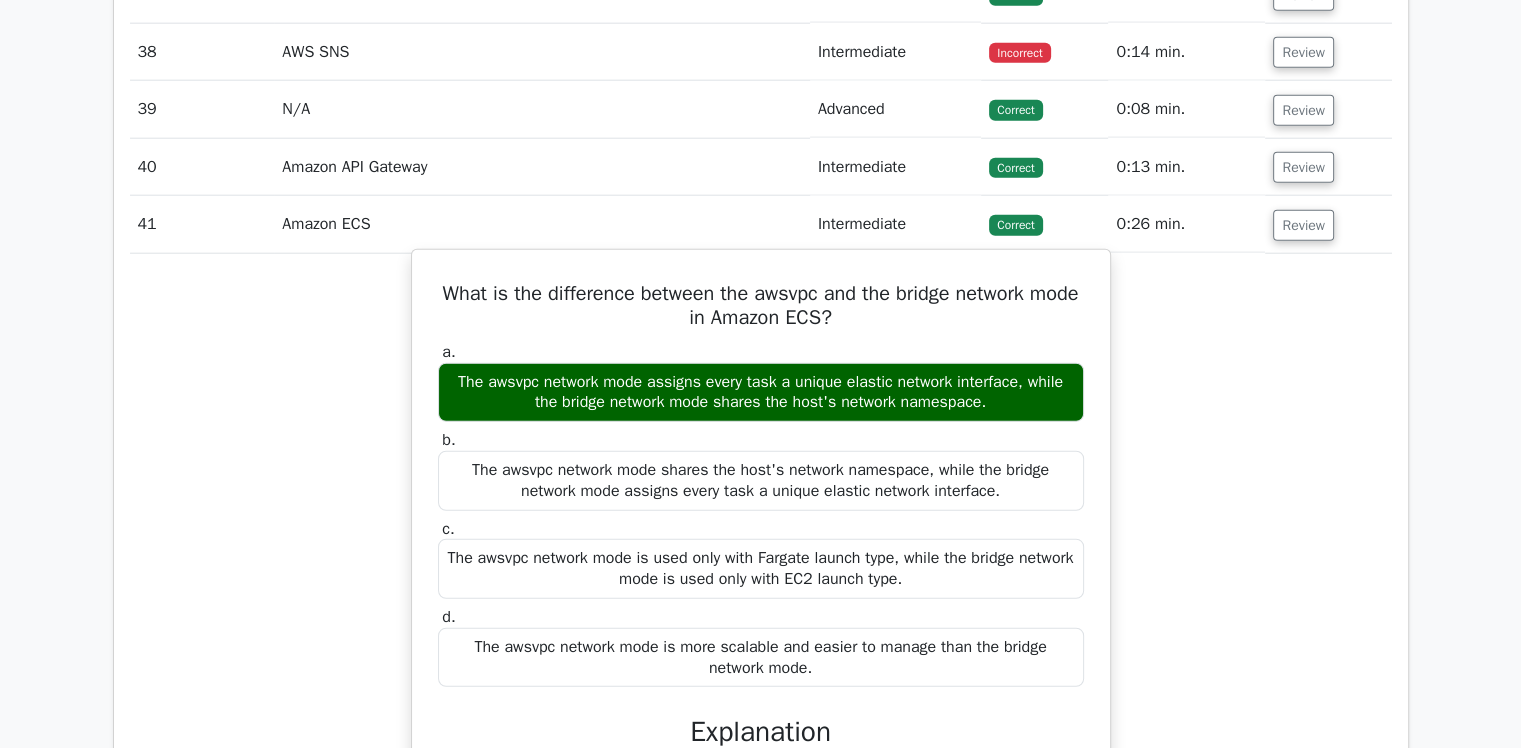 scroll, scrollTop: 5049, scrollLeft: 0, axis: vertical 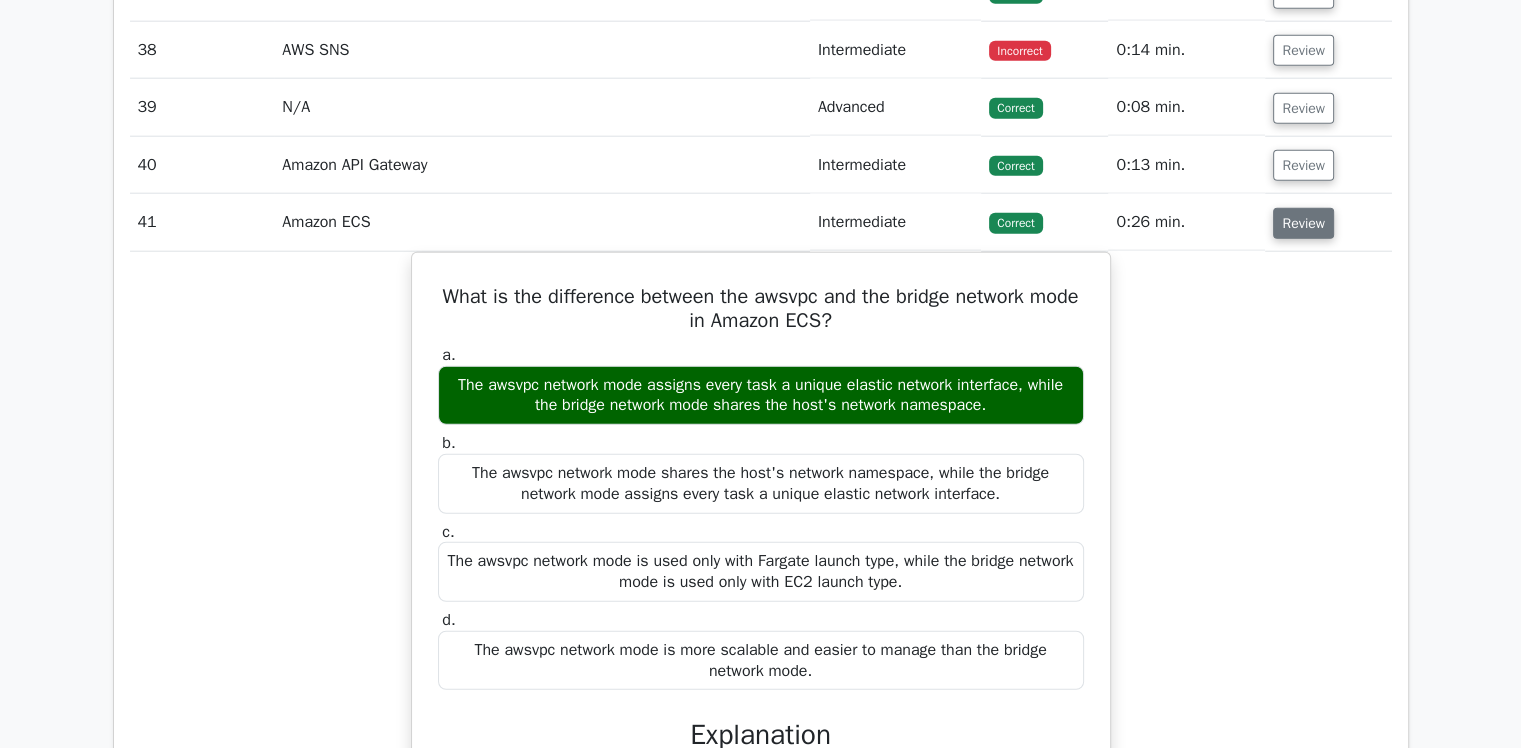 click on "Review" at bounding box center [1303, 223] 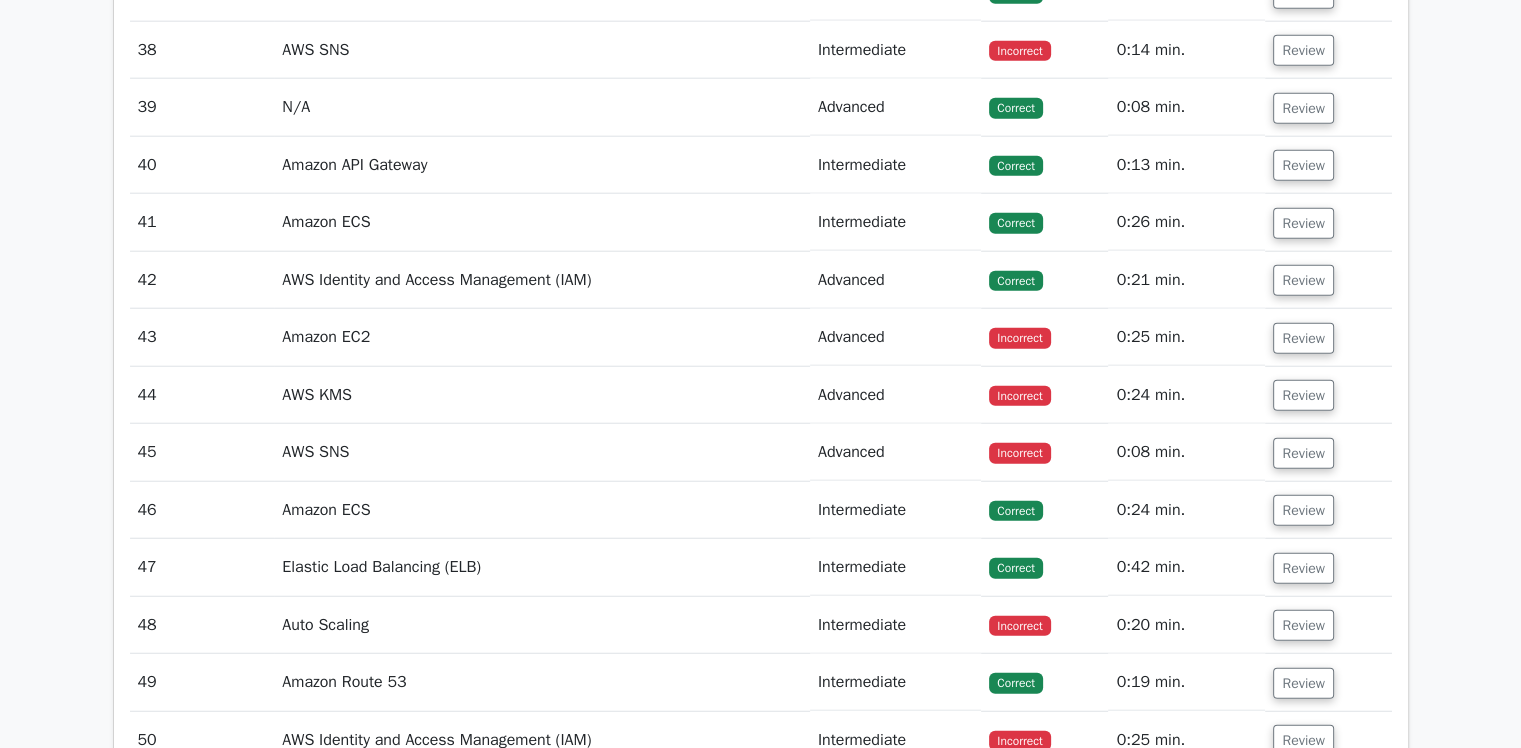 scroll, scrollTop: 5094, scrollLeft: 0, axis: vertical 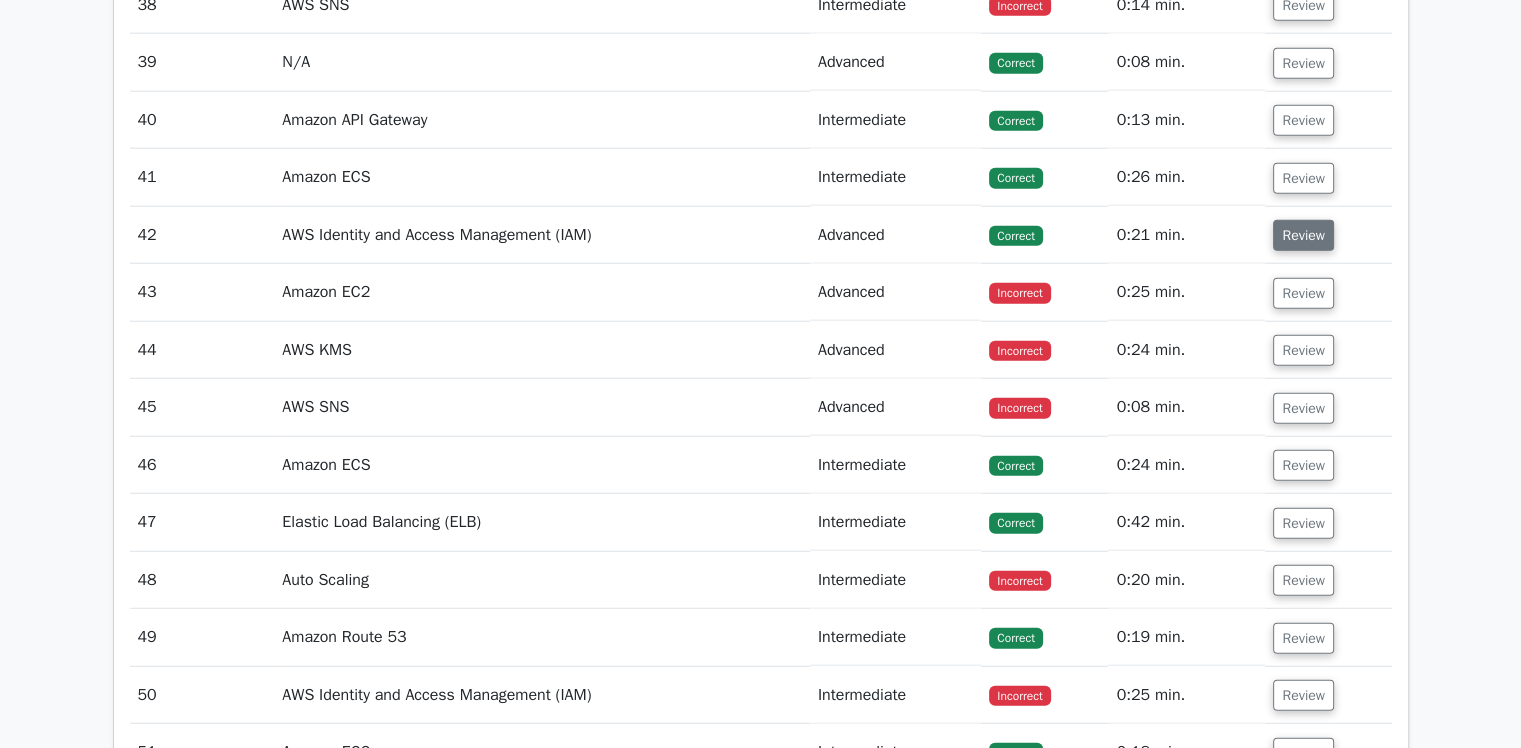click on "Review" at bounding box center [1303, 235] 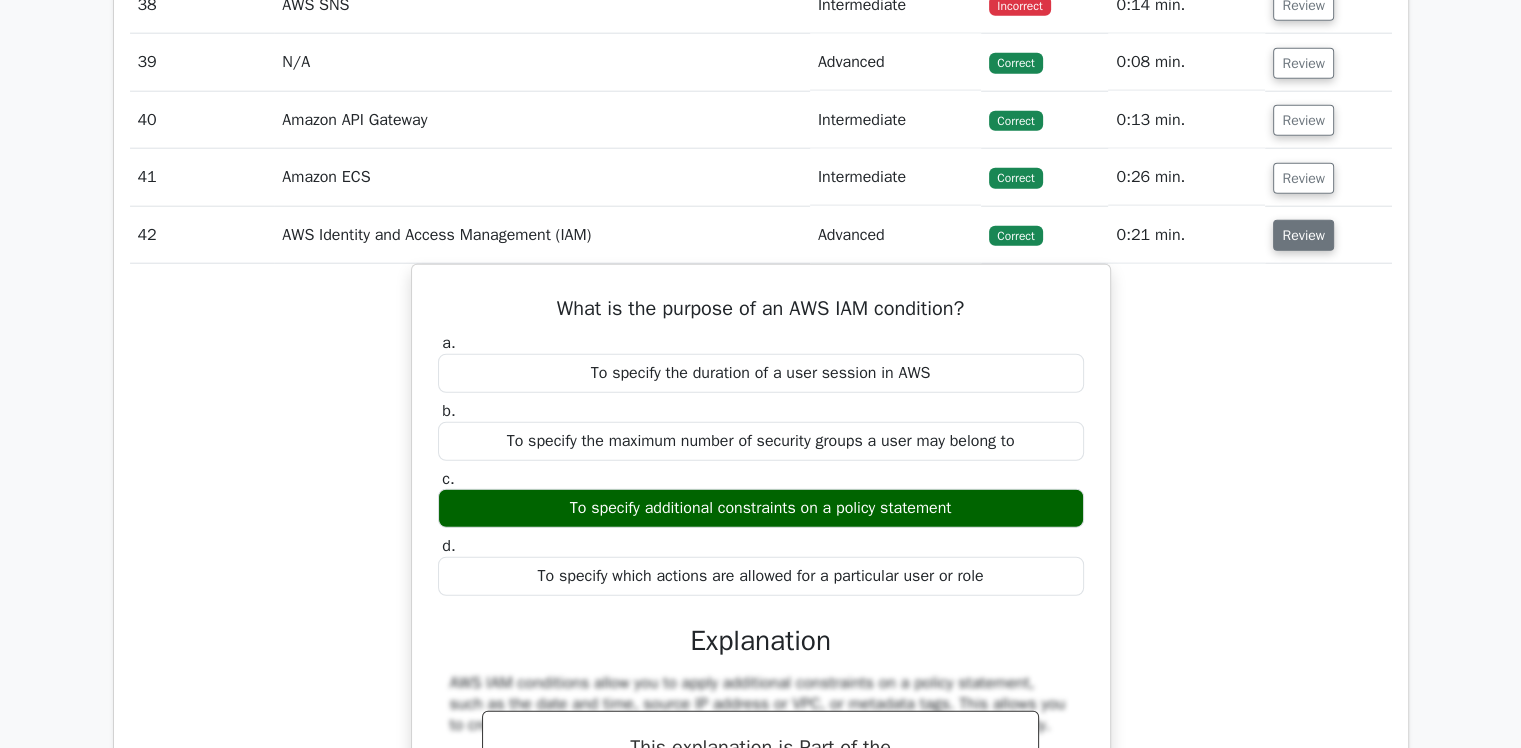 click on "Review" at bounding box center [1303, 235] 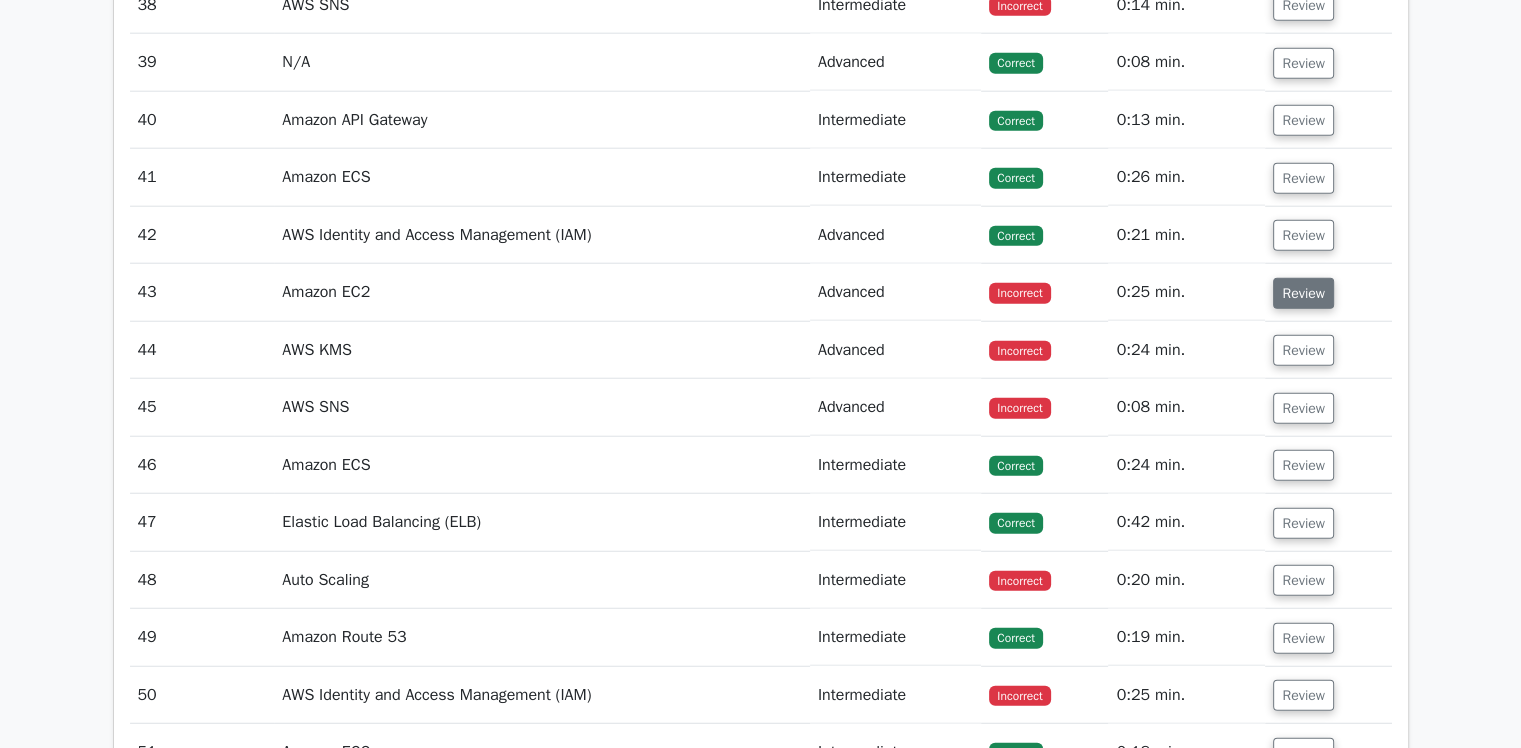 click on "Review" at bounding box center (1303, 293) 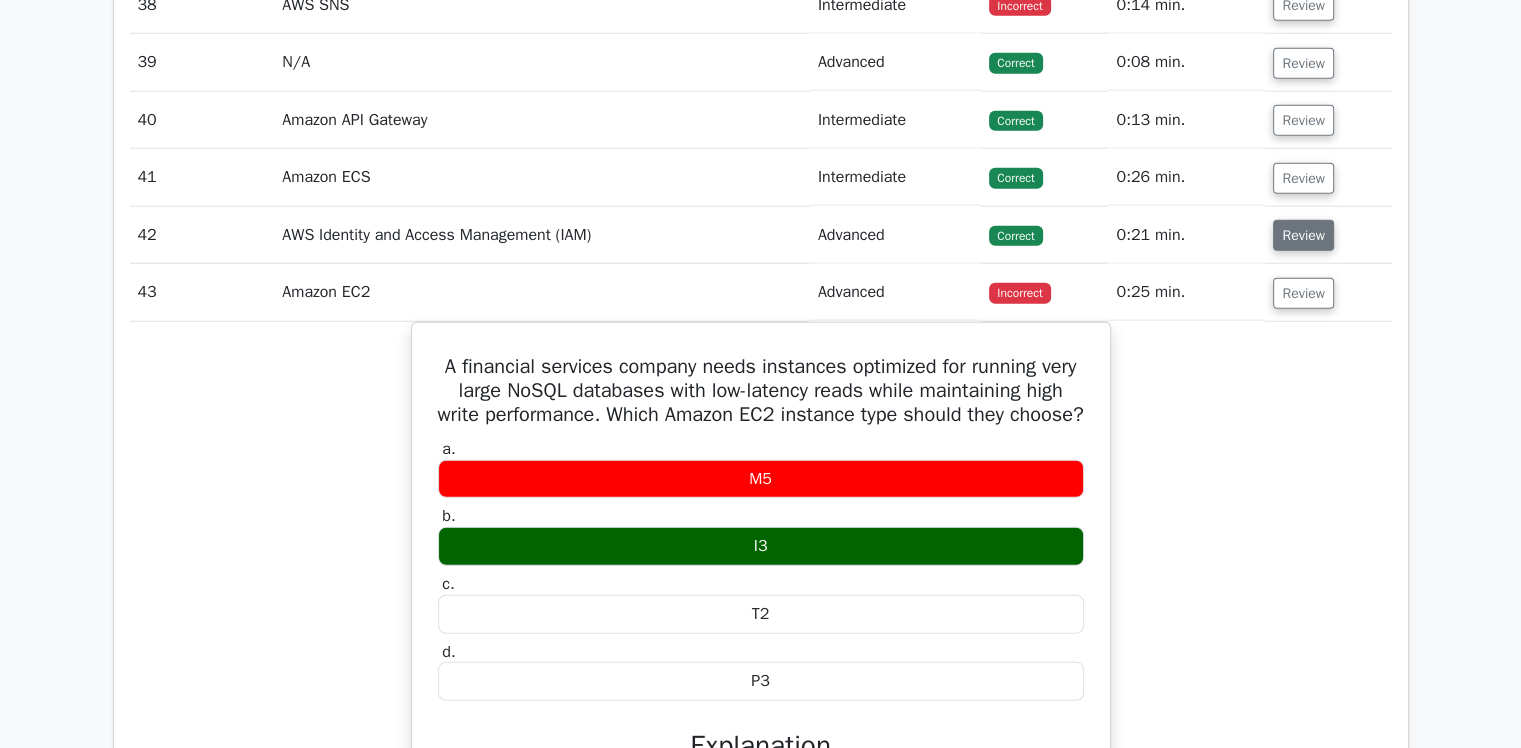 click on "Review" at bounding box center [1303, 235] 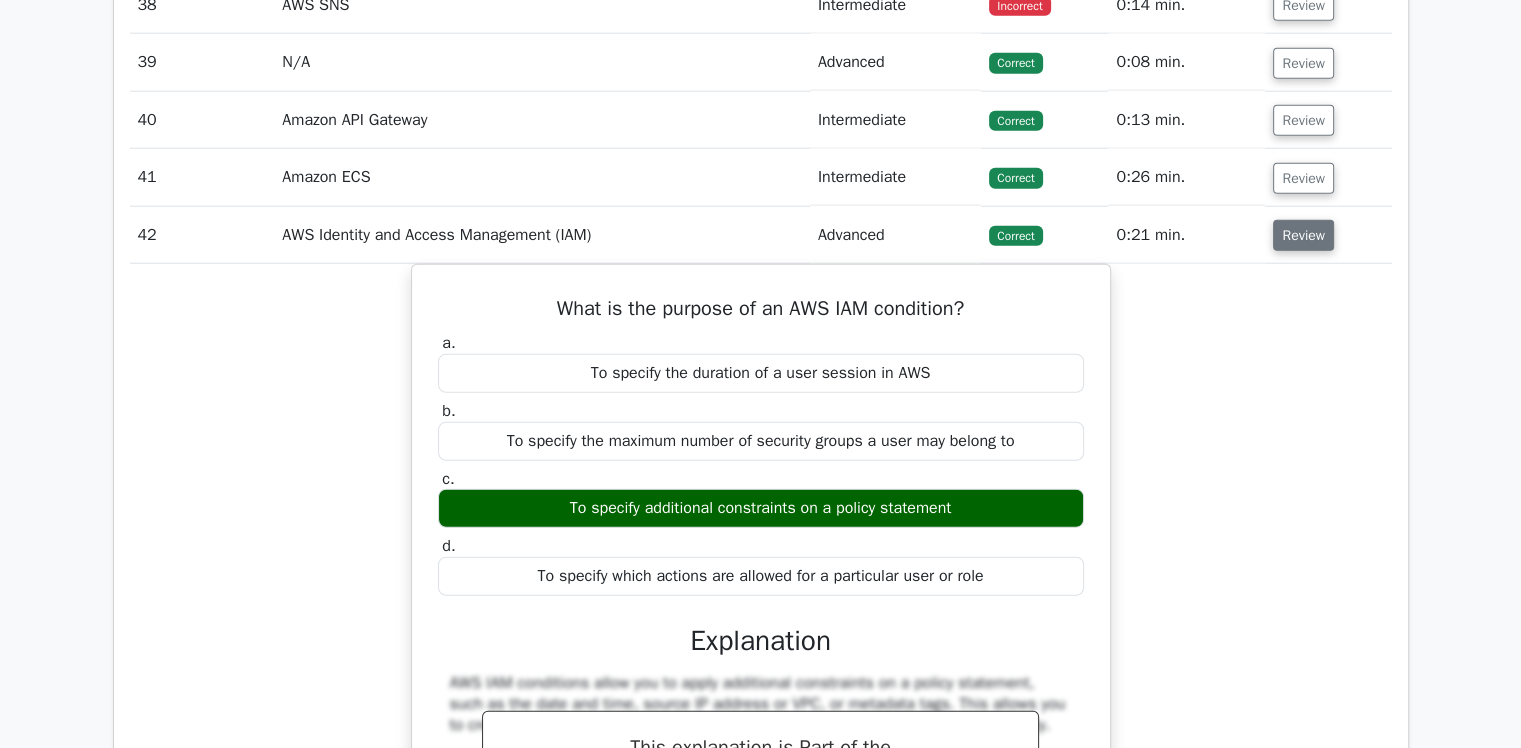 click on "Review" at bounding box center [1303, 235] 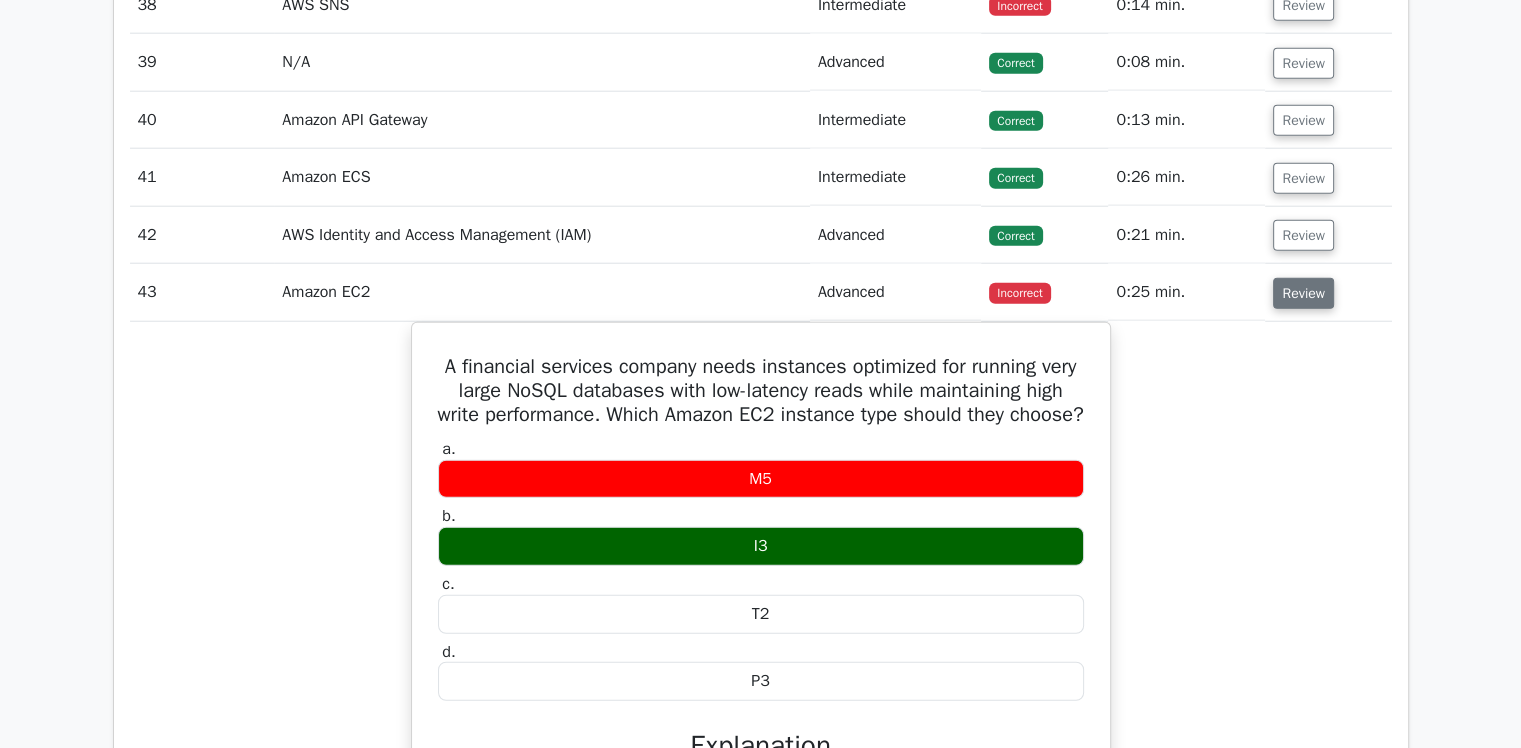 click on "Review" at bounding box center (1303, 293) 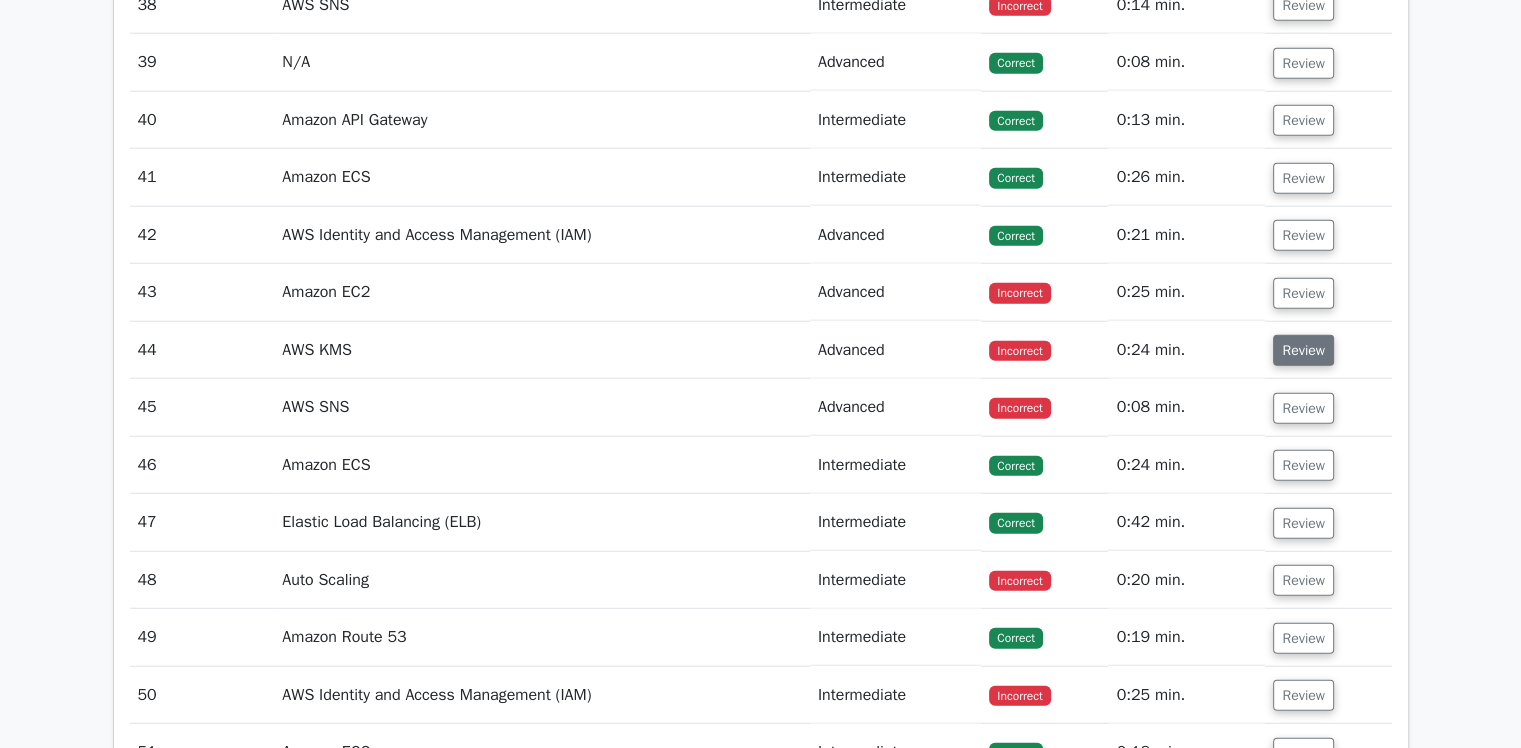 click on "Review" at bounding box center (1303, 350) 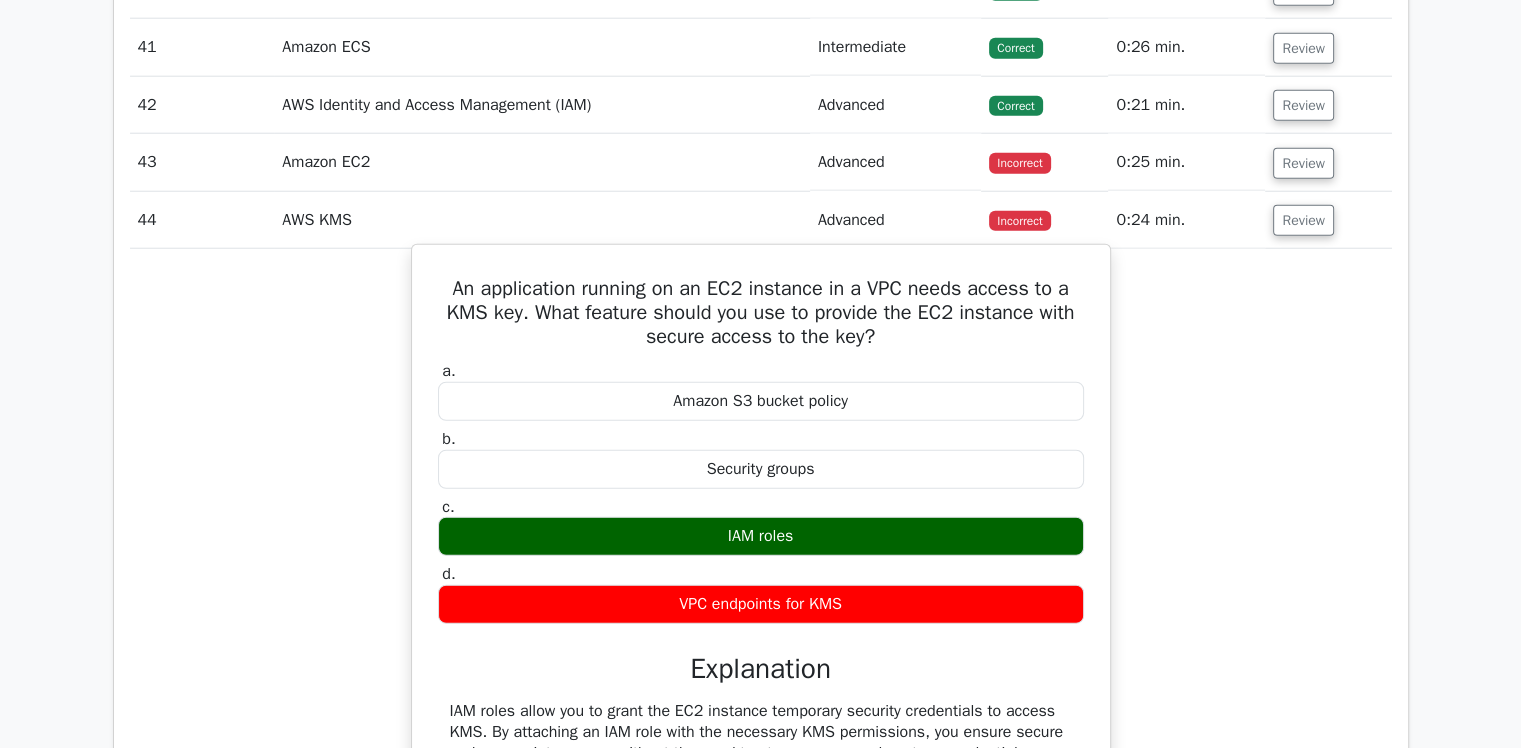 scroll, scrollTop: 5232, scrollLeft: 0, axis: vertical 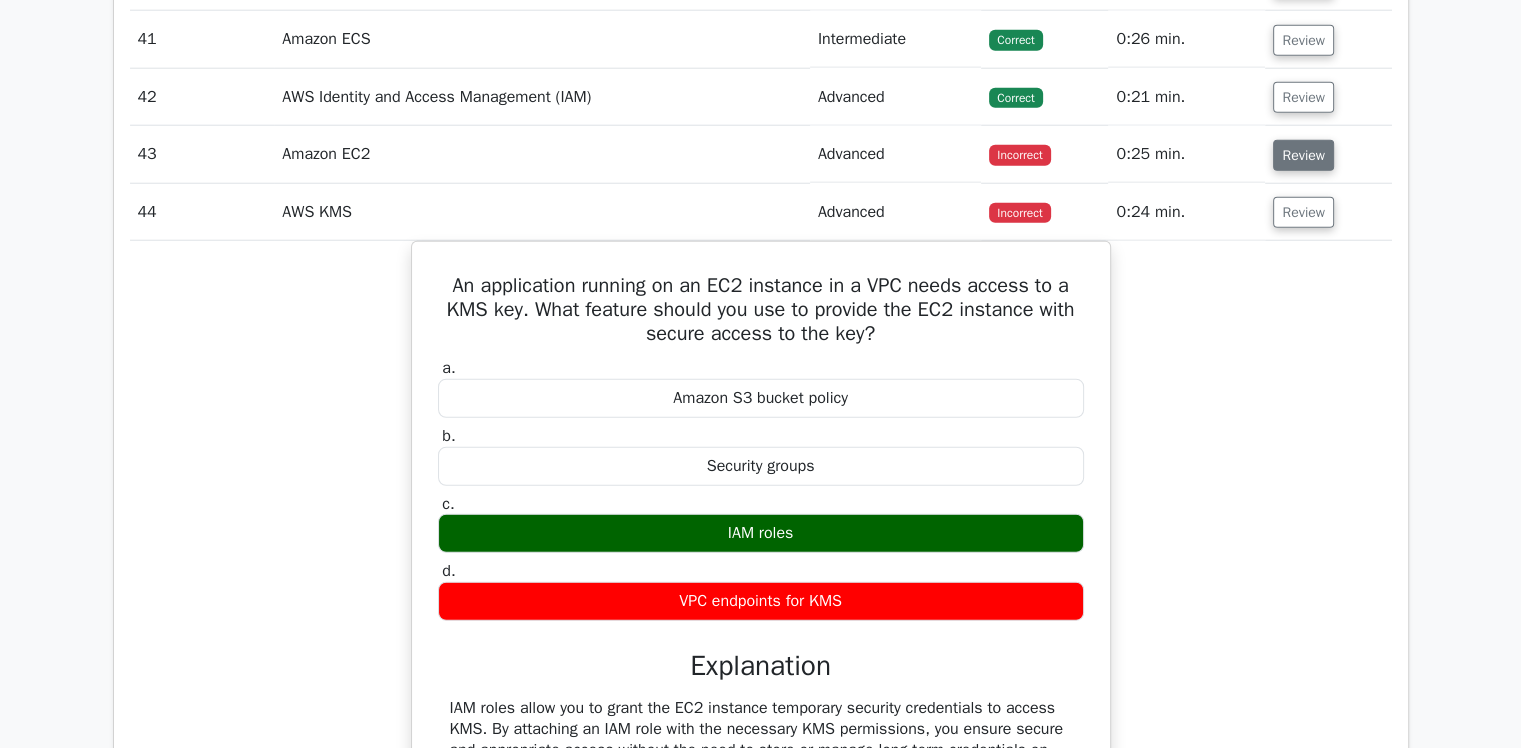 click on "Review" at bounding box center (1303, 155) 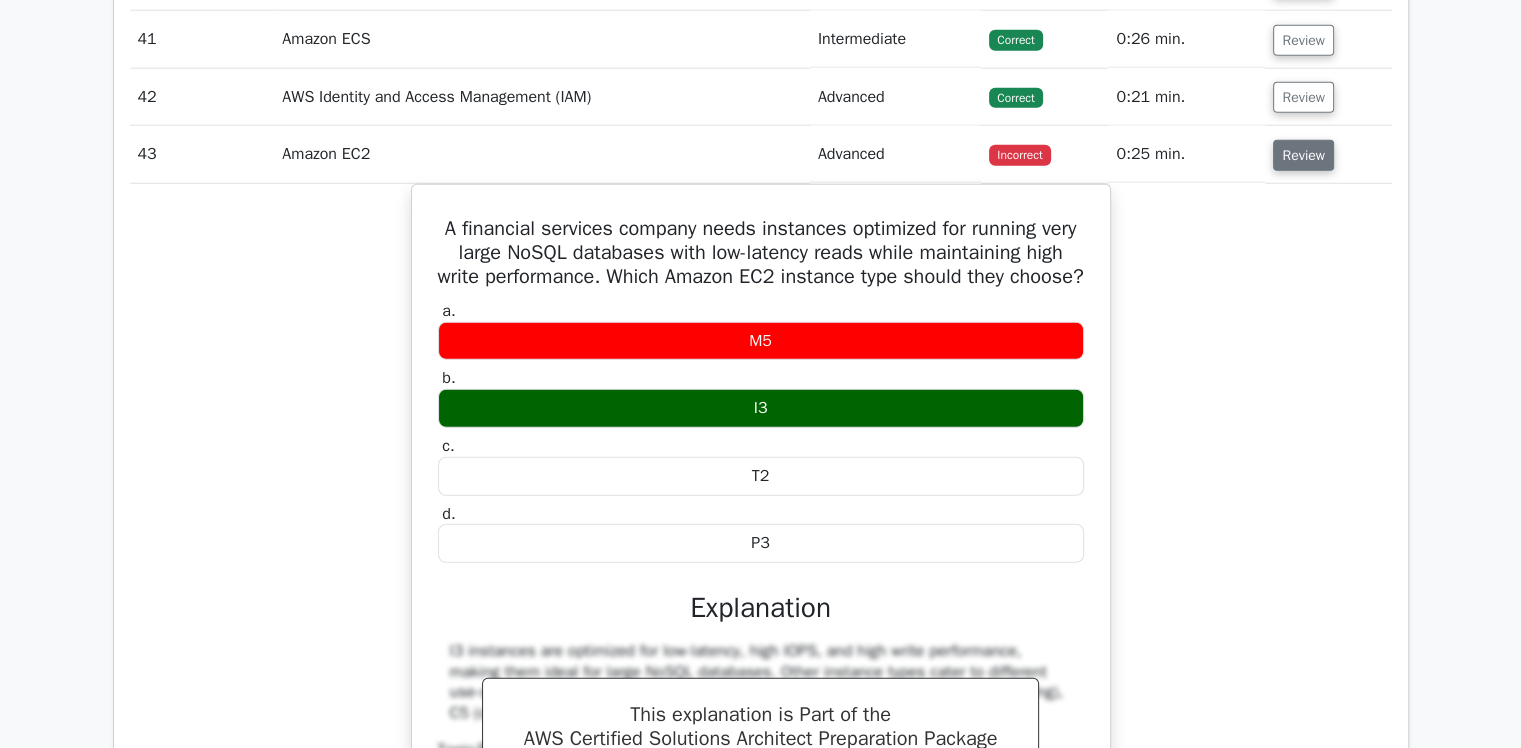 click on "Review" at bounding box center (1303, 155) 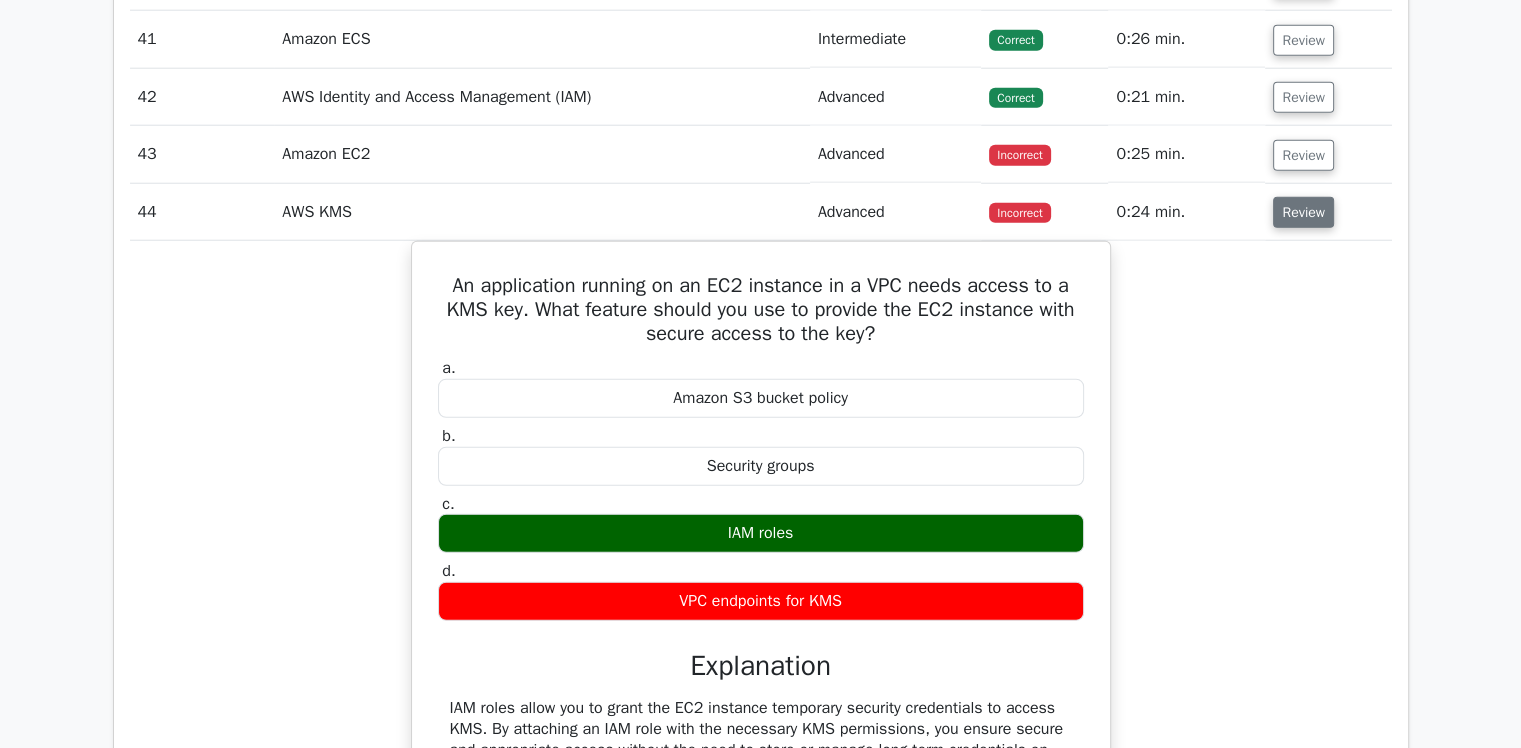 click on "Review" at bounding box center (1303, 212) 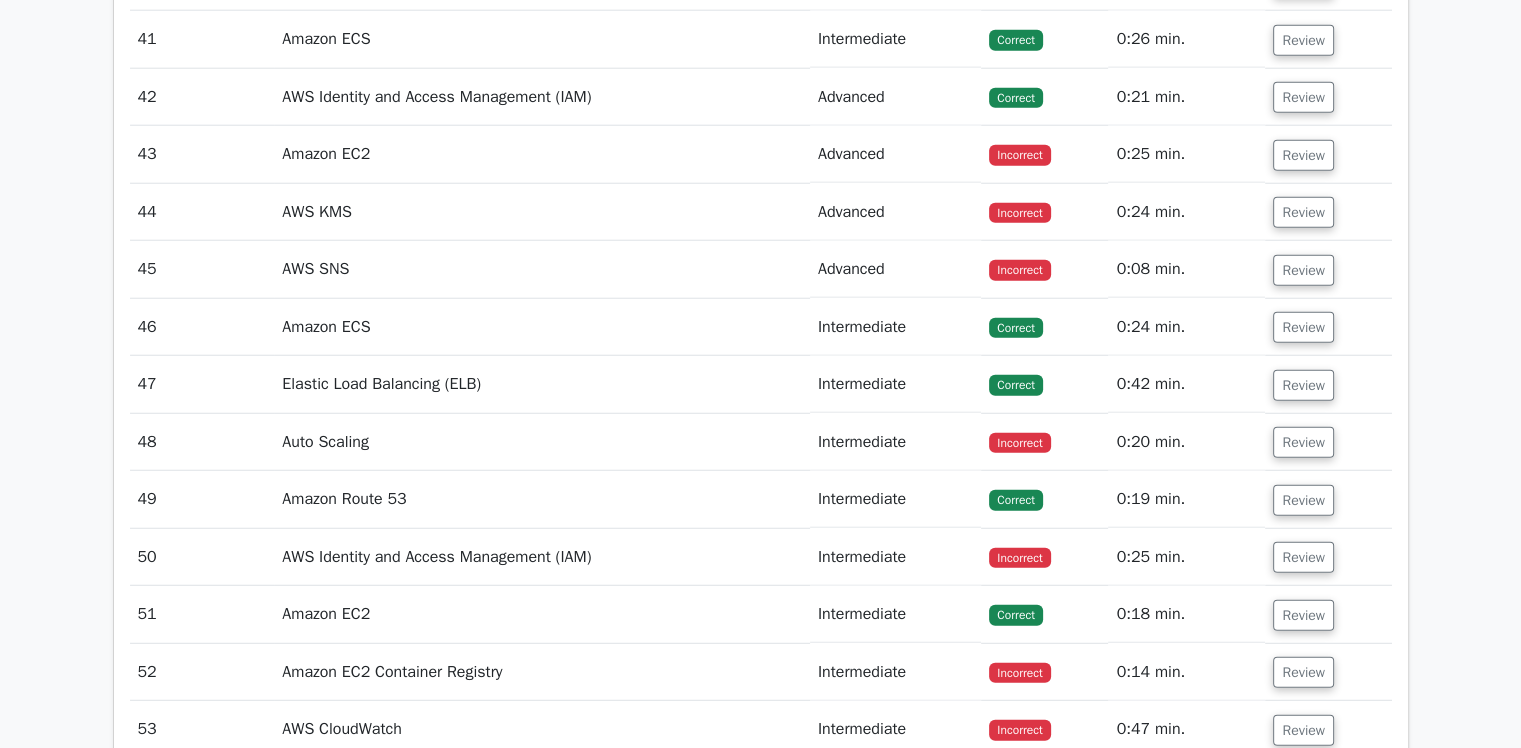 click on "Review" at bounding box center [1328, 269] 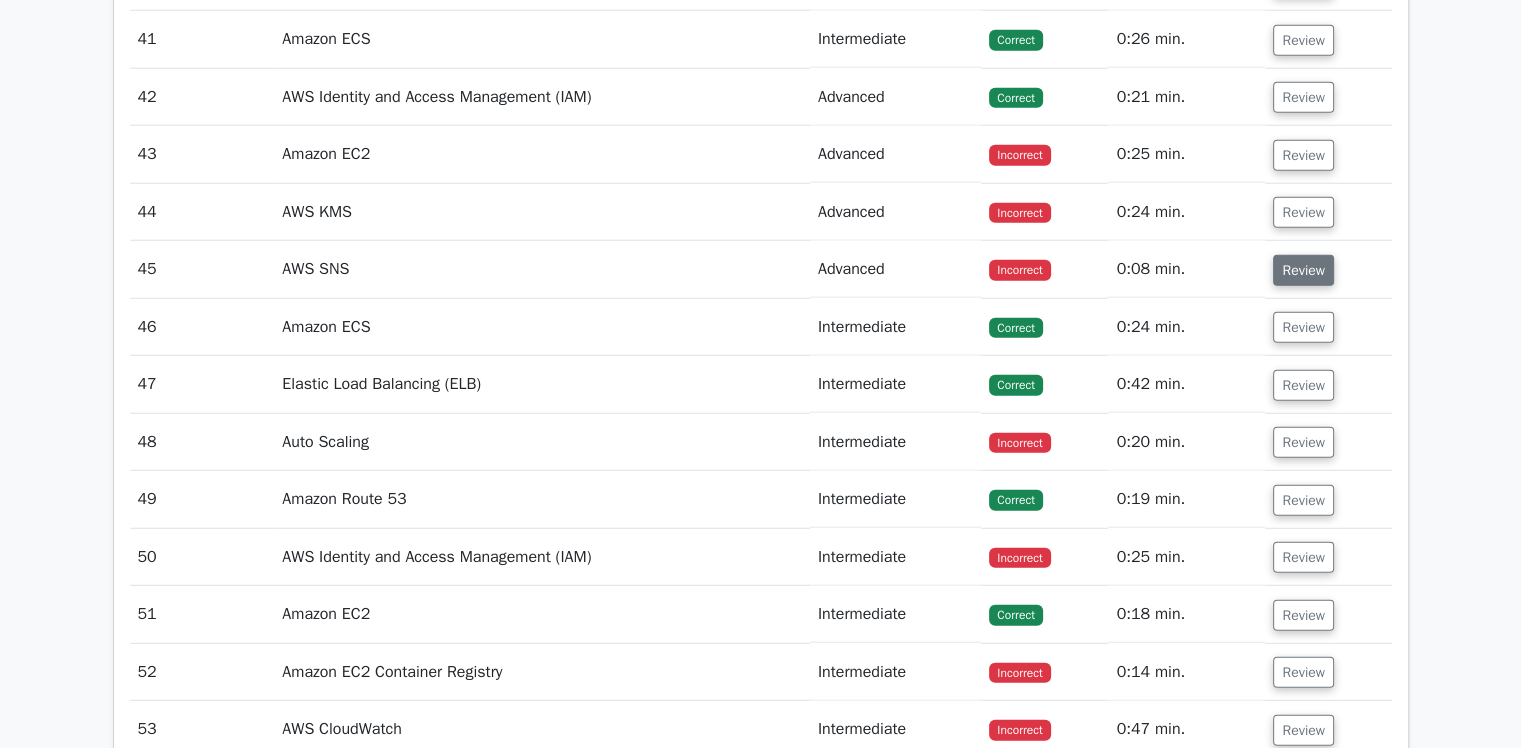 click on "Review" at bounding box center (1303, 270) 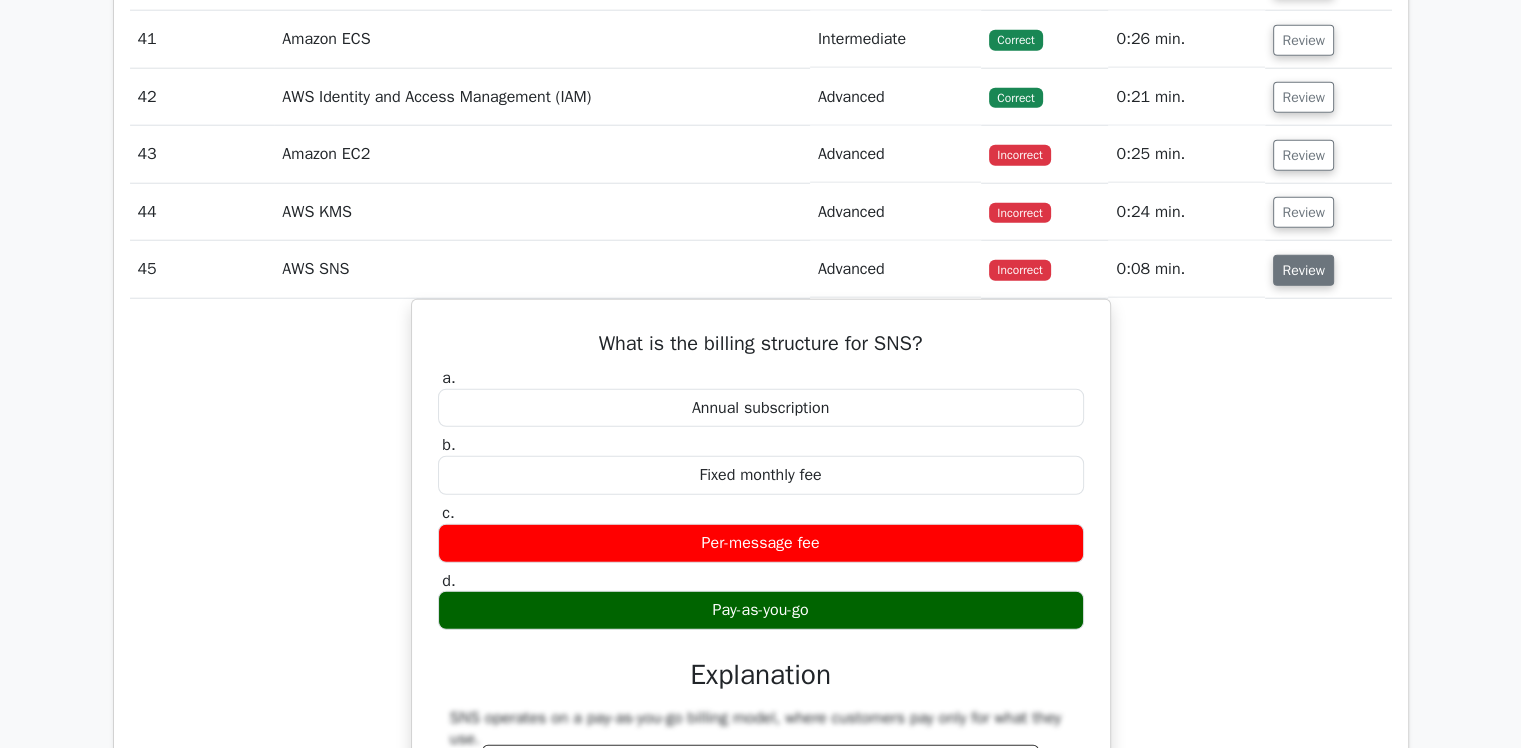 click on "Review" at bounding box center [1303, 270] 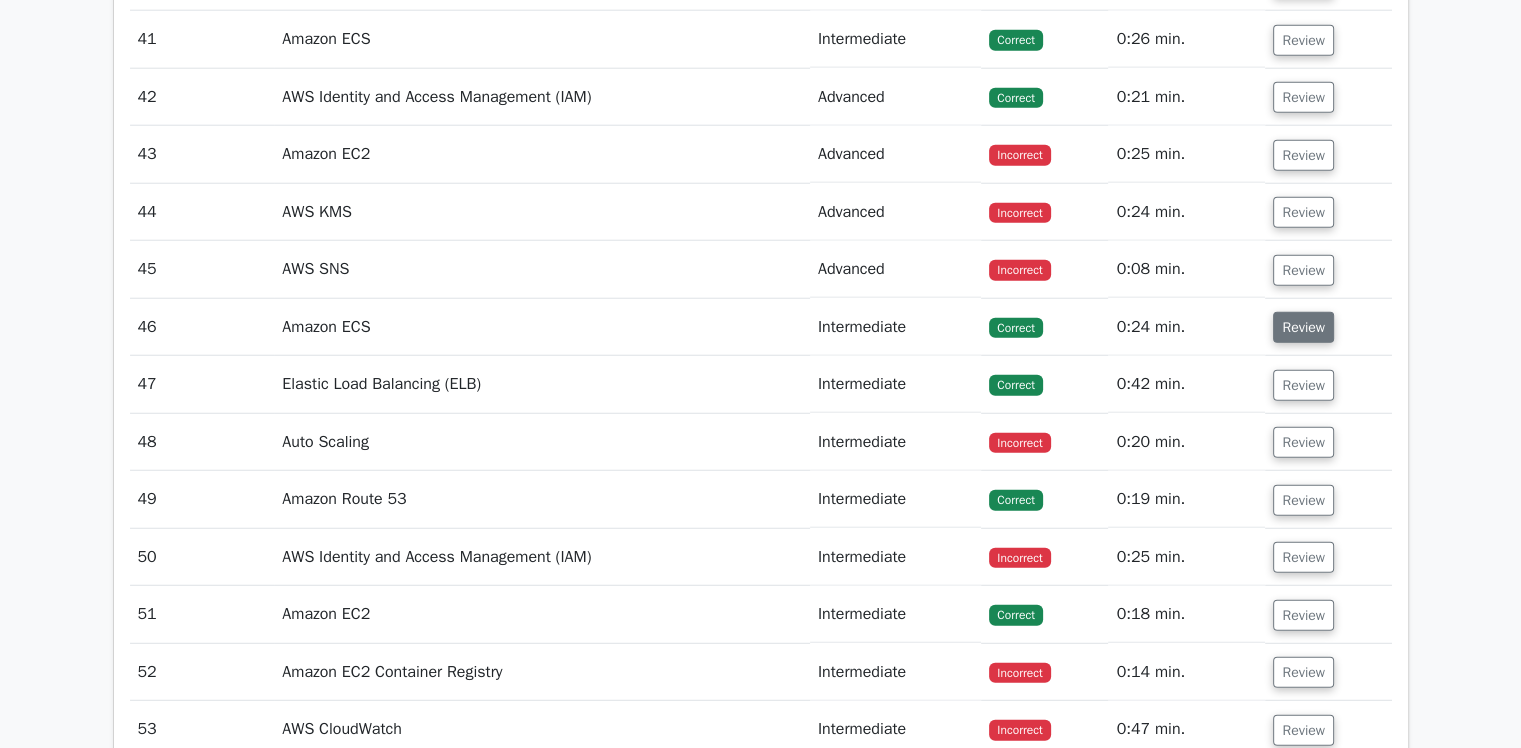 click on "Review" at bounding box center (1303, 327) 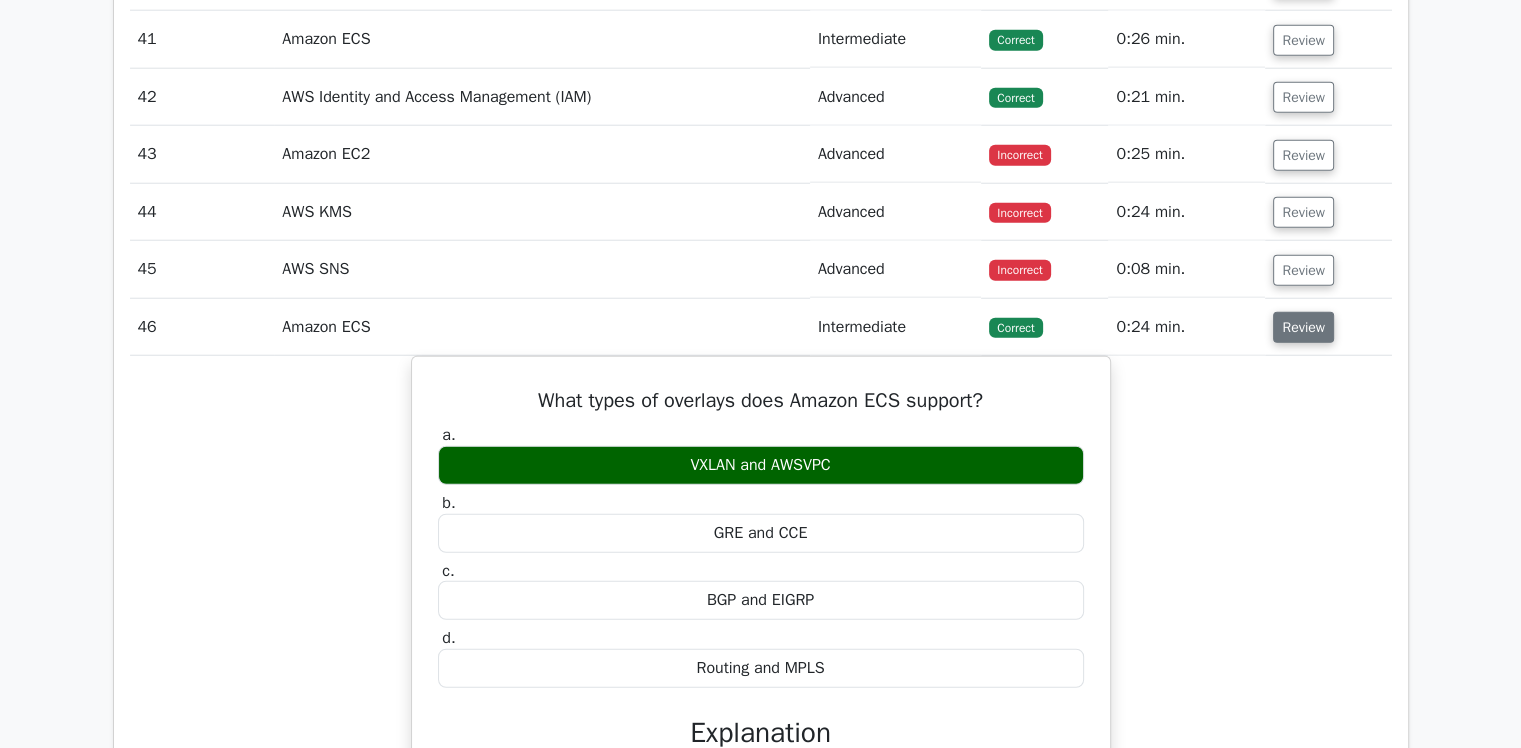 click on "Review" at bounding box center [1303, 327] 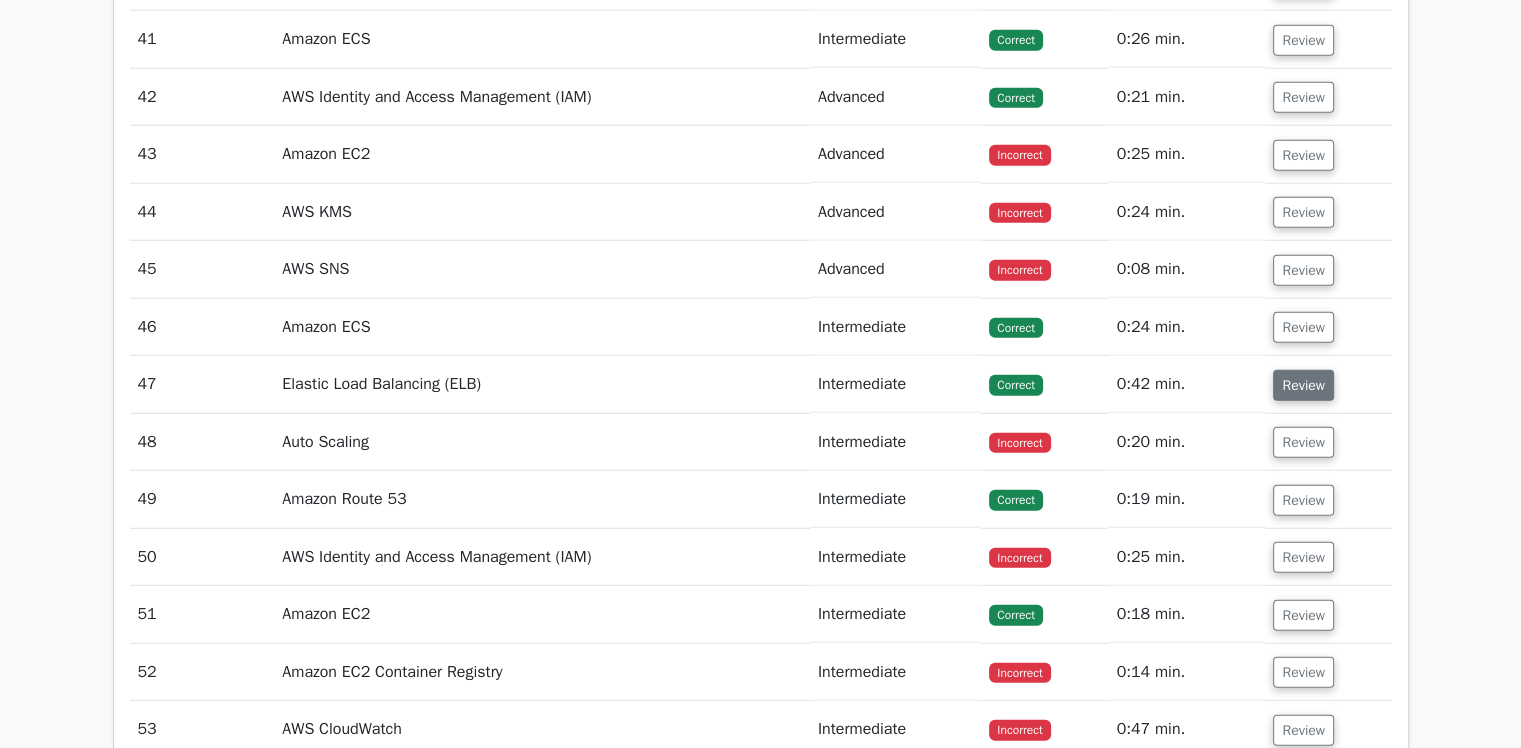 click on "Review" at bounding box center [1303, 385] 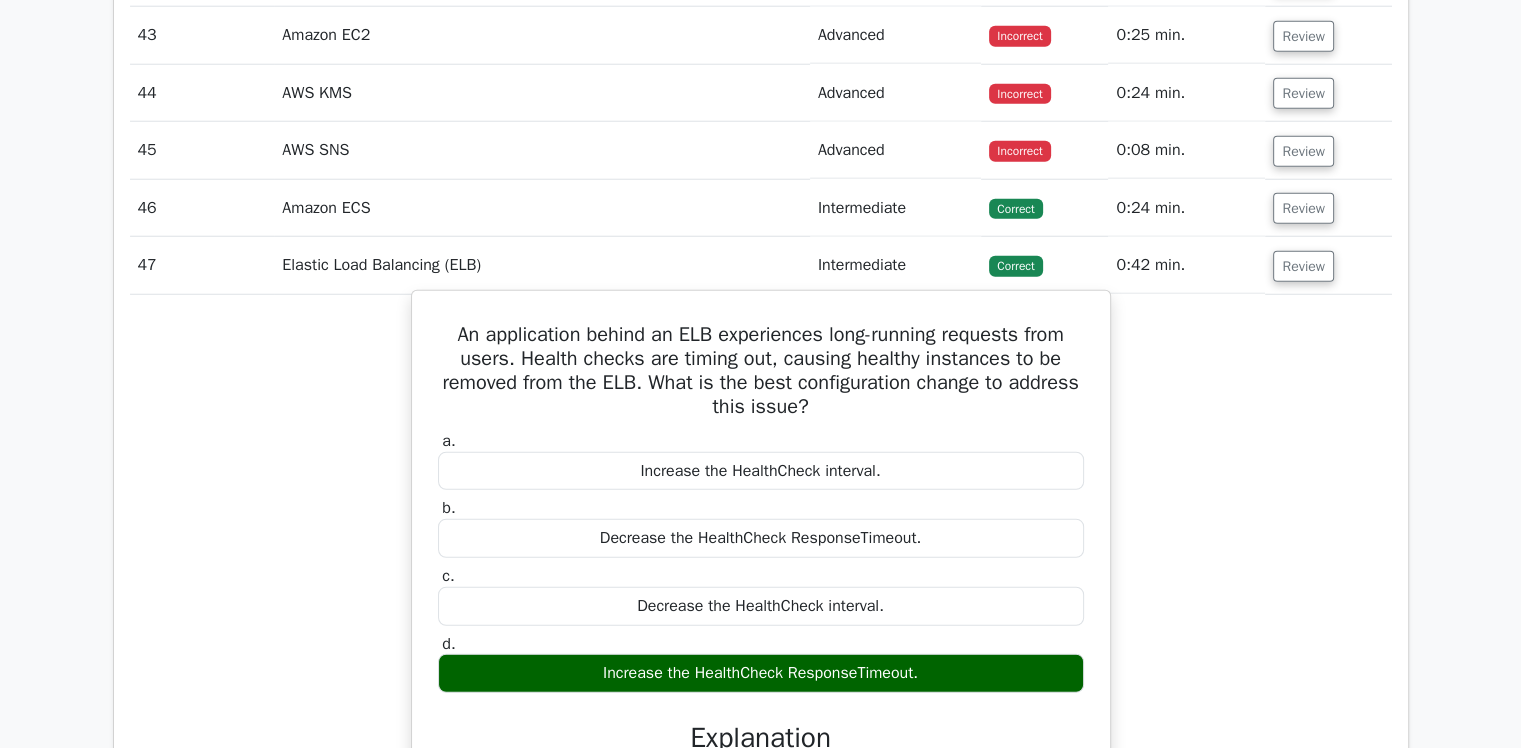 scroll, scrollTop: 5352, scrollLeft: 0, axis: vertical 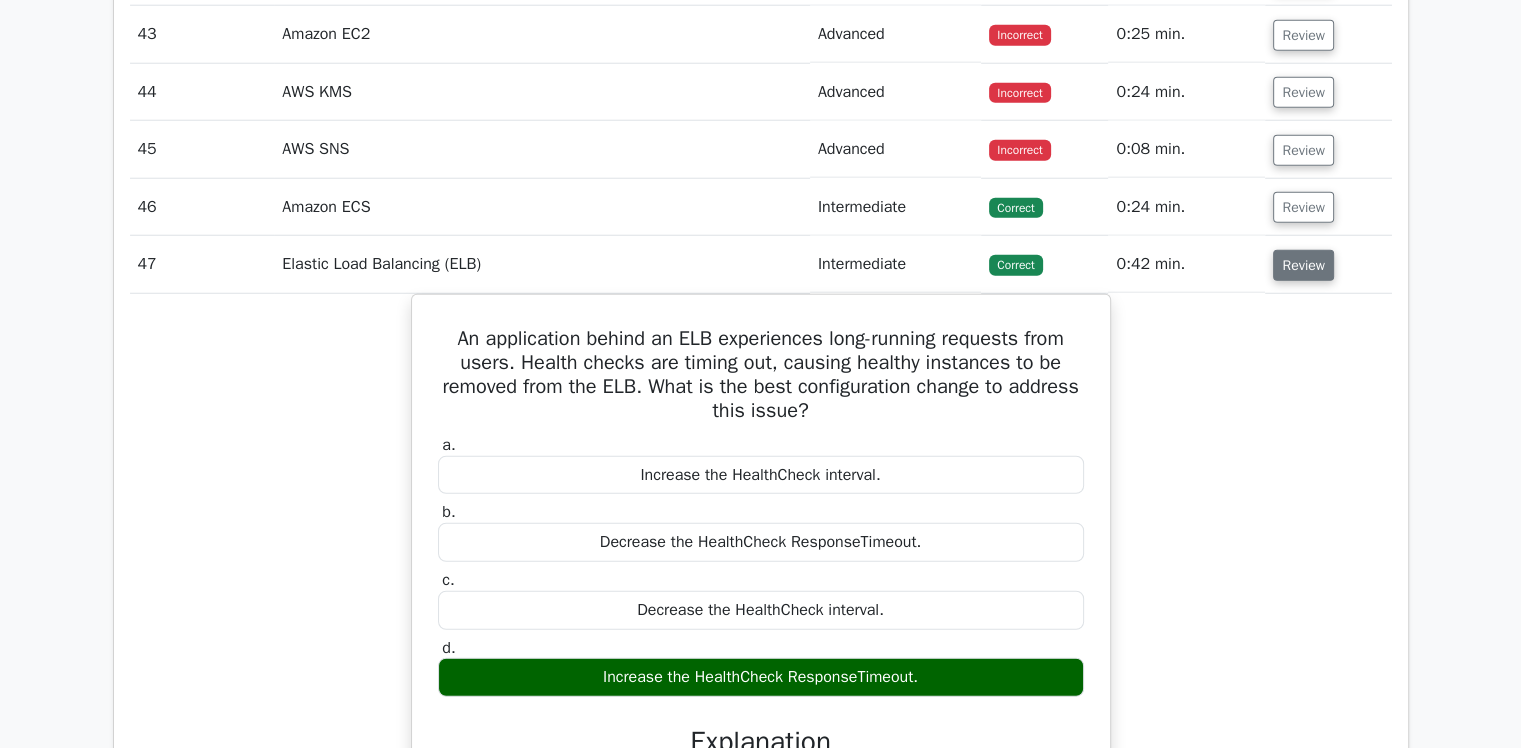 click on "Review" at bounding box center (1303, 265) 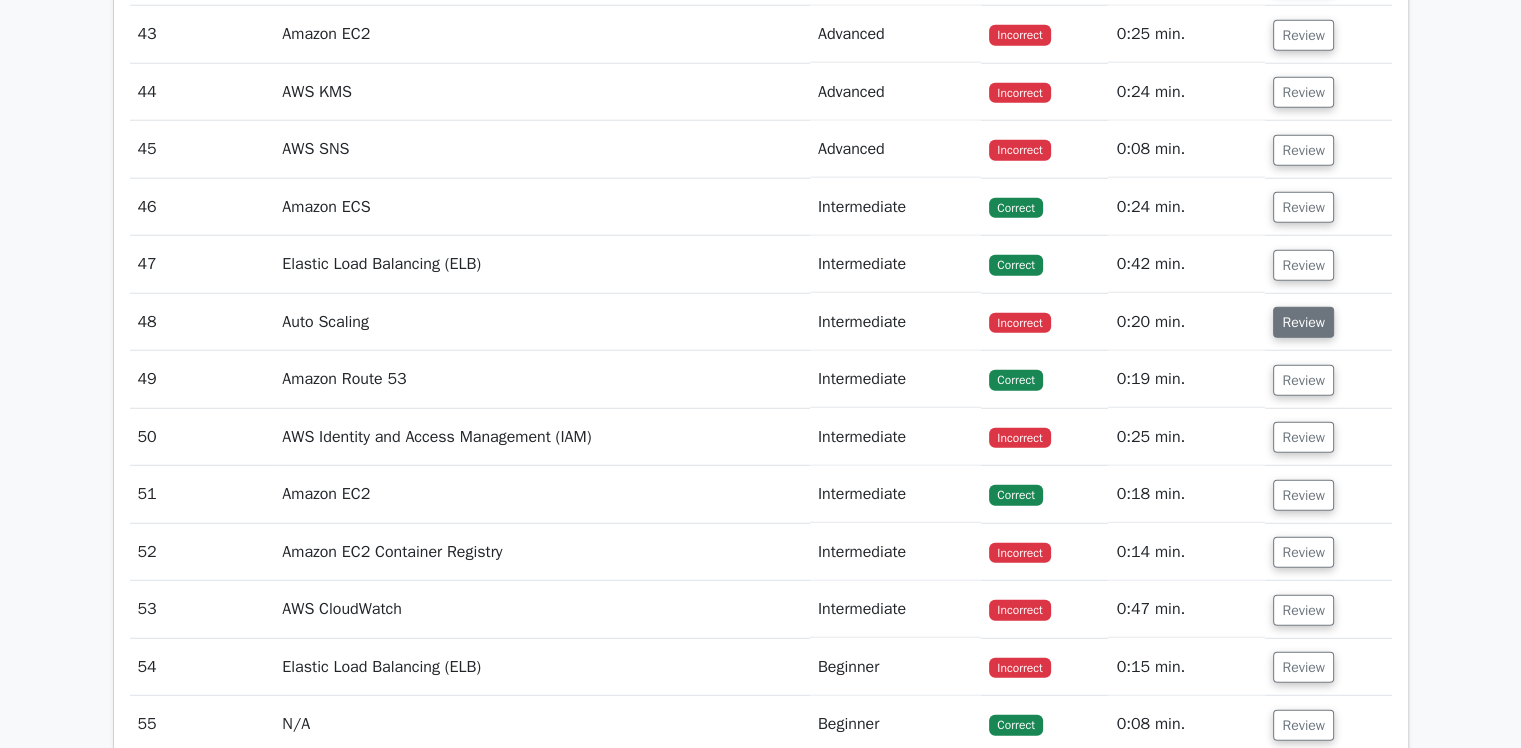 click on "Review" at bounding box center [1303, 322] 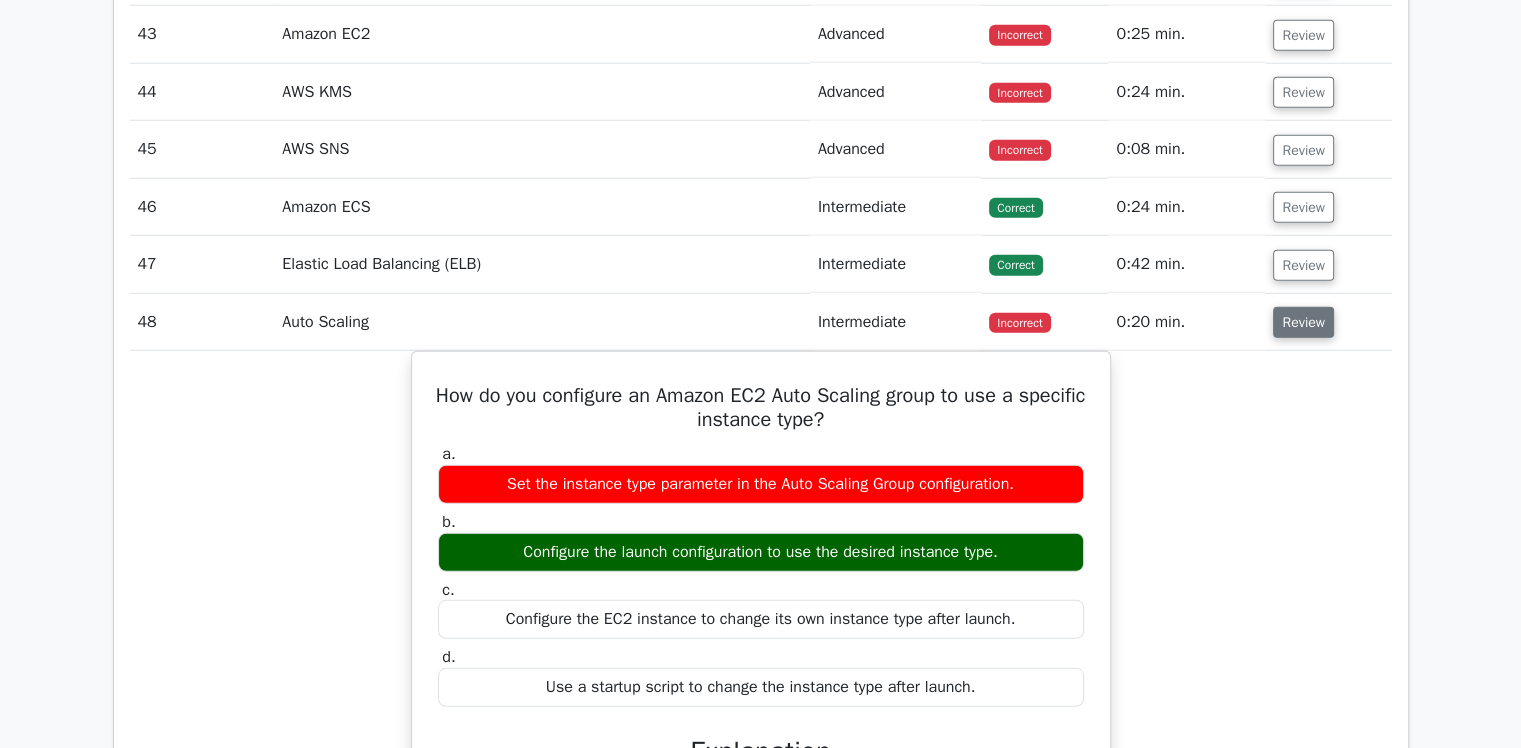 click on "Review" at bounding box center (1303, 322) 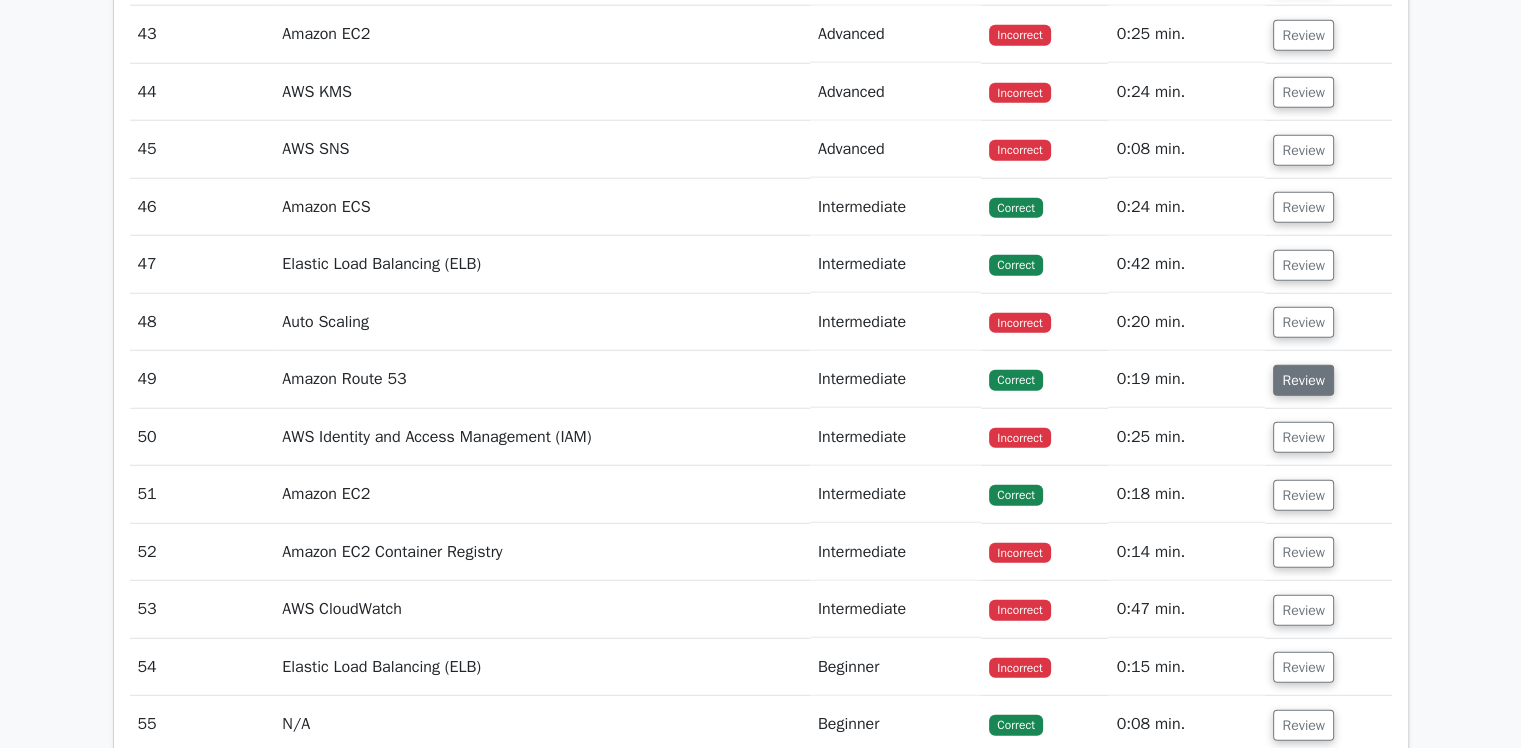click on "Review" at bounding box center (1303, 380) 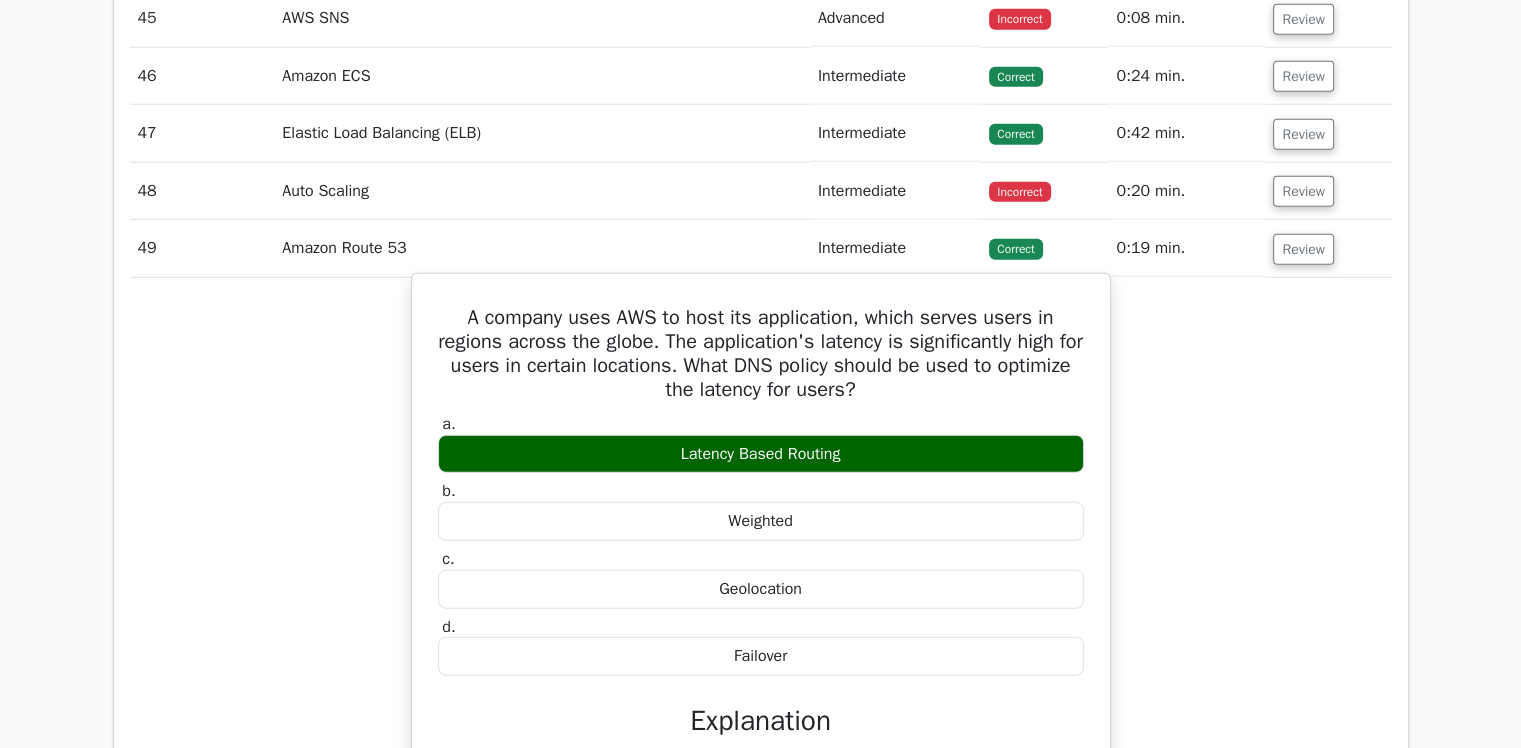 scroll, scrollTop: 5484, scrollLeft: 0, axis: vertical 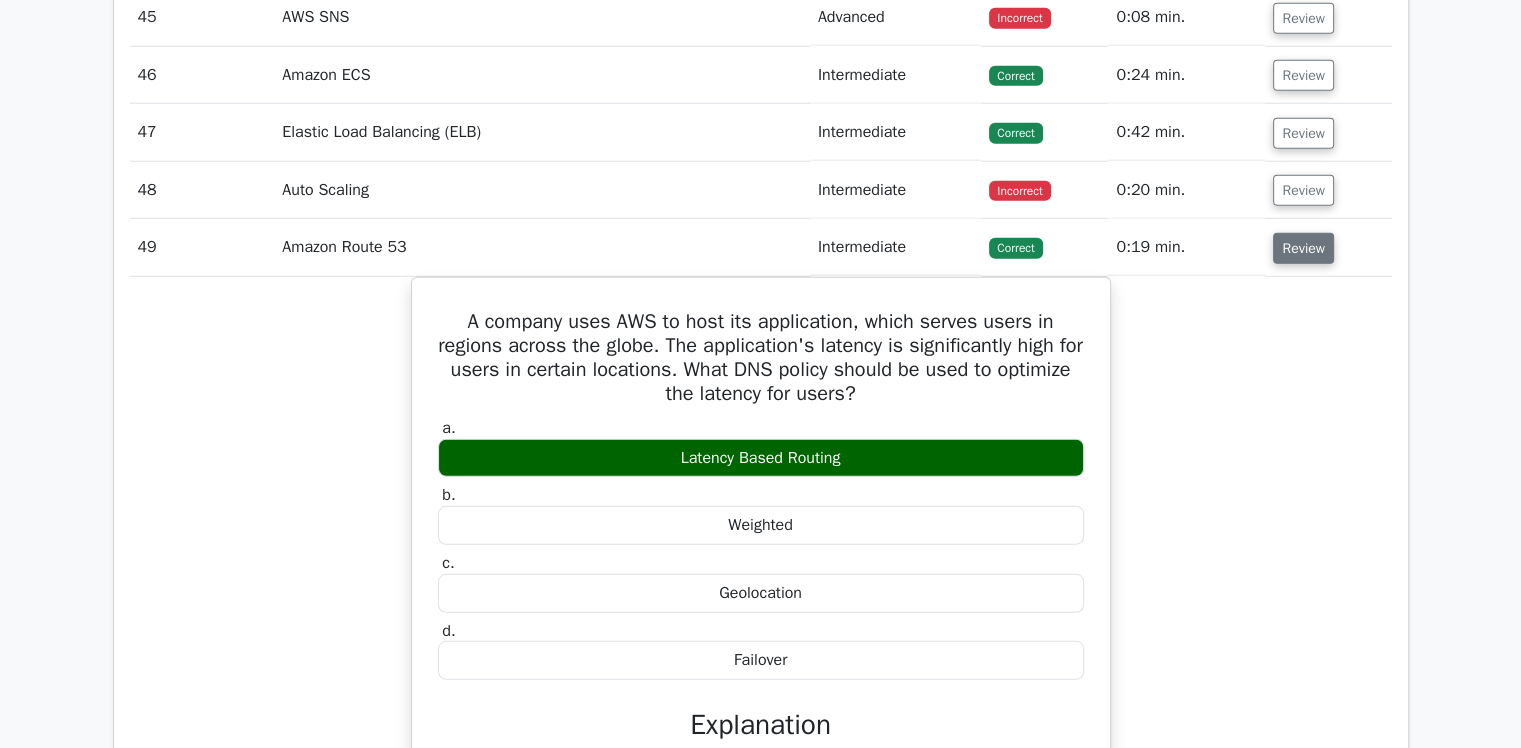 click on "Review" at bounding box center [1303, 248] 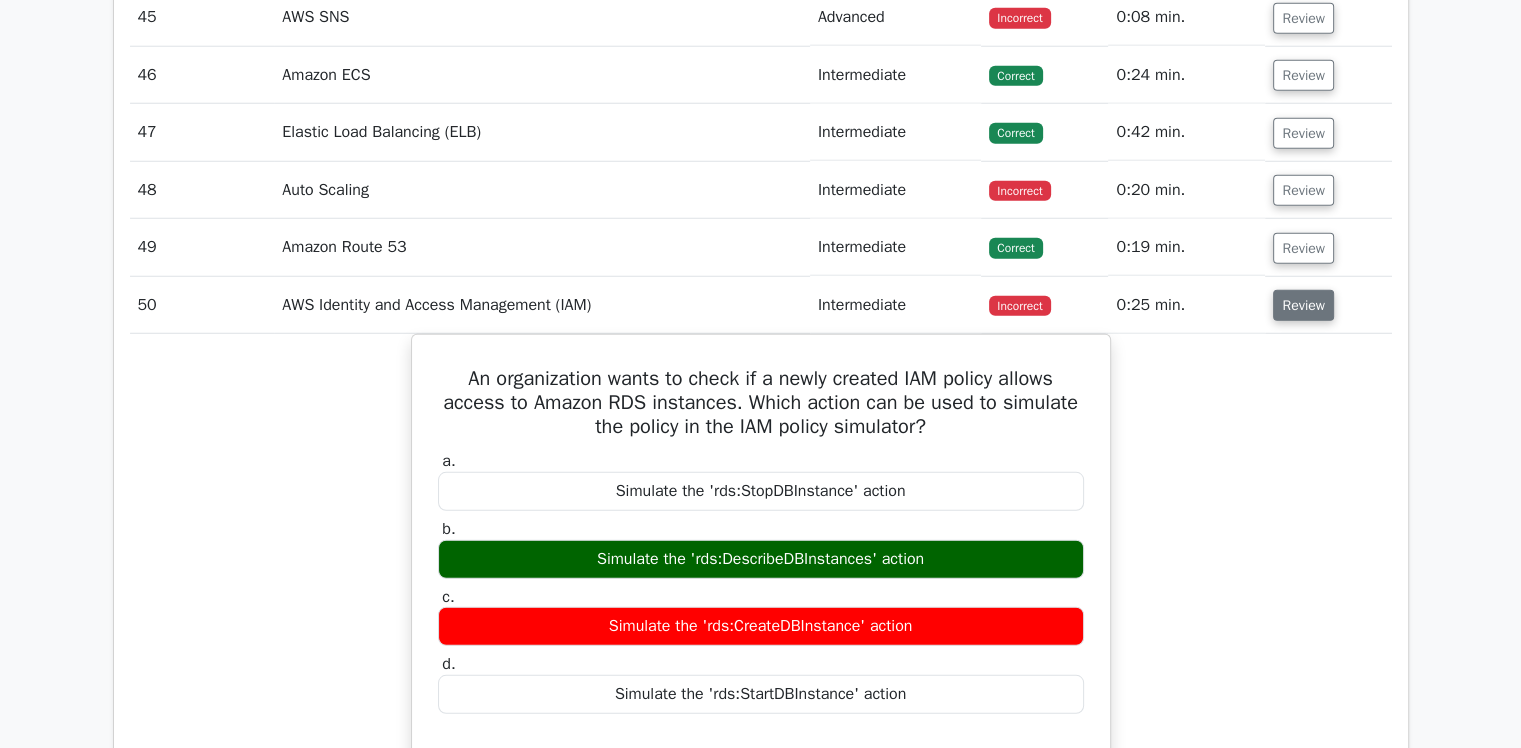 click on "Review" at bounding box center [1303, 305] 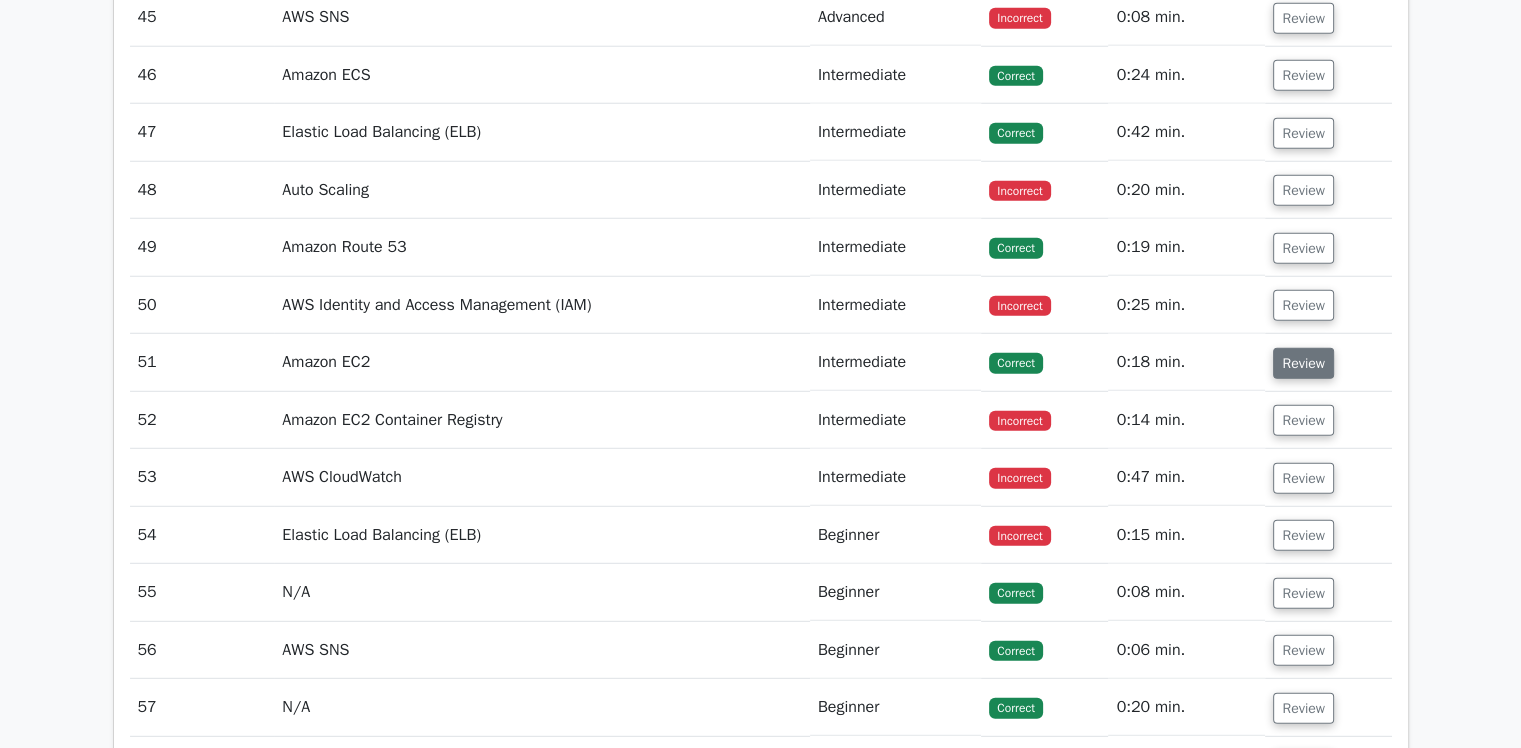 click on "Review" at bounding box center [1303, 363] 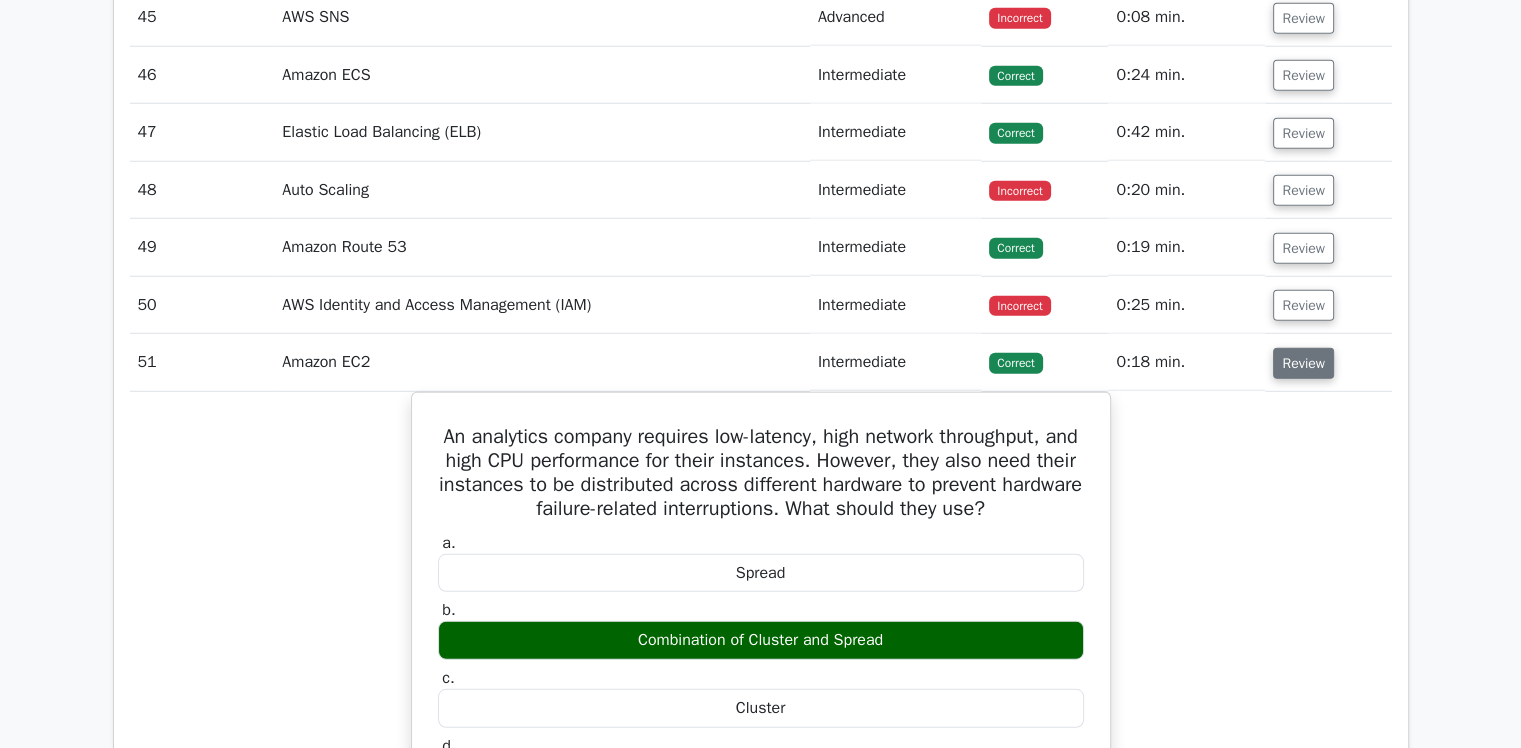 click on "Review" at bounding box center [1303, 363] 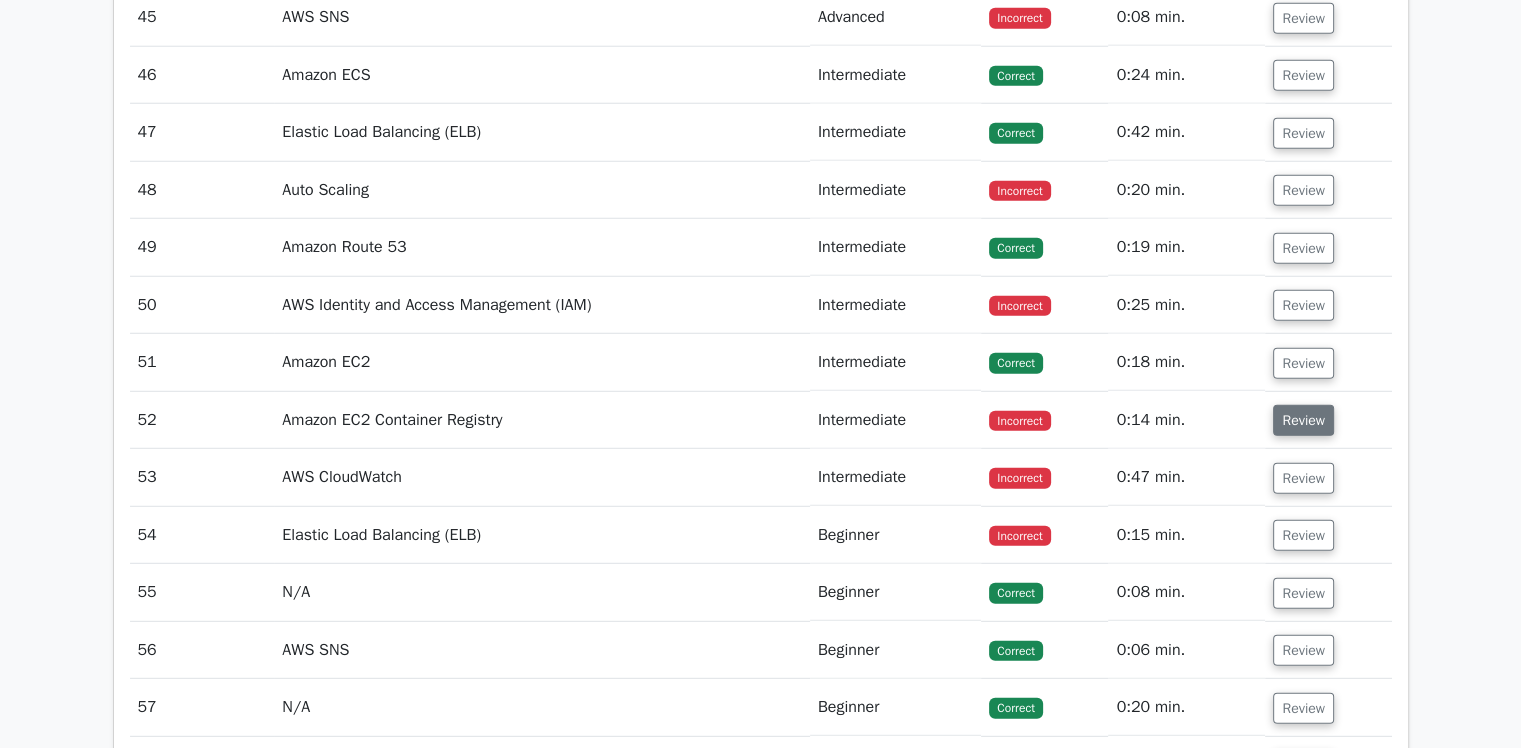 click on "Review" at bounding box center (1303, 420) 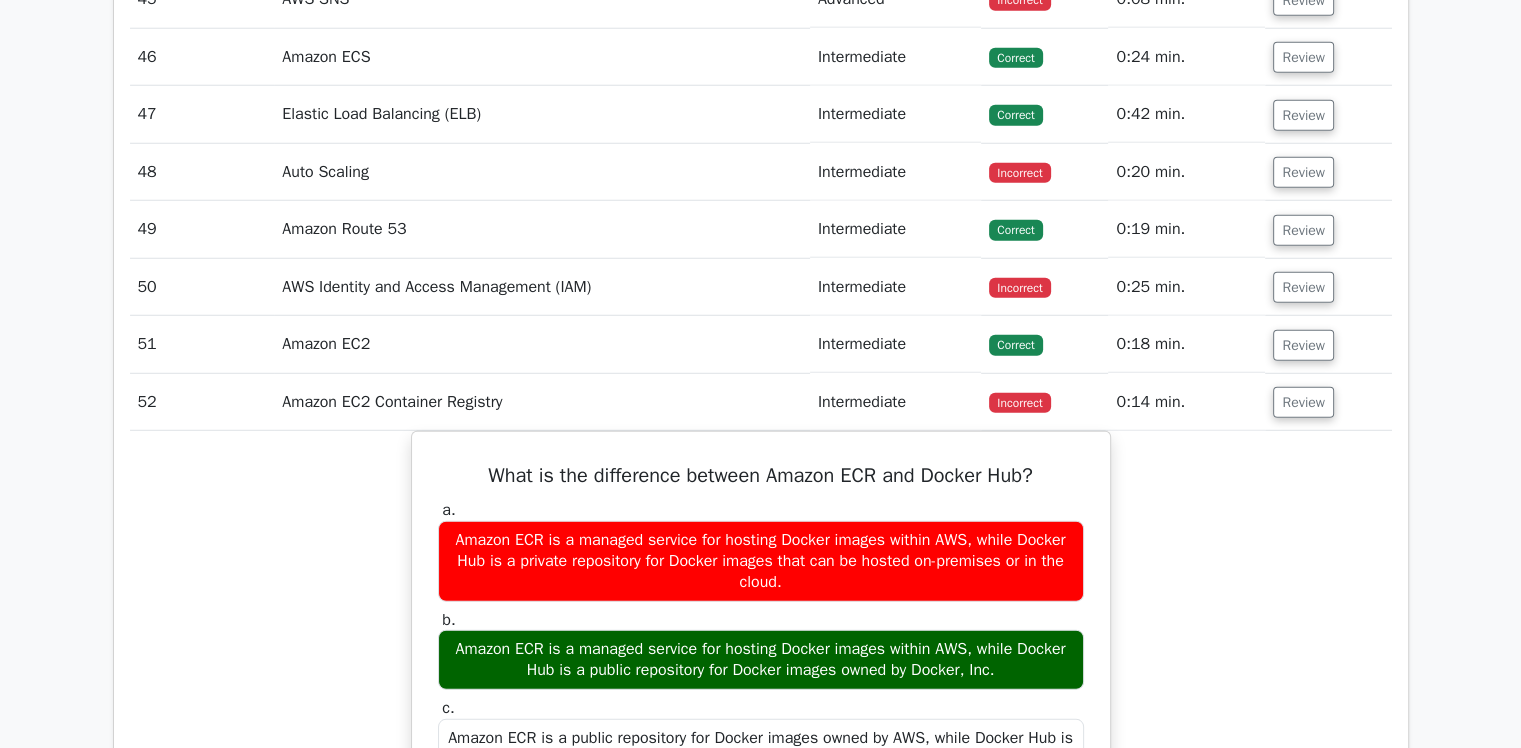 scroll, scrollTop: 5504, scrollLeft: 0, axis: vertical 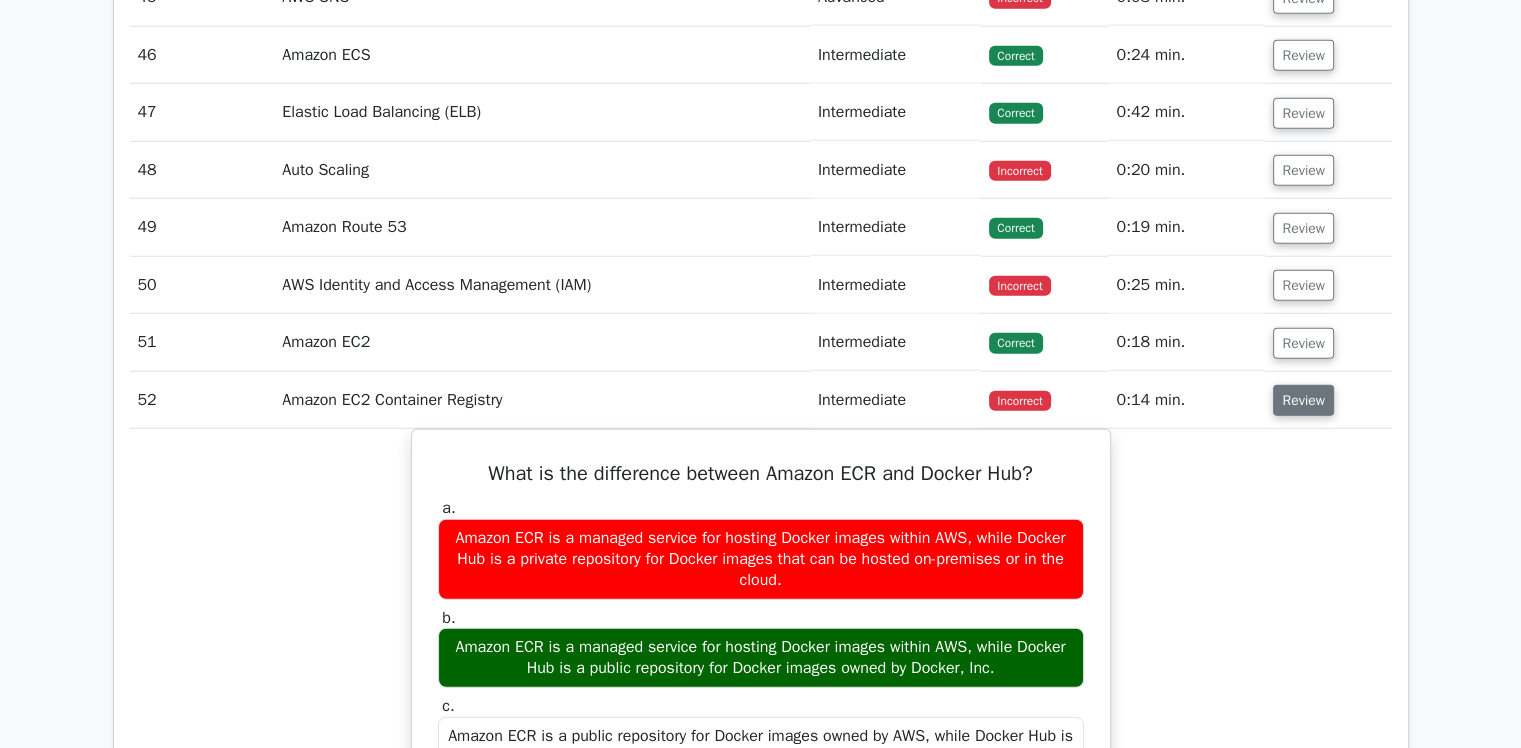 click on "Review" at bounding box center (1303, 400) 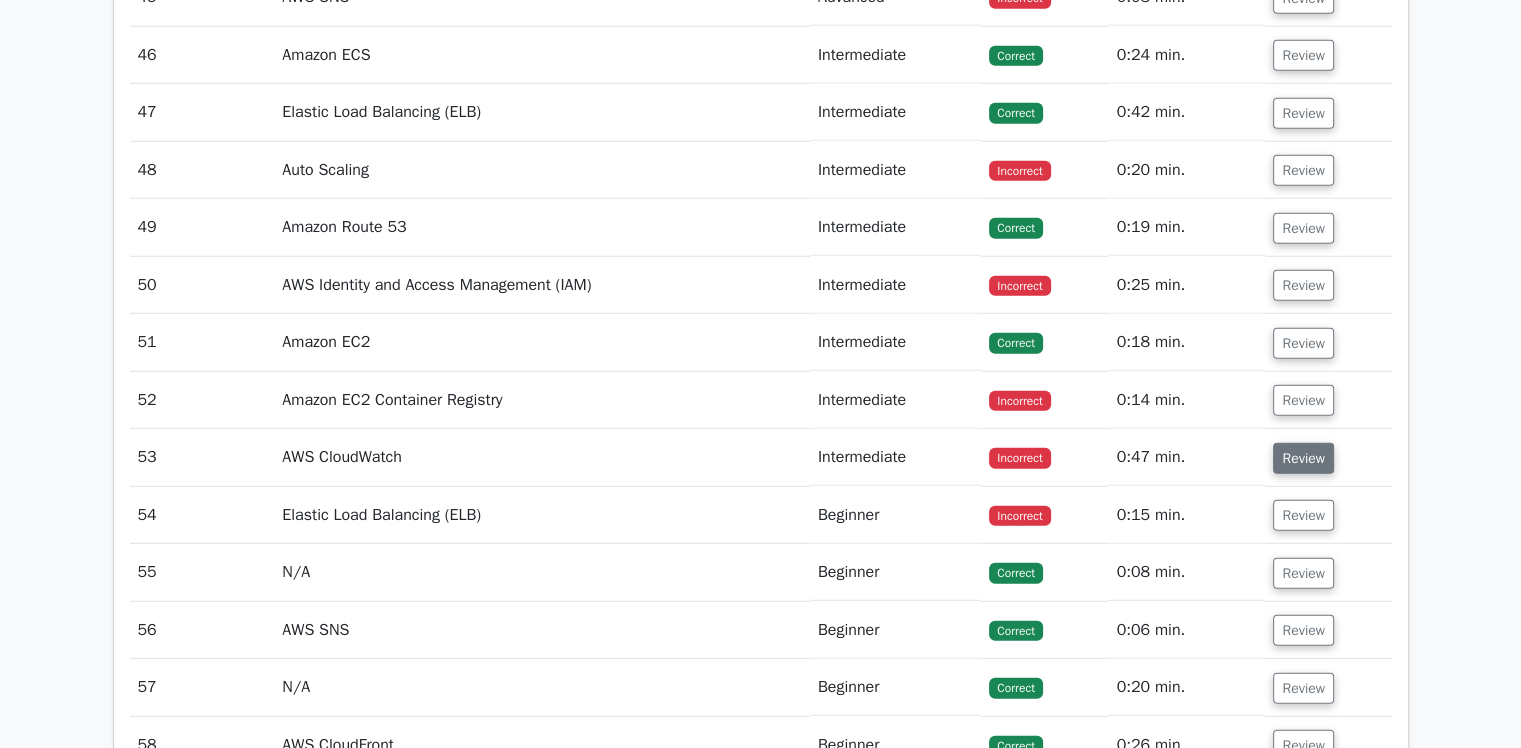click on "Review" at bounding box center [1303, 458] 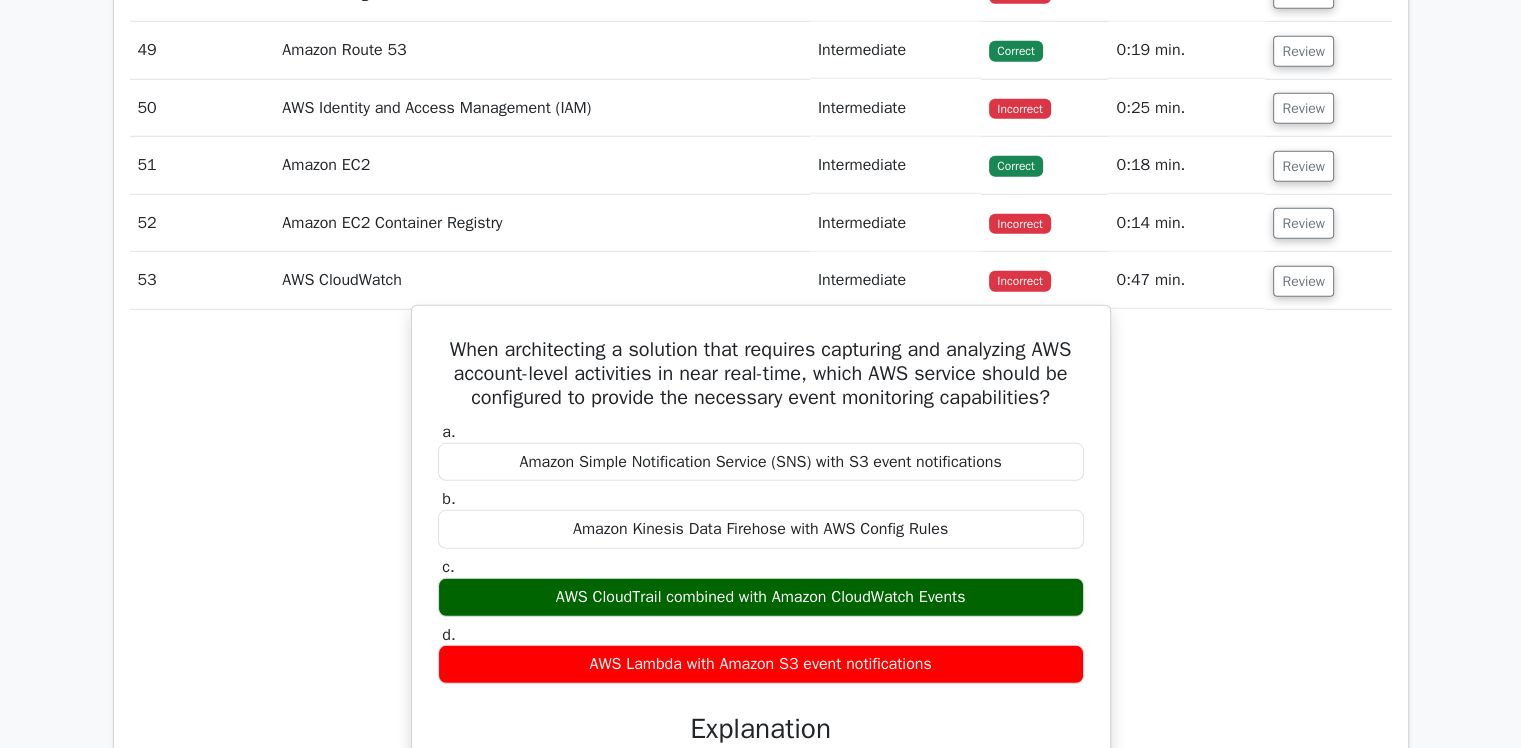 scroll, scrollTop: 5685, scrollLeft: 0, axis: vertical 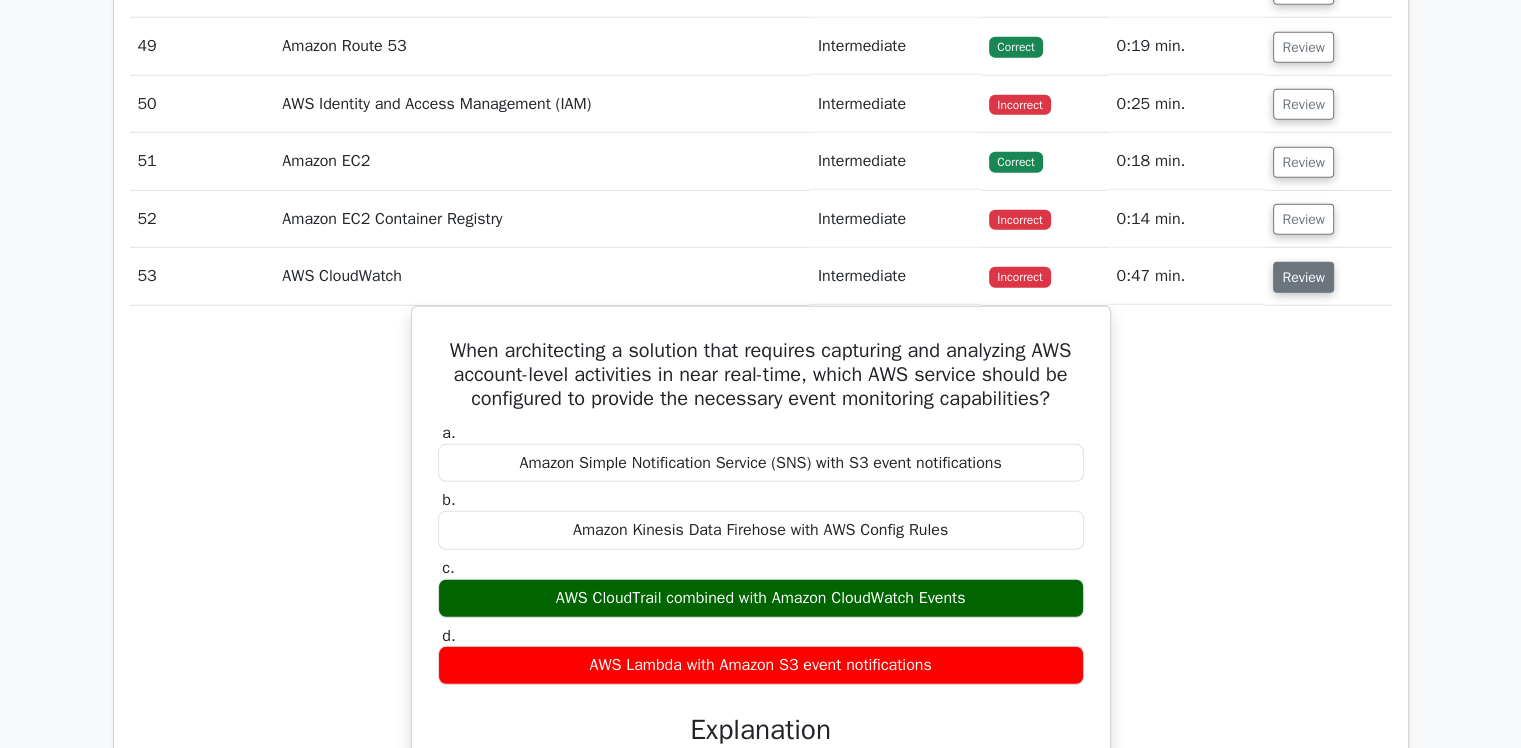 click on "Review" at bounding box center (1303, 277) 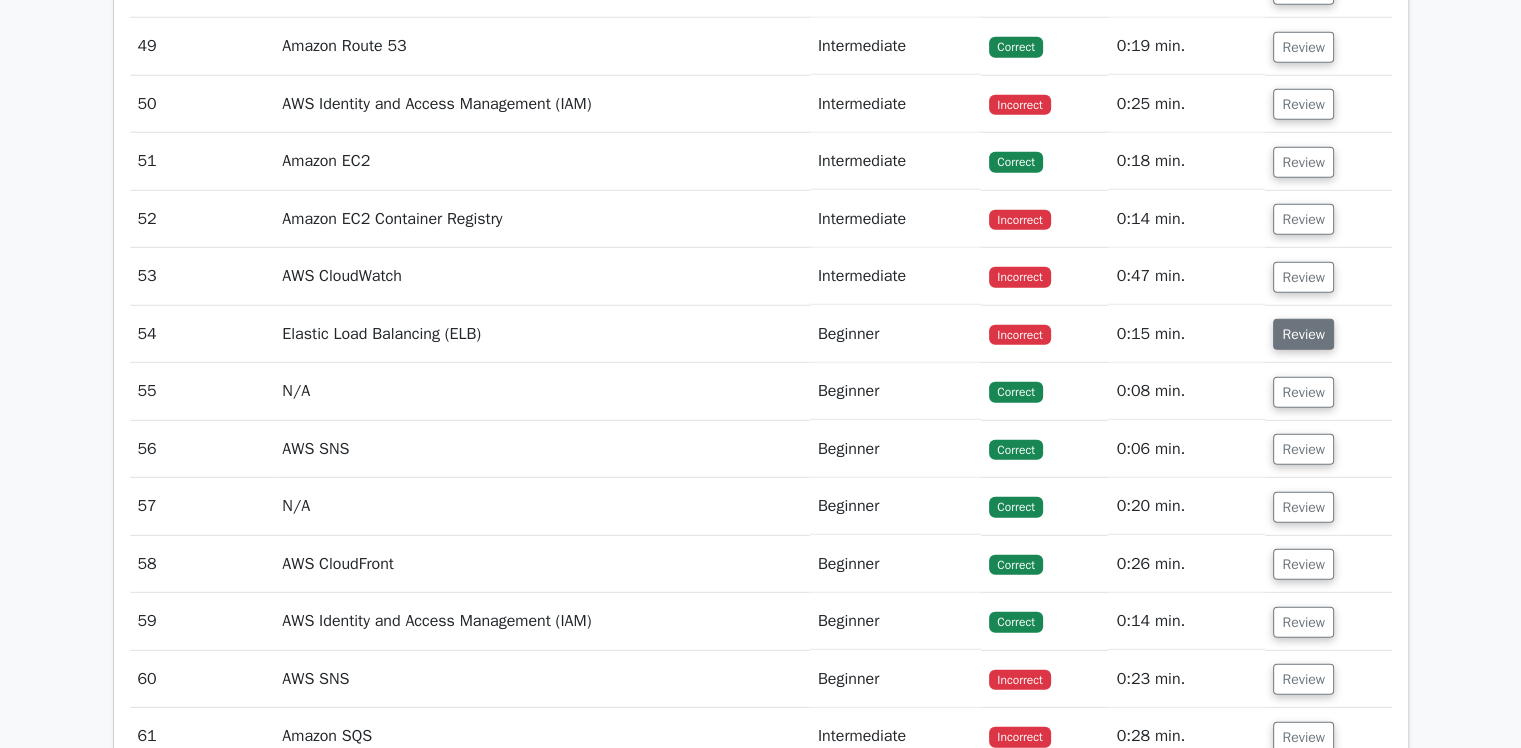 click on "Review" at bounding box center [1303, 334] 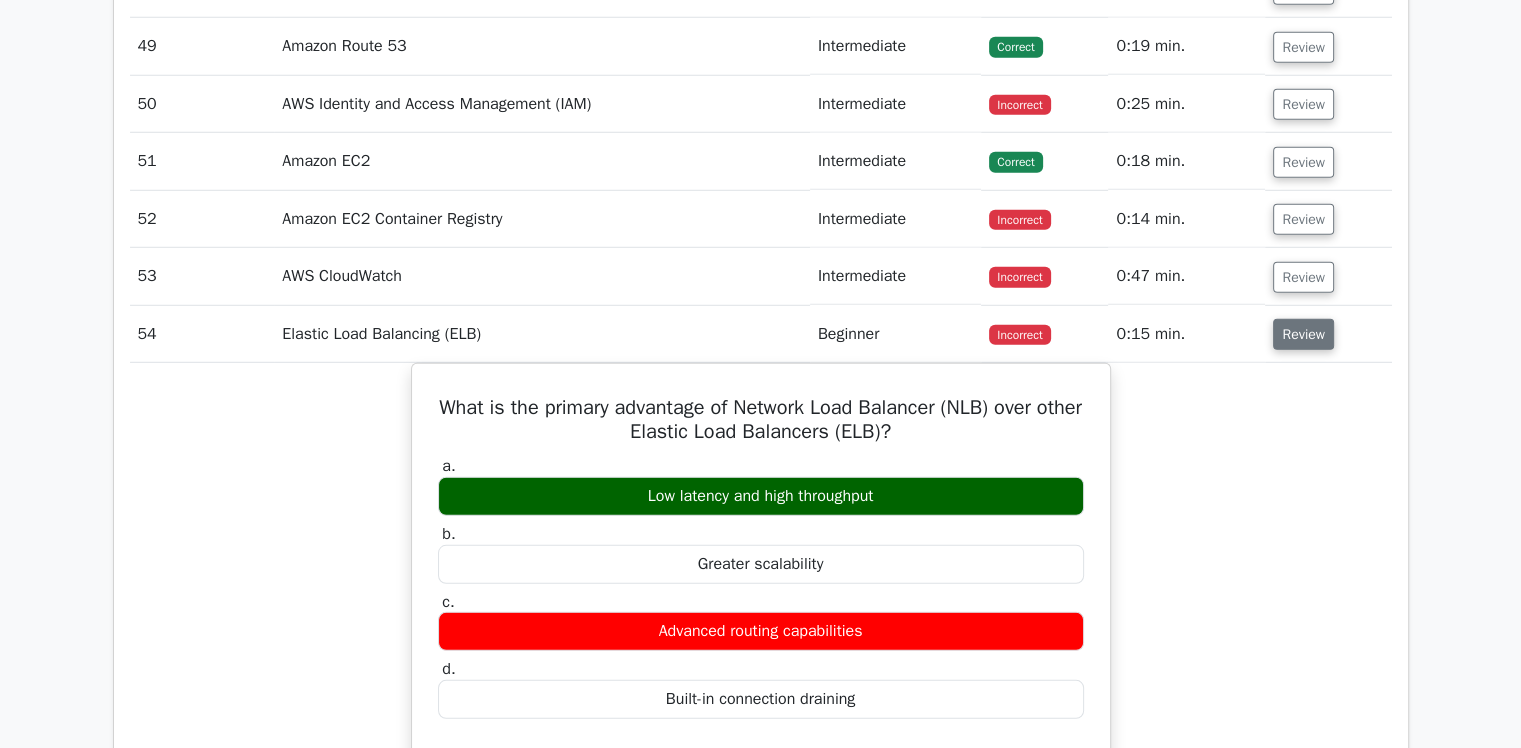 click on "Review" at bounding box center [1303, 334] 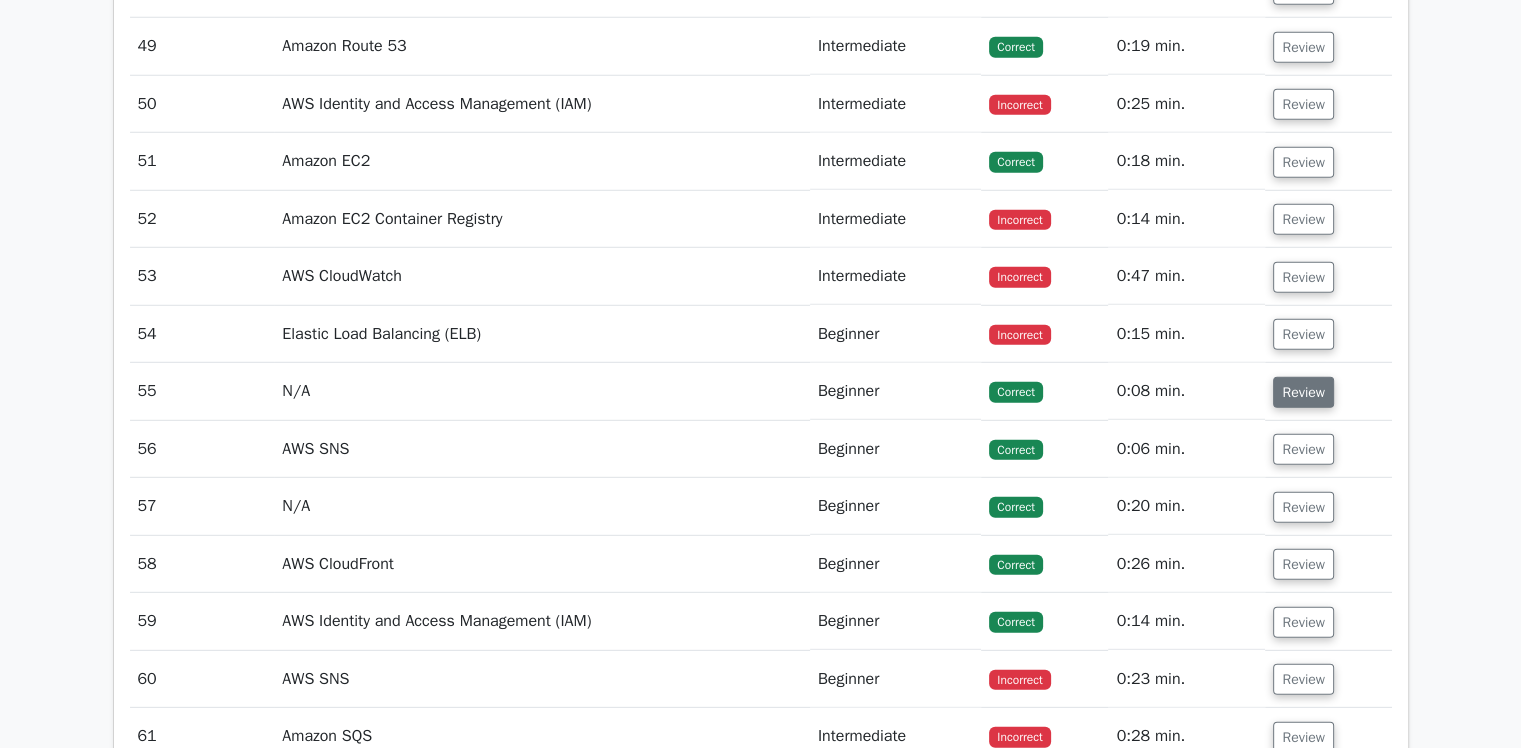 click on "Review" at bounding box center [1303, 392] 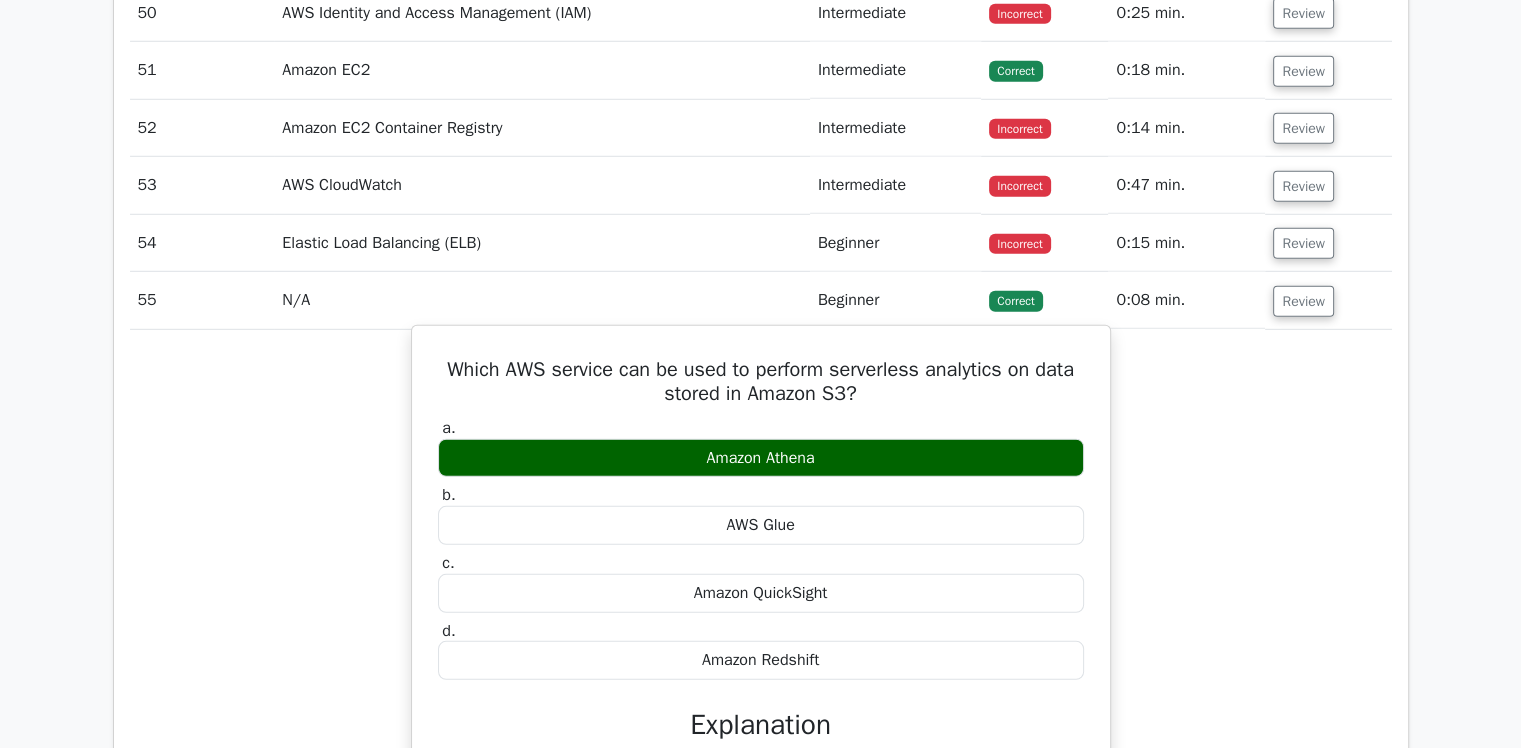 scroll, scrollTop: 5781, scrollLeft: 0, axis: vertical 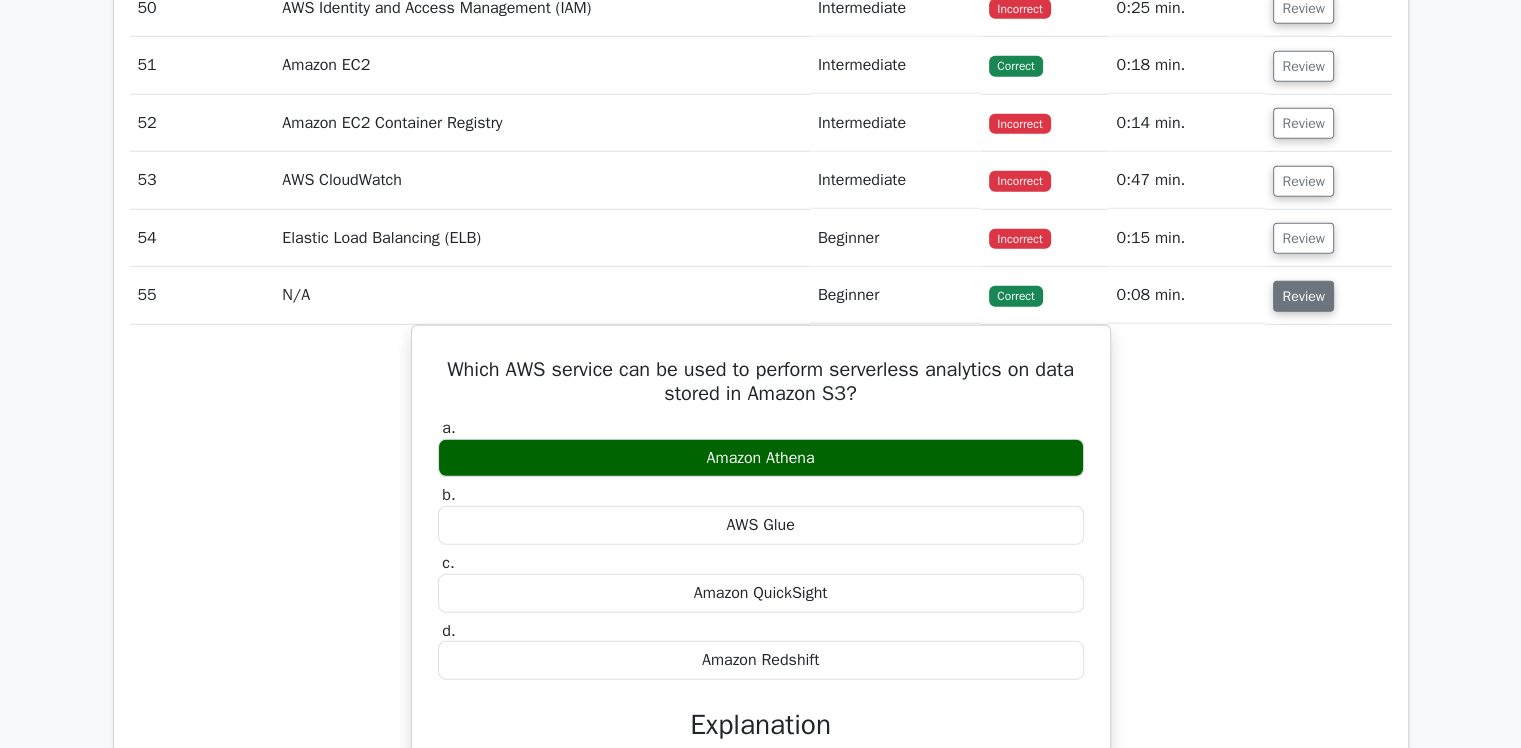 click on "Review" at bounding box center (1303, 296) 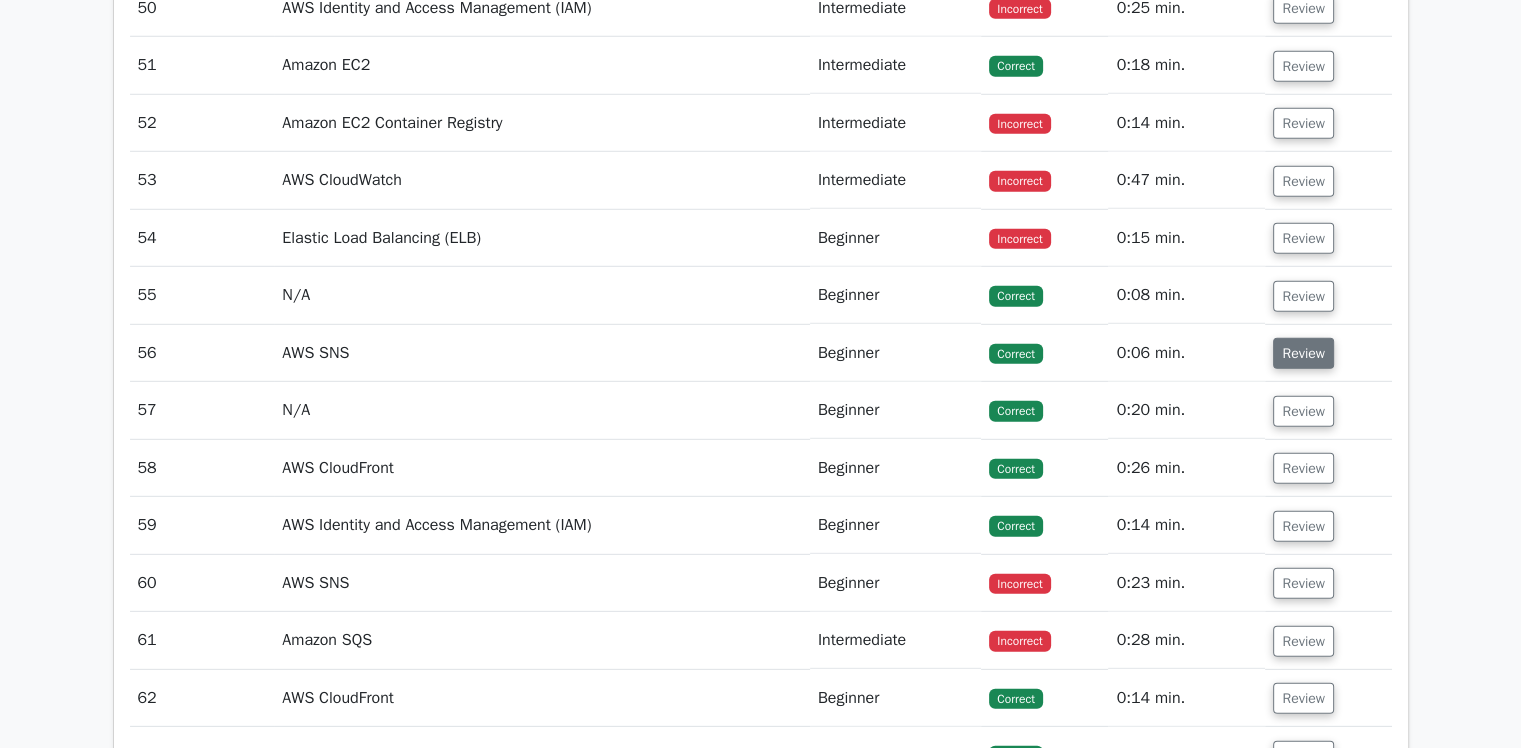 click on "Review" at bounding box center [1303, 353] 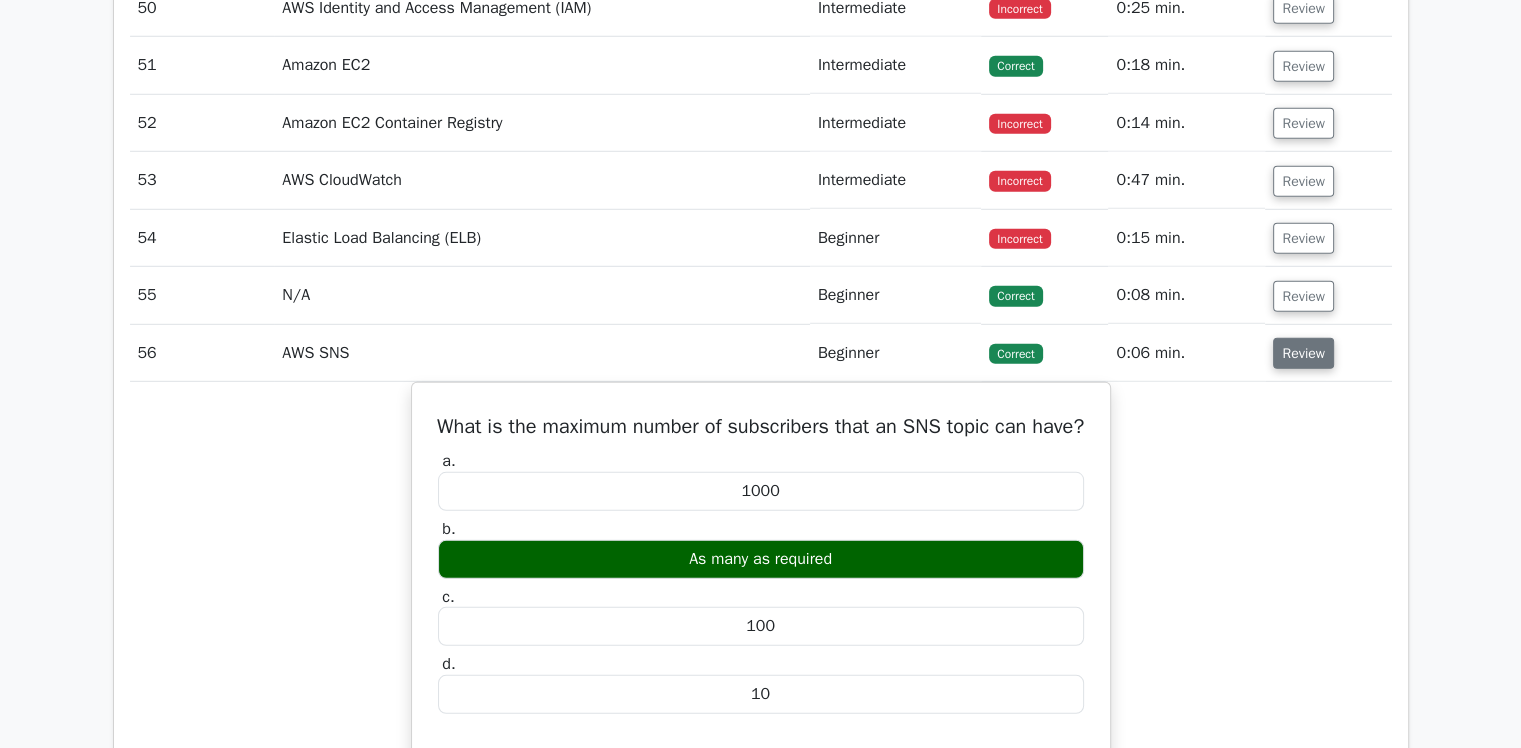 click on "Review" at bounding box center [1303, 353] 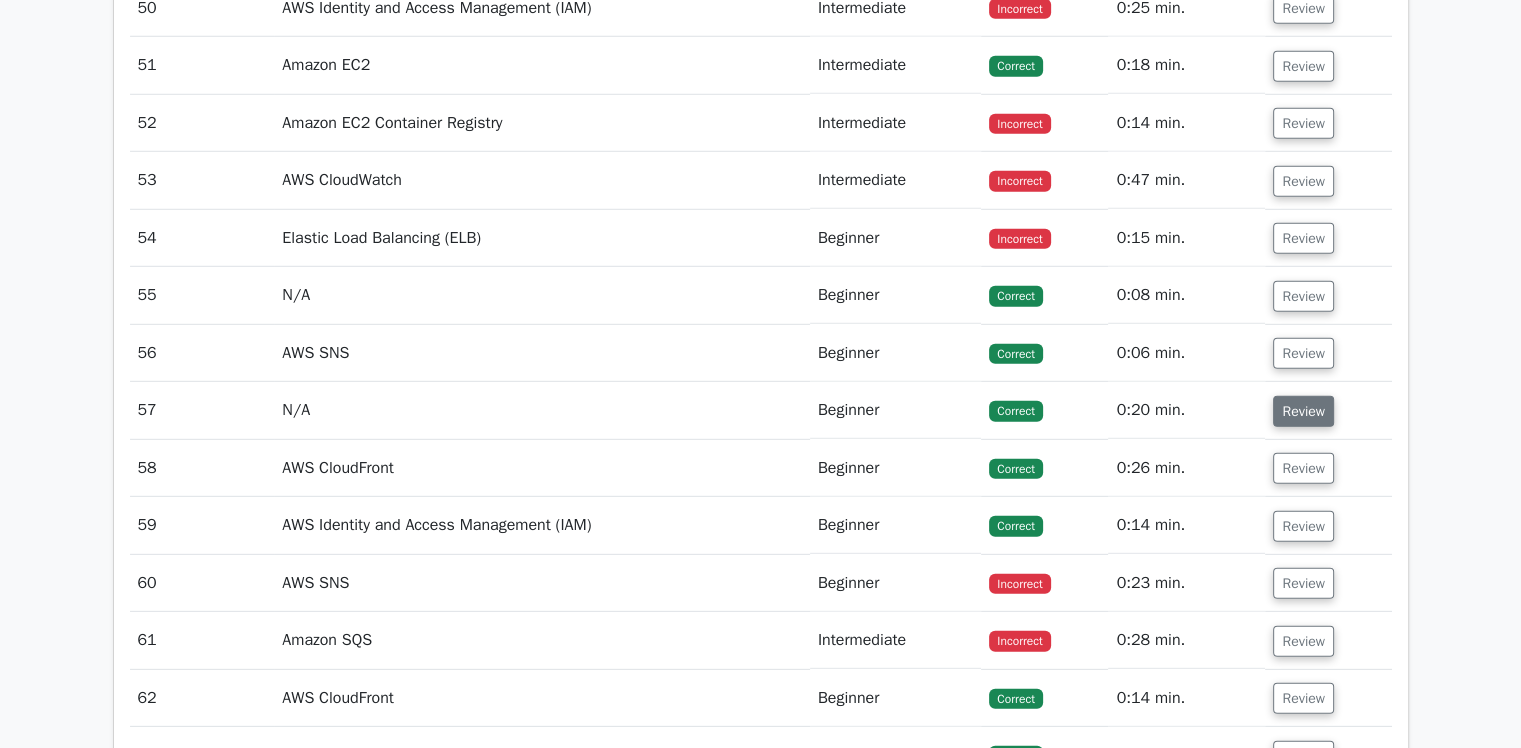 click on "Review" at bounding box center (1303, 411) 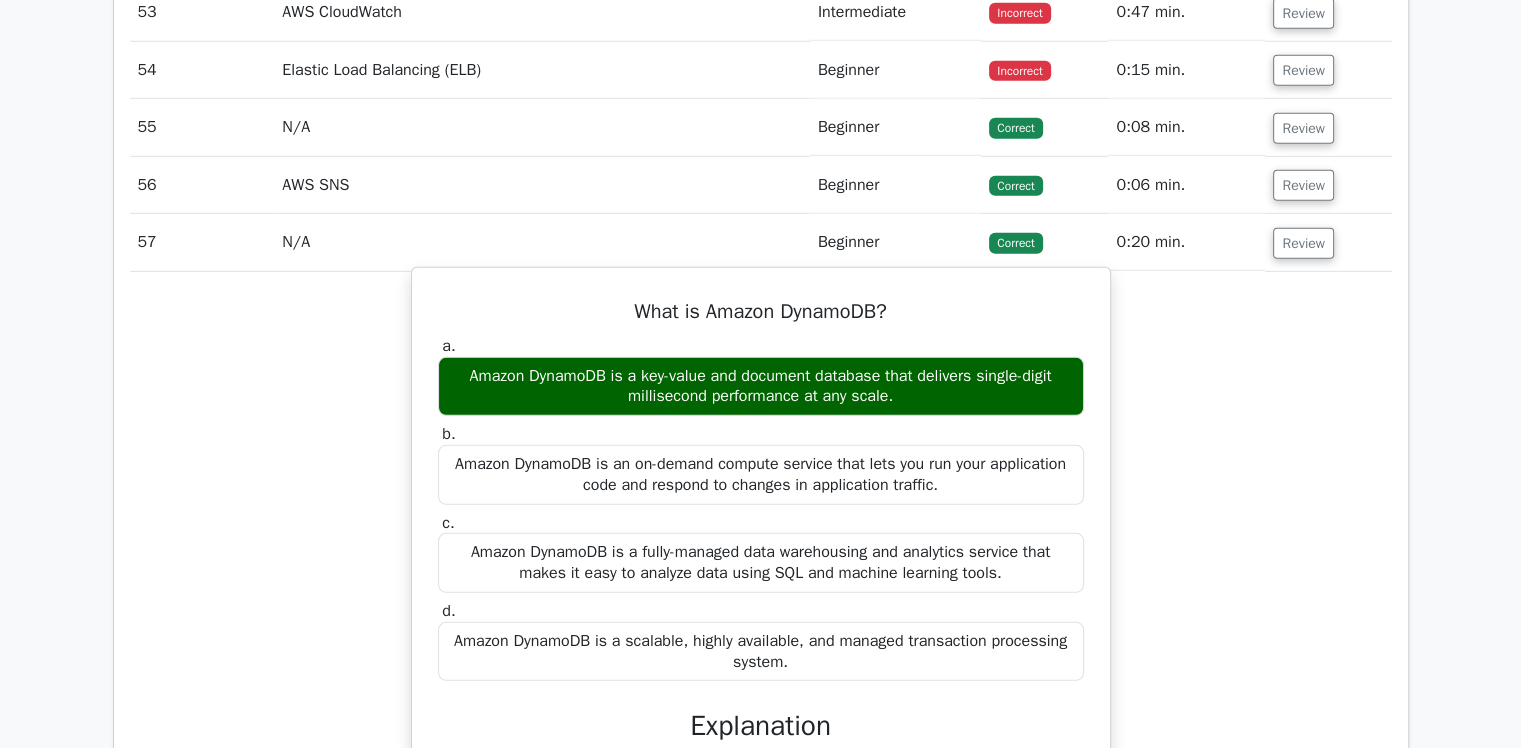 scroll, scrollTop: 5954, scrollLeft: 0, axis: vertical 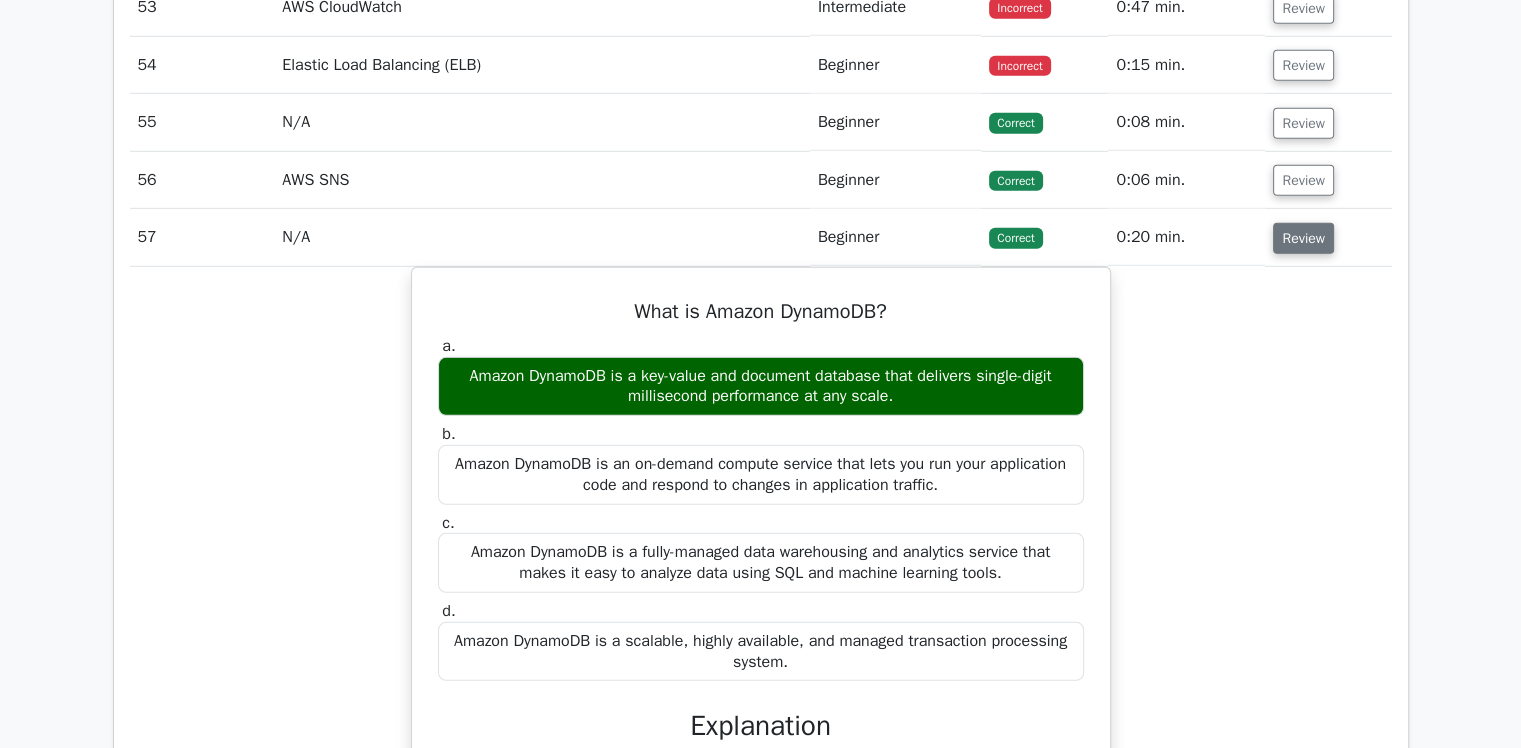 click on "Review" at bounding box center [1303, 238] 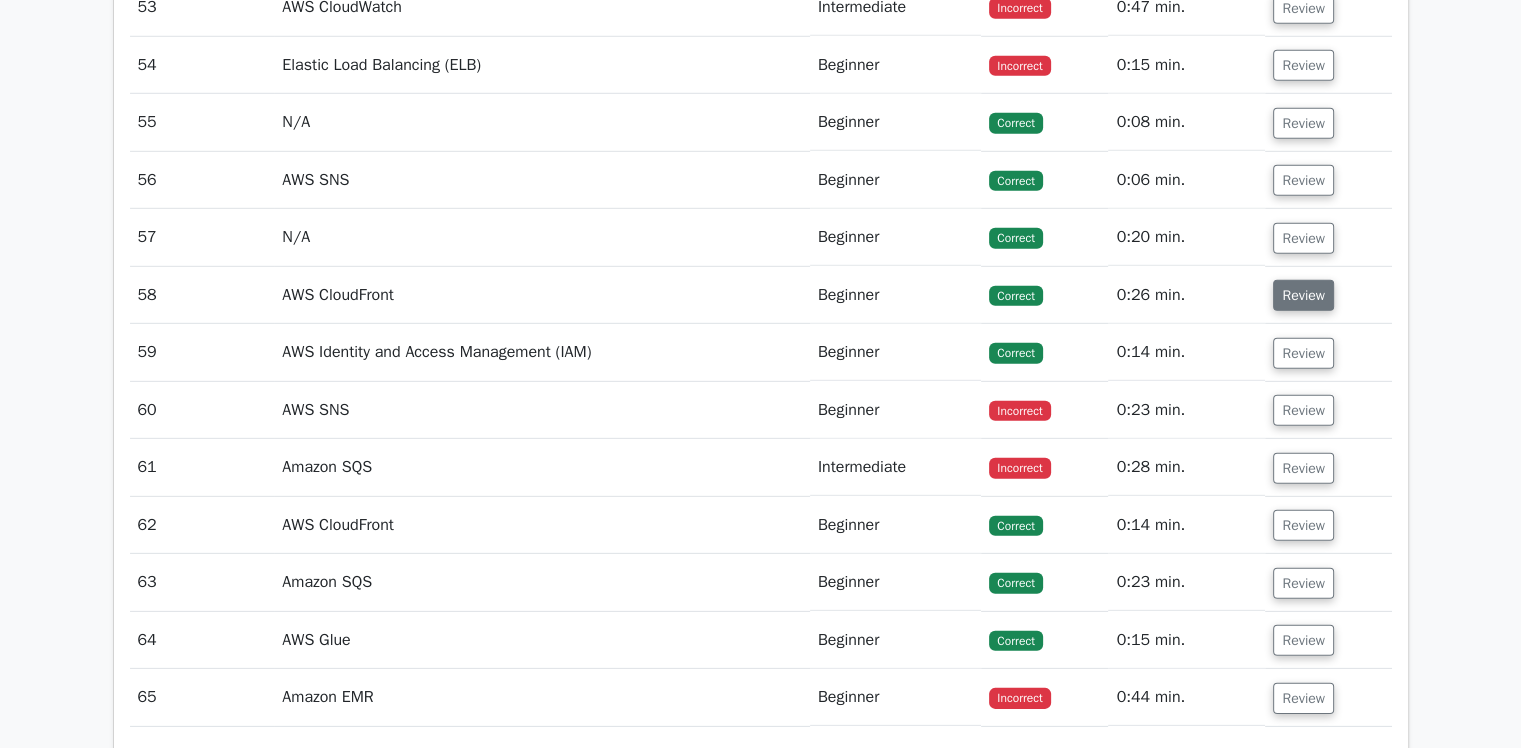 click on "Review" at bounding box center (1303, 295) 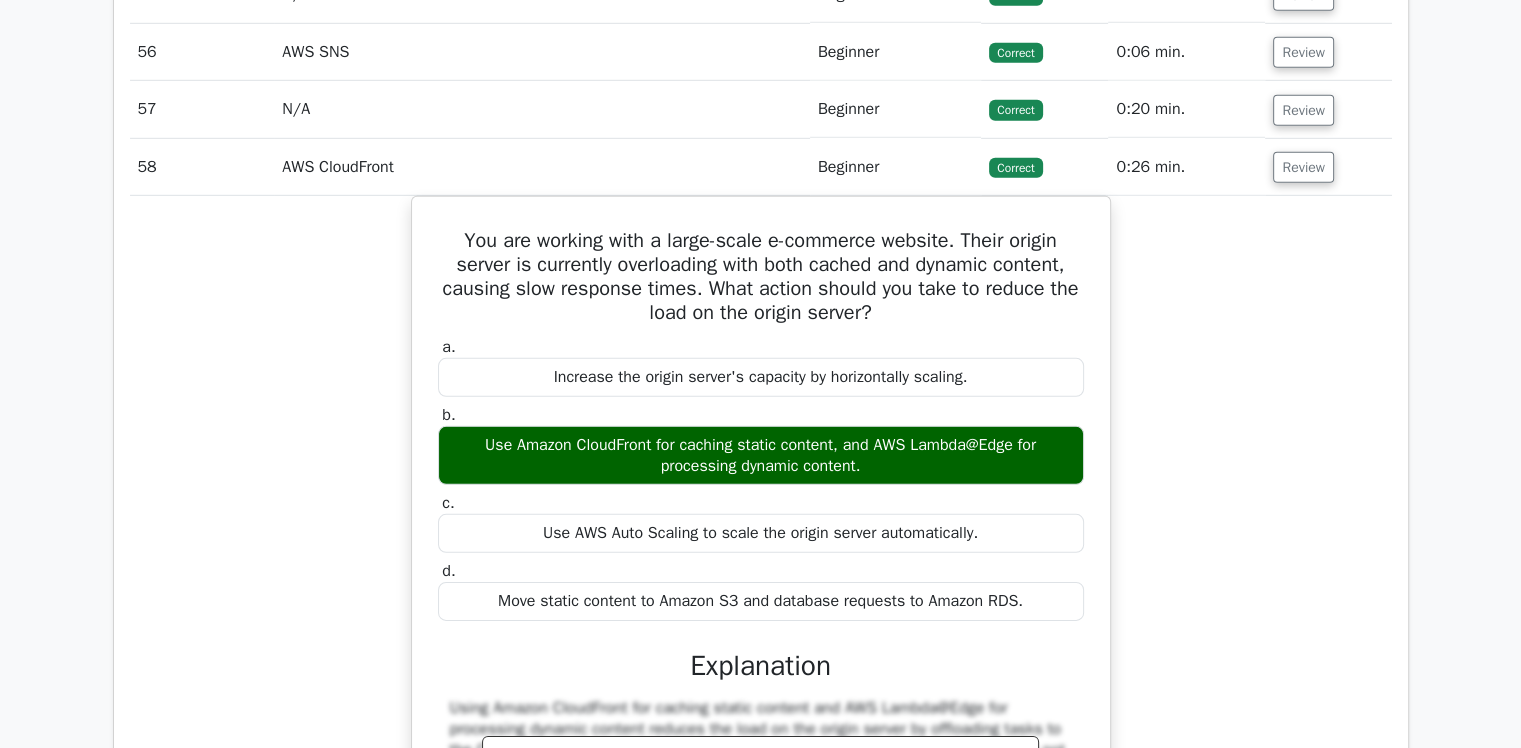 scroll, scrollTop: 6081, scrollLeft: 0, axis: vertical 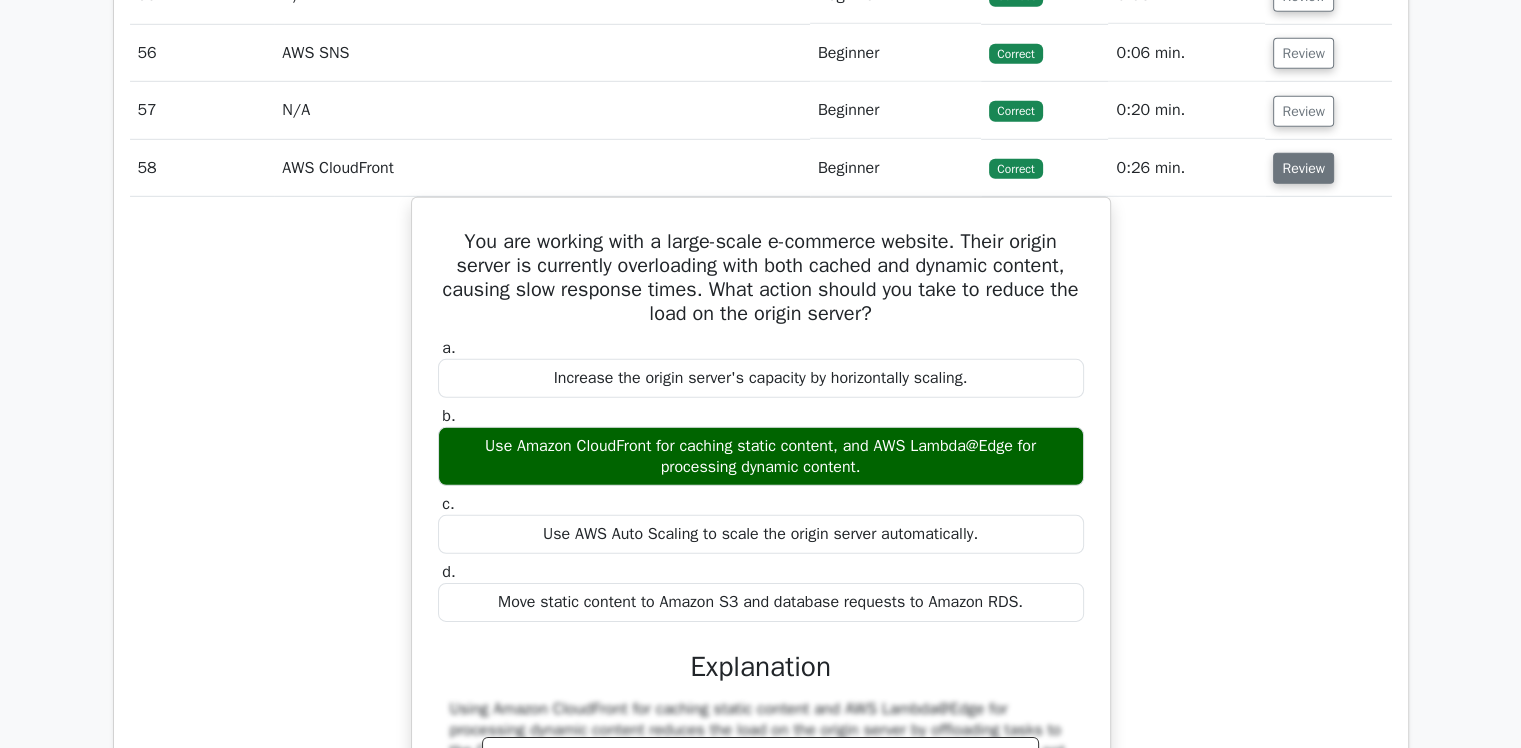 click on "Review" at bounding box center (1303, 168) 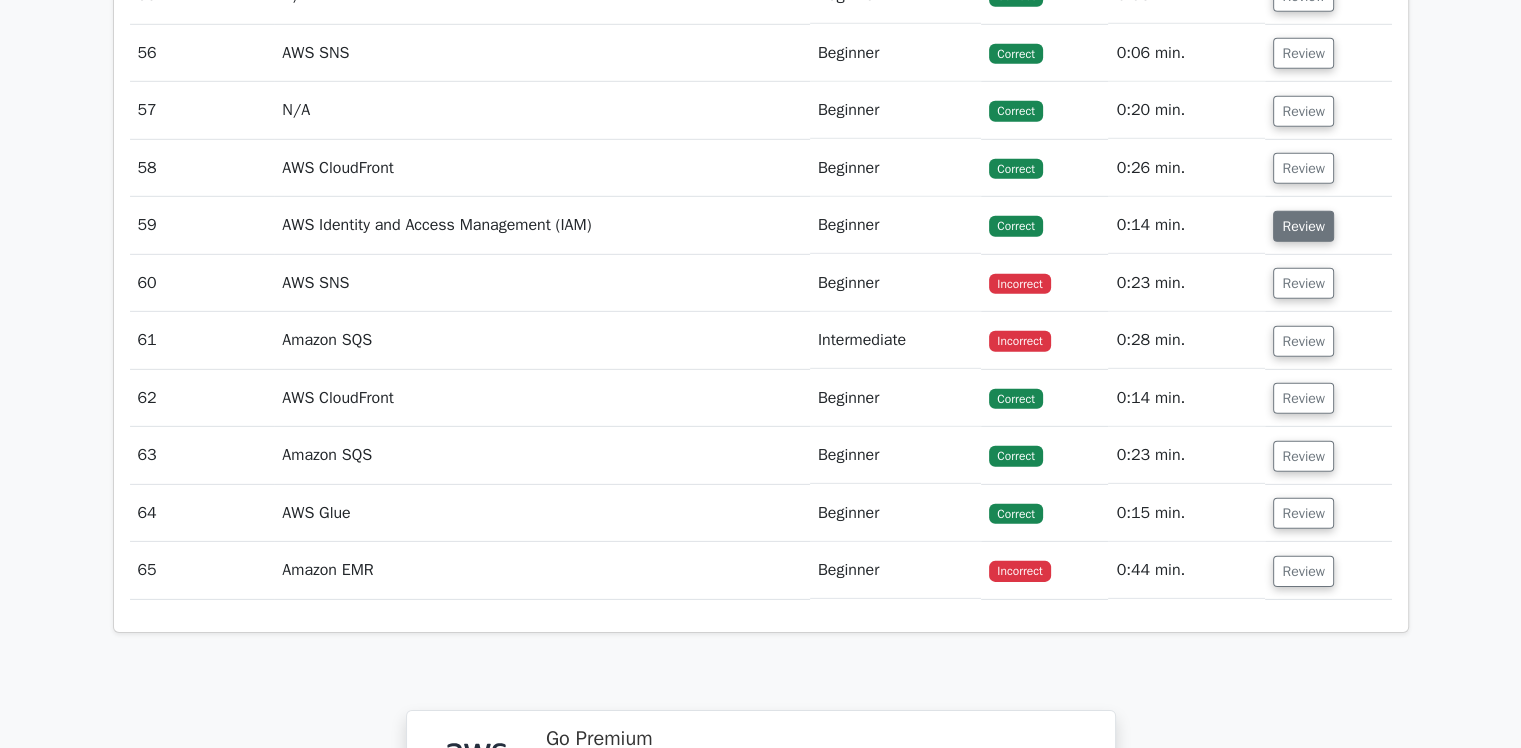 click on "Review" at bounding box center (1303, 226) 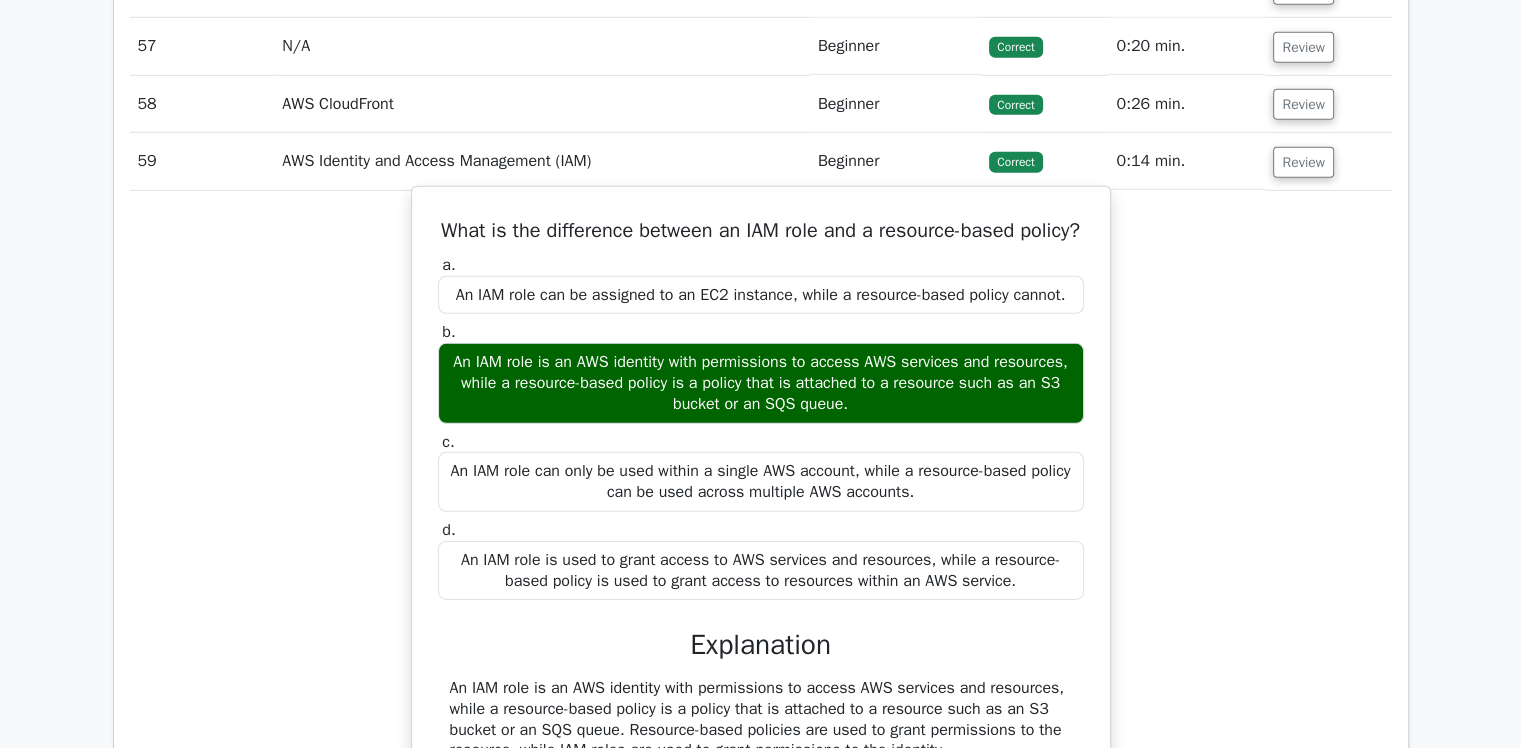 scroll, scrollTop: 6146, scrollLeft: 0, axis: vertical 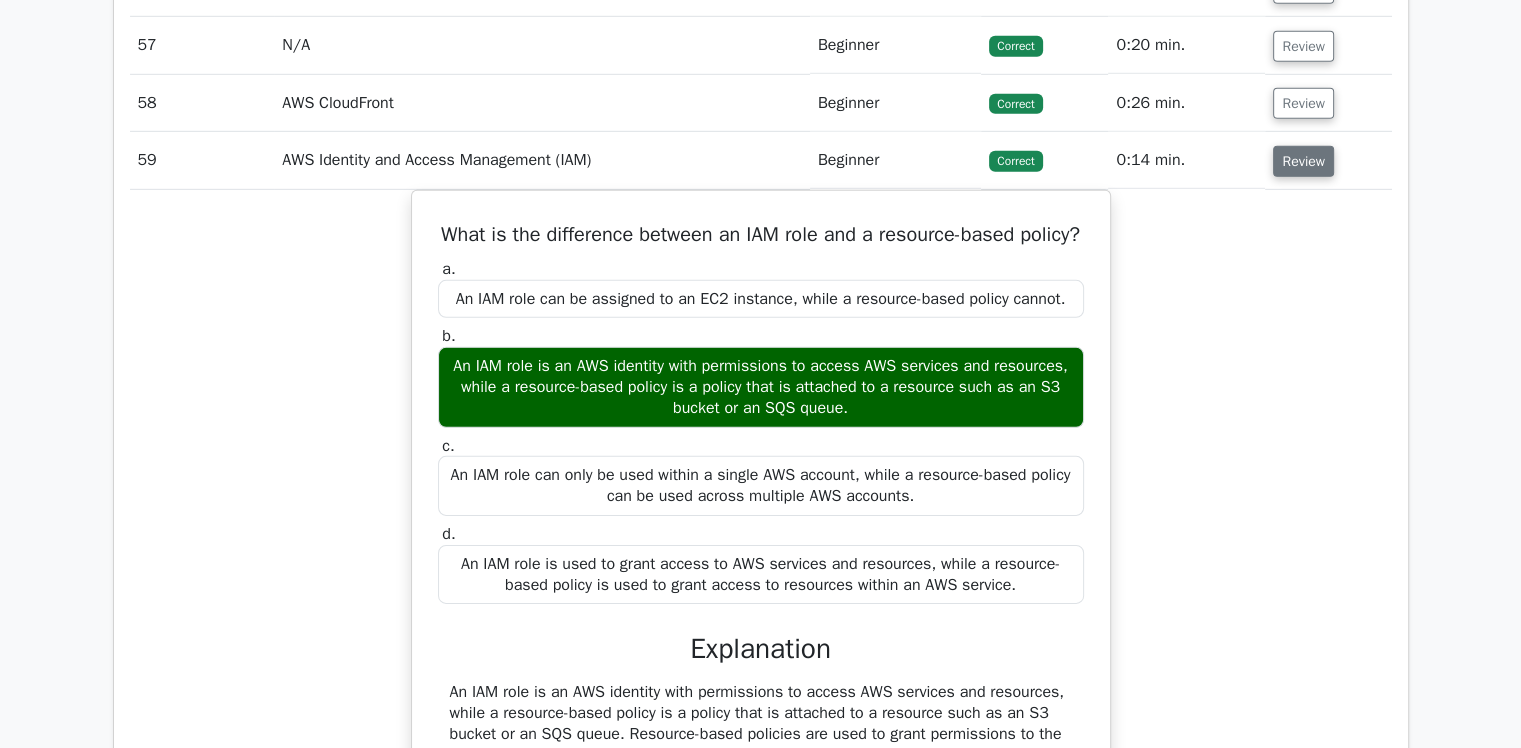 click on "Review" at bounding box center (1303, 161) 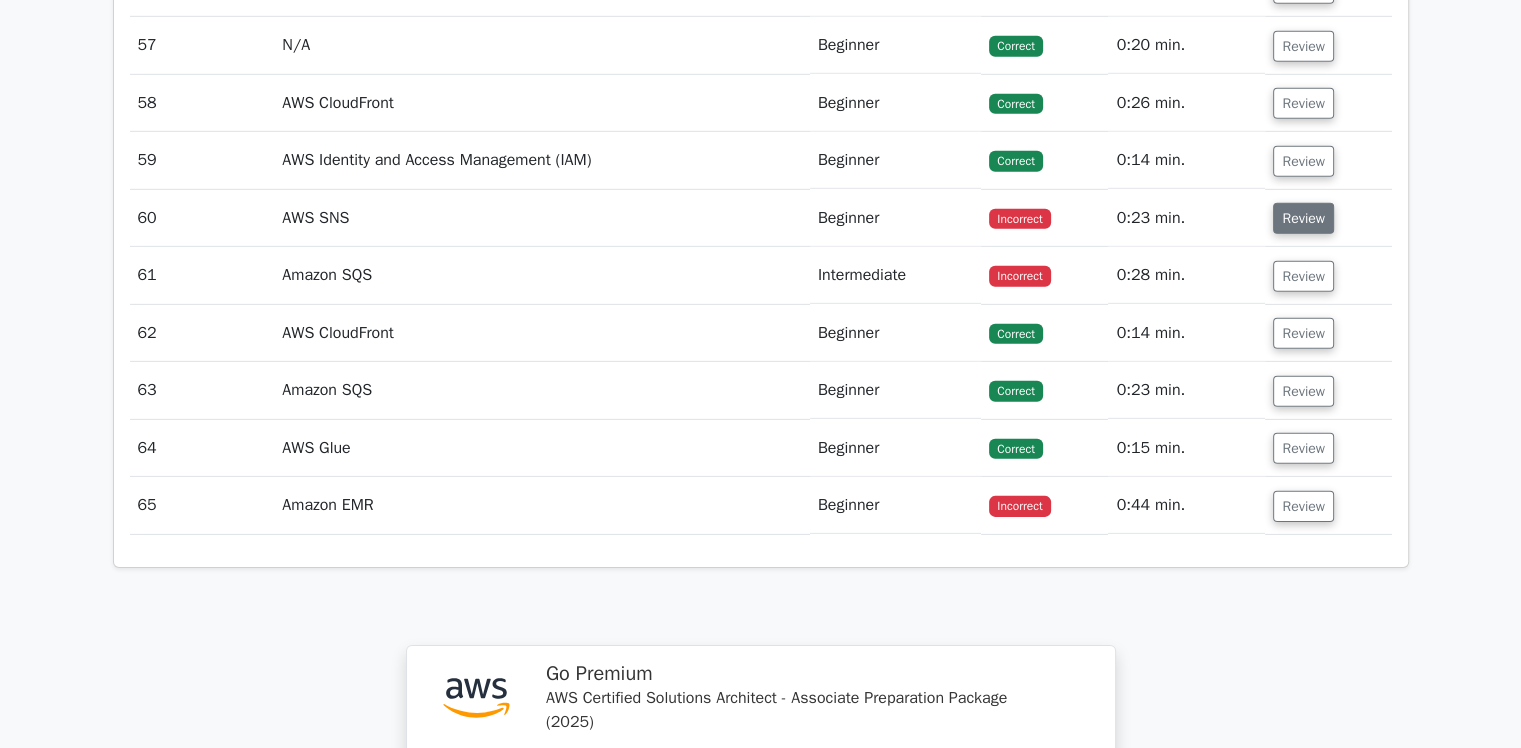 click on "Review" at bounding box center (1303, 218) 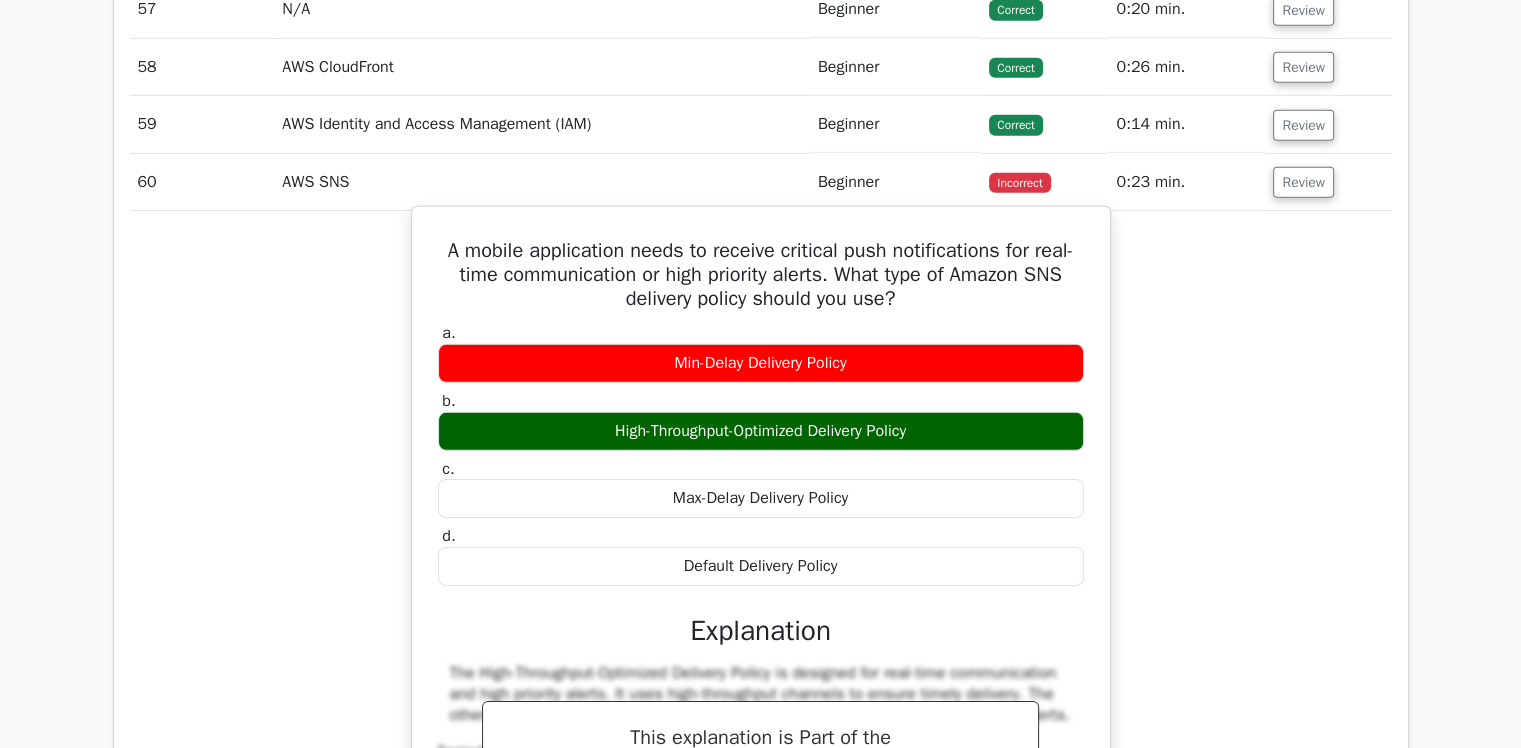 scroll, scrollTop: 6183, scrollLeft: 0, axis: vertical 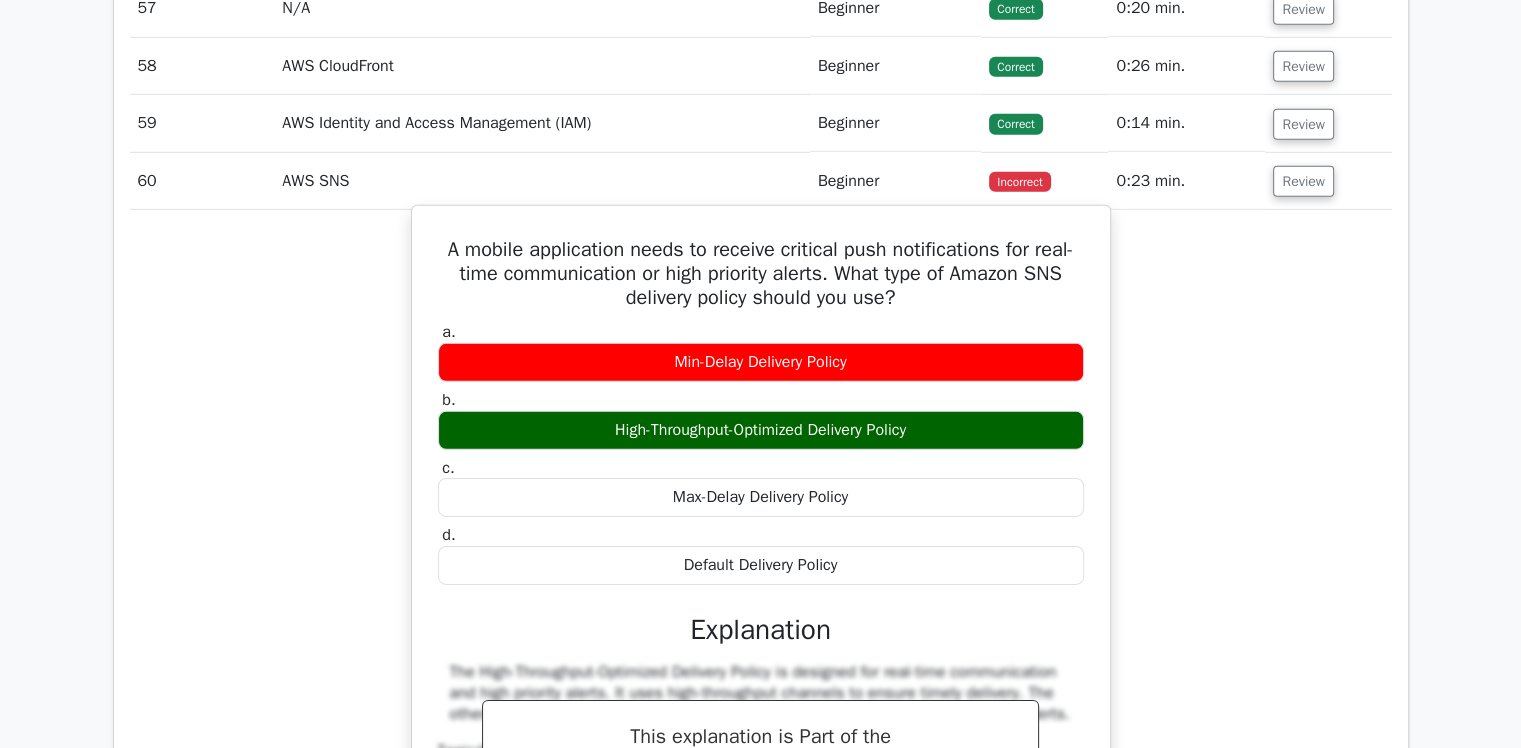 drag, startPoint x: 461, startPoint y: 220, endPoint x: 924, endPoint y: 533, distance: 558.8721 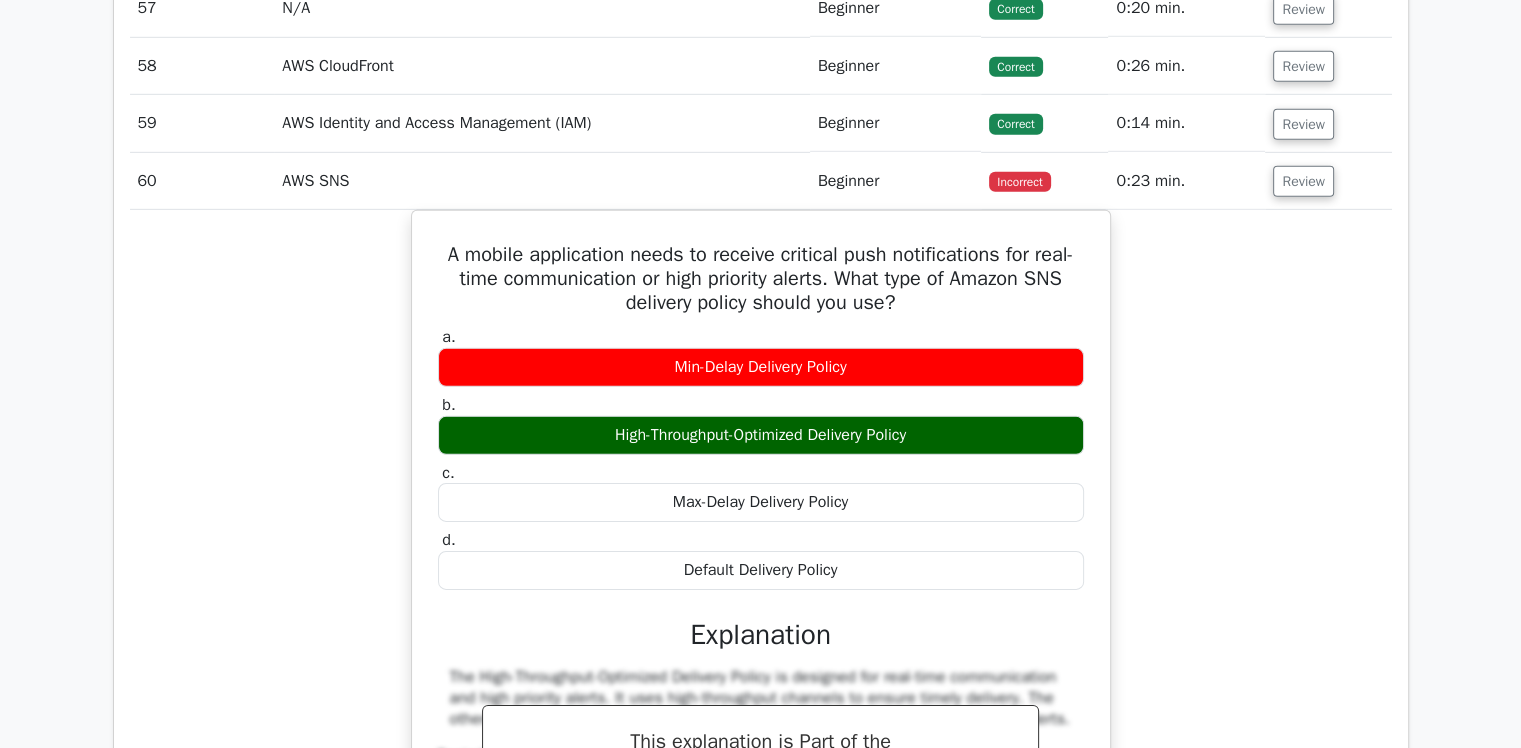 click on "A mobile application needs to receive critical push notifications for real-time communication or high priority alerts. What type of Amazon SNS delivery policy should you use?
a.
Min-Delay Delivery Policy
b." at bounding box center [761, 603] 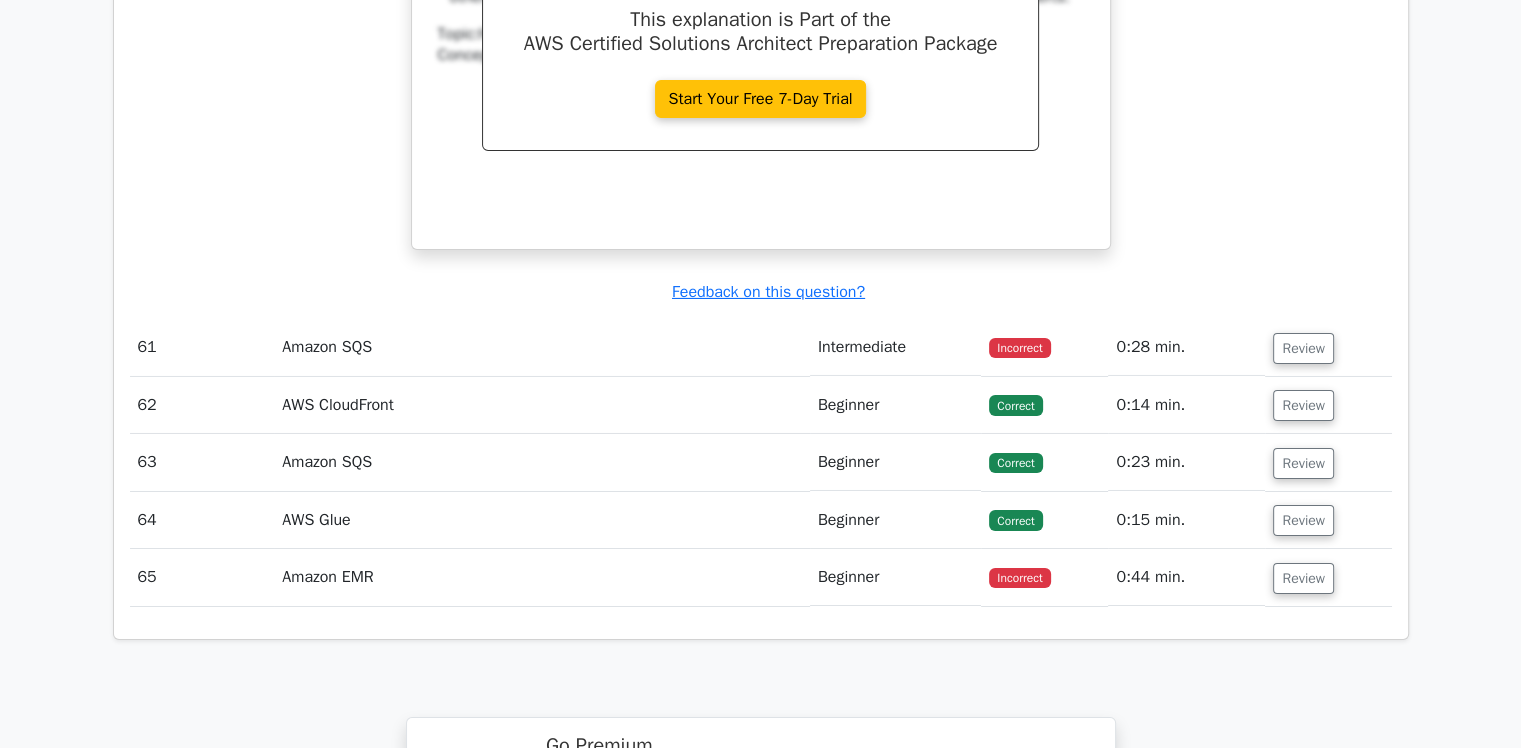 scroll, scrollTop: 6908, scrollLeft: 0, axis: vertical 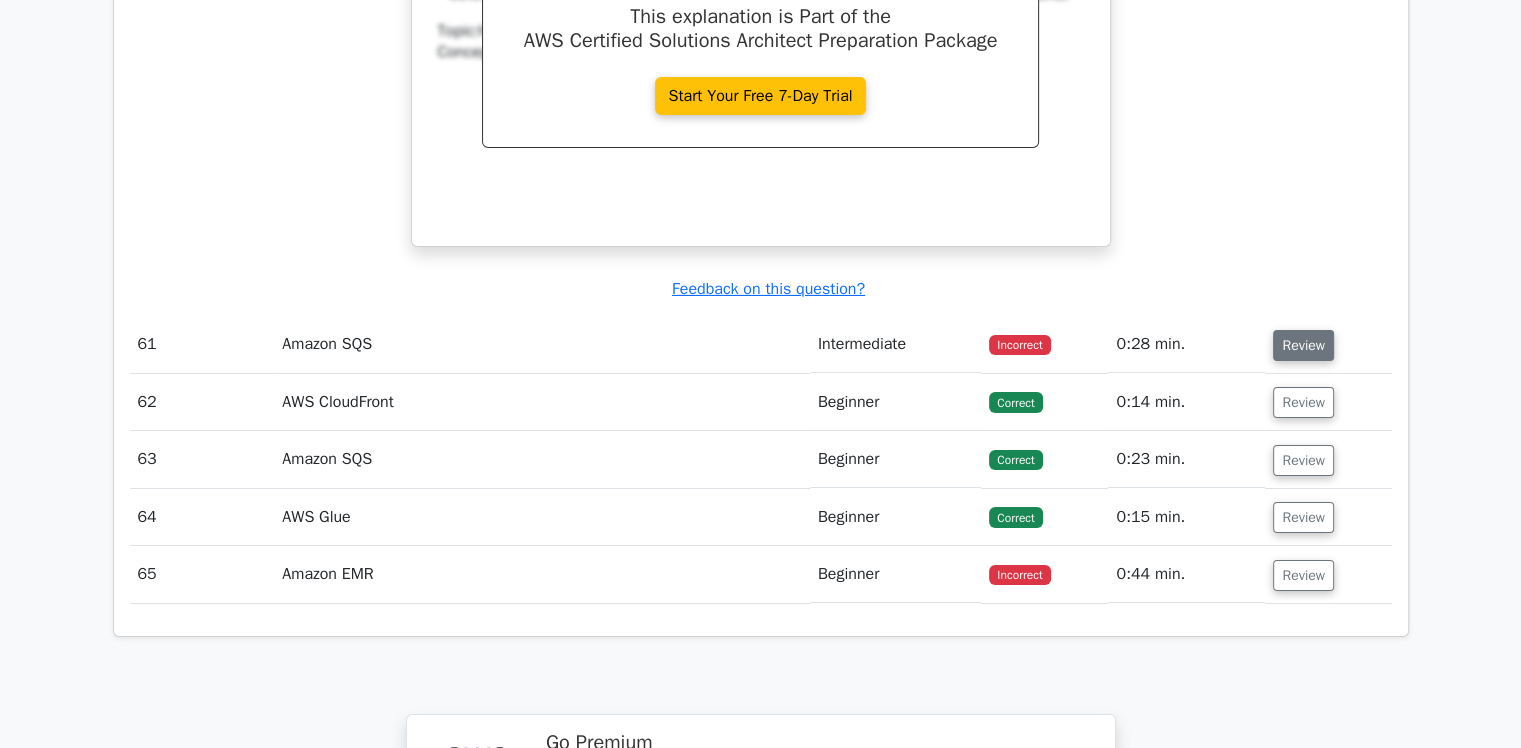 click on "Review" at bounding box center [1303, 345] 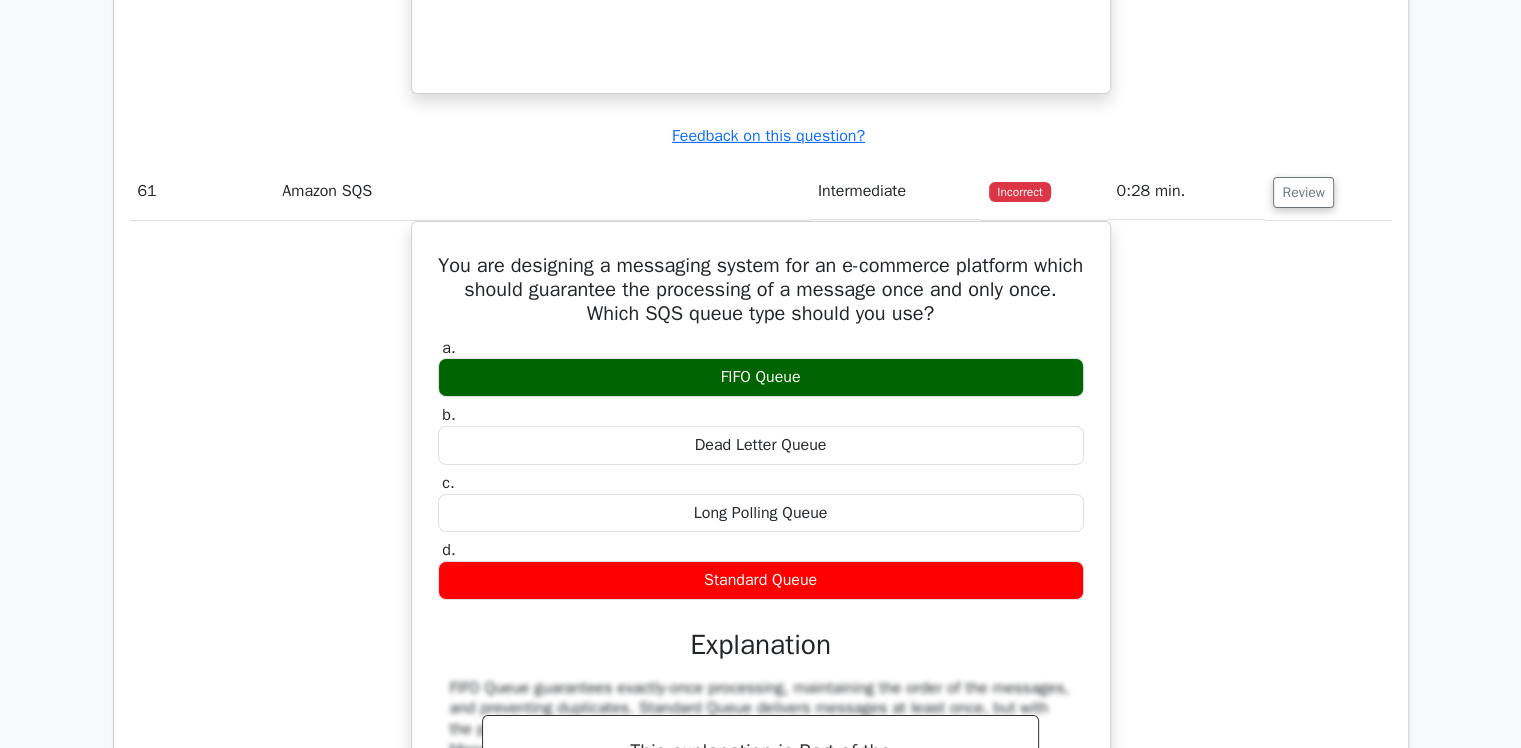 scroll, scrollTop: 7062, scrollLeft: 0, axis: vertical 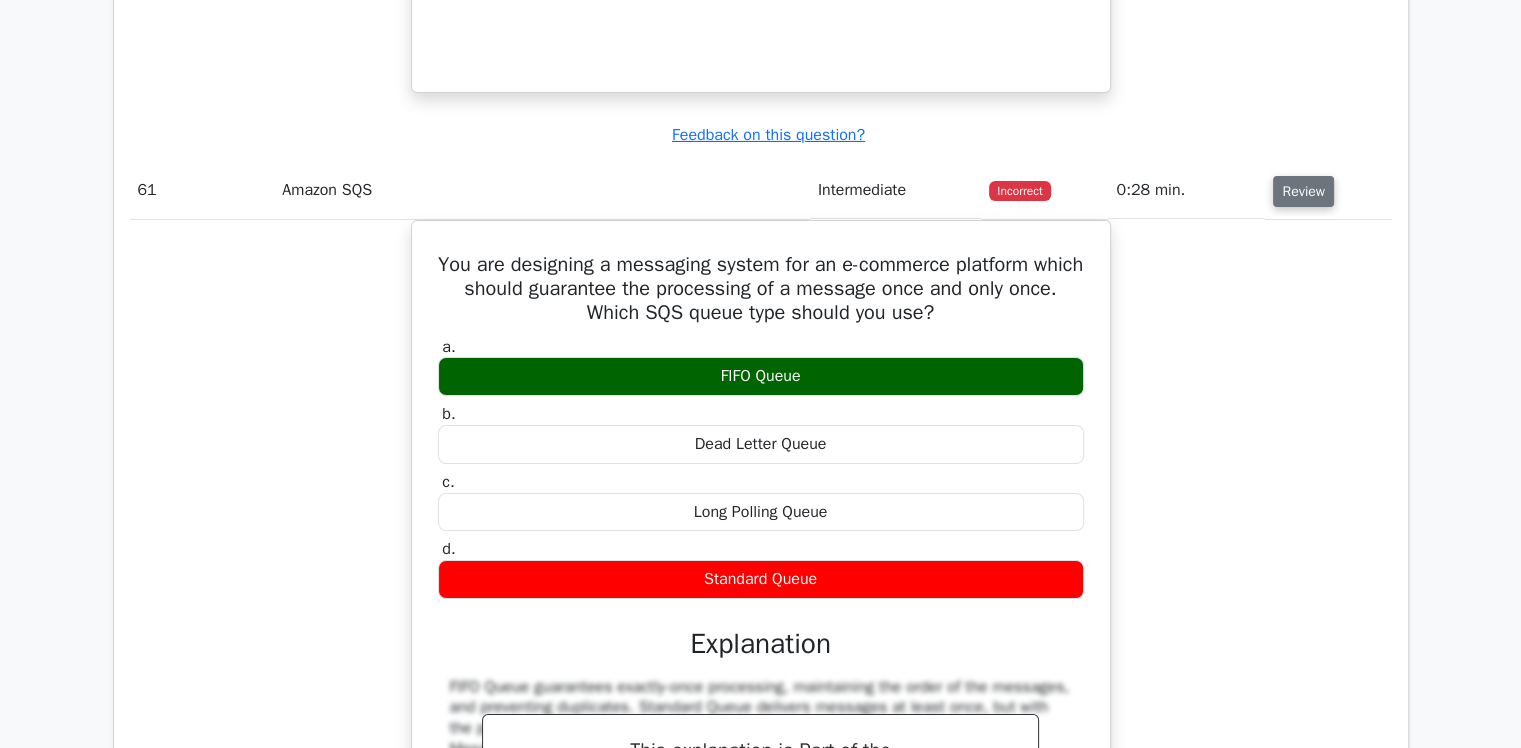 click on "Review" at bounding box center (1303, 191) 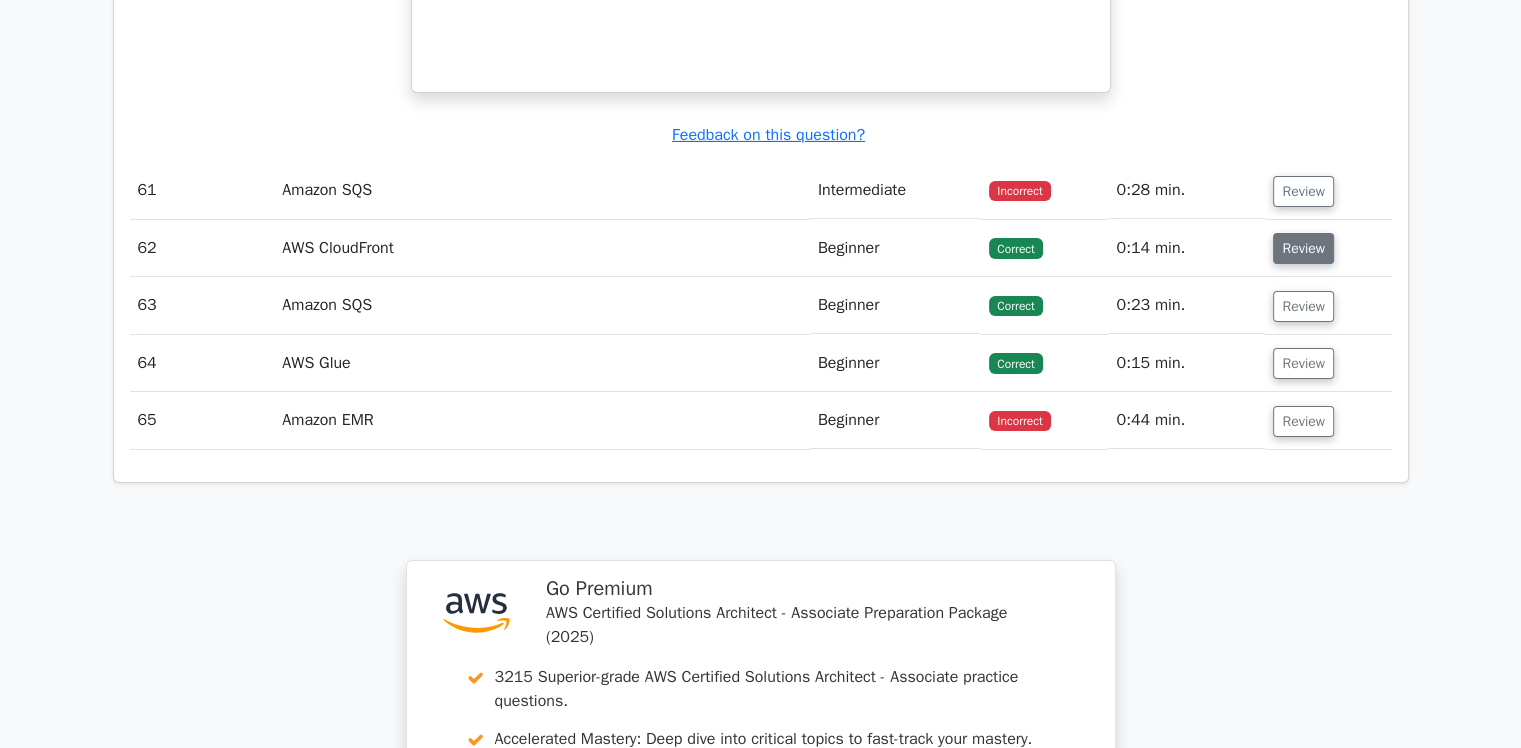 click on "Review" at bounding box center [1303, 248] 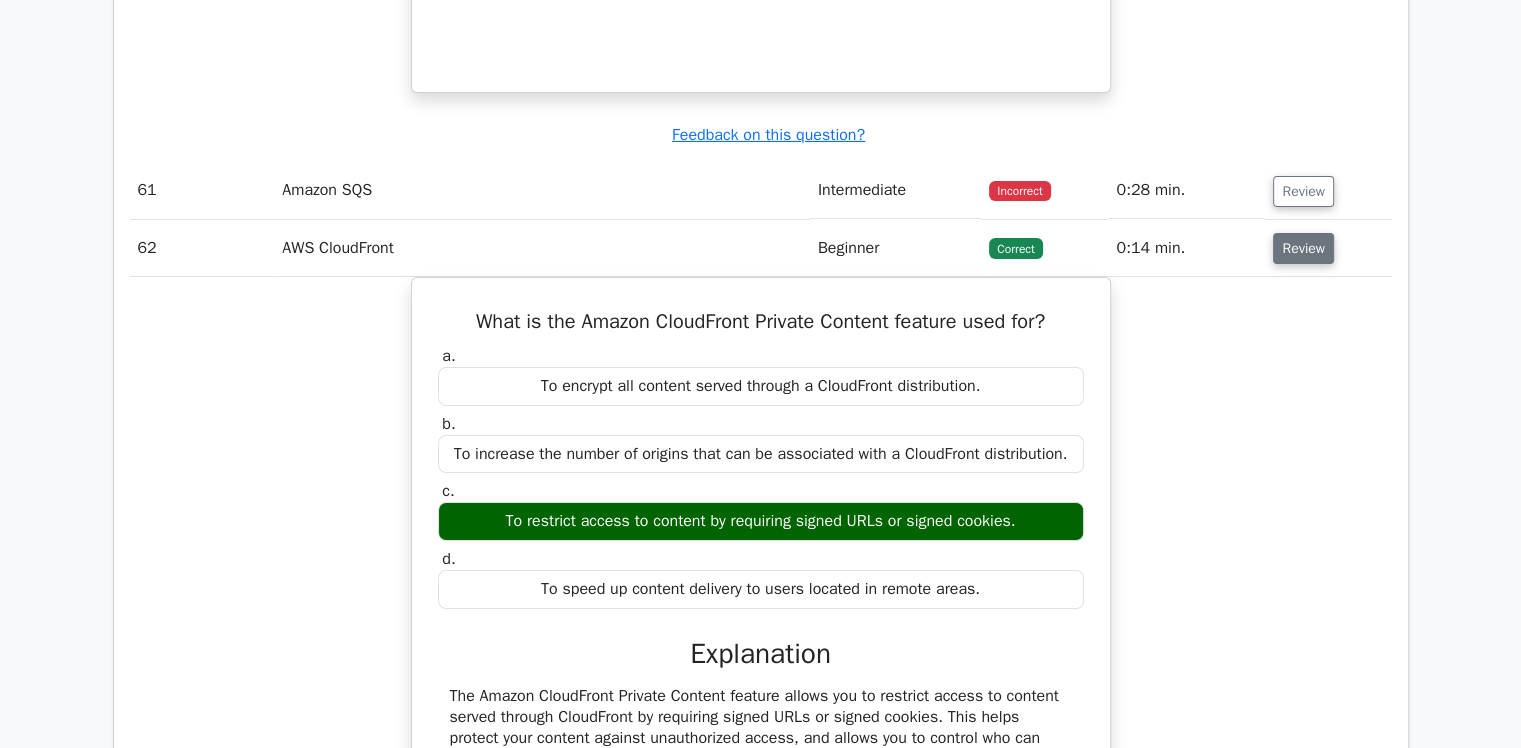click on "Review" at bounding box center [1303, 248] 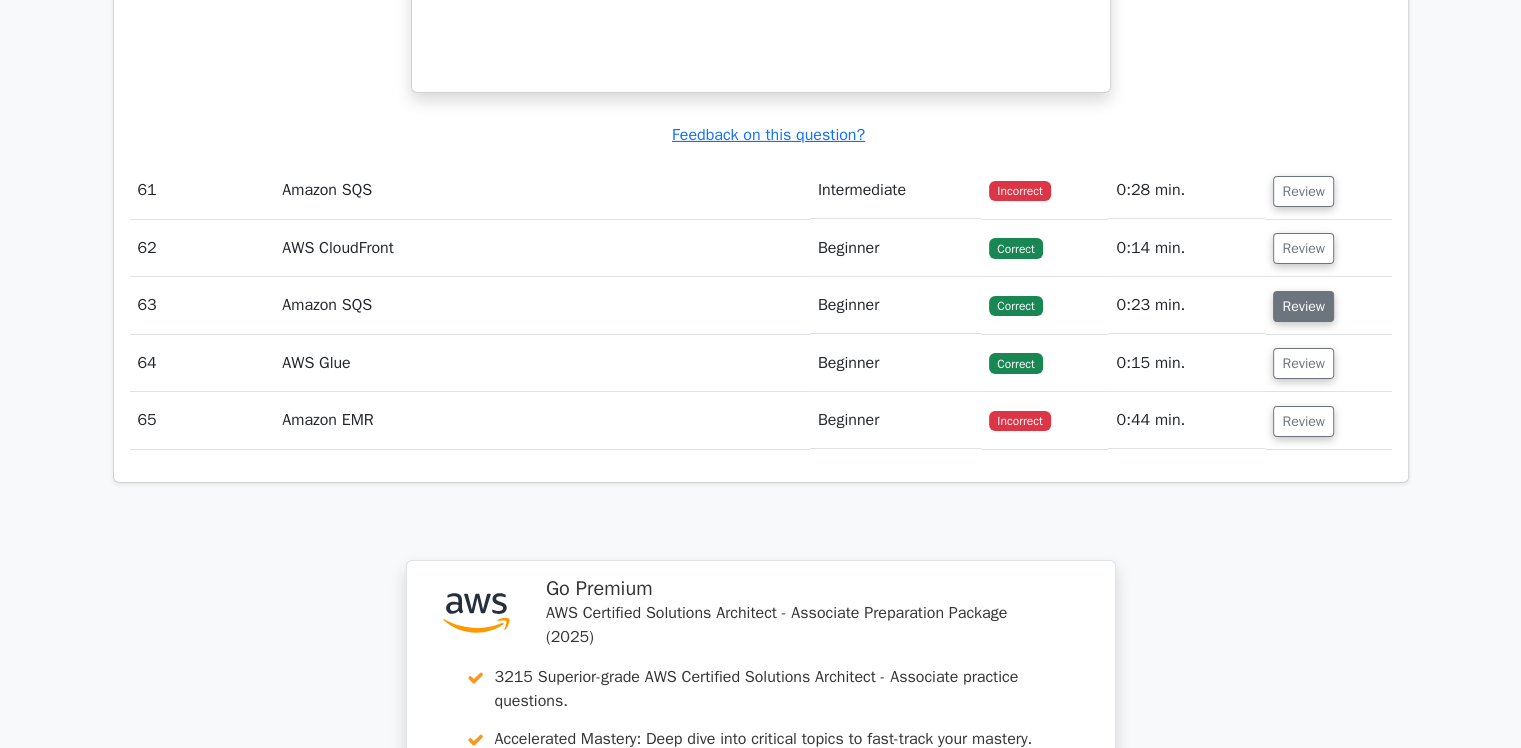 click on "Review" at bounding box center [1303, 306] 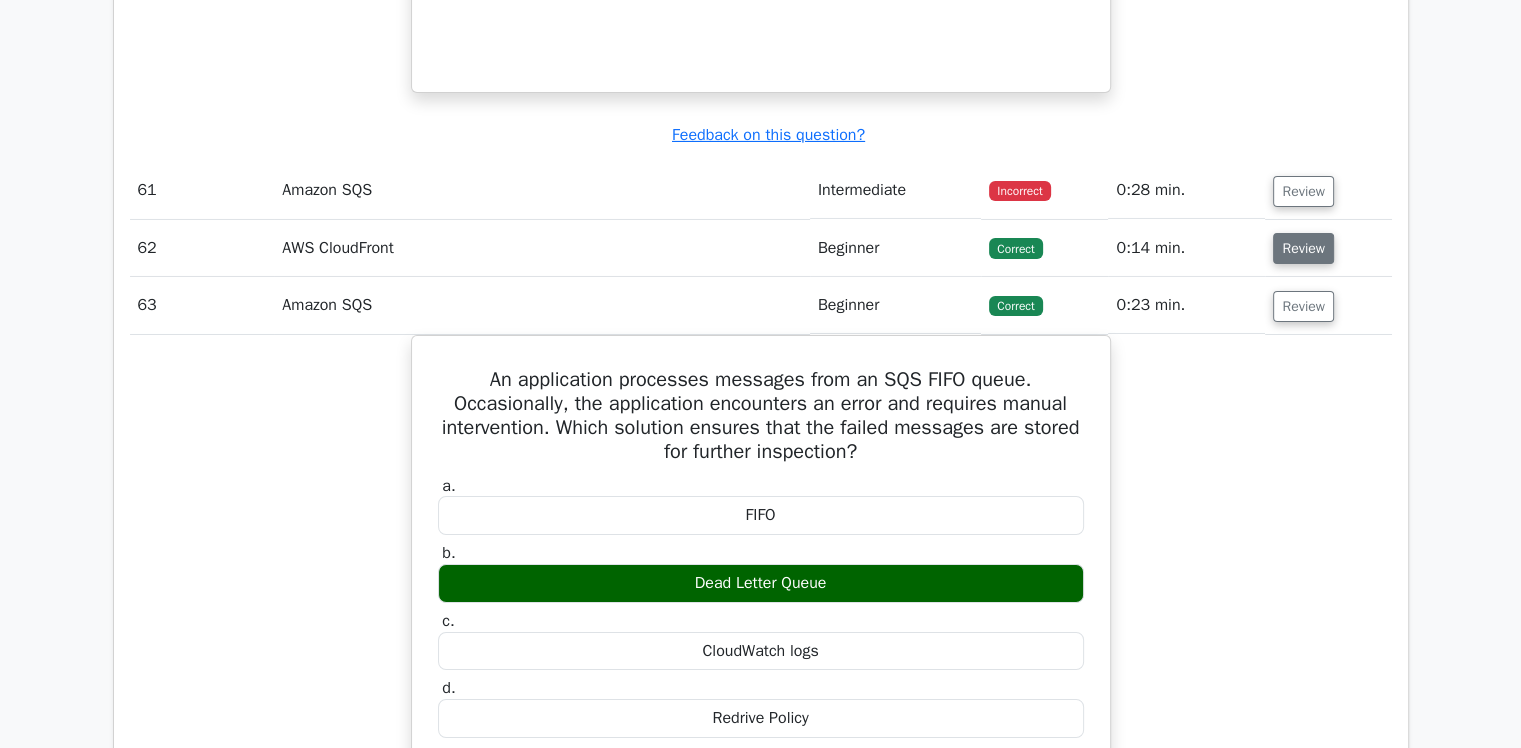 click on "Review" at bounding box center (1303, 248) 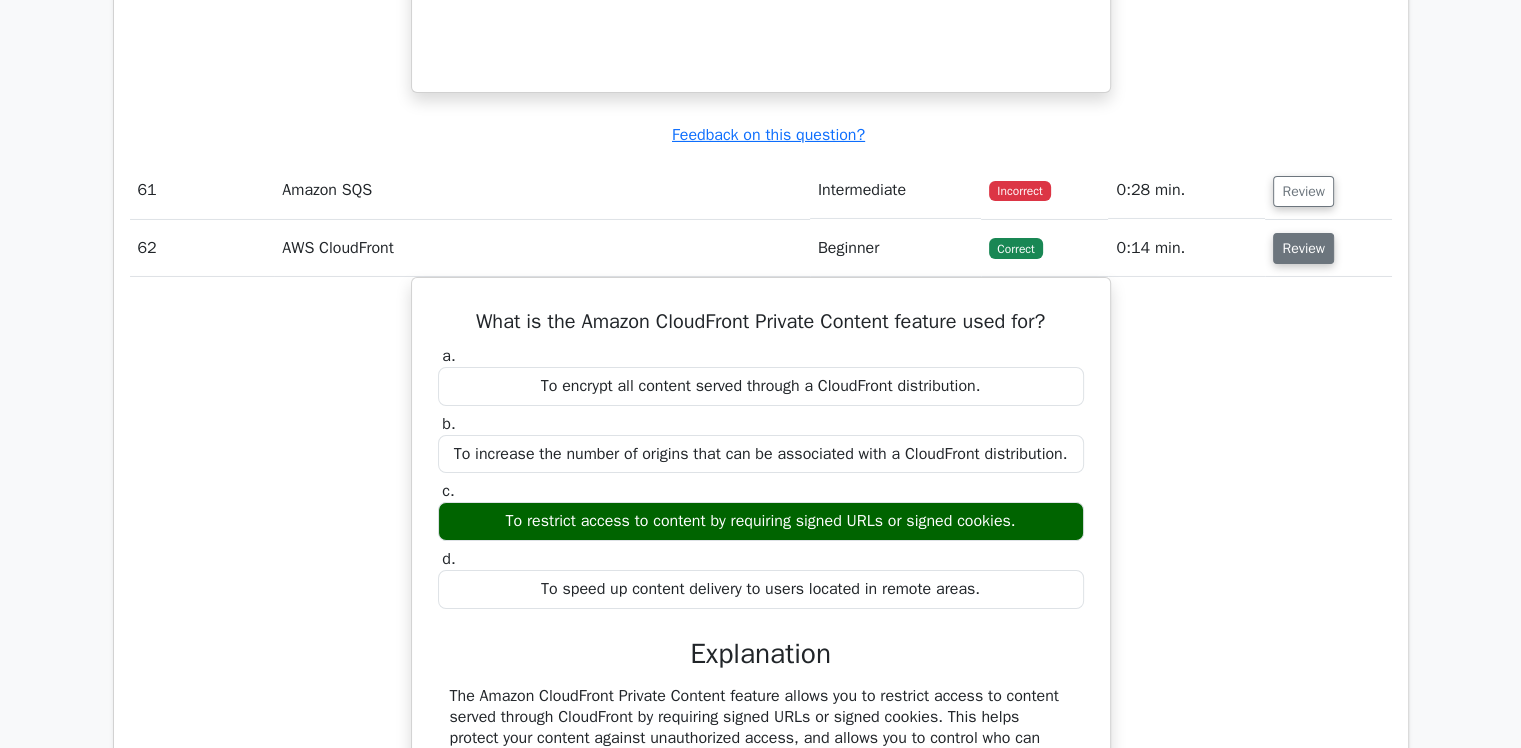click on "Review" at bounding box center (1303, 248) 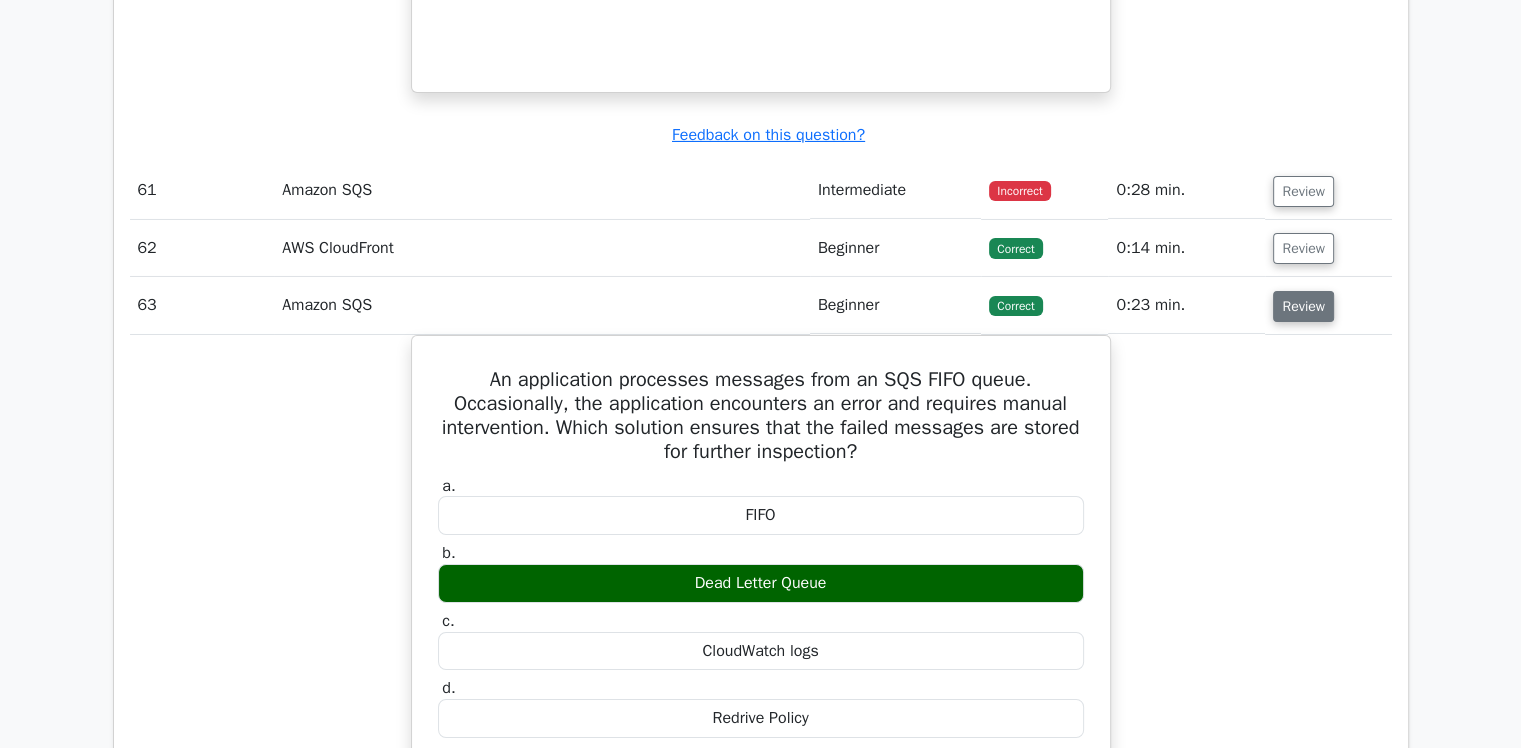 click on "Review" at bounding box center (1303, 306) 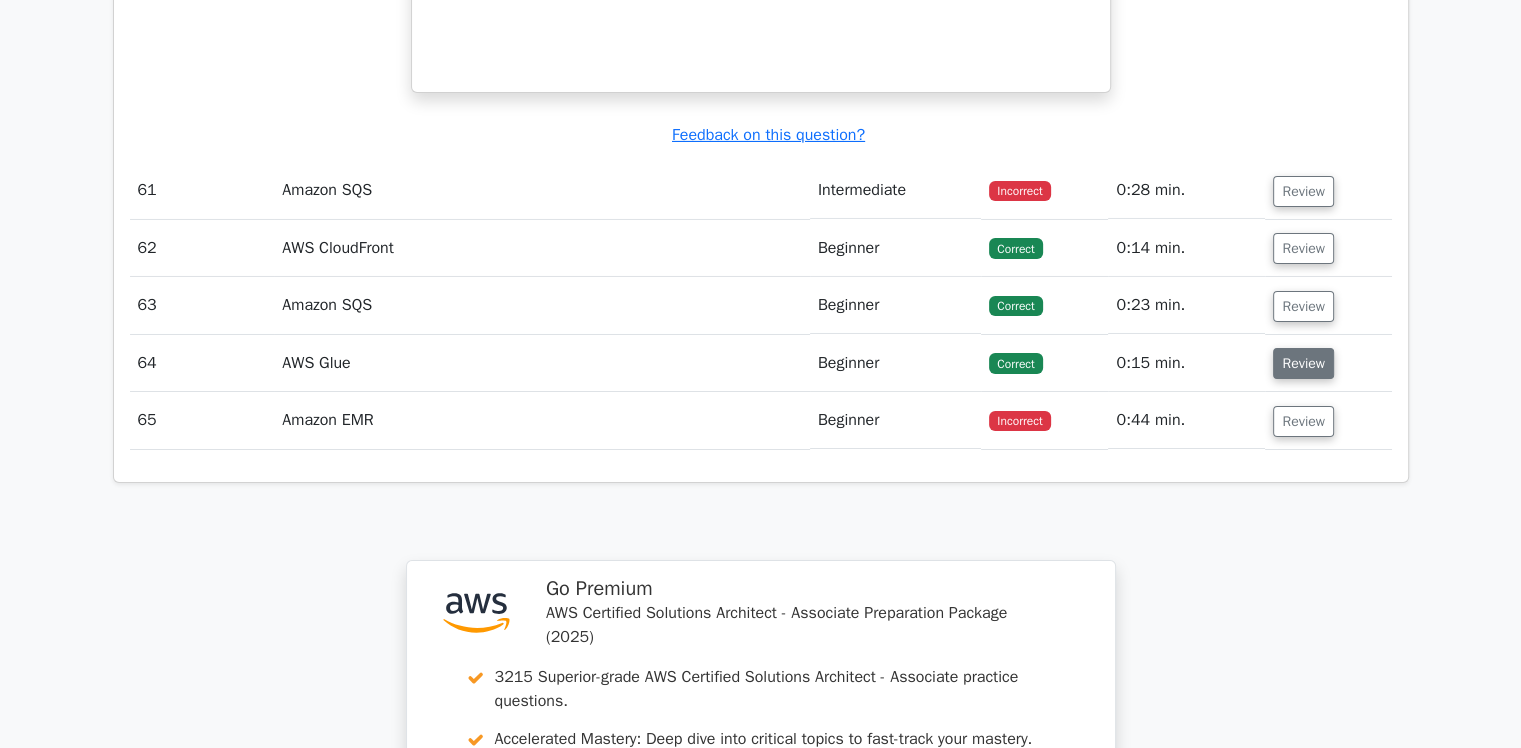 click on "Review" at bounding box center [1303, 363] 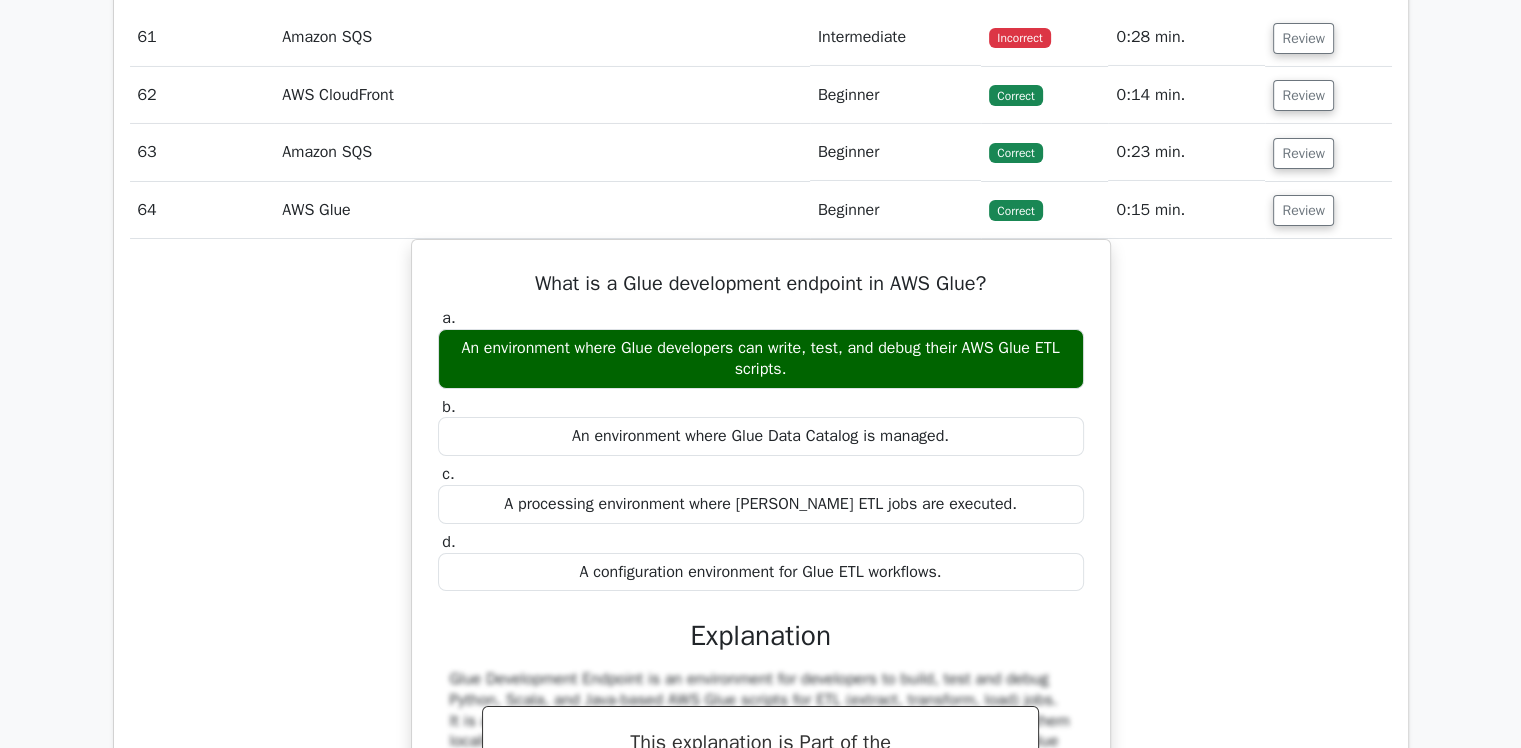 scroll, scrollTop: 7213, scrollLeft: 0, axis: vertical 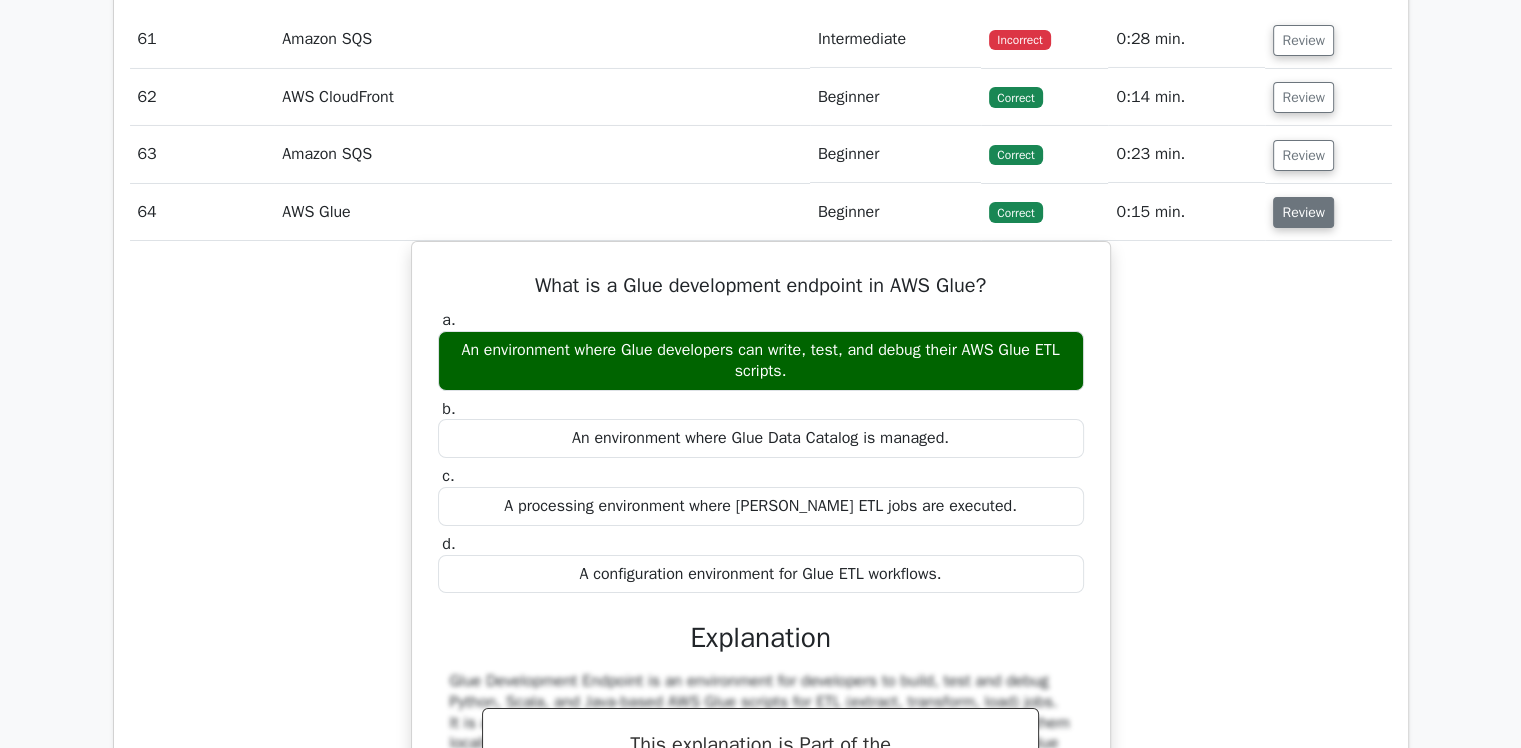 click on "Review" at bounding box center [1303, 212] 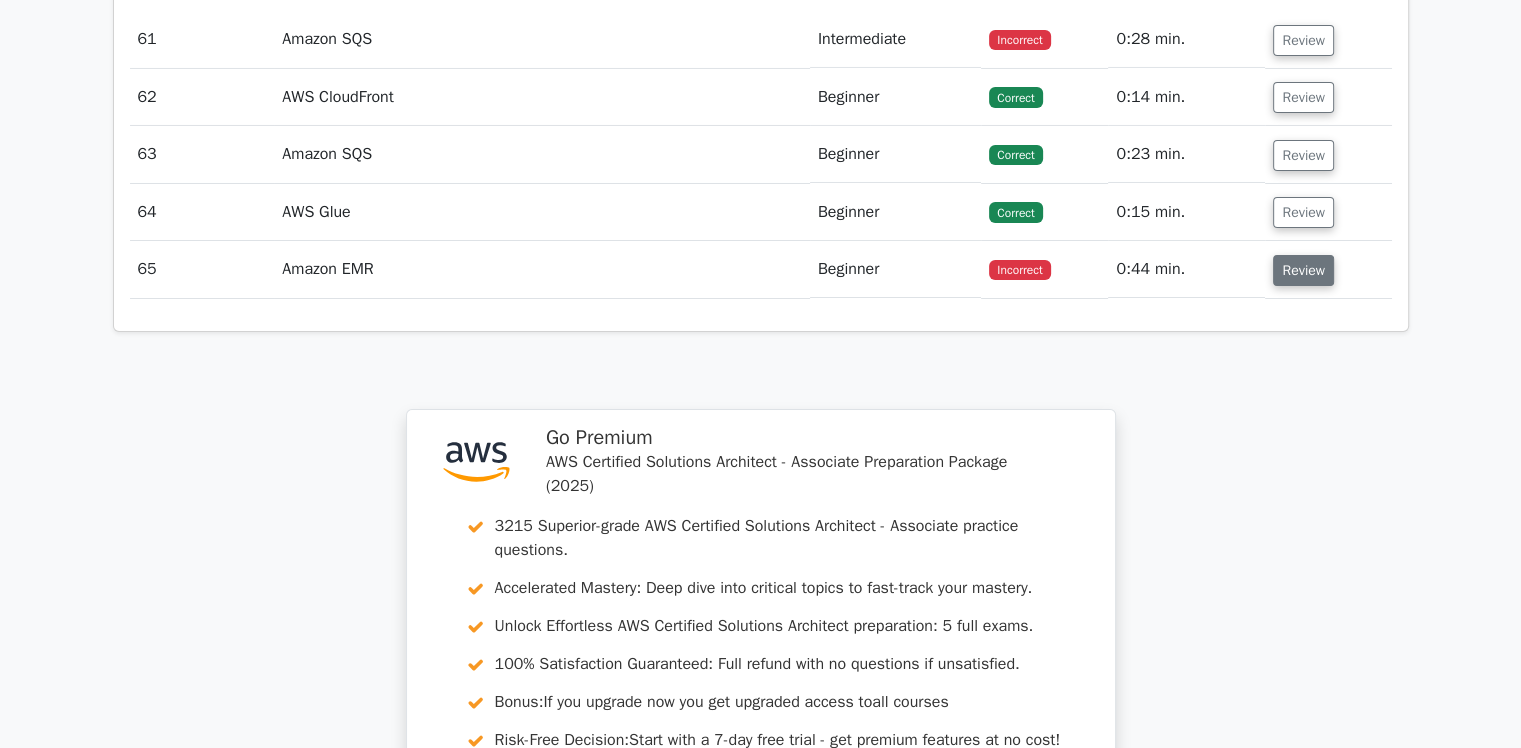 click on "Review" at bounding box center [1303, 270] 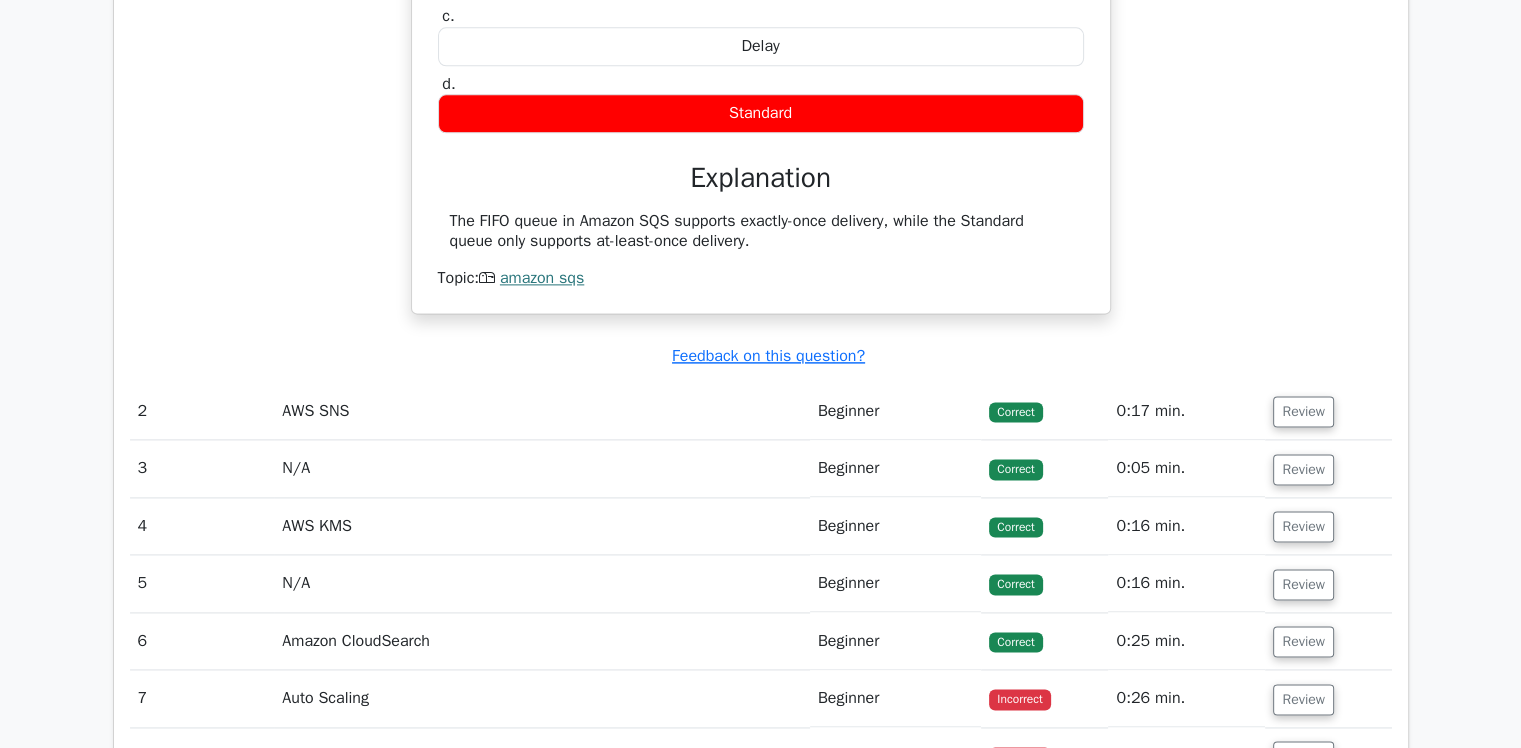 scroll, scrollTop: 2621, scrollLeft: 0, axis: vertical 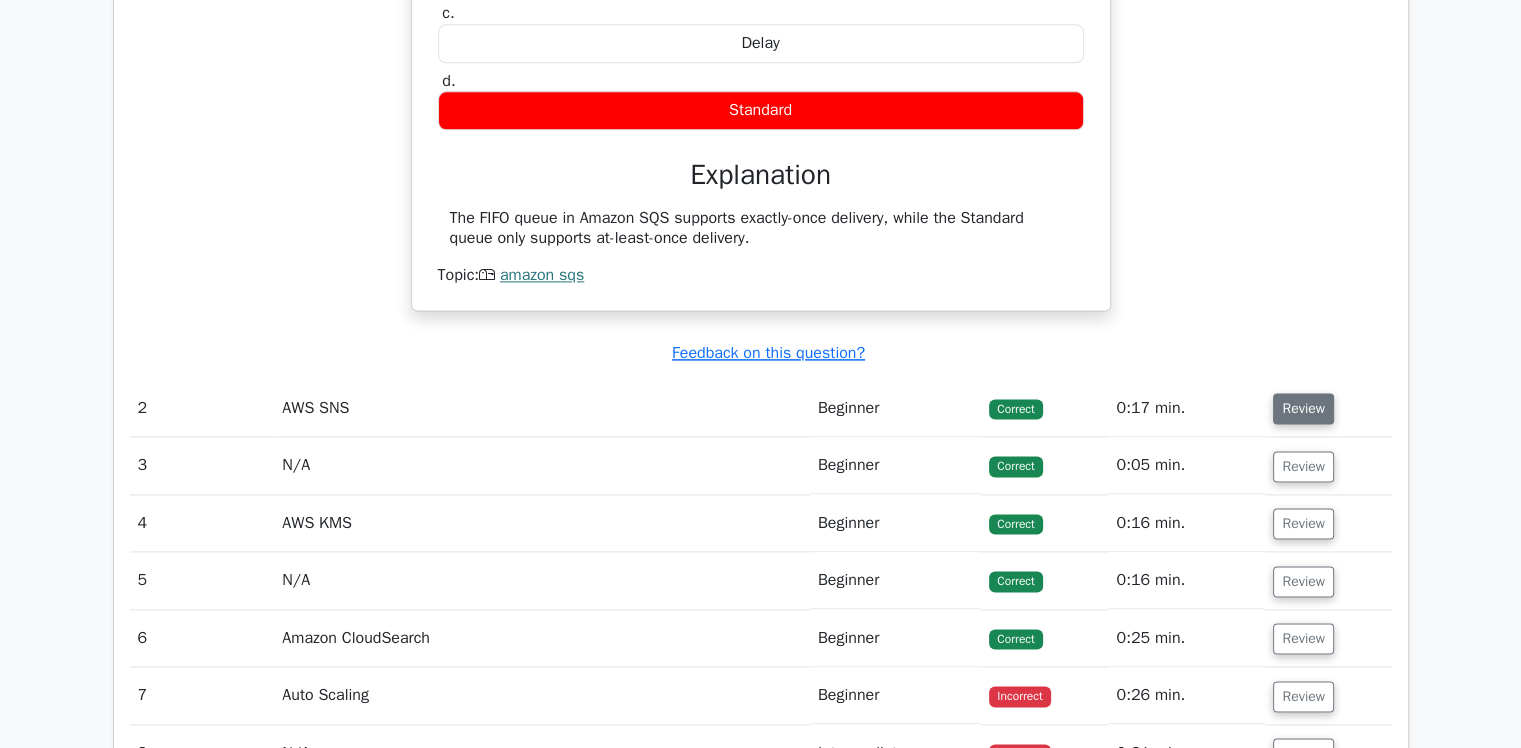 click on "Review" at bounding box center (1303, 408) 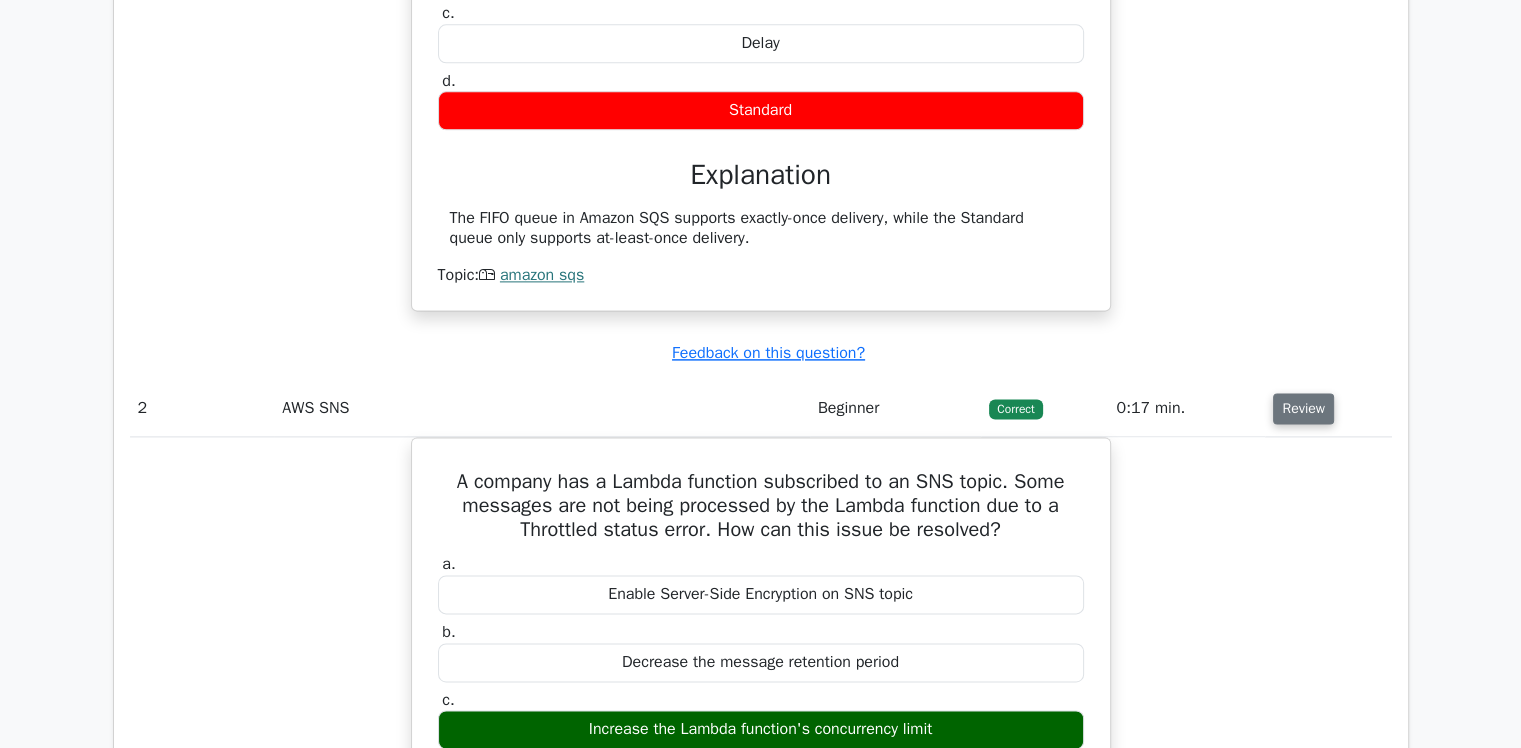 click on "Review" at bounding box center (1303, 408) 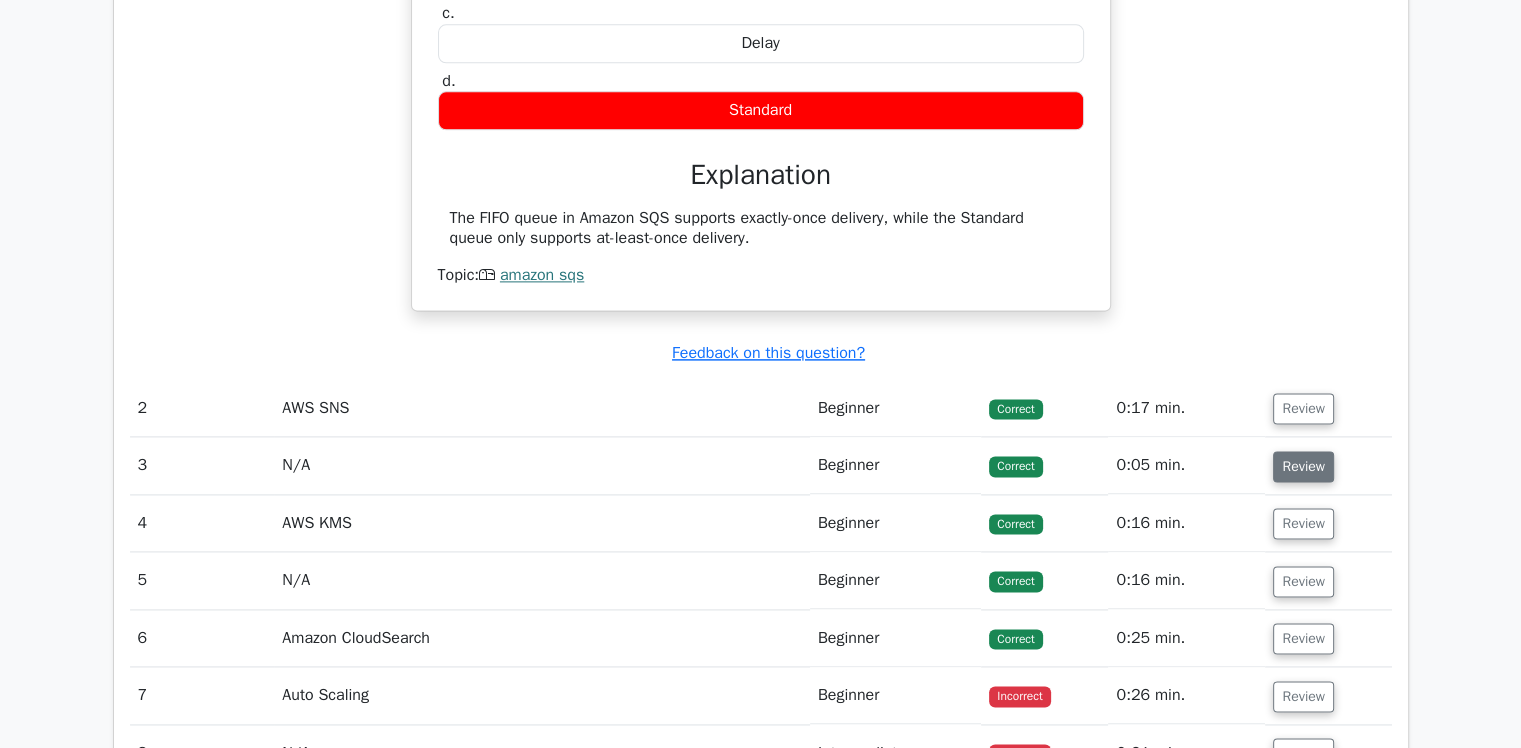 click on "Review" at bounding box center [1303, 466] 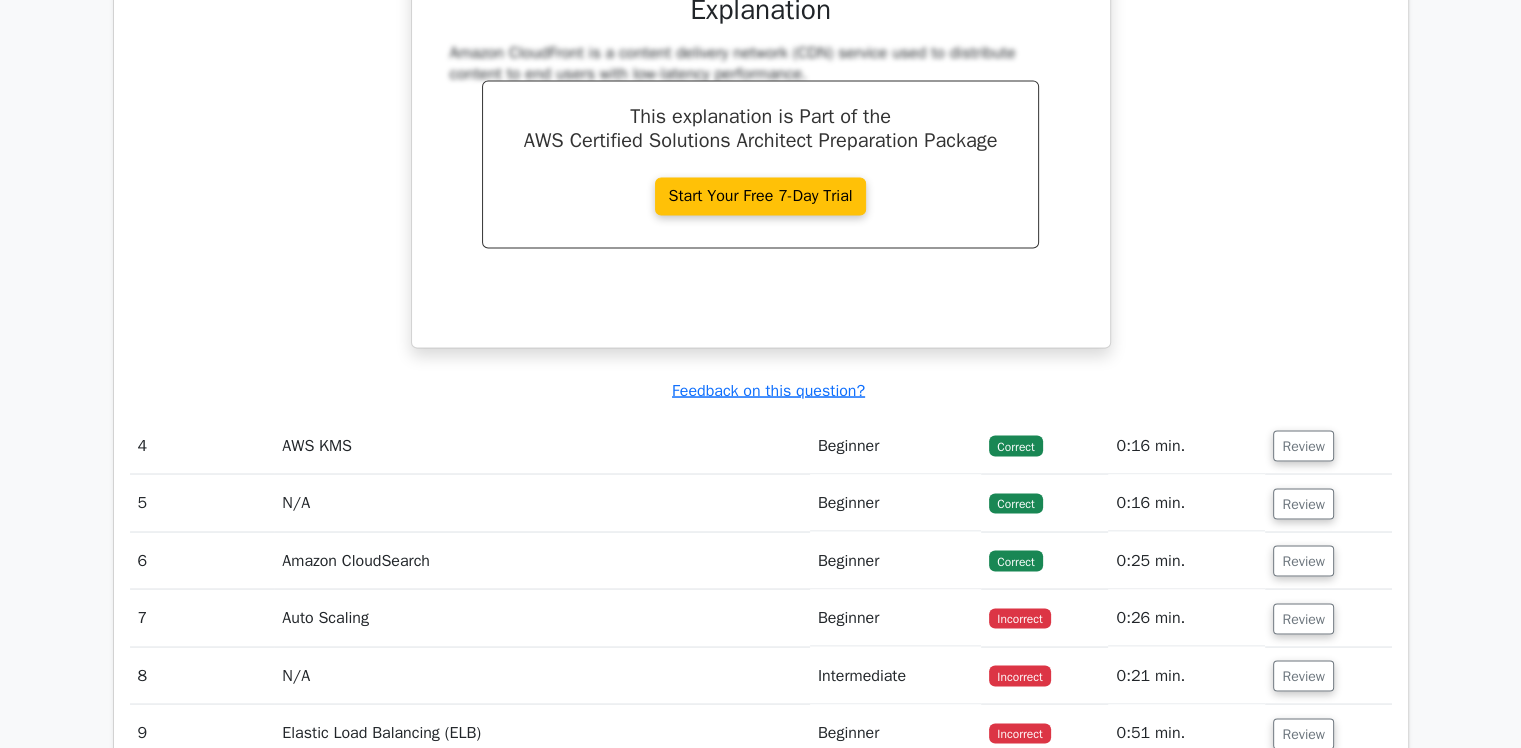scroll, scrollTop: 3490, scrollLeft: 0, axis: vertical 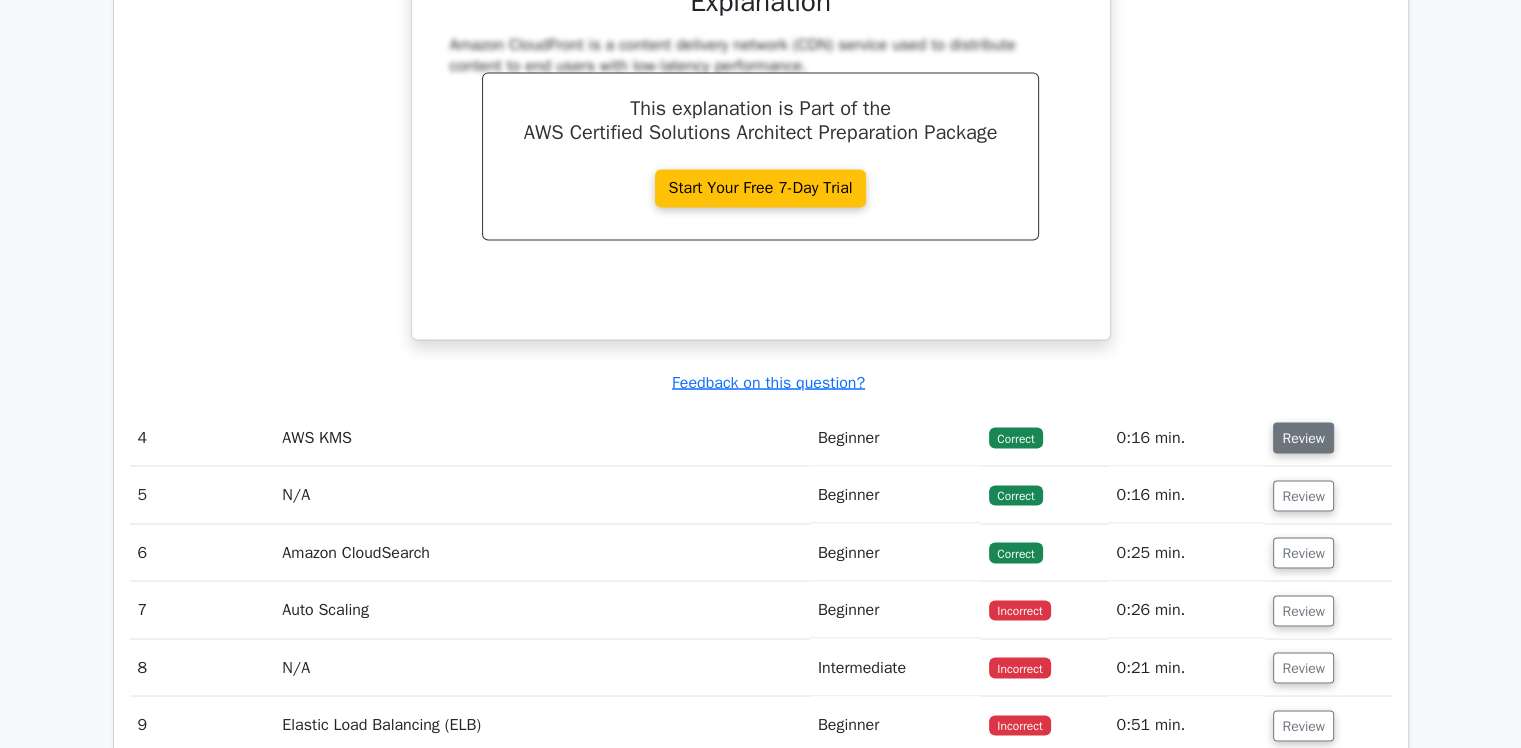 click on "Review" at bounding box center (1303, 437) 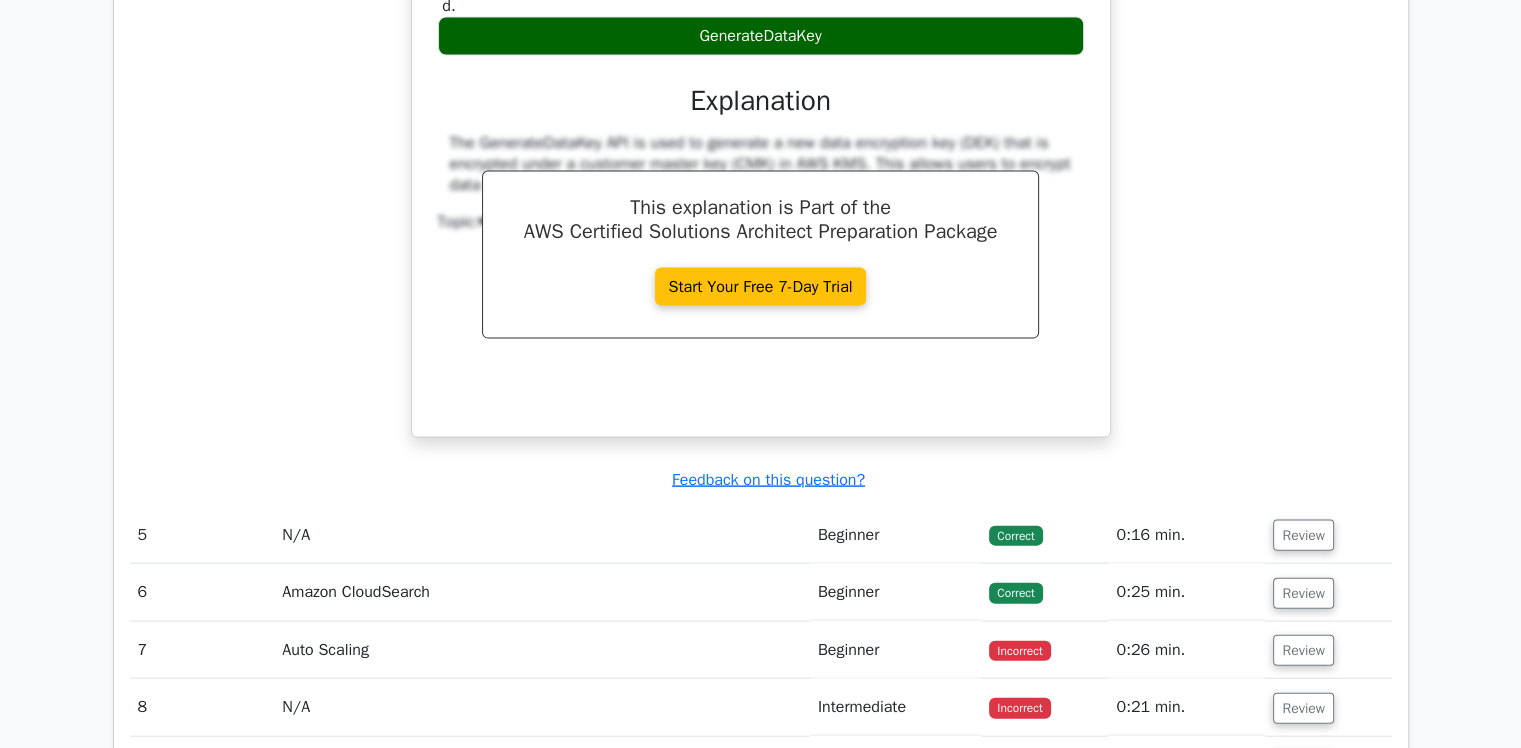 scroll, scrollTop: 4233, scrollLeft: 0, axis: vertical 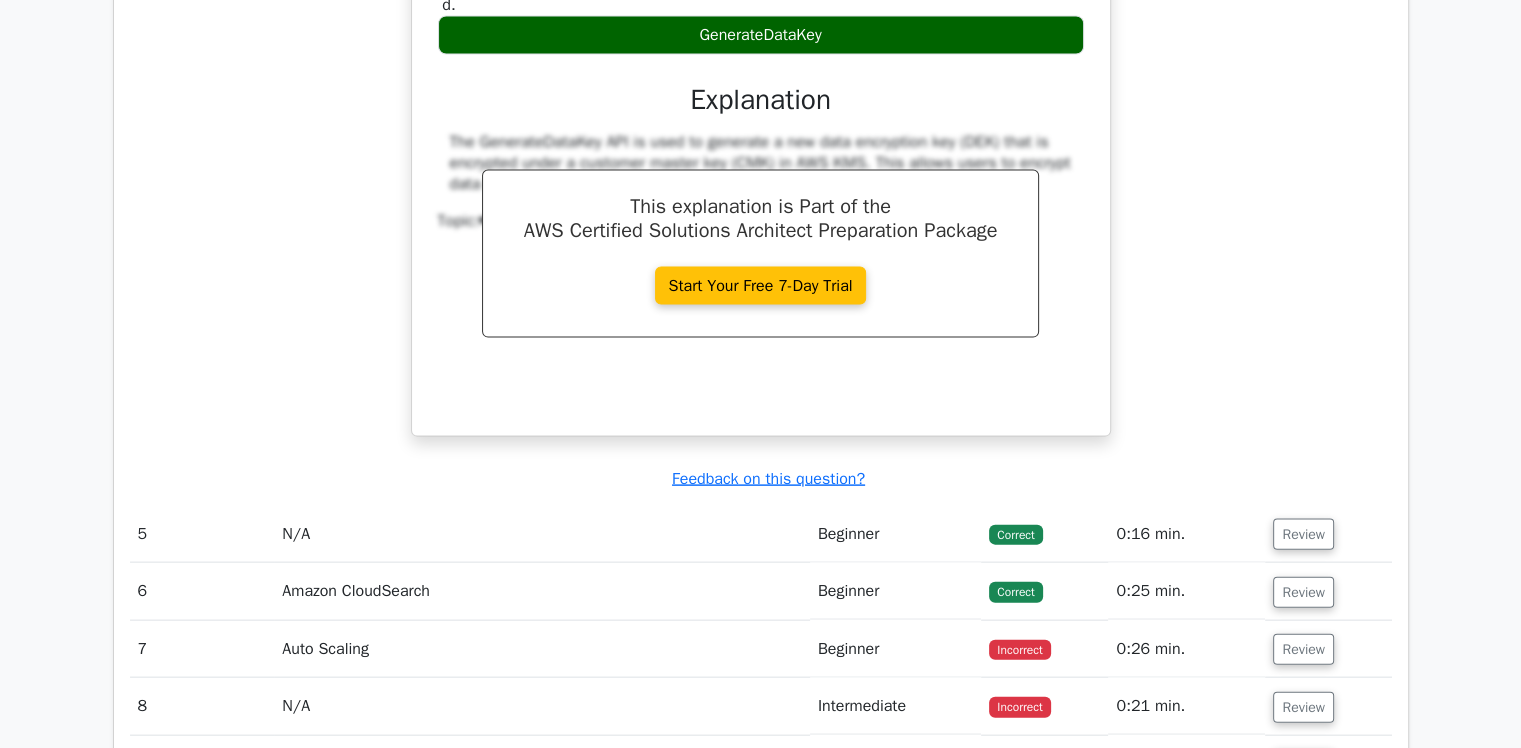 click on "Review" at bounding box center (1328, 534) 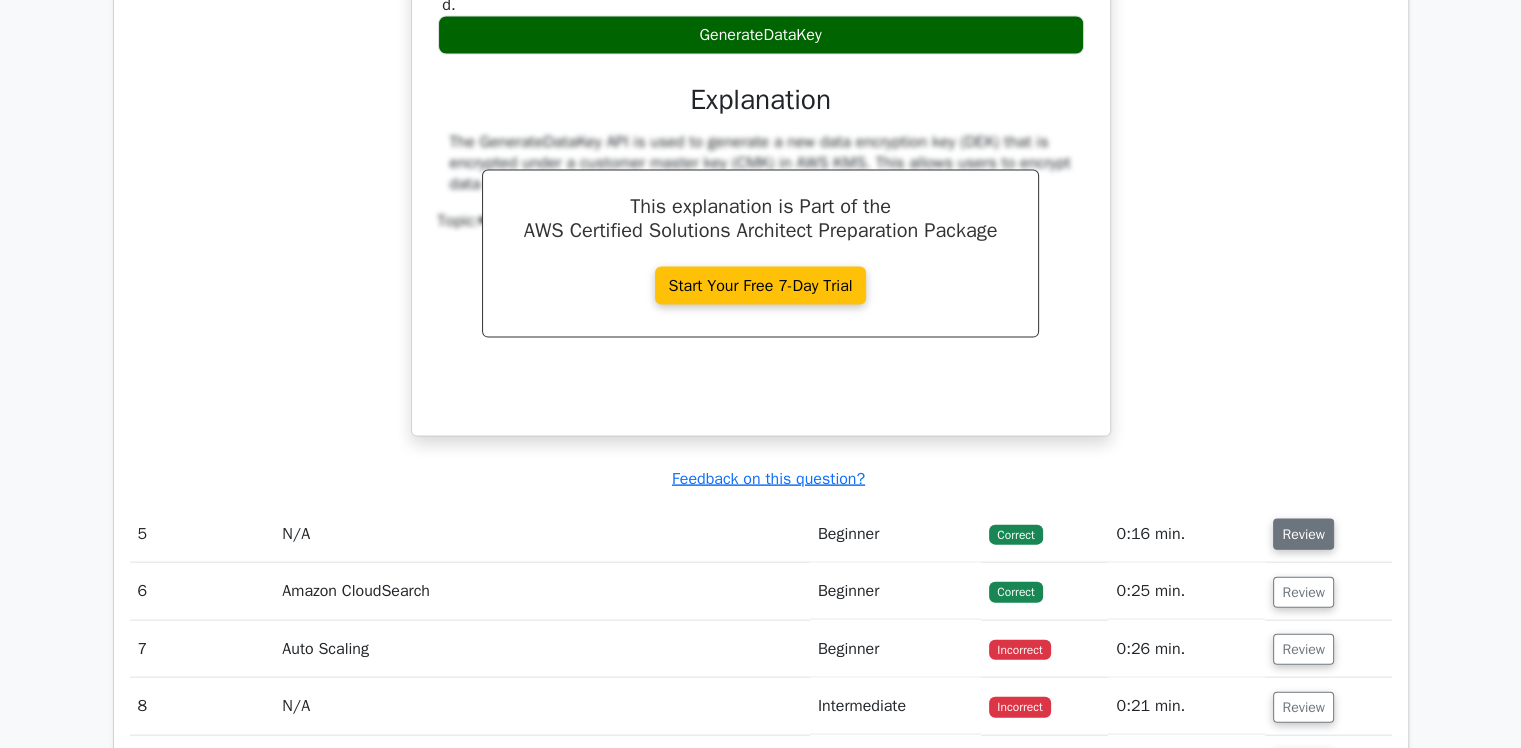 click on "Review" at bounding box center [1303, 534] 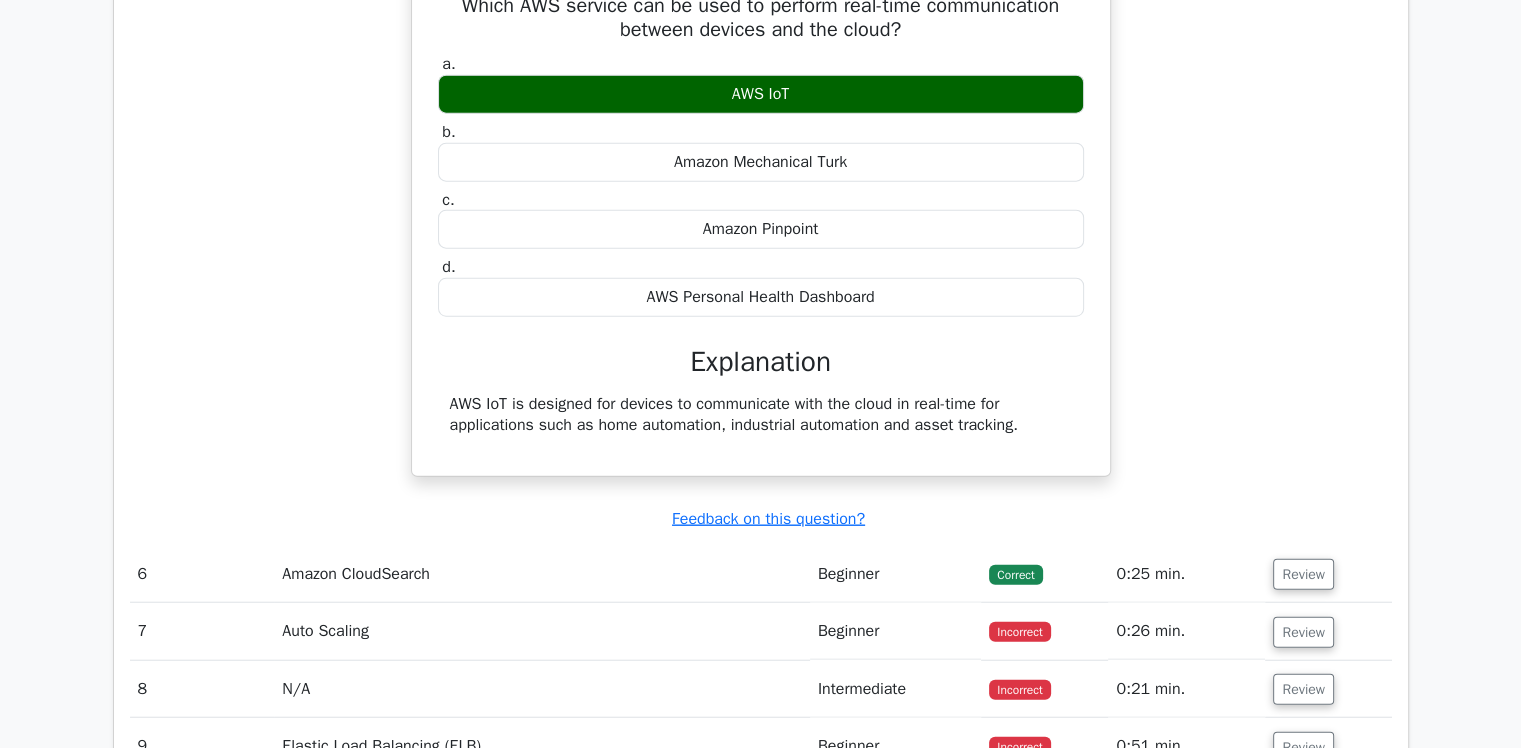 scroll, scrollTop: 4854, scrollLeft: 0, axis: vertical 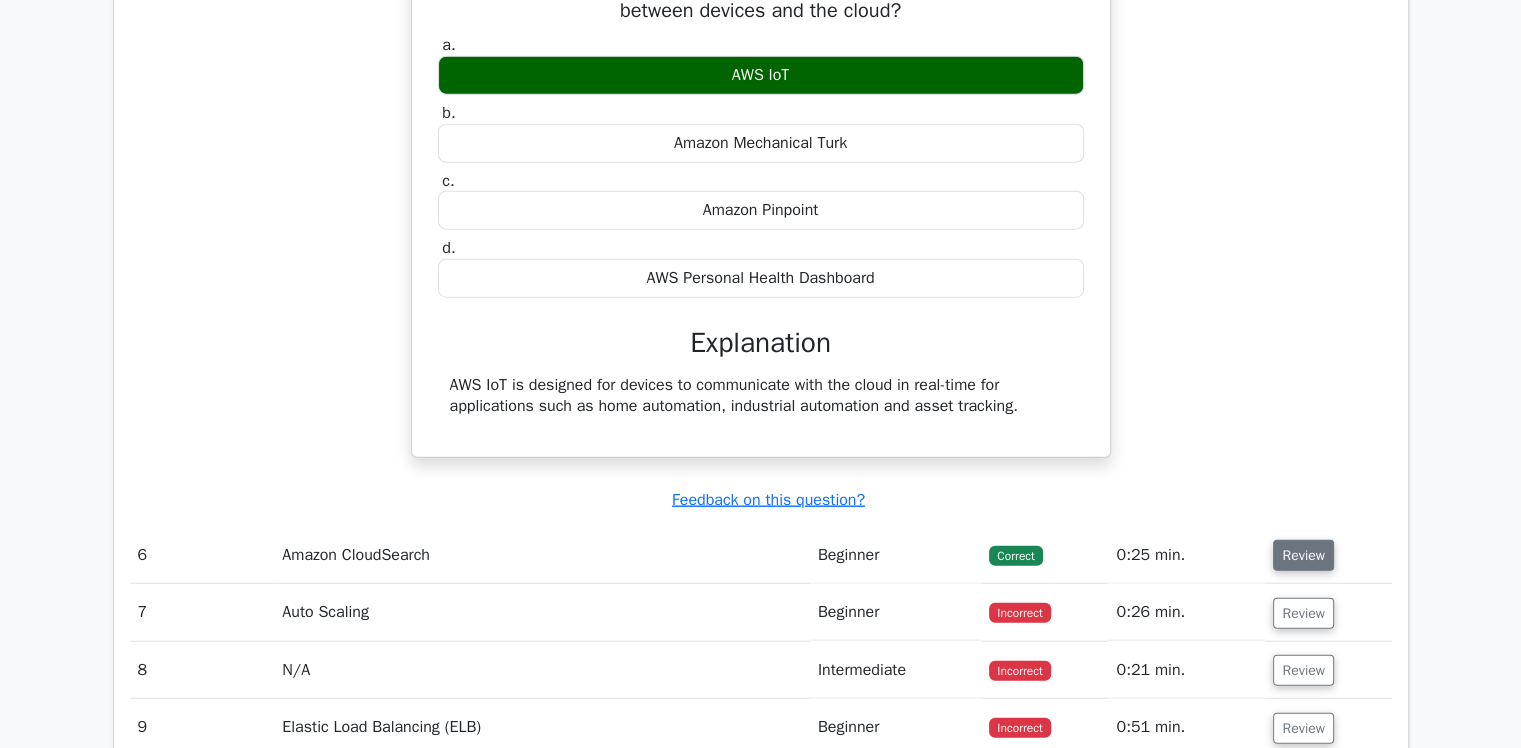 click on "Review" at bounding box center [1303, 555] 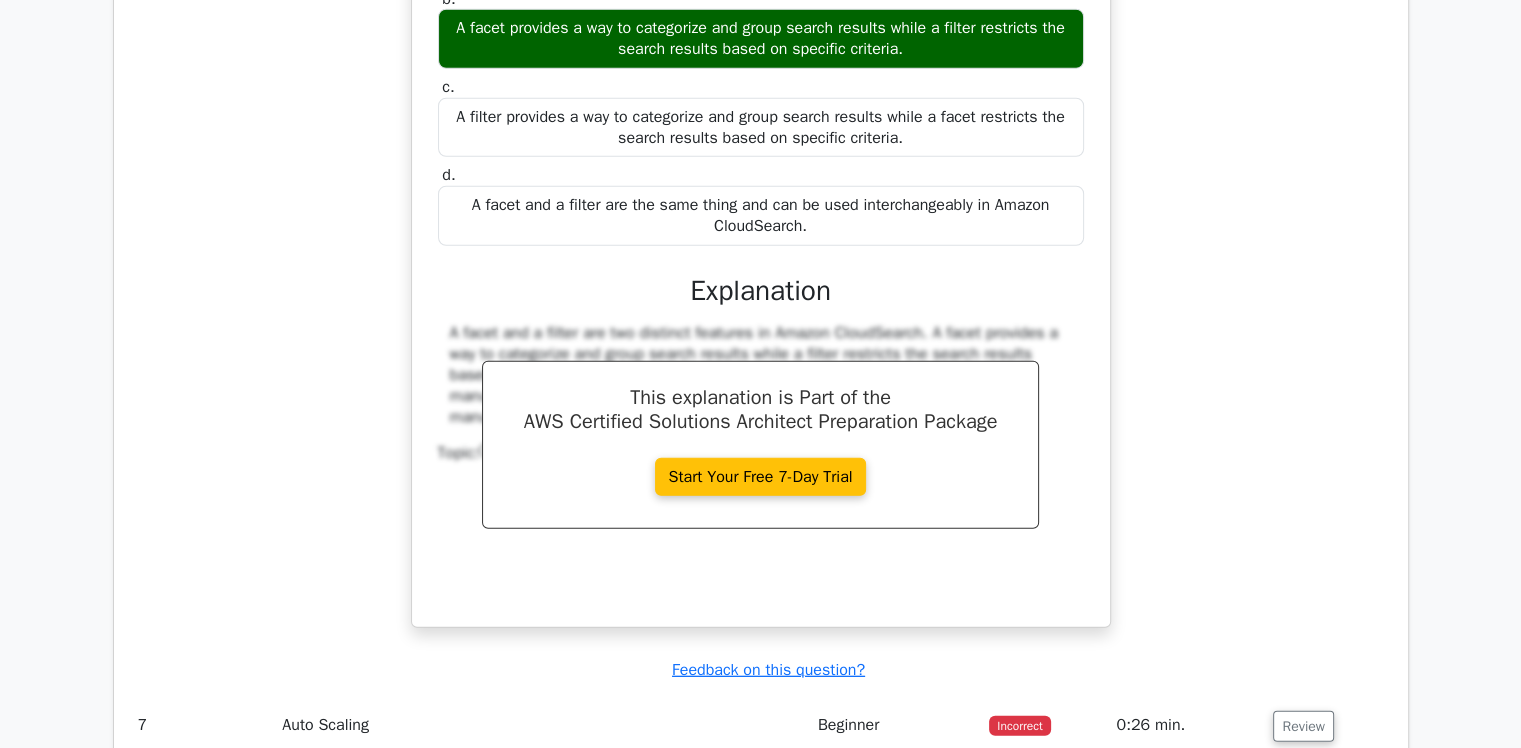 scroll, scrollTop: 5649, scrollLeft: 0, axis: vertical 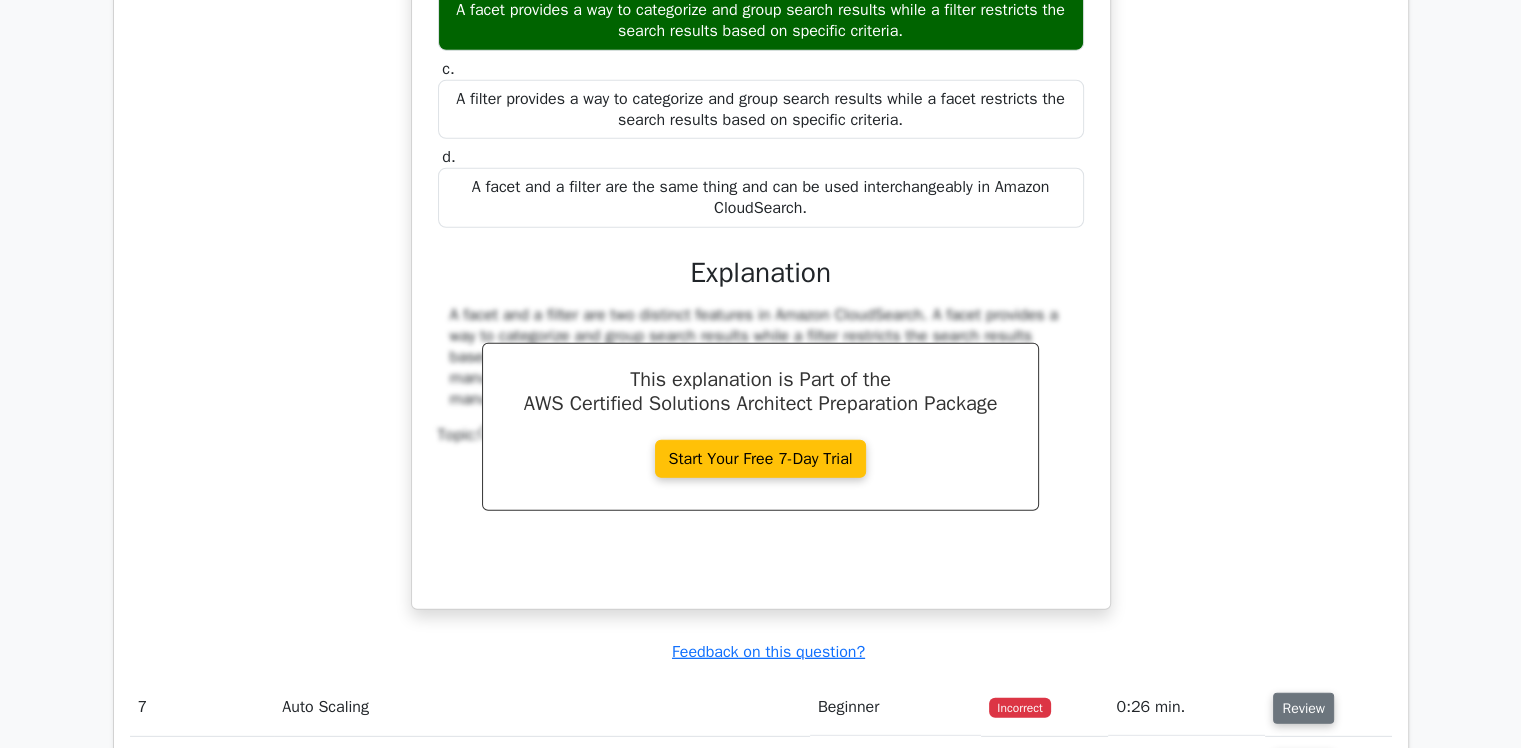 click on "Review" at bounding box center (1303, 708) 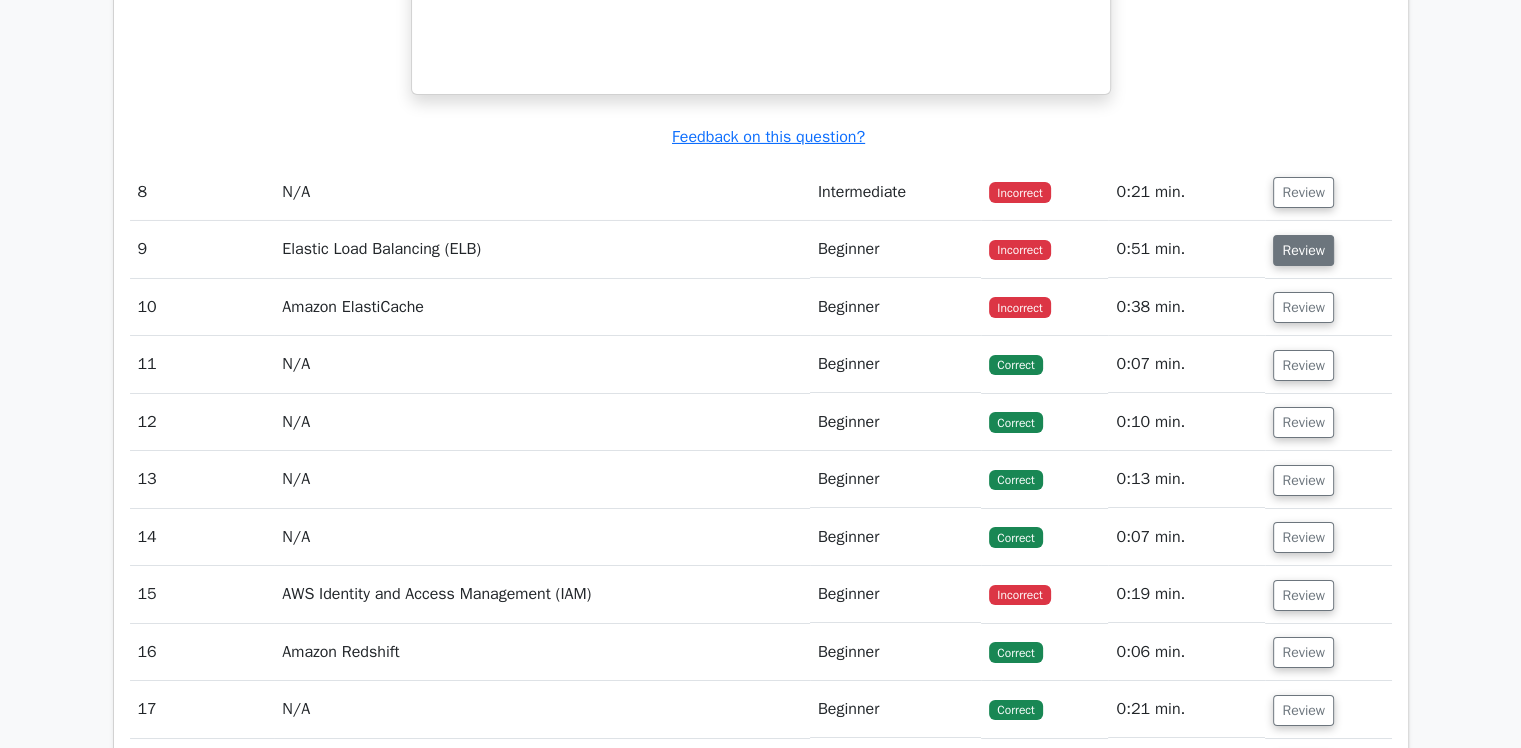 scroll, scrollTop: 7120, scrollLeft: 0, axis: vertical 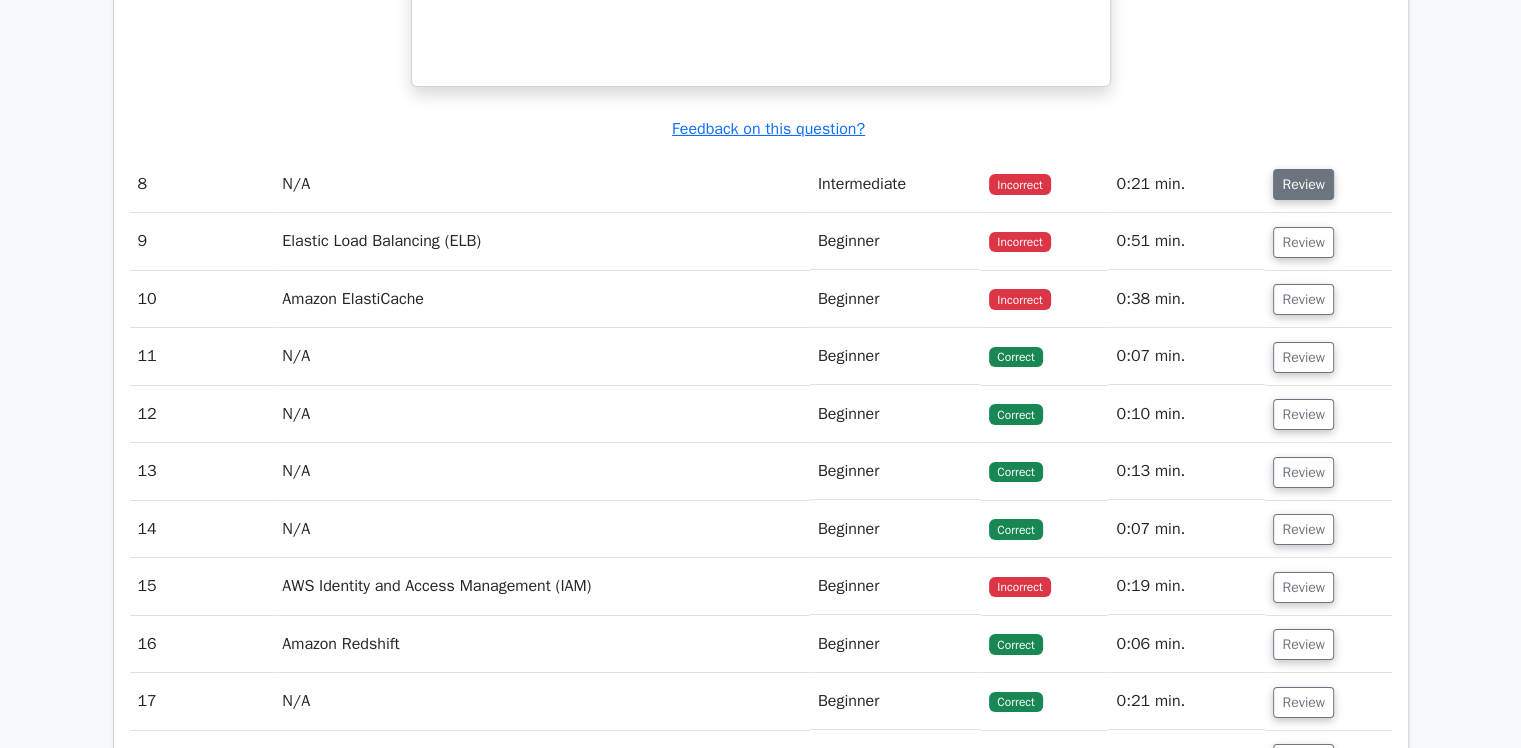 click on "Review" at bounding box center (1303, 184) 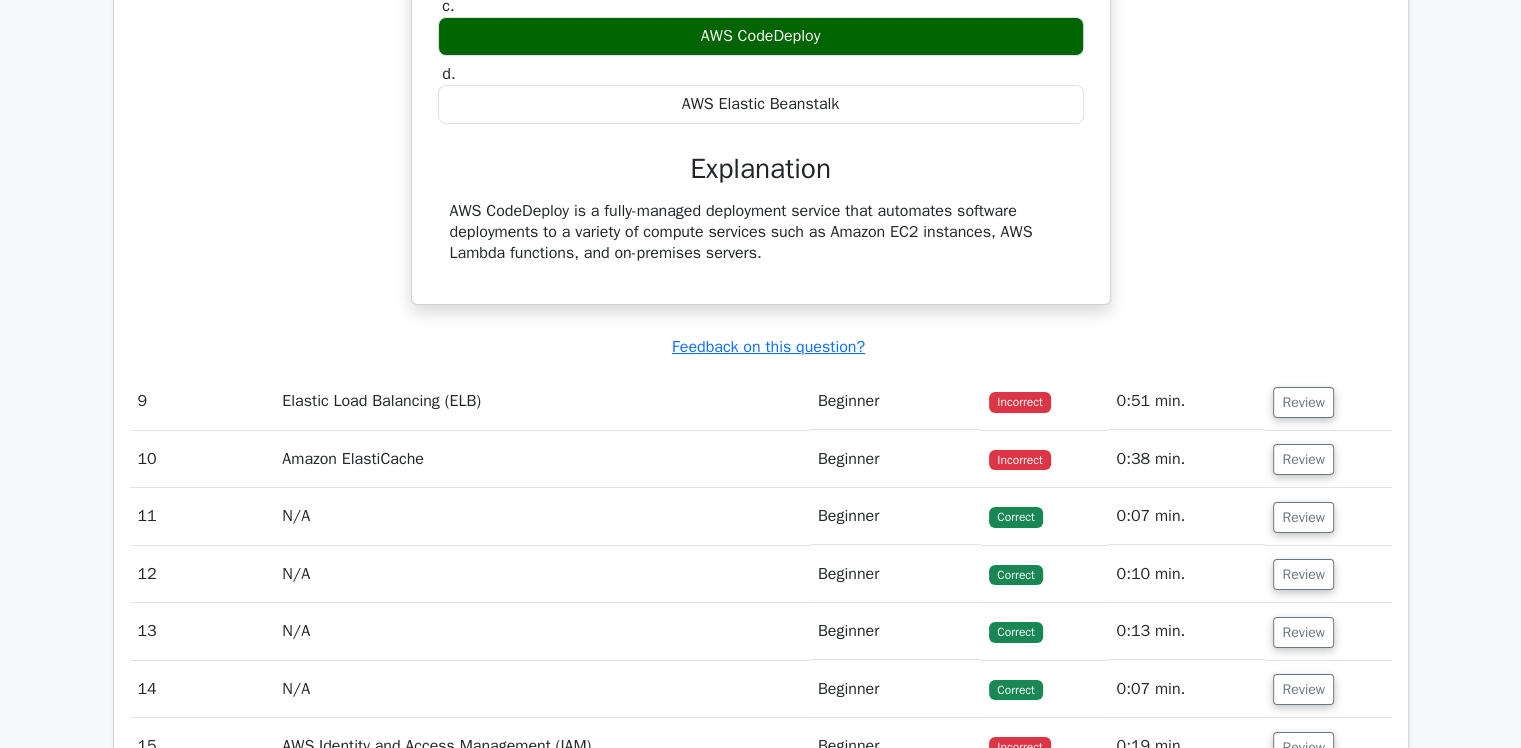 scroll, scrollTop: 7600, scrollLeft: 0, axis: vertical 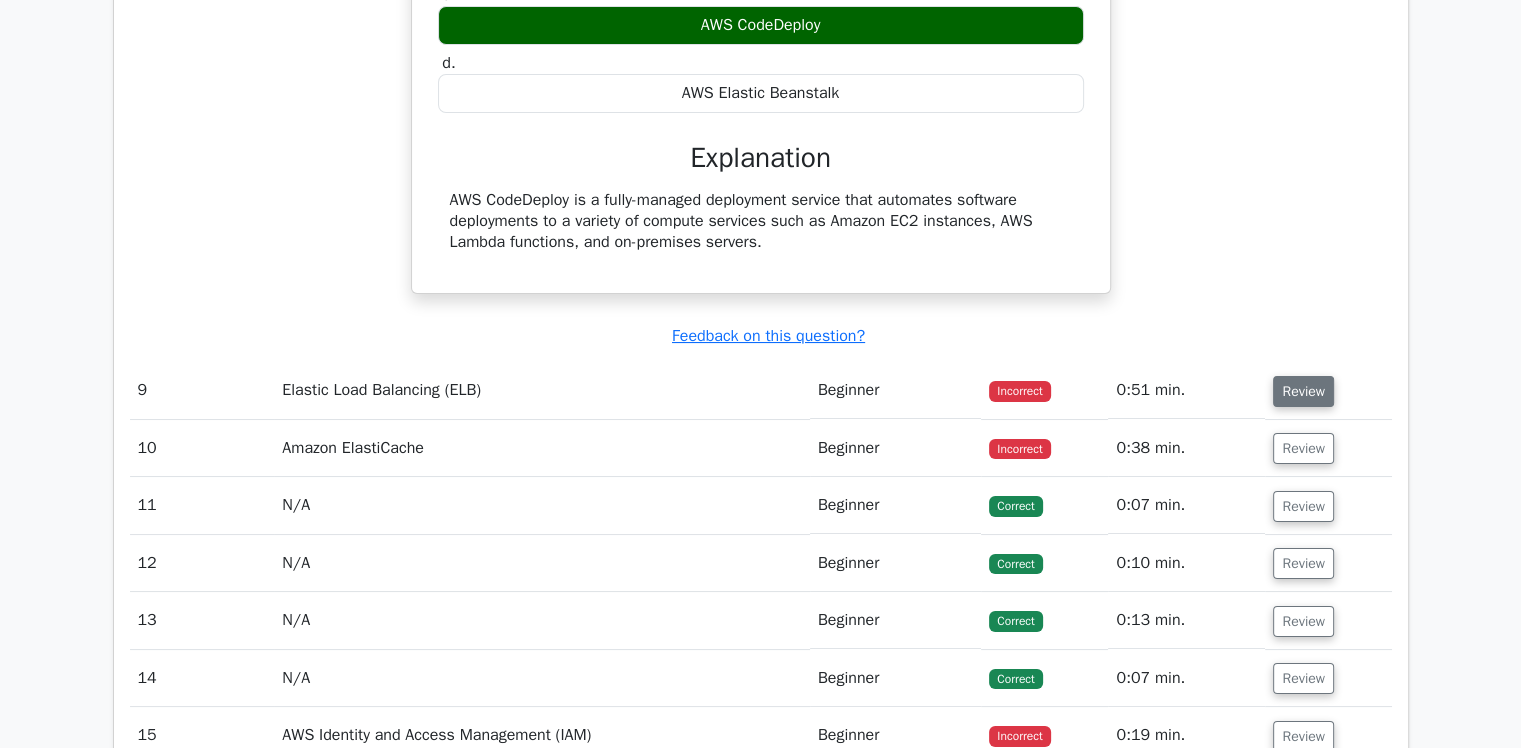 click on "Review" at bounding box center (1303, 391) 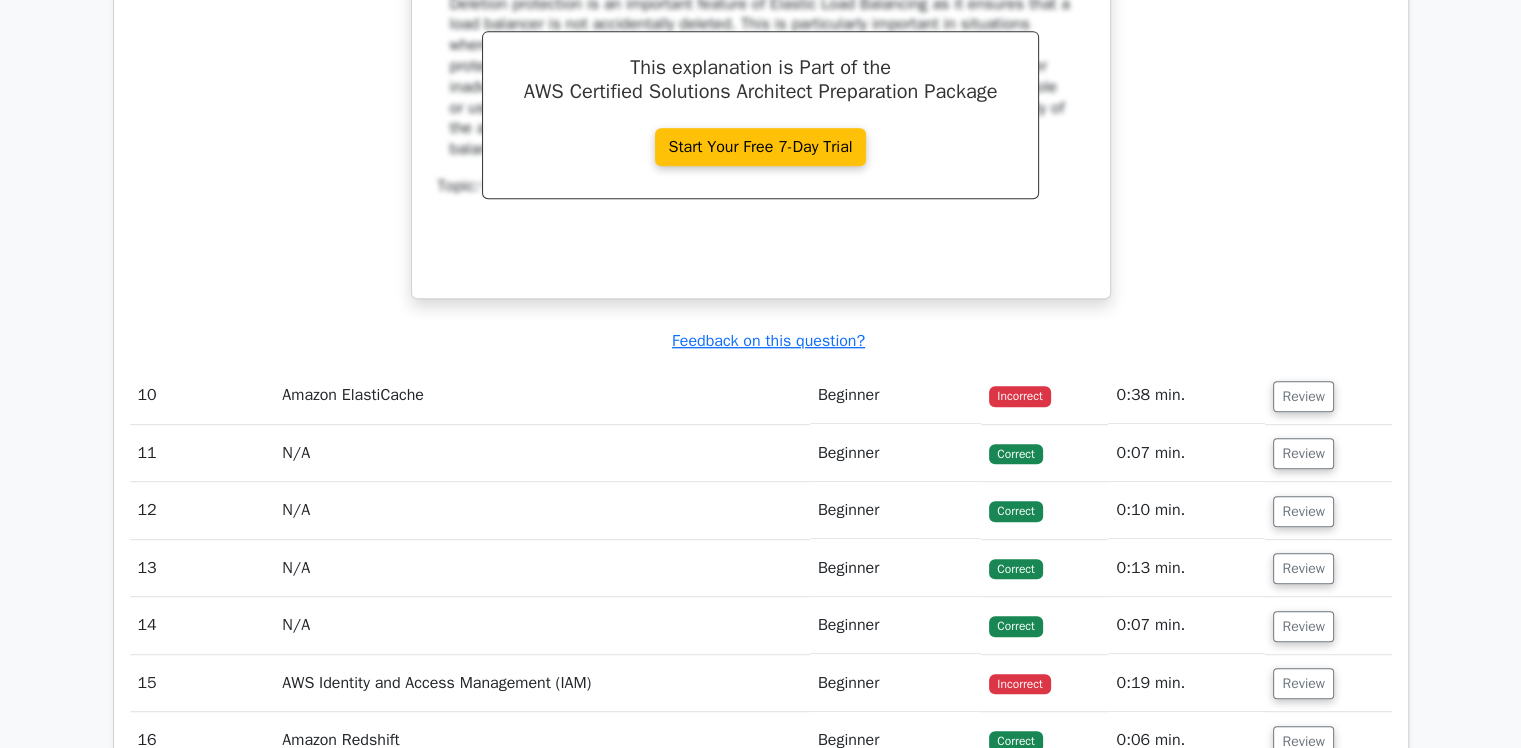 scroll, scrollTop: 8740, scrollLeft: 0, axis: vertical 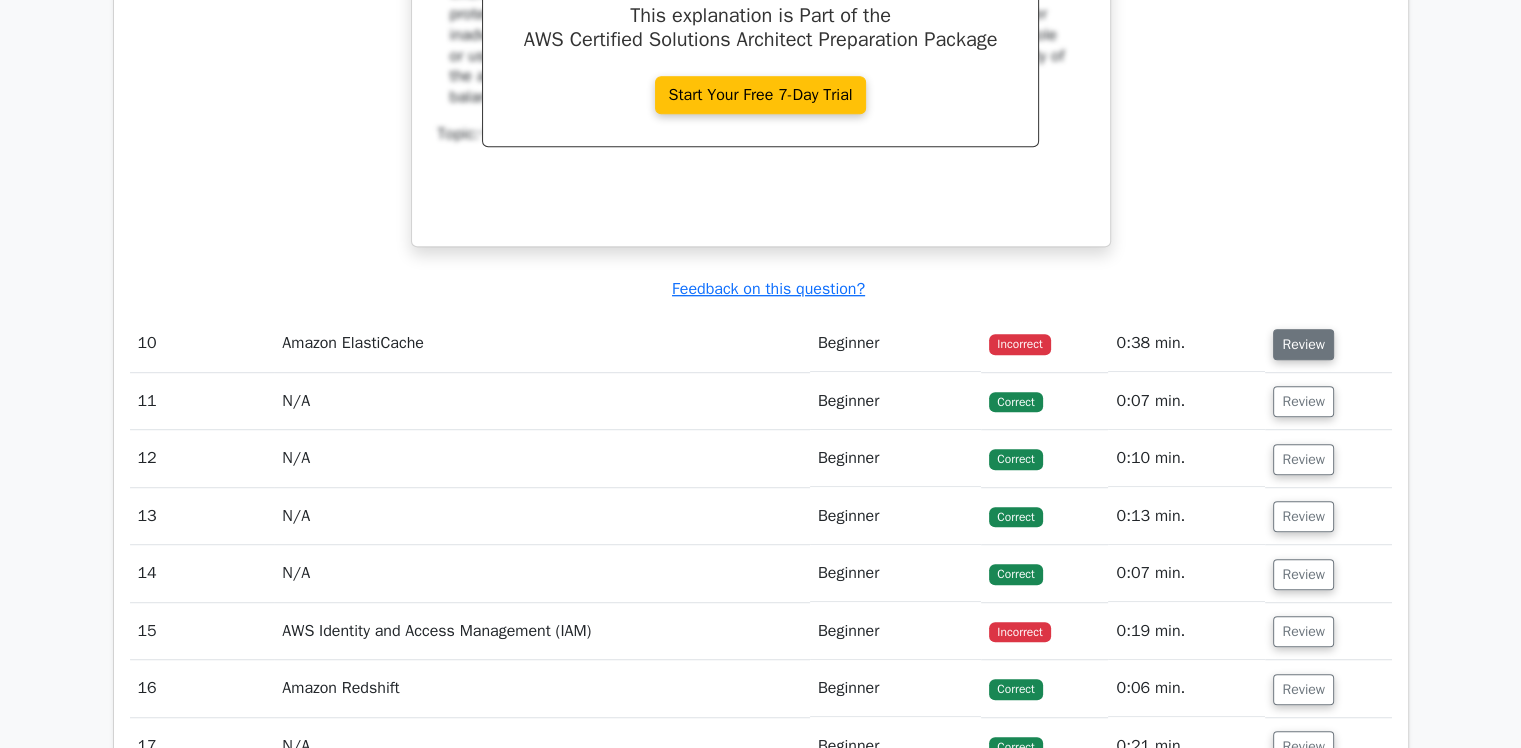 click on "Review" at bounding box center [1303, 344] 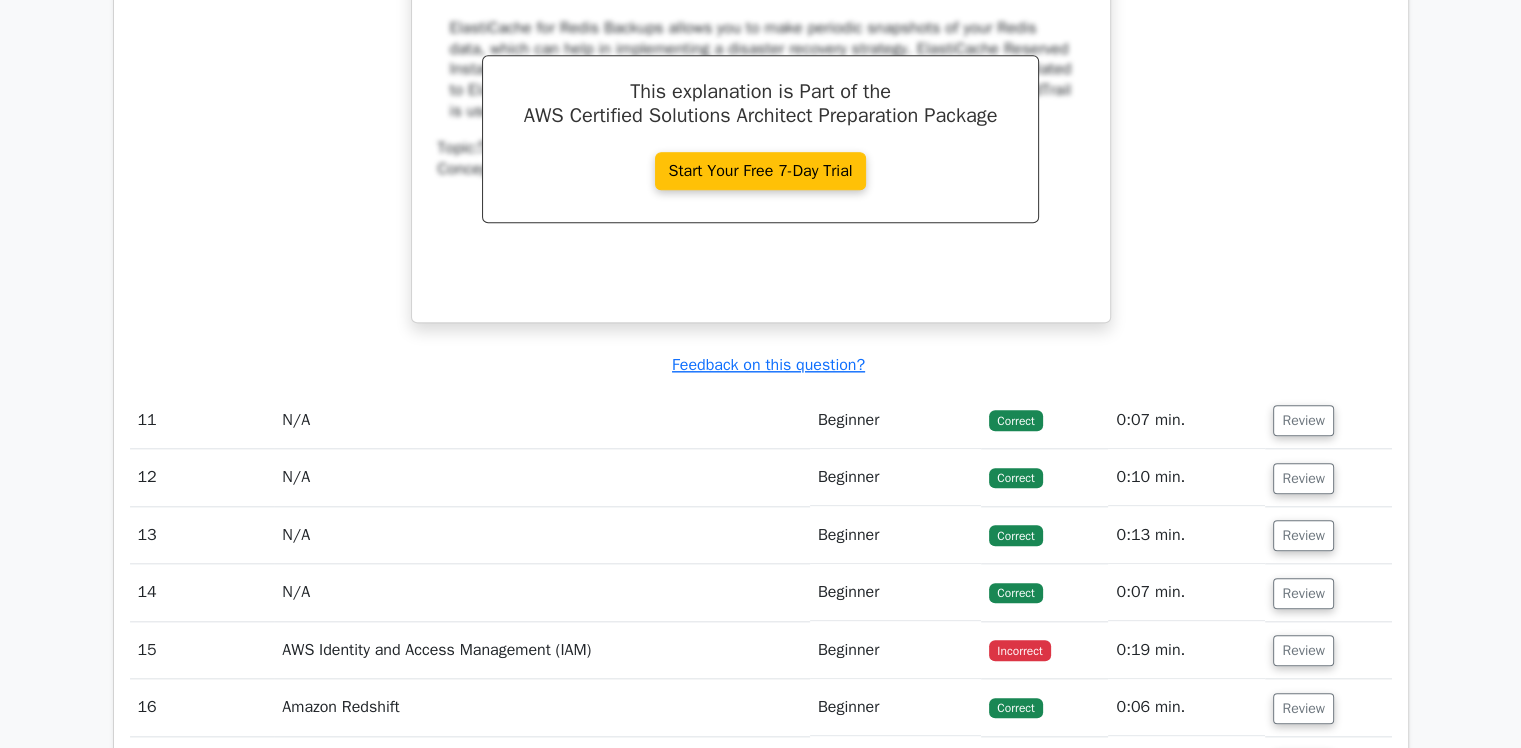 scroll, scrollTop: 9572, scrollLeft: 0, axis: vertical 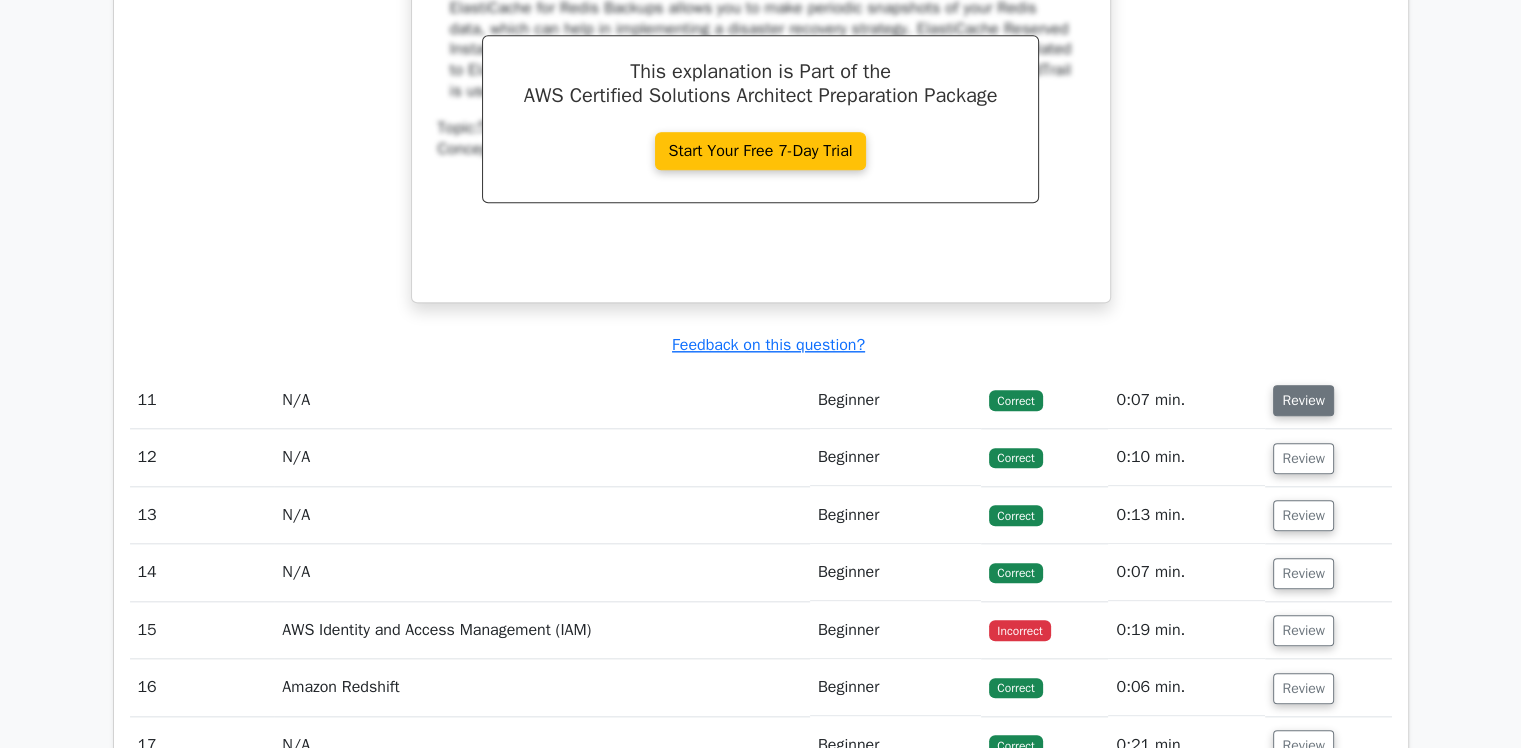 click on "Review" at bounding box center (1303, 400) 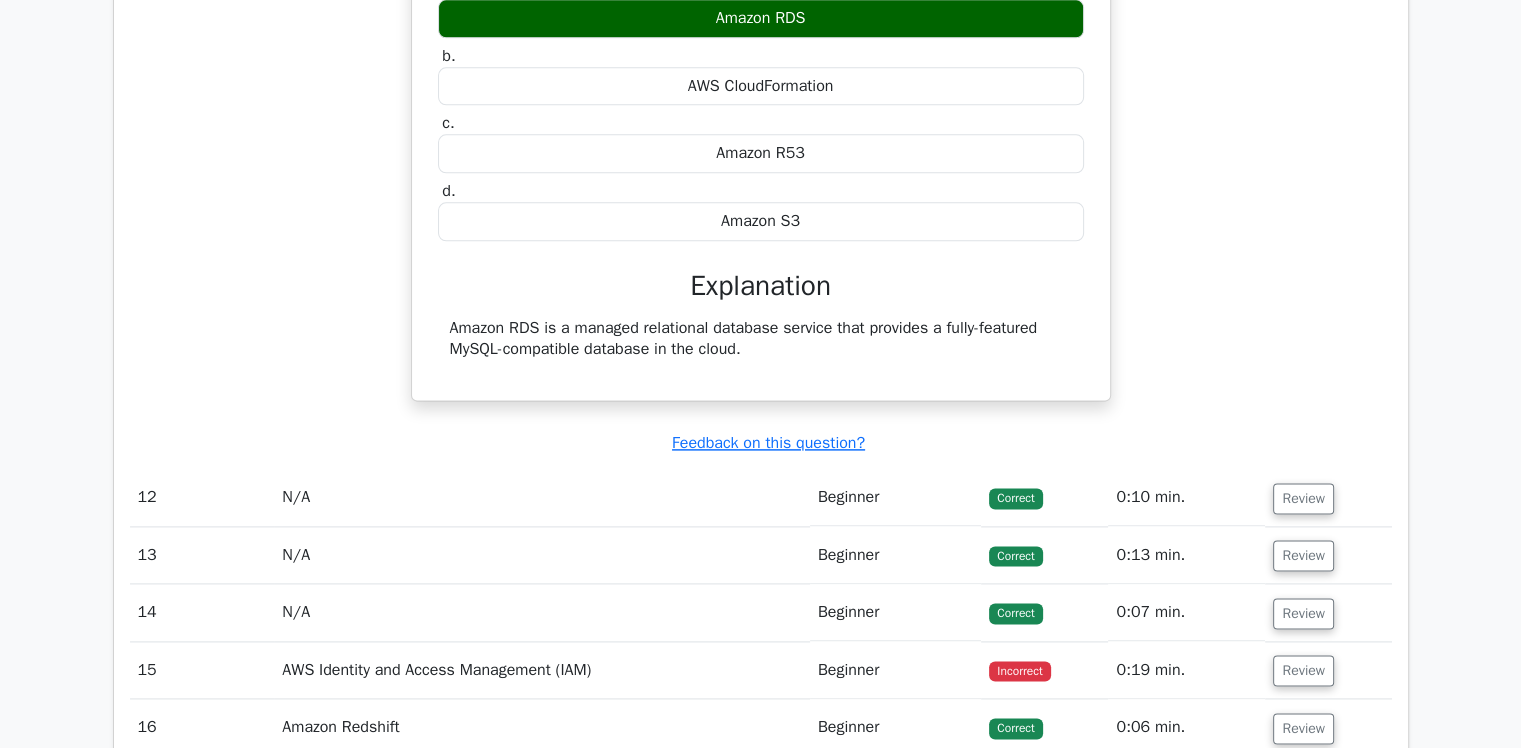 scroll, scrollTop: 10118, scrollLeft: 0, axis: vertical 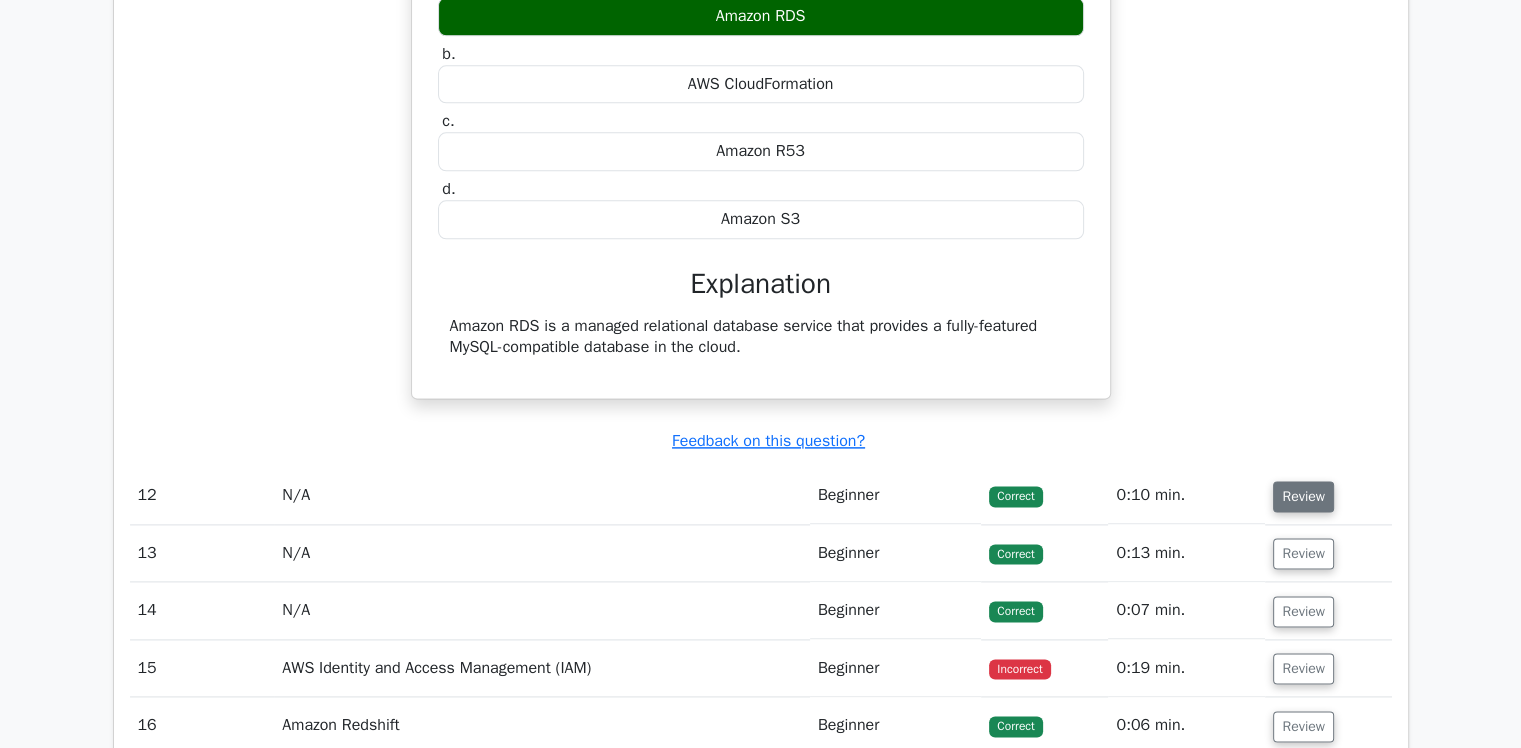 click on "Review" at bounding box center (1303, 496) 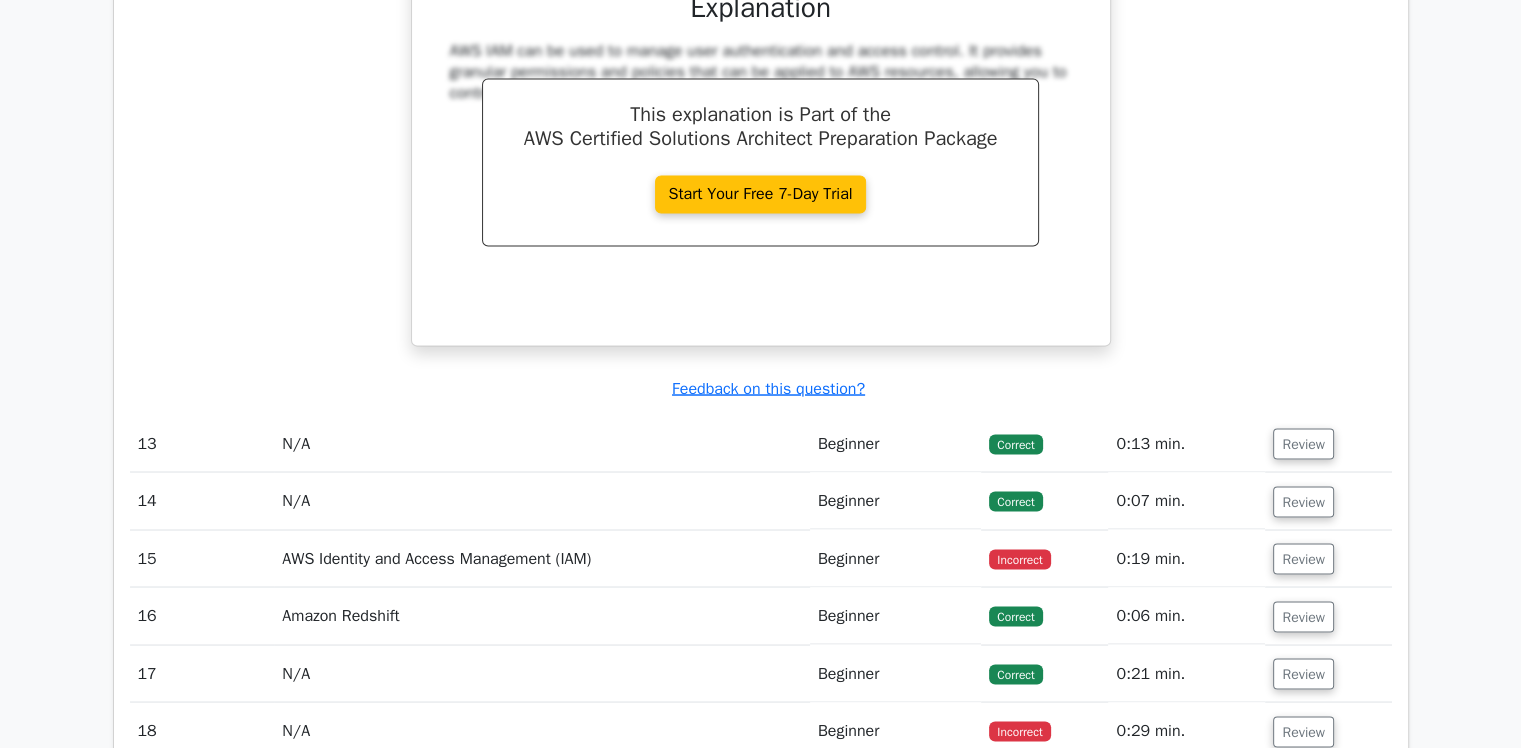 scroll, scrollTop: 11037, scrollLeft: 0, axis: vertical 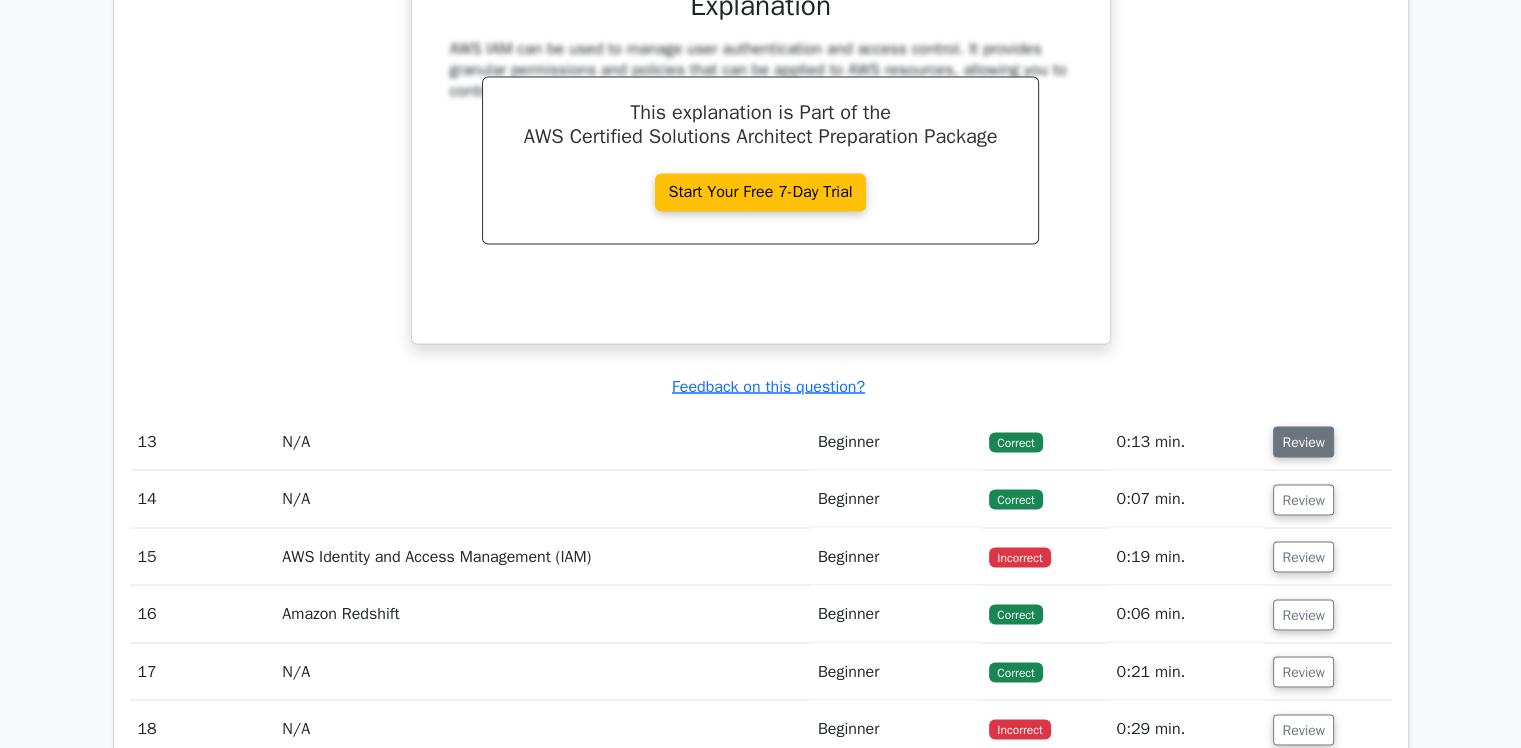 click on "Review" at bounding box center [1303, 441] 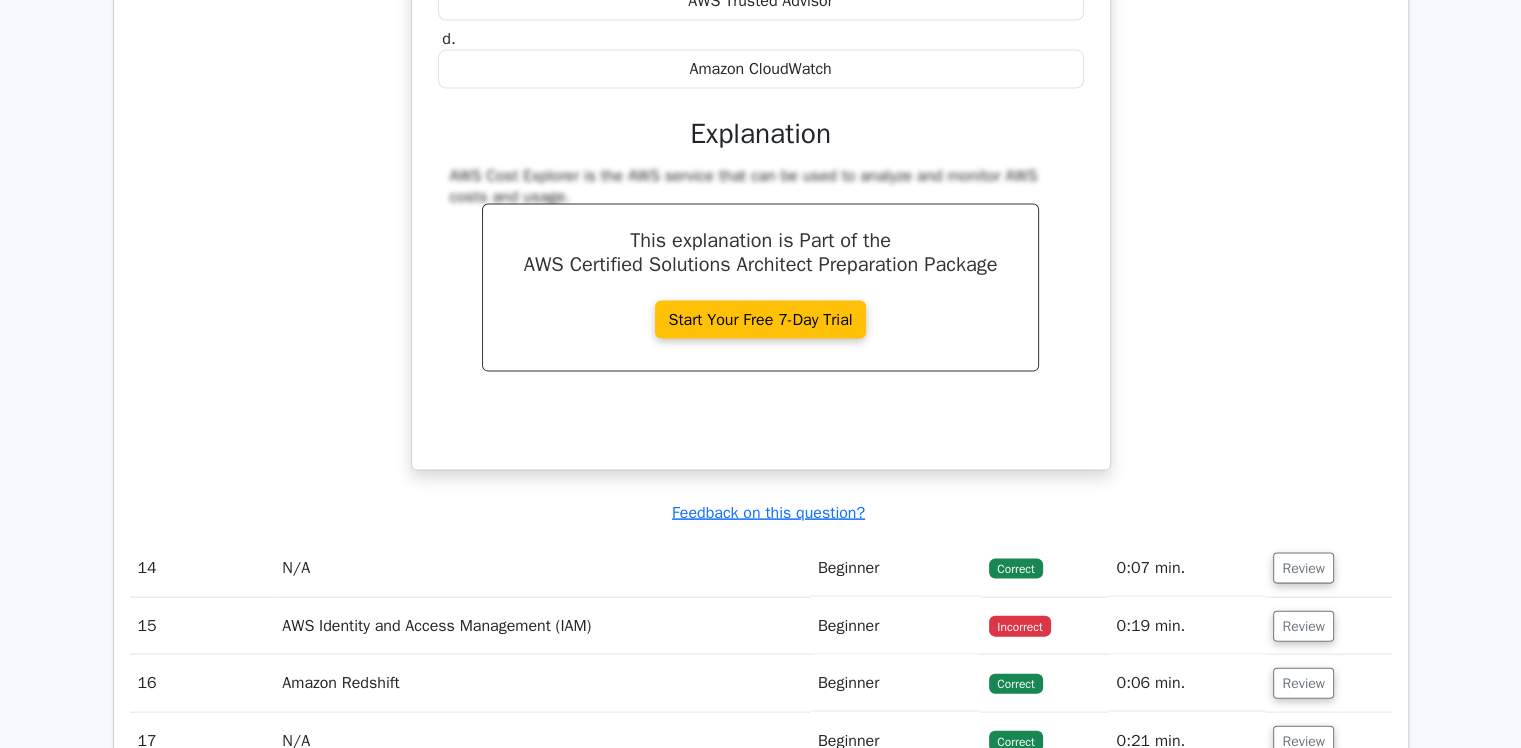 scroll, scrollTop: 11782, scrollLeft: 0, axis: vertical 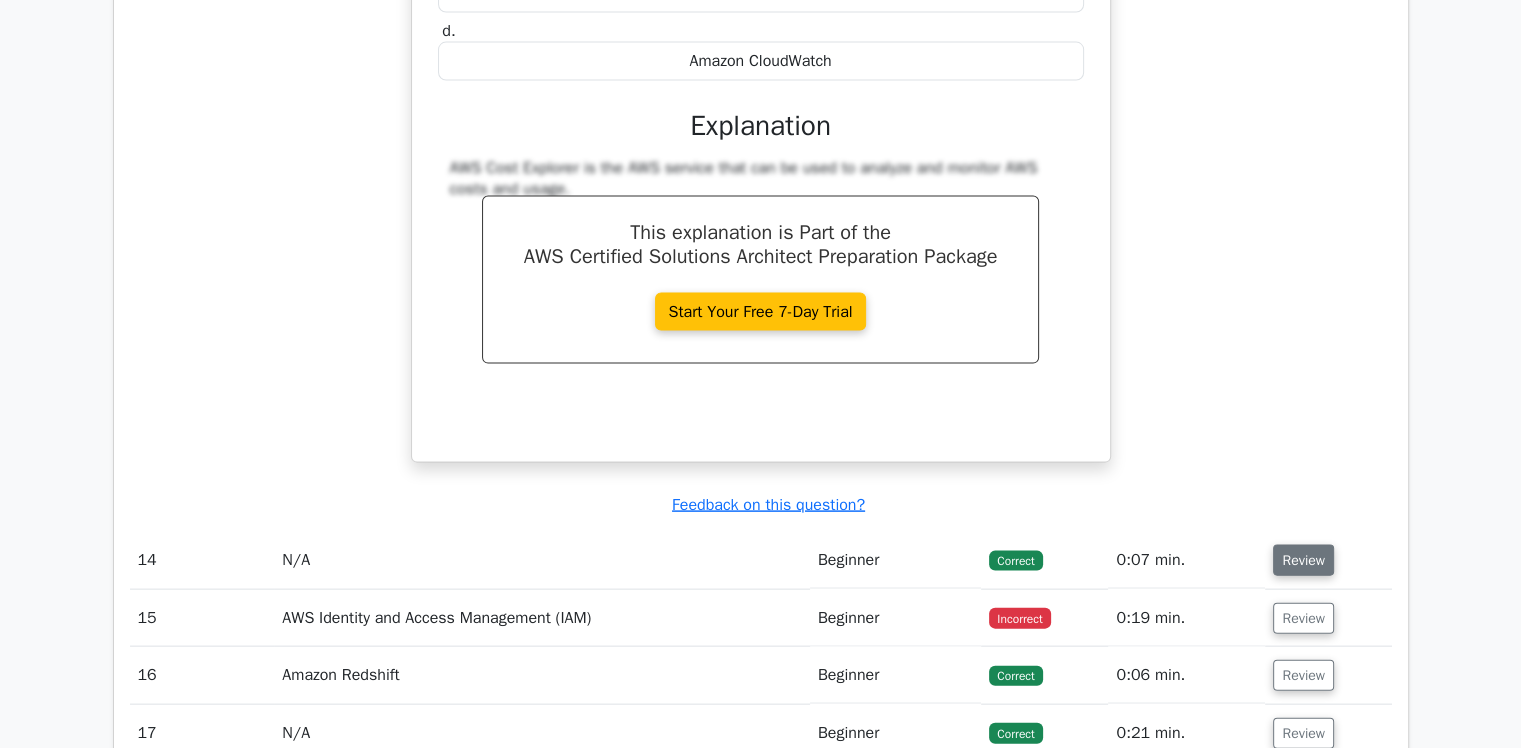click on "Review" at bounding box center (1303, 560) 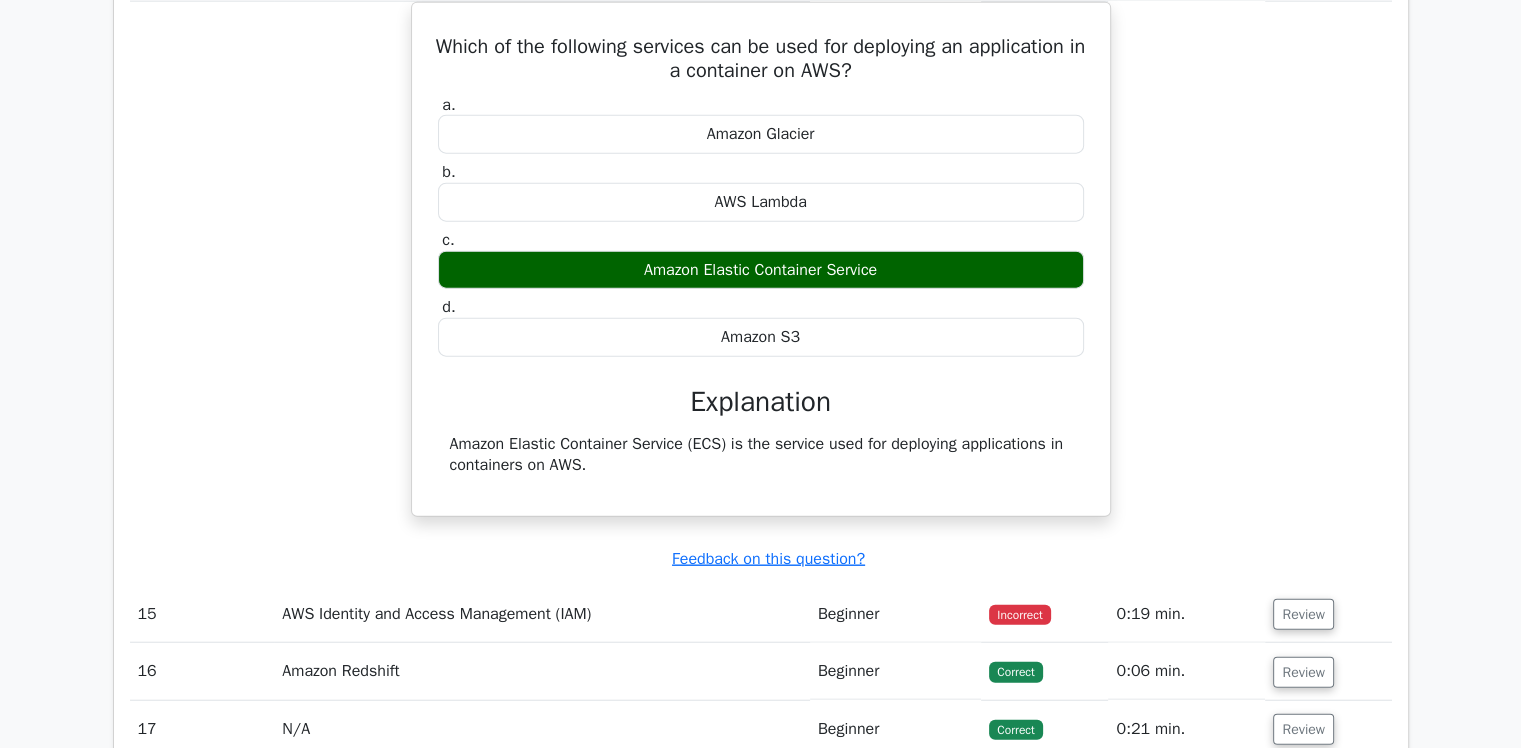 scroll, scrollTop: 12371, scrollLeft: 0, axis: vertical 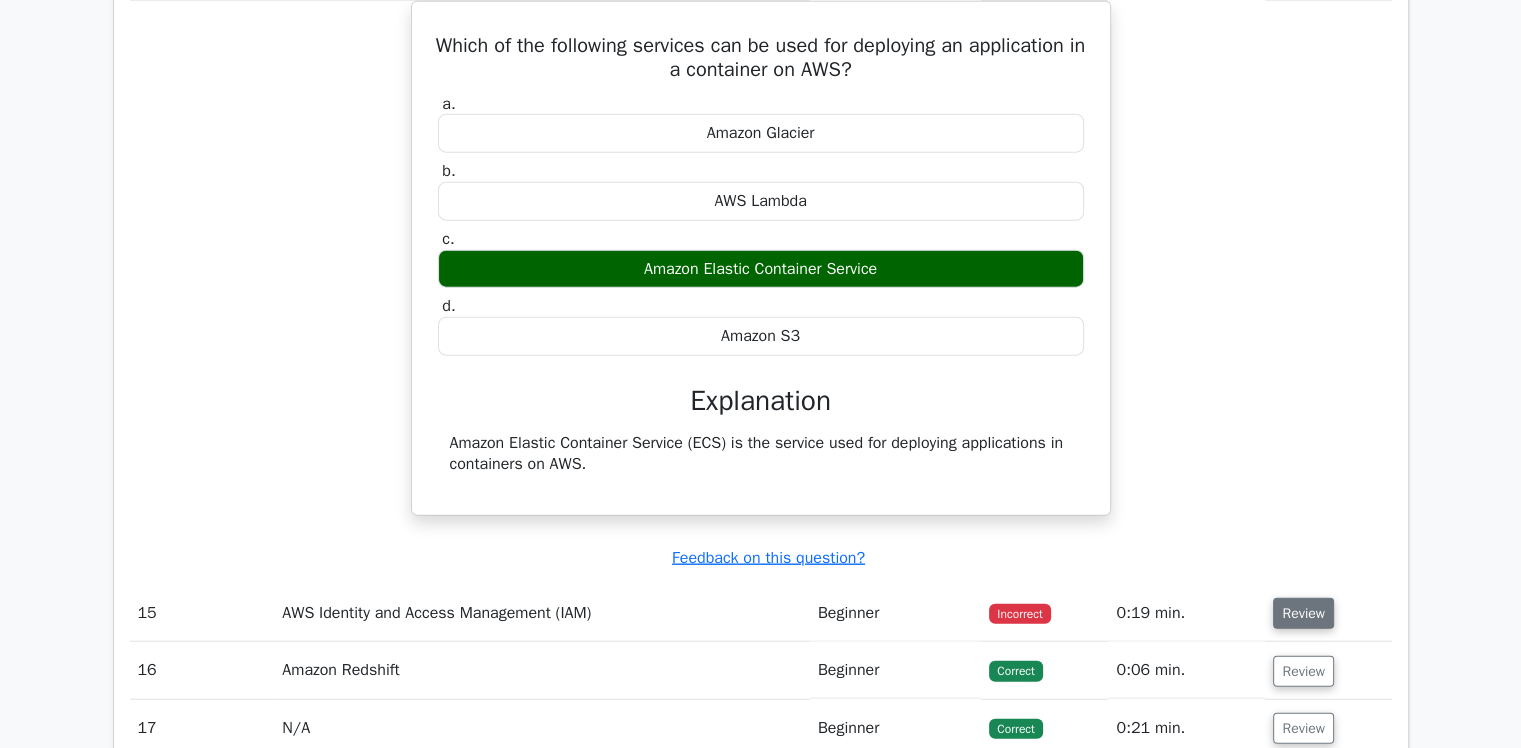 click on "Review" at bounding box center [1303, 613] 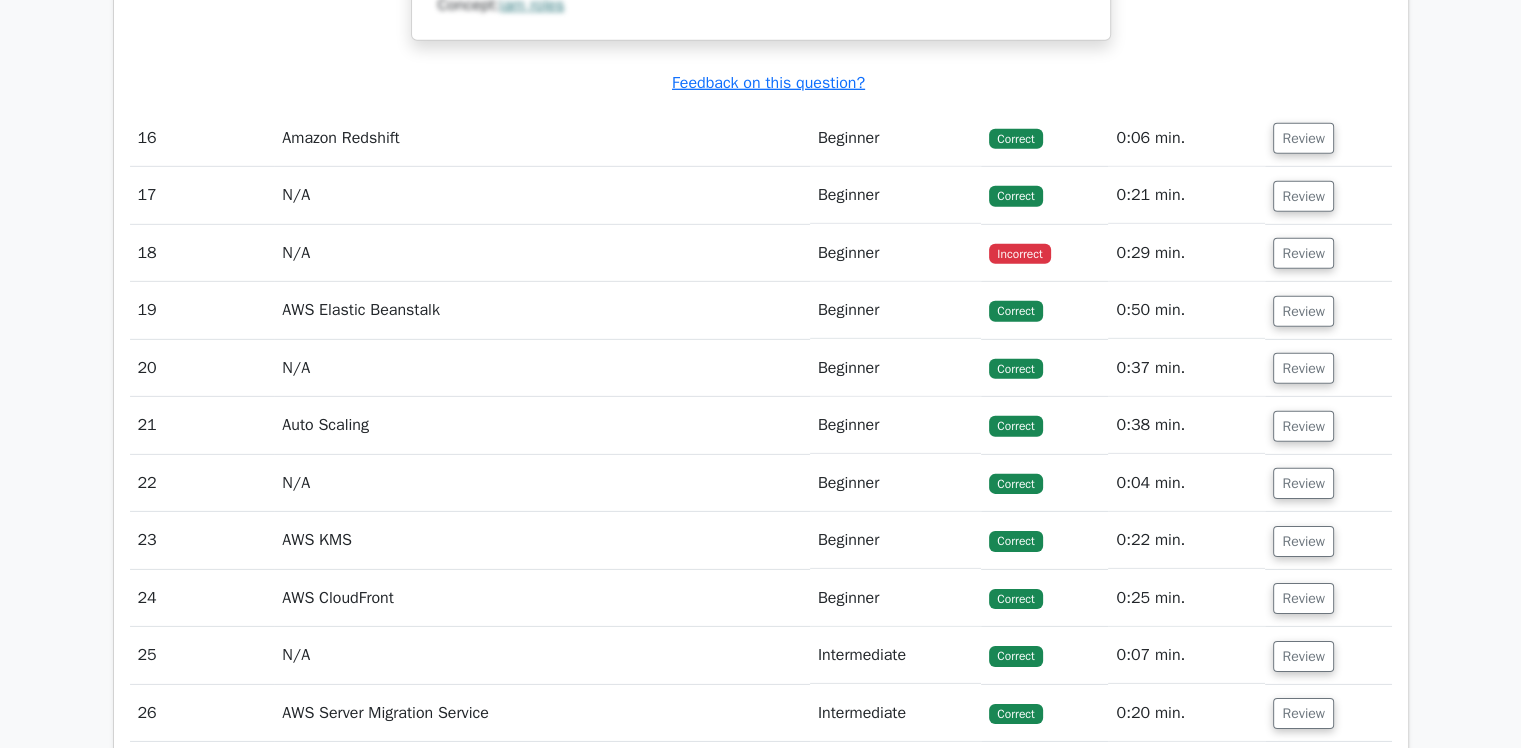scroll, scrollTop: 13795, scrollLeft: 0, axis: vertical 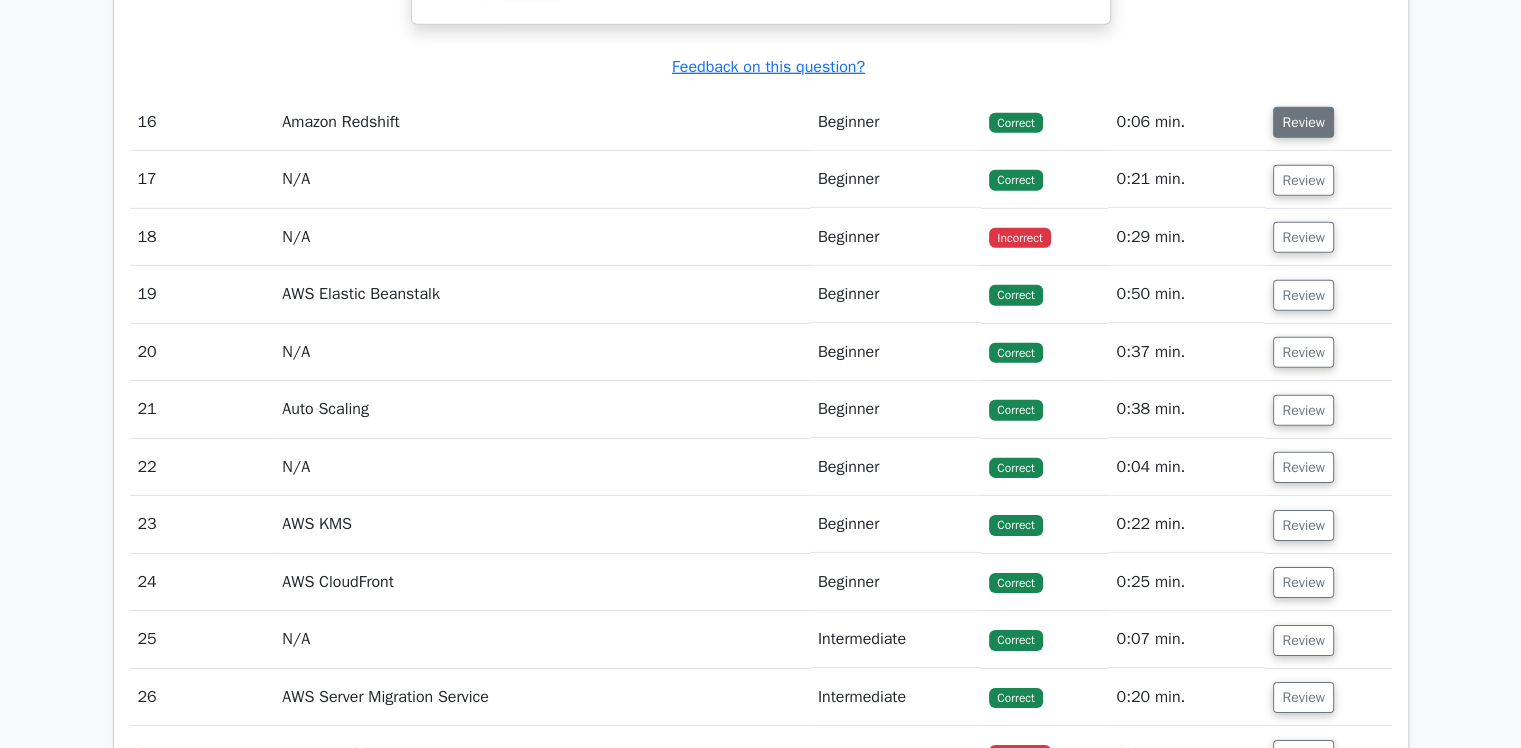 click on "Review" at bounding box center (1303, 122) 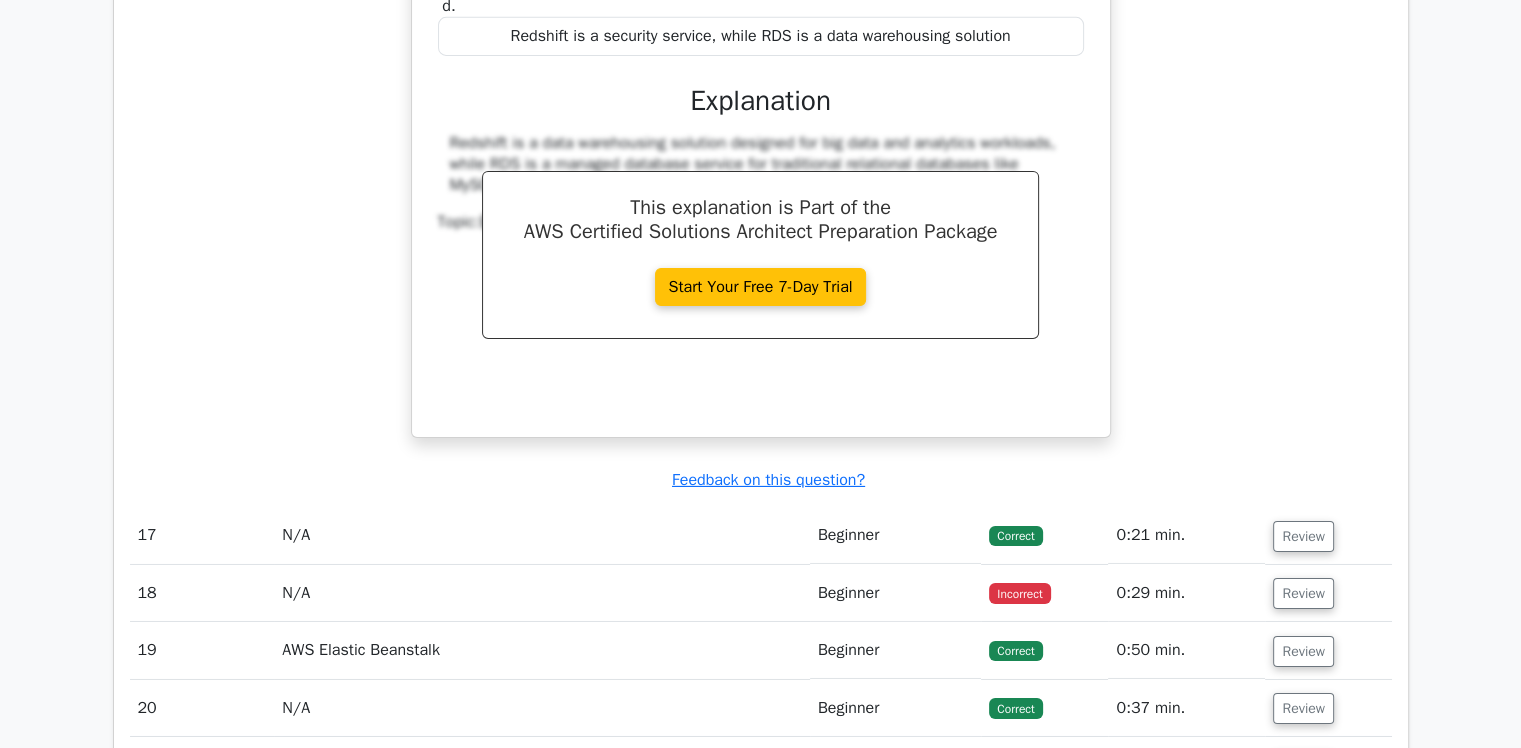 scroll, scrollTop: 14223, scrollLeft: 0, axis: vertical 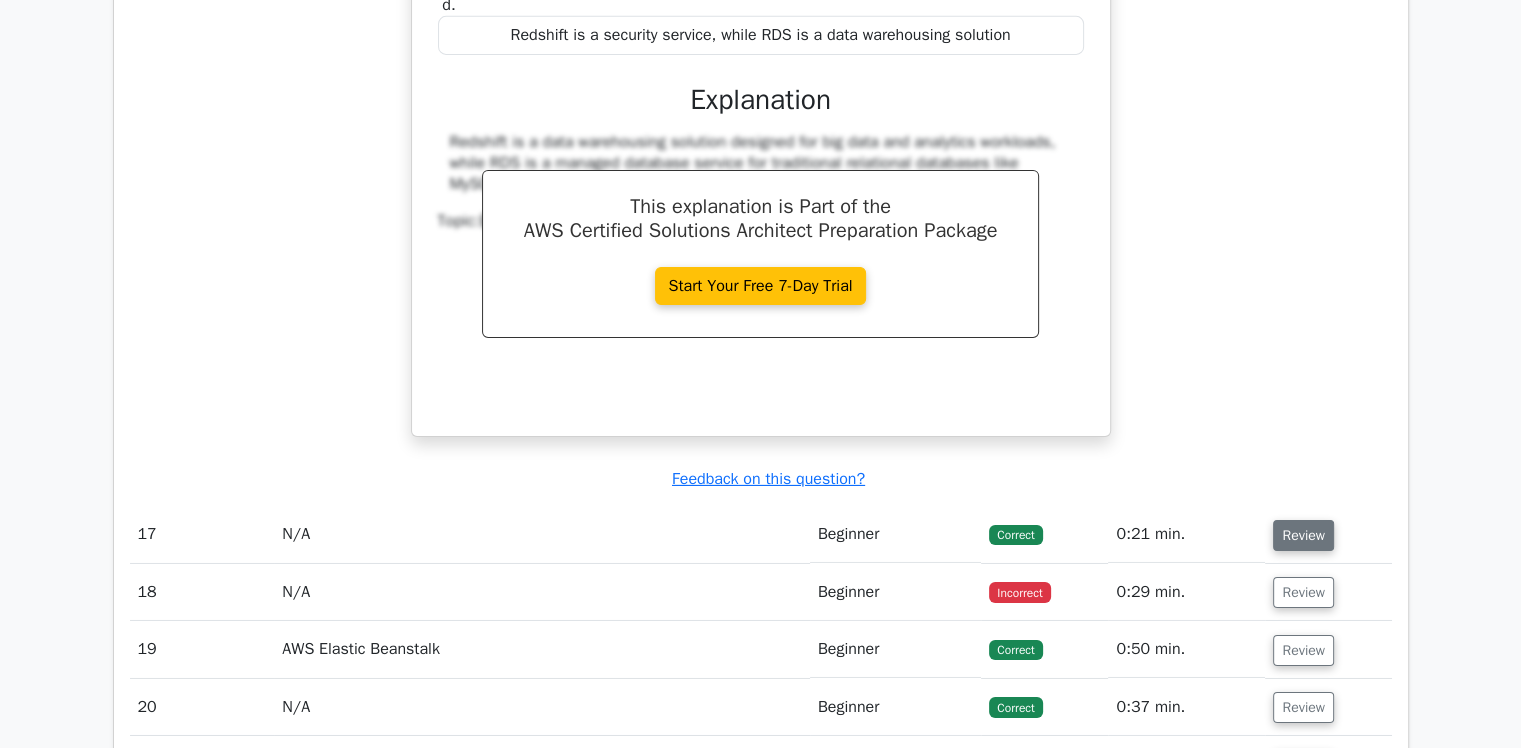 click on "Review" at bounding box center (1303, 535) 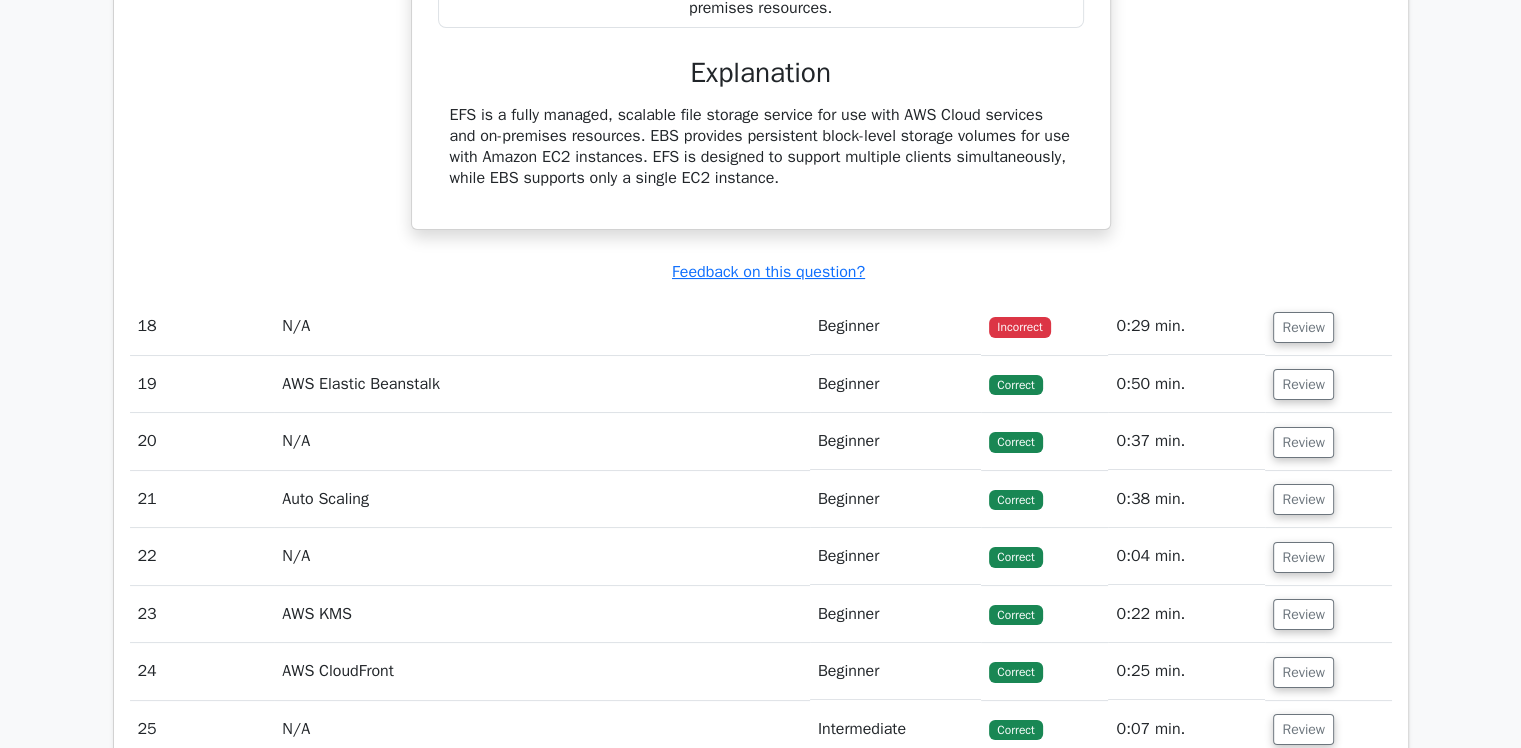scroll, scrollTop: 15260, scrollLeft: 0, axis: vertical 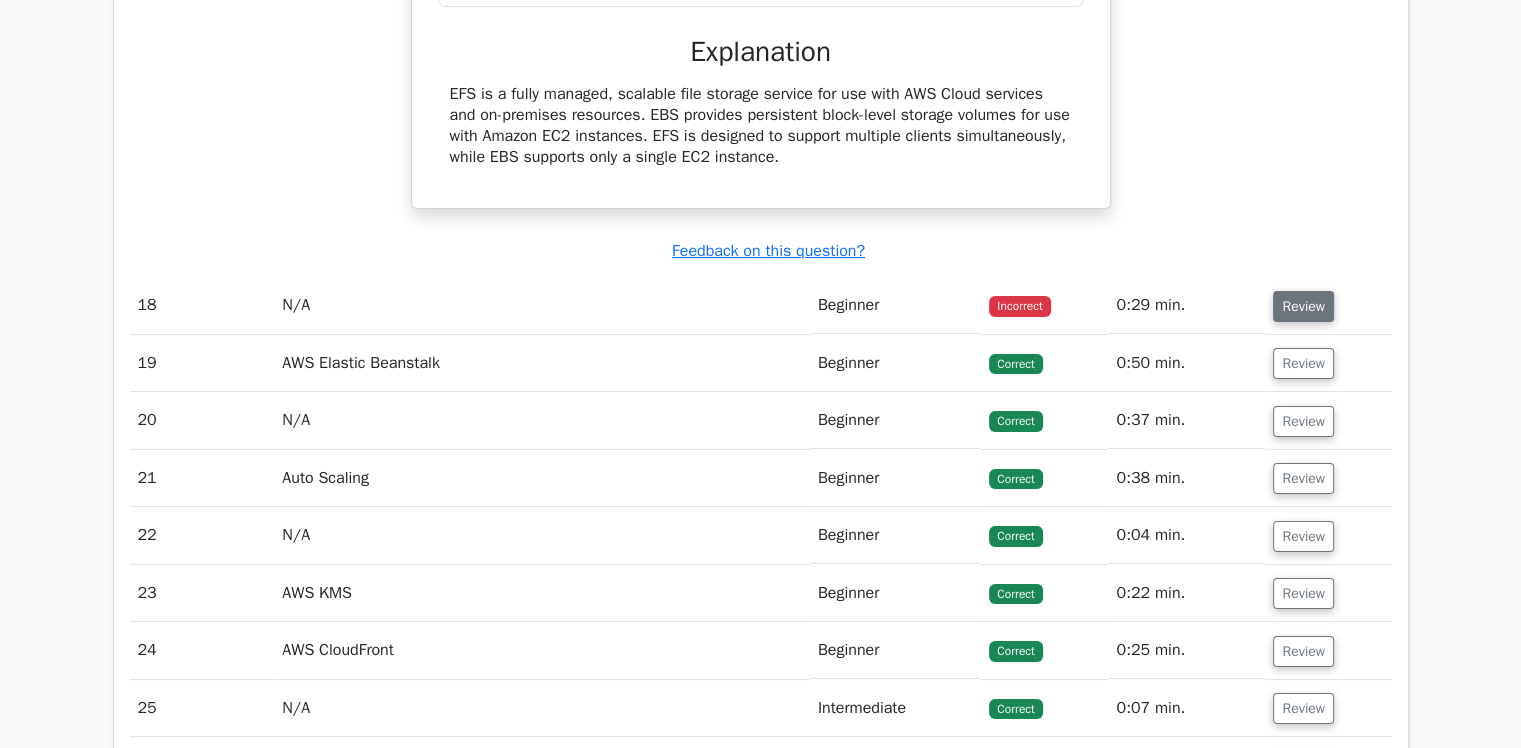 click on "Review" at bounding box center (1303, 306) 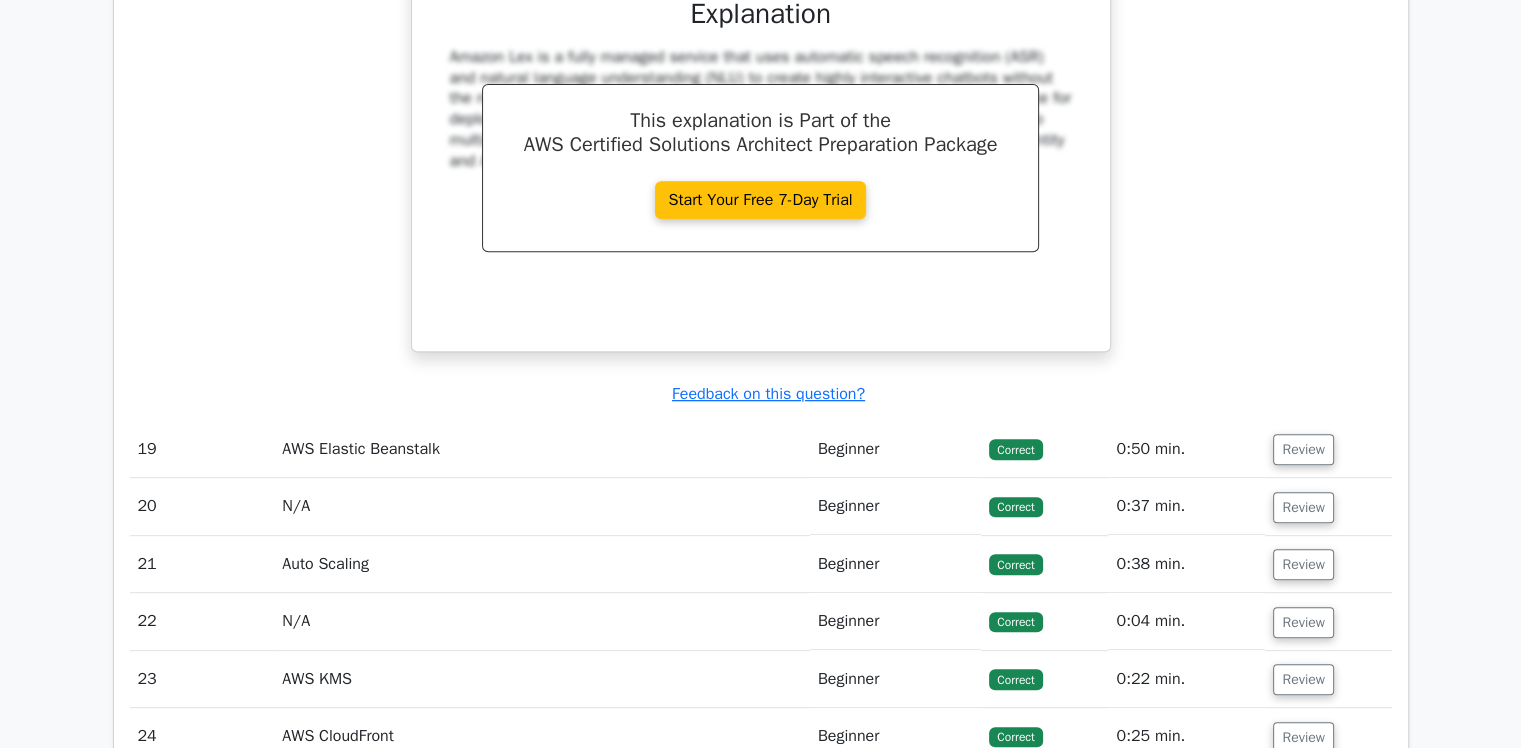 scroll, scrollTop: 15988, scrollLeft: 0, axis: vertical 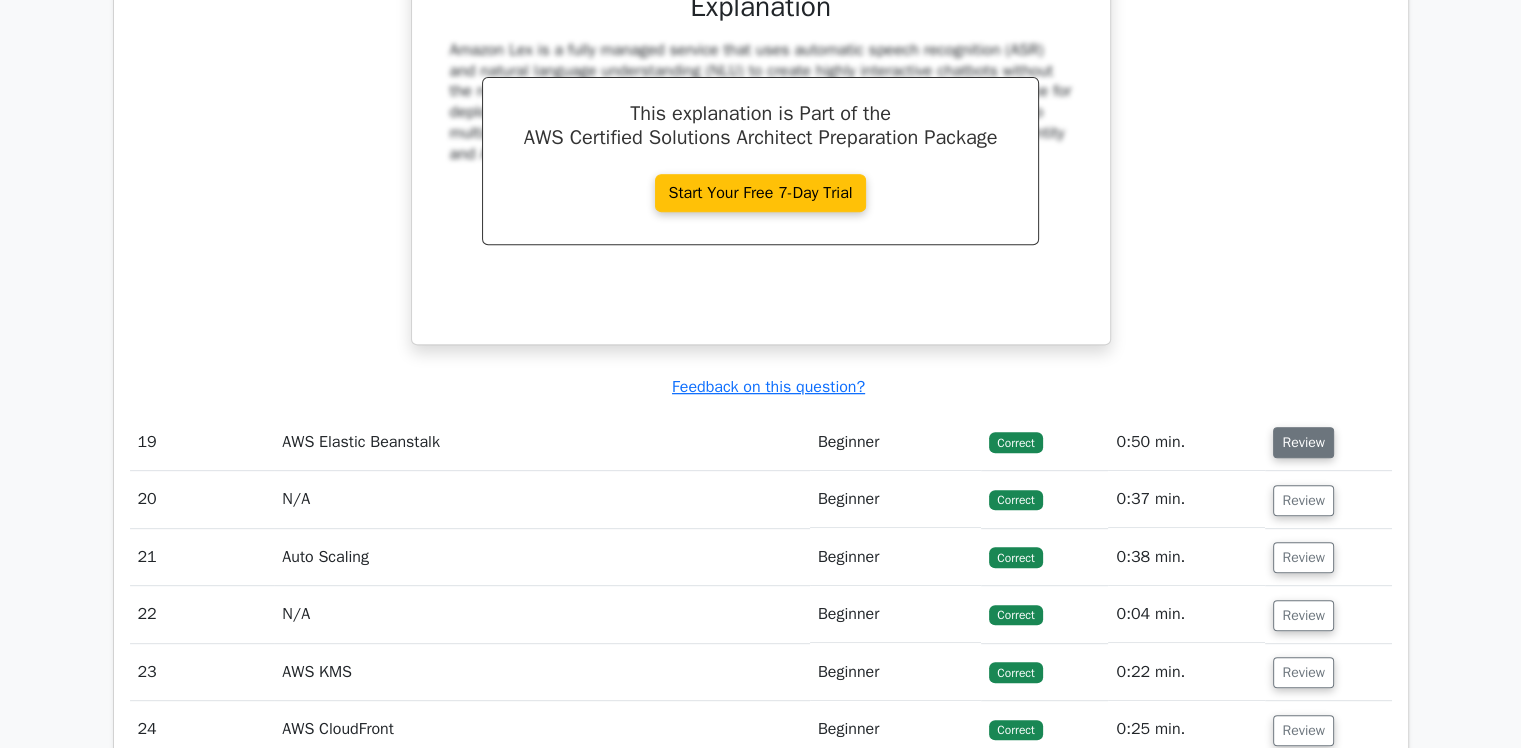 click on "Review" at bounding box center [1303, 442] 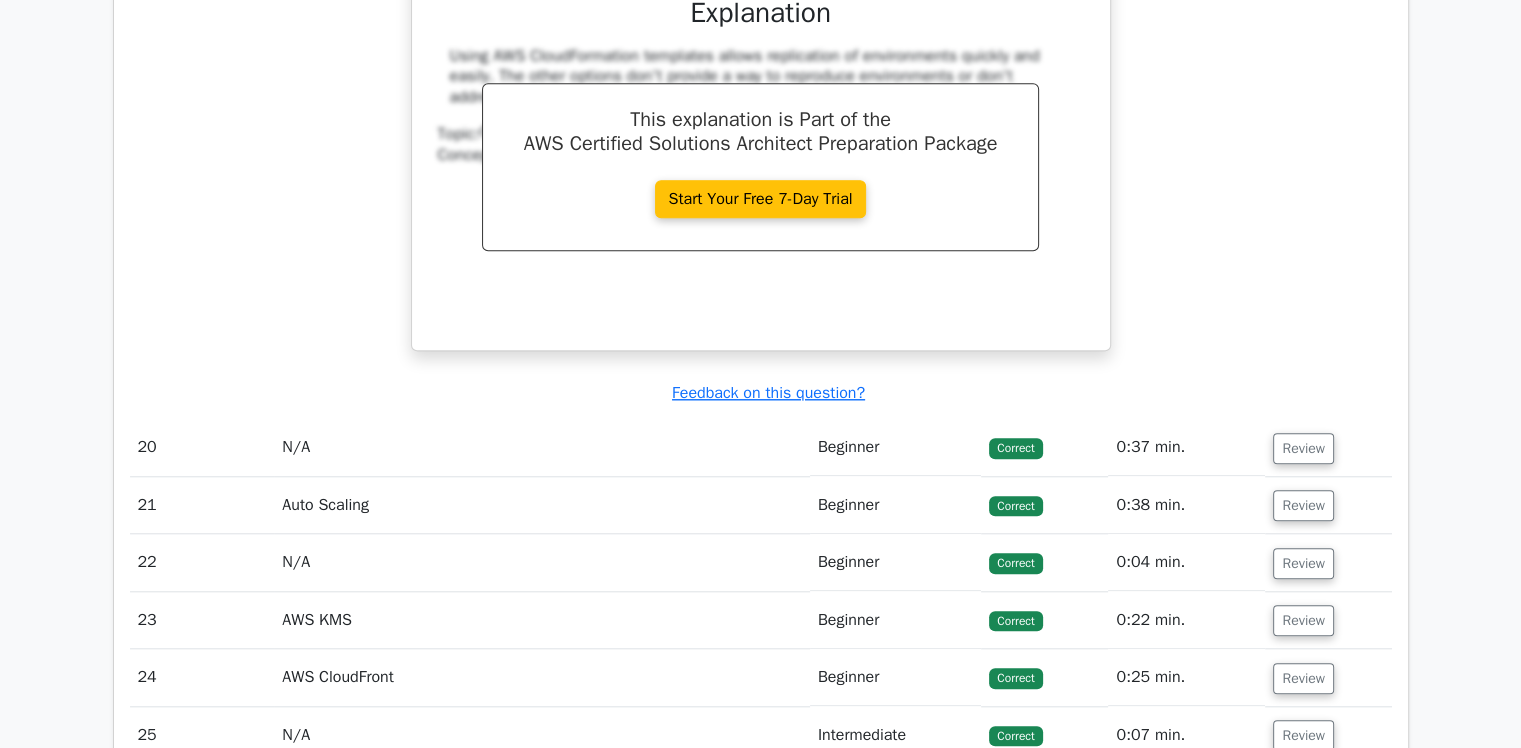 scroll, scrollTop: 16993, scrollLeft: 0, axis: vertical 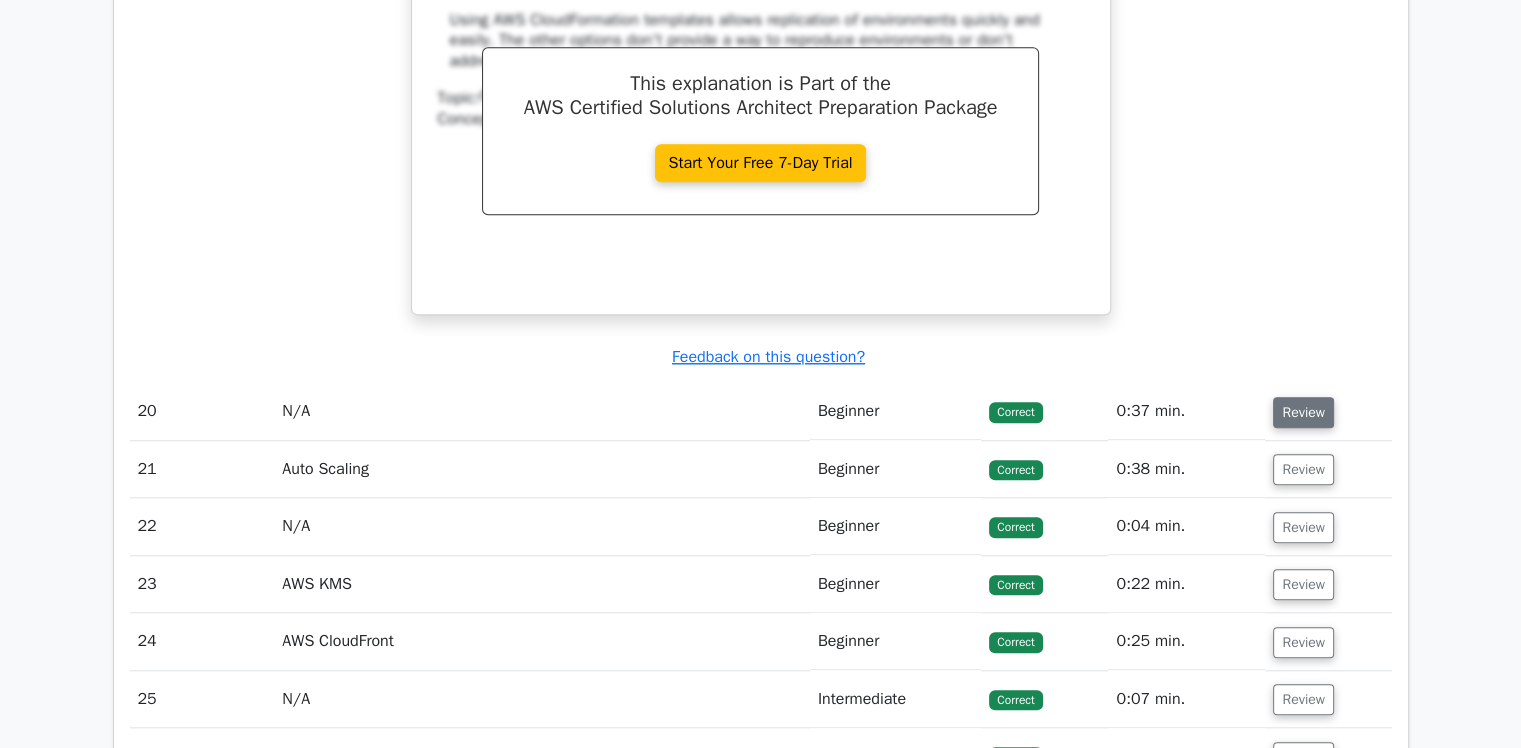 click on "Review" at bounding box center [1303, 412] 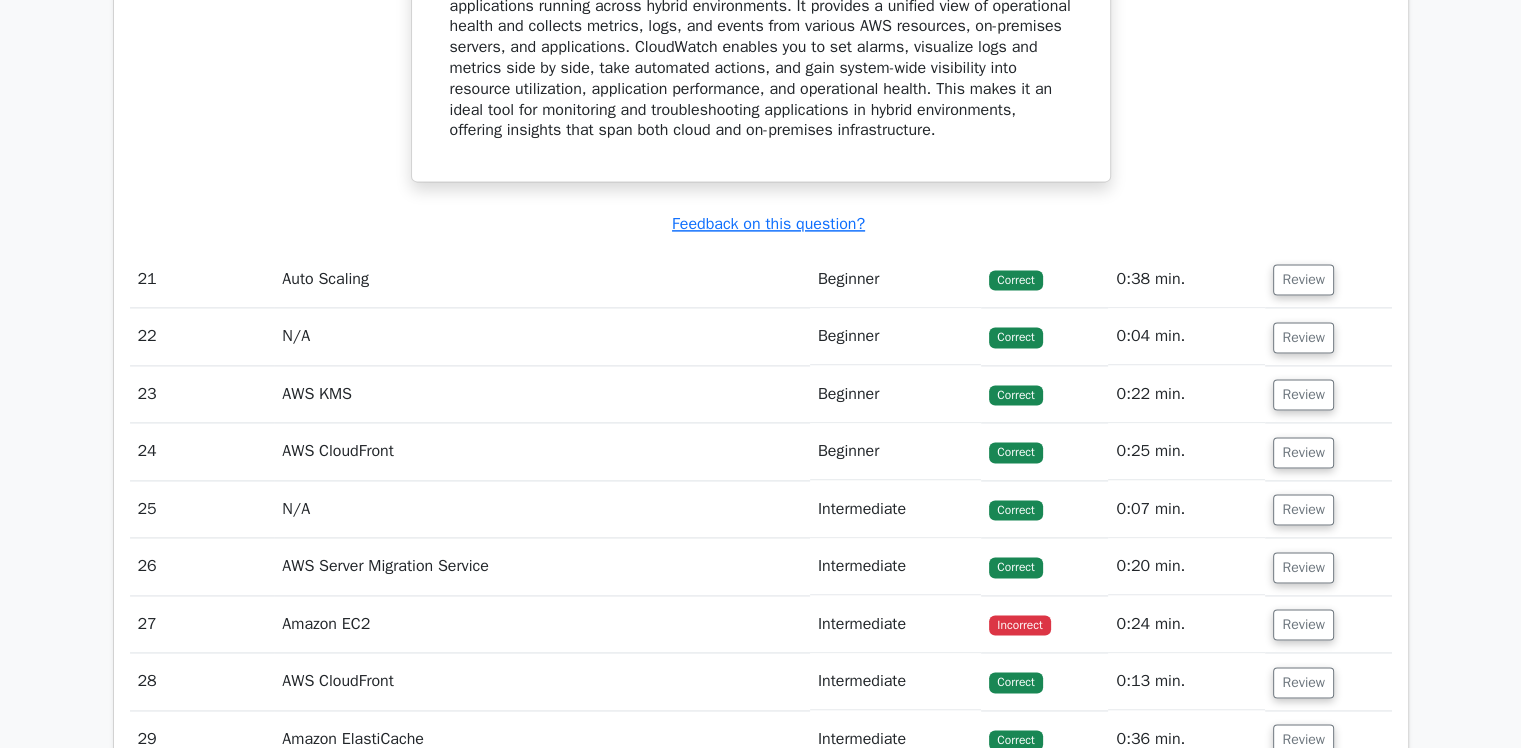 scroll, scrollTop: 17931, scrollLeft: 0, axis: vertical 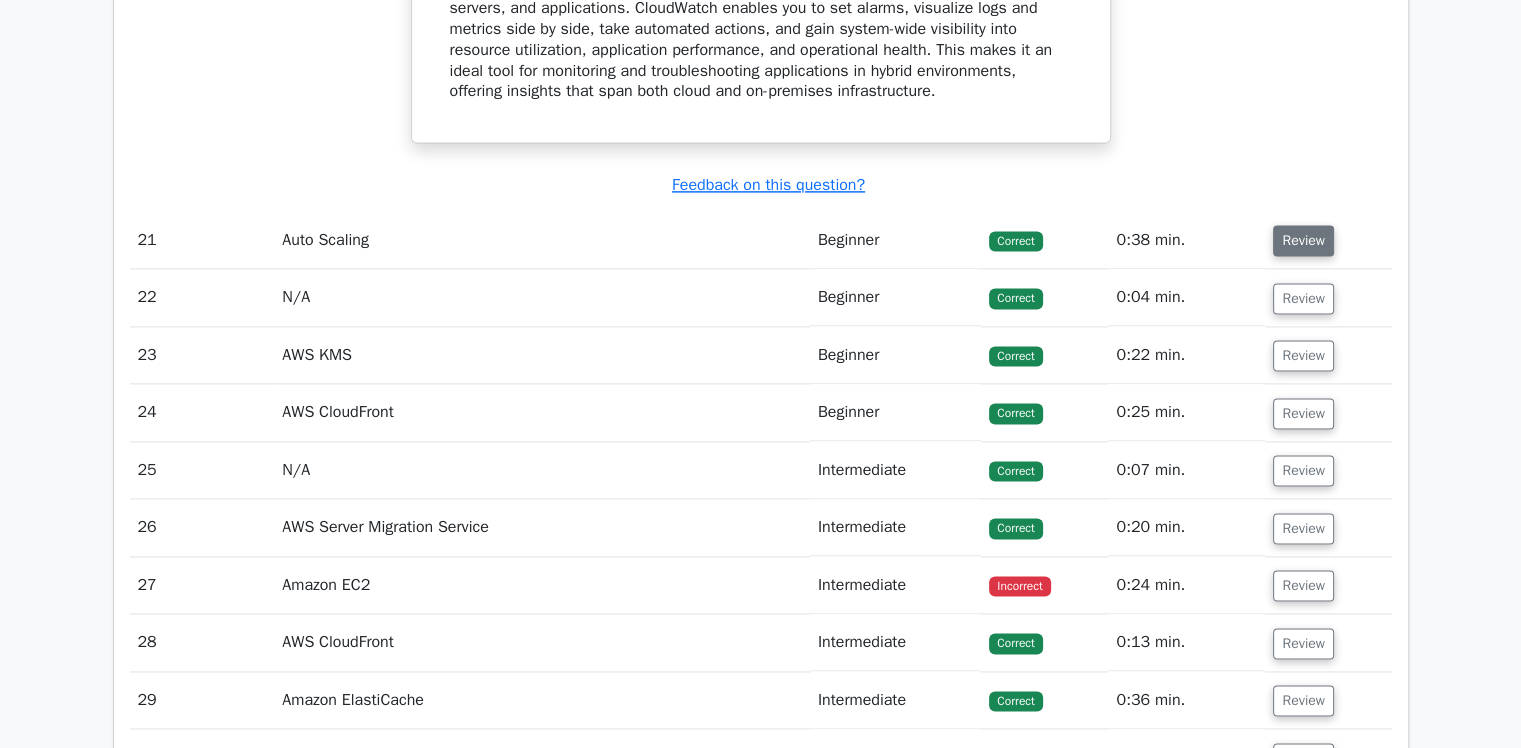 click on "Review" at bounding box center [1303, 240] 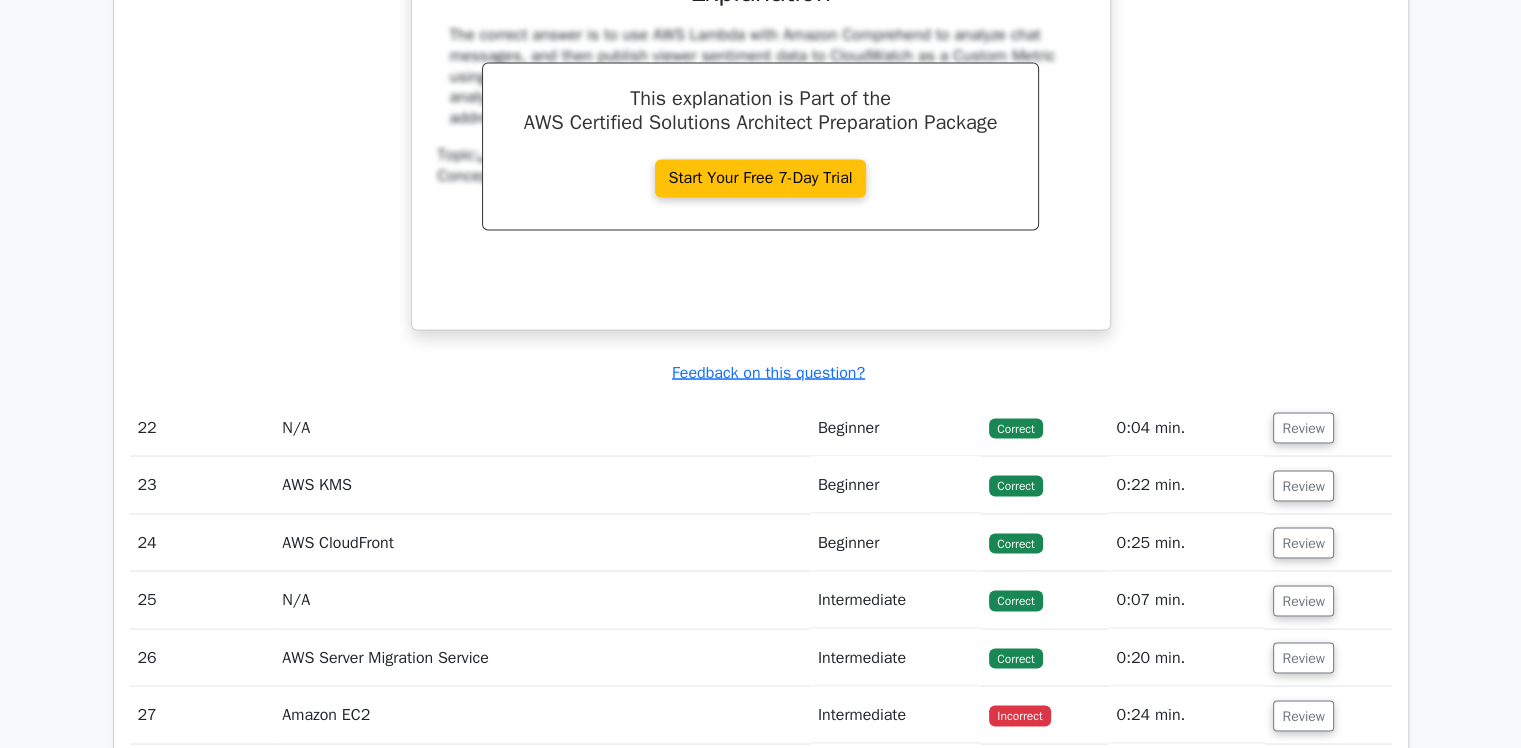 scroll, scrollTop: 18703, scrollLeft: 0, axis: vertical 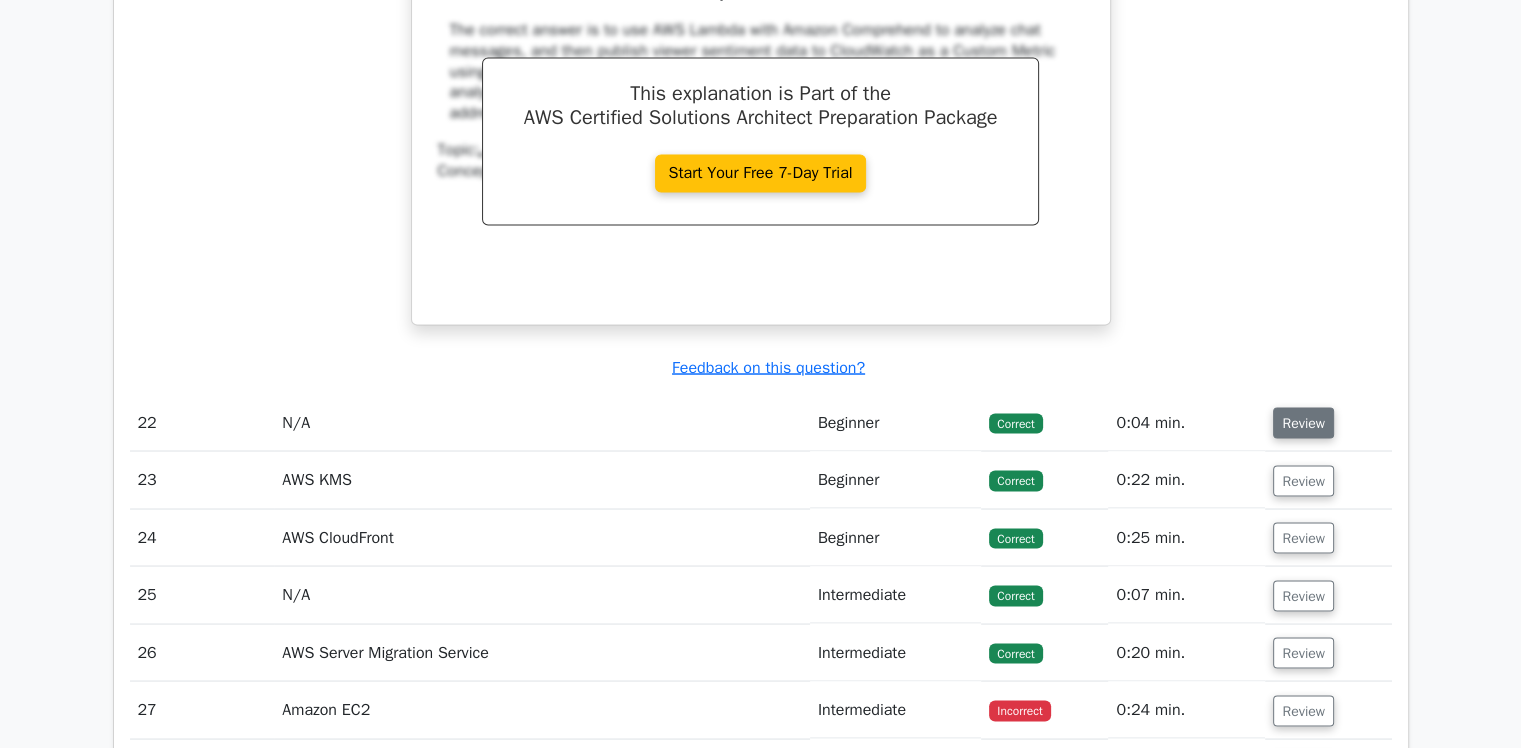 click on "Review" at bounding box center [1303, 422] 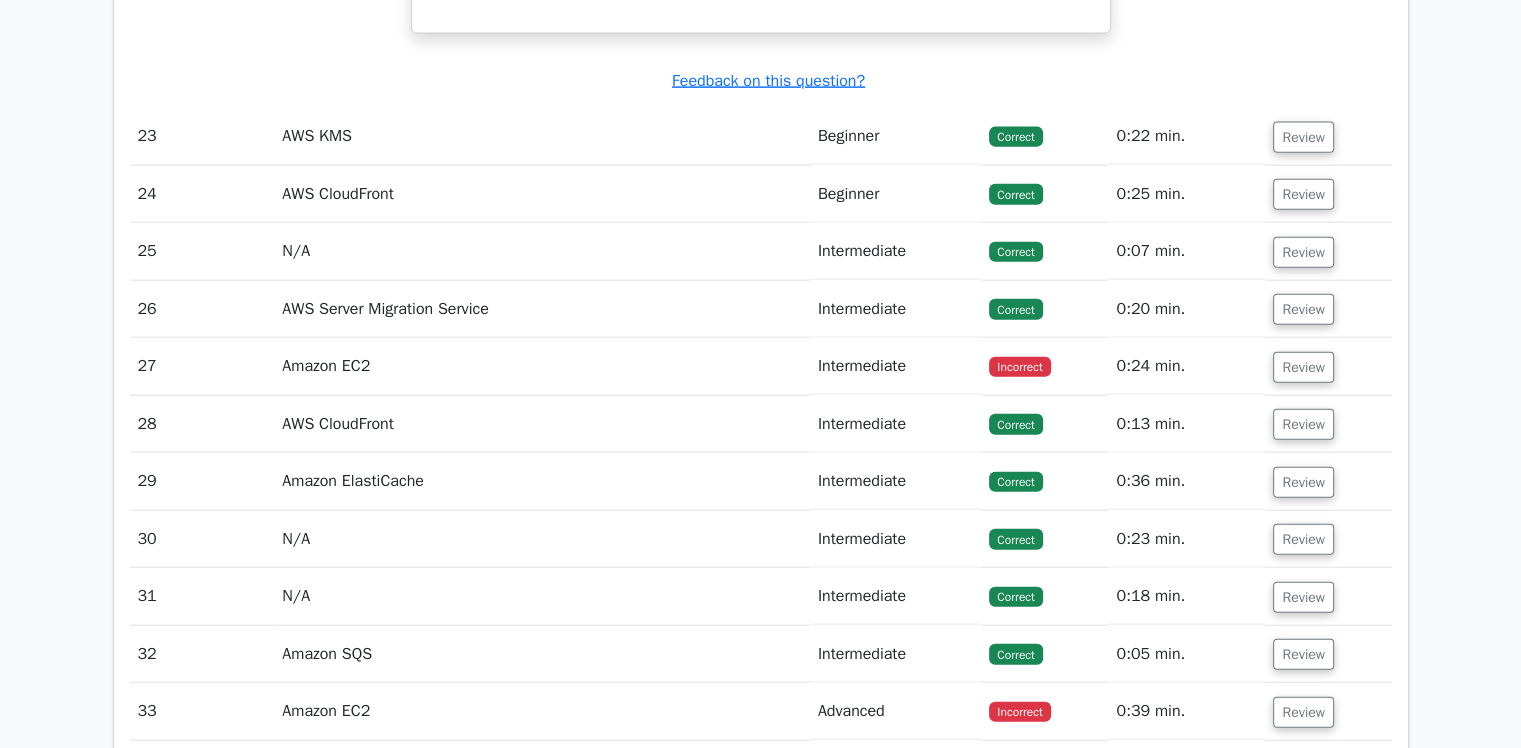 scroll, scrollTop: 19881, scrollLeft: 0, axis: vertical 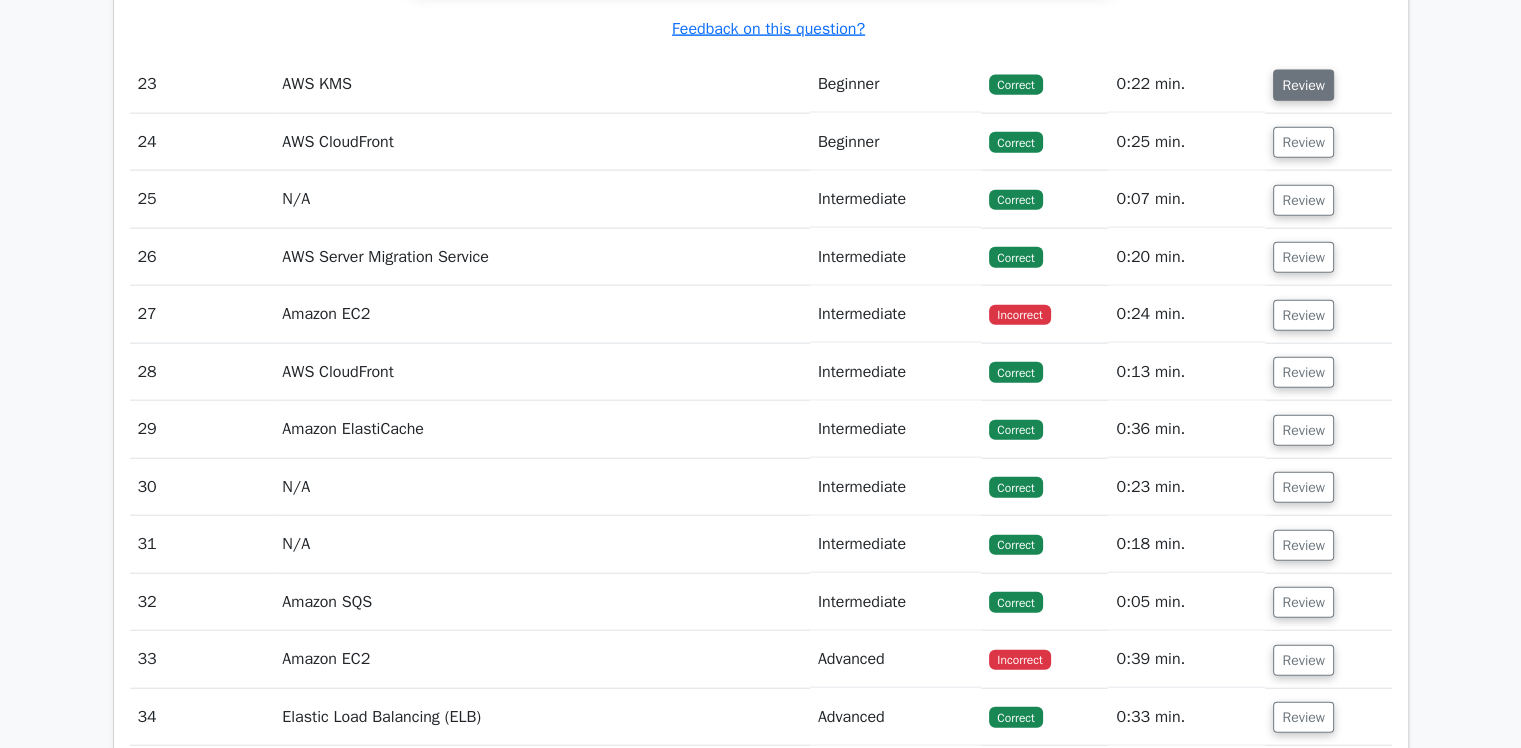 click on "Review" at bounding box center [1303, 85] 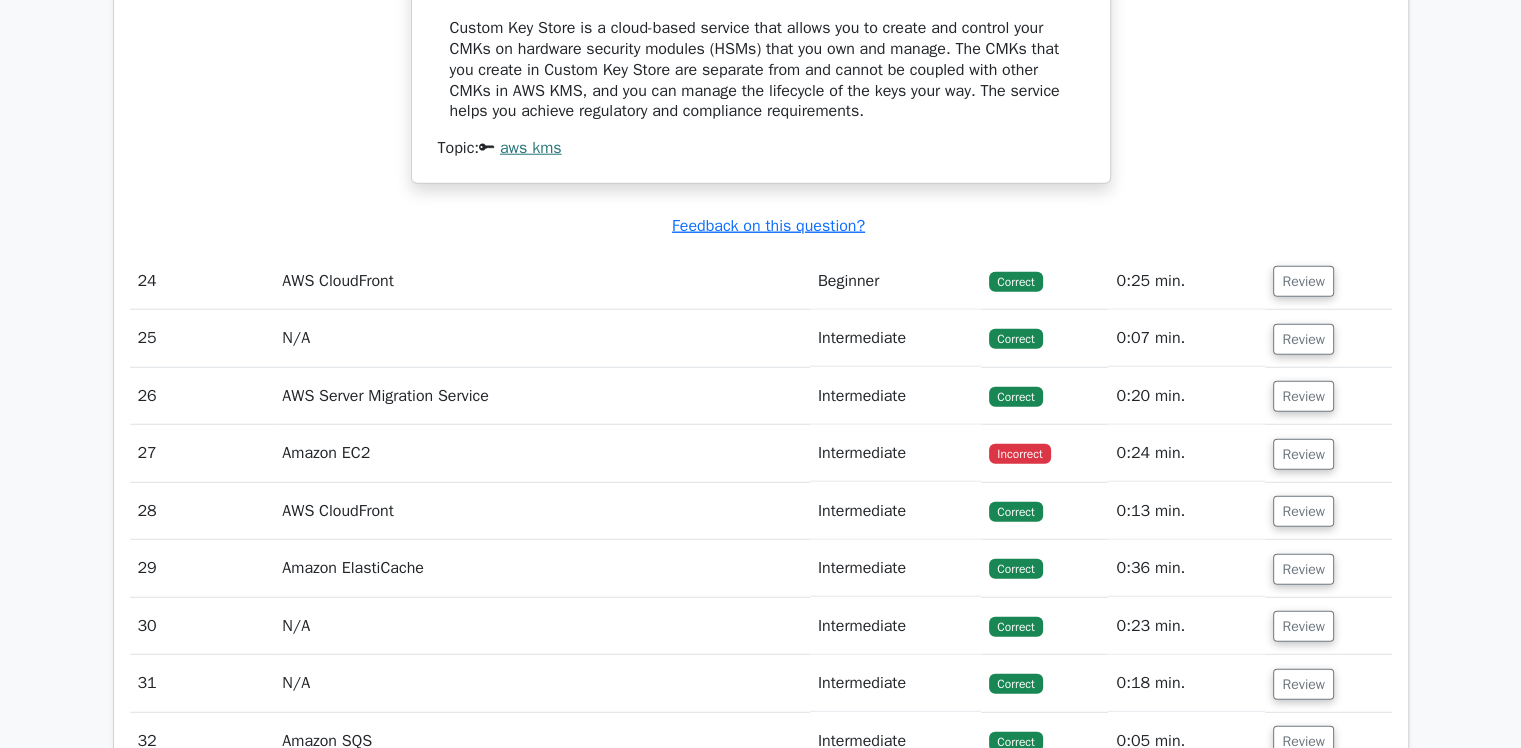 scroll, scrollTop: 20428, scrollLeft: 0, axis: vertical 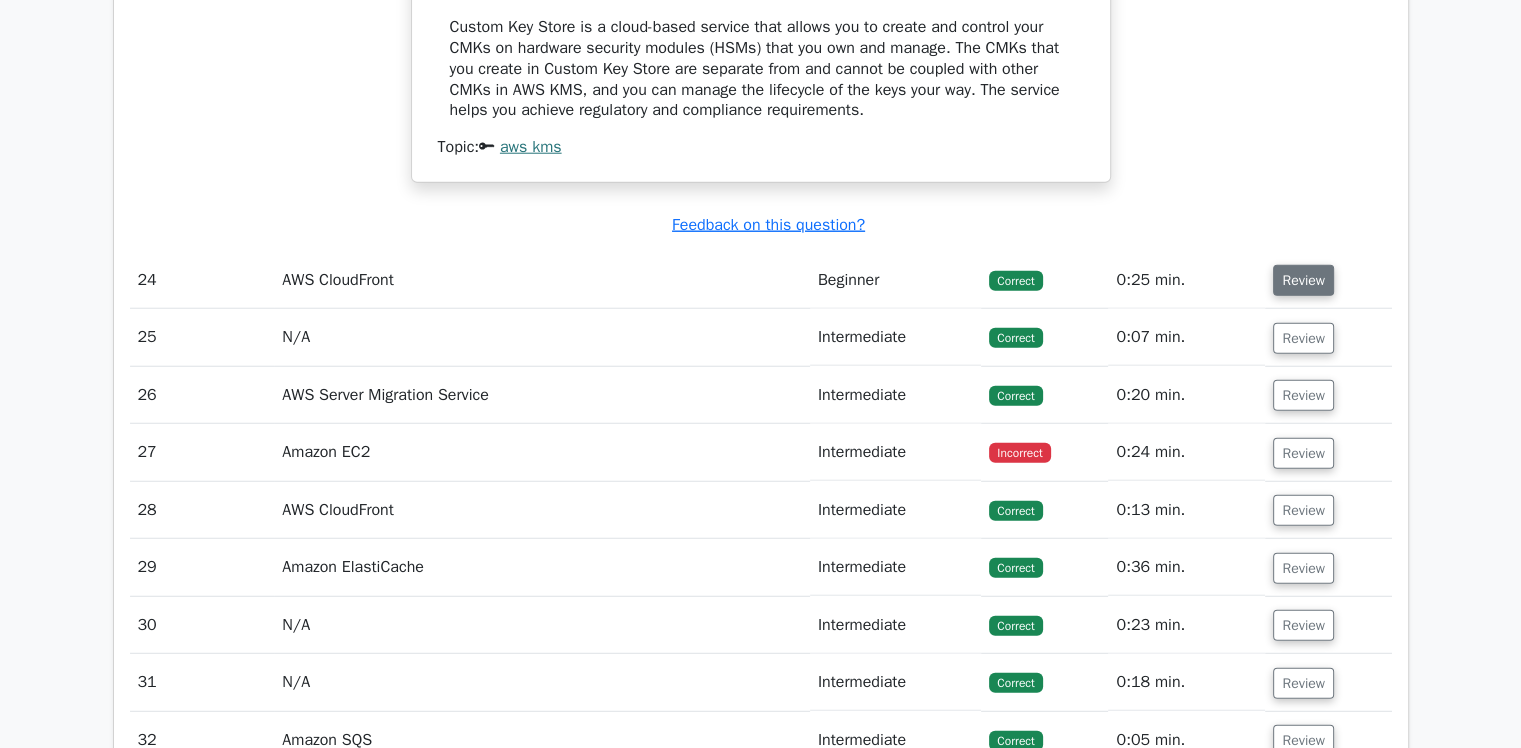 click on "Review" at bounding box center [1303, 280] 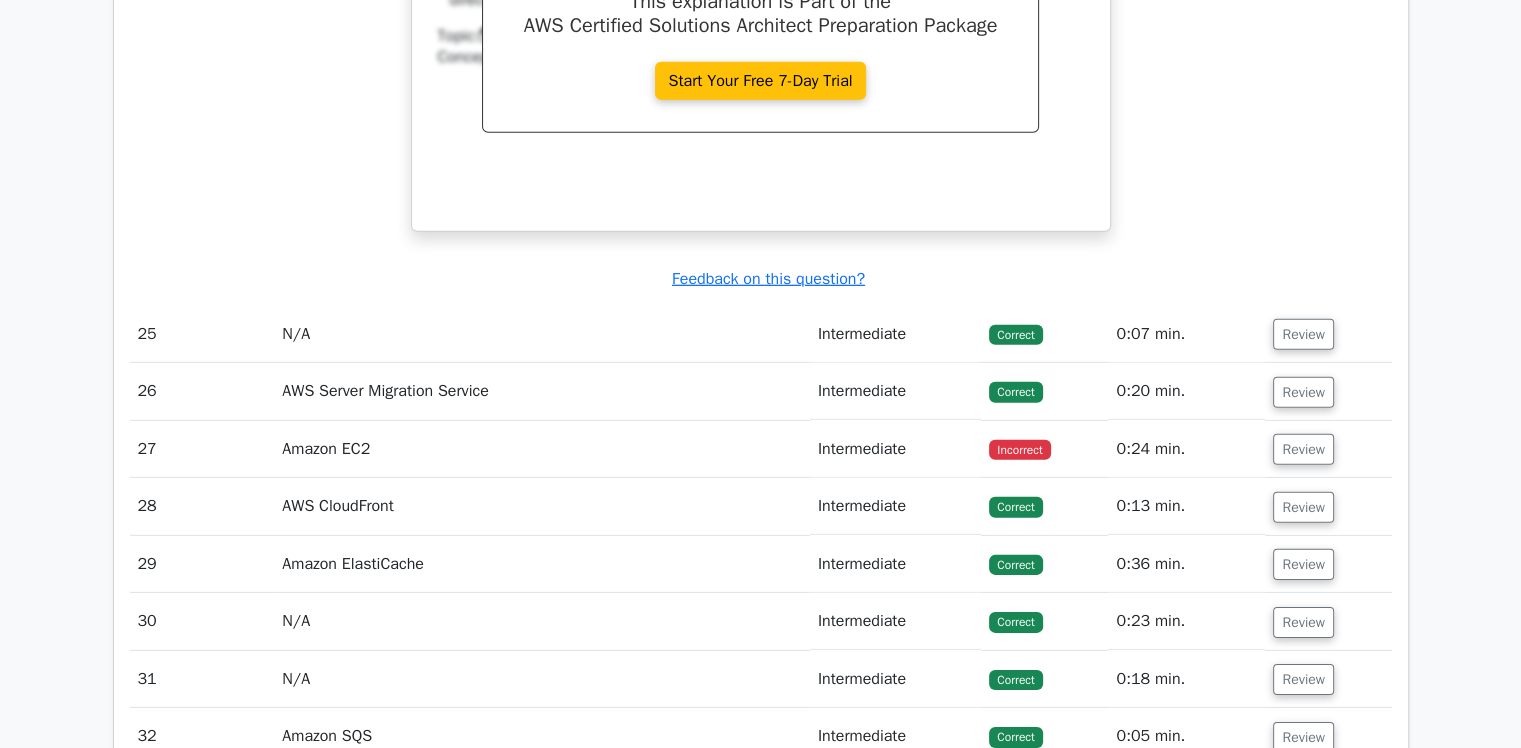 scroll, scrollTop: 21287, scrollLeft: 0, axis: vertical 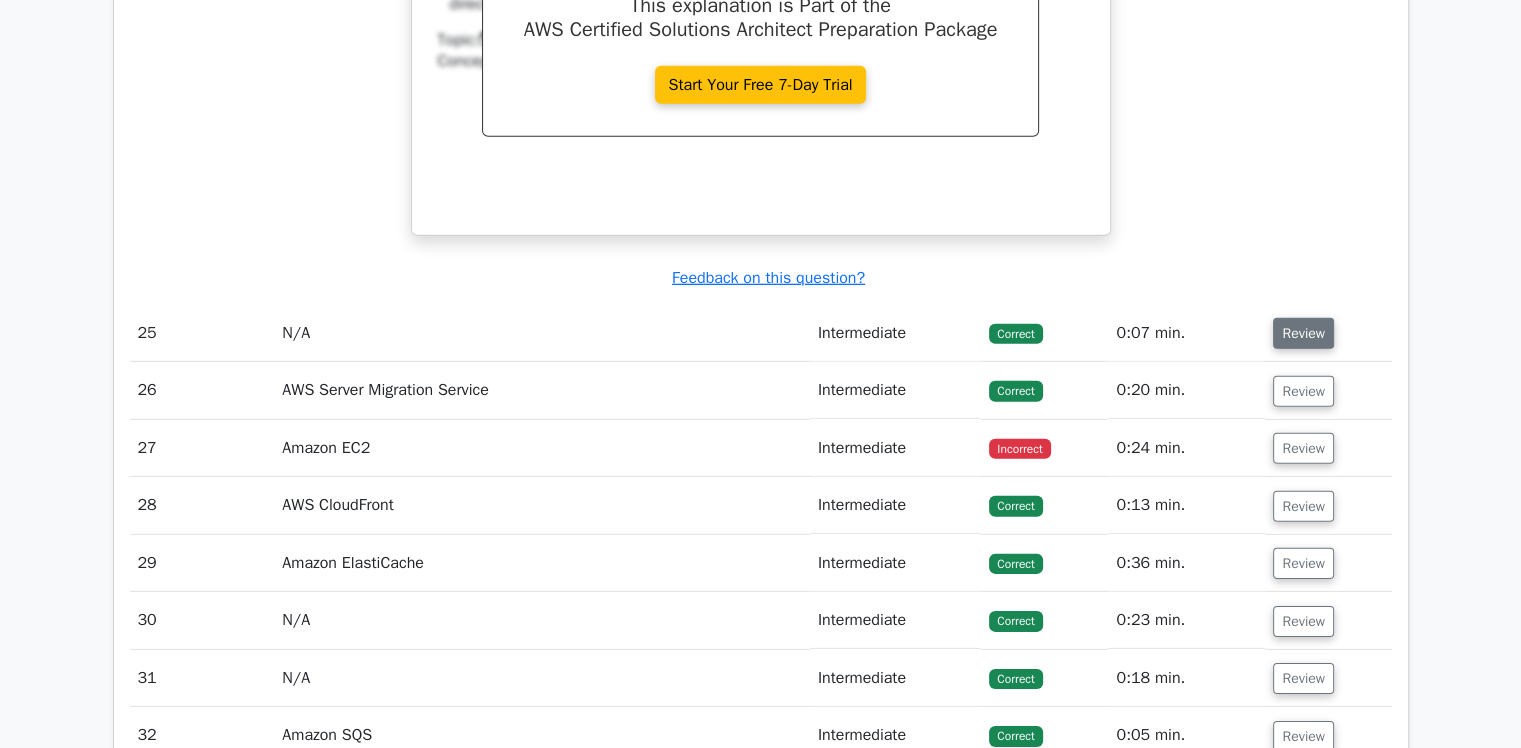 click on "Review" at bounding box center (1303, 333) 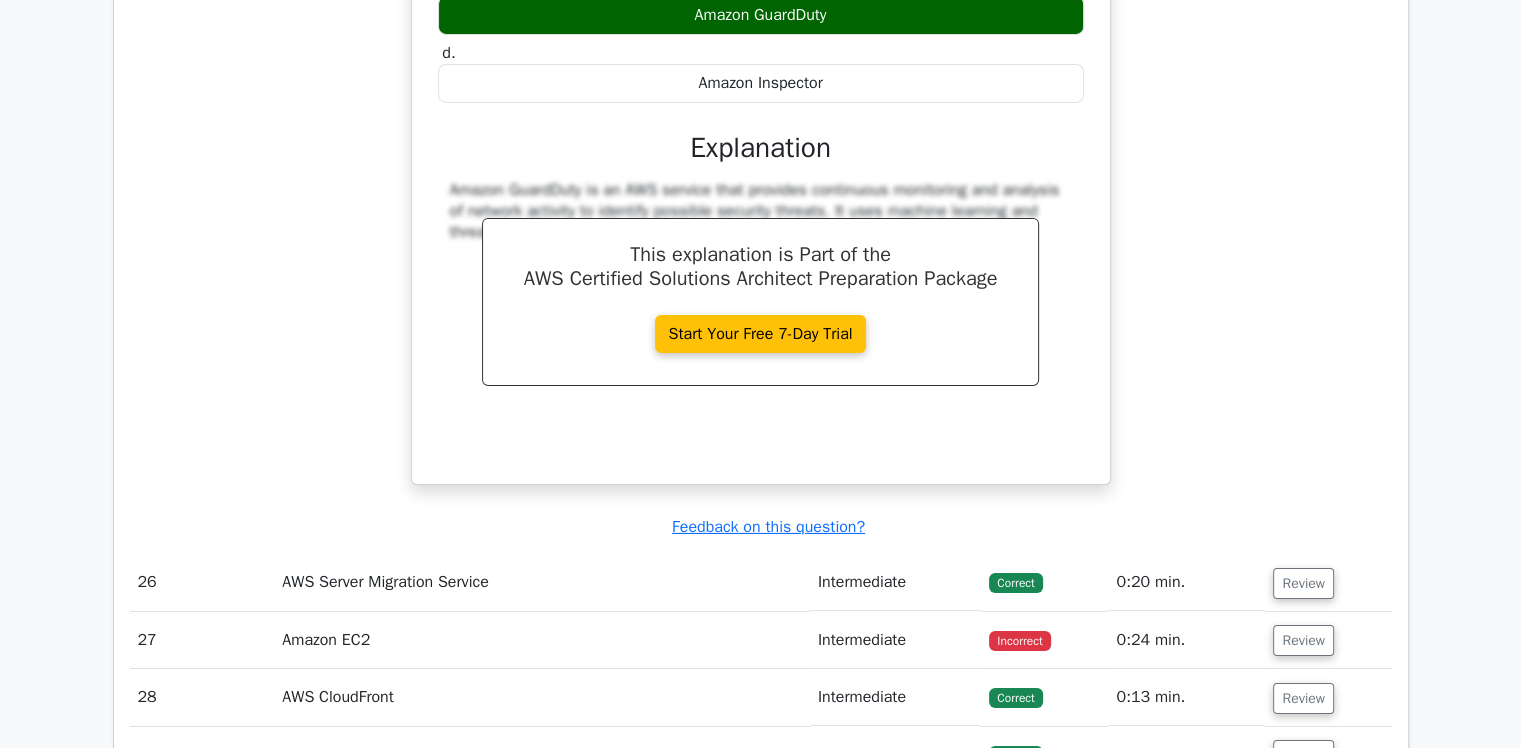 scroll, scrollTop: 21903, scrollLeft: 0, axis: vertical 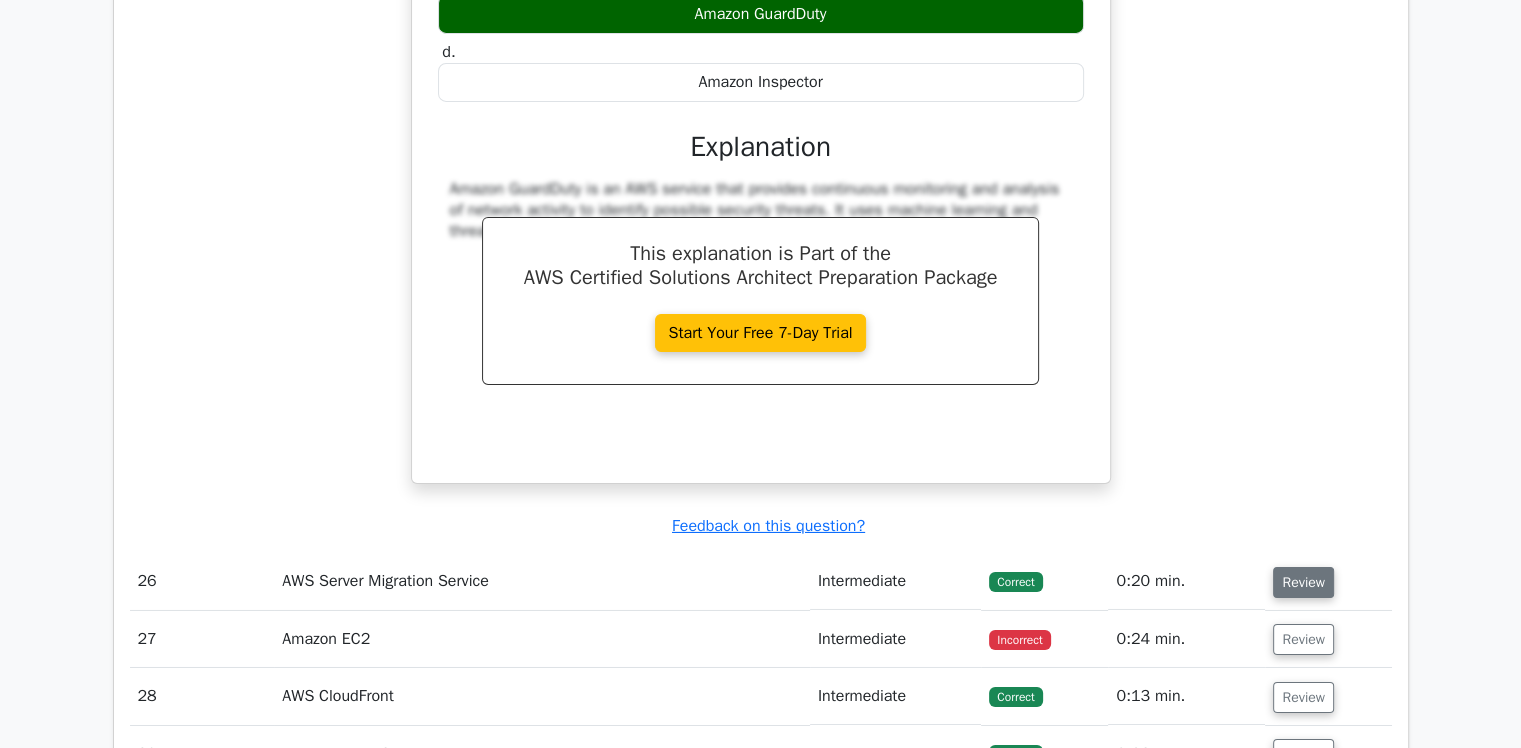 click on "Review" at bounding box center [1303, 582] 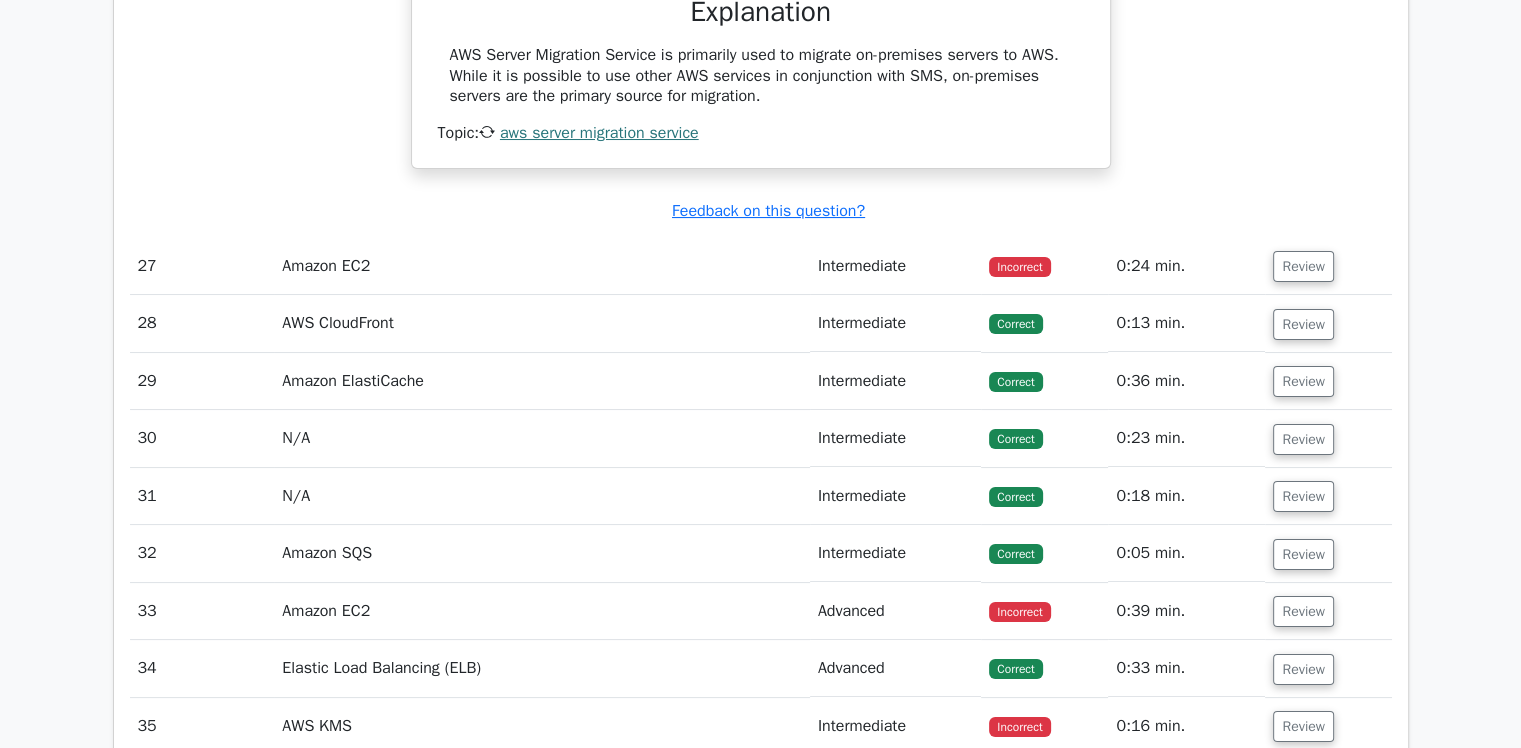 scroll, scrollTop: 22916, scrollLeft: 0, axis: vertical 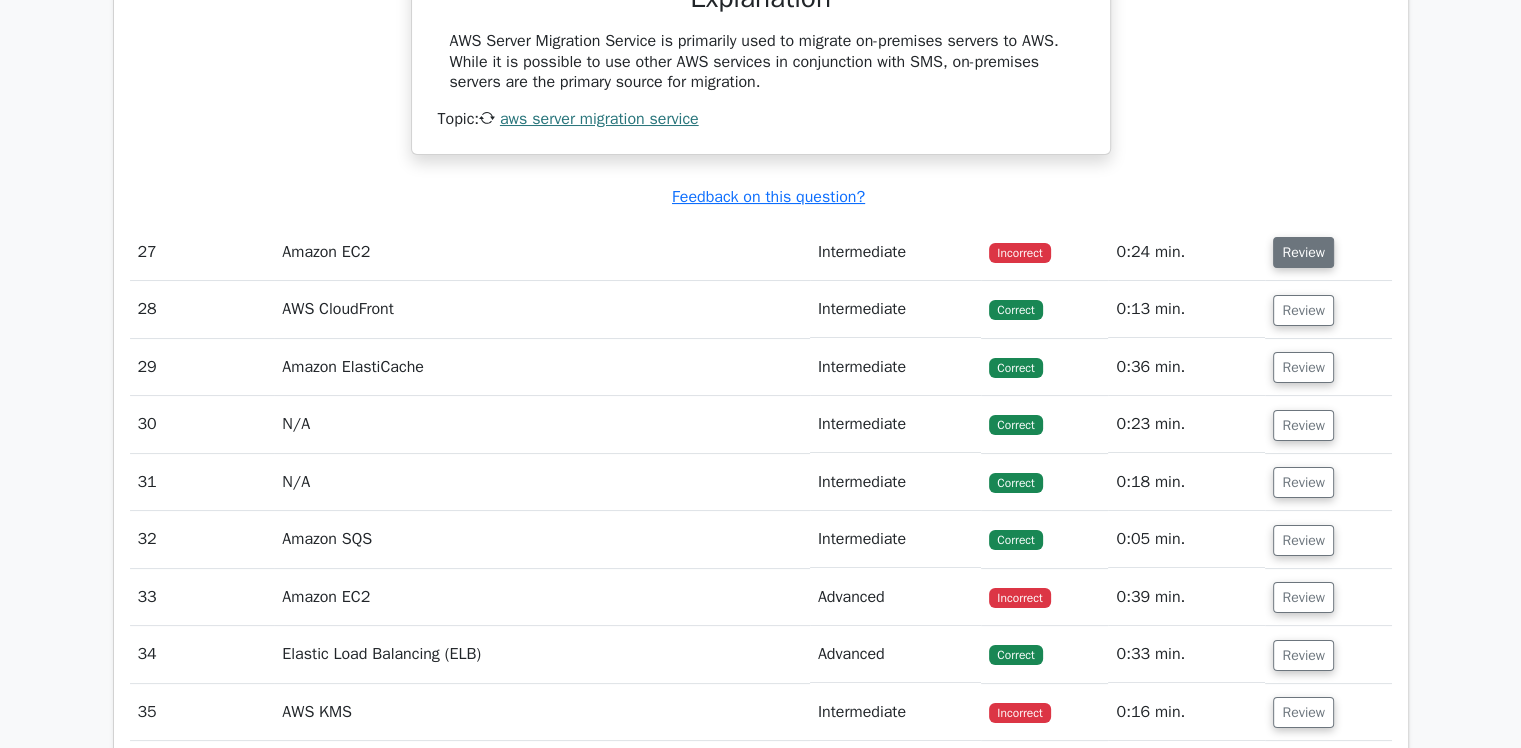 click on "Review" at bounding box center [1303, 252] 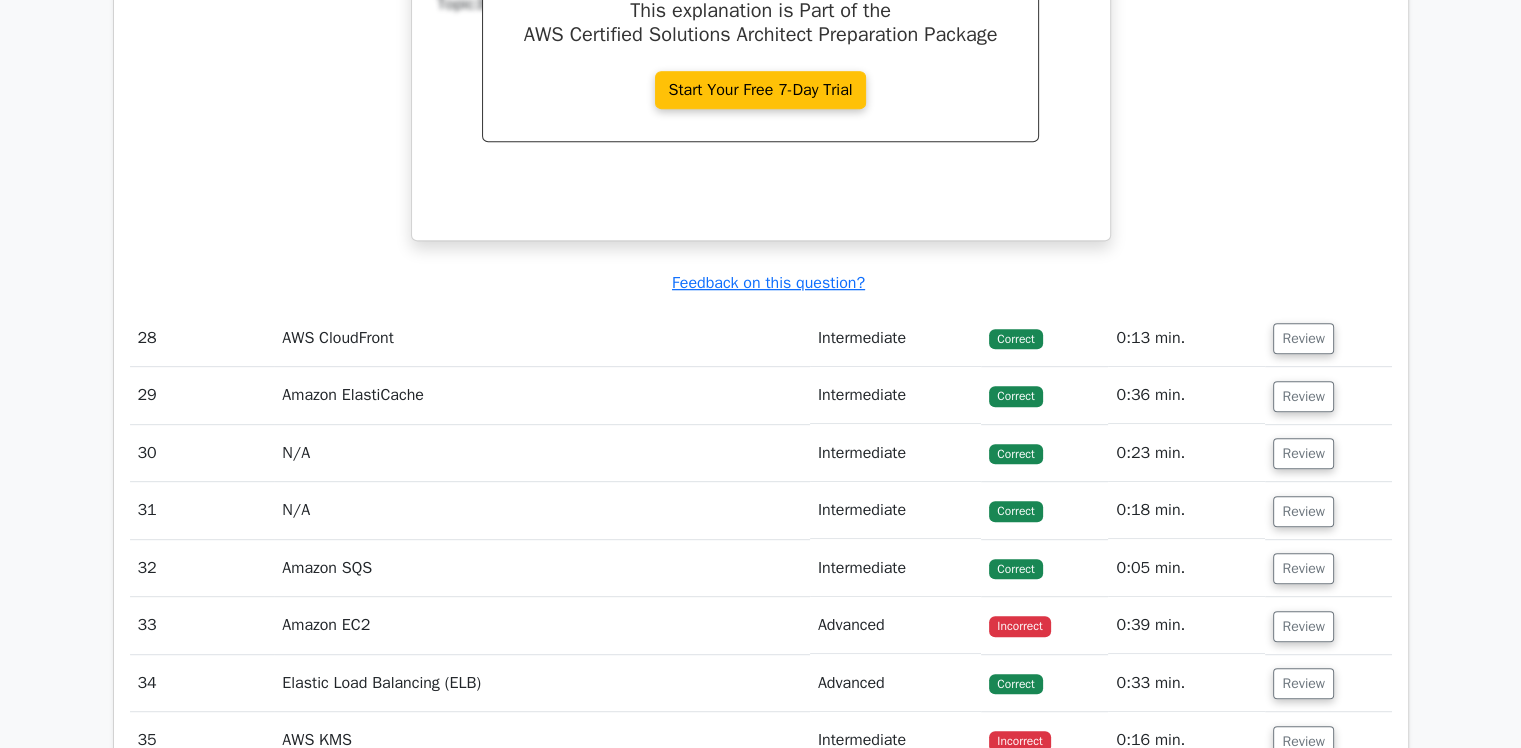 scroll, scrollTop: 23697, scrollLeft: 0, axis: vertical 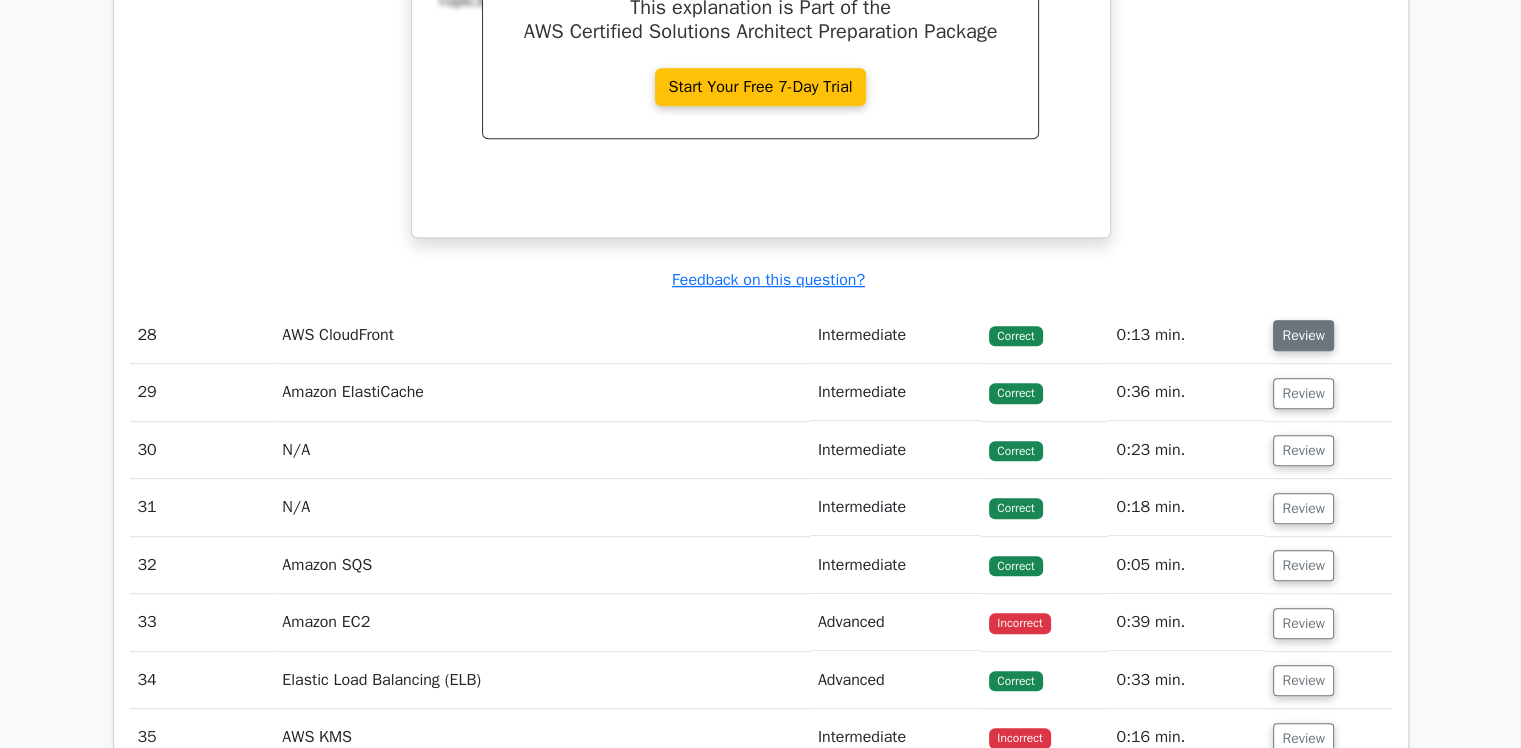 click on "Review" at bounding box center (1303, 335) 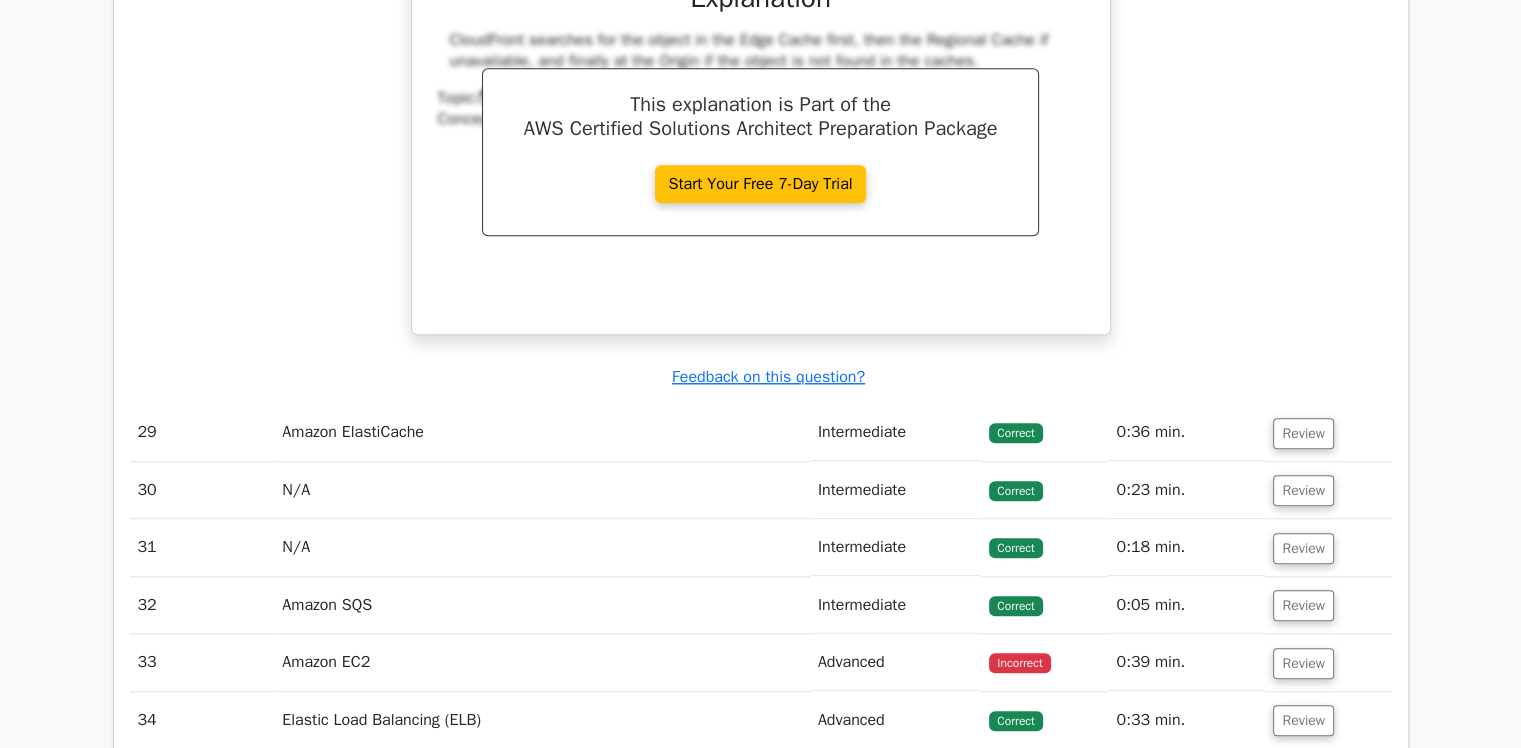 scroll, scrollTop: 24465, scrollLeft: 0, axis: vertical 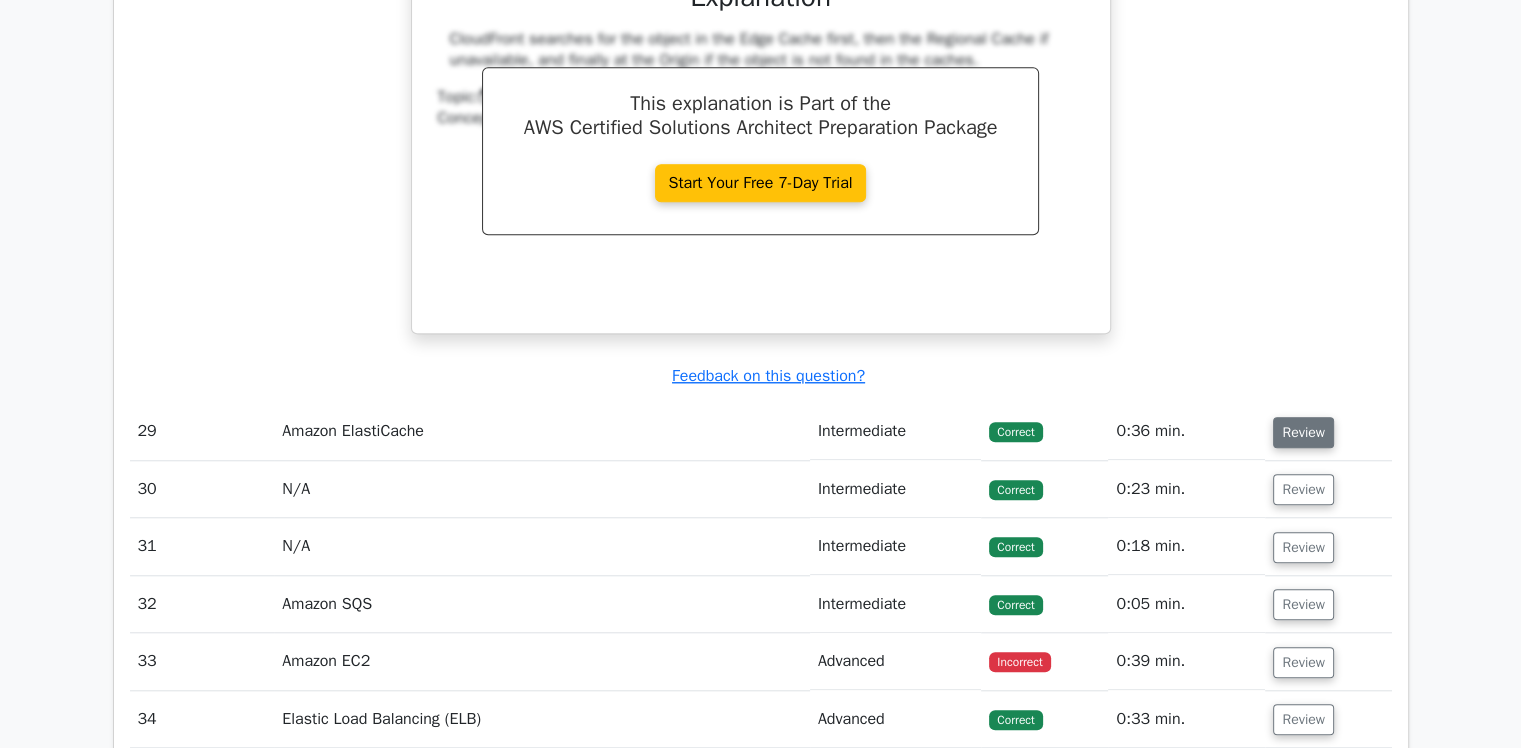 click on "Review" at bounding box center (1303, 432) 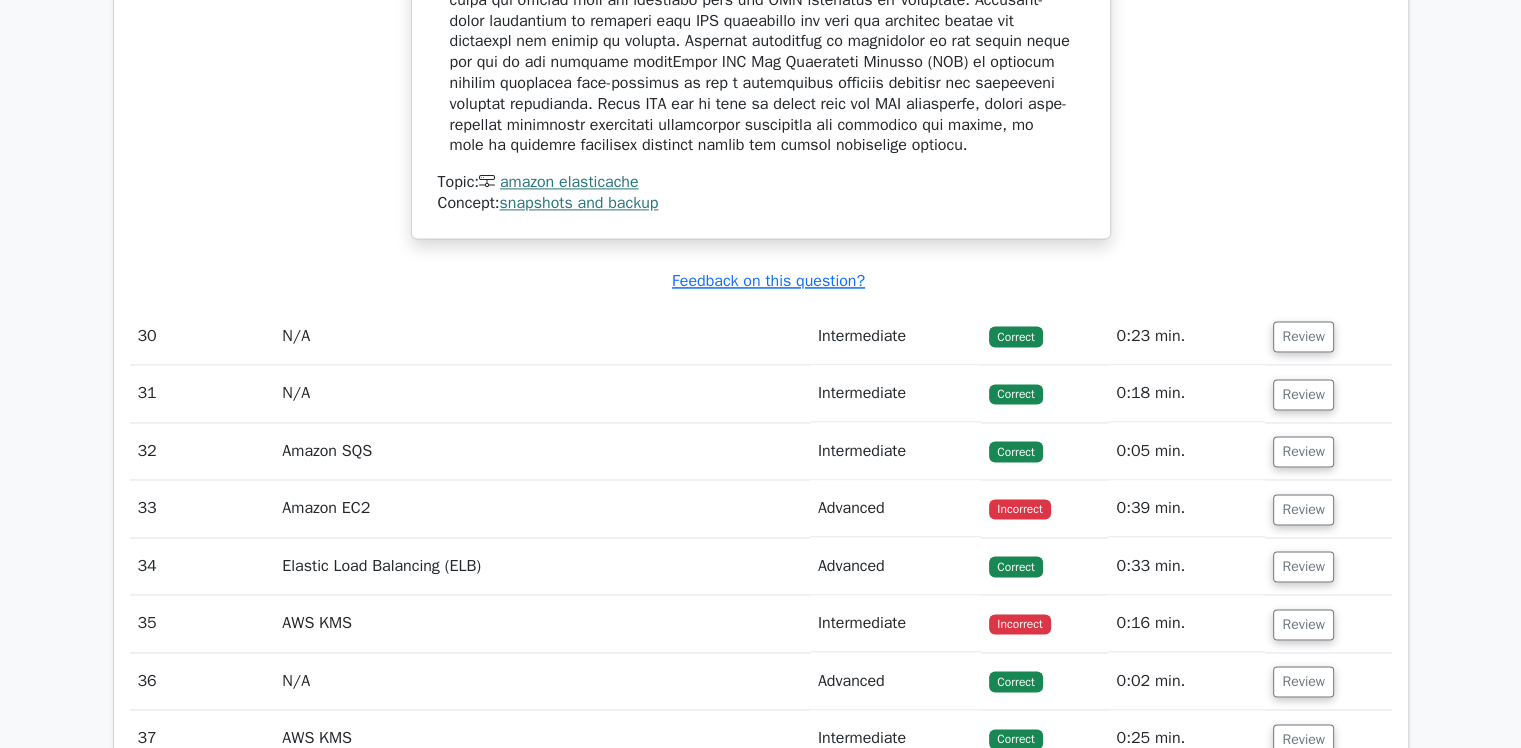 scroll, scrollTop: 25729, scrollLeft: 0, axis: vertical 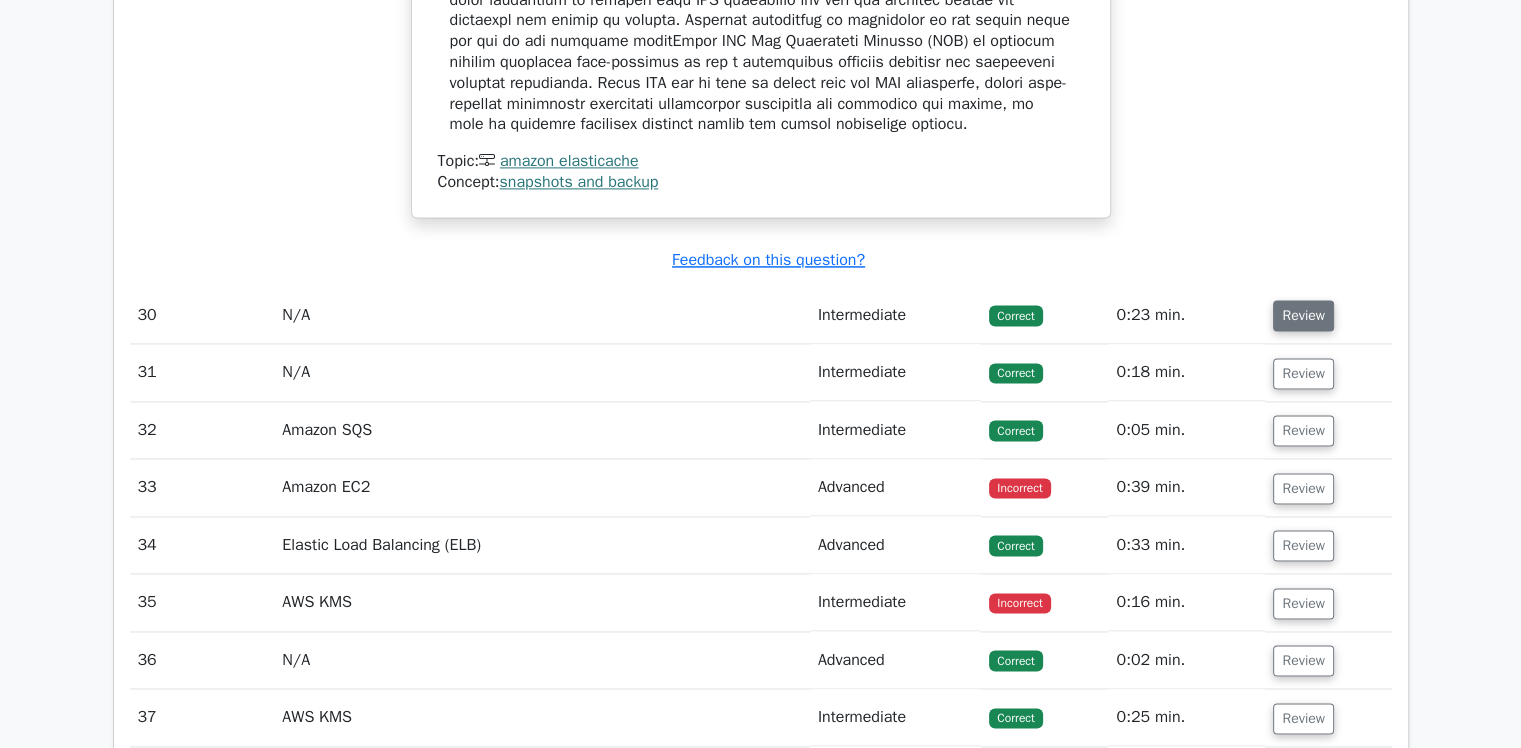 click on "Review" at bounding box center (1303, 315) 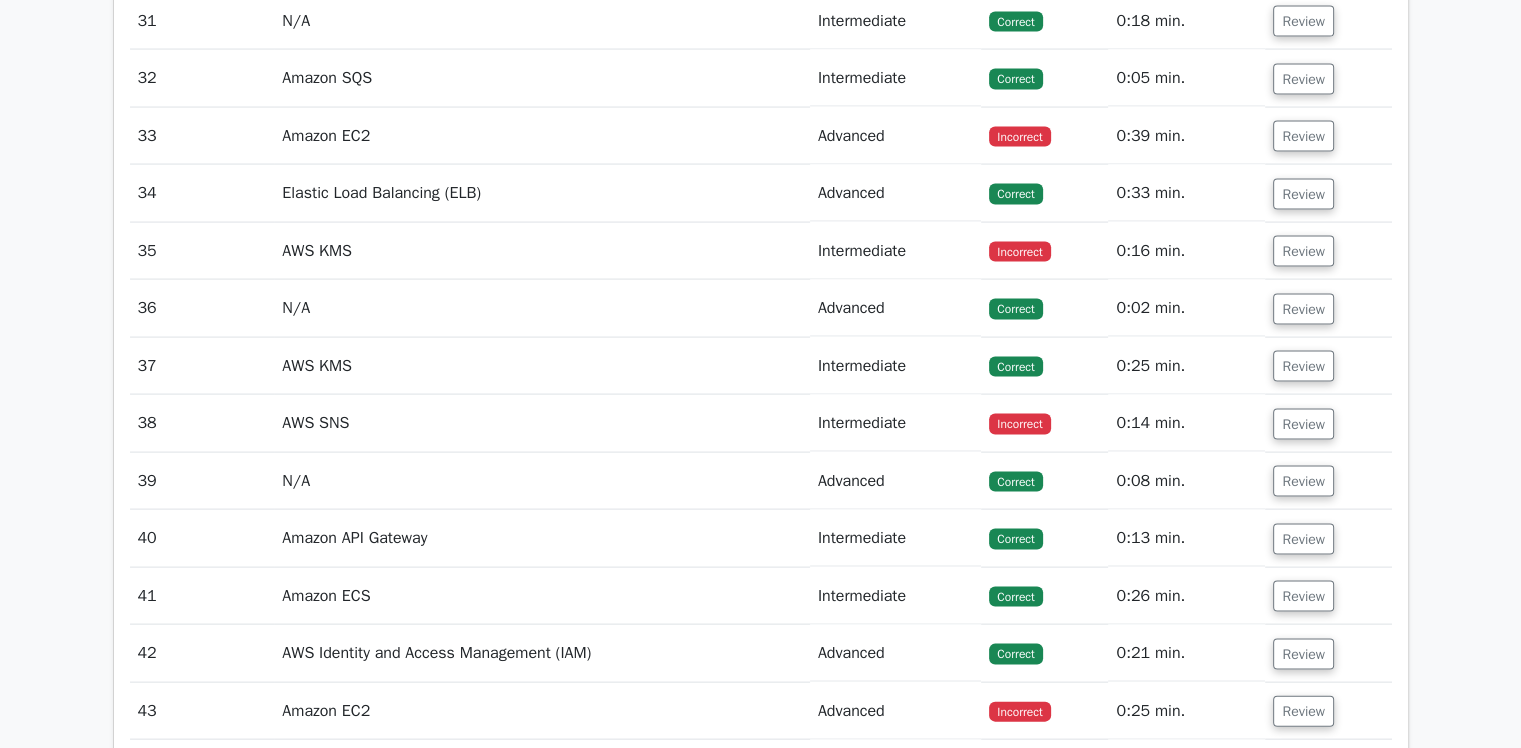 scroll, scrollTop: 26889, scrollLeft: 0, axis: vertical 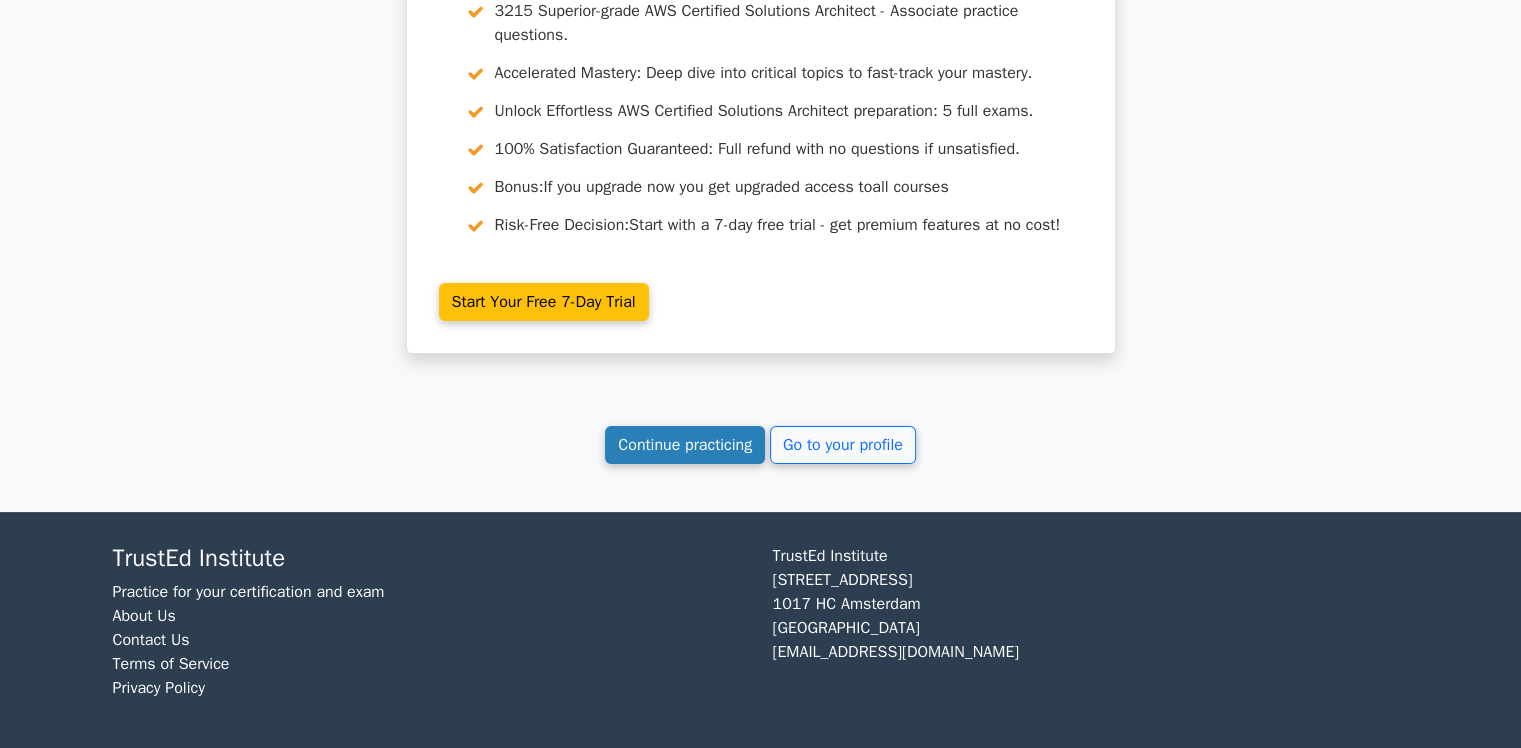 click on "Continue practicing" at bounding box center [685, 445] 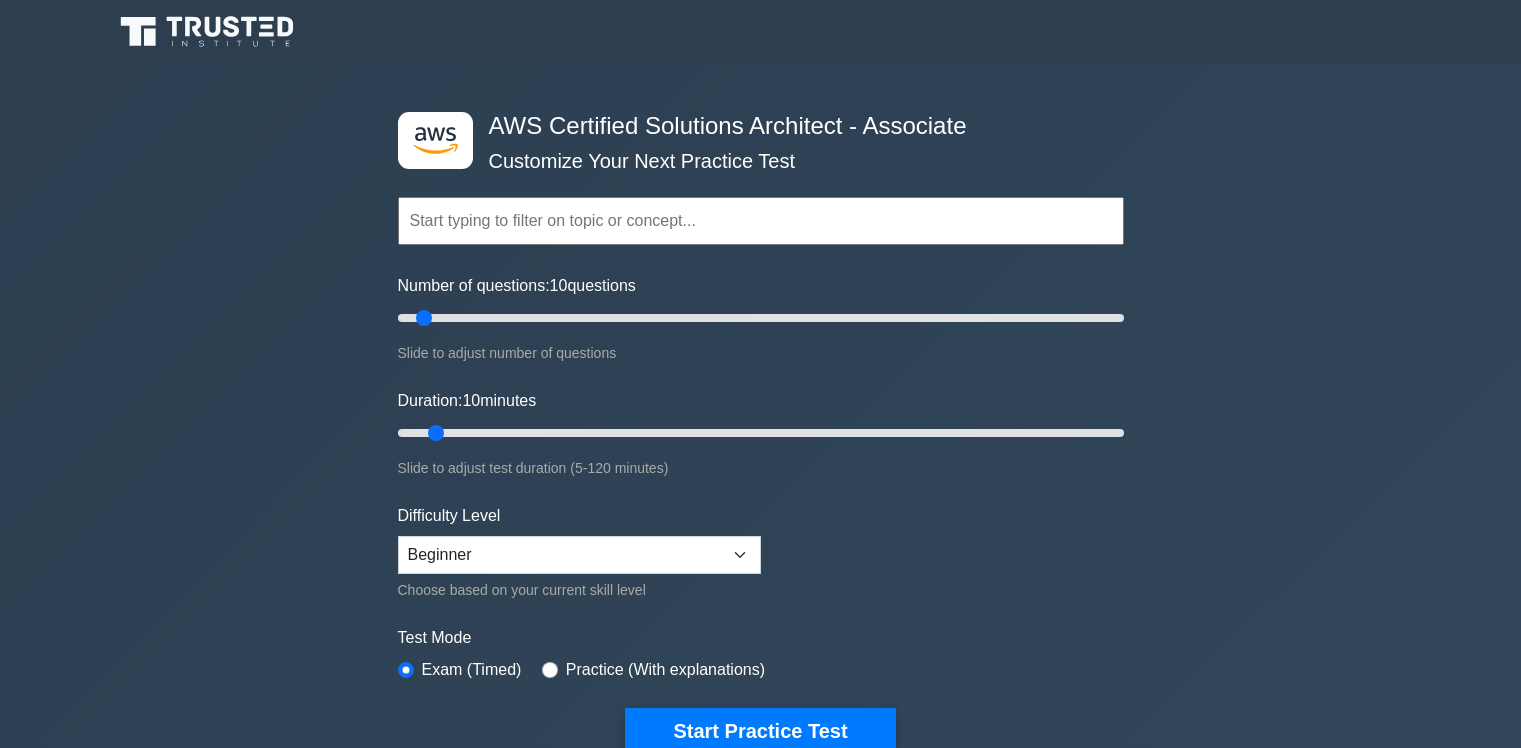 scroll, scrollTop: 0, scrollLeft: 0, axis: both 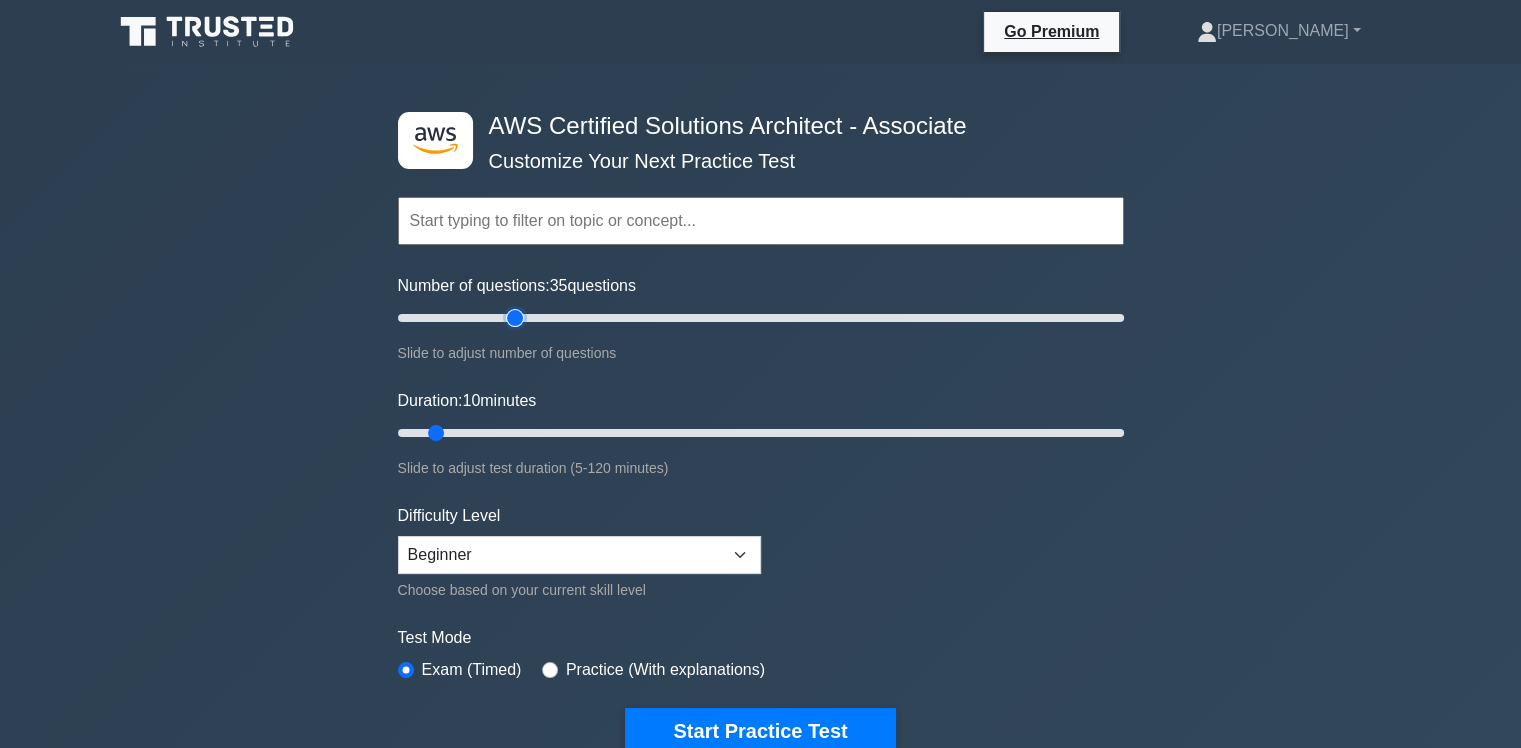 click on "Number of questions:  35  questions" at bounding box center (761, 318) 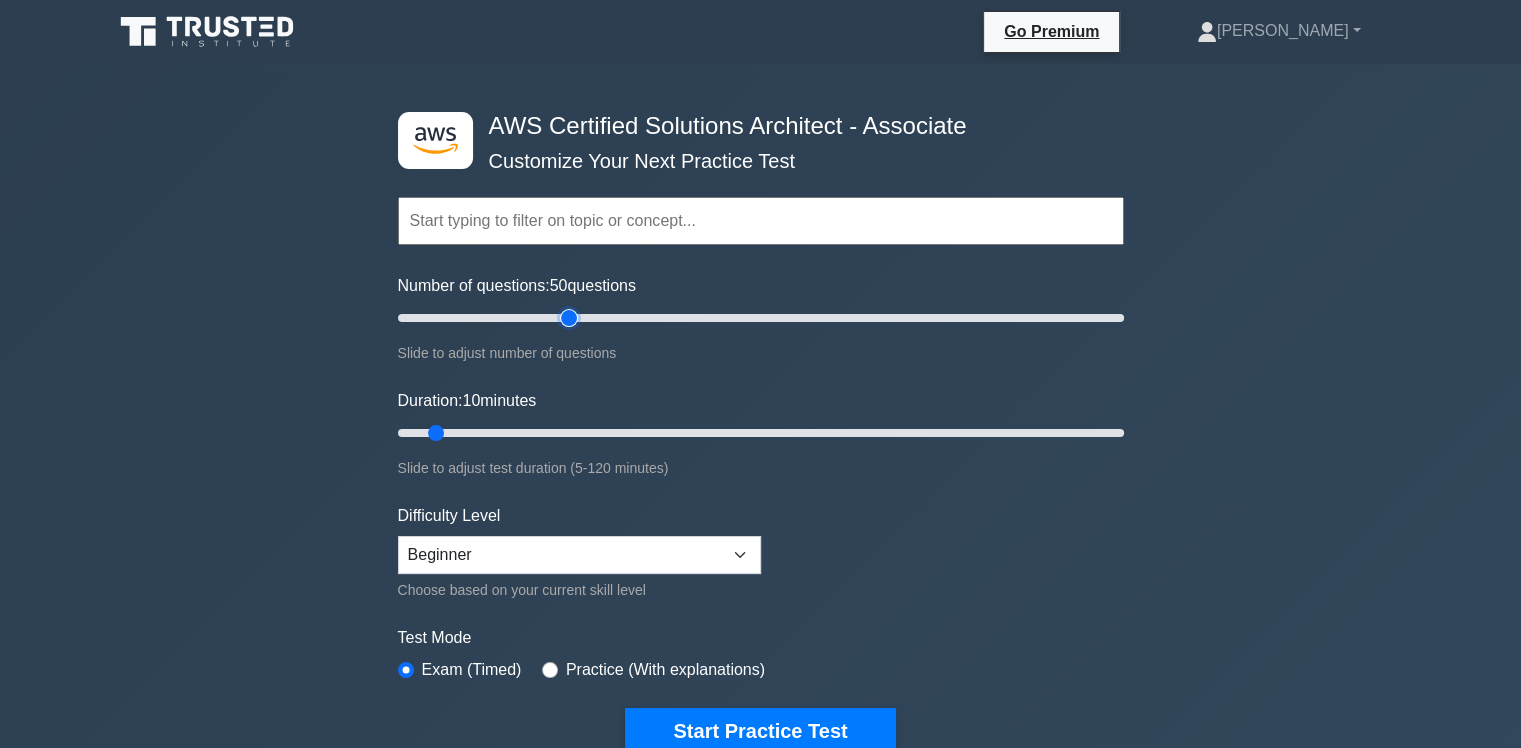 type on "50" 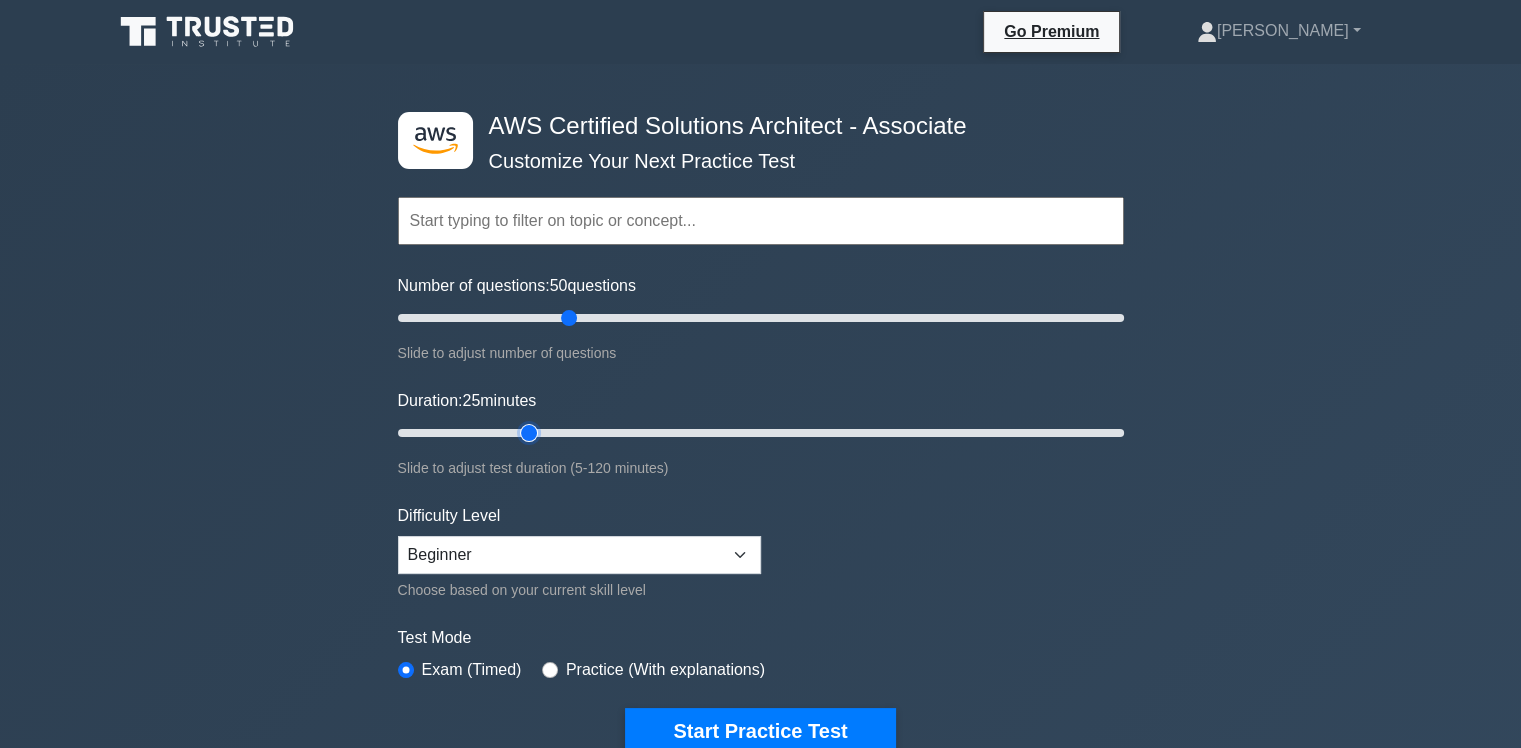 click on "Duration:  25  minutes" at bounding box center (761, 433) 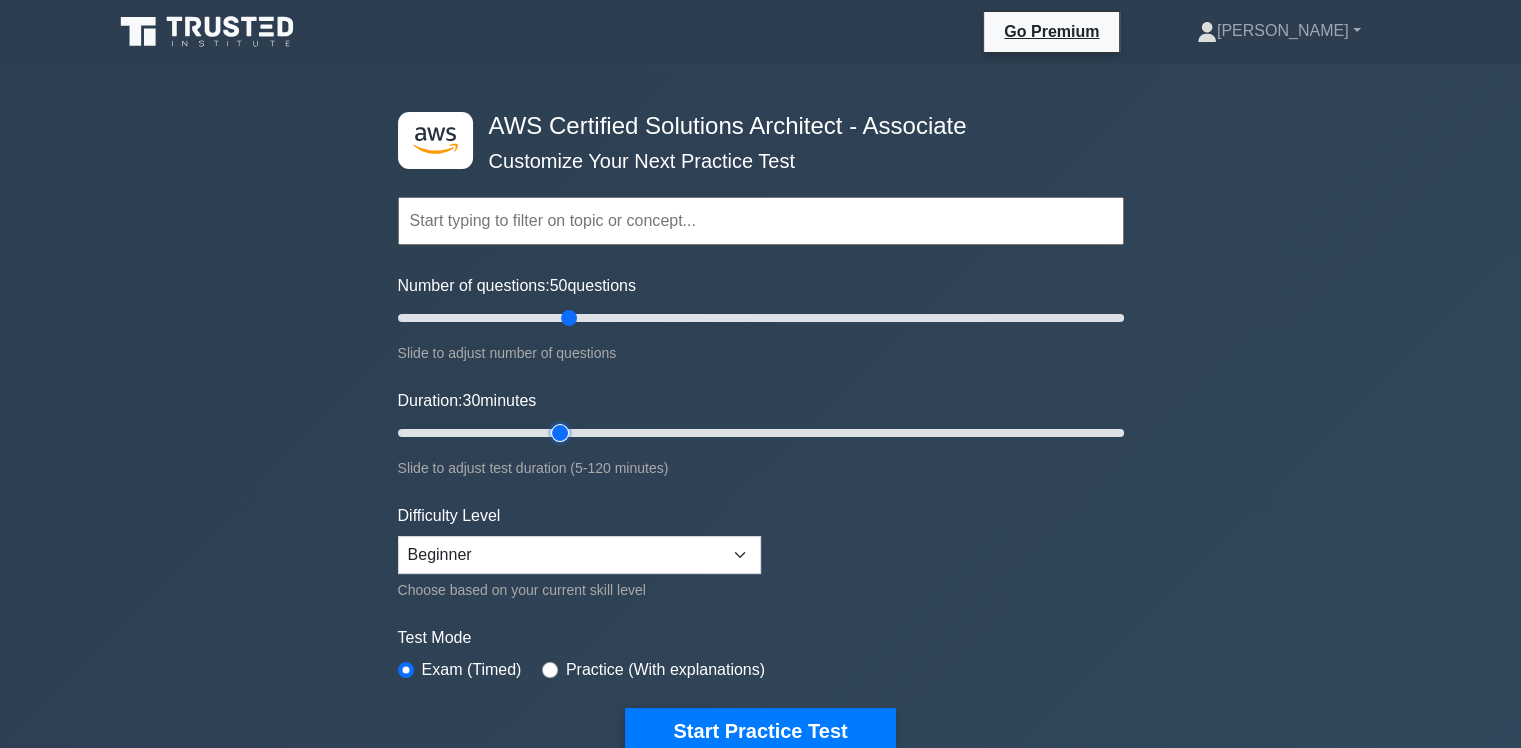 click on "Duration:  30  minutes" at bounding box center [761, 433] 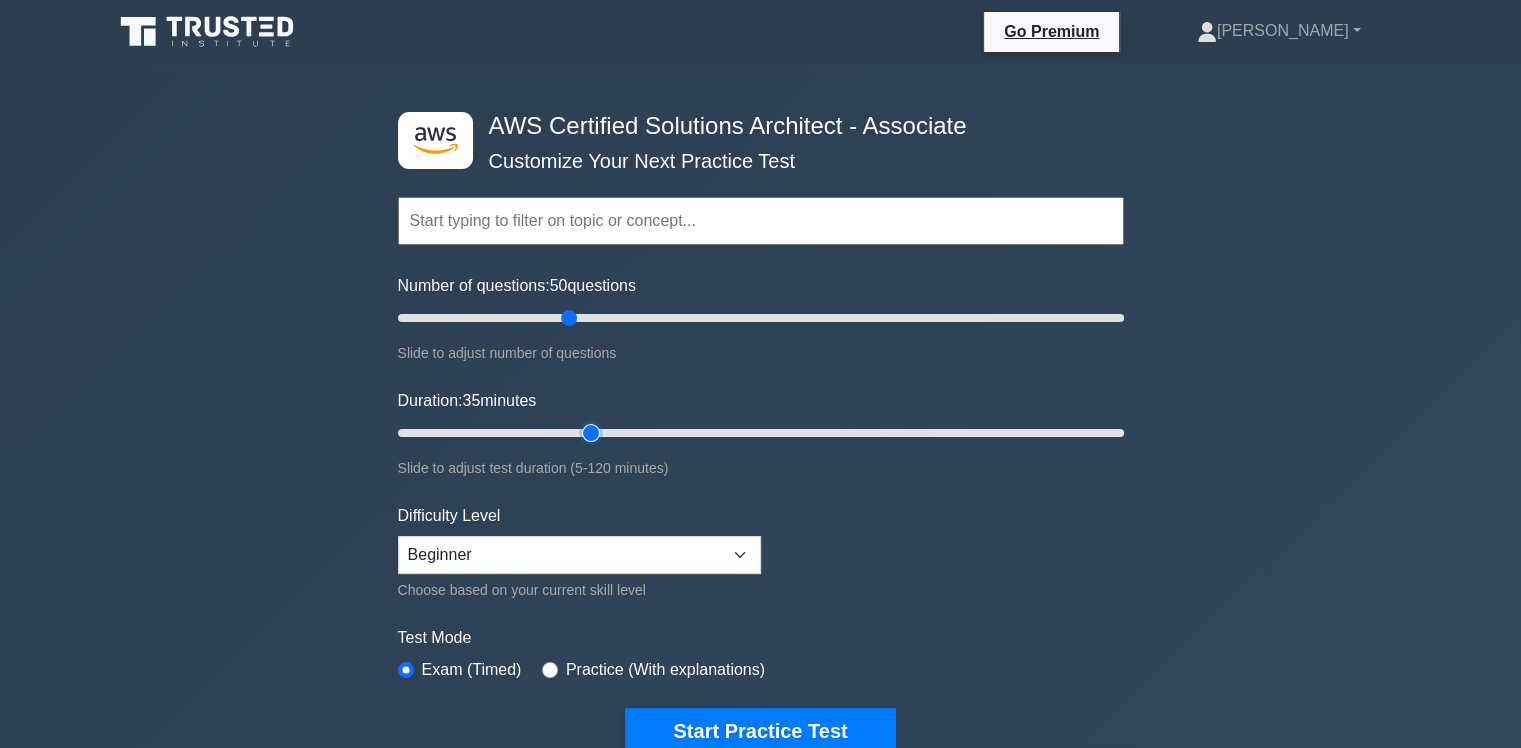 type on "35" 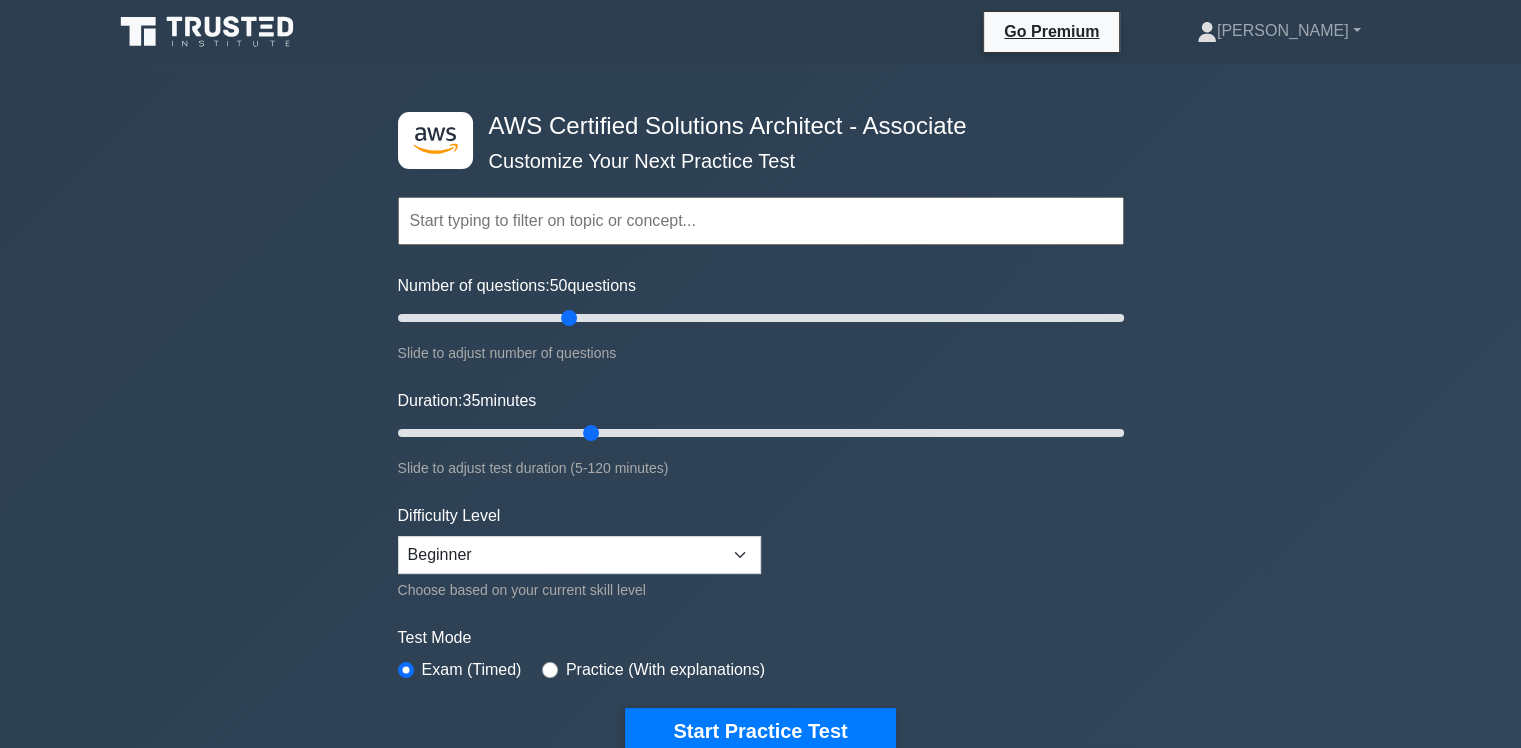 click on "Topics
Amazon EC2
Amazon S3
Amazon VPC
AWS Identity and Access Management (IAM)
Elastic Load Balancing (ELB)
AWS Lambda
Amazon RDS
AWS CloudFormation
Amazon Route 53
AWS CloudFront" at bounding box center (761, 445) 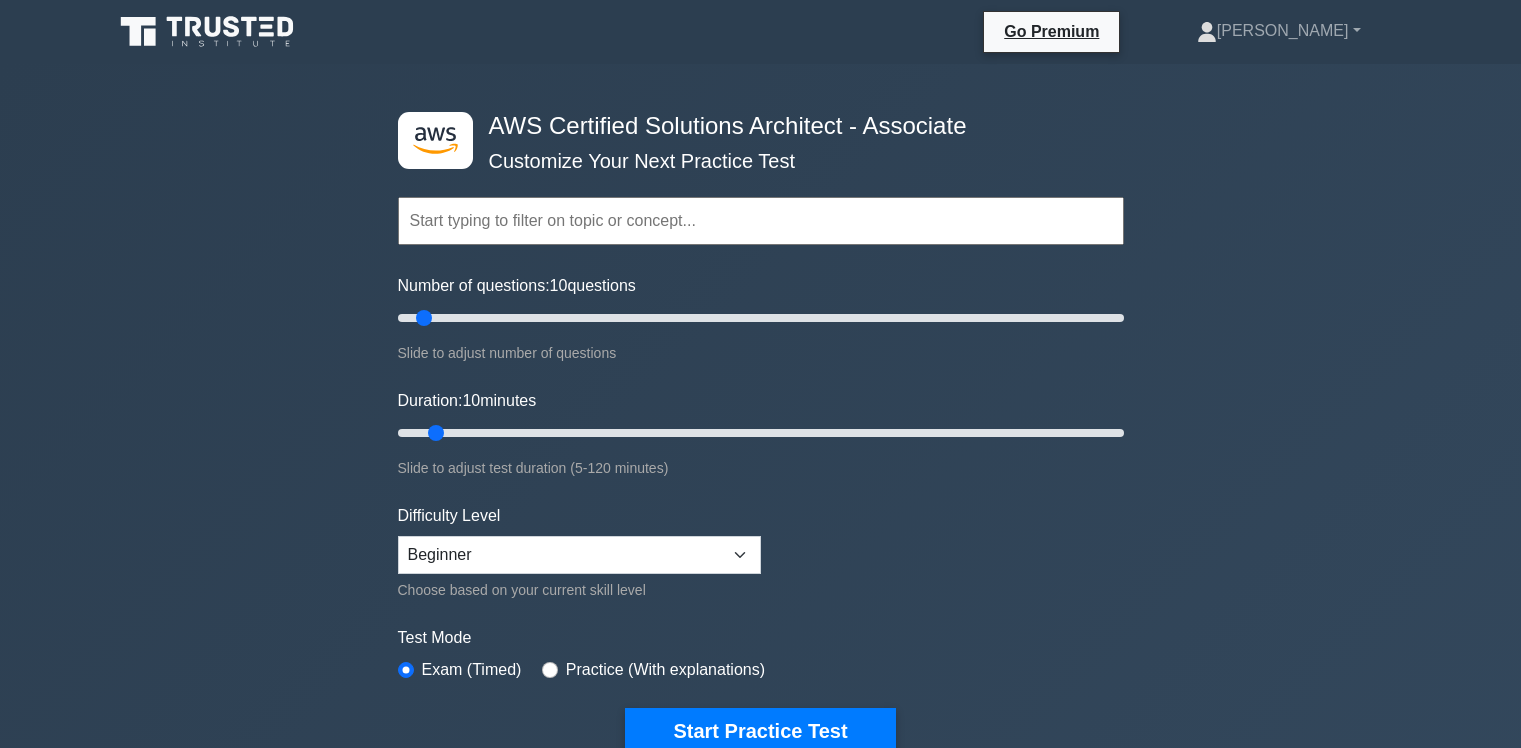 scroll, scrollTop: 0, scrollLeft: 0, axis: both 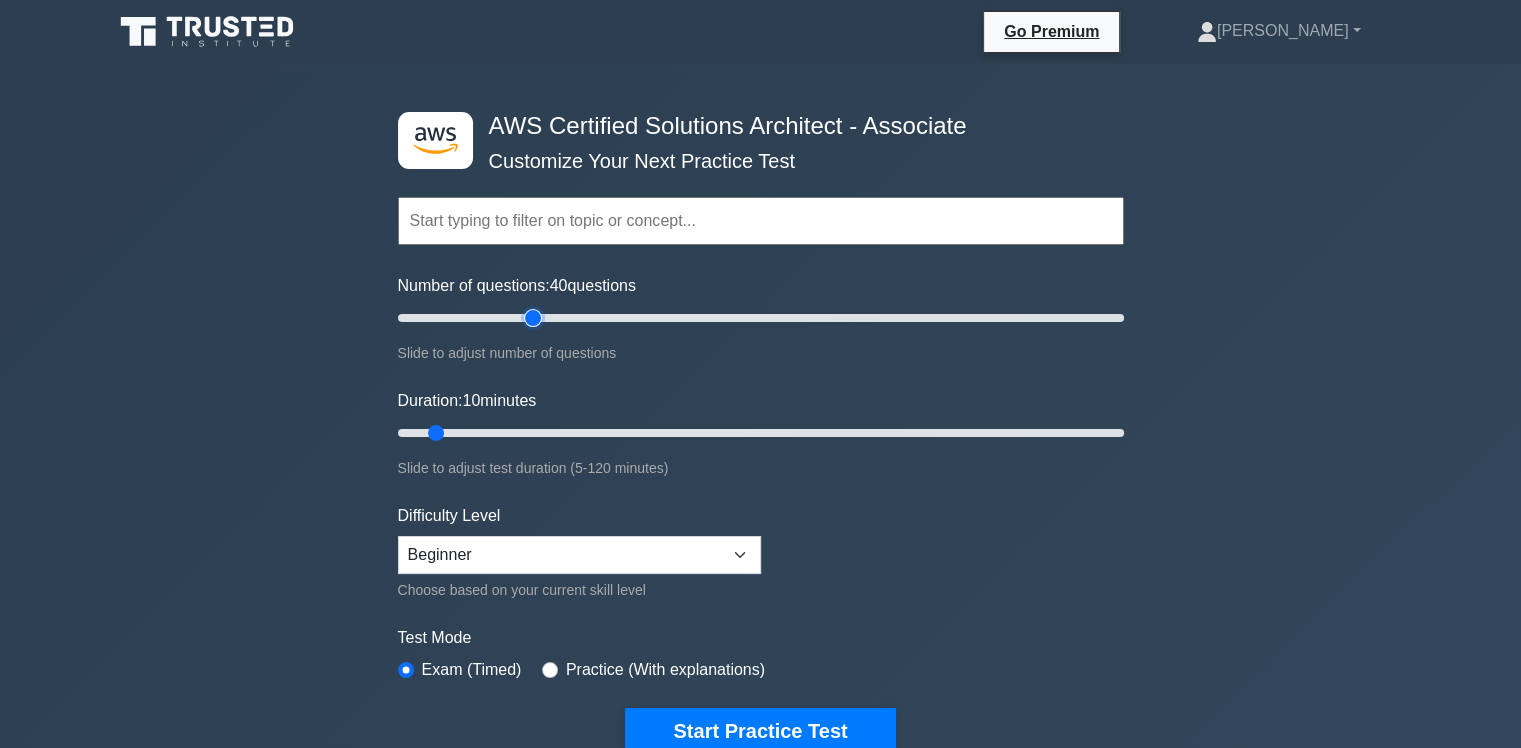 click on "Number of questions:  40  questions" at bounding box center (761, 318) 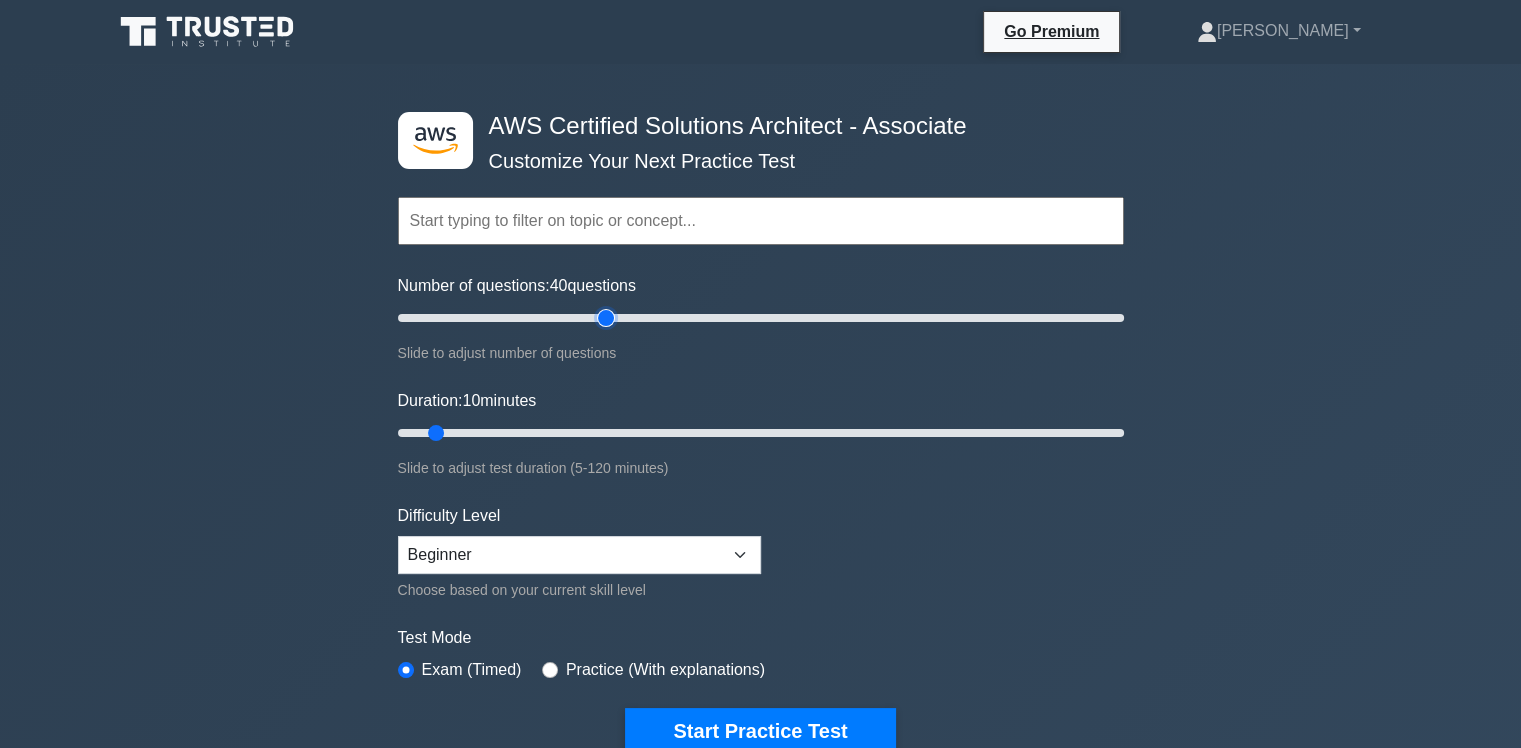 type on "60" 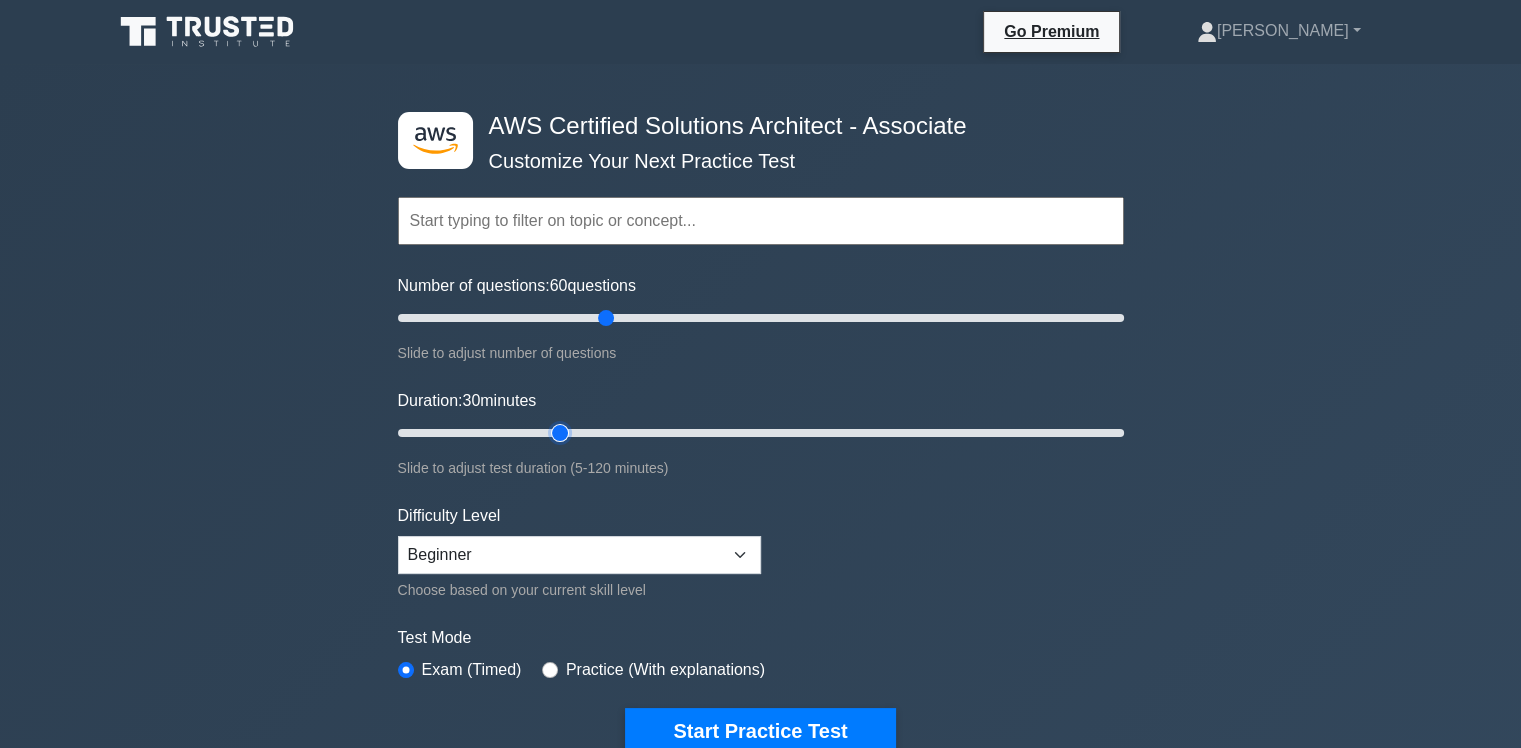 click on "Duration:  30  minutes" at bounding box center [761, 433] 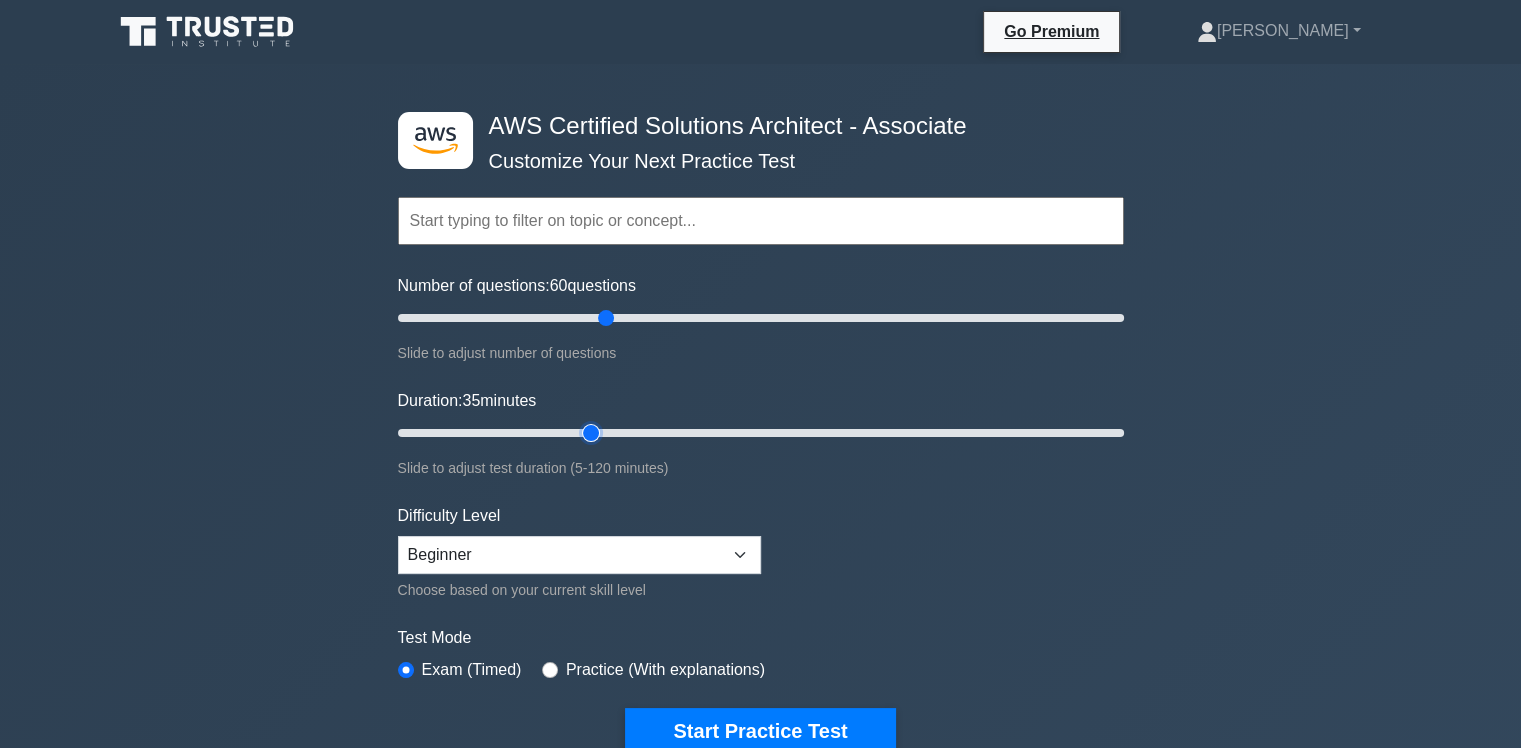 drag, startPoint x: 589, startPoint y: 421, endPoint x: 605, endPoint y: 429, distance: 17.888544 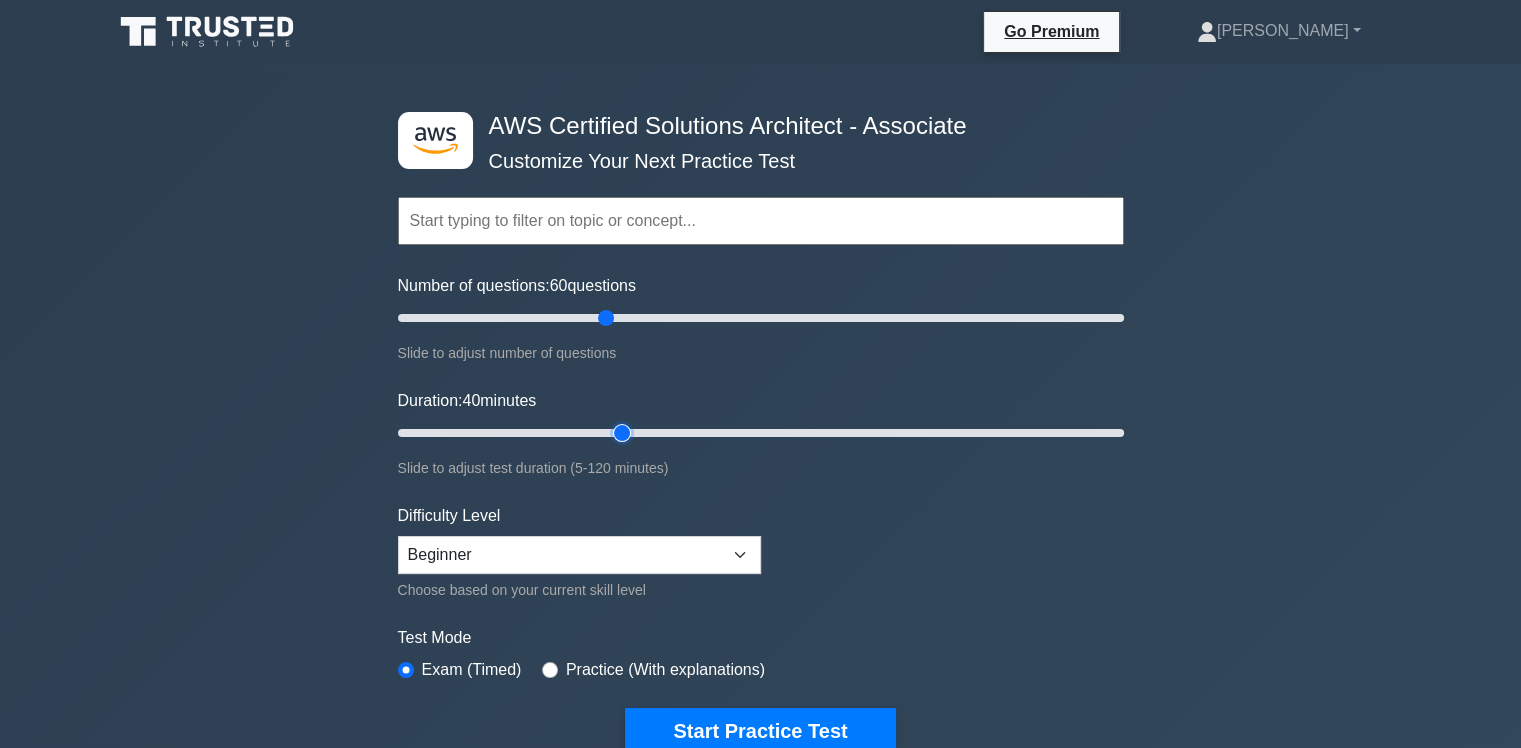 type on "40" 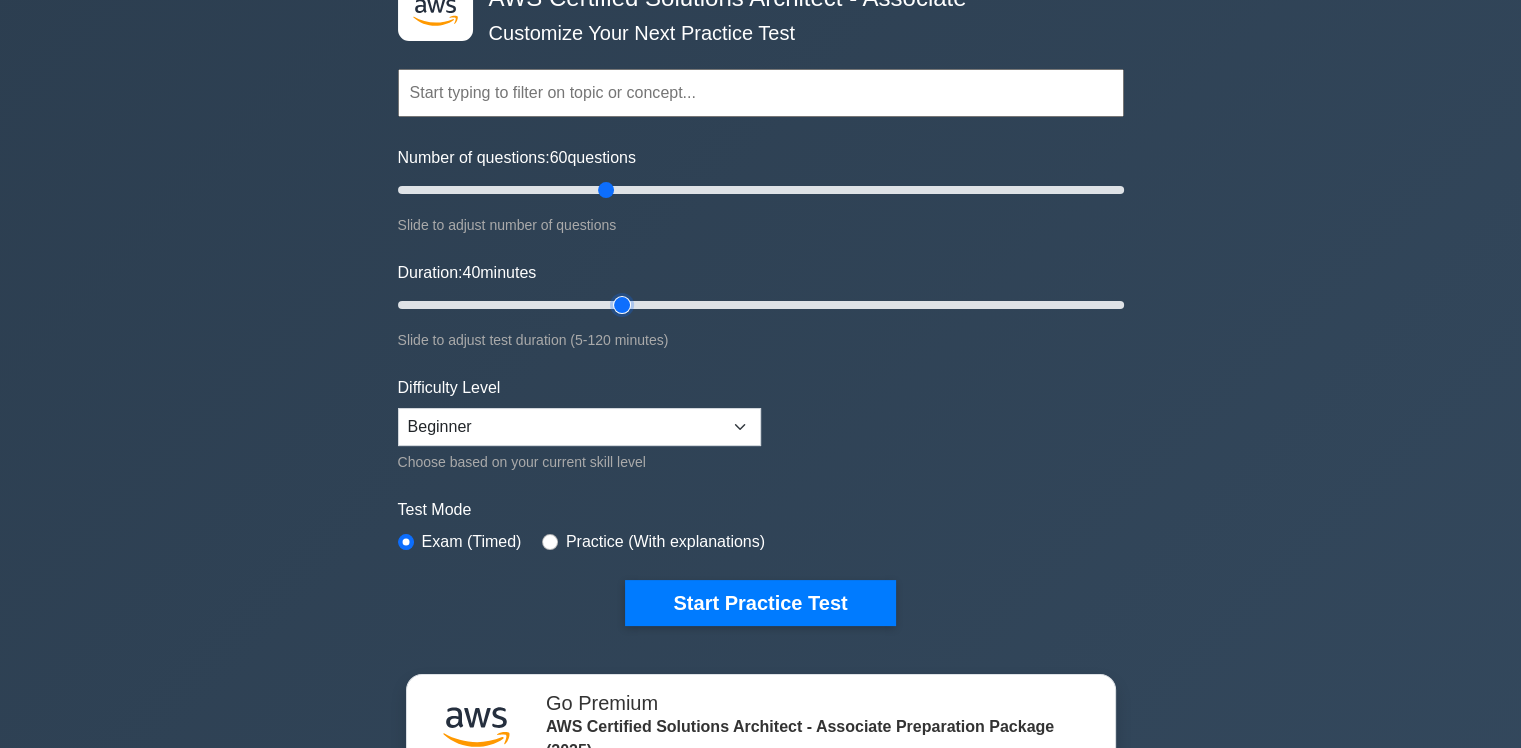scroll, scrollTop: 131, scrollLeft: 0, axis: vertical 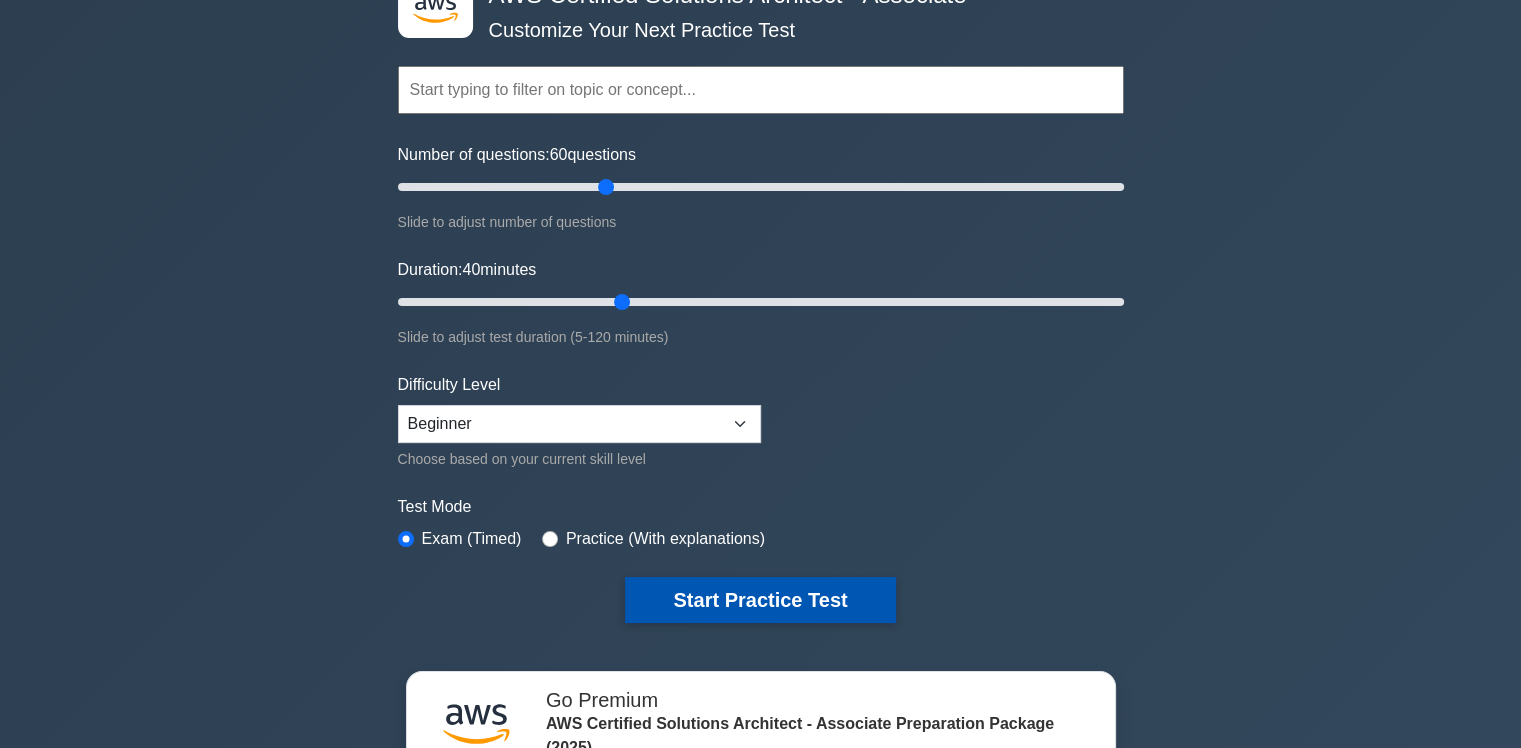 click on "Start Practice Test" at bounding box center (760, 600) 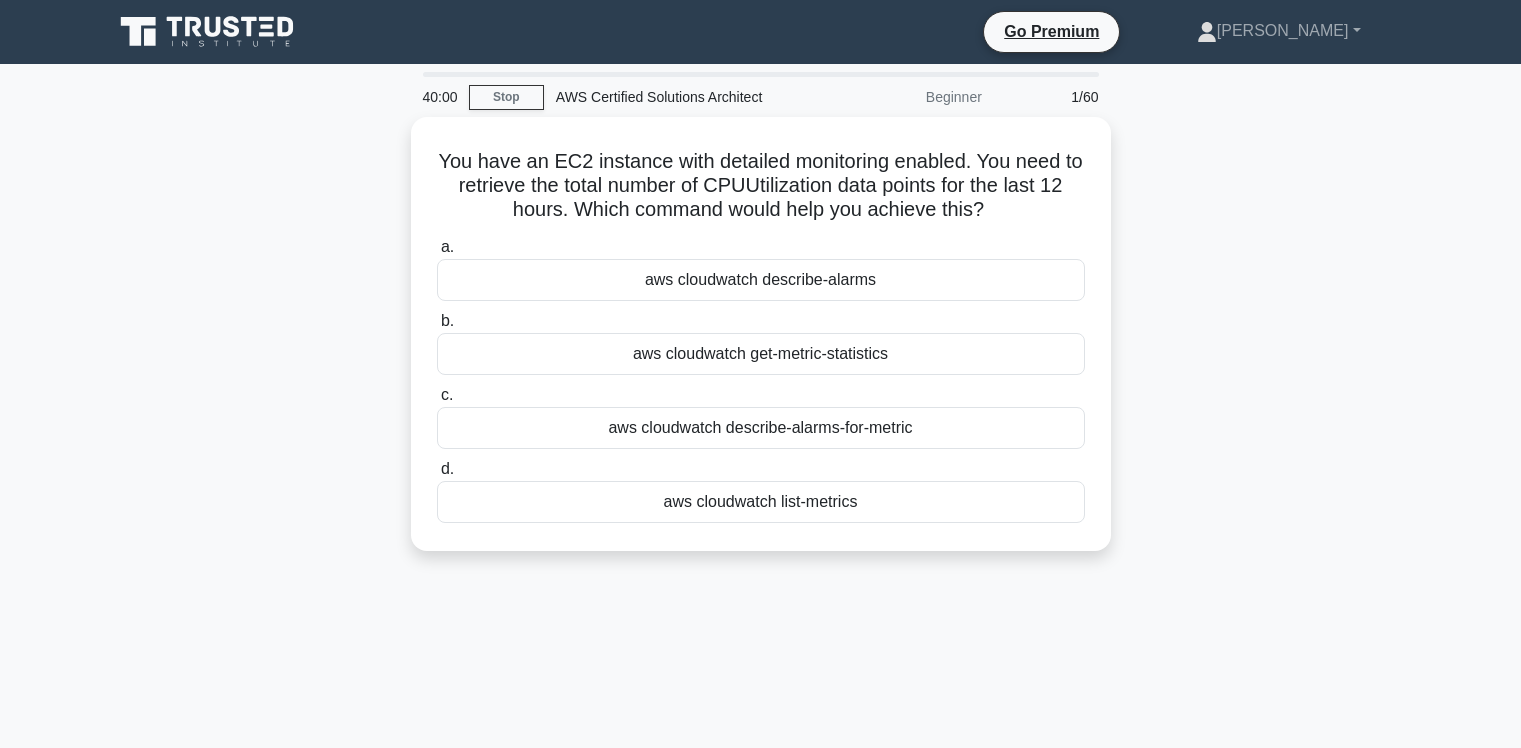 scroll, scrollTop: 0, scrollLeft: 0, axis: both 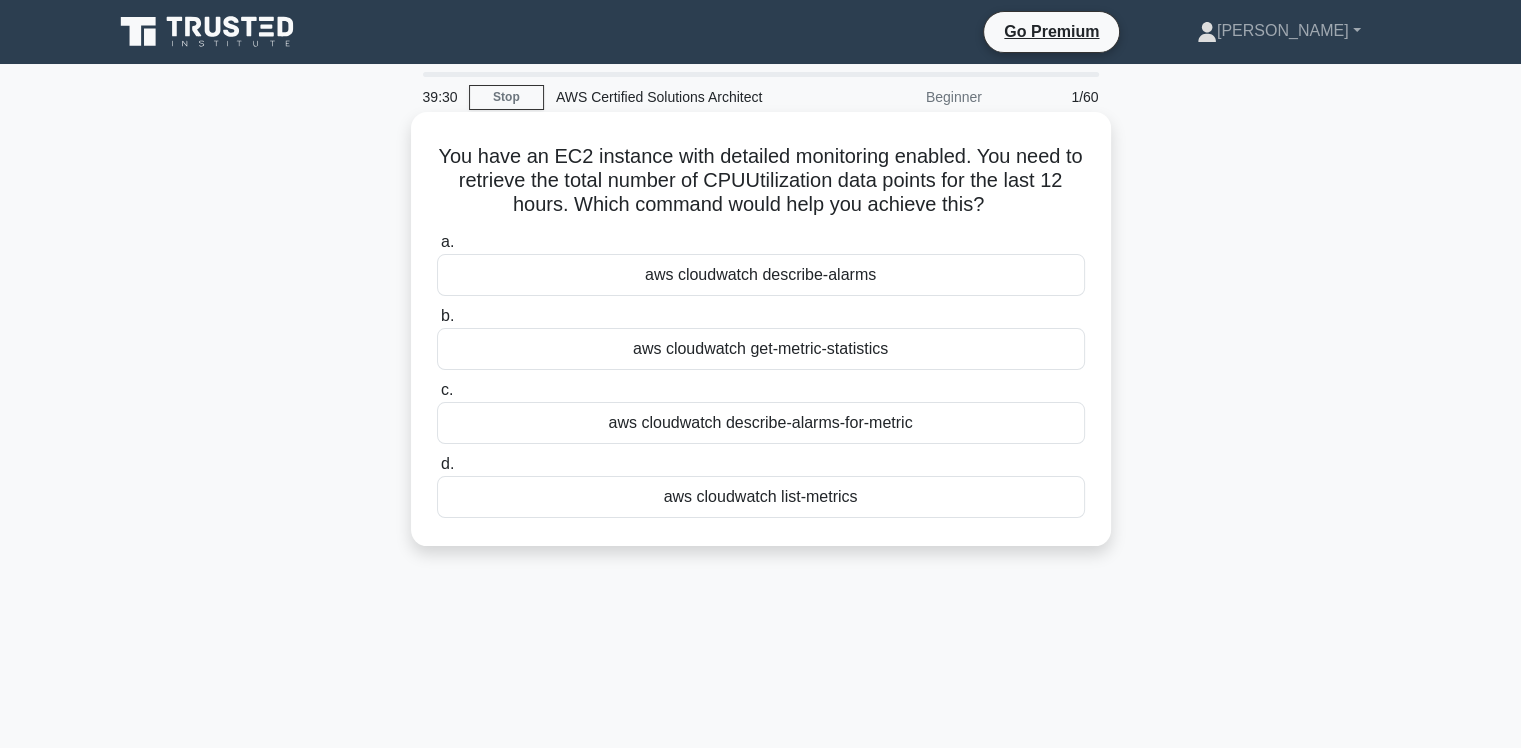 click on "aws cloudwatch get-metric-statistics" at bounding box center (761, 349) 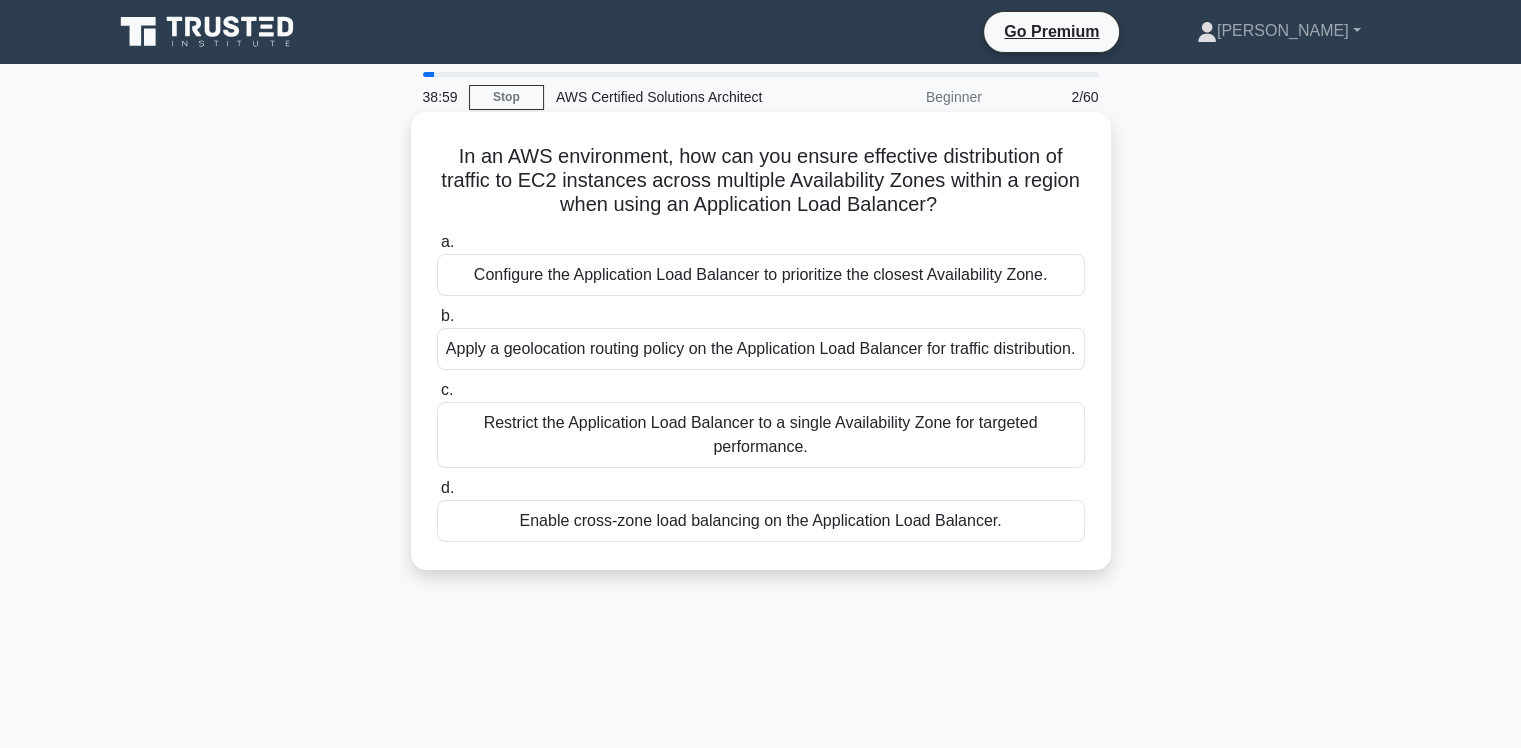 click on "Enable cross-zone load balancing on the Application Load Balancer." at bounding box center (761, 521) 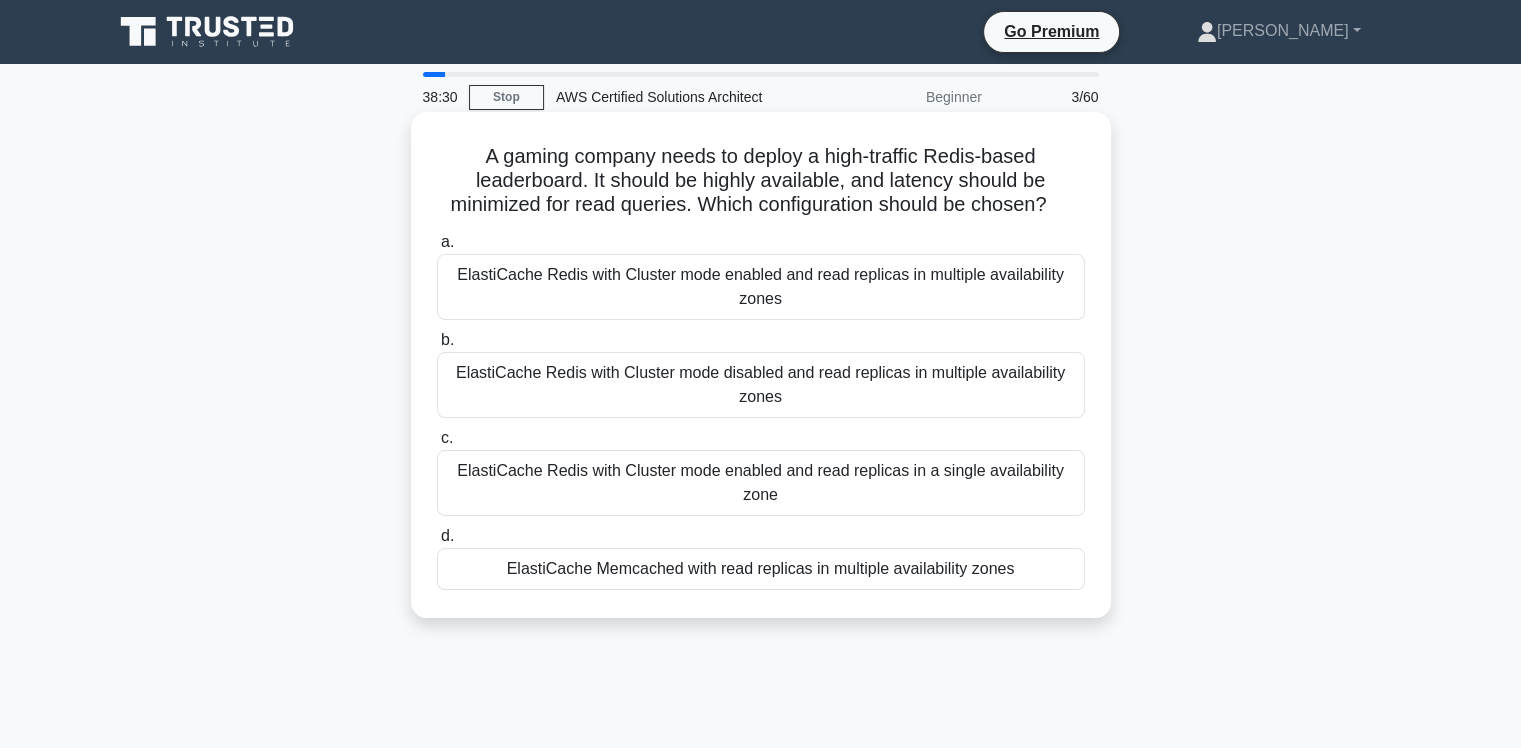 click on "ElastiCache Redis with Cluster mode enabled and read replicas in multiple availability zones" at bounding box center (761, 287) 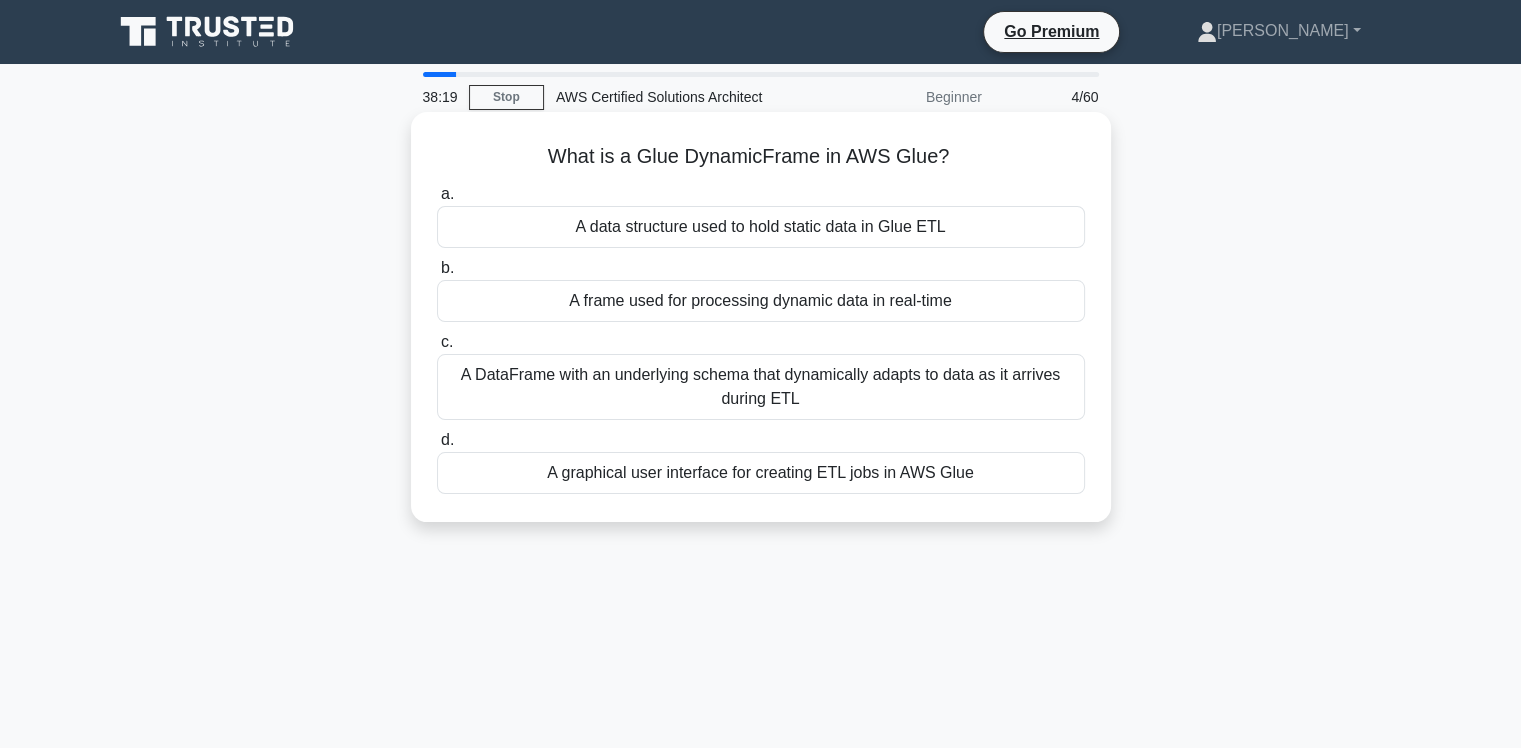click on "A DataFrame with an underlying schema that dynamically adapts to data as it arrives during ETL" at bounding box center (761, 387) 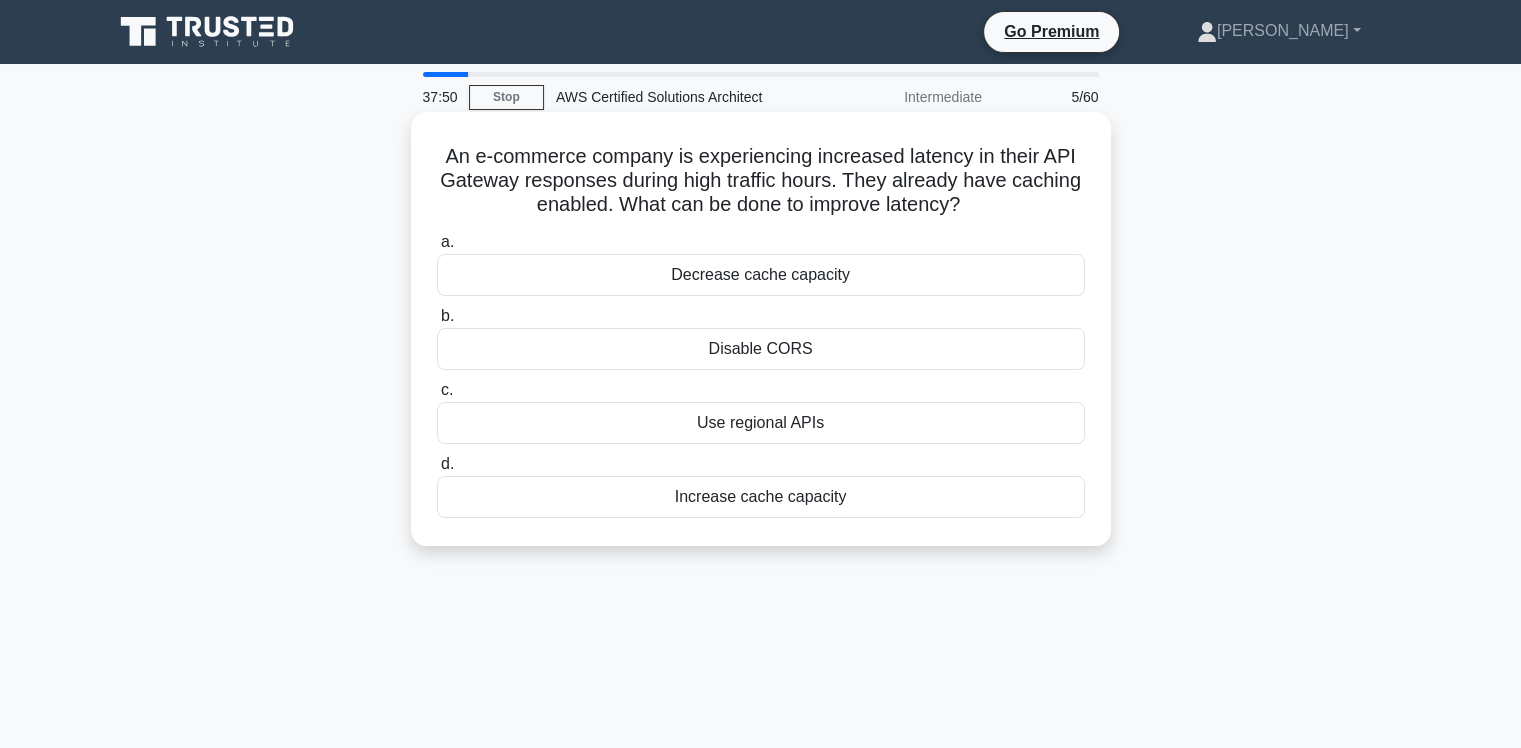 click on "Increase cache capacity" at bounding box center (761, 497) 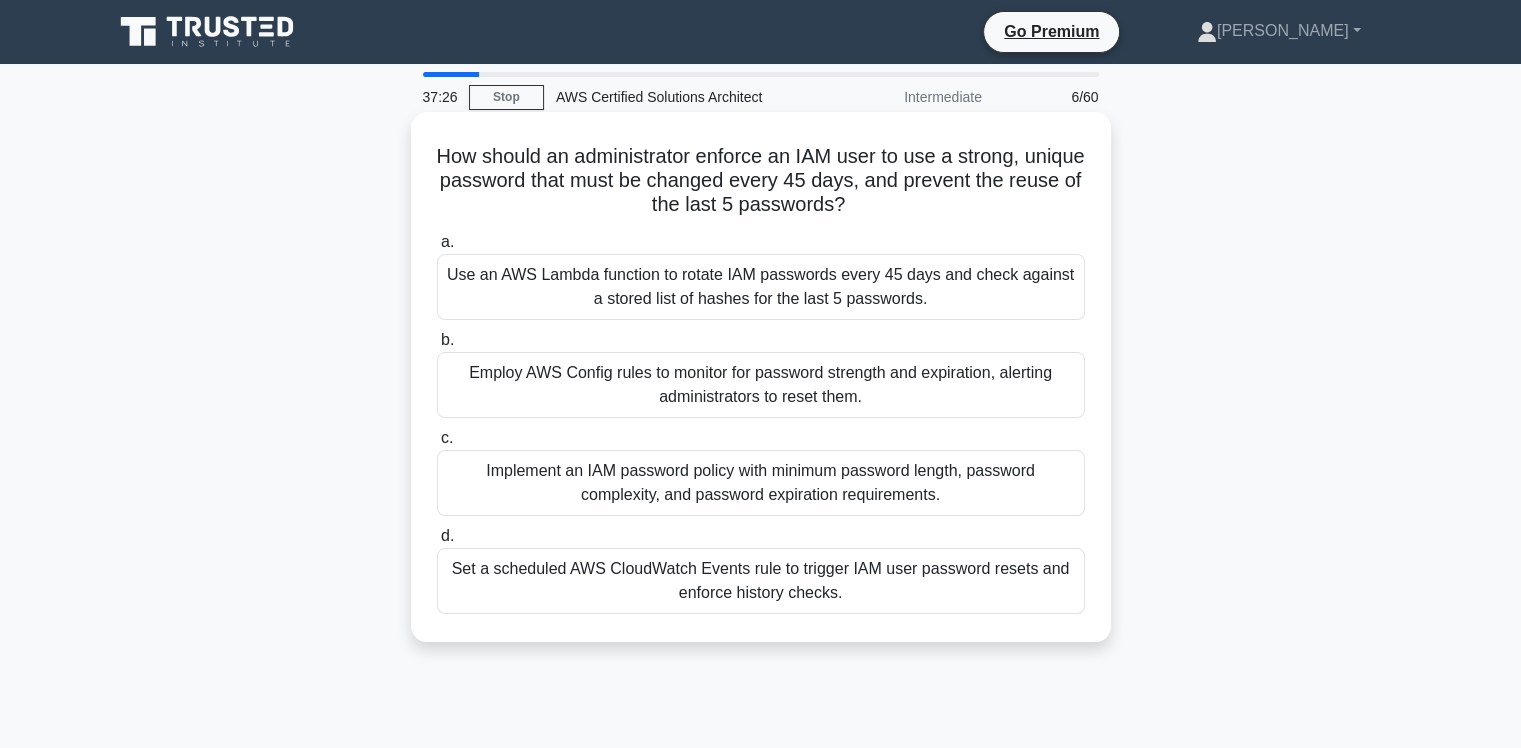 click on "Use an AWS Lambda function to rotate IAM passwords every 45 days and check against a stored list of hashes for the last 5 passwords." at bounding box center (761, 287) 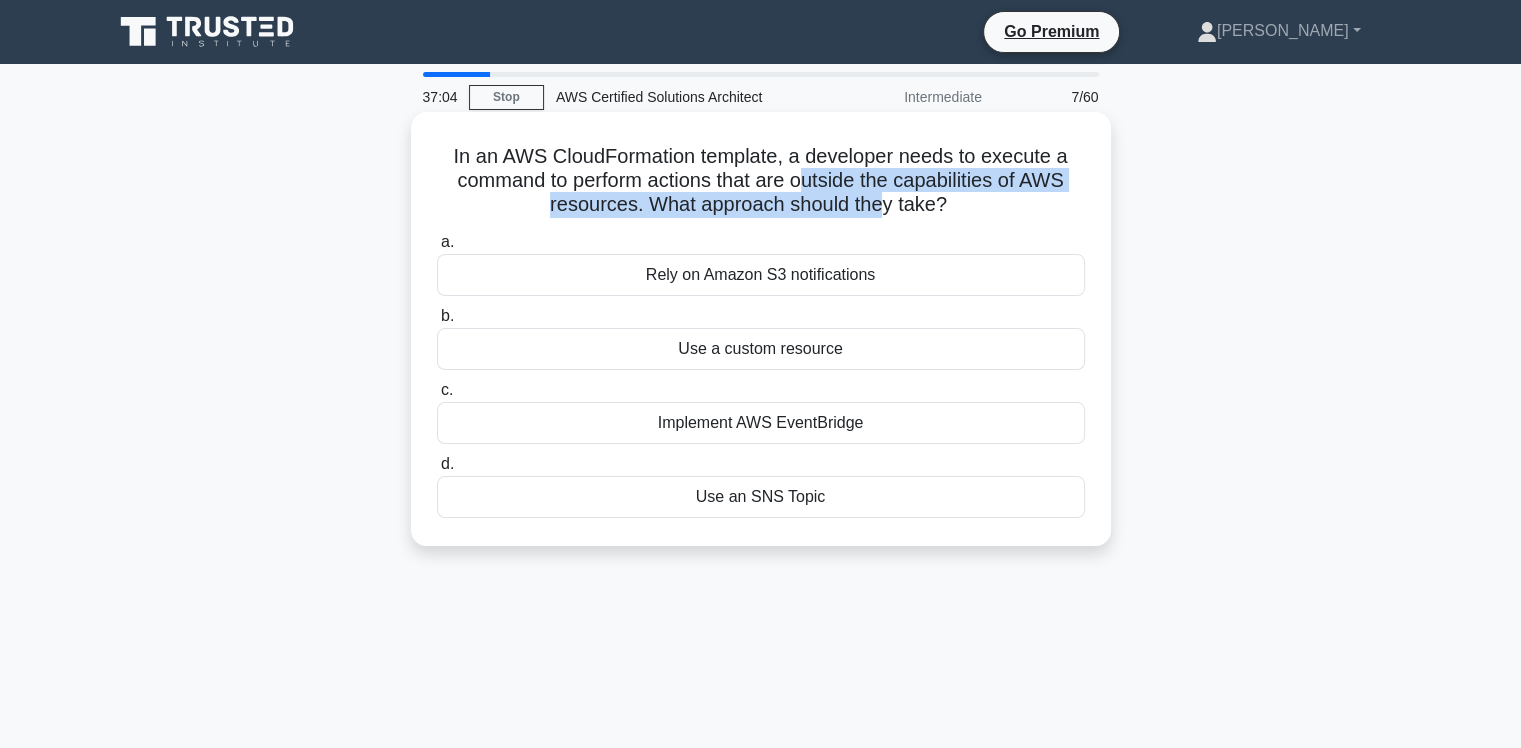drag, startPoint x: 807, startPoint y: 183, endPoint x: 880, endPoint y: 197, distance: 74.330345 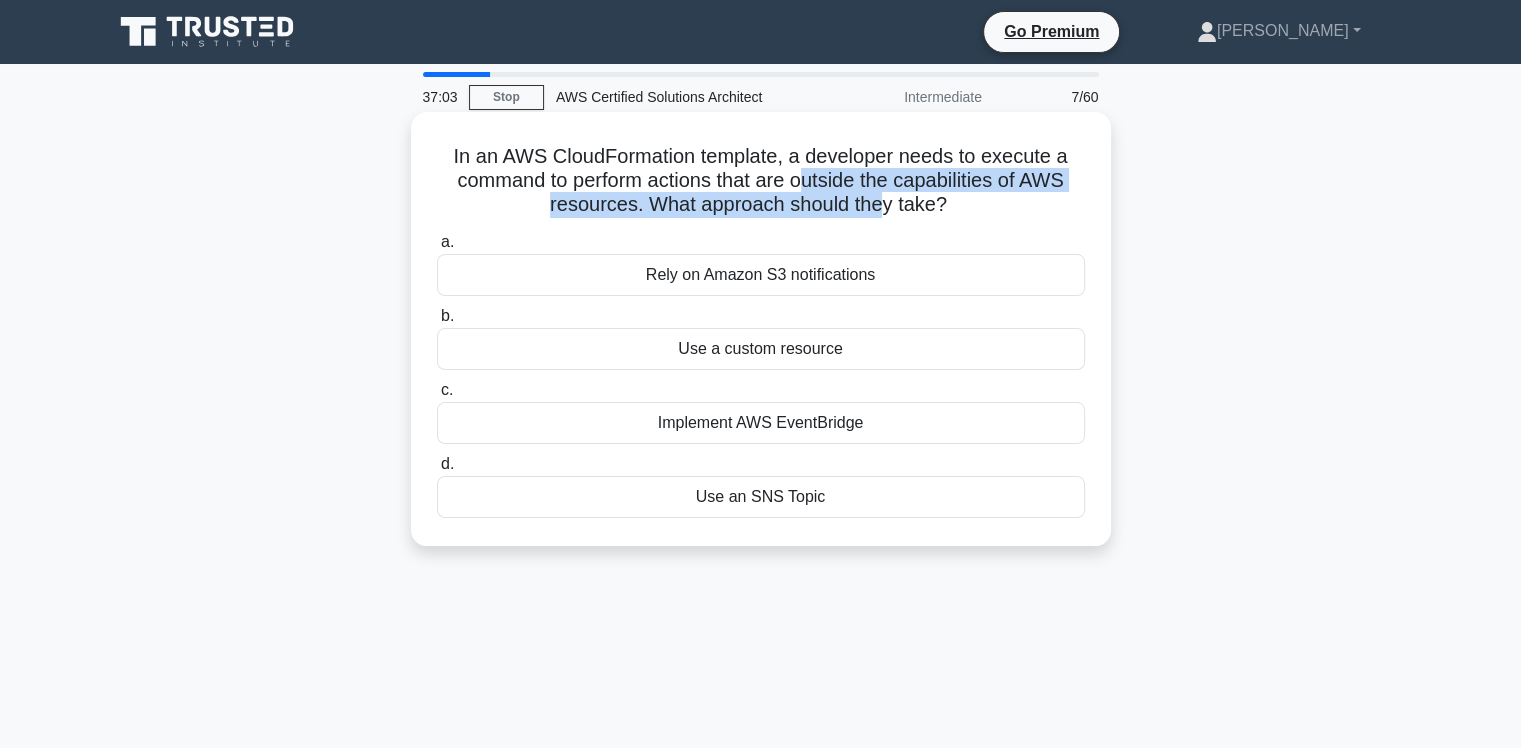 click on "In an AWS CloudFormation template, a developer needs to execute a command to perform actions that are outside the capabilities of AWS resources. What approach should they take?
.spinner_0XTQ{transform-origin:center;animation:spinner_y6GP .75s linear infinite}@keyframes spinner_y6GP{100%{transform:rotate(360deg)}}" at bounding box center (761, 181) 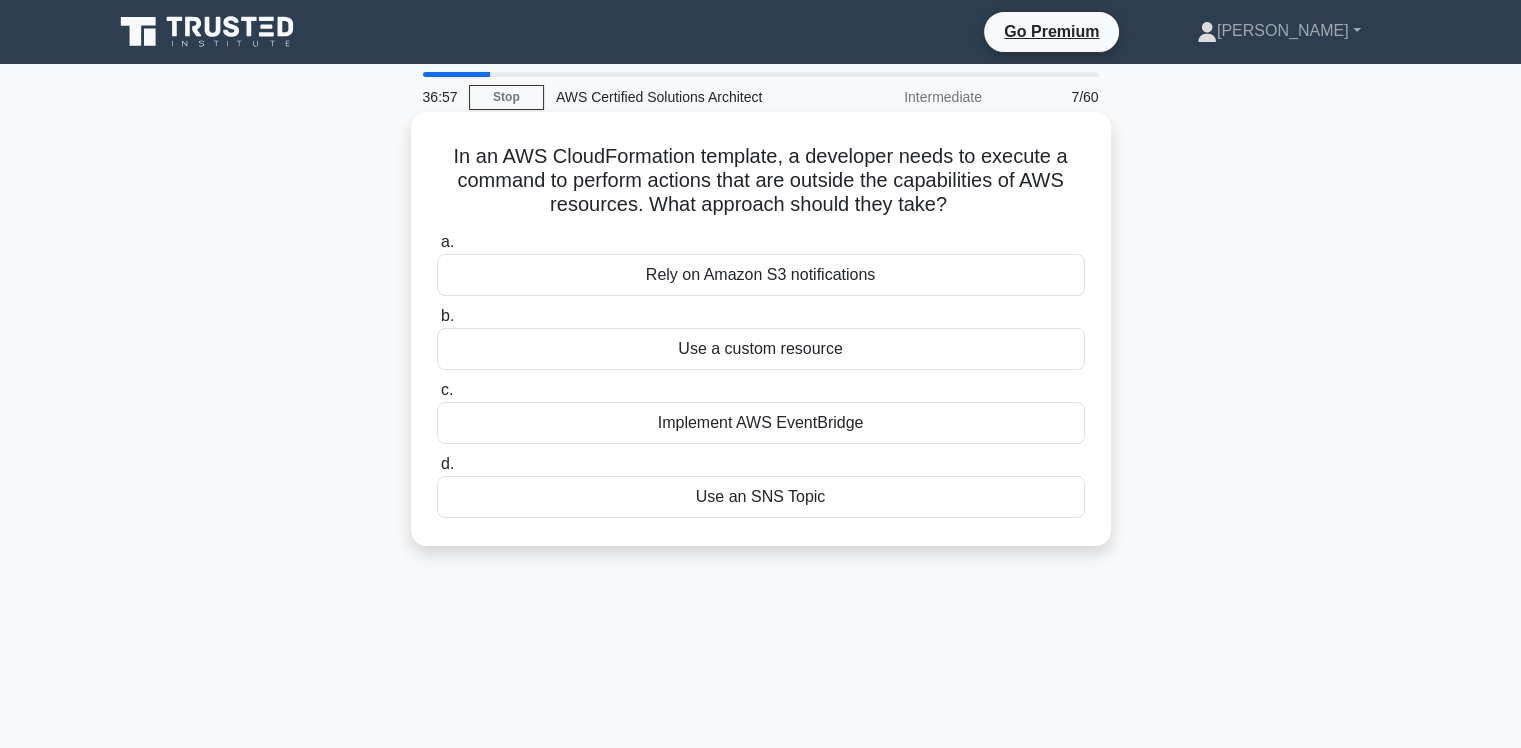 click on "Use a custom resource" at bounding box center (761, 349) 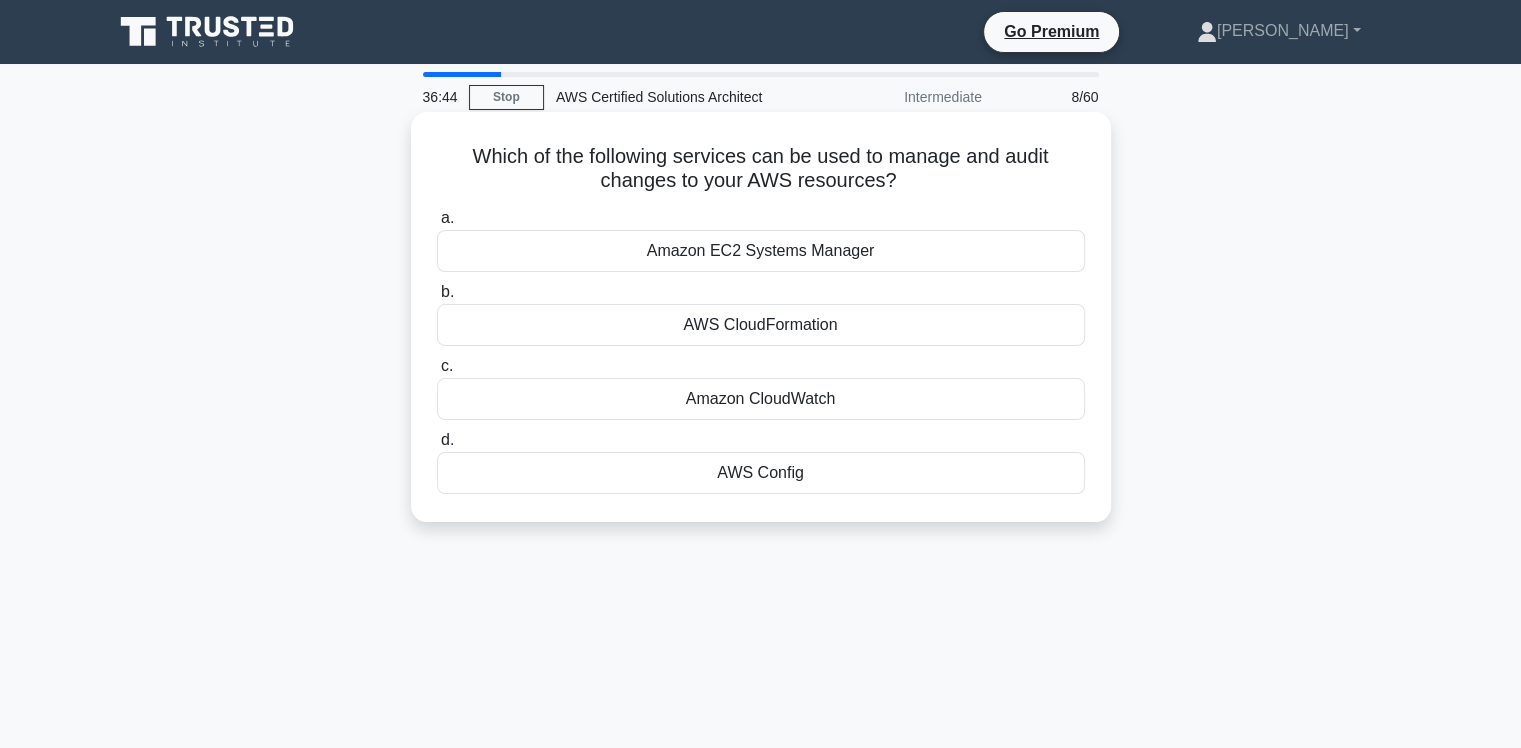click on "AWS Config" at bounding box center [761, 473] 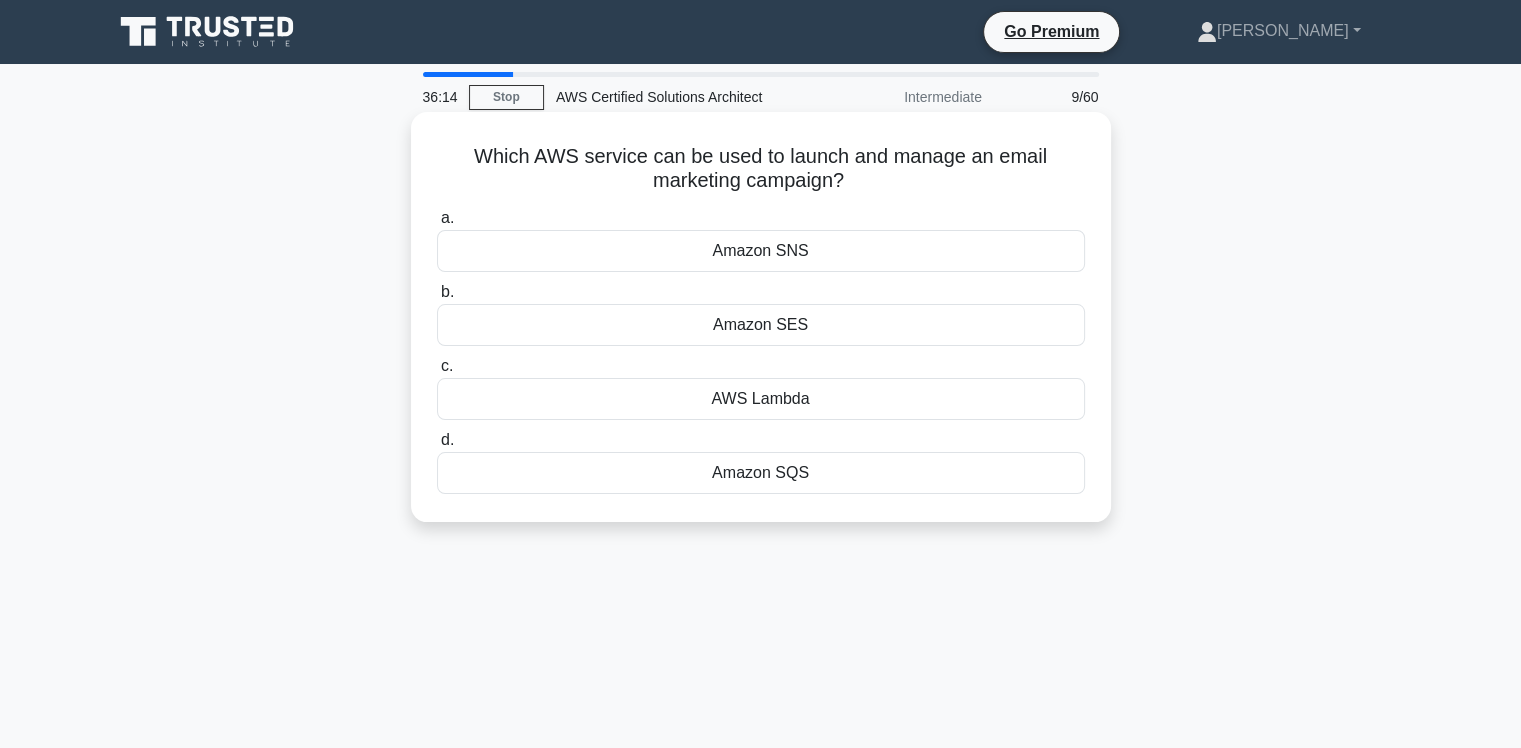 click on "Amazon SES" at bounding box center (761, 325) 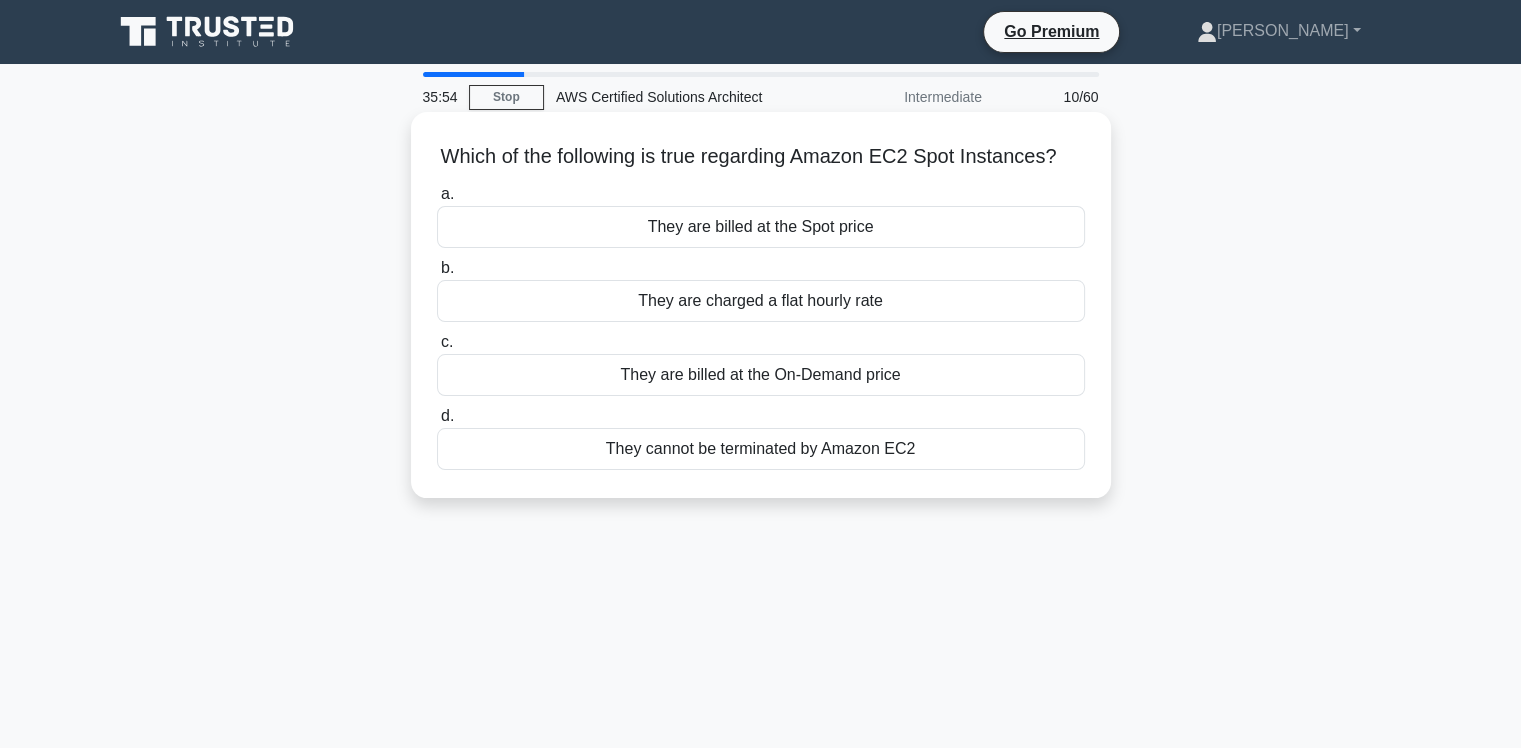 click on "They are billed at the Spot price" at bounding box center [761, 227] 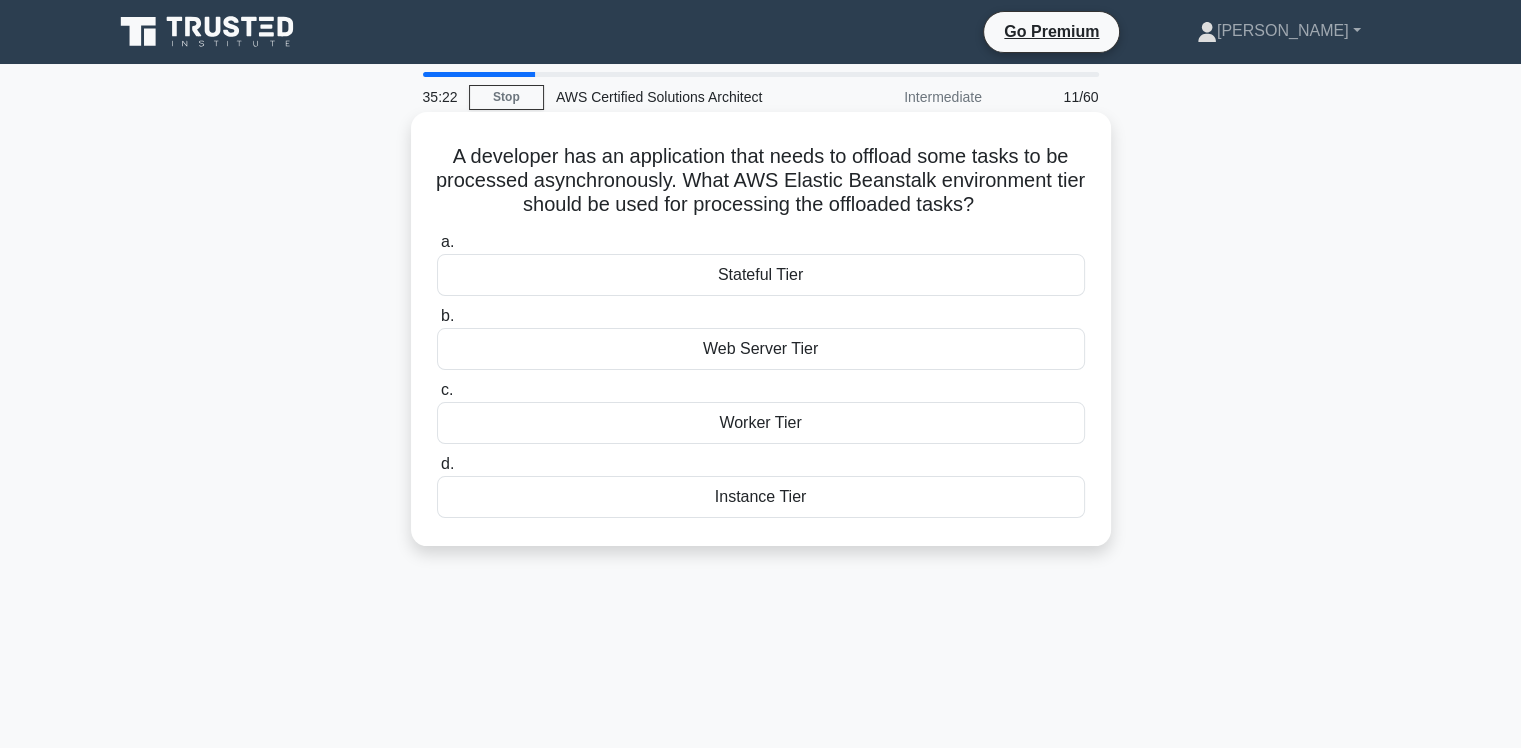 click on "Stateful Tier" at bounding box center (761, 275) 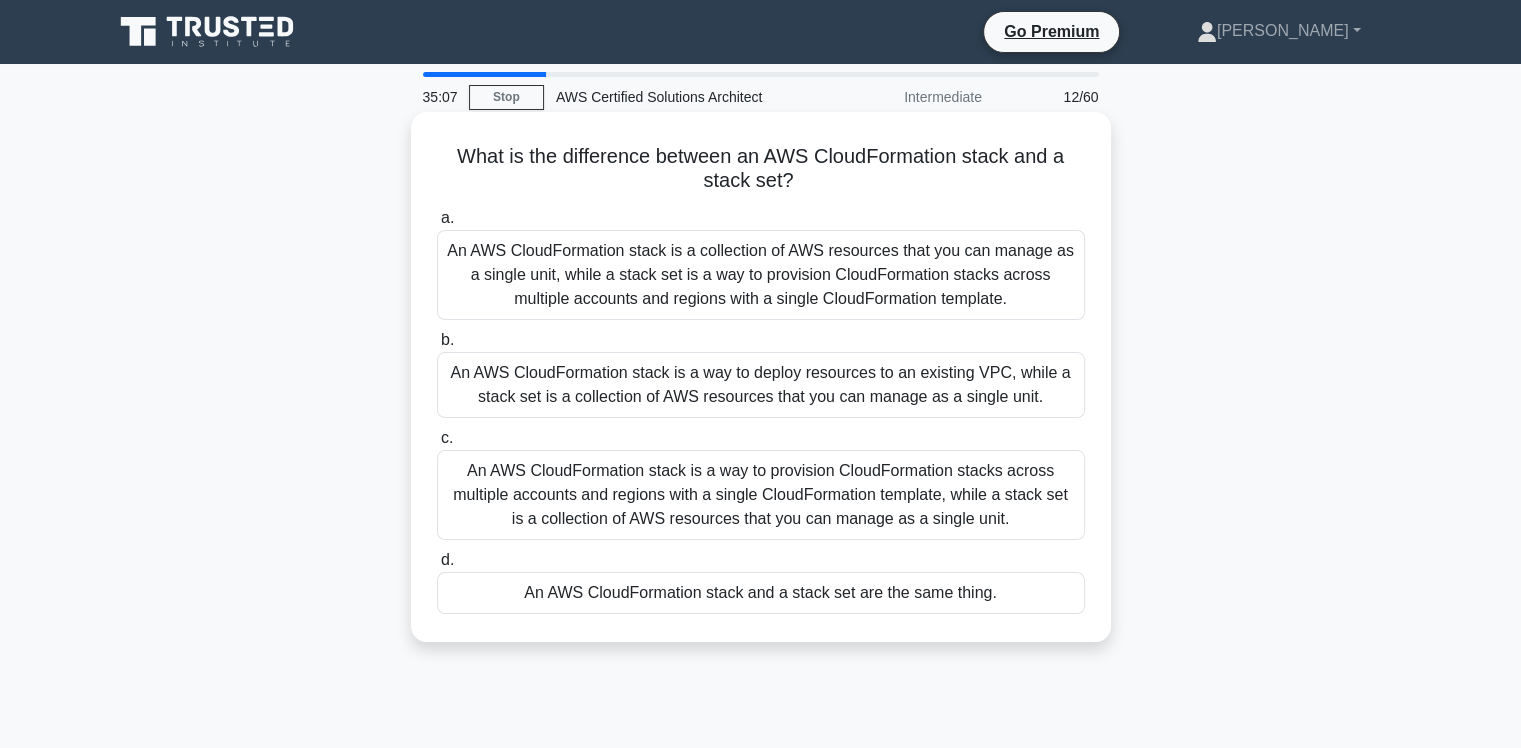click on "An AWS CloudFormation stack is a collection of AWS resources that you can manage as a single unit, while a stack set is a way to provision CloudFormation stacks across multiple accounts and regions with a single CloudFormation template." at bounding box center [761, 275] 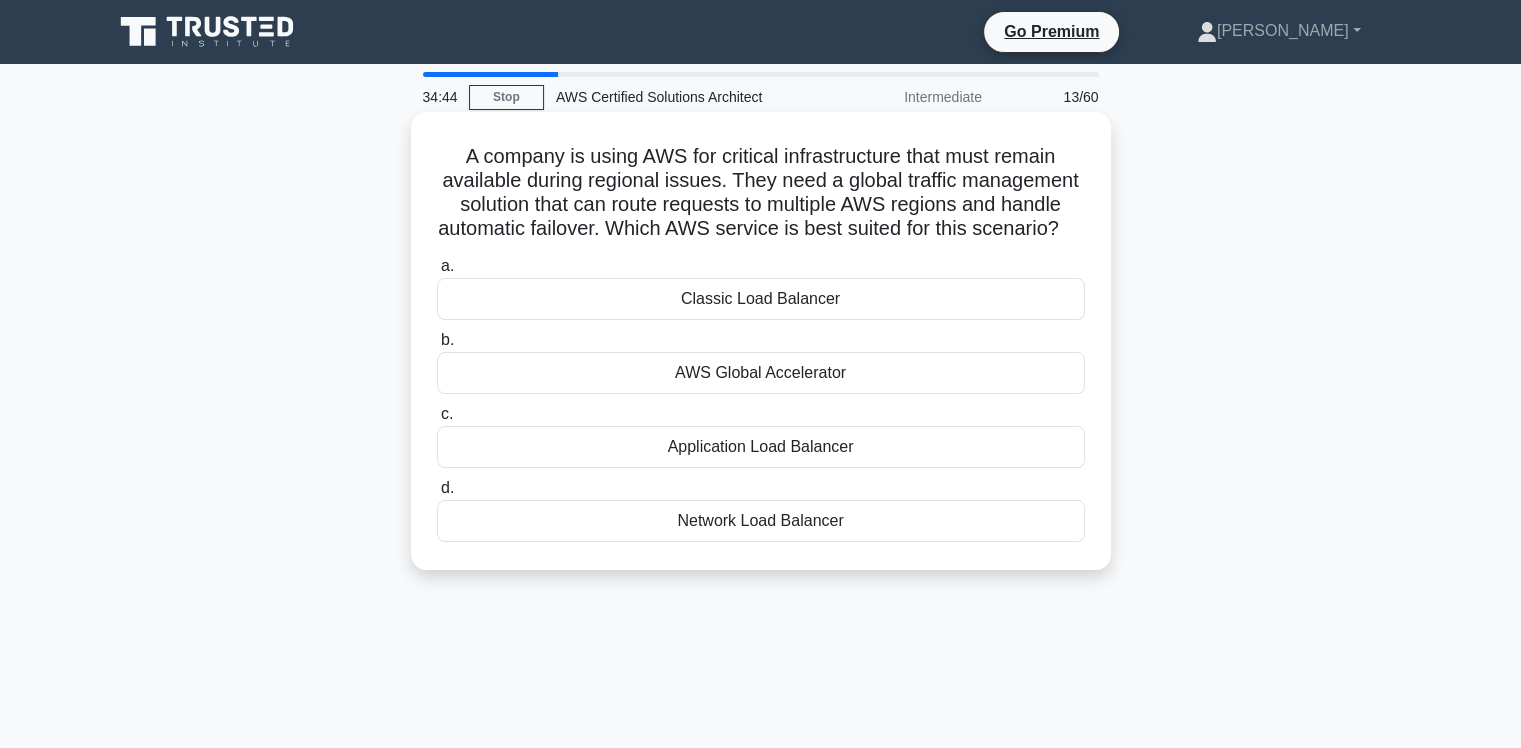 click on "AWS Global Accelerator" at bounding box center (761, 373) 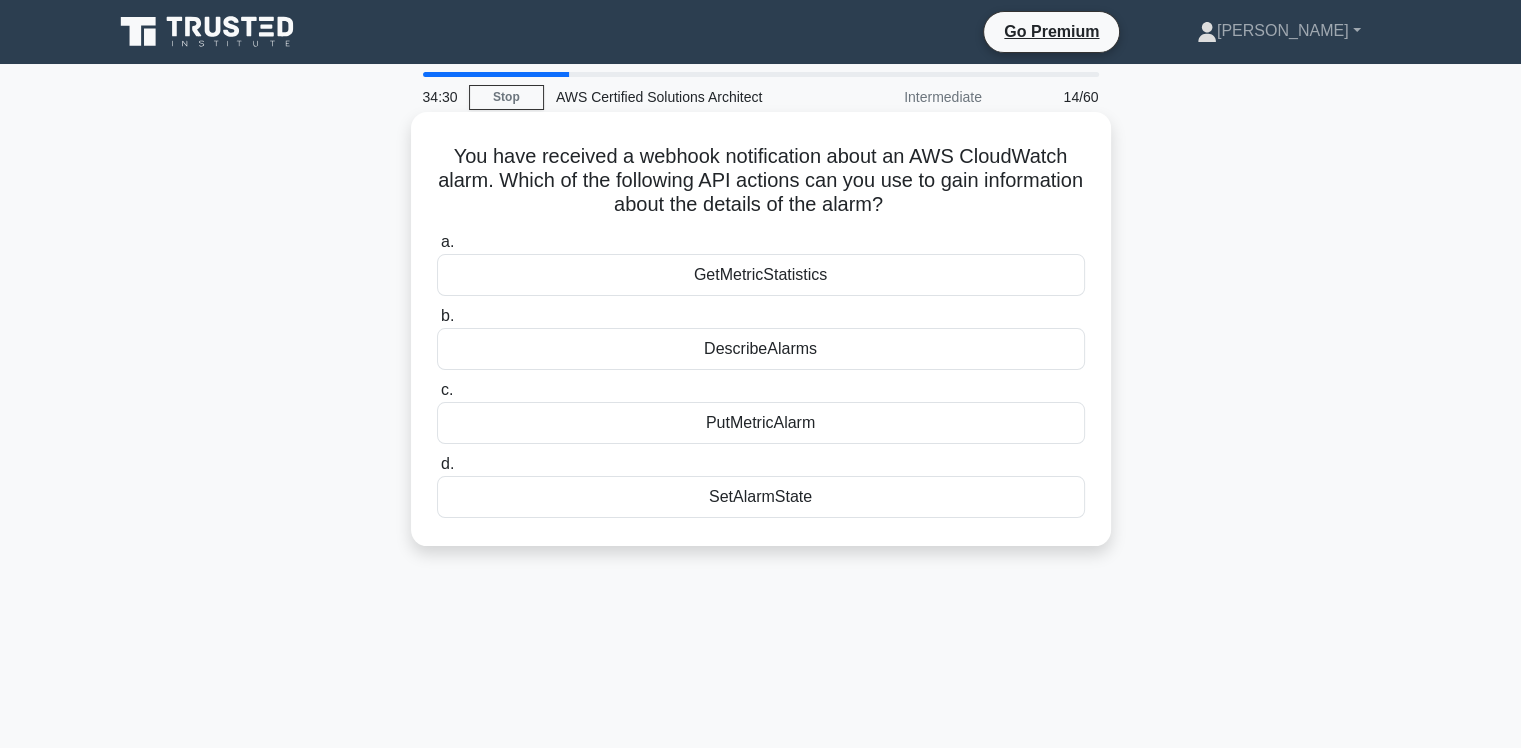 click on "DescribeAlarms" at bounding box center (761, 349) 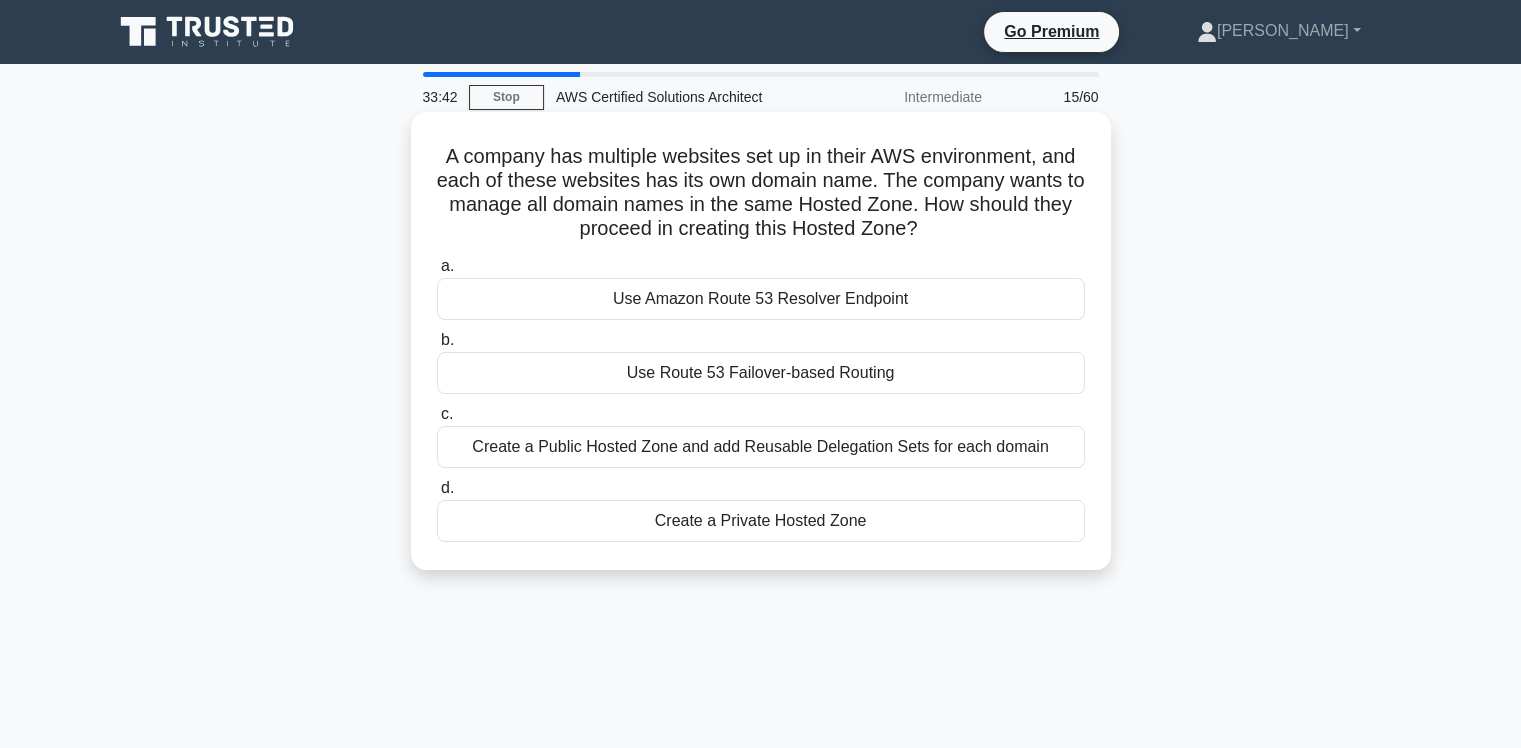 click on "Create a Public Hosted Zone and add Reusable Delegation Sets for each domain" at bounding box center (761, 447) 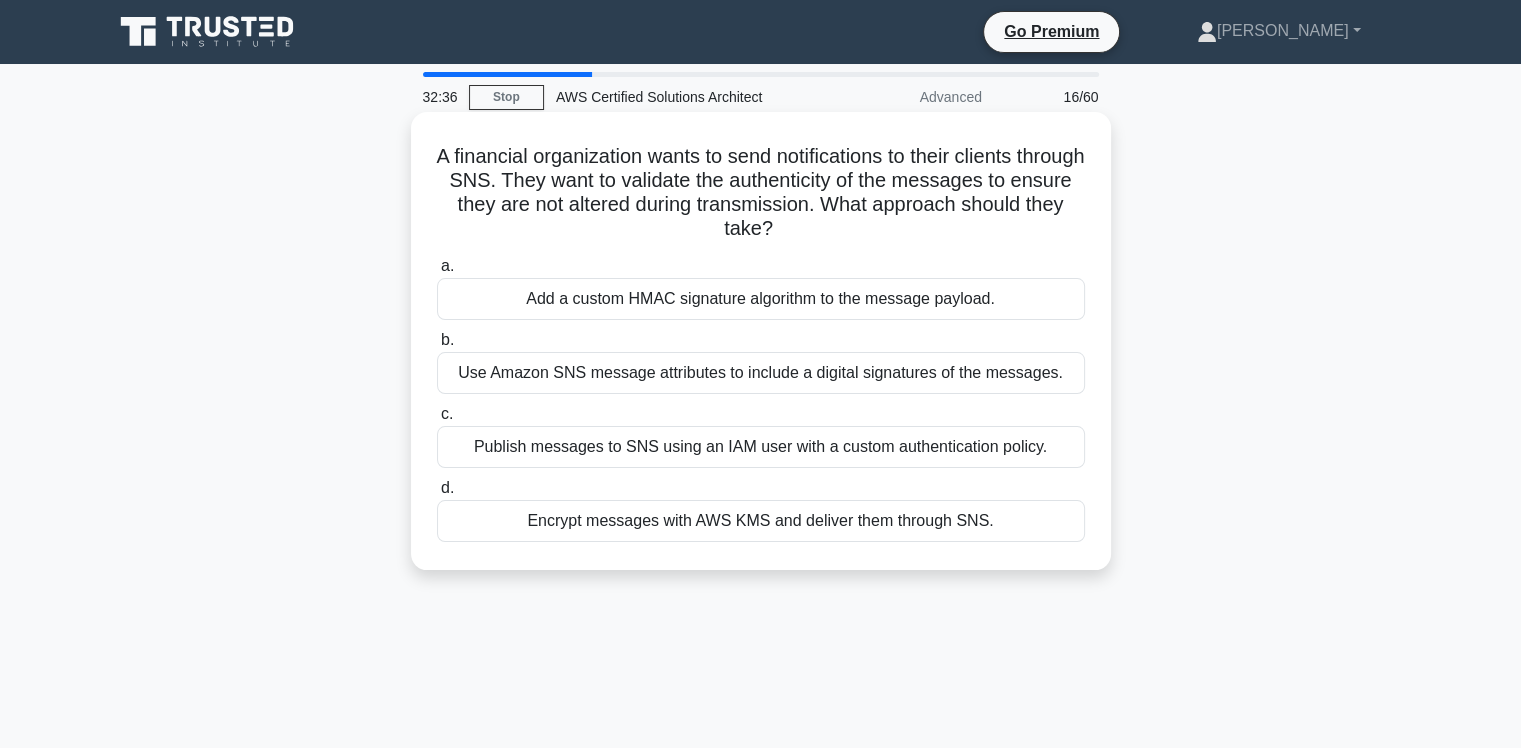 click on "Encrypt messages with AWS KMS and deliver them through SNS." at bounding box center (761, 521) 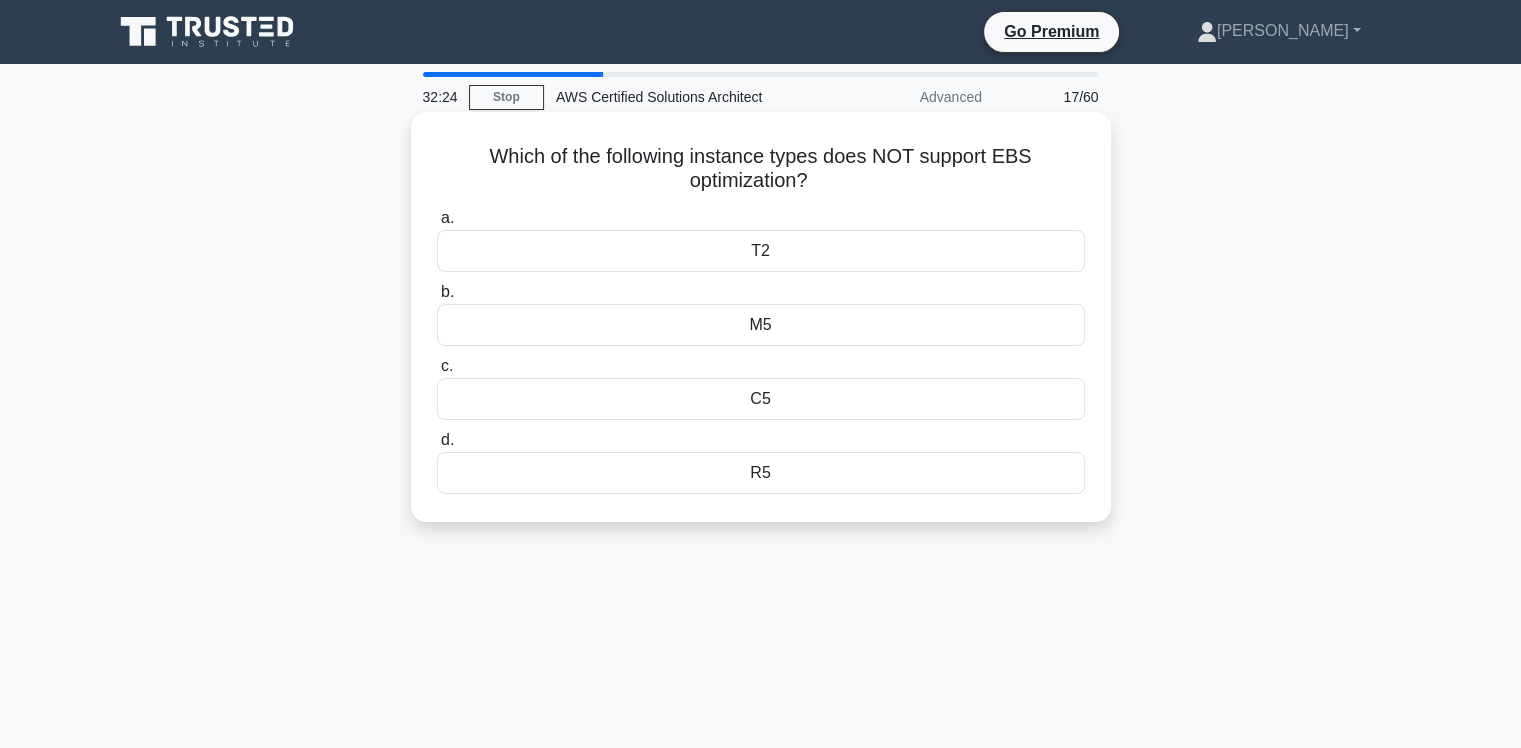 click on "R5" at bounding box center (761, 473) 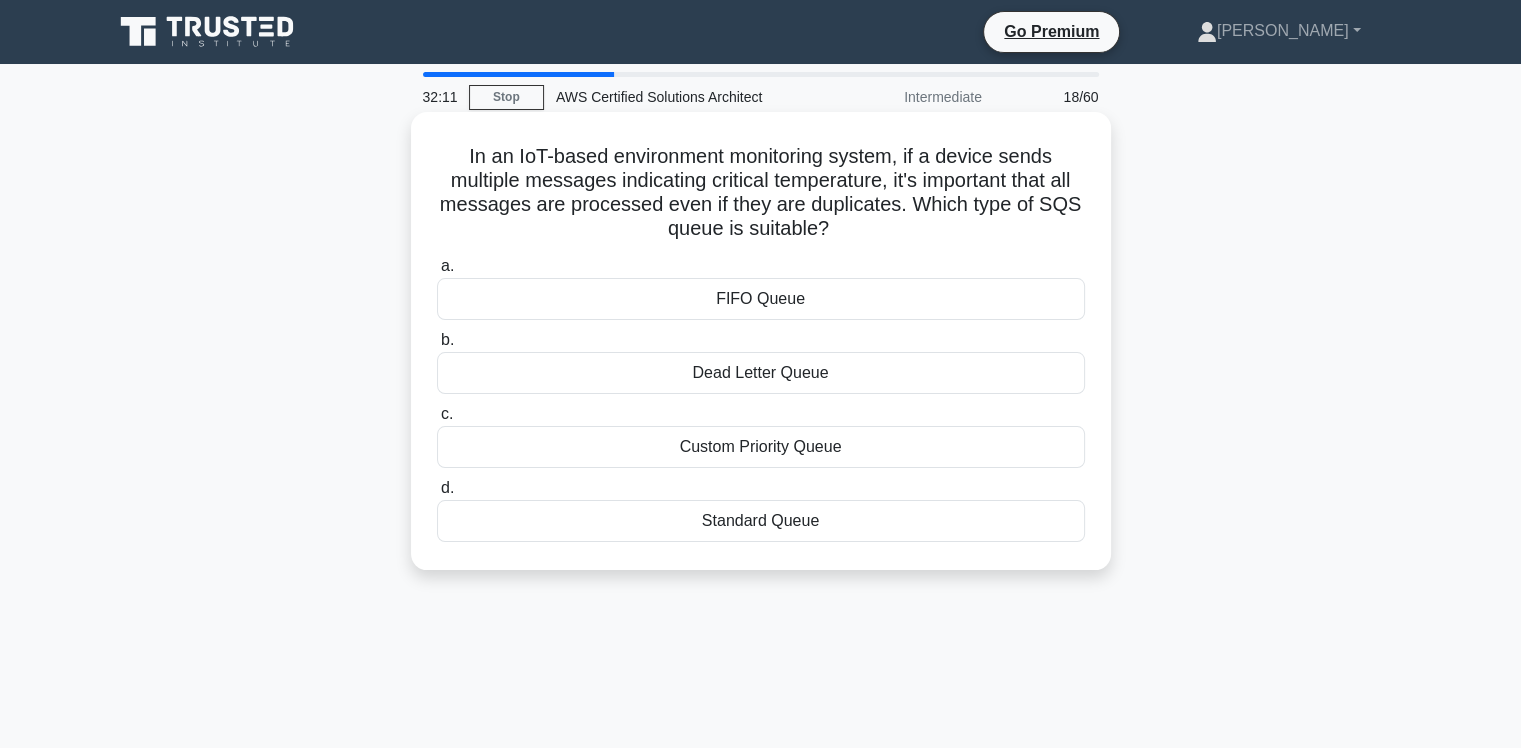 click on "Standard Queue" at bounding box center [761, 521] 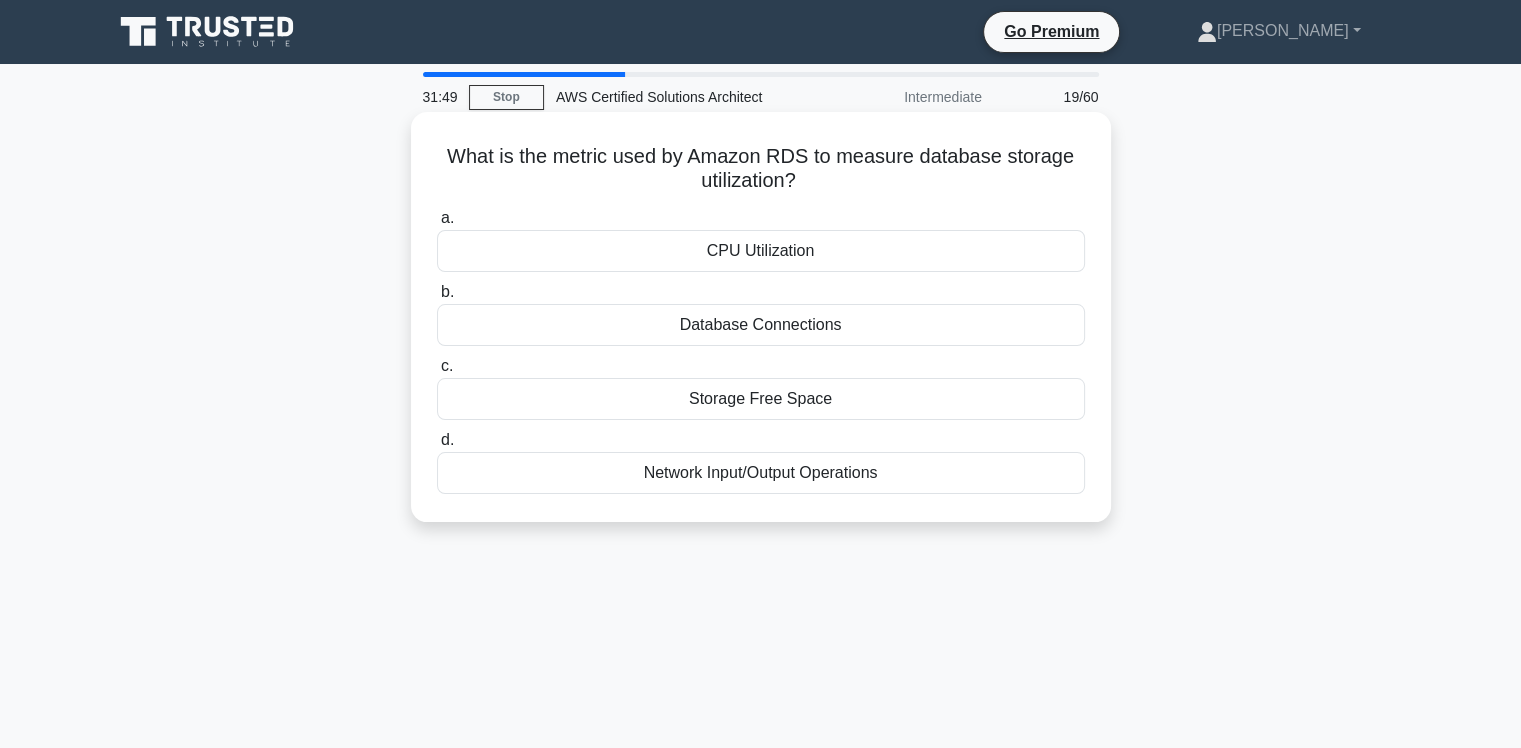 click on "Storage Free Space" at bounding box center (761, 399) 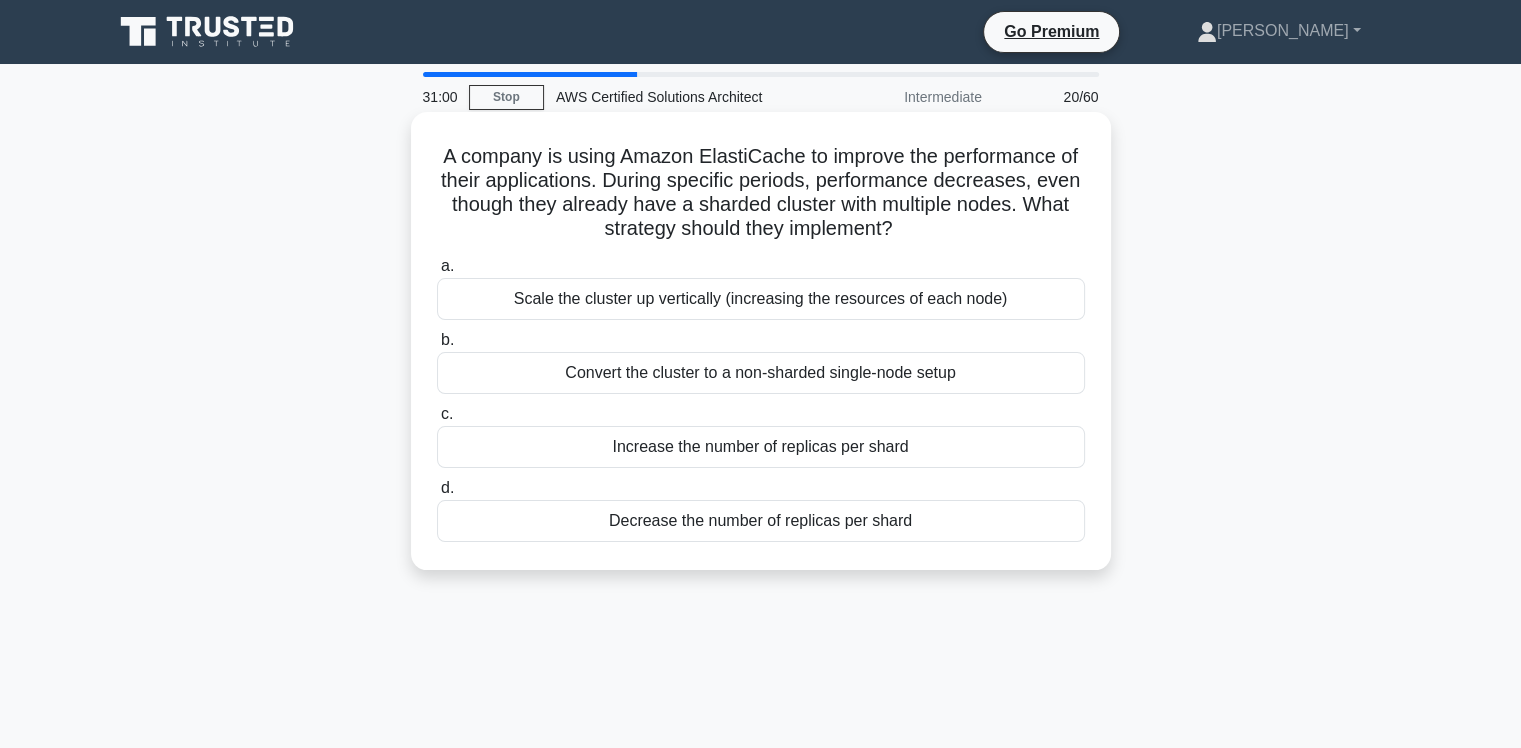 click on "Scale the cluster up vertically (increasing the resources of each node)" at bounding box center (761, 299) 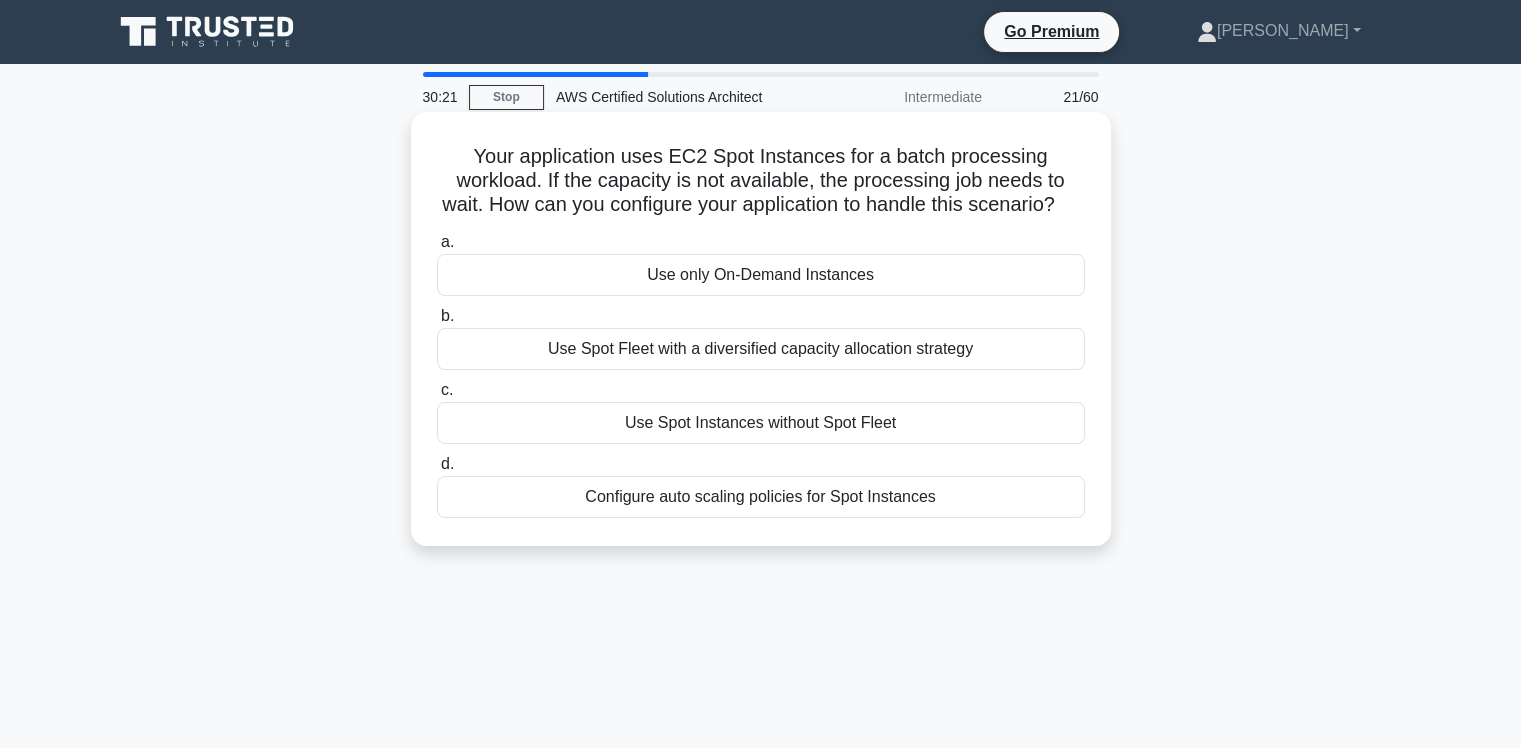 click on "Use Spot Fleet with a diversified capacity allocation strategy" at bounding box center [761, 349] 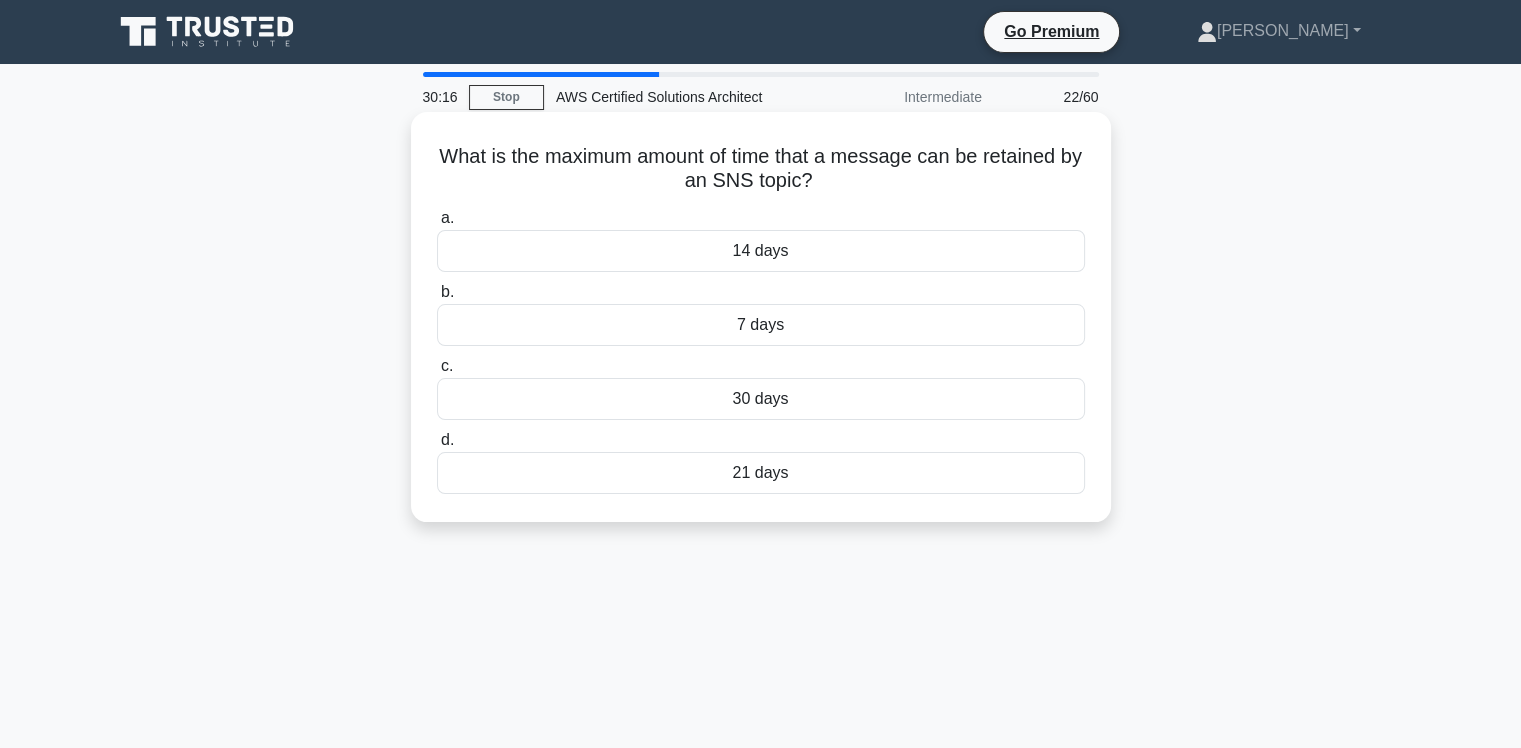 click on "30 days" at bounding box center (761, 399) 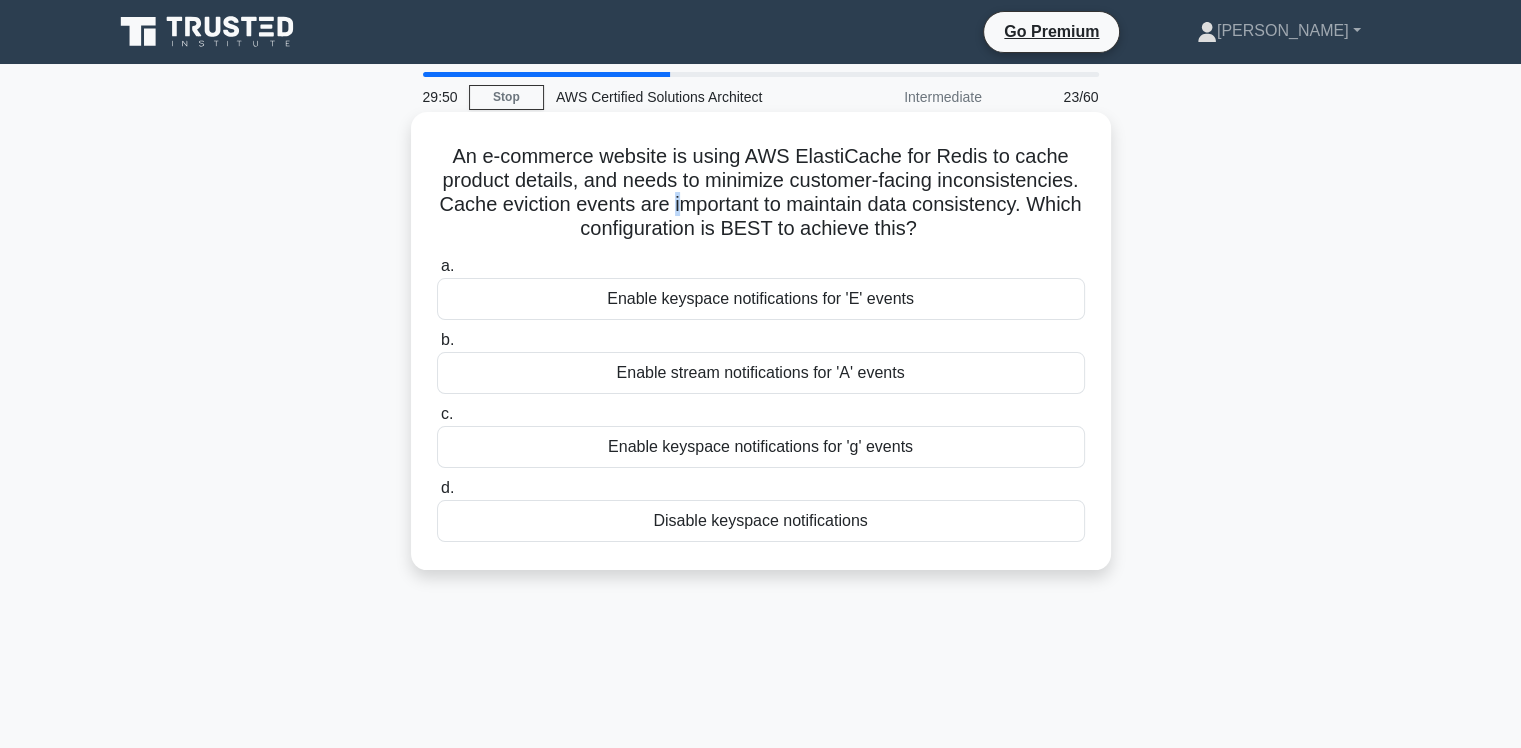 click on "An e-commerce website is using AWS ElastiCache for Redis to cache product details, and needs to minimize customer-facing inconsistencies. Cache eviction events are important to maintain data consistency. Which configuration is BEST to achieve this?
.spinner_0XTQ{transform-origin:center;animation:spinner_y6GP .75s linear infinite}@keyframes spinner_y6GP{100%{transform:rotate(360deg)}}" at bounding box center [761, 193] 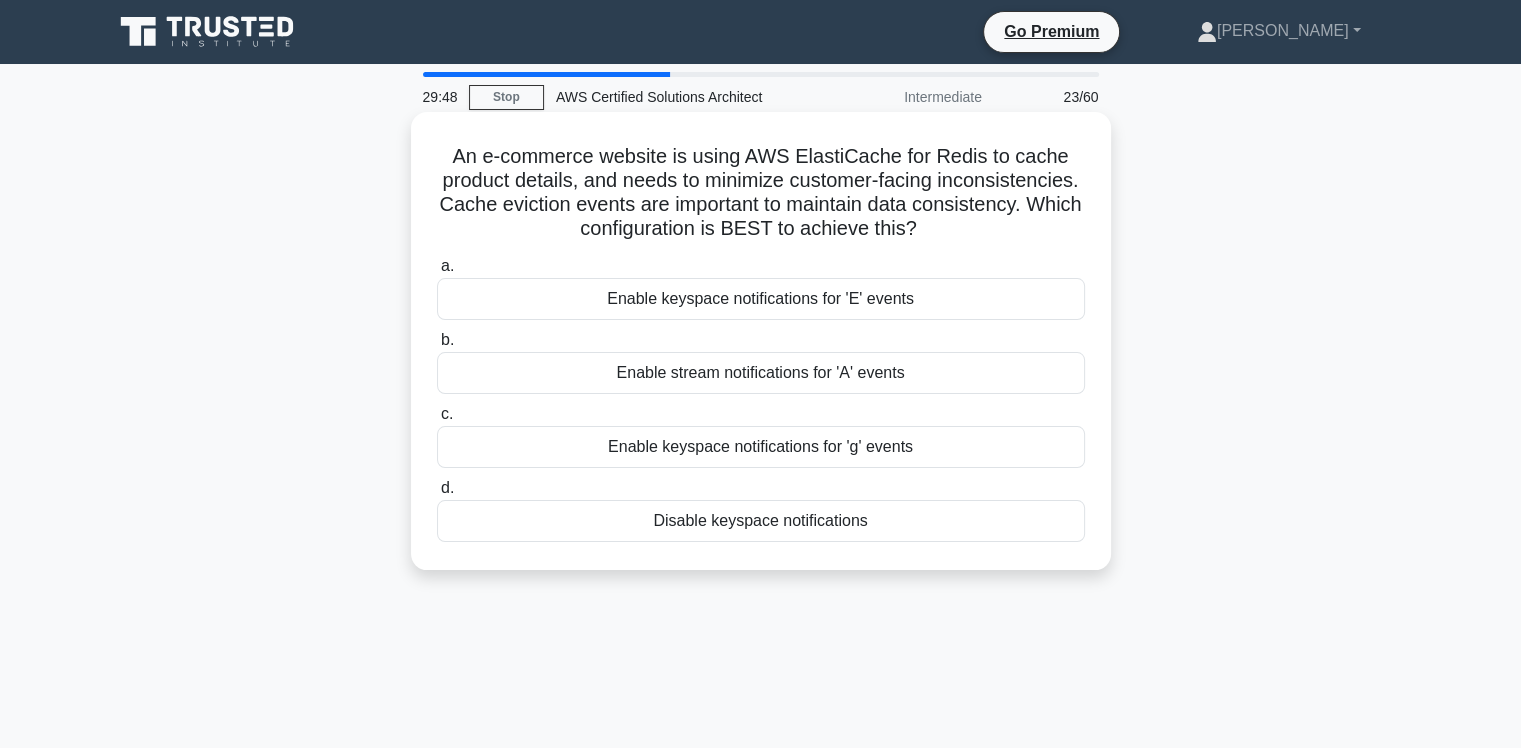 click on "An e-commerce website is using AWS ElastiCache for Redis to cache product details, and needs to minimize customer-facing inconsistencies. Cache eviction events are important to maintain data consistency. Which configuration is BEST to achieve this?
.spinner_0XTQ{transform-origin:center;animation:spinner_y6GP .75s linear infinite}@keyframes spinner_y6GP{100%{transform:rotate(360deg)}}" at bounding box center [761, 193] 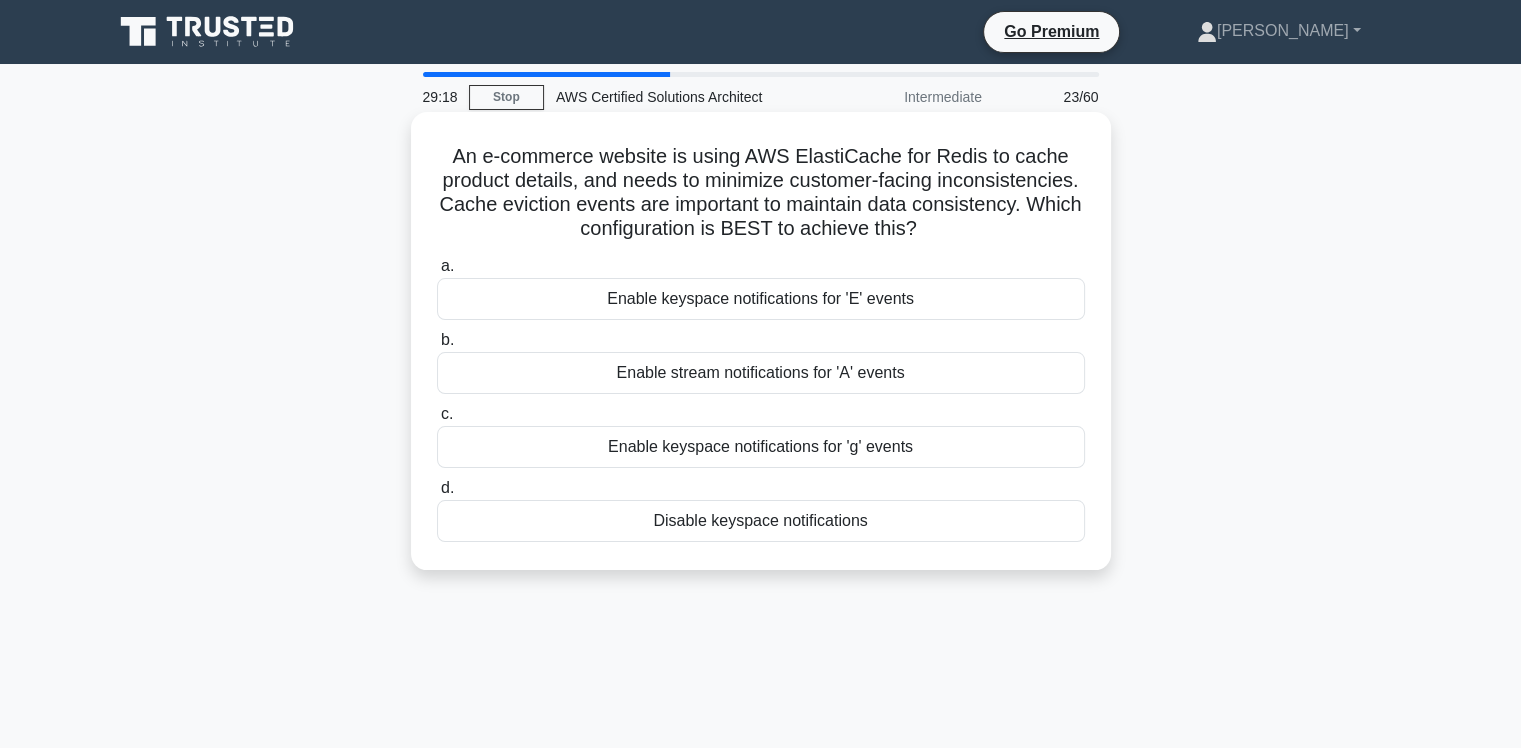 click on "Disable keyspace notifications" at bounding box center [761, 521] 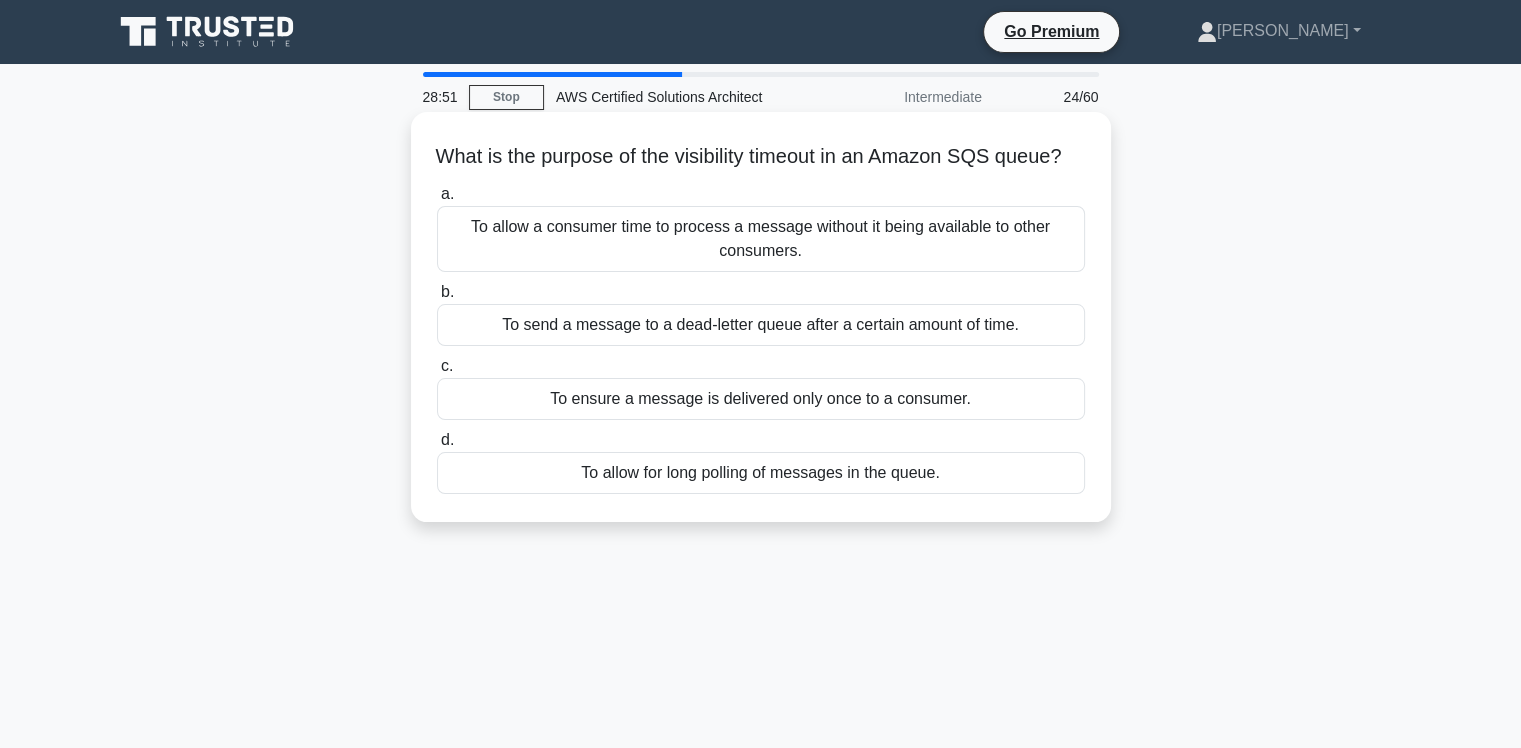 click on "To allow a consumer time to process a message without it being available to other consumers." at bounding box center [761, 239] 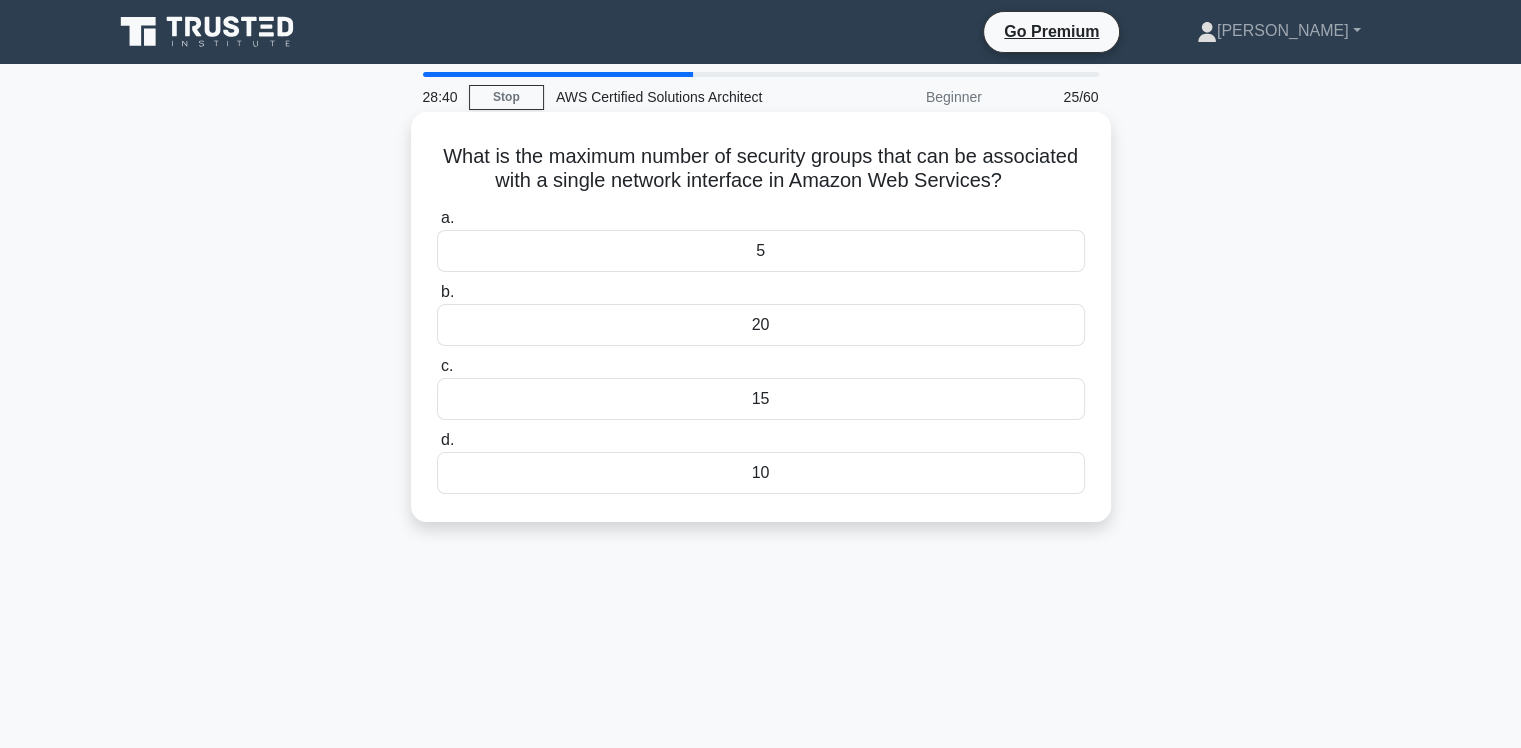 click on "10" at bounding box center [761, 473] 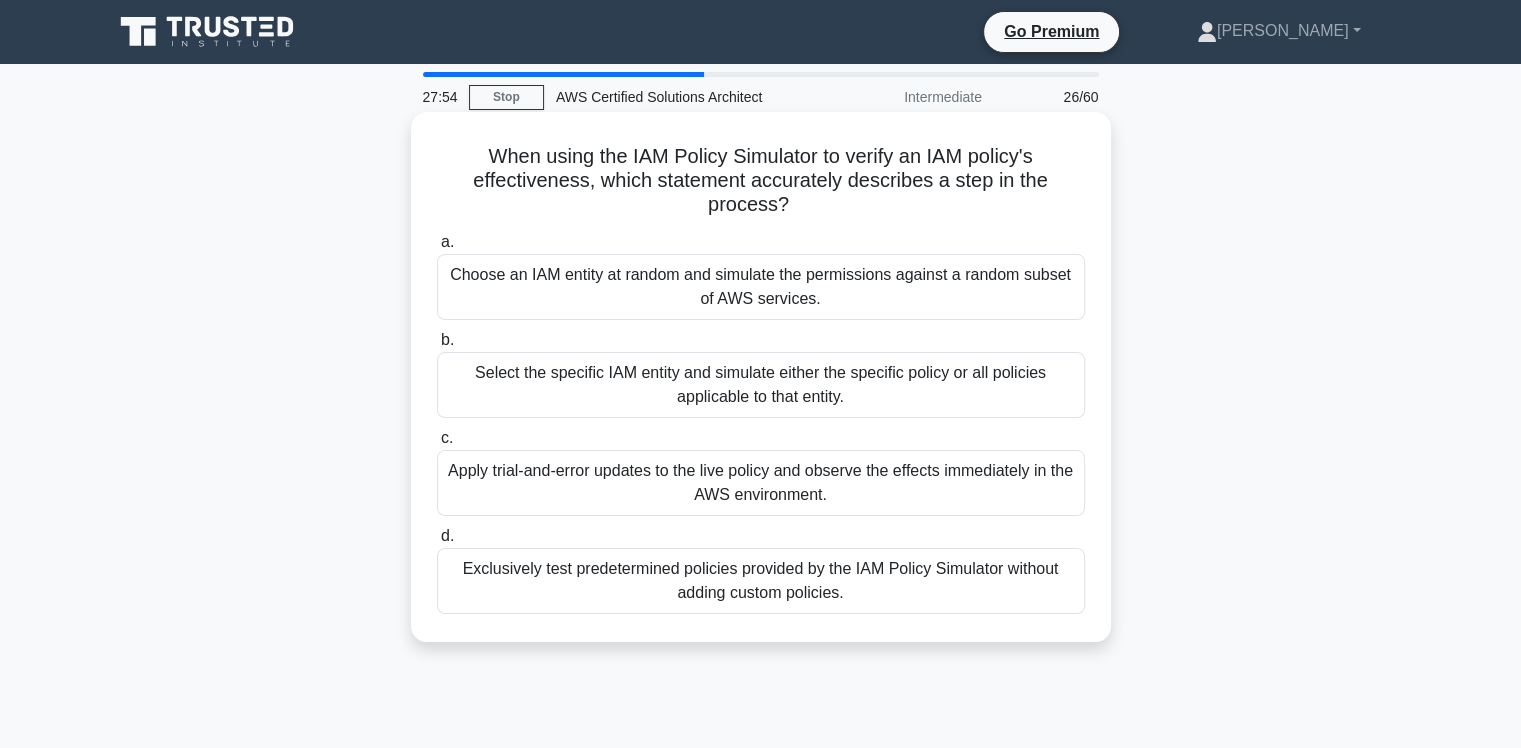 click on "Select the specific IAM entity and simulate either the specific policy or all policies applicable to that entity." at bounding box center [761, 385] 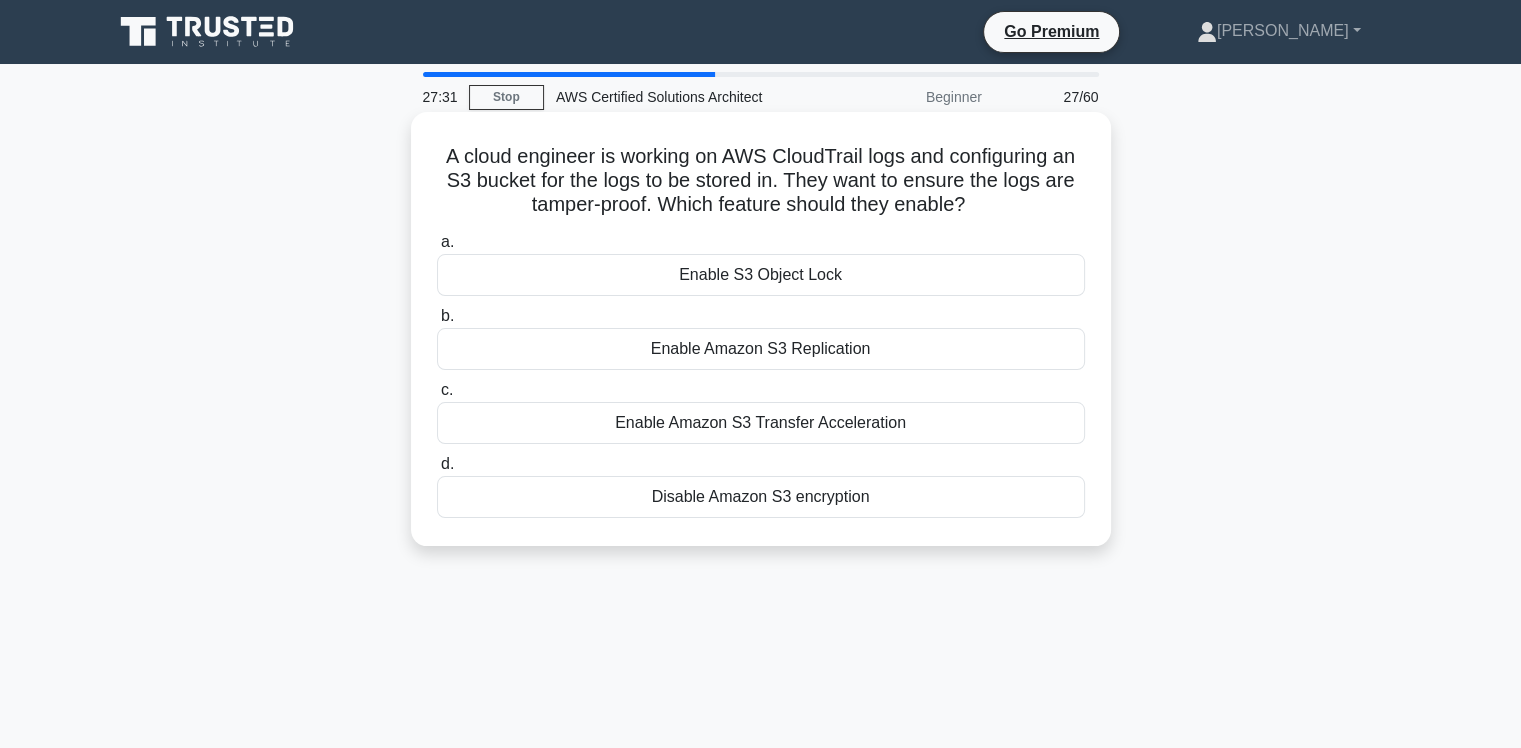 click on "Enable S3 Object Lock" at bounding box center (761, 275) 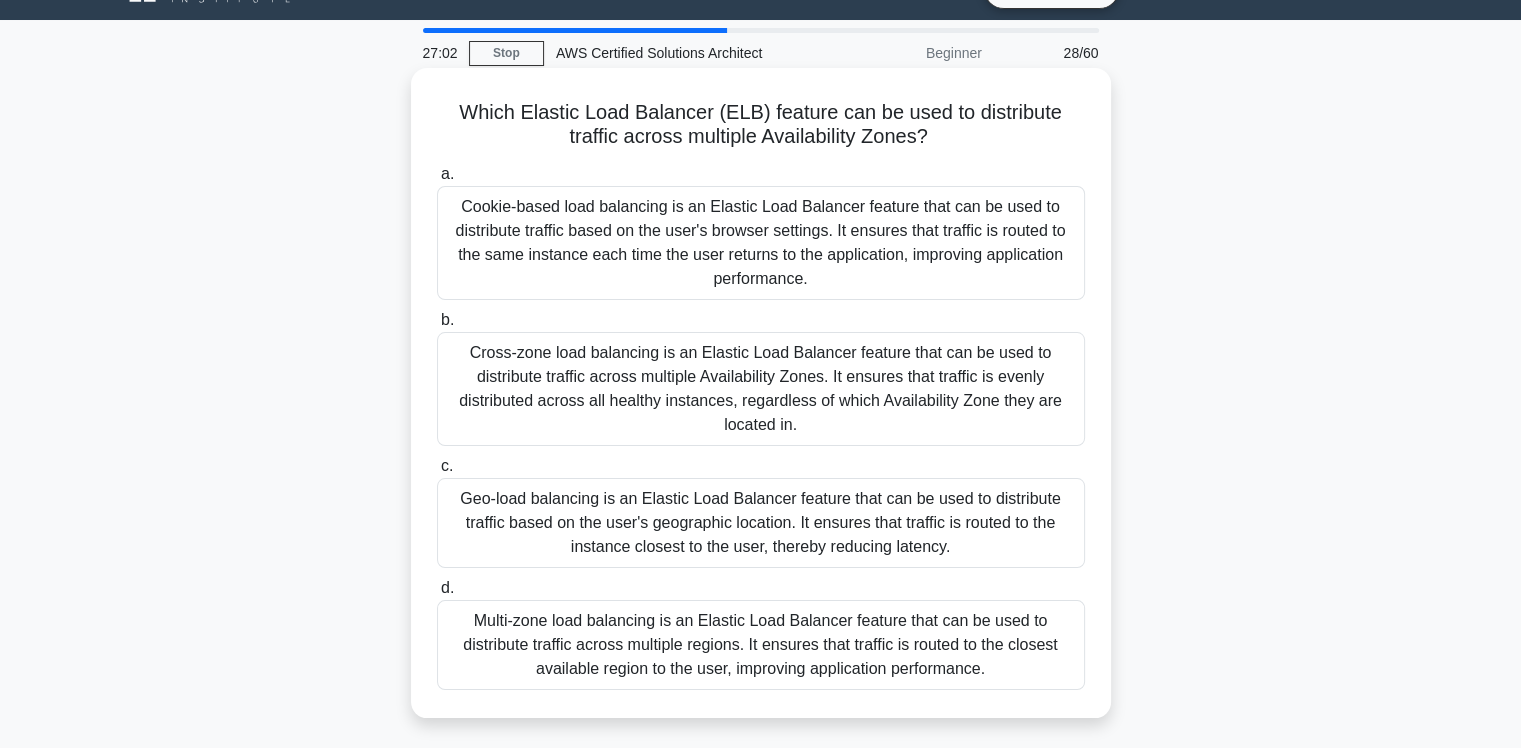 scroll, scrollTop: 43, scrollLeft: 0, axis: vertical 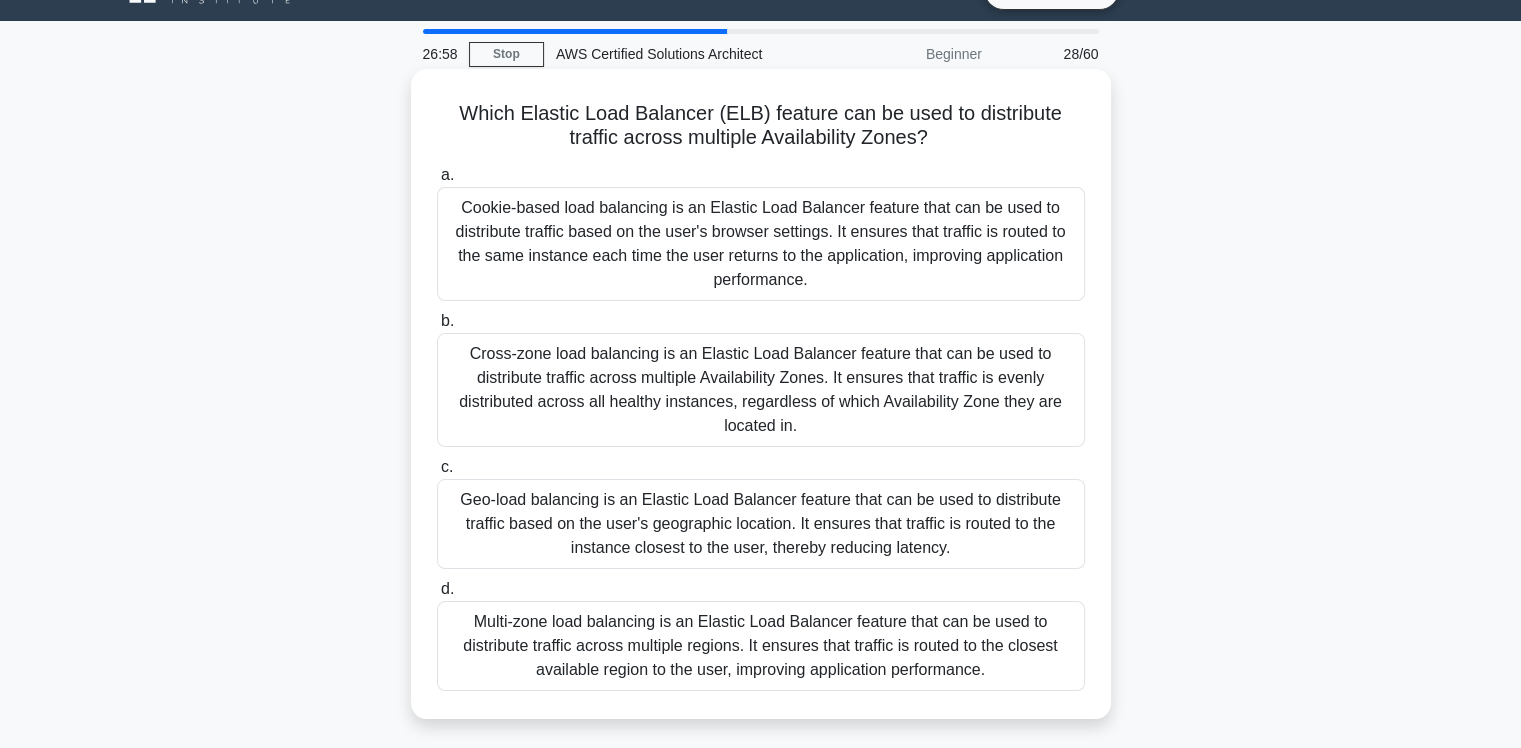 click on "Multi-zone load balancing is an Elastic Load Balancer feature that can be used to distribute traffic across multiple regions. It ensures that traffic is routed to the closest available region to the user, improving application performance." at bounding box center (761, 646) 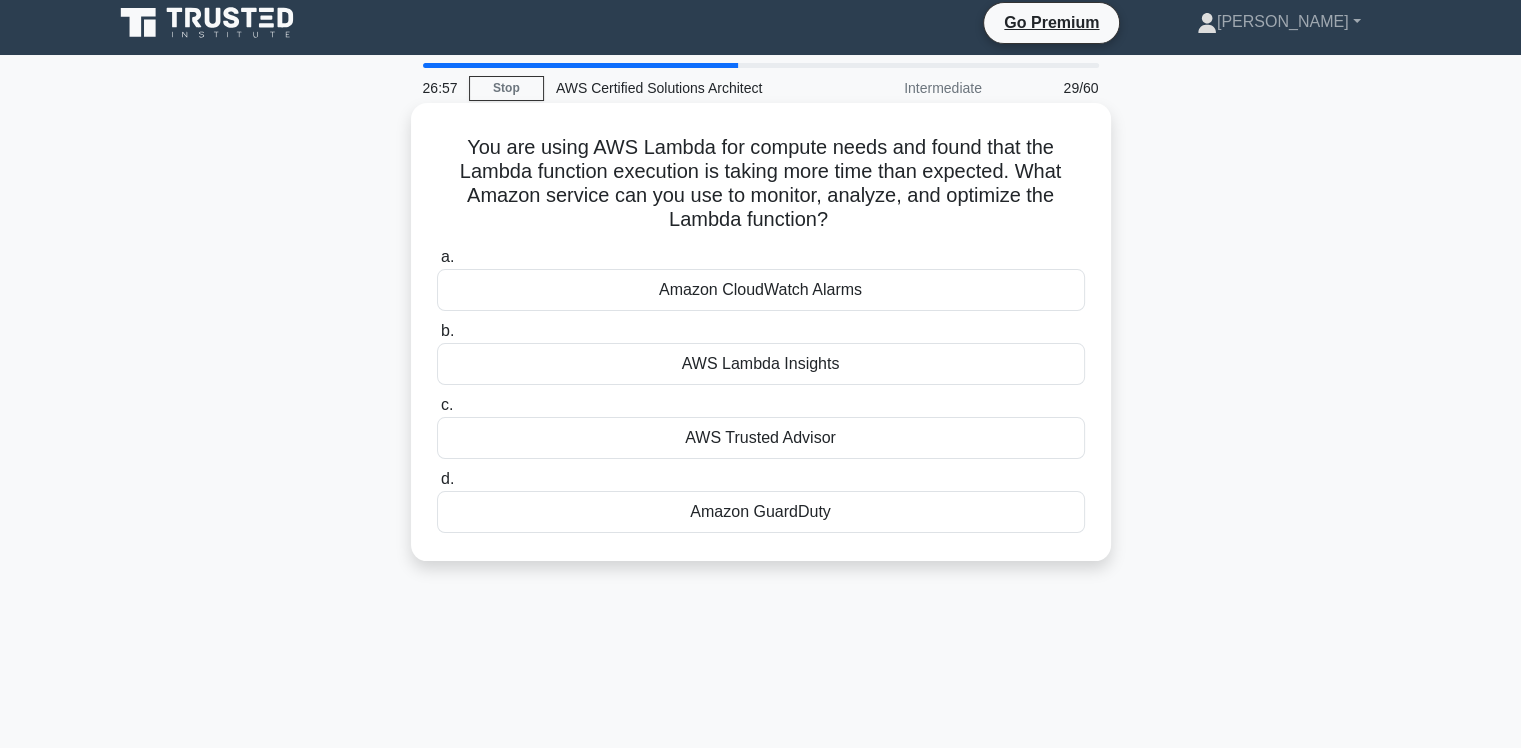 scroll, scrollTop: 0, scrollLeft: 0, axis: both 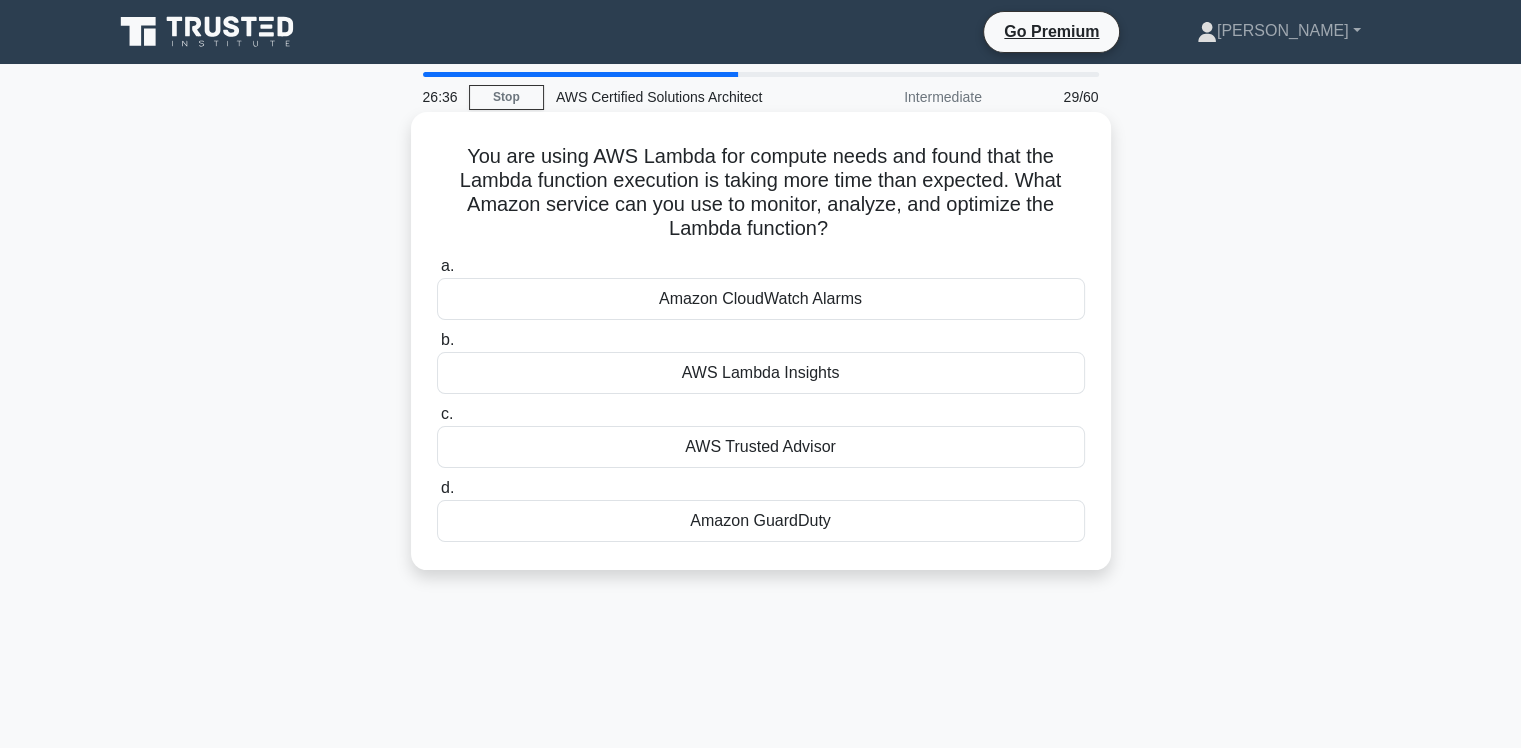 click on "Amazon CloudWatch Alarms" at bounding box center (761, 299) 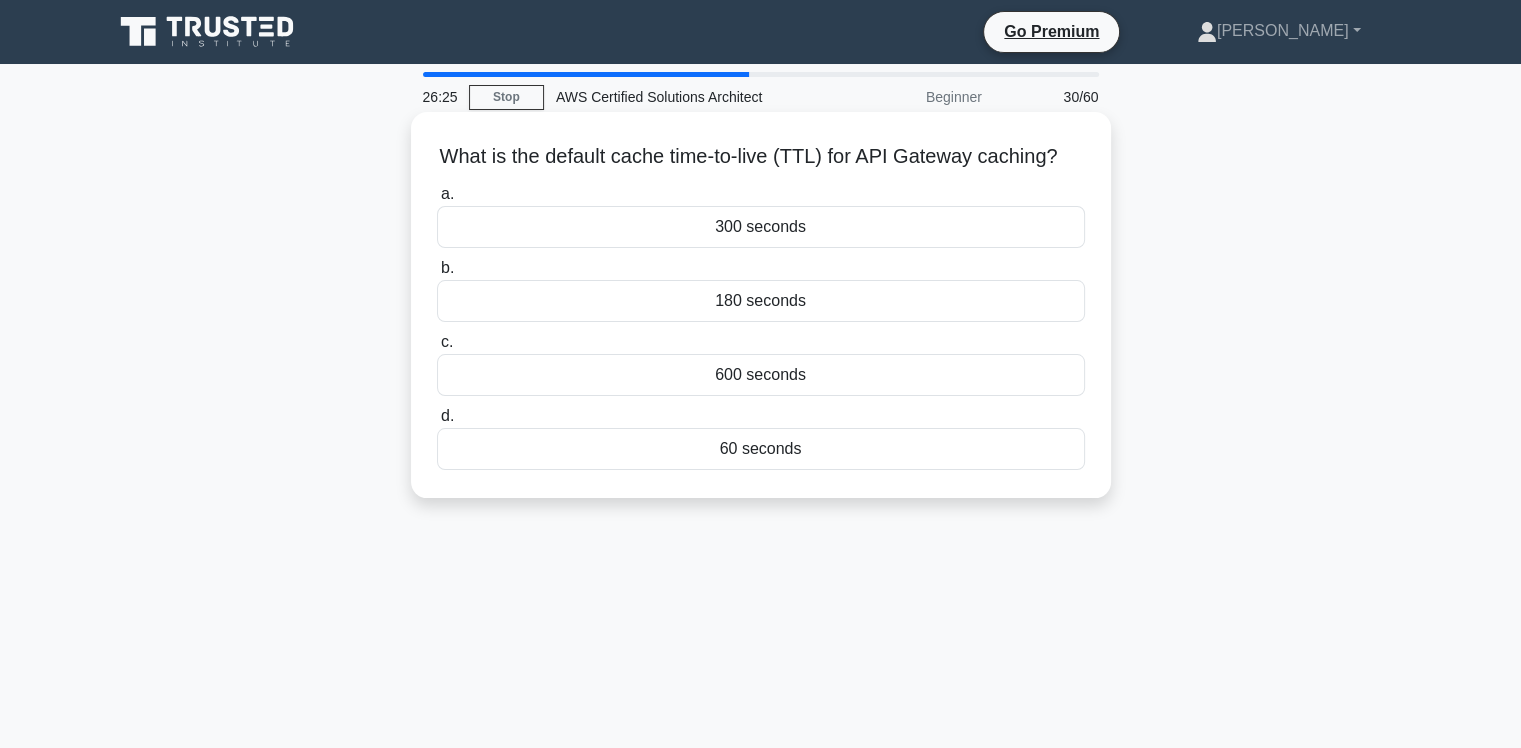 click on "180 seconds" at bounding box center (761, 301) 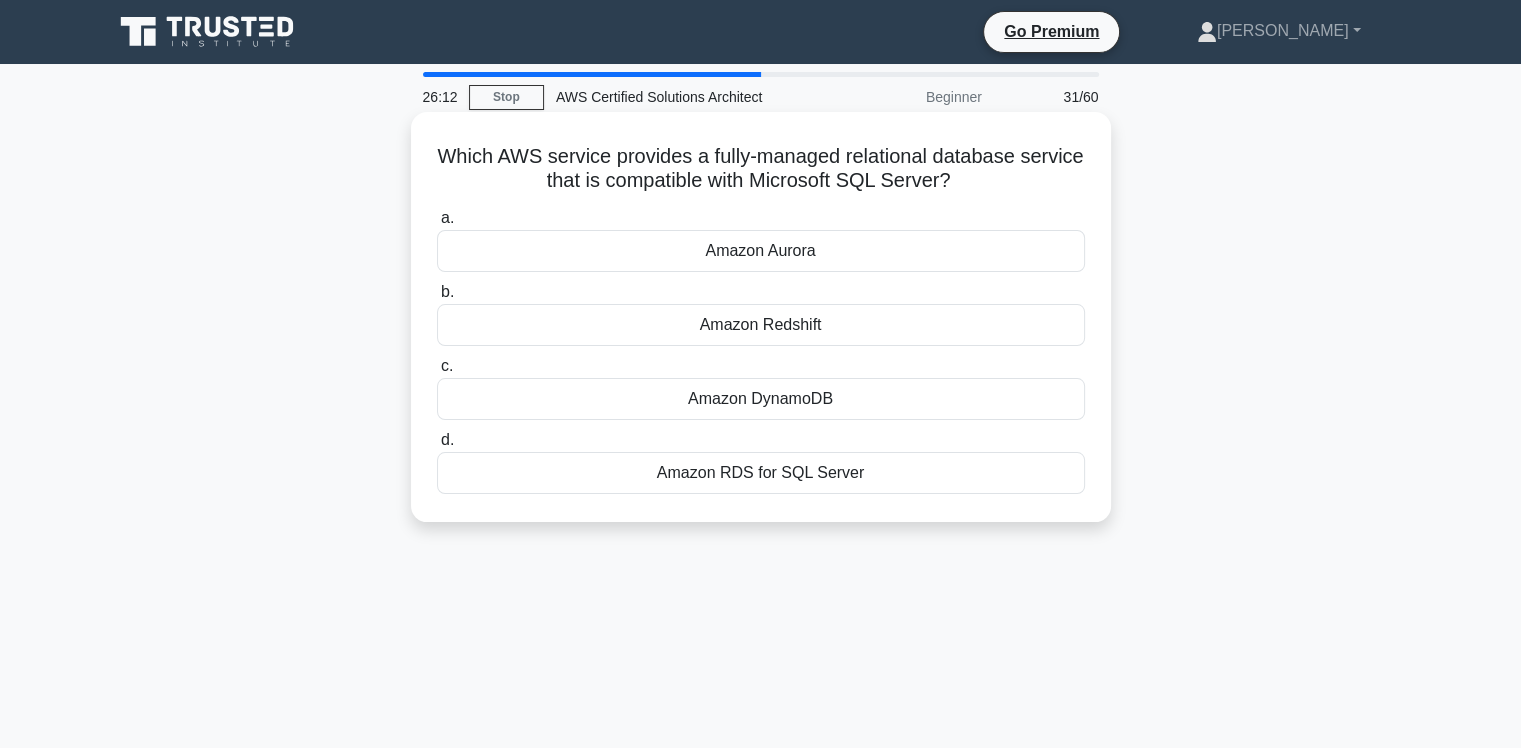 click on "Amazon RDS for SQL Server" at bounding box center [761, 473] 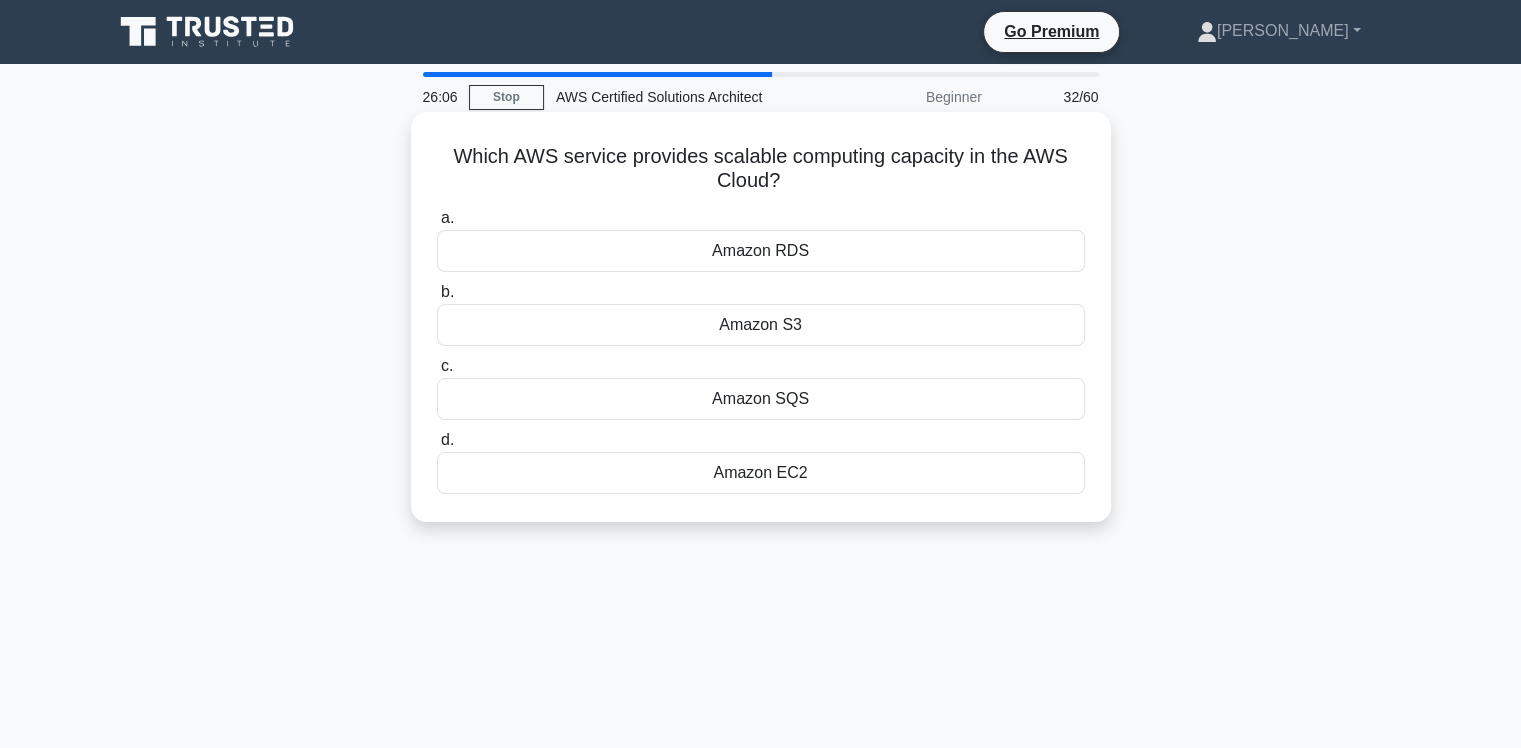 click on "Amazon EC2" at bounding box center (761, 473) 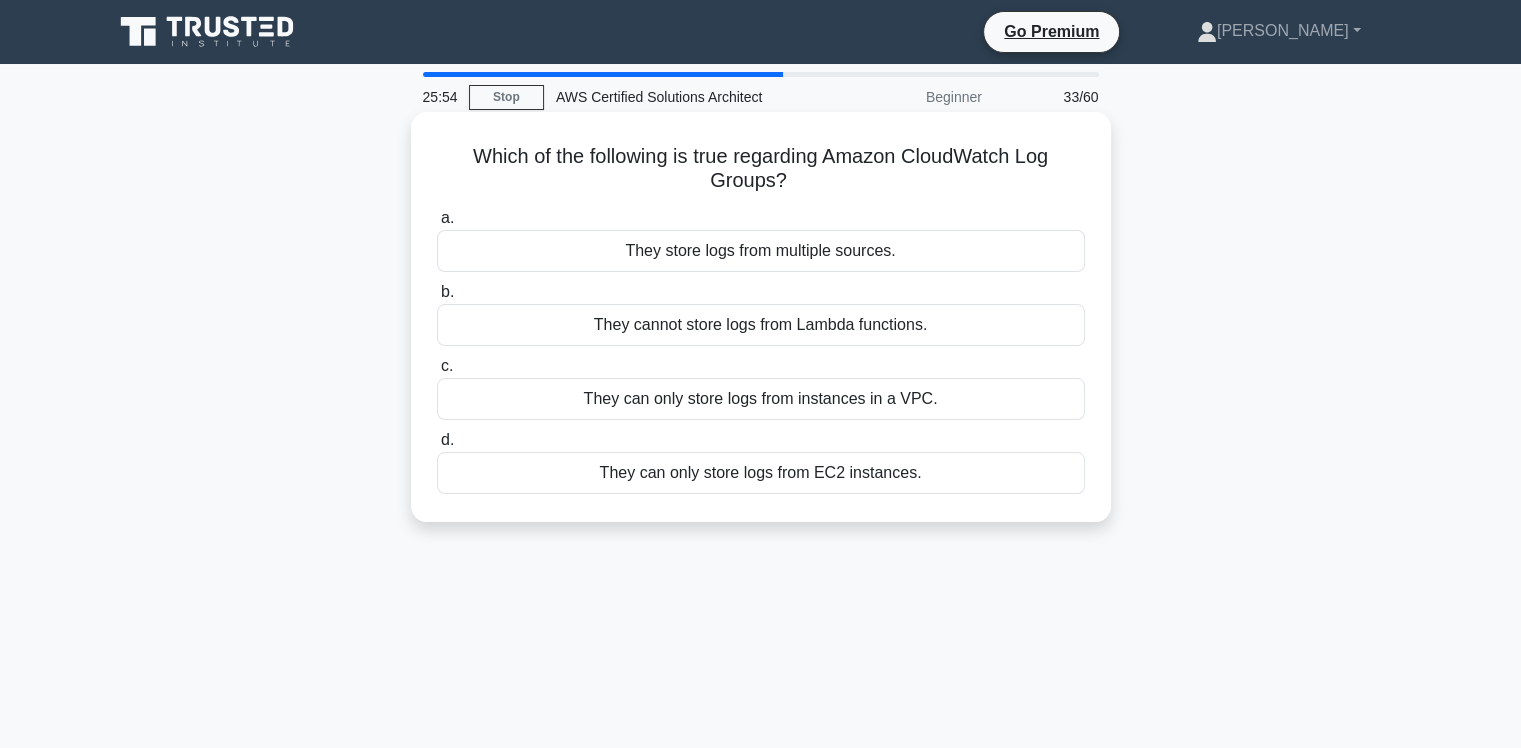 click on "They store logs from multiple sources." at bounding box center [761, 251] 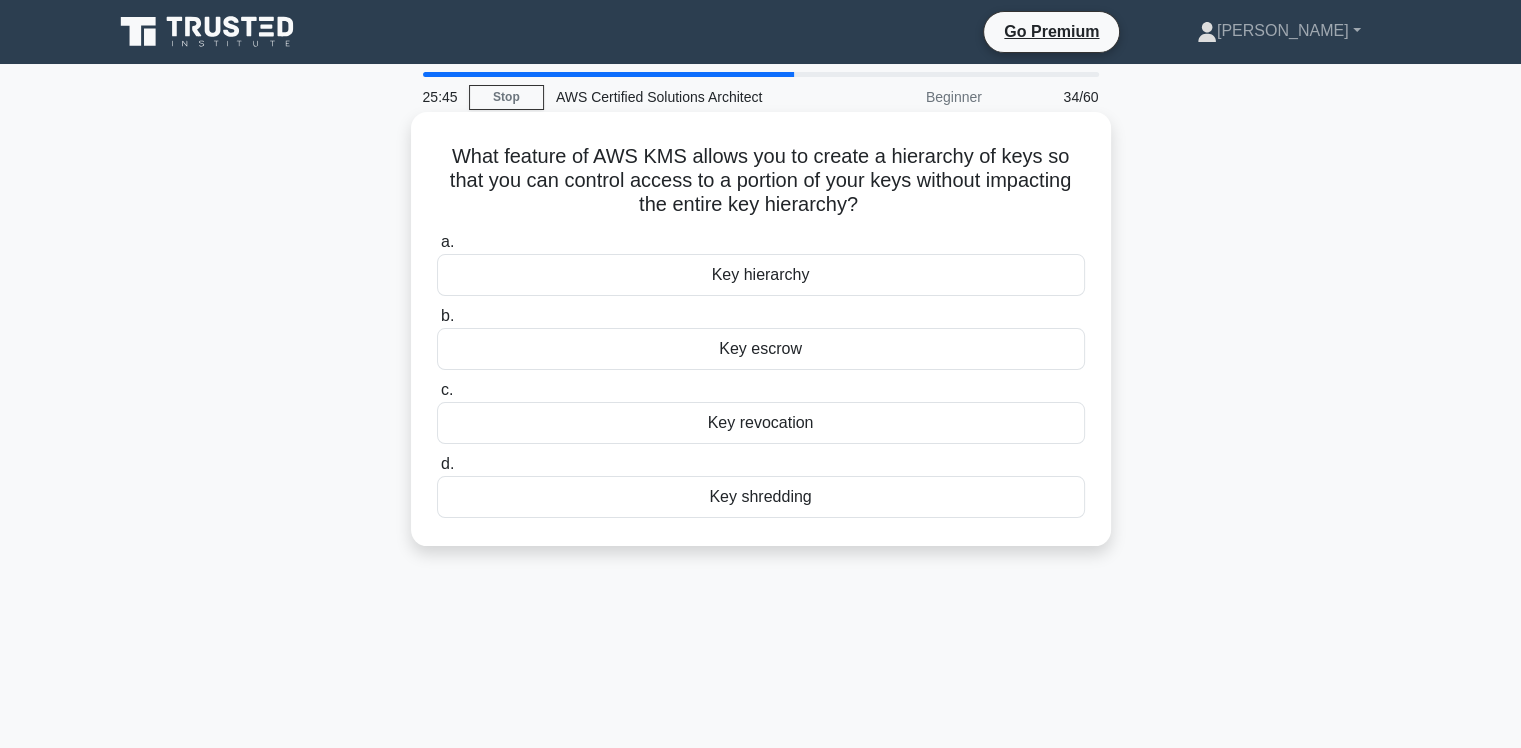 click on "Key hierarchy" at bounding box center [761, 275] 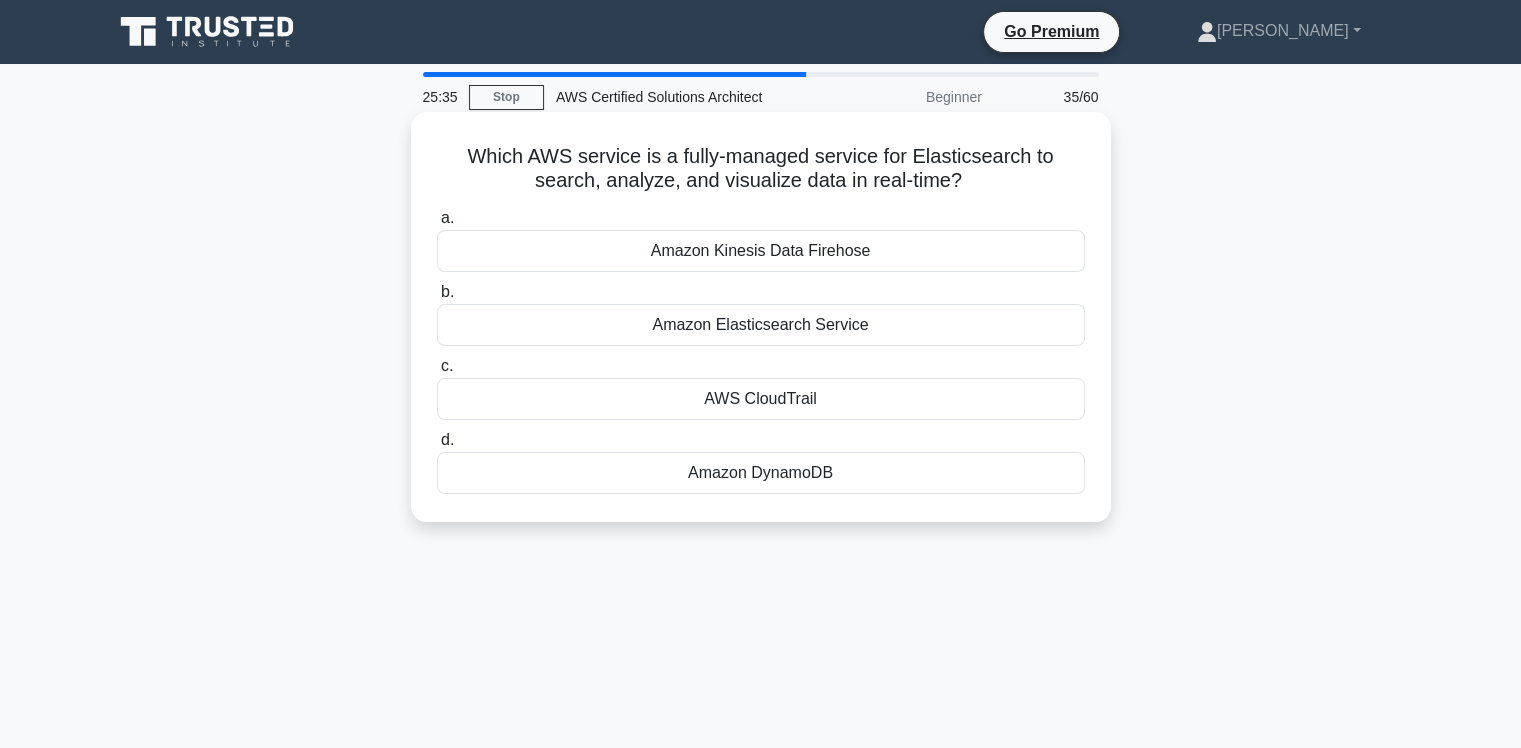 click on "Amazon Elasticsearch Service" at bounding box center (761, 325) 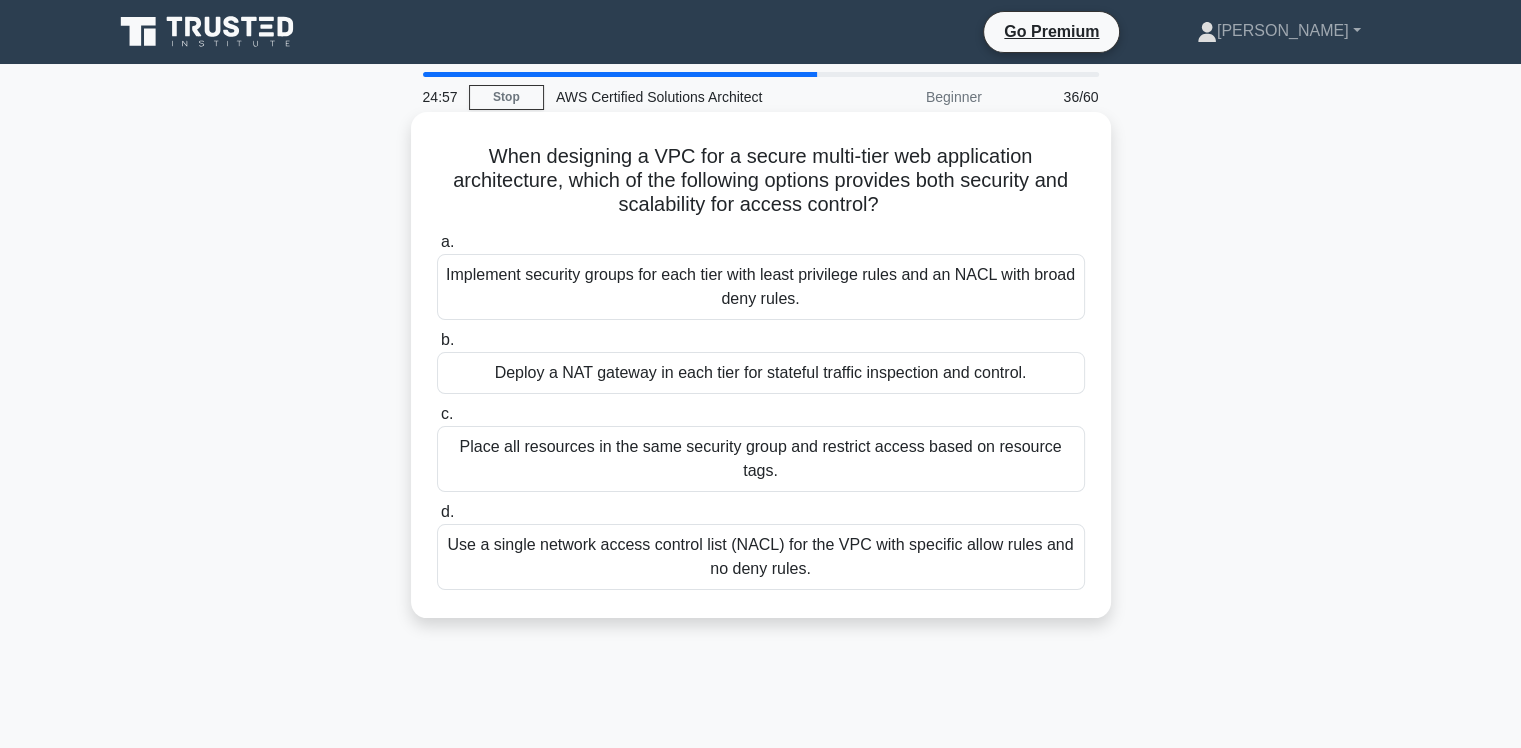 click on "Implement security groups for each tier with least privilege rules and an NACL with broad deny rules." at bounding box center (761, 287) 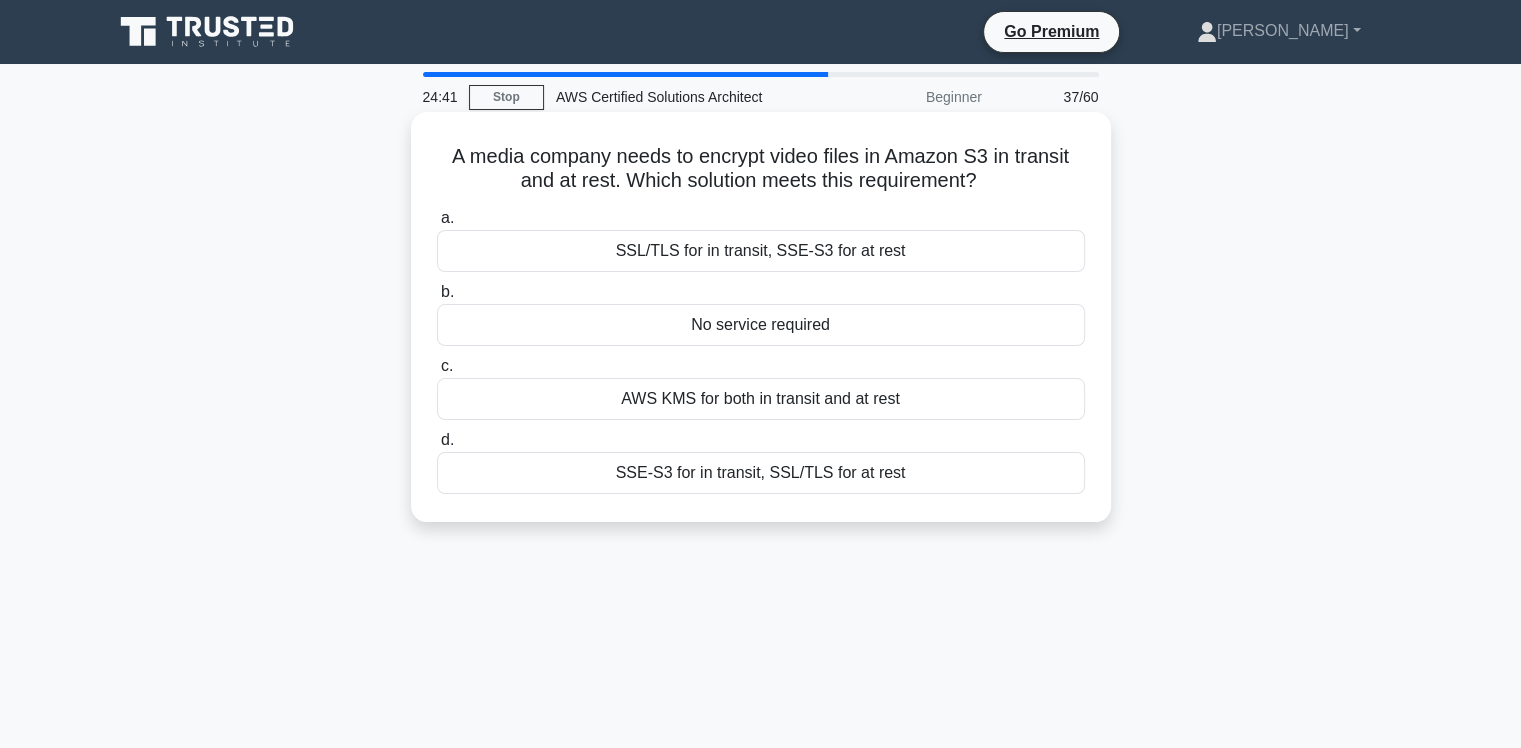 click on "SSL/TLS for in transit, SSE-S3 for at rest" at bounding box center [761, 251] 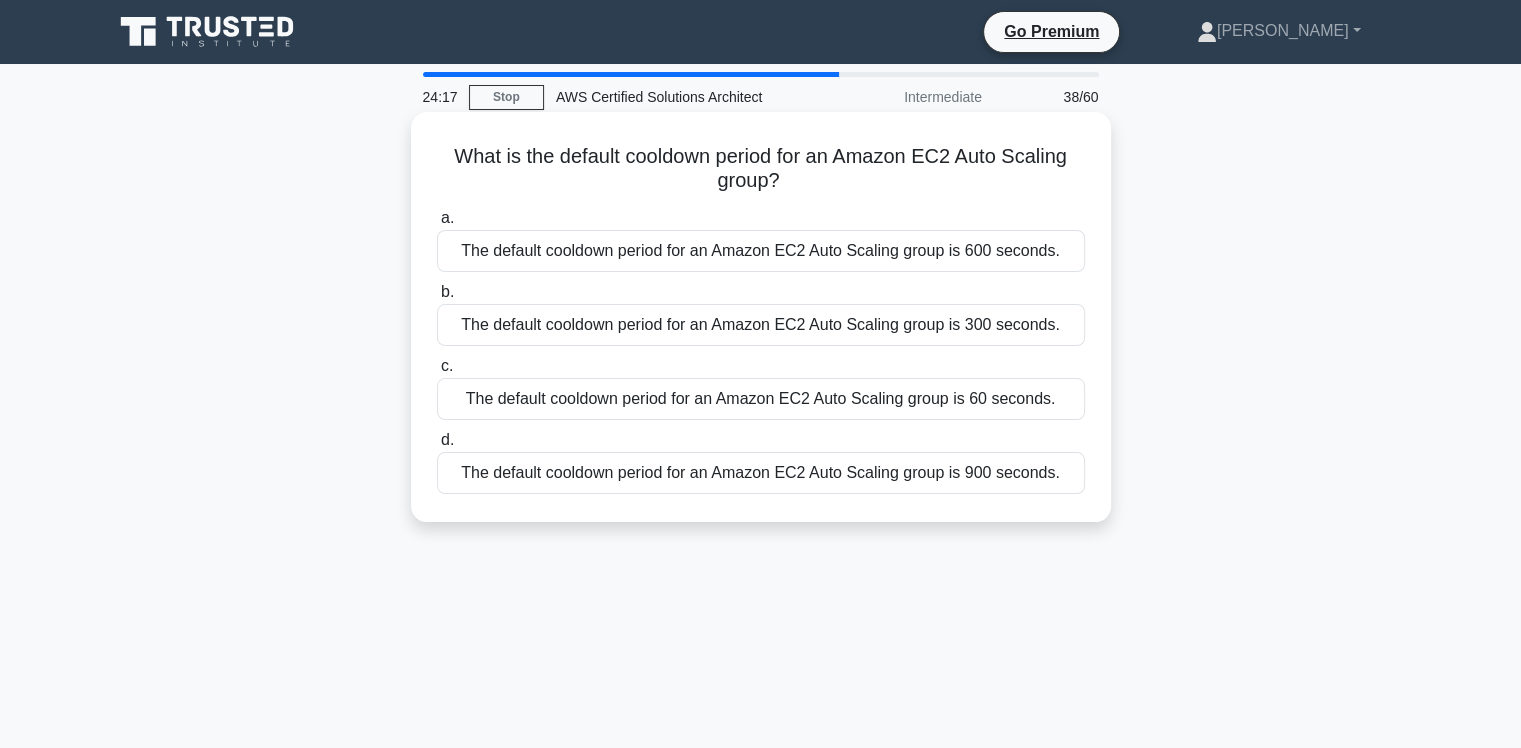 click on "The default cooldown period for an Amazon EC2 Auto Scaling group is 60 seconds." at bounding box center (761, 399) 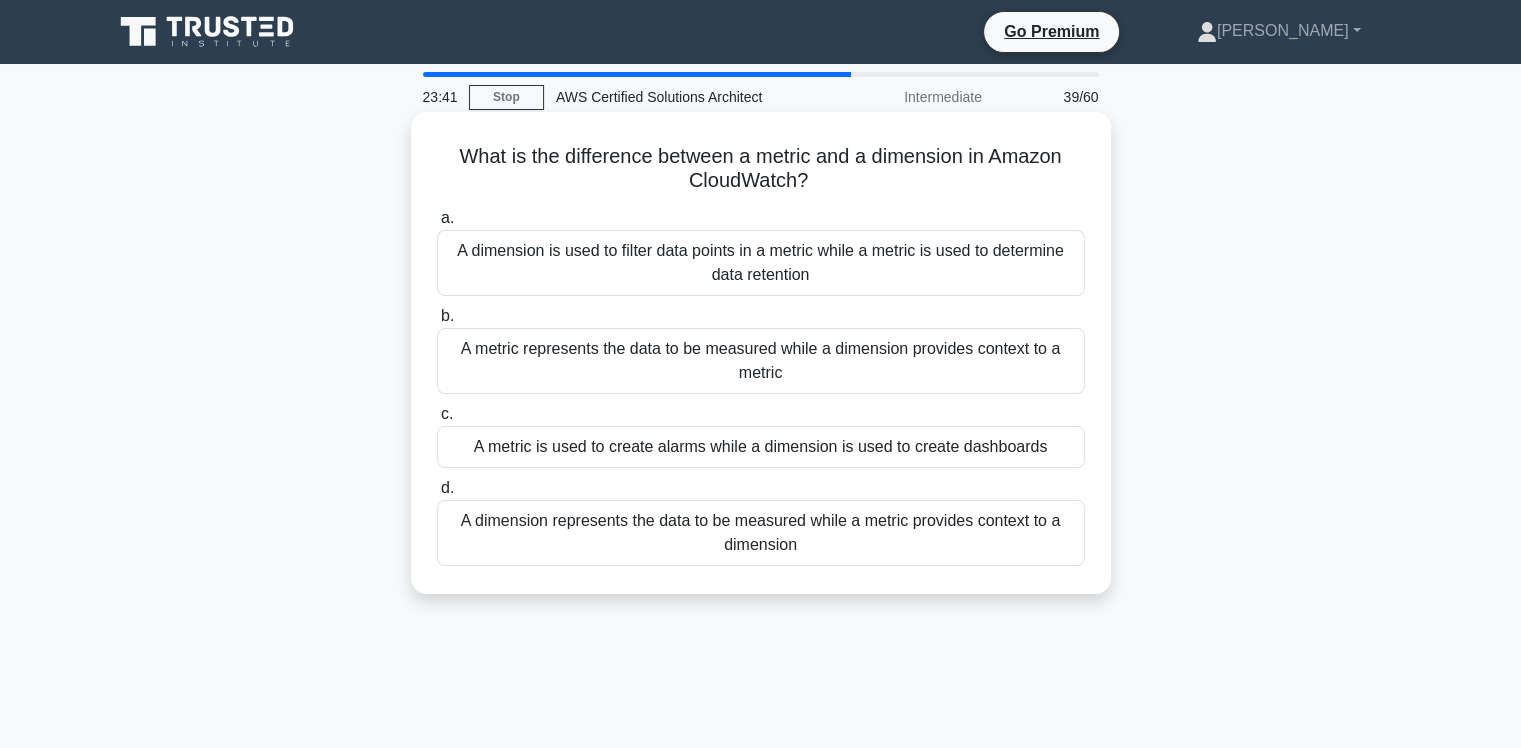 click on "A metric represents the data to be measured while a dimension provides context to a metric" at bounding box center [761, 361] 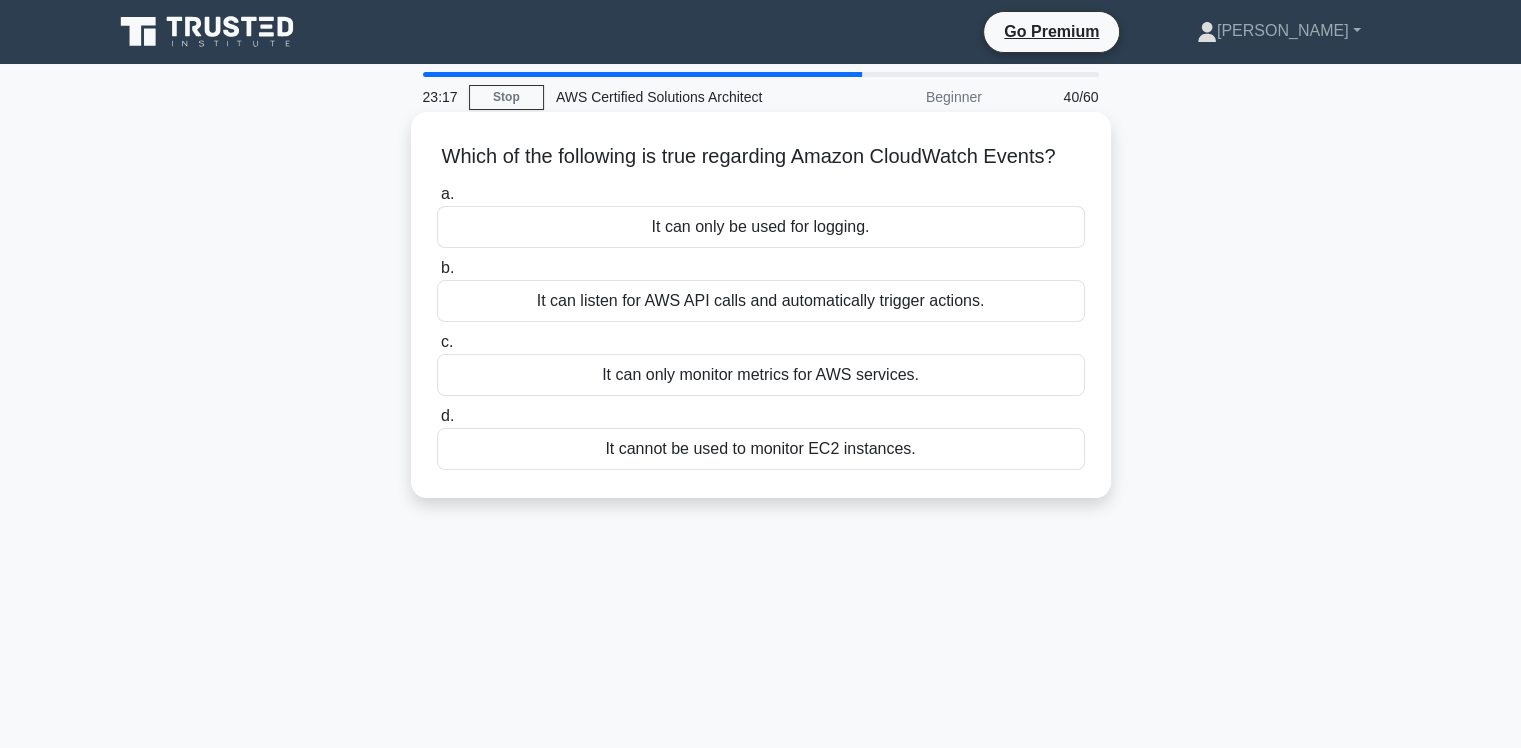click on "It can listen for AWS API calls and automatically trigger actions." at bounding box center [761, 301] 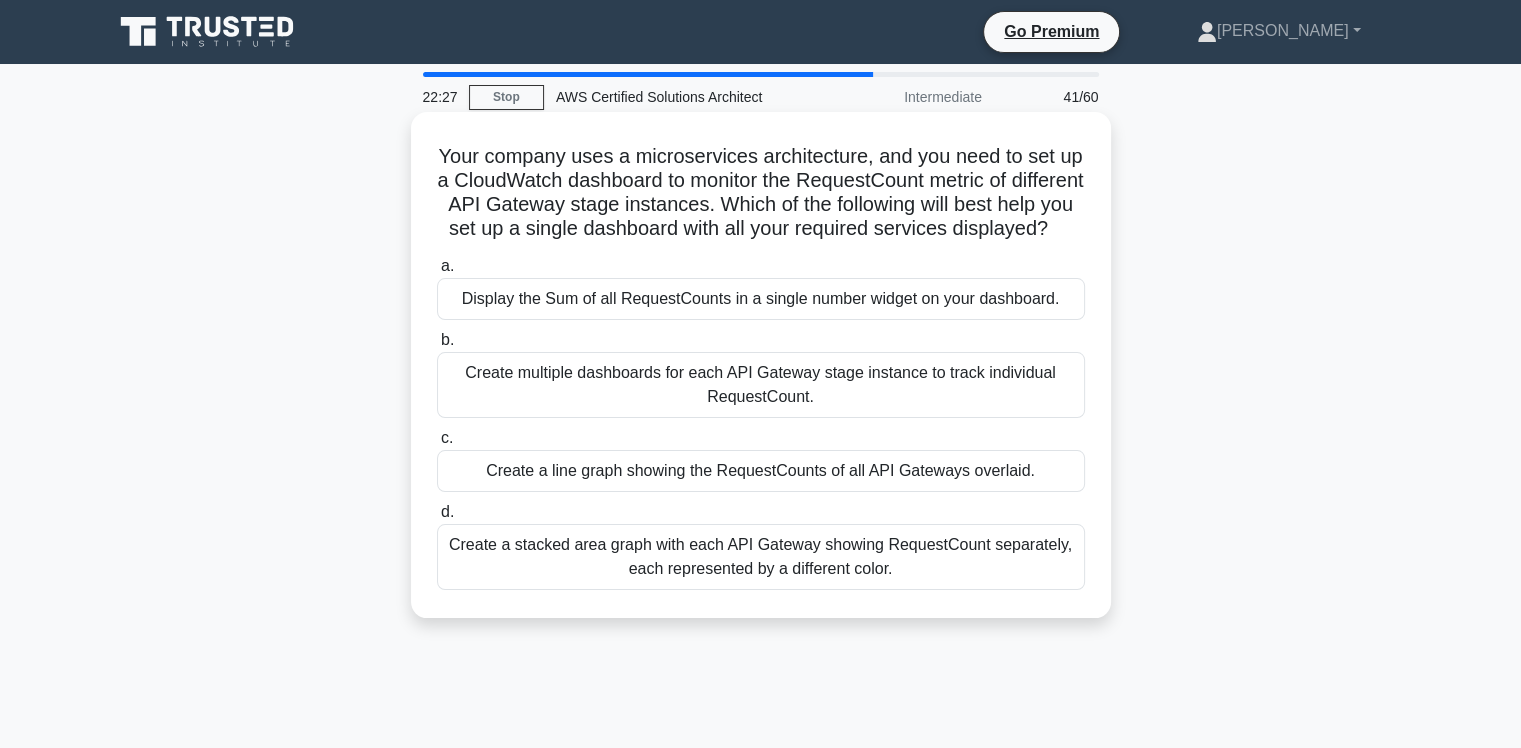 click on "Create a stacked area graph with each API Gateway showing RequestCount separately, each represented by a different color." at bounding box center [761, 557] 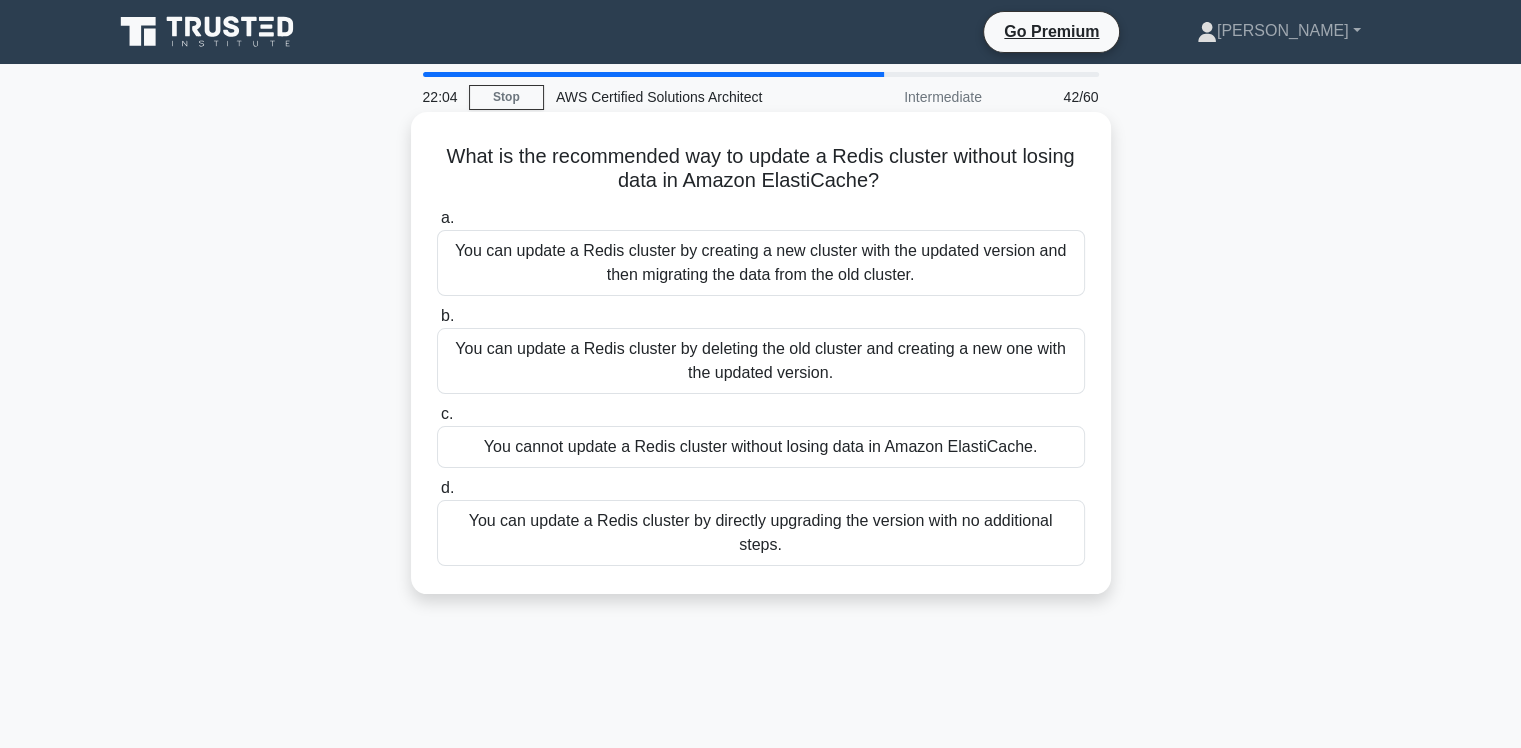 click on "You can update a Redis cluster by creating a new cluster with the updated version and then migrating the data from the old cluster." at bounding box center [761, 263] 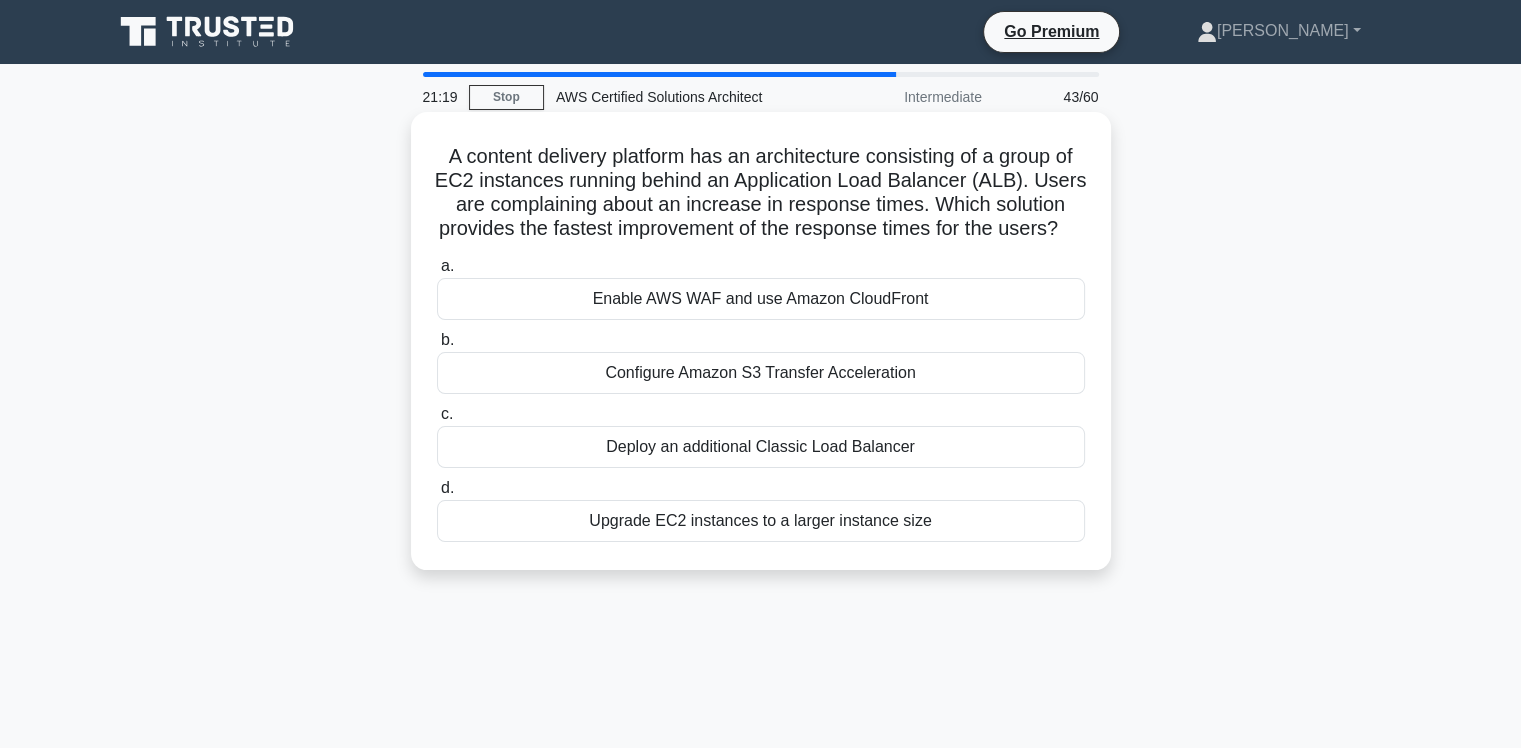 click on "Enable AWS WAF and use Amazon CloudFront" at bounding box center (761, 299) 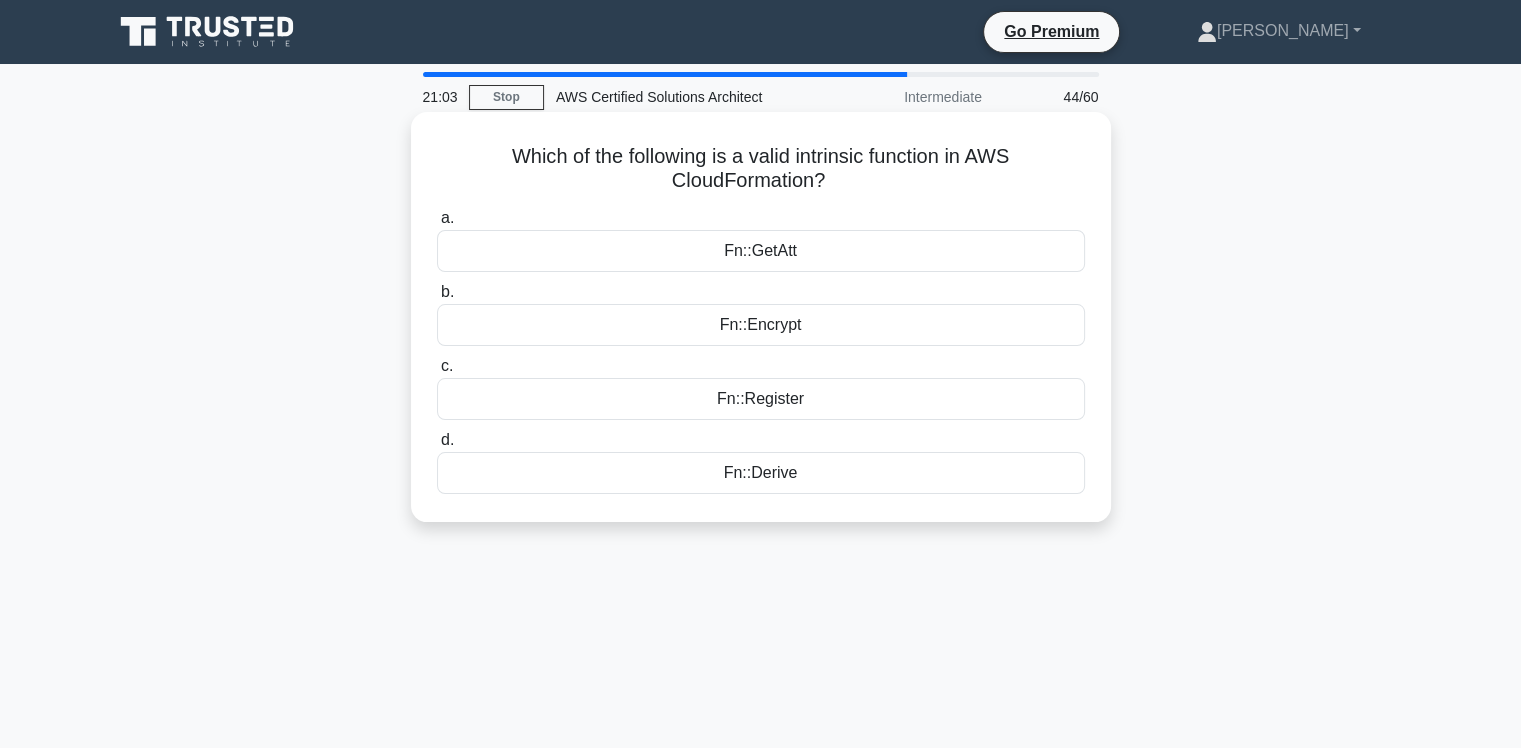 click on "Fn::Register" at bounding box center [761, 399] 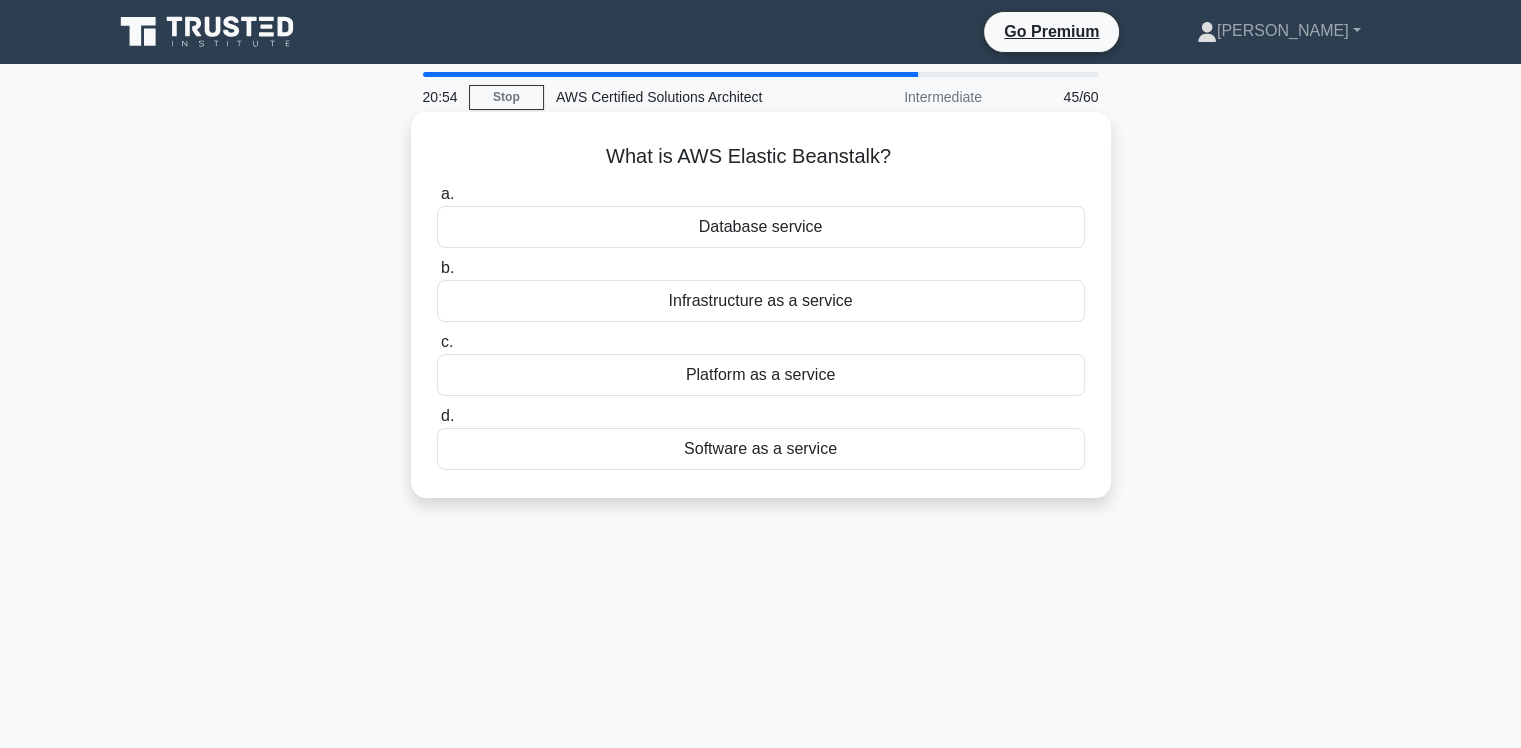 click on "Infrastructure as a service" at bounding box center [761, 301] 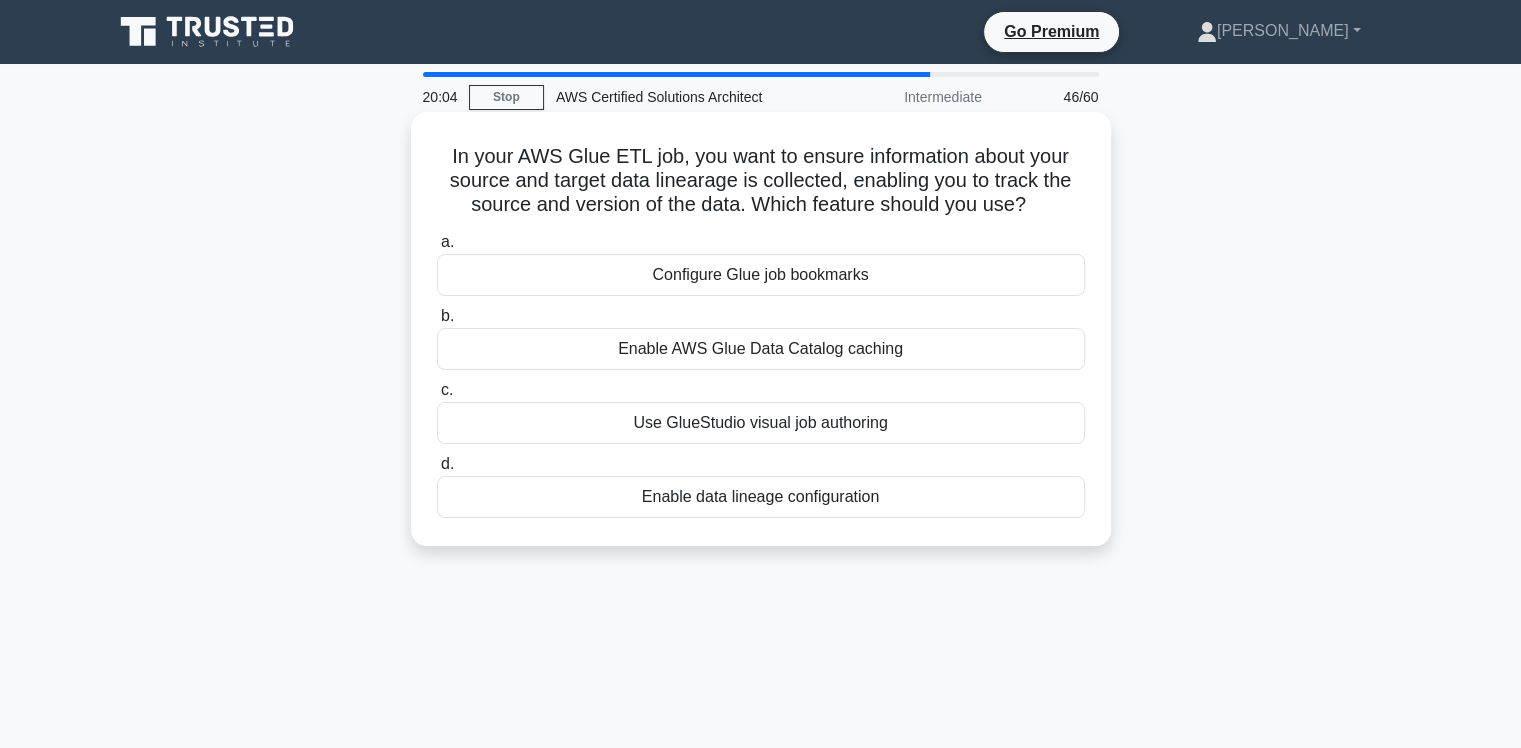 click on "Enable AWS Glue Data Catalog caching" at bounding box center (761, 349) 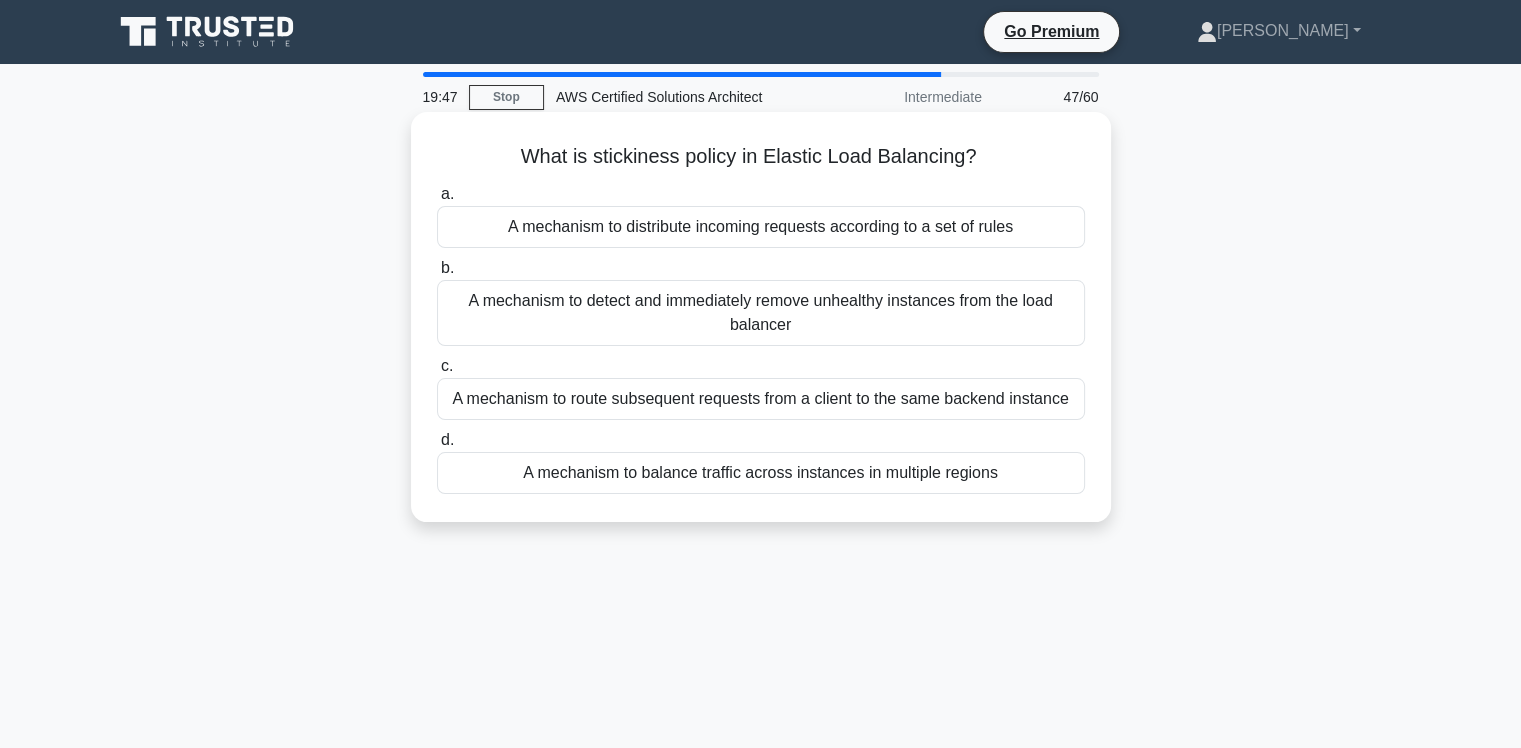 click on "A mechanism to detect and immediately remove unhealthy instances from the load balancer" at bounding box center [761, 313] 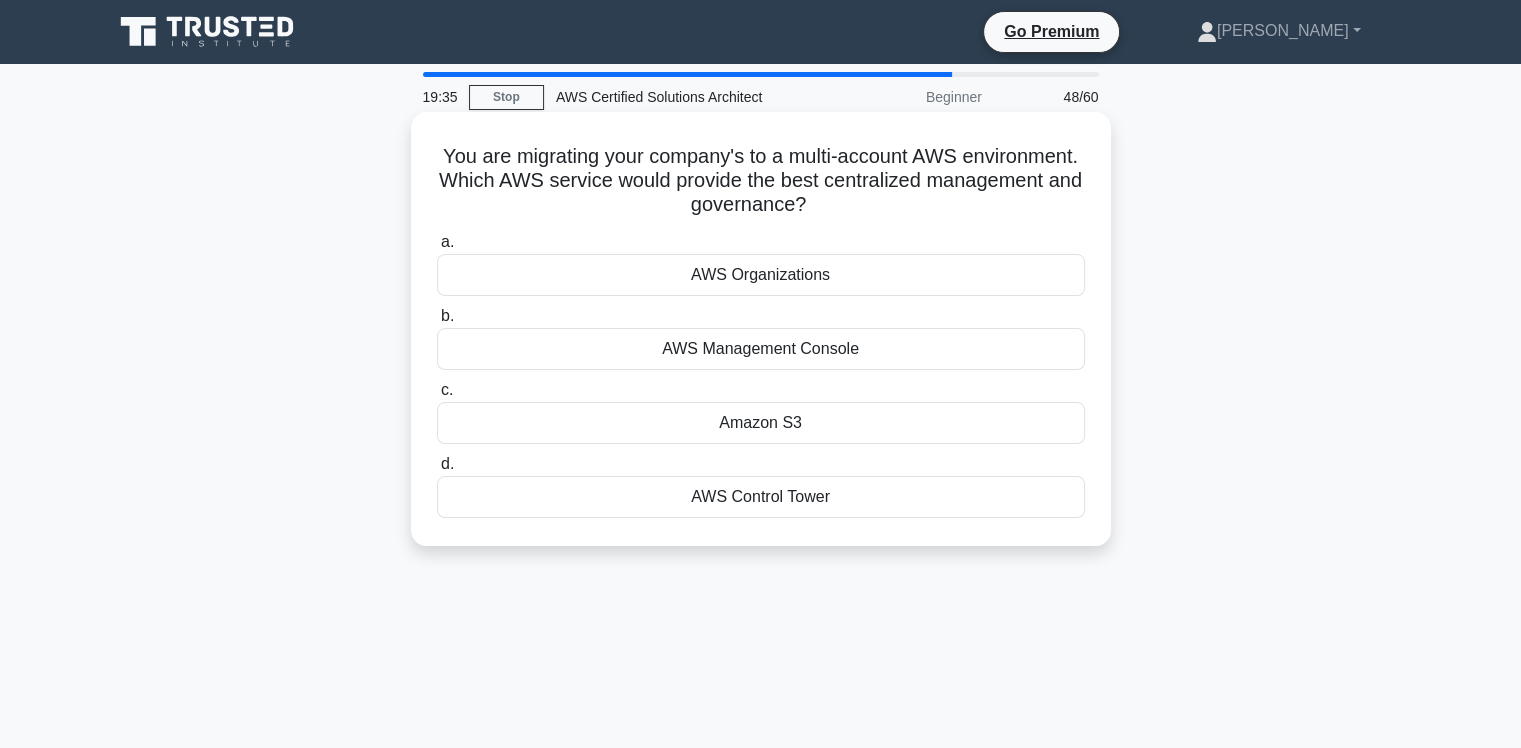 click on "AWS Organizations" at bounding box center [761, 275] 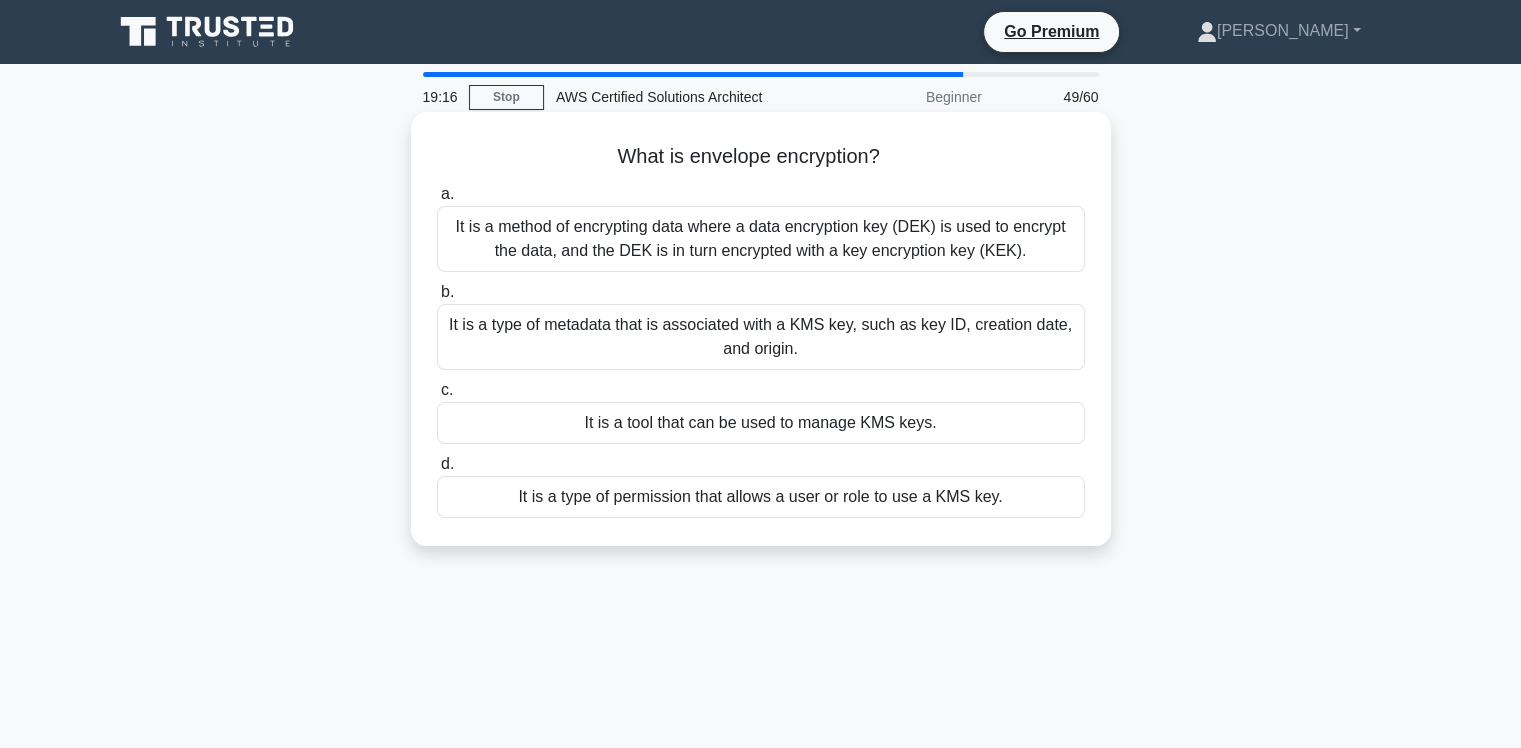 click on "It is a method of encrypting data where a data encryption key (DEK) is used to encrypt the data, and the DEK is in turn encrypted with a key encryption key (KEK)." at bounding box center [761, 239] 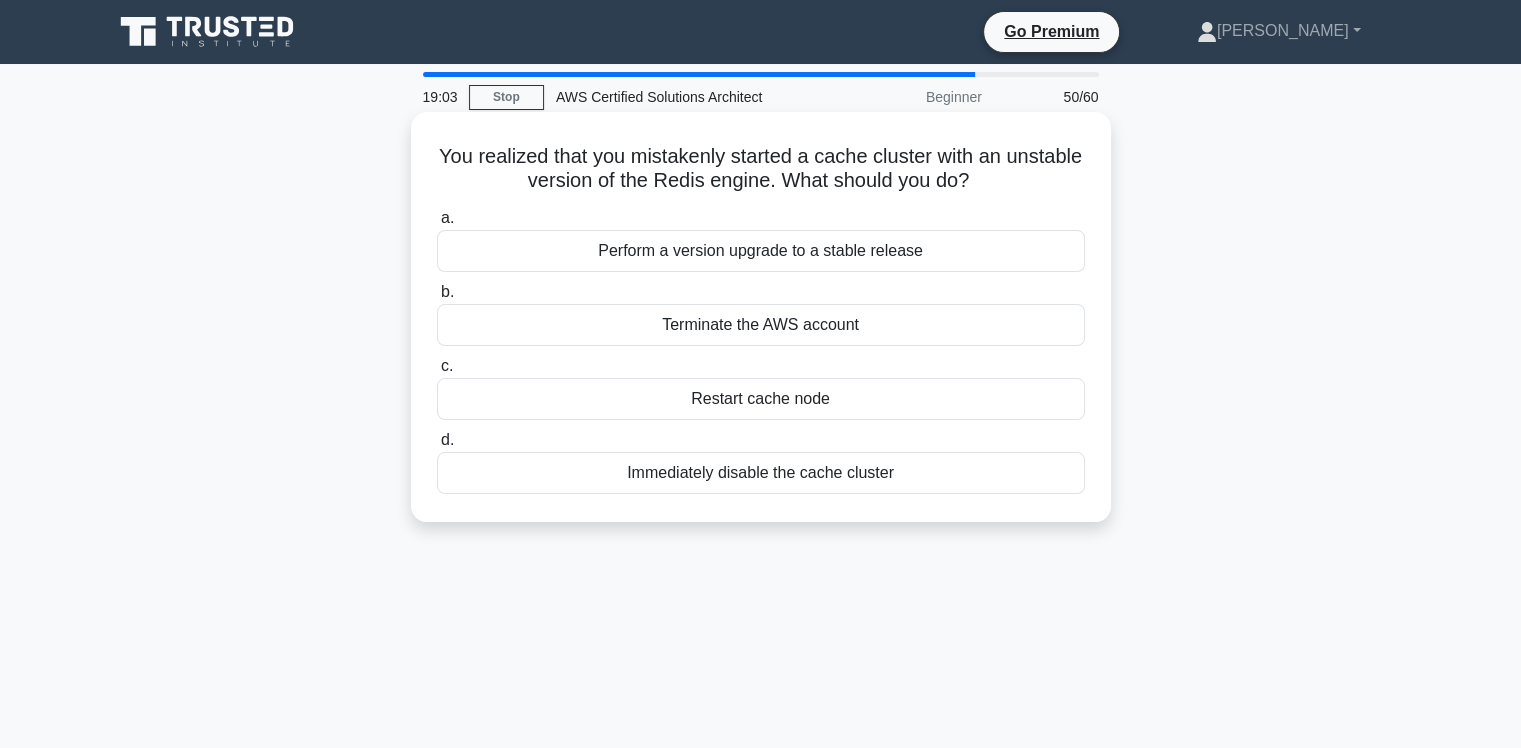 click on "Perform a version upgrade to a stable release" at bounding box center (761, 251) 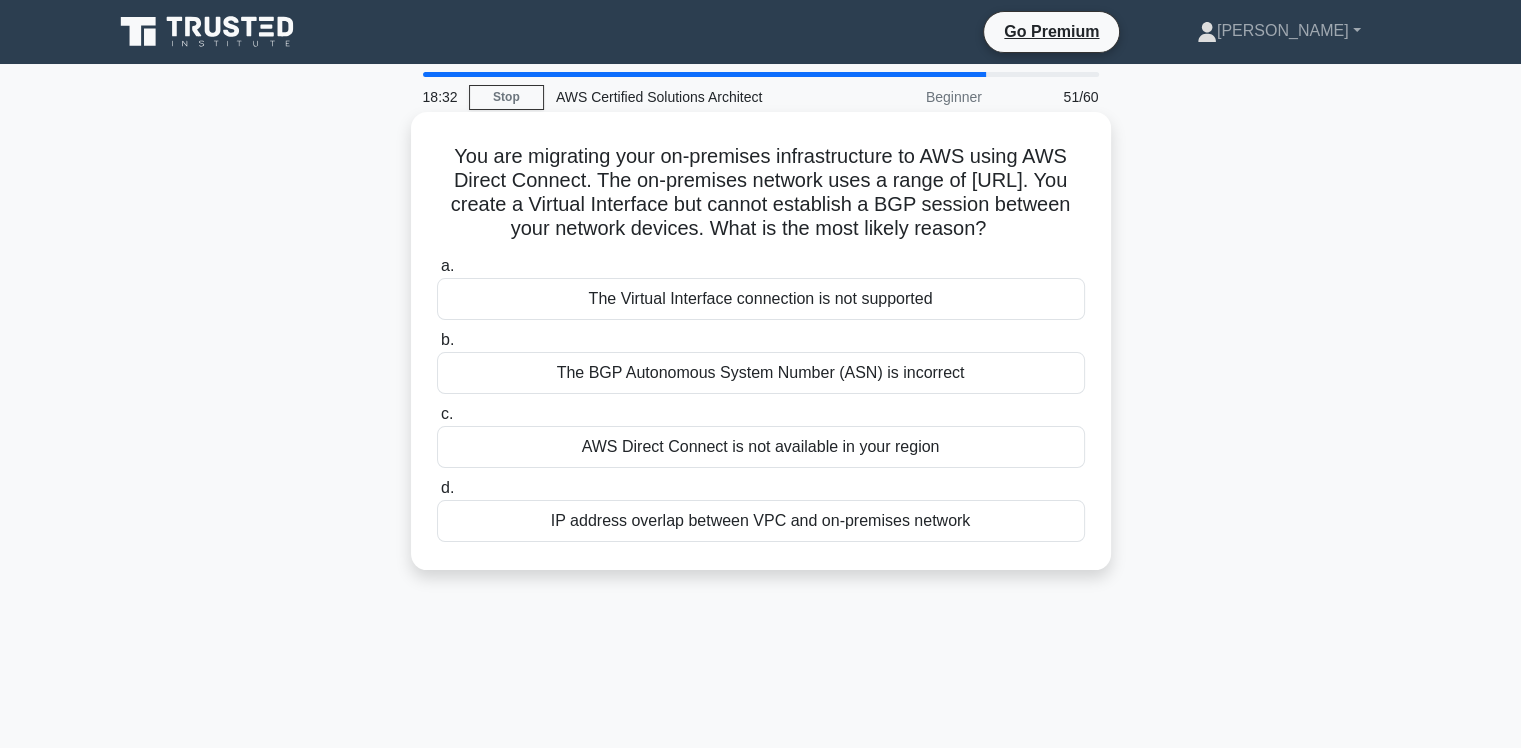 click on "IP address overlap between VPC and on-premises network" at bounding box center (761, 521) 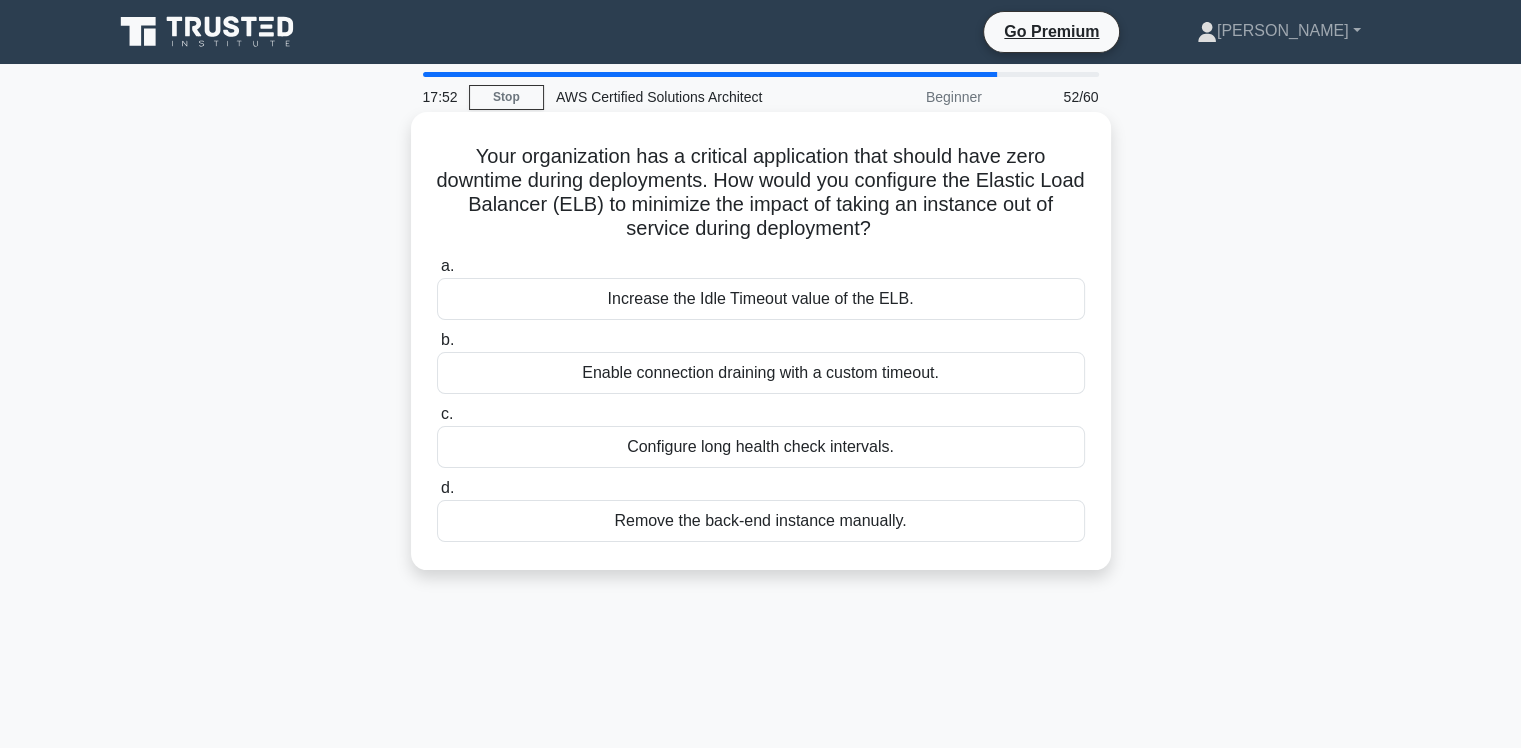 click on "Increase the Idle Timeout value of the ELB." at bounding box center (761, 299) 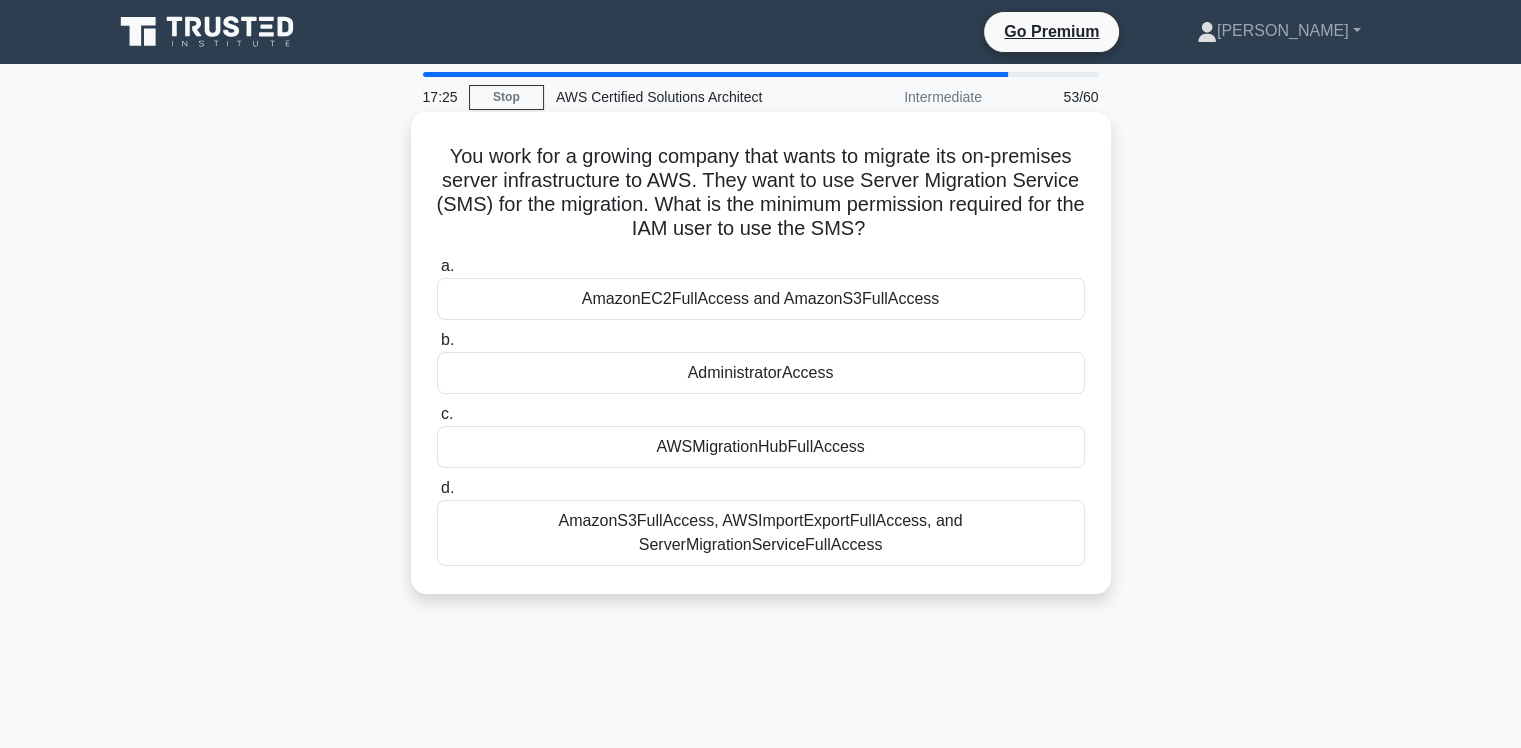 click on "AdministratorAccess" at bounding box center [761, 373] 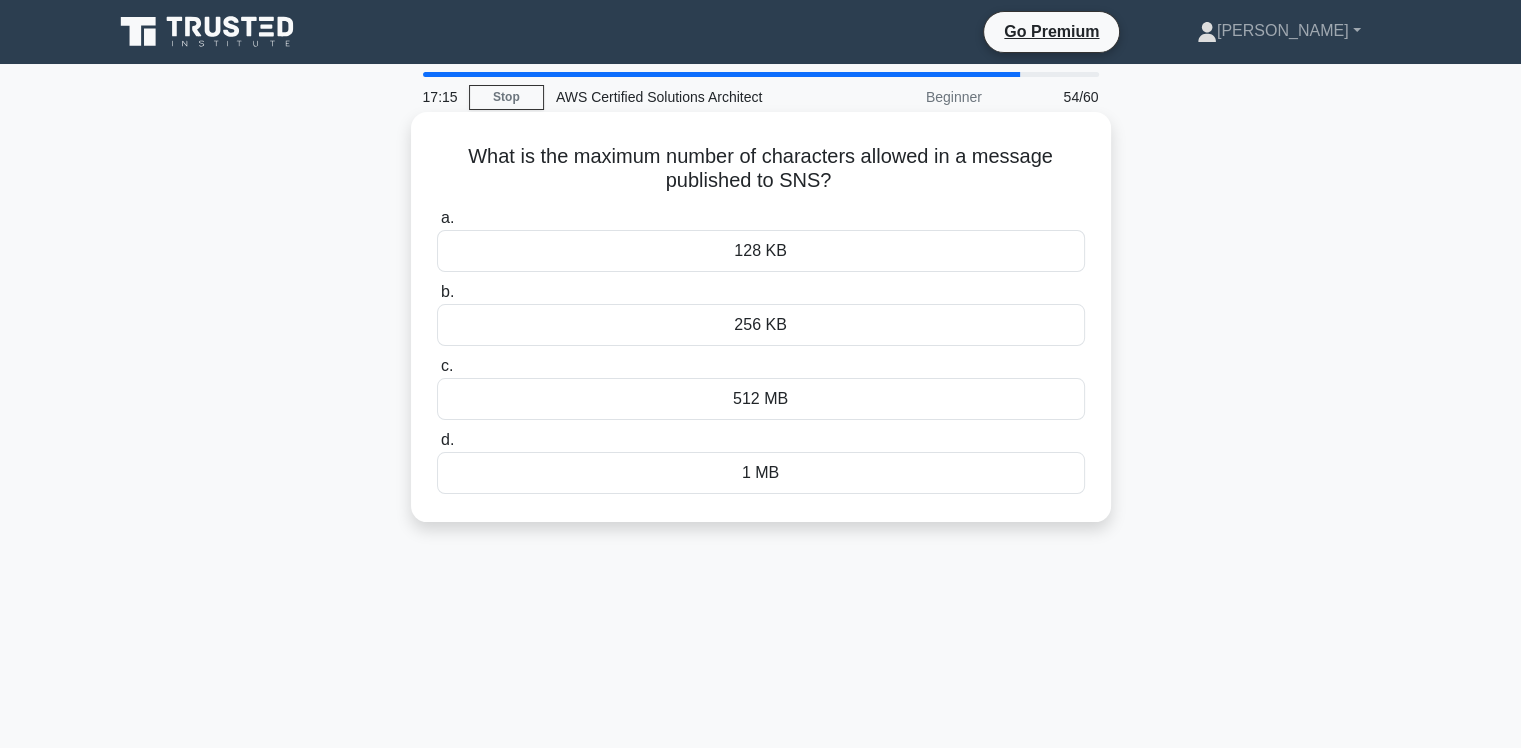 click on "128 KB" at bounding box center [761, 251] 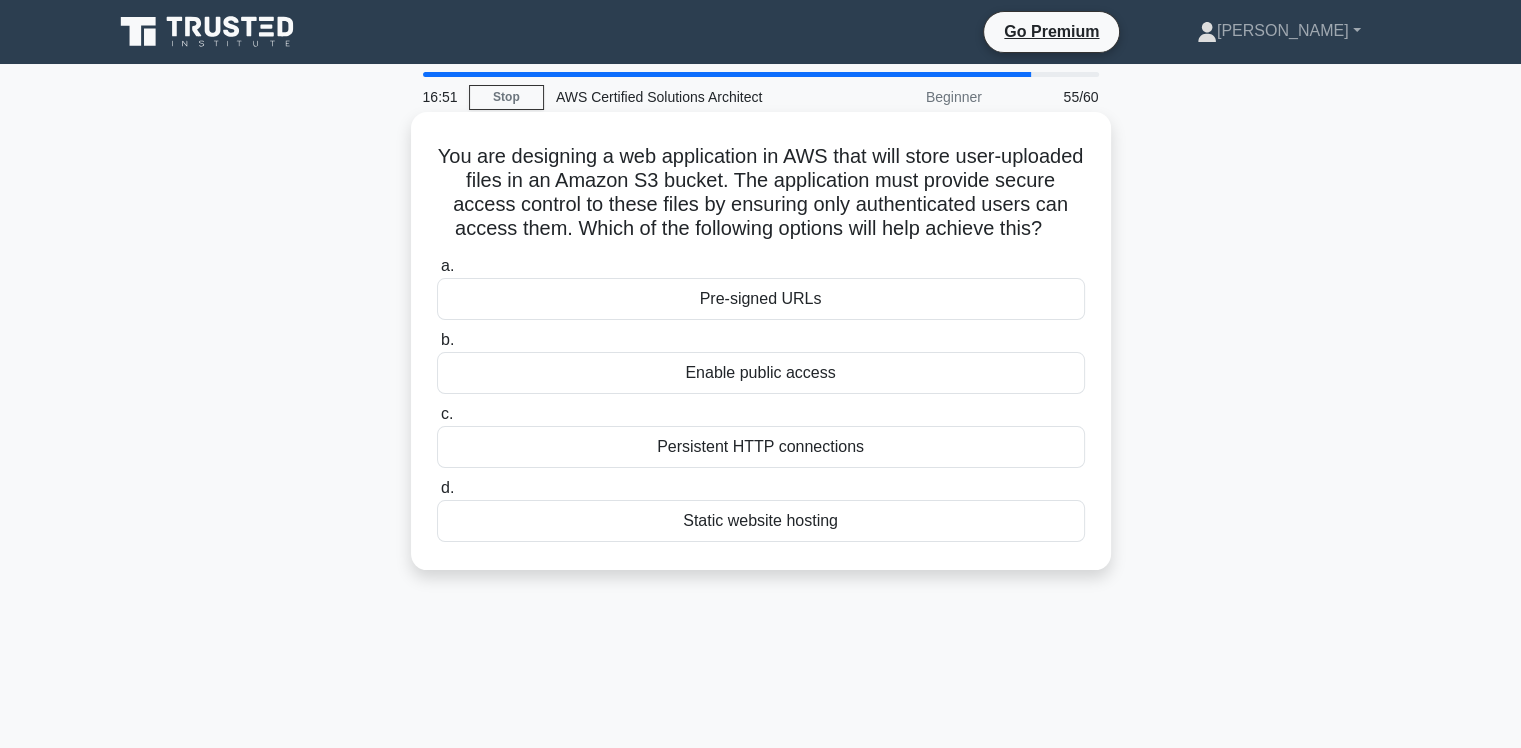 click on "Pre-signed URLs" at bounding box center (761, 299) 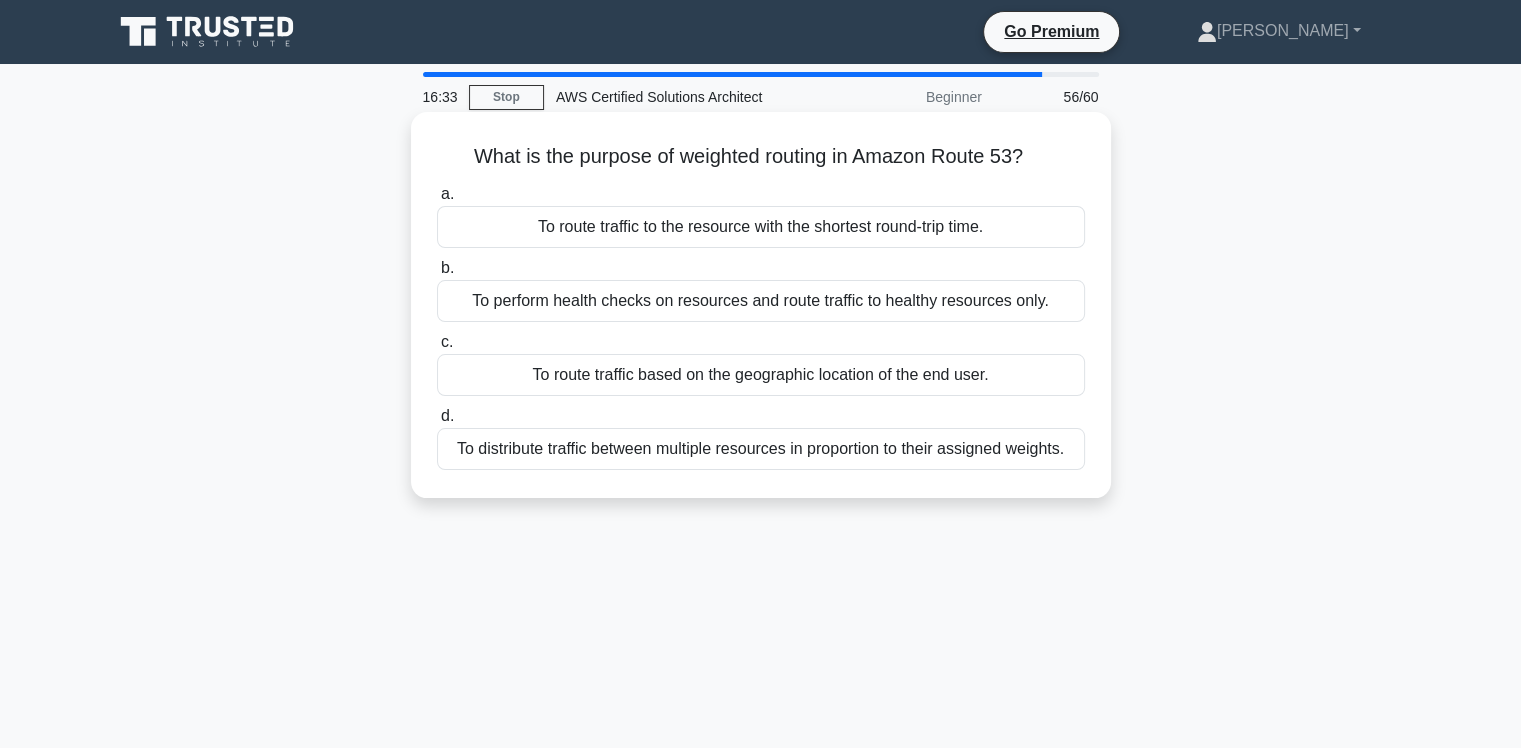 click on "To distribute traffic between multiple resources in proportion to their assigned weights." at bounding box center [761, 449] 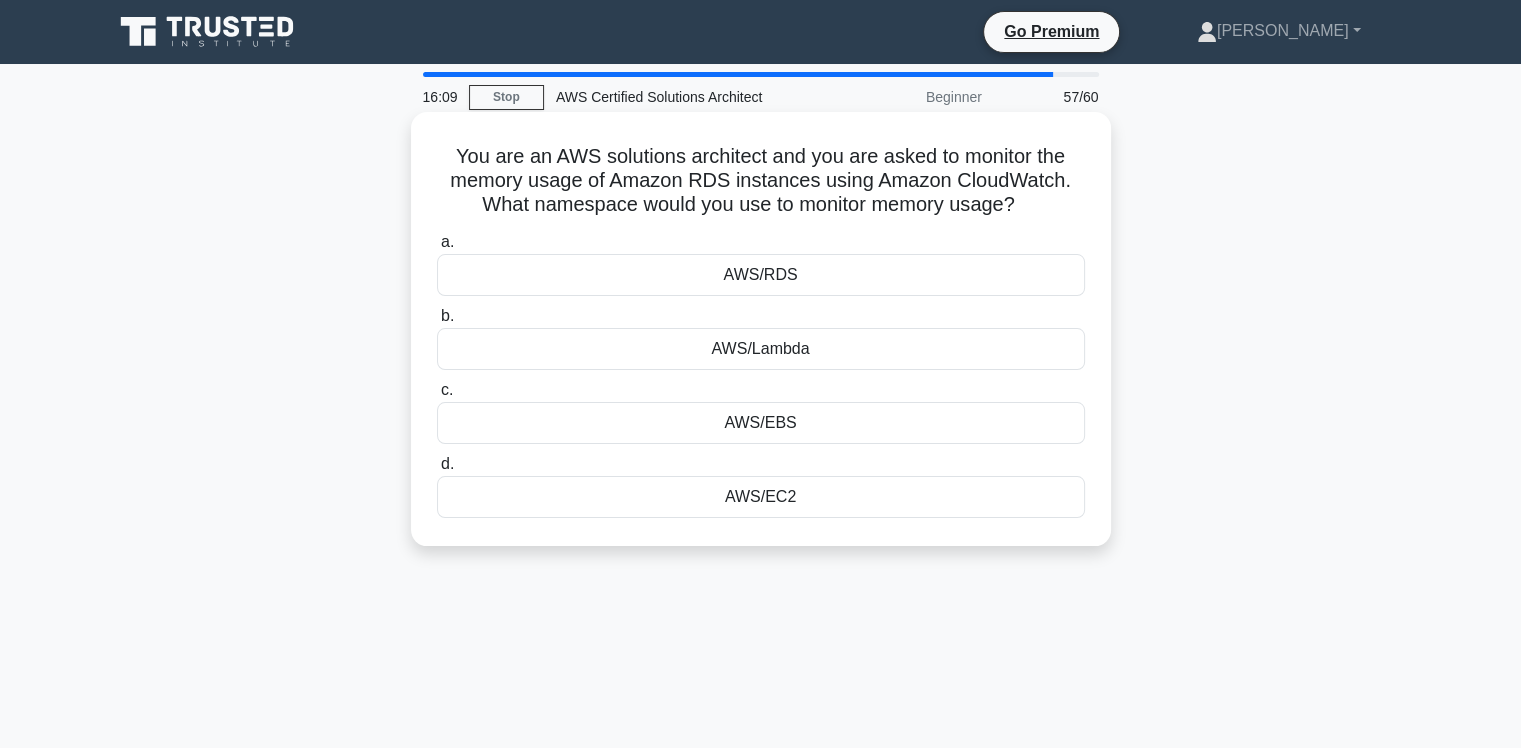 click on "AWS/RDS" at bounding box center [761, 275] 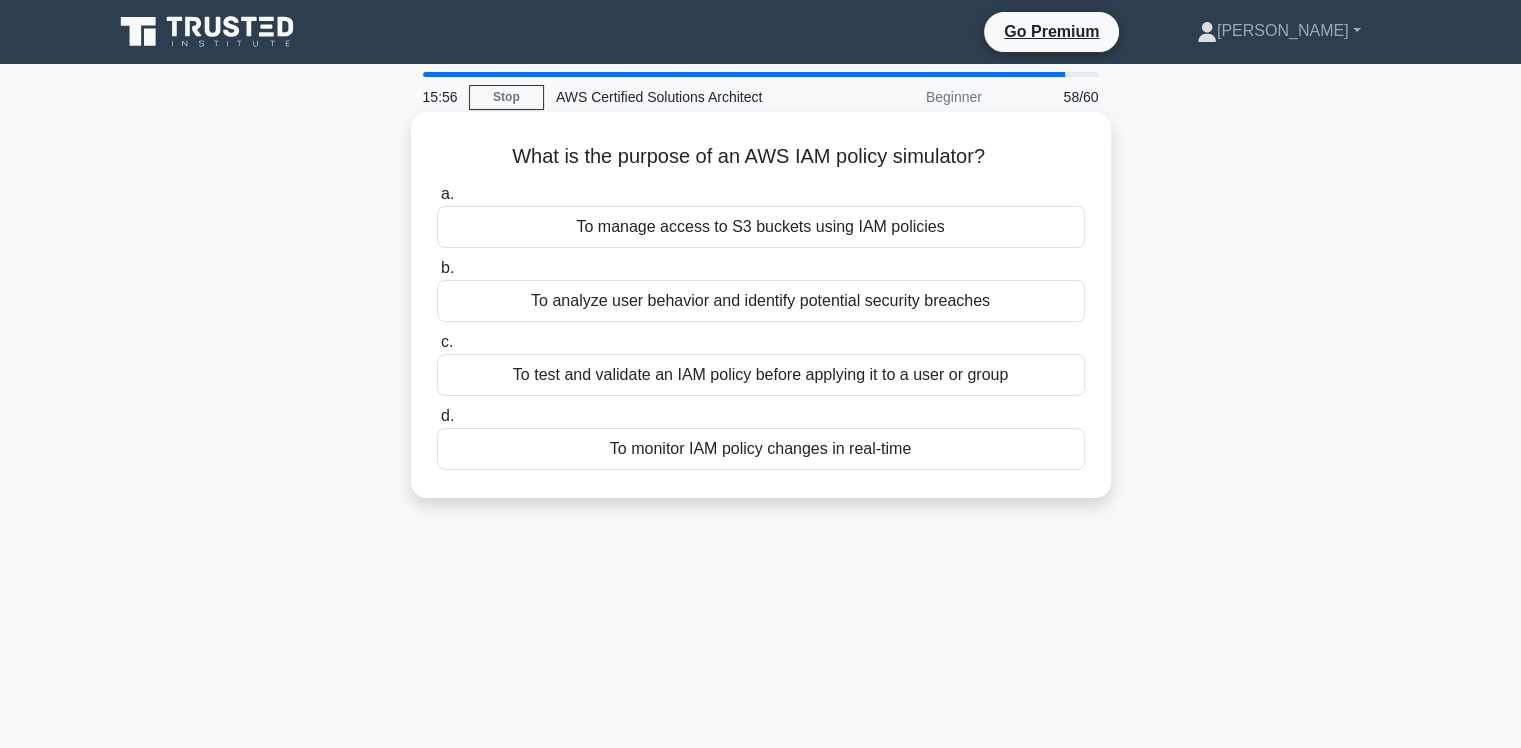 click on "To test and validate an IAM policy before applying it to a user or group" at bounding box center (761, 375) 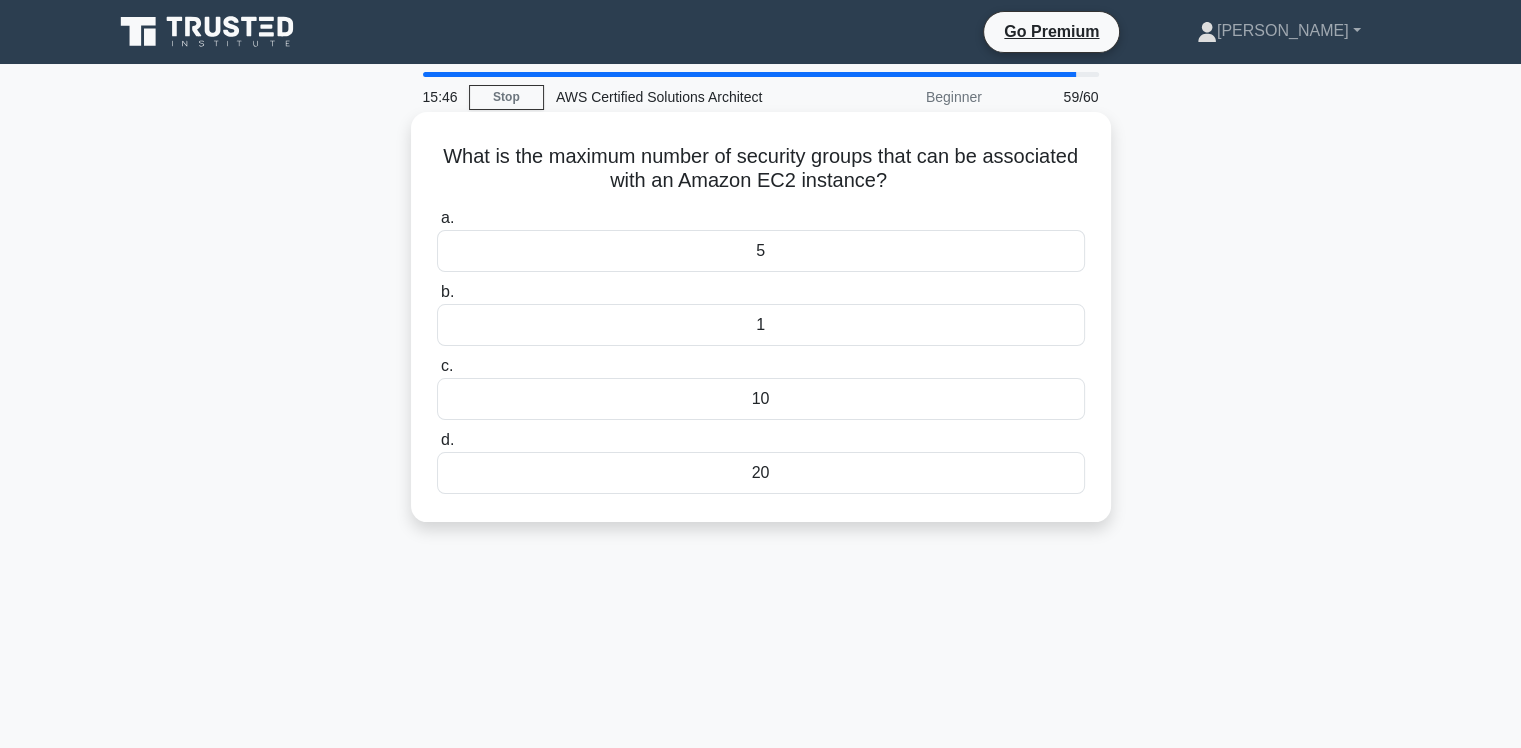 click on "5" at bounding box center [761, 251] 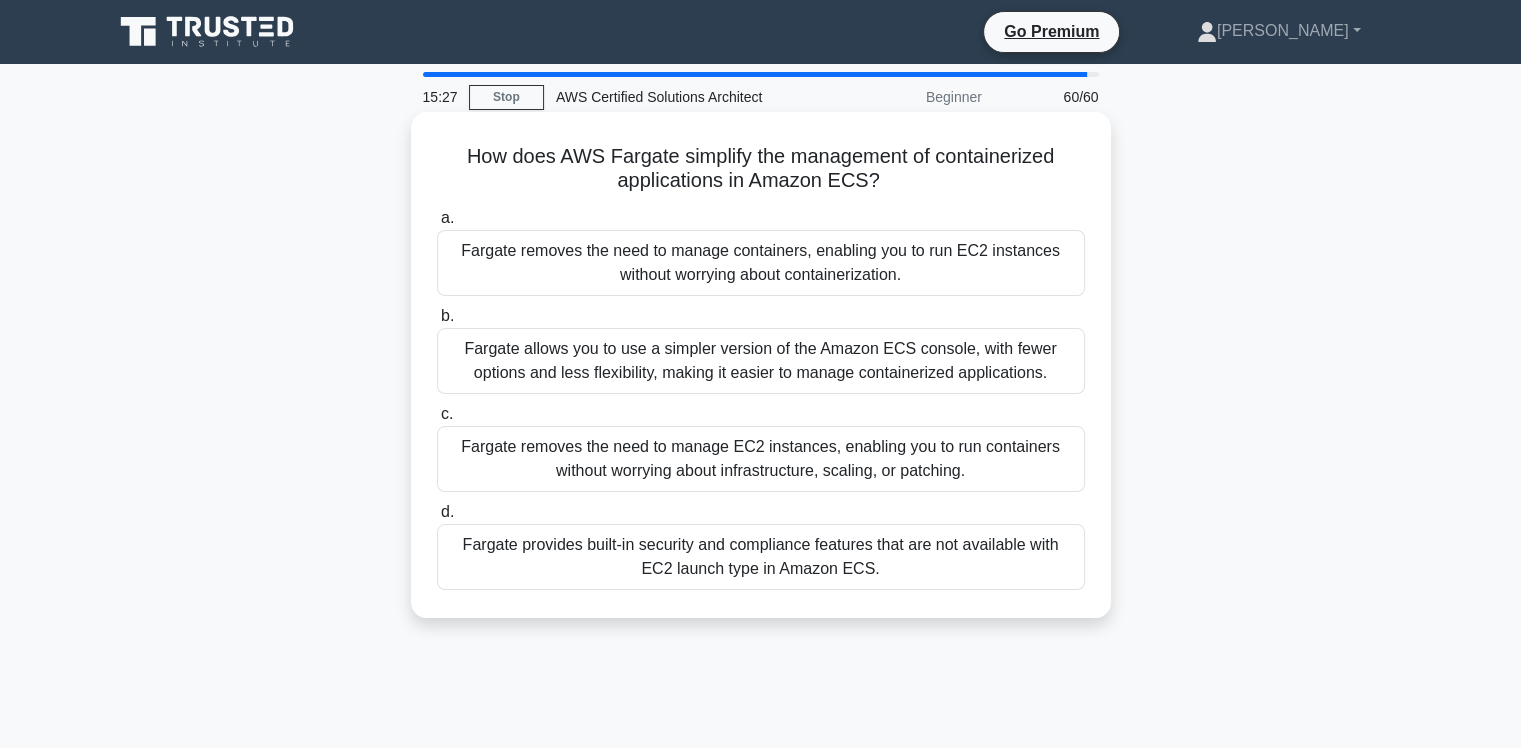 click on "Fargate removes the need to manage EC2 instances, enabling you to run containers without worrying about infrastructure, scaling, or patching." at bounding box center (761, 459) 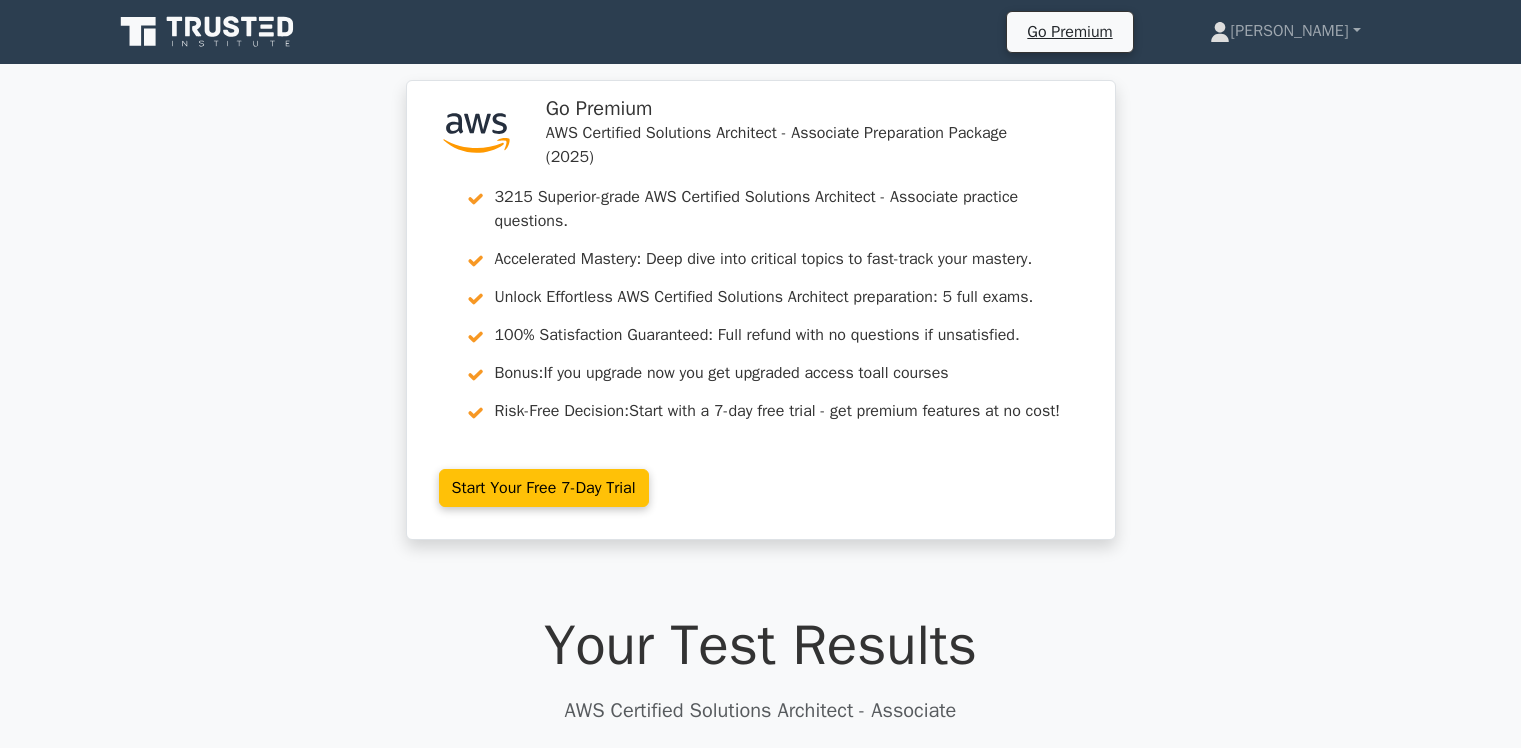 scroll, scrollTop: 0, scrollLeft: 0, axis: both 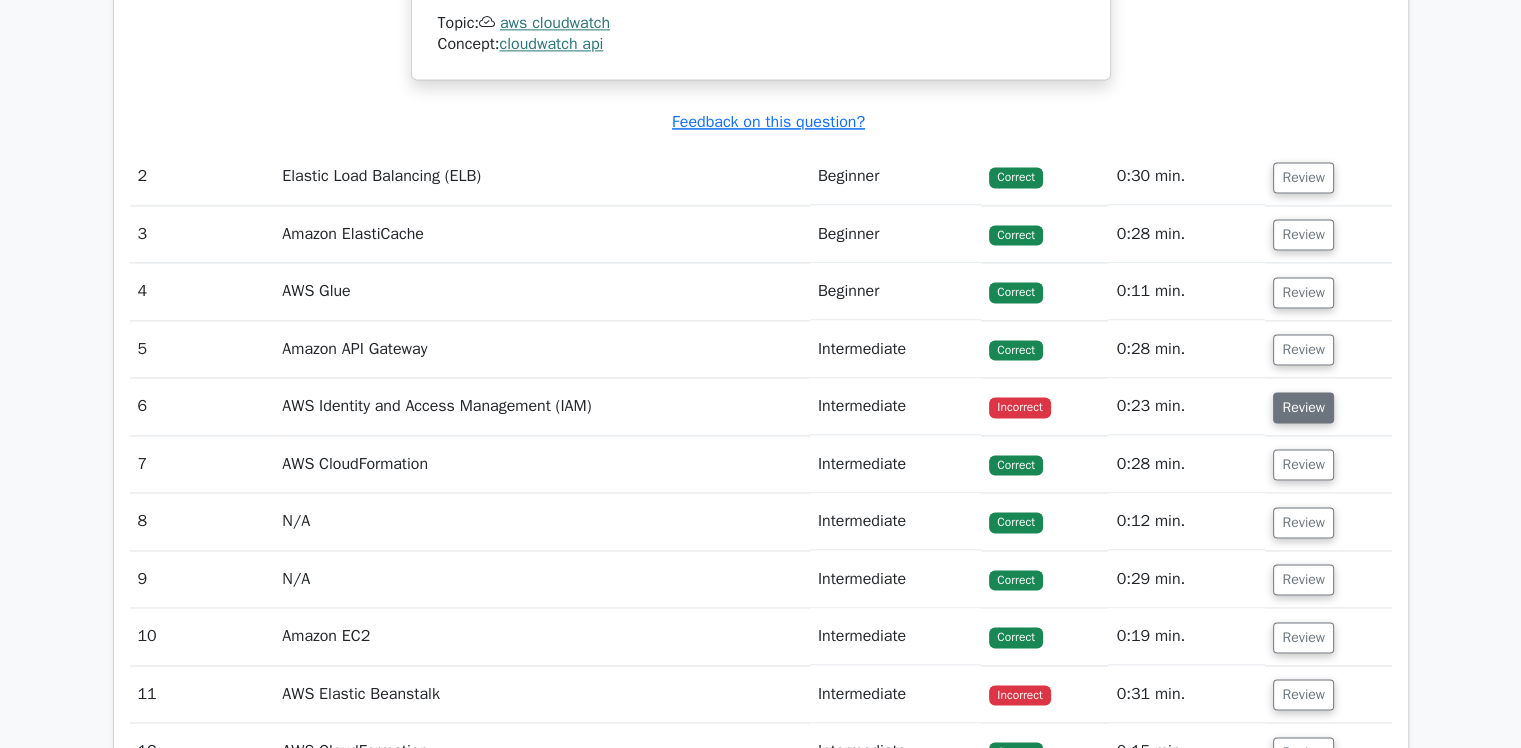 click on "Review" at bounding box center [1303, 407] 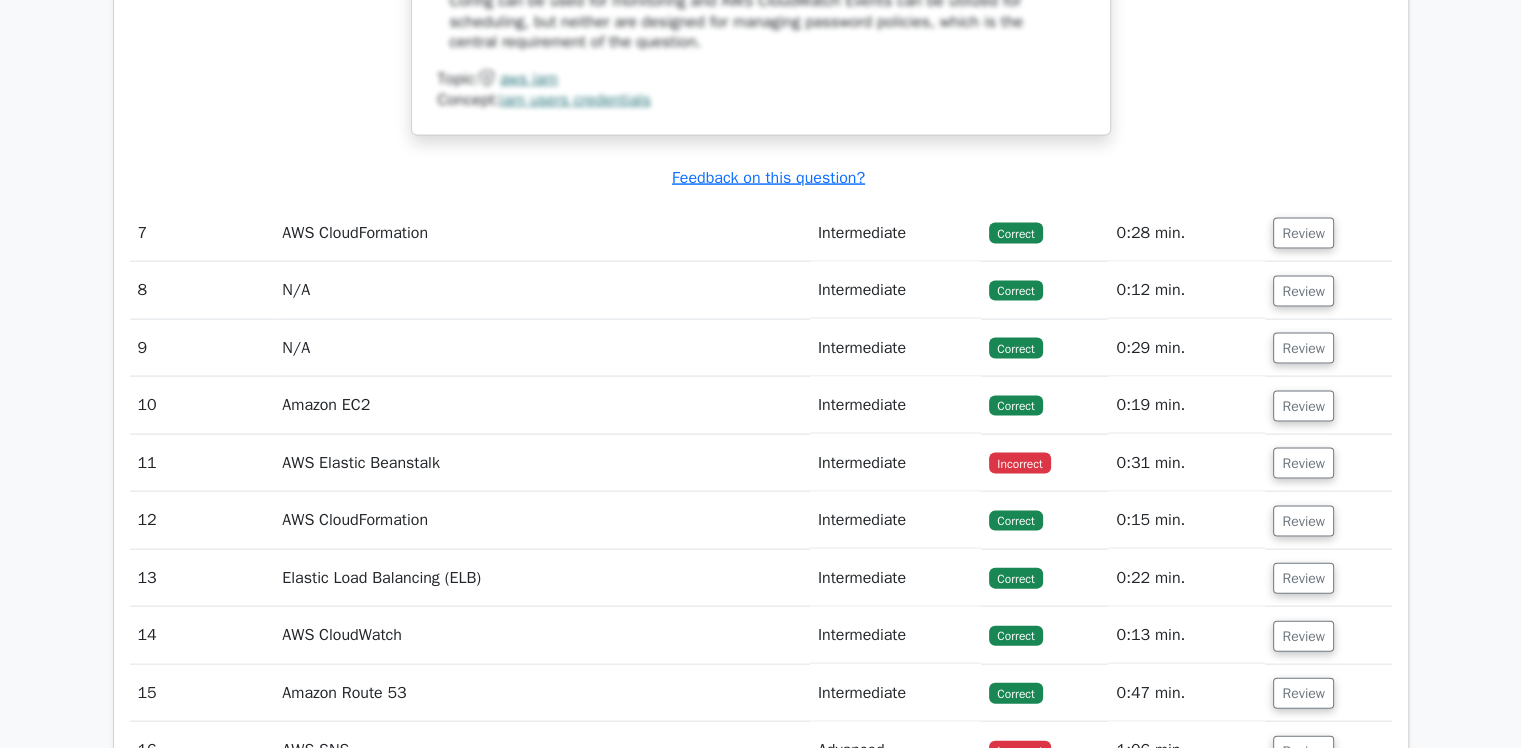 scroll, scrollTop: 4210, scrollLeft: 0, axis: vertical 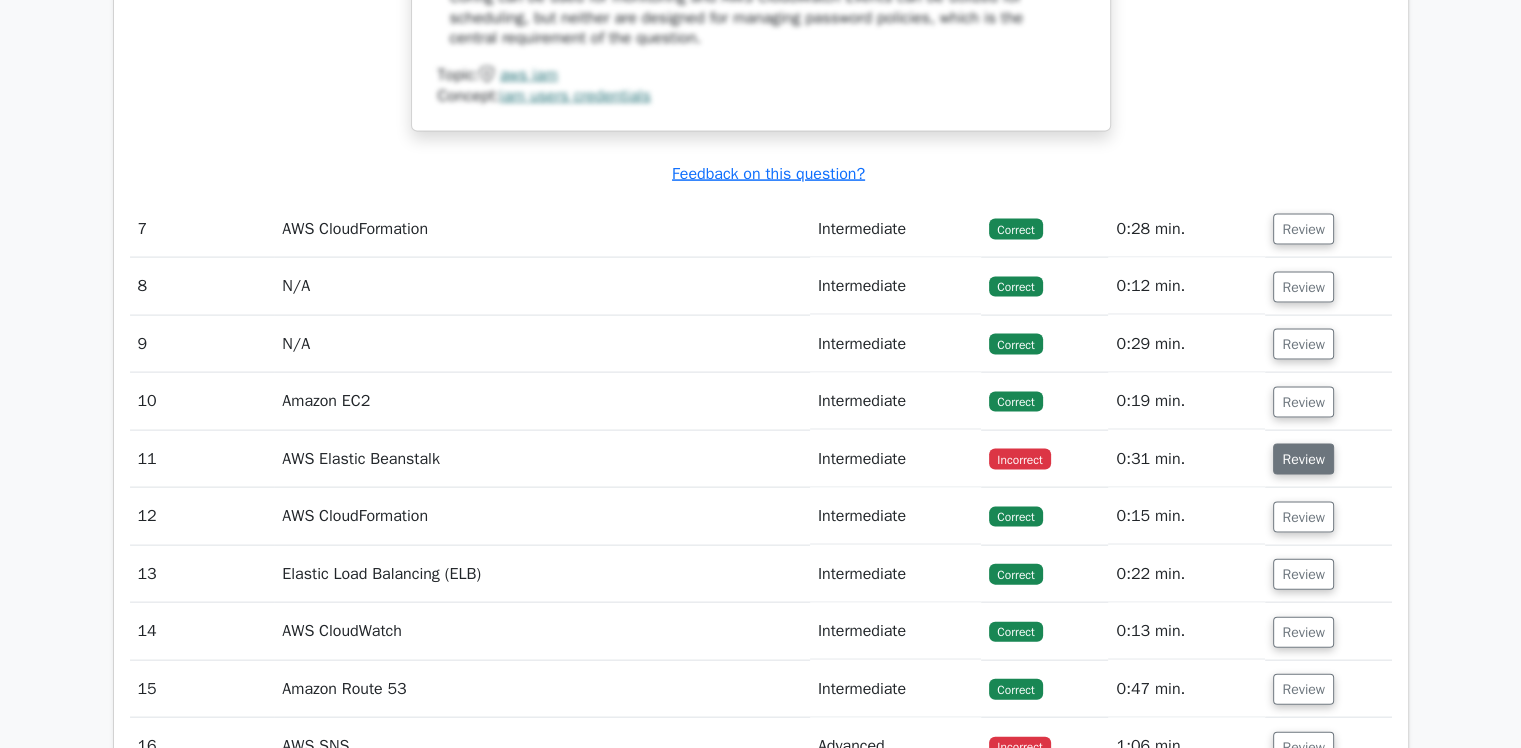 click on "Review" at bounding box center [1303, 459] 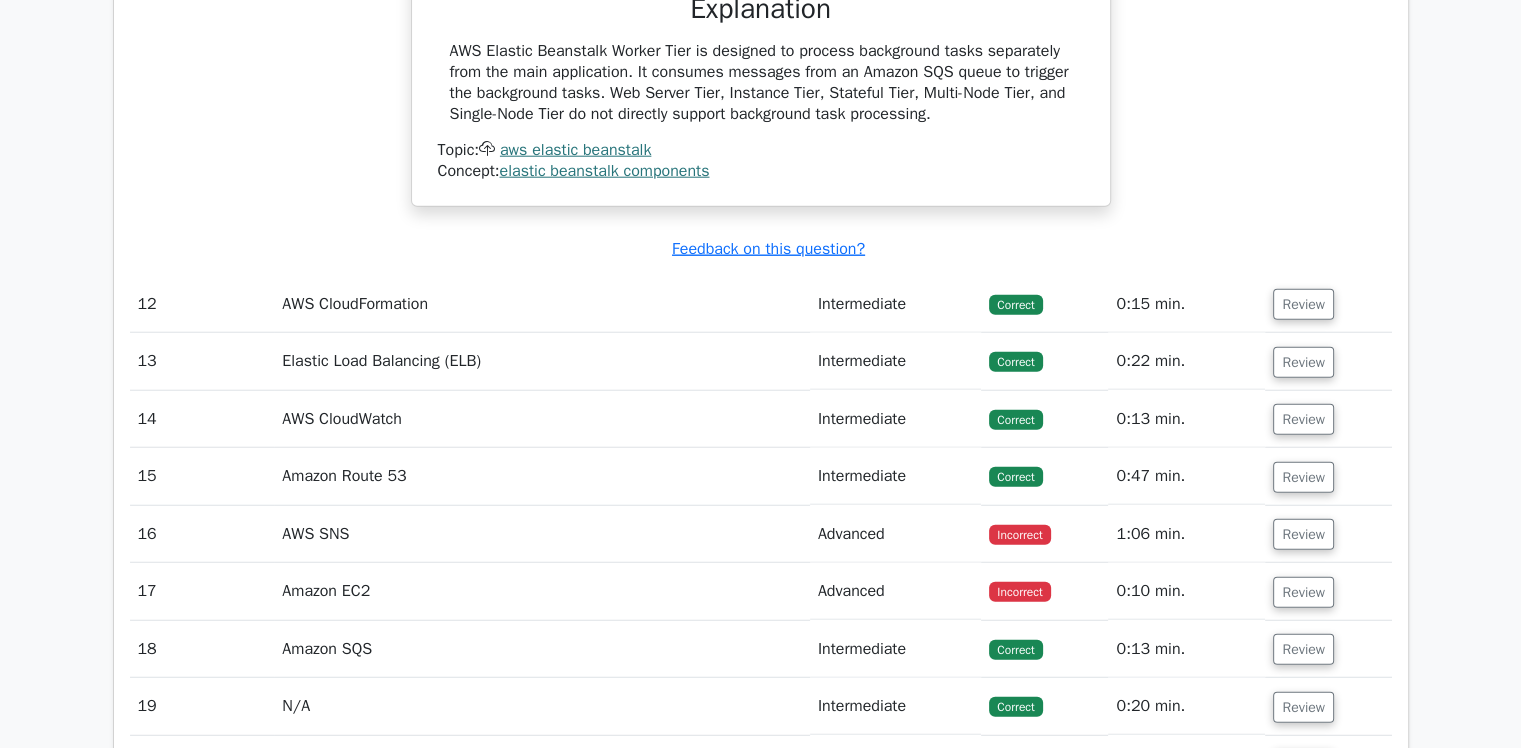 scroll, scrollTop: 5122, scrollLeft: 0, axis: vertical 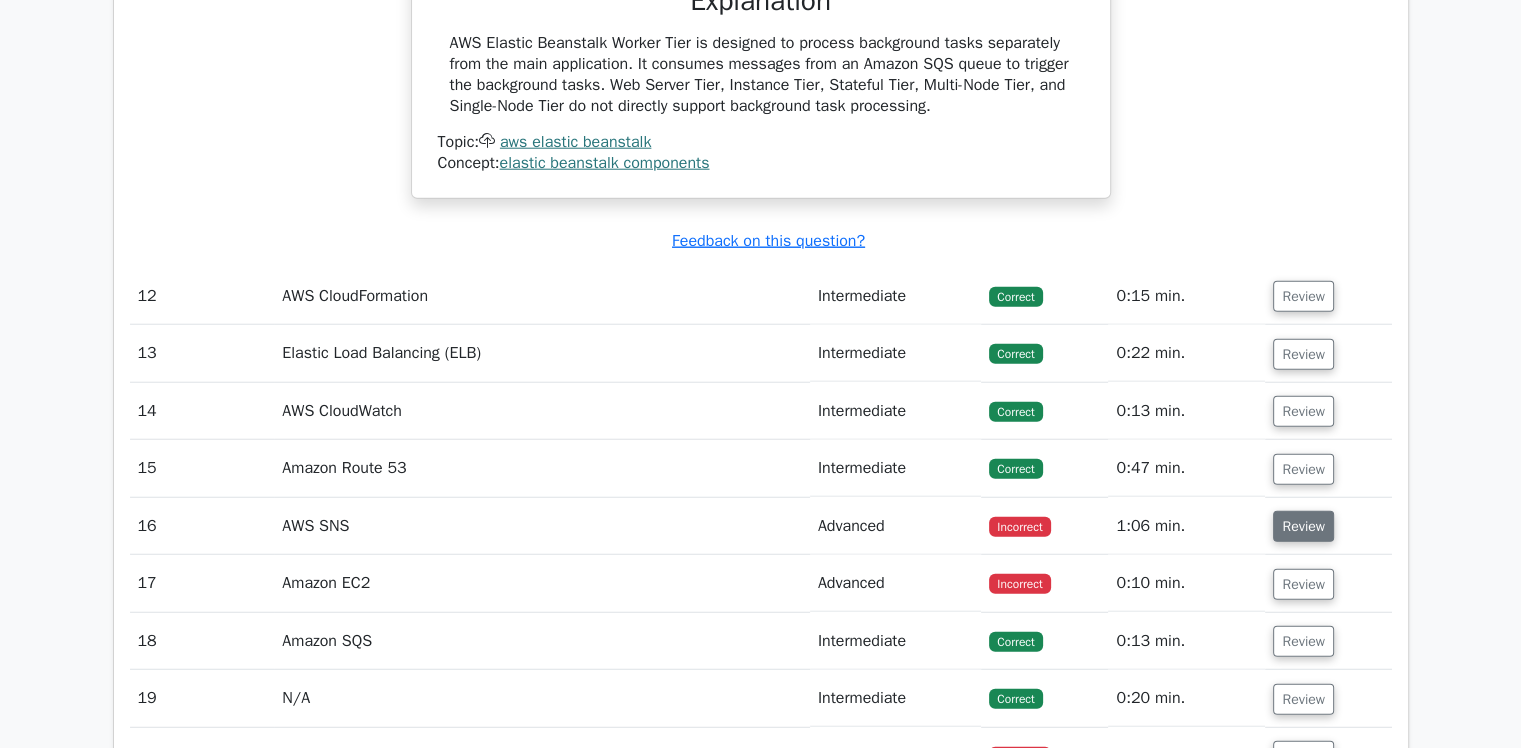 click on "Review" at bounding box center (1303, 526) 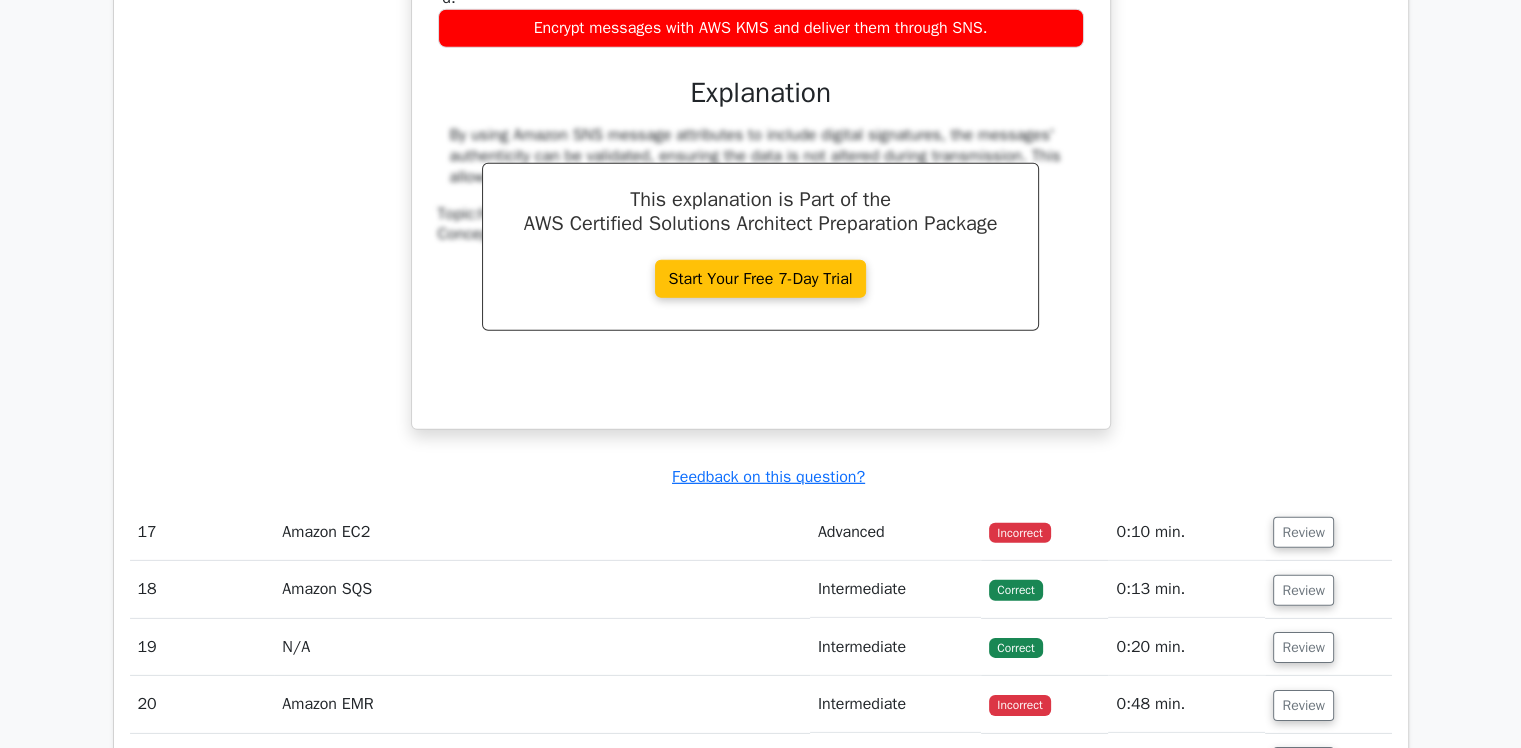 scroll, scrollTop: 6031, scrollLeft: 0, axis: vertical 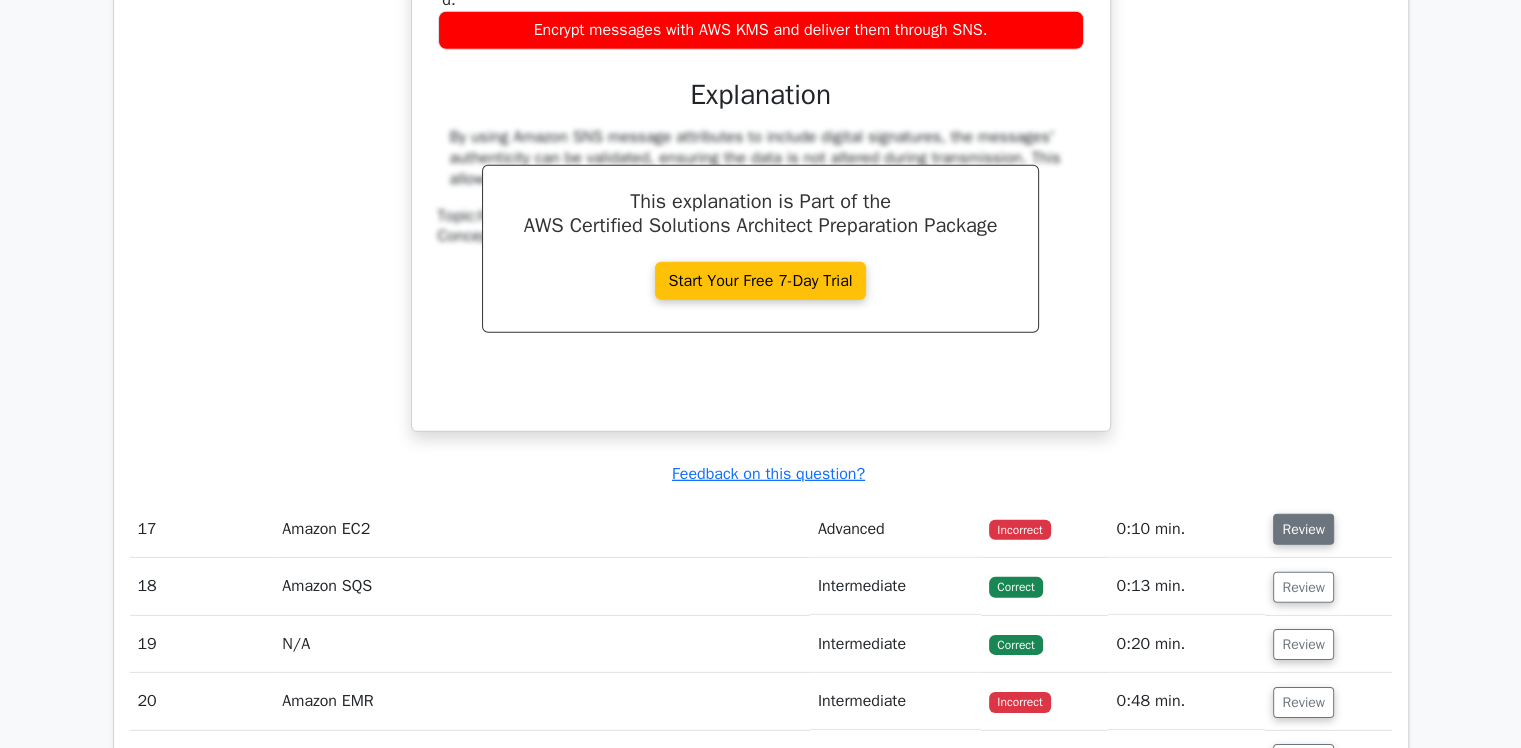 click on "Review" at bounding box center [1303, 529] 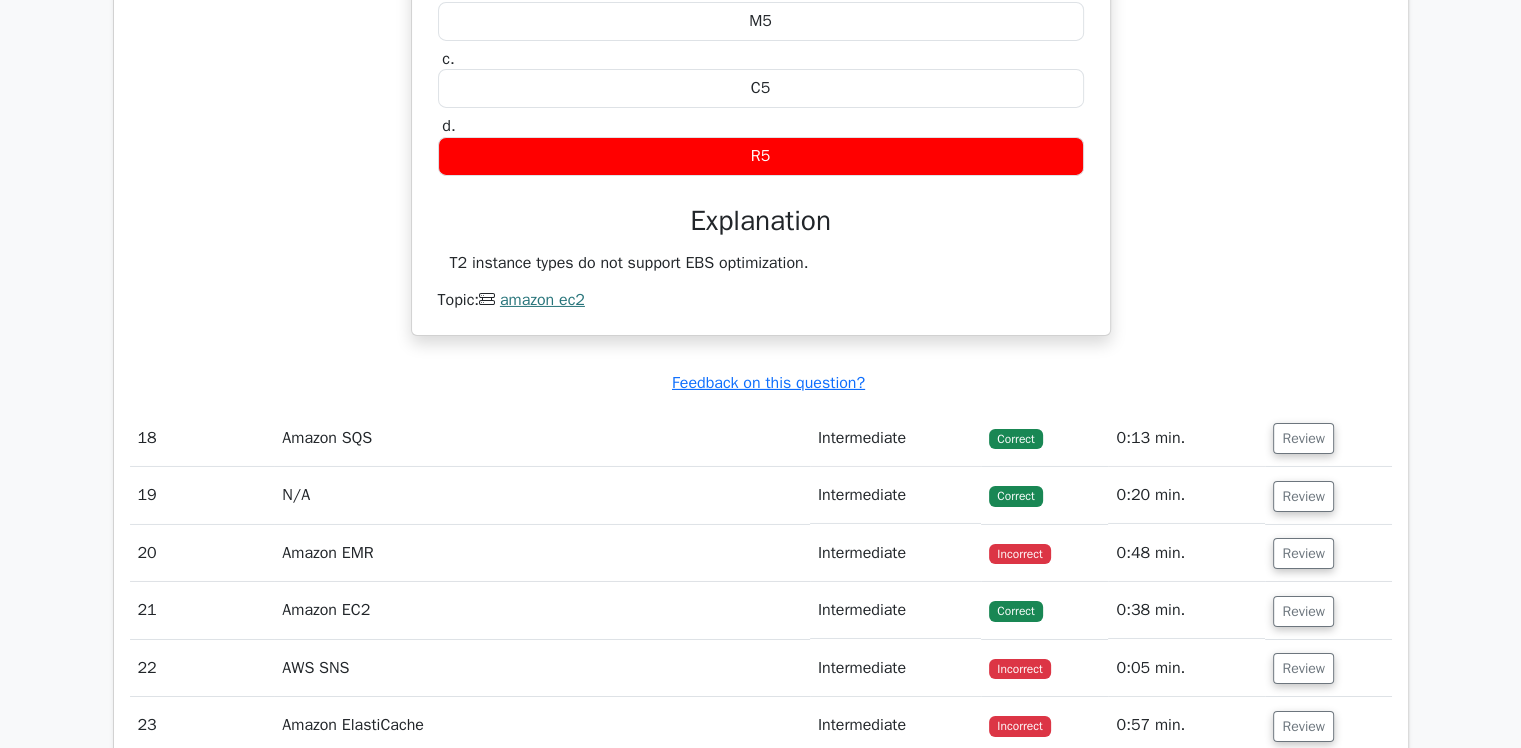 scroll, scrollTop: 6796, scrollLeft: 0, axis: vertical 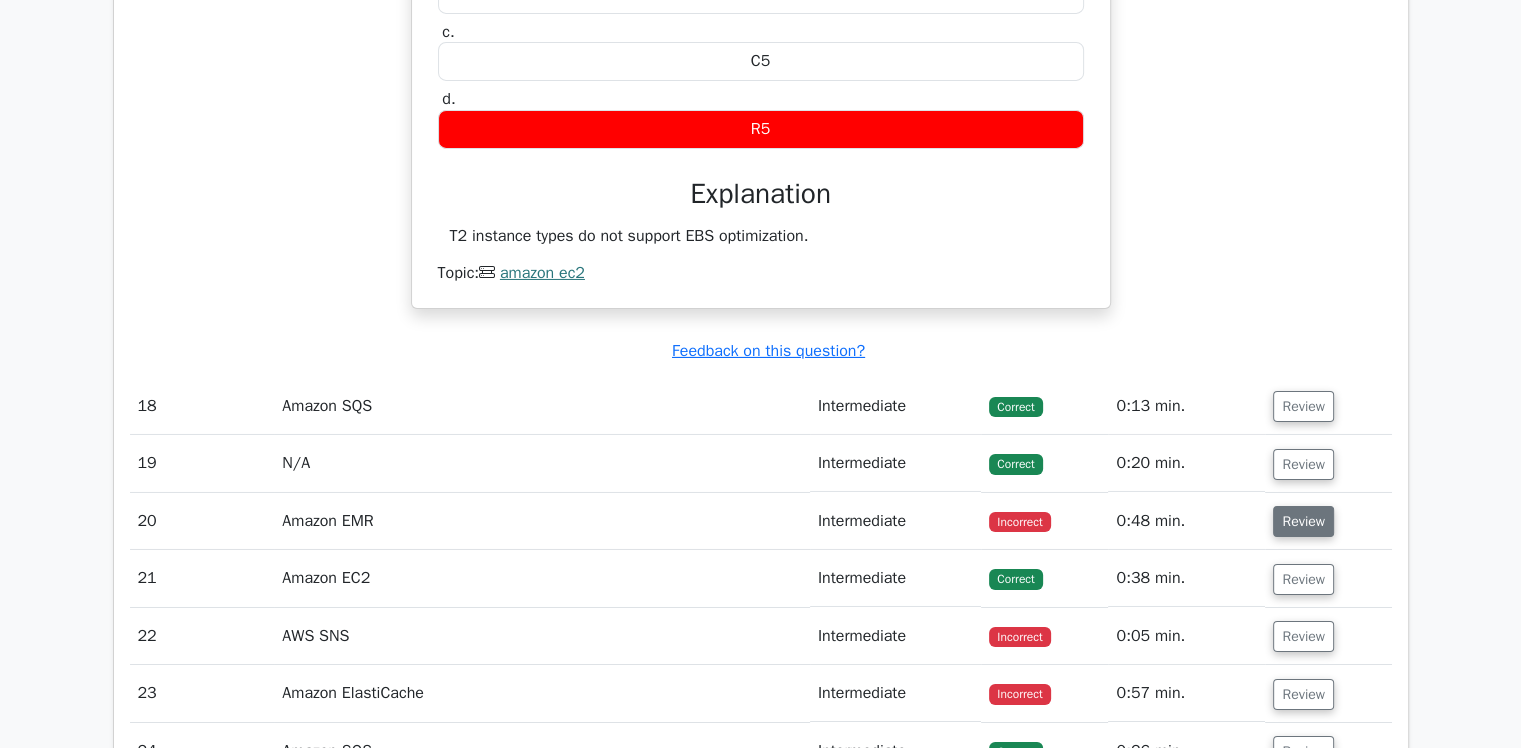 click on "Review" at bounding box center [1303, 521] 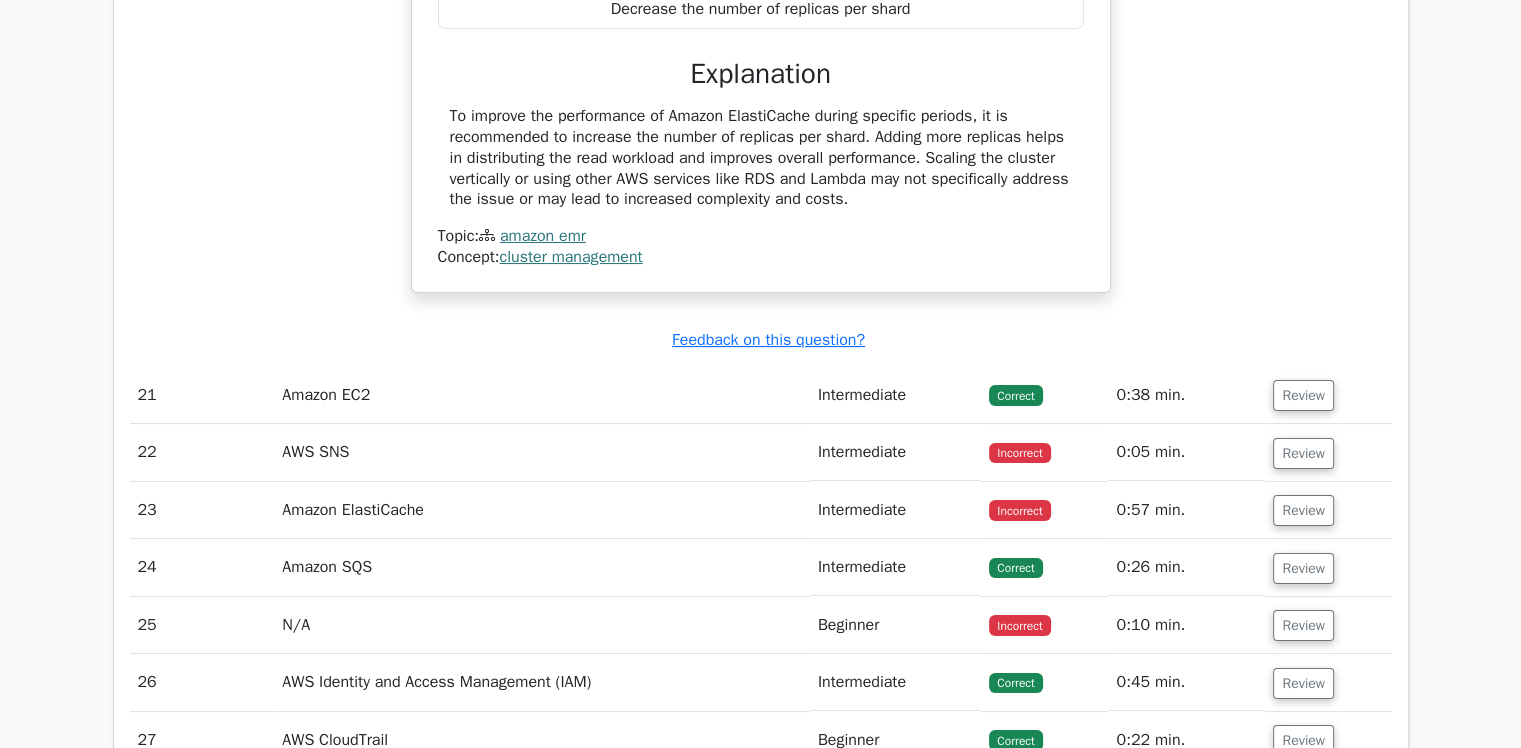scroll, scrollTop: 7727, scrollLeft: 0, axis: vertical 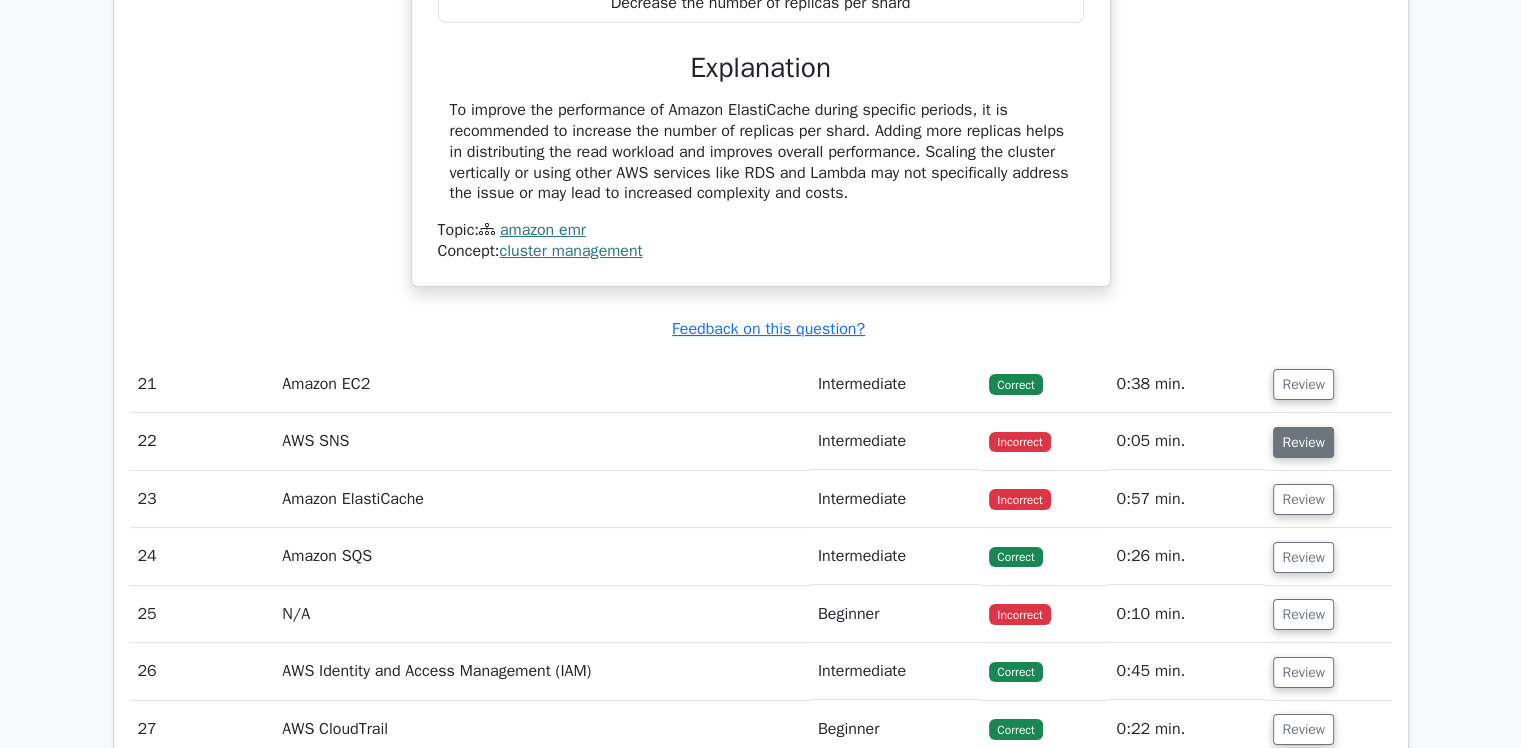 click on "Review" at bounding box center (1303, 442) 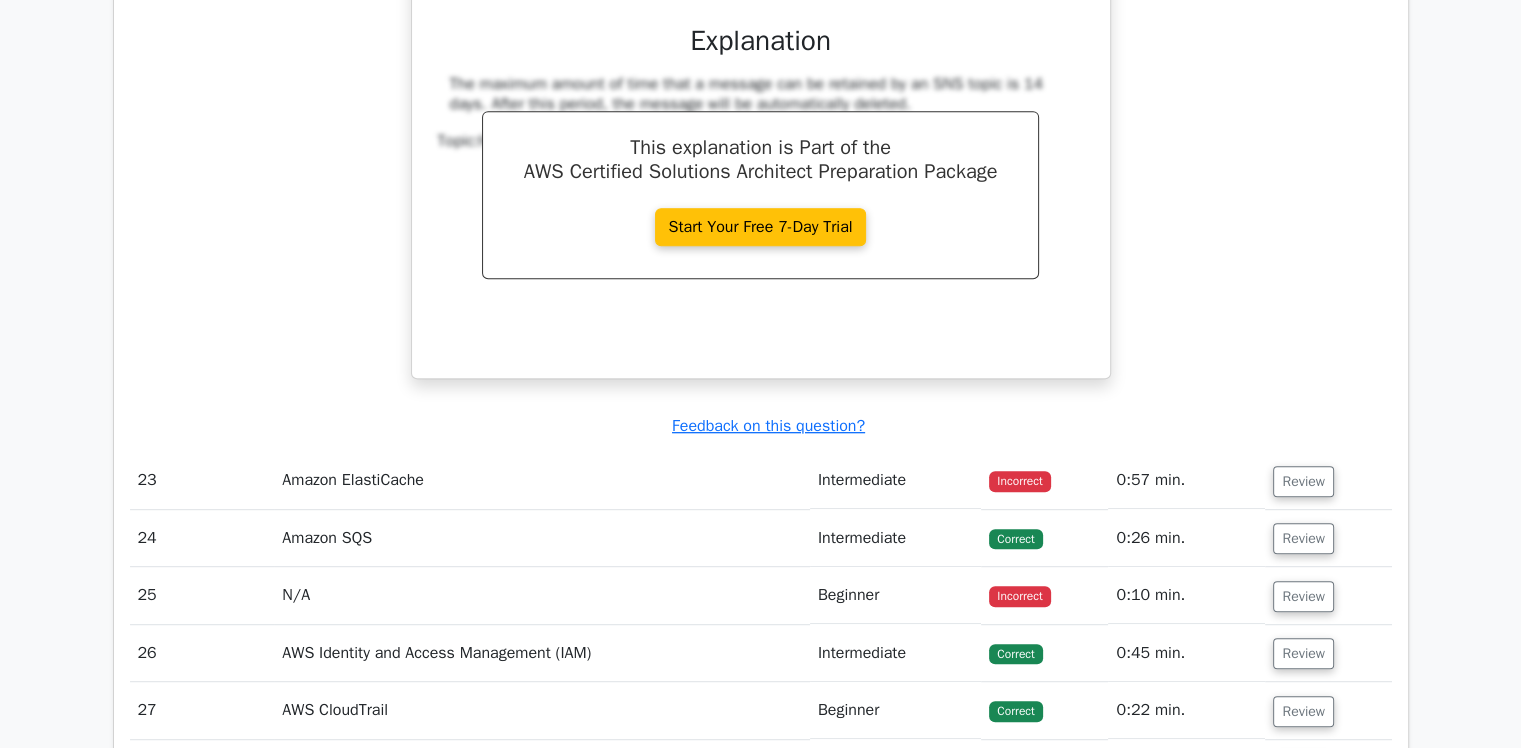 scroll, scrollTop: 8559, scrollLeft: 0, axis: vertical 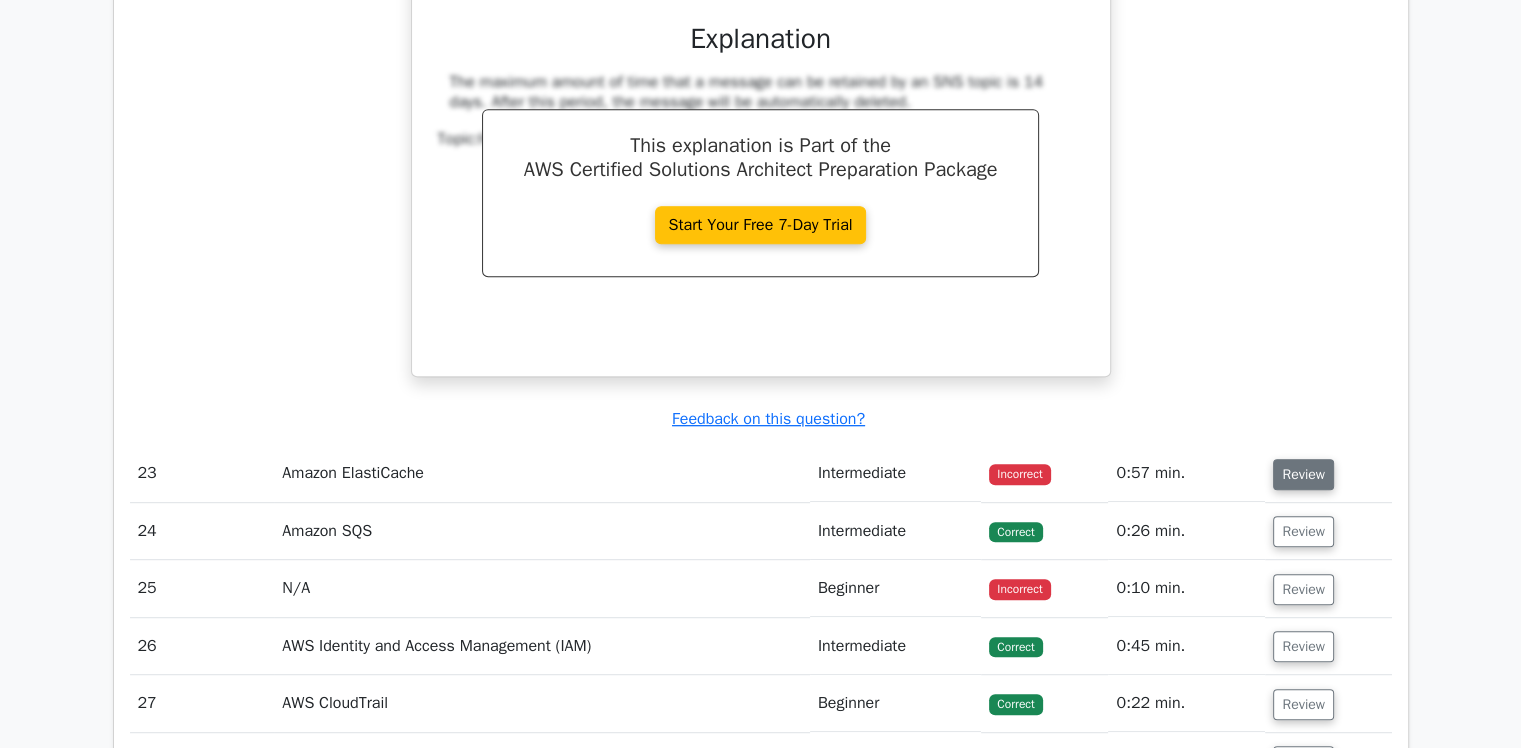 click on "Review" at bounding box center [1303, 474] 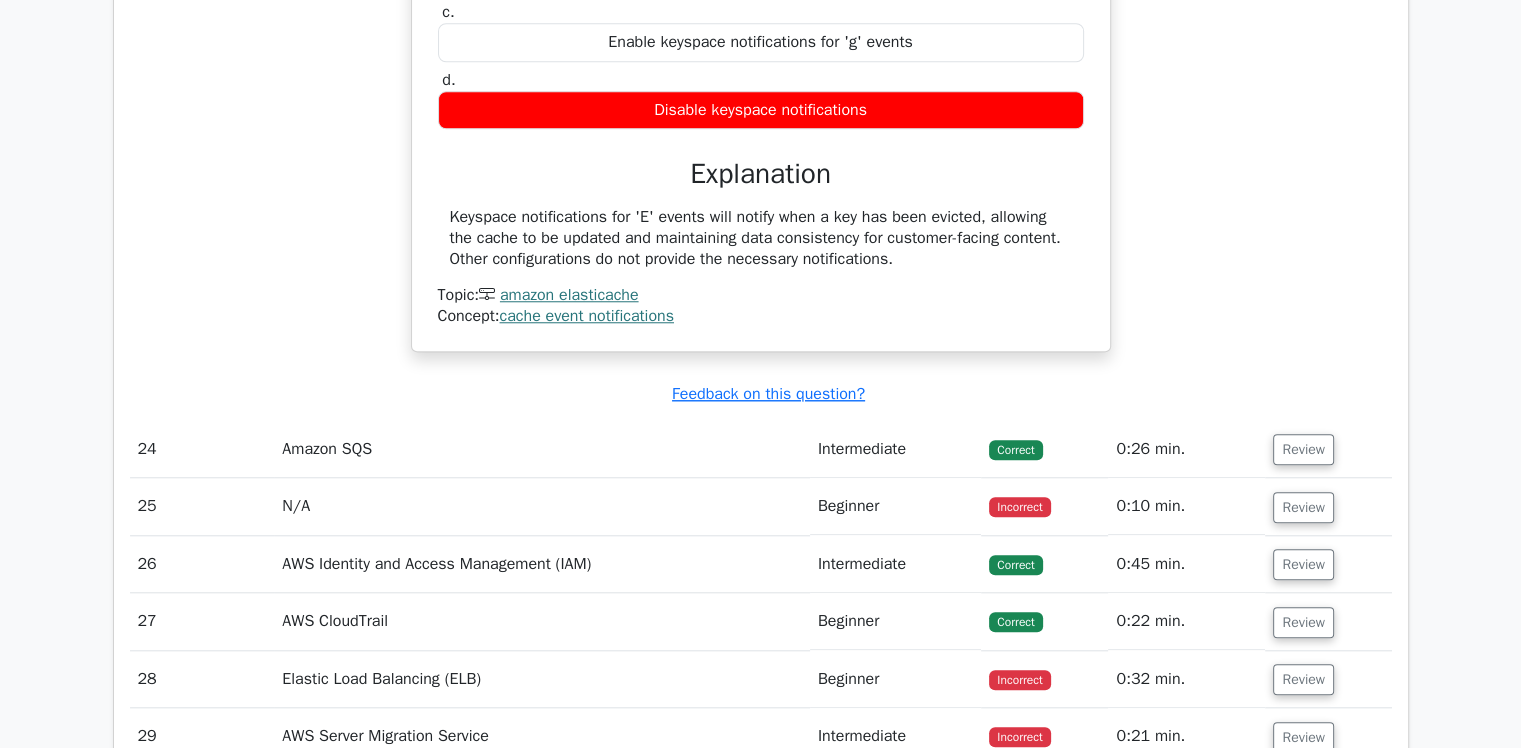 scroll, scrollTop: 9340, scrollLeft: 0, axis: vertical 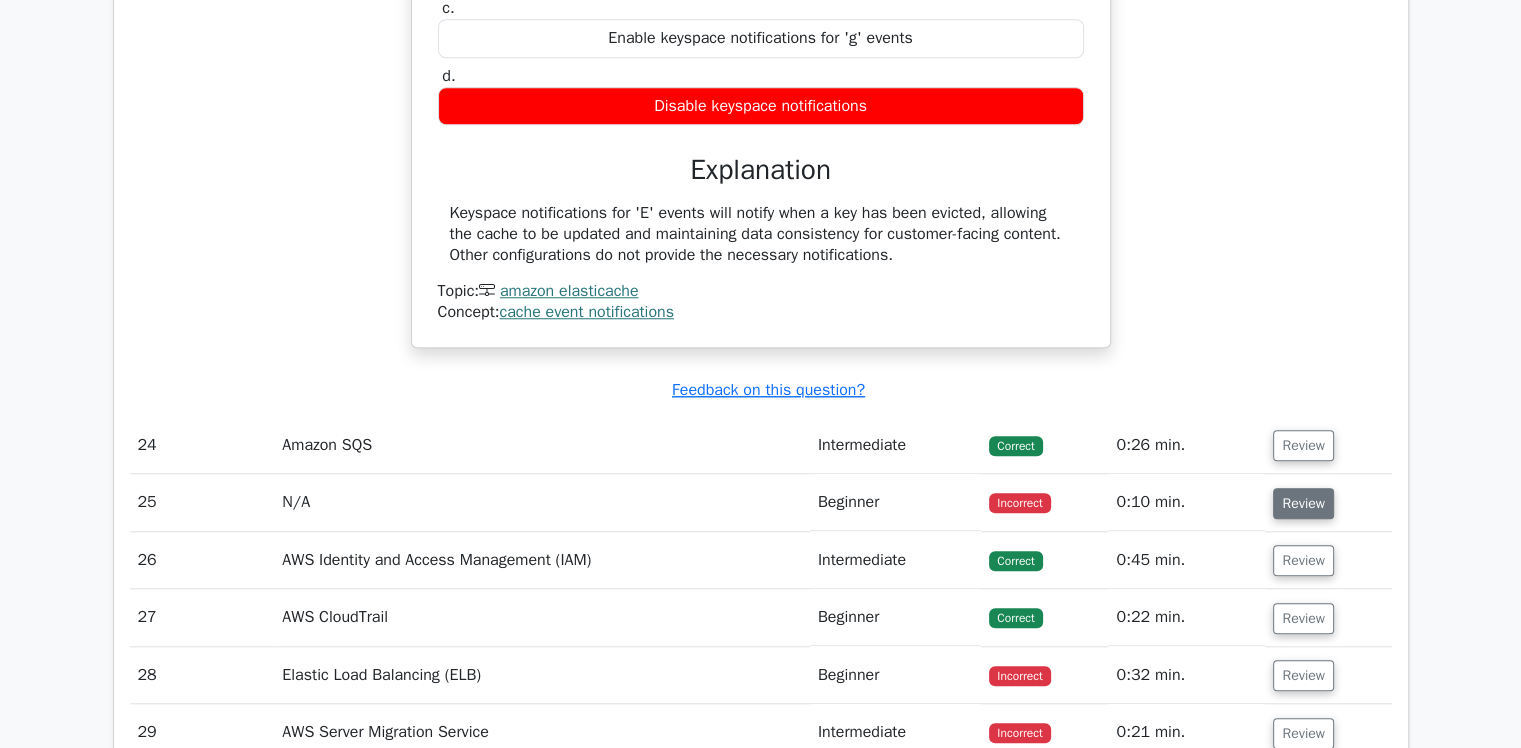 click on "Review" at bounding box center [1303, 503] 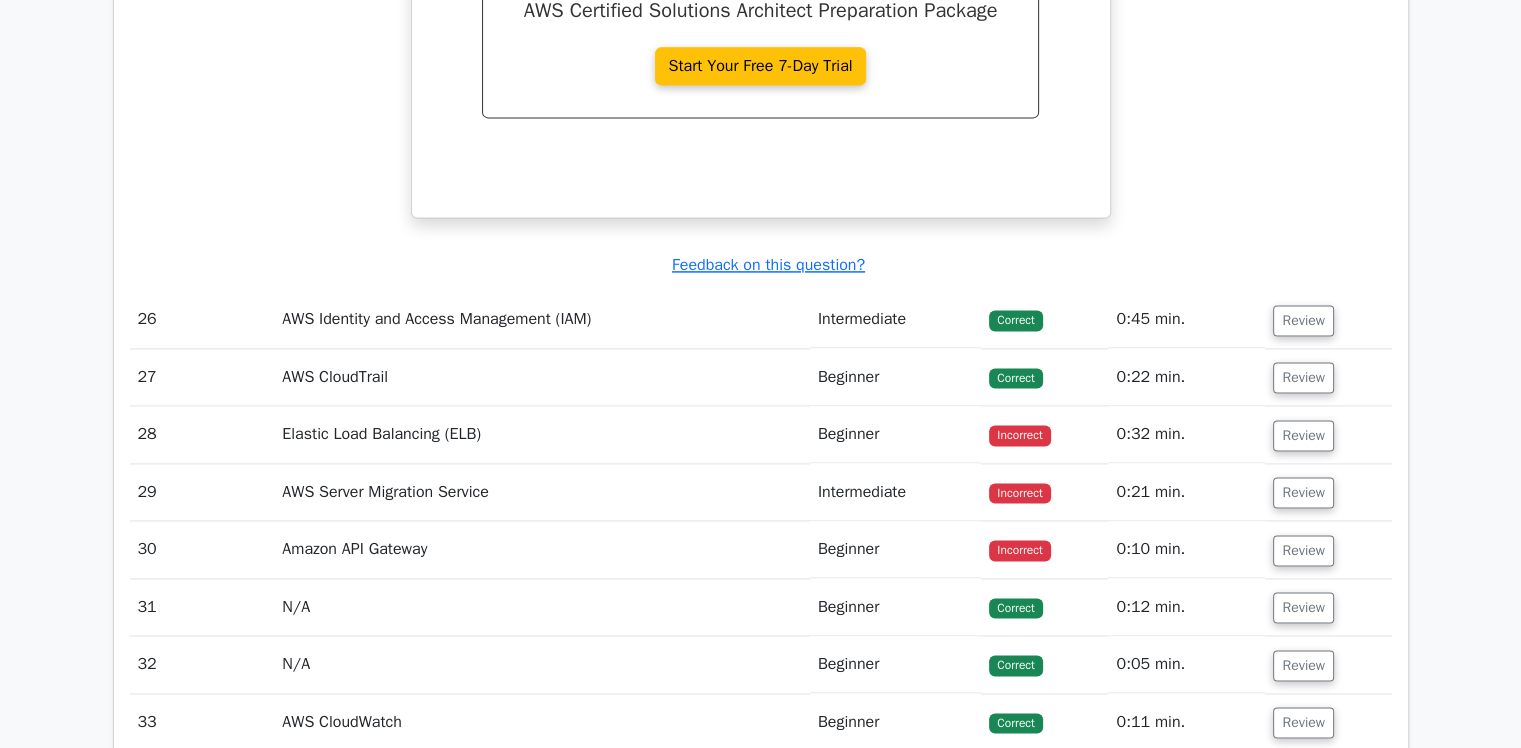 scroll, scrollTop: 10468, scrollLeft: 0, axis: vertical 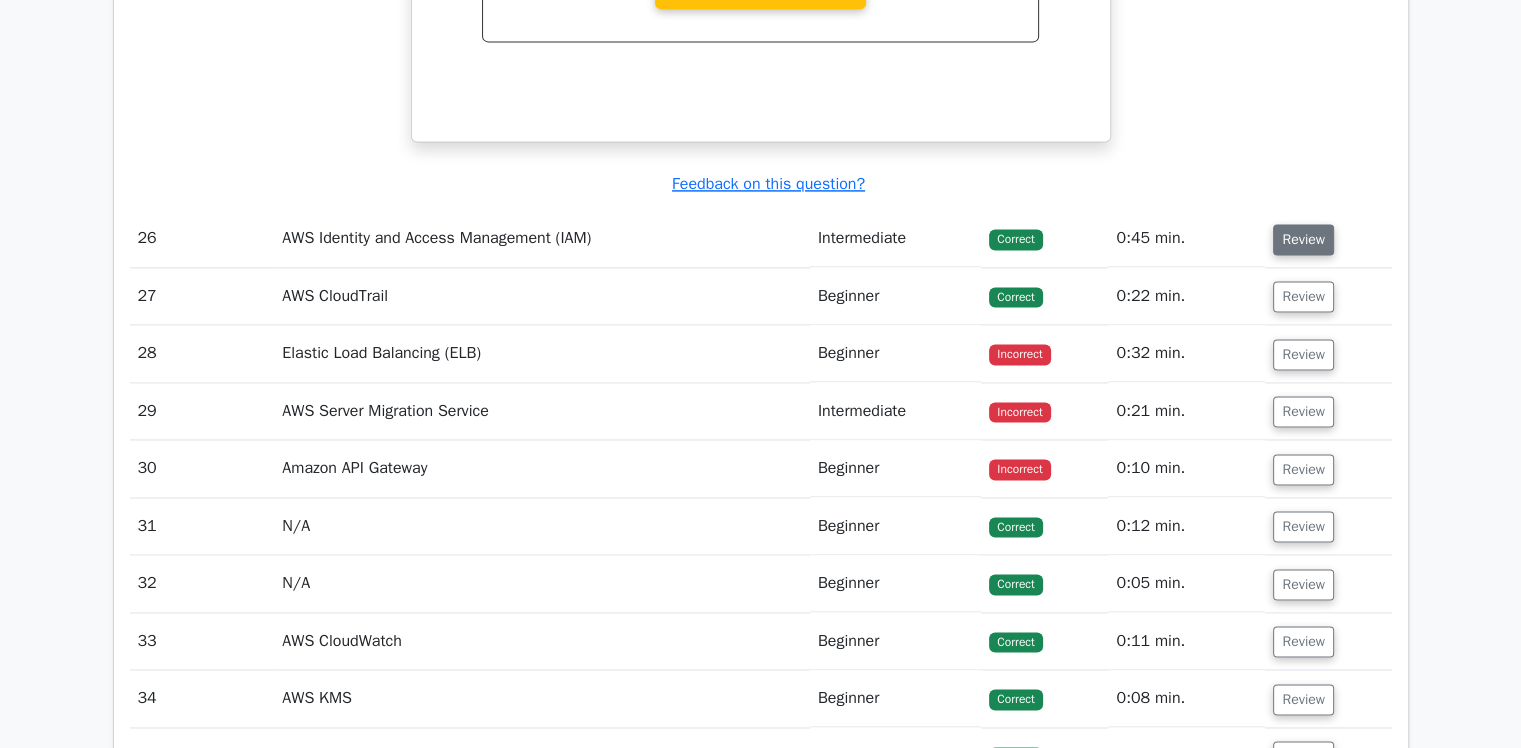 click on "Review" at bounding box center (1303, 239) 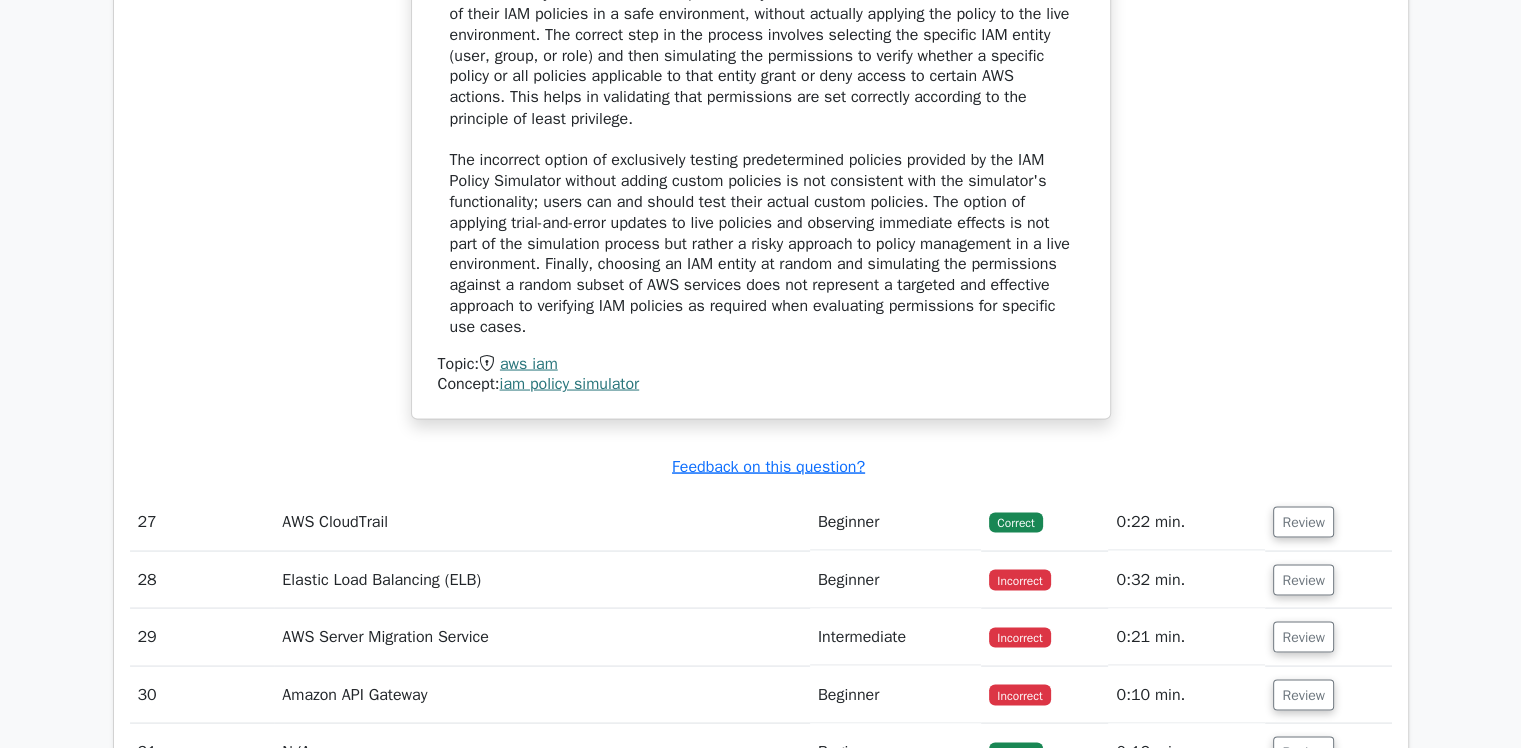 scroll, scrollTop: 11292, scrollLeft: 0, axis: vertical 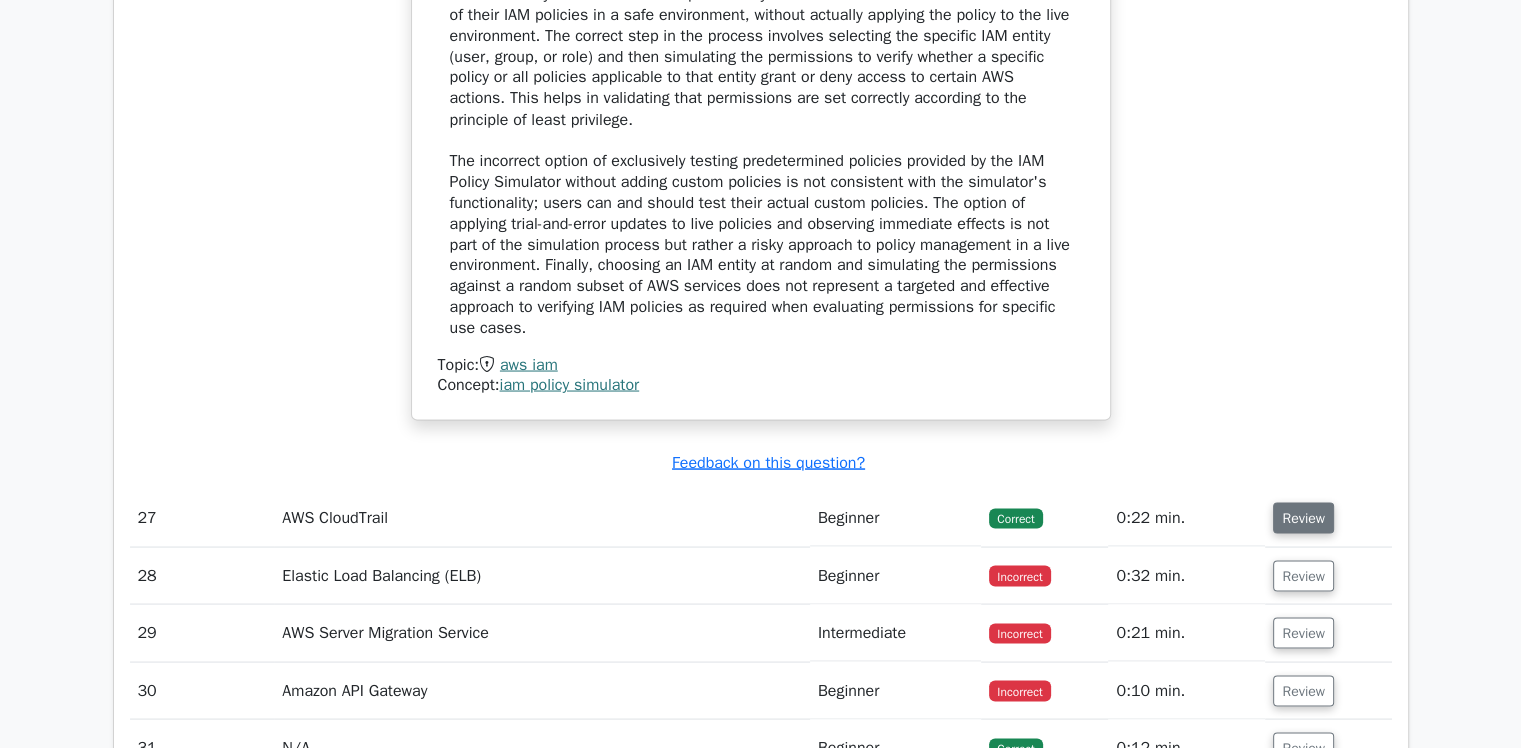 click on "Review" at bounding box center (1303, 517) 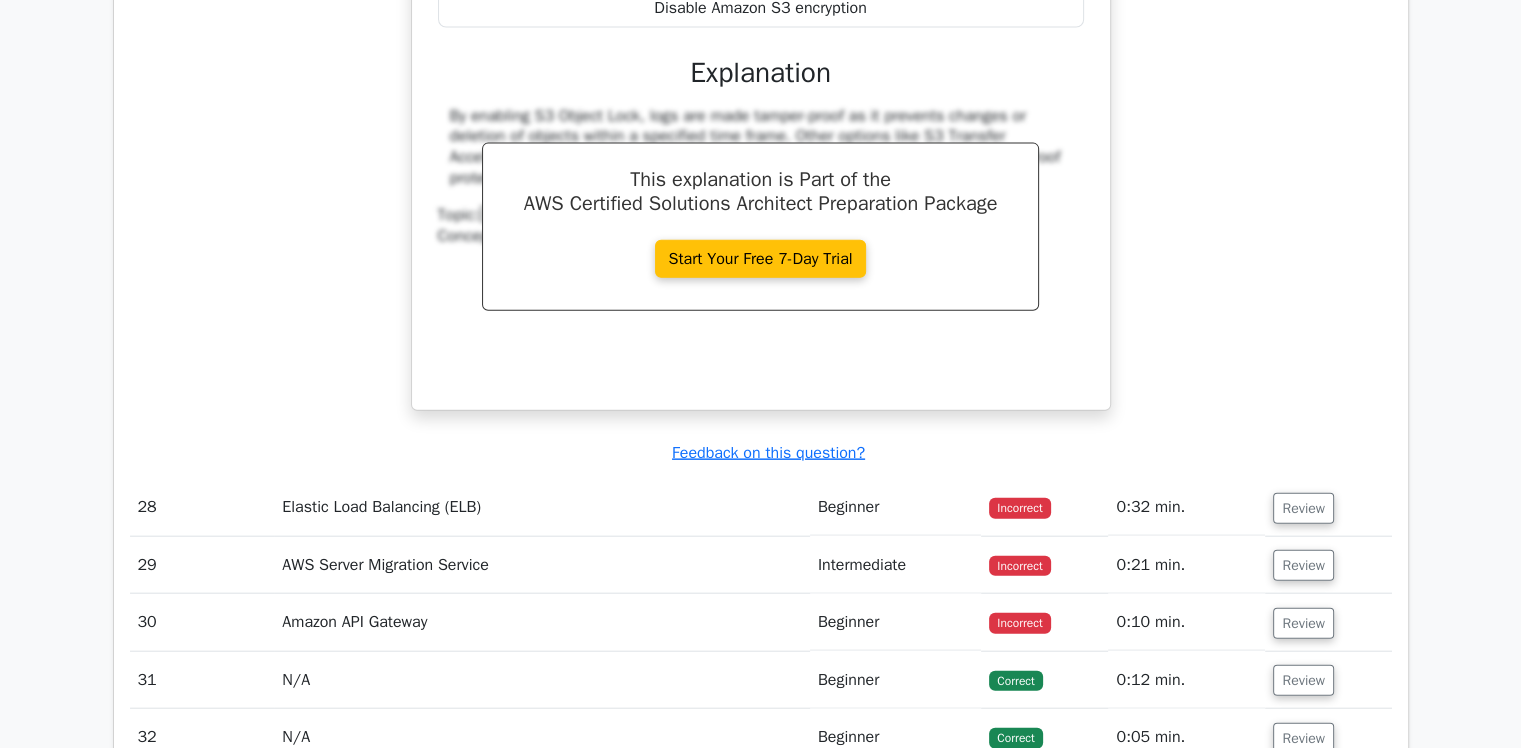 scroll, scrollTop: 12191, scrollLeft: 0, axis: vertical 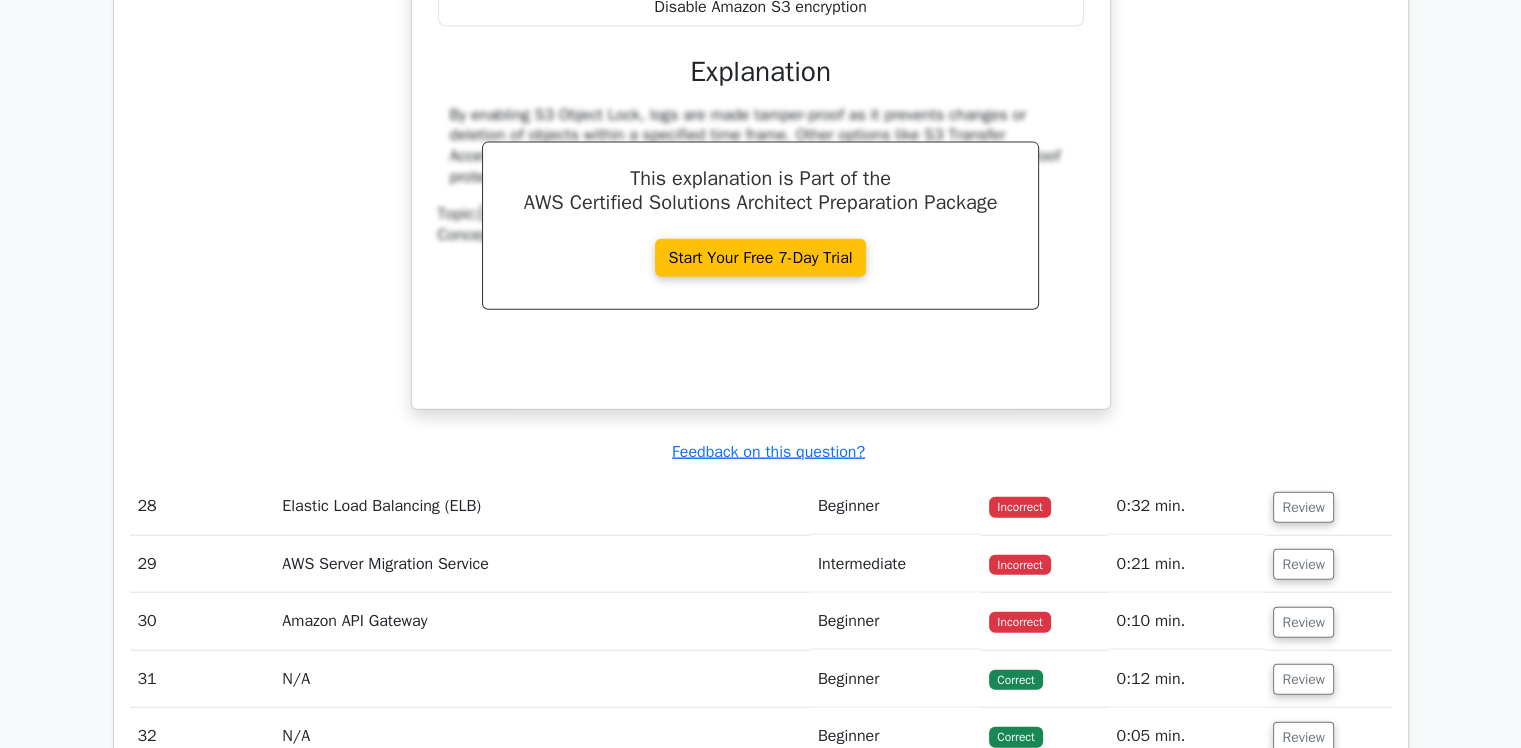 click on "Review" at bounding box center (1328, 506) 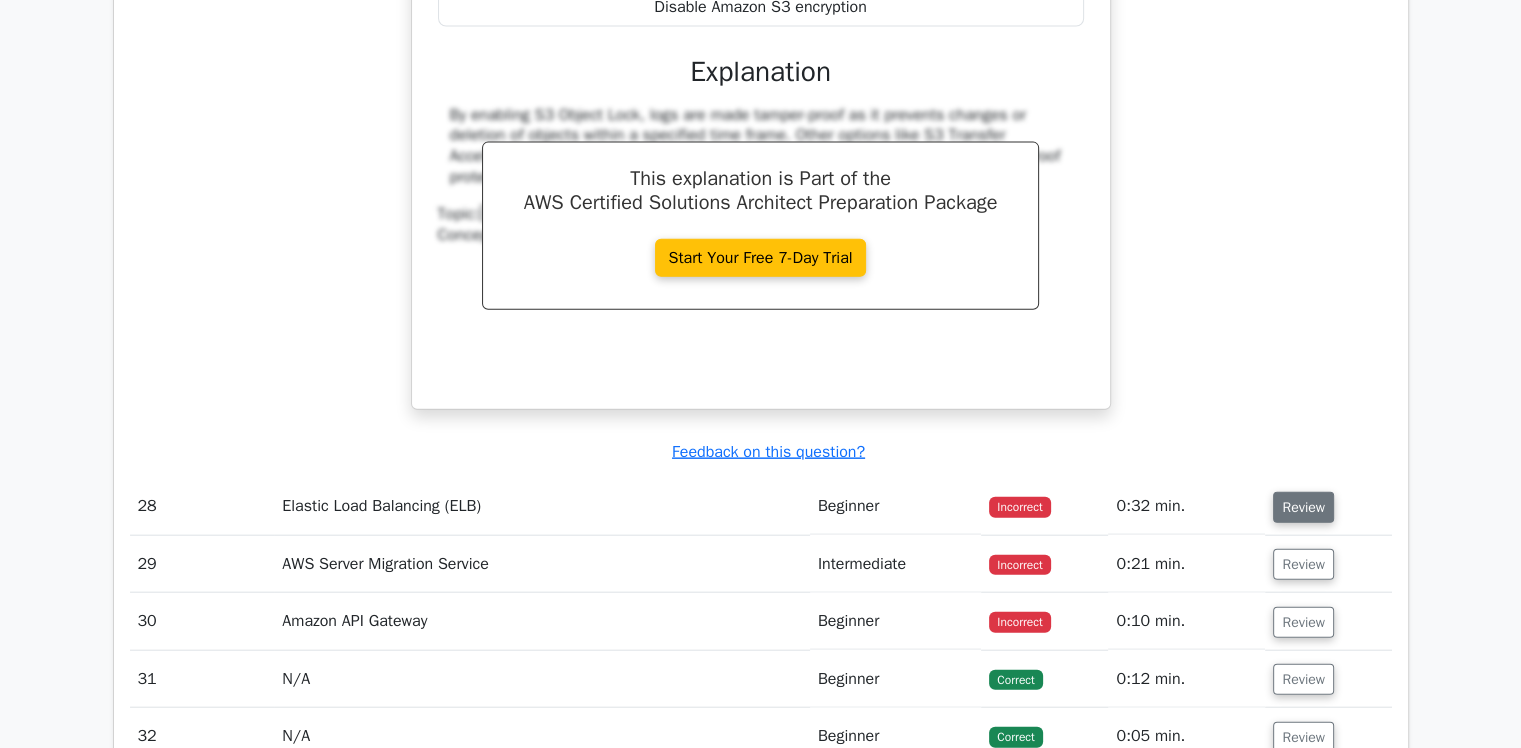 click on "Review" at bounding box center [1303, 507] 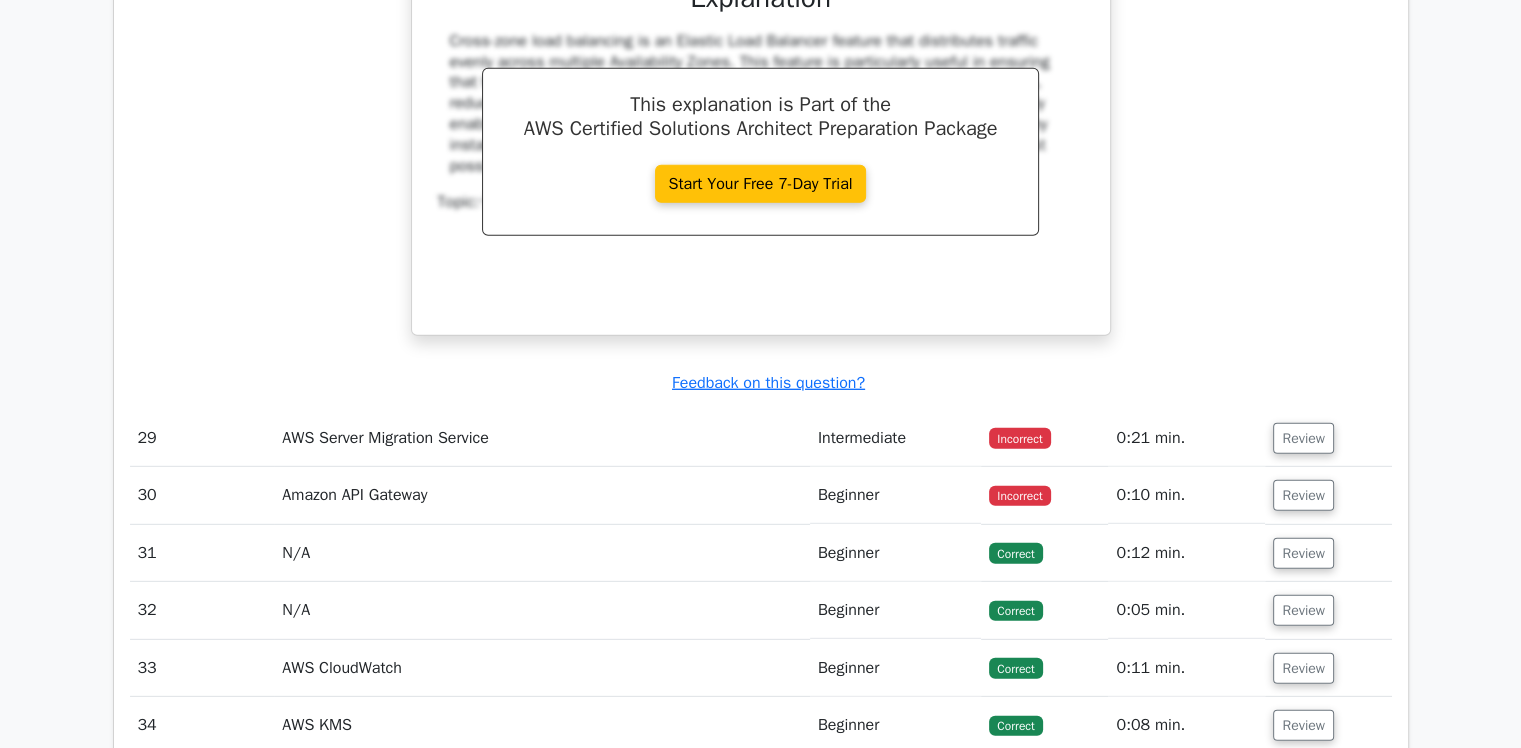 scroll, scrollTop: 13334, scrollLeft: 0, axis: vertical 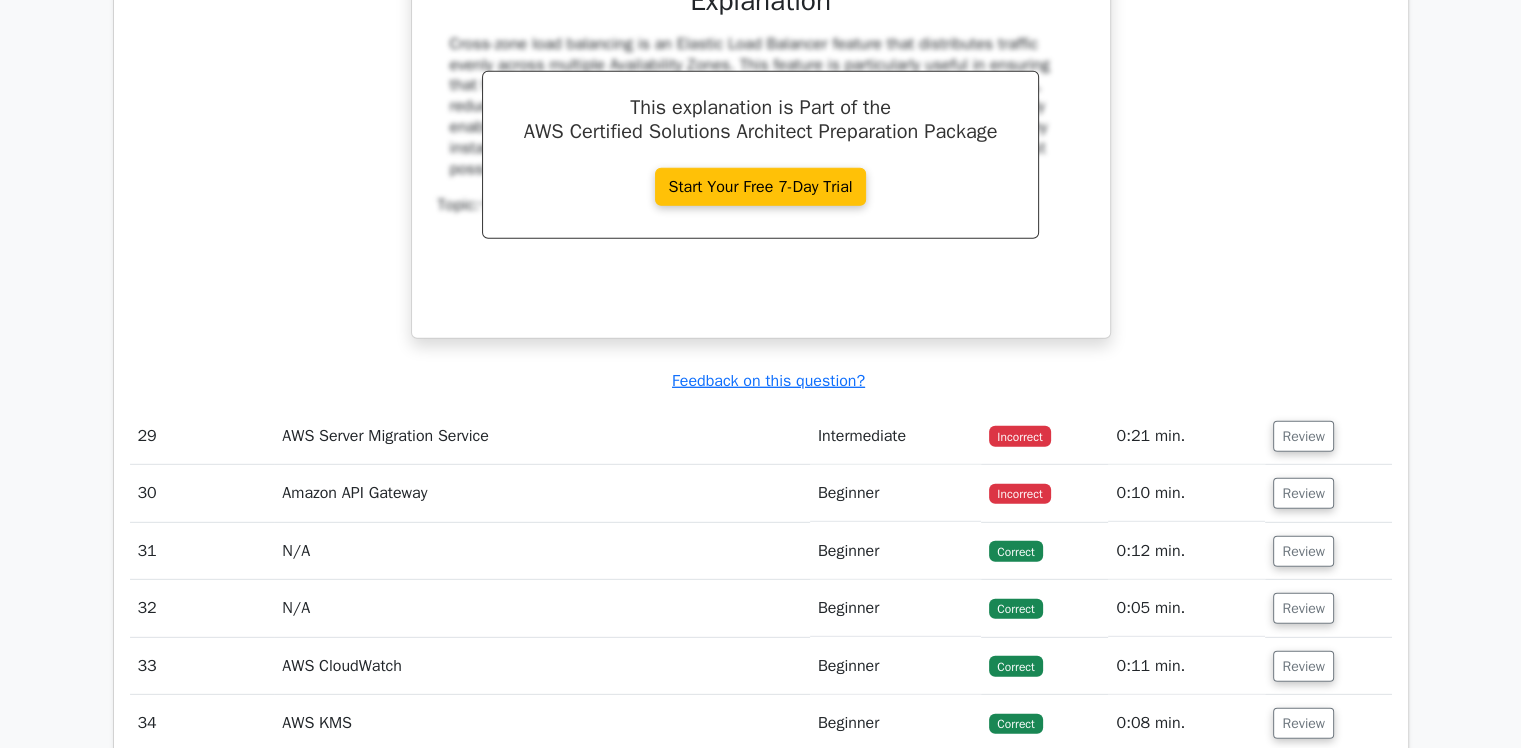 drag, startPoint x: 800, startPoint y: 494, endPoint x: 1265, endPoint y: 265, distance: 518.33 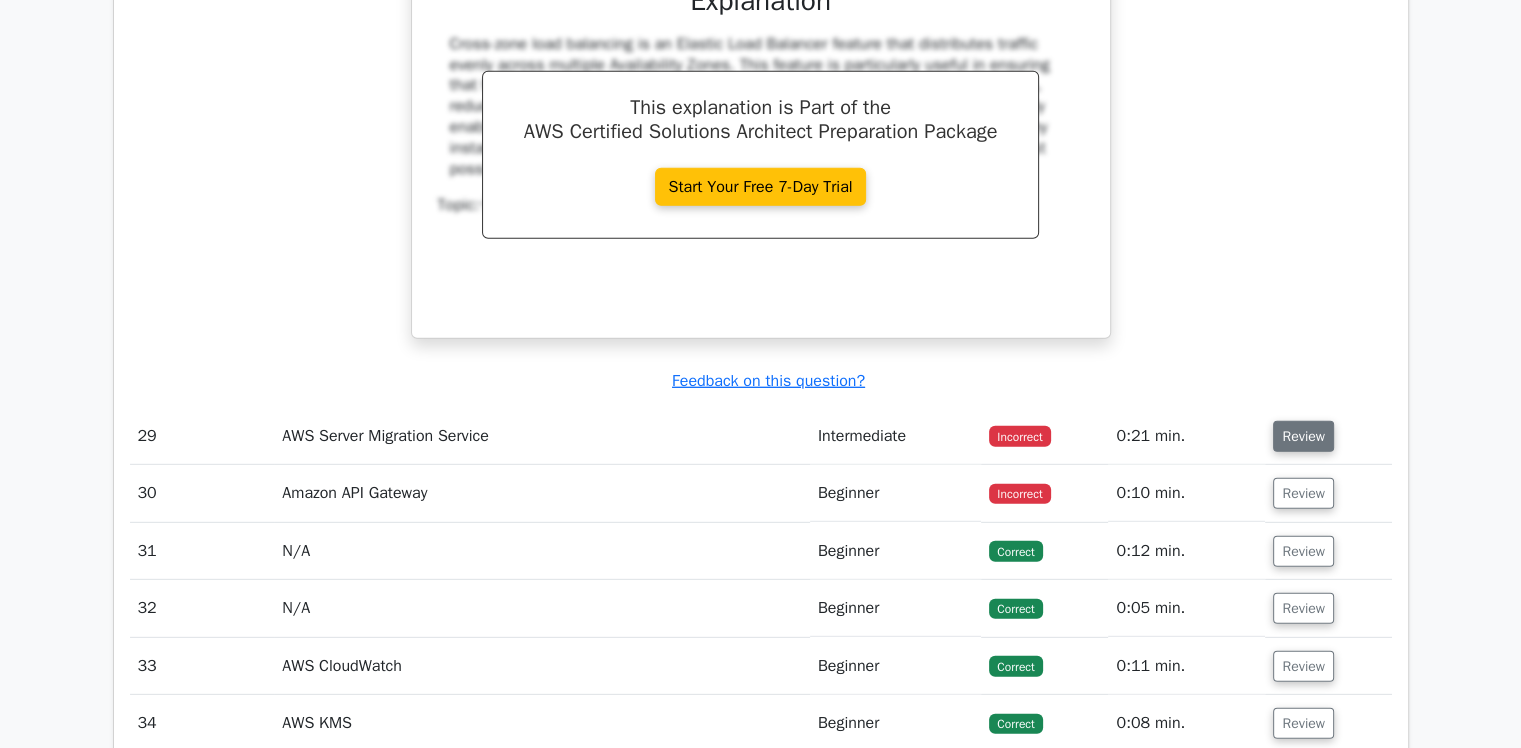 click on "Review" at bounding box center [1303, 436] 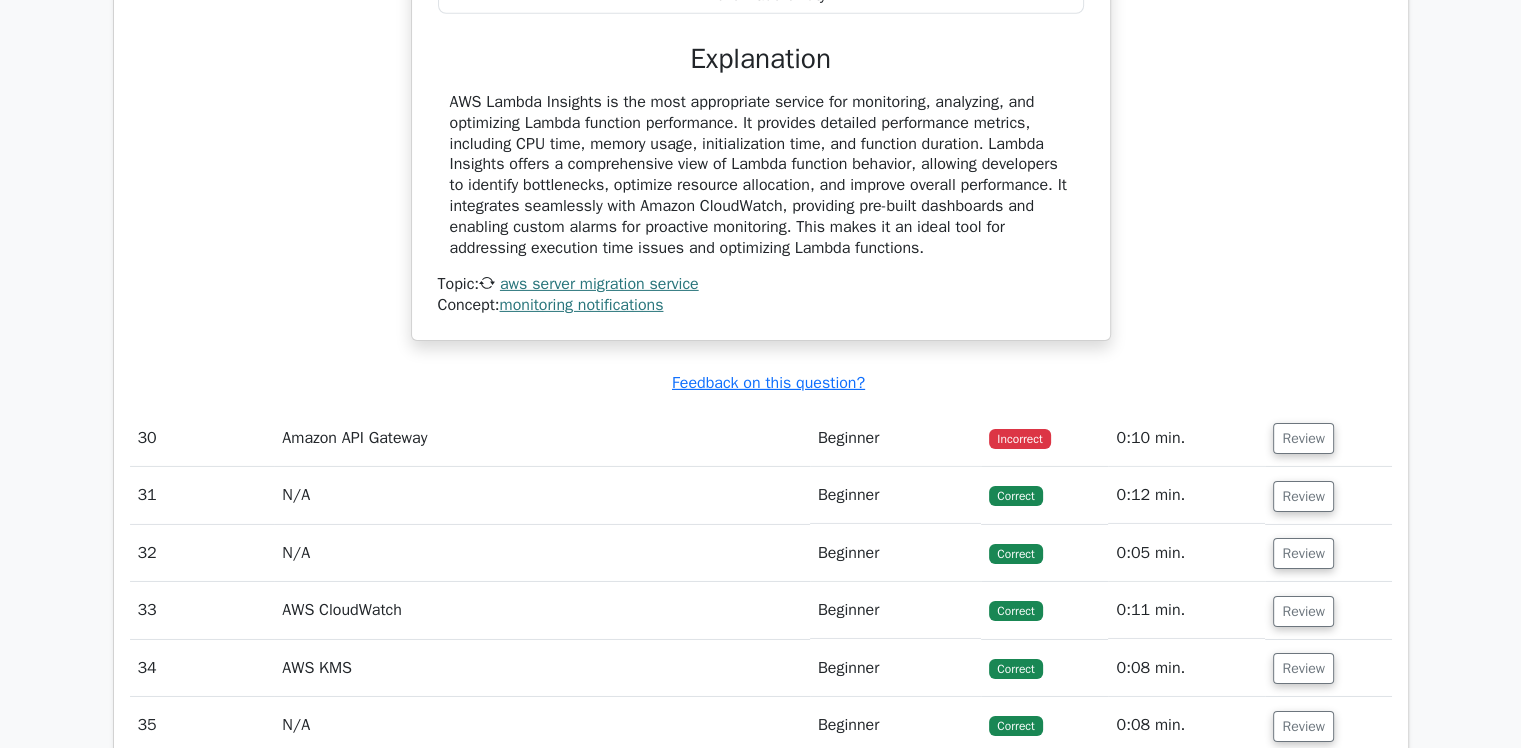 scroll, scrollTop: 14186, scrollLeft: 0, axis: vertical 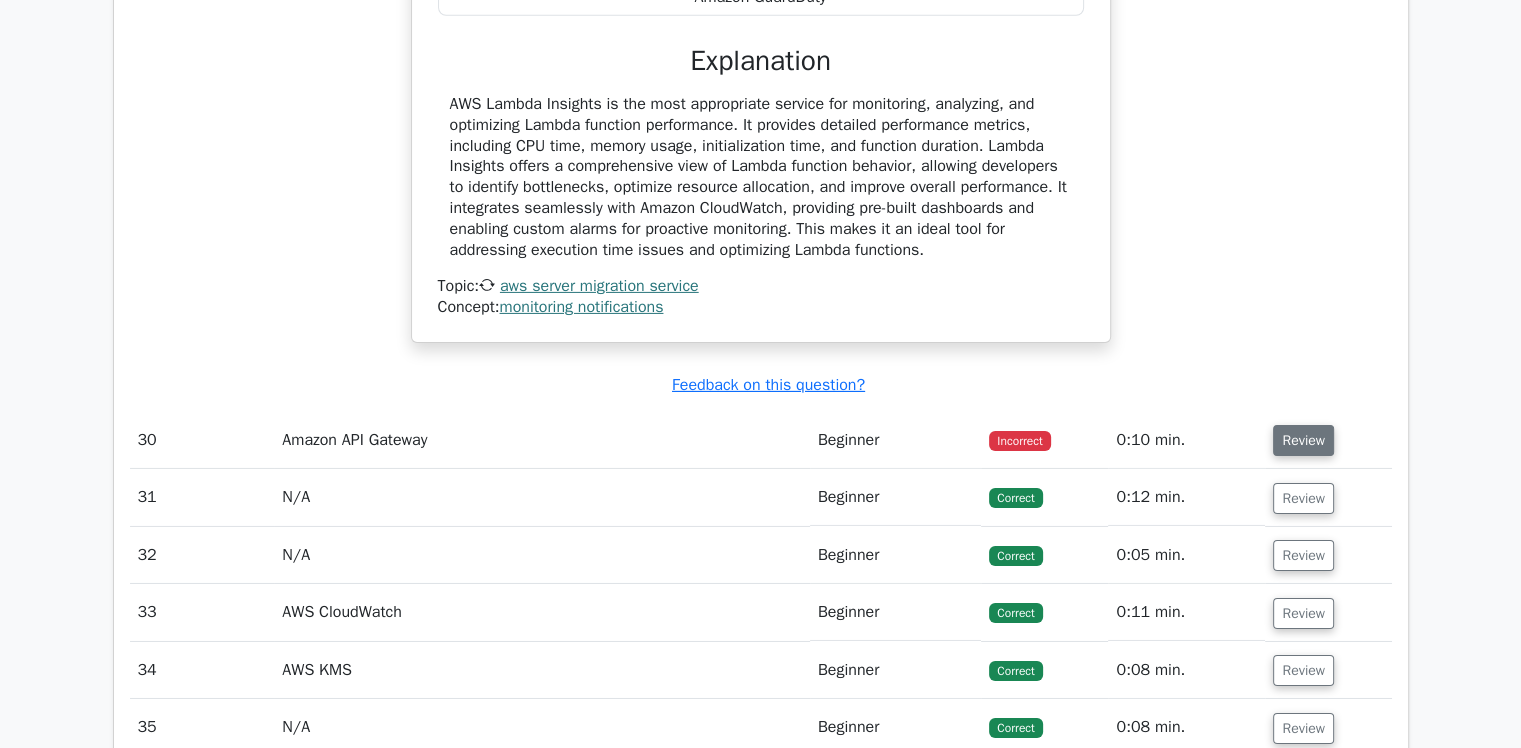 click on "Review" at bounding box center [1303, 440] 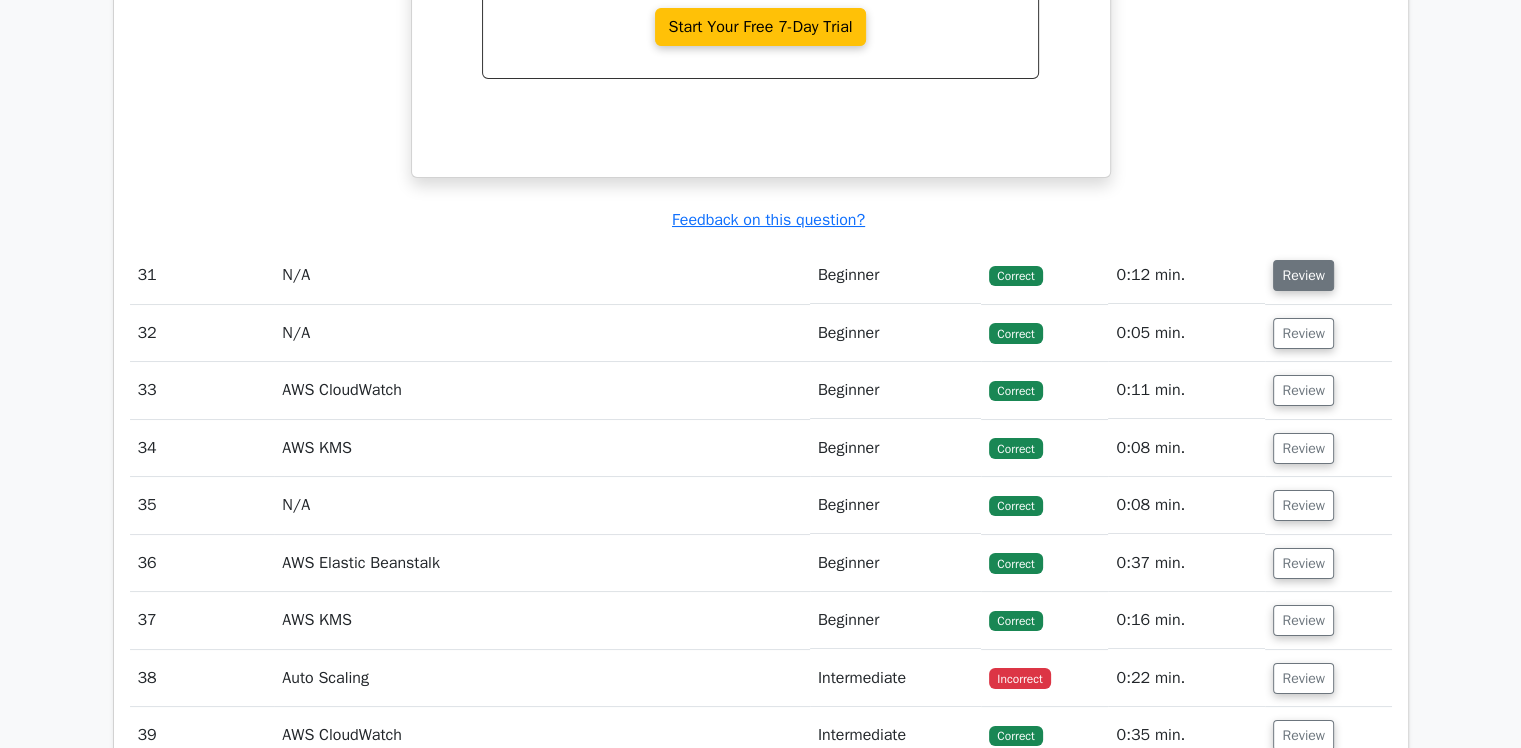 scroll, scrollTop: 15196, scrollLeft: 0, axis: vertical 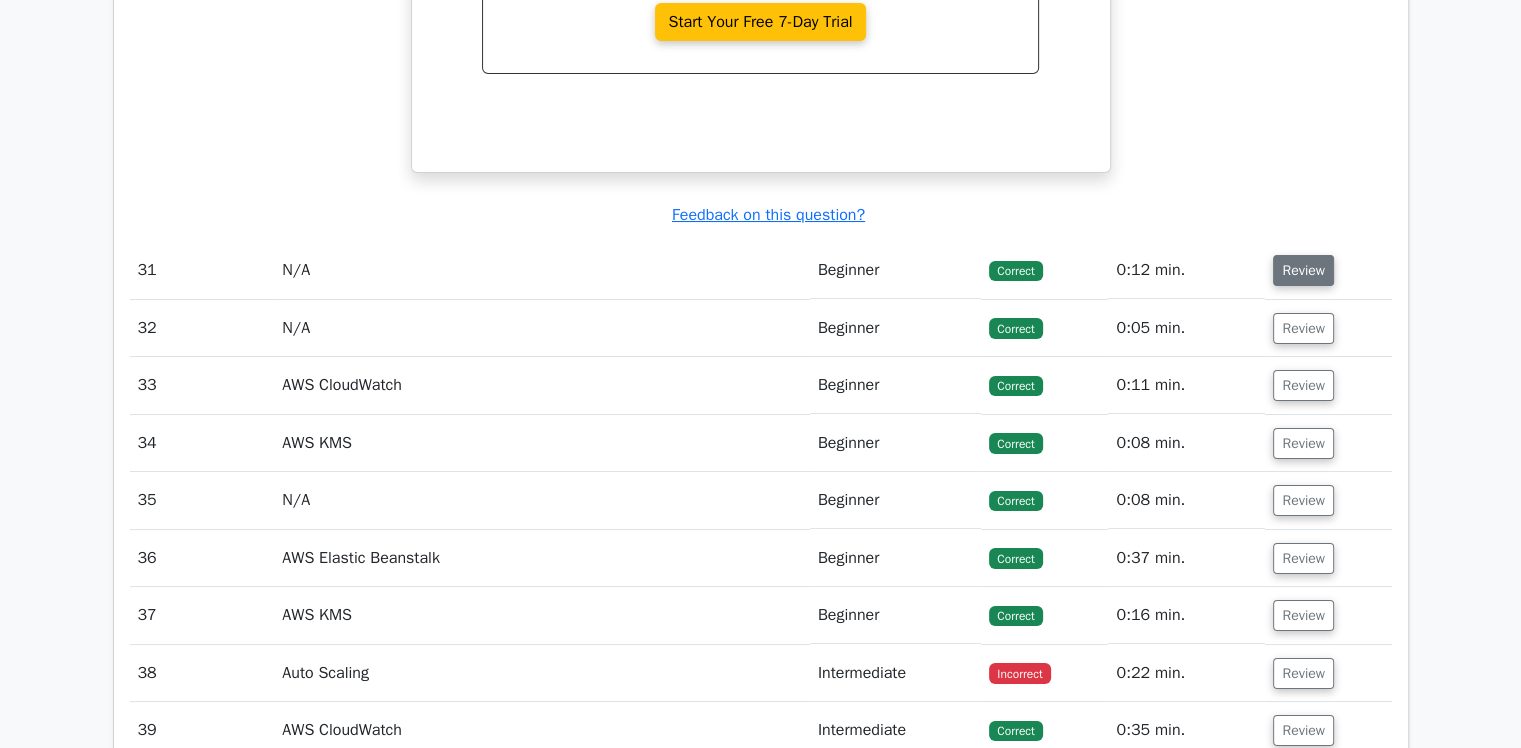 click on "Review" at bounding box center [1303, 270] 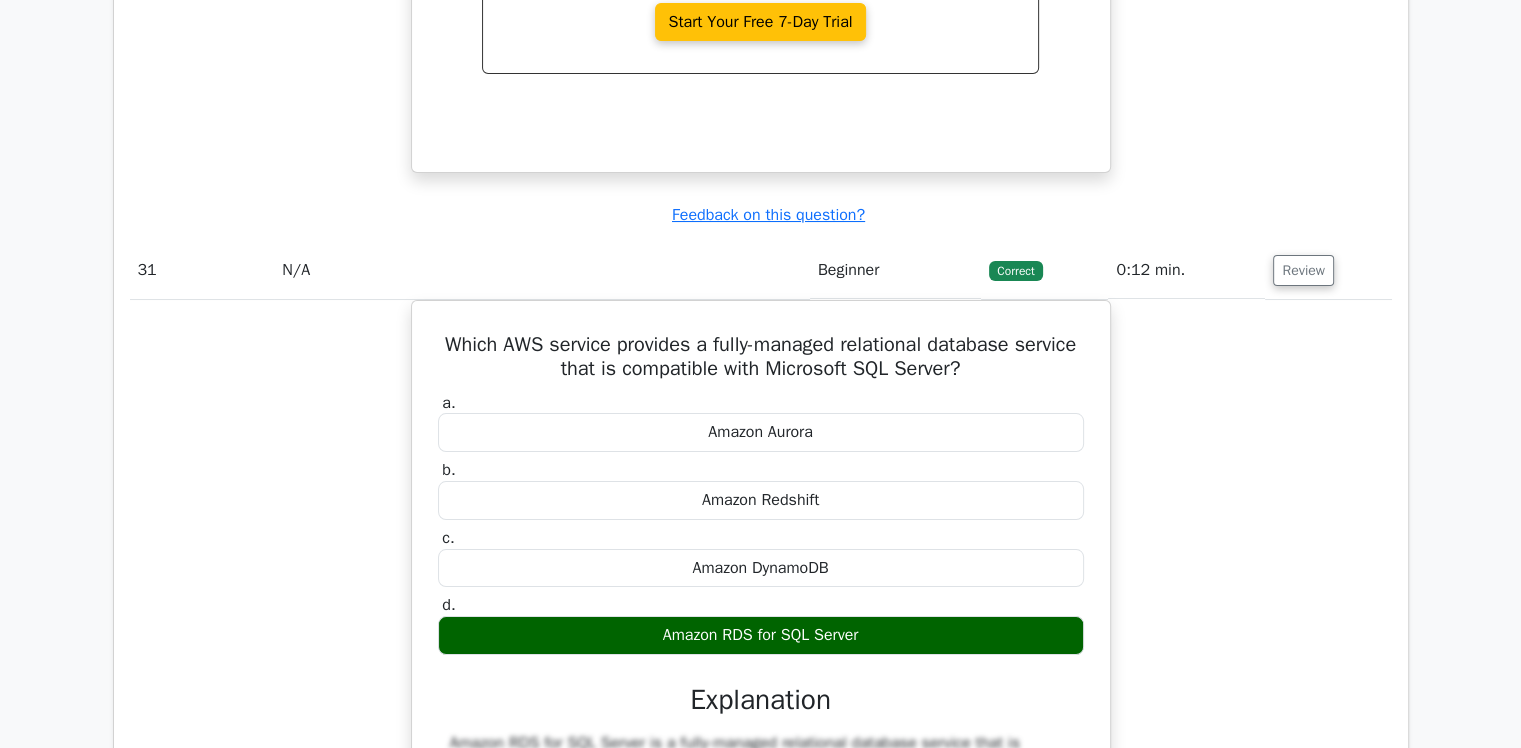 click on "Which AWS service provides a fully-managed relational database service that is compatible with Microsoft SQL Server?
a.
Amazon Aurora
b.
c. d." at bounding box center [761, 681] 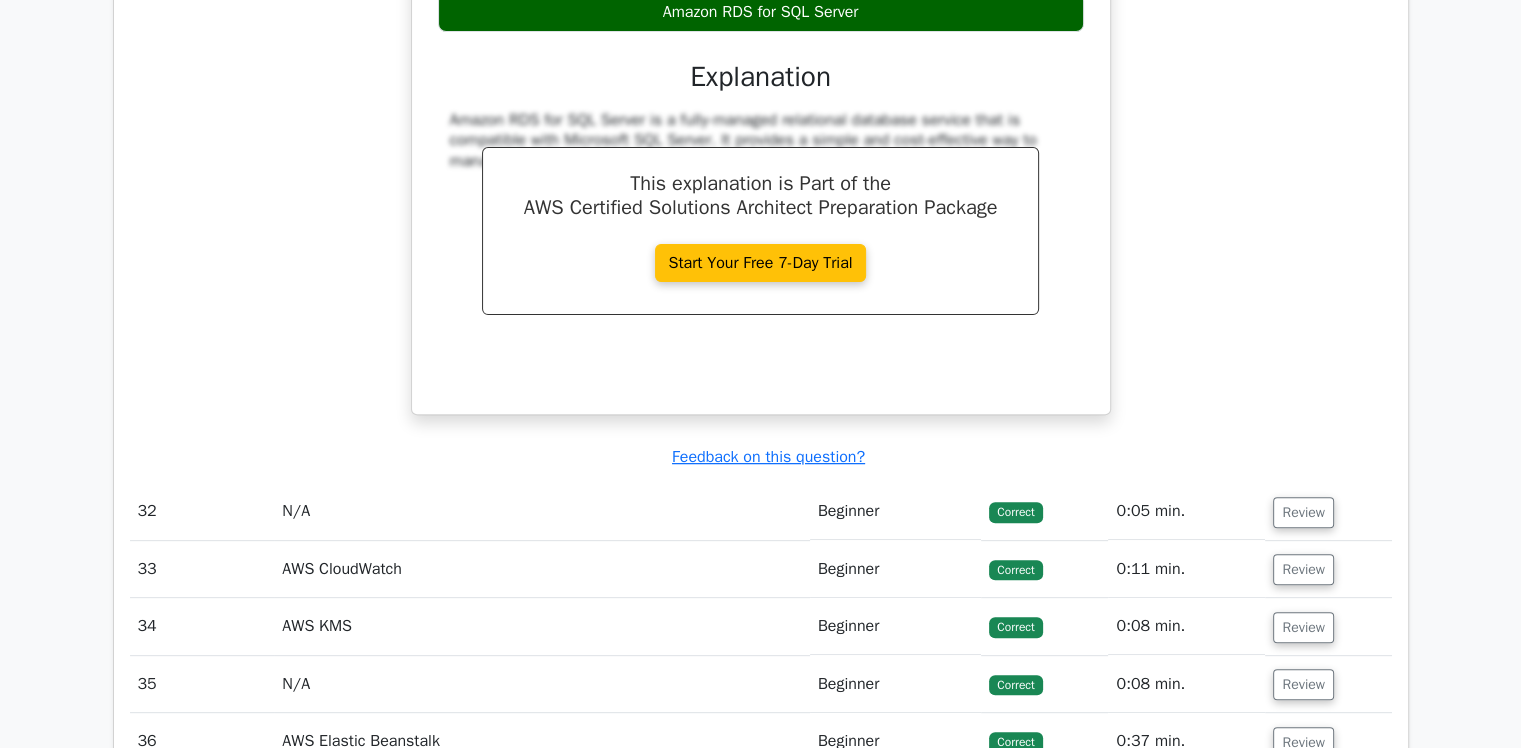 scroll, scrollTop: 15820, scrollLeft: 0, axis: vertical 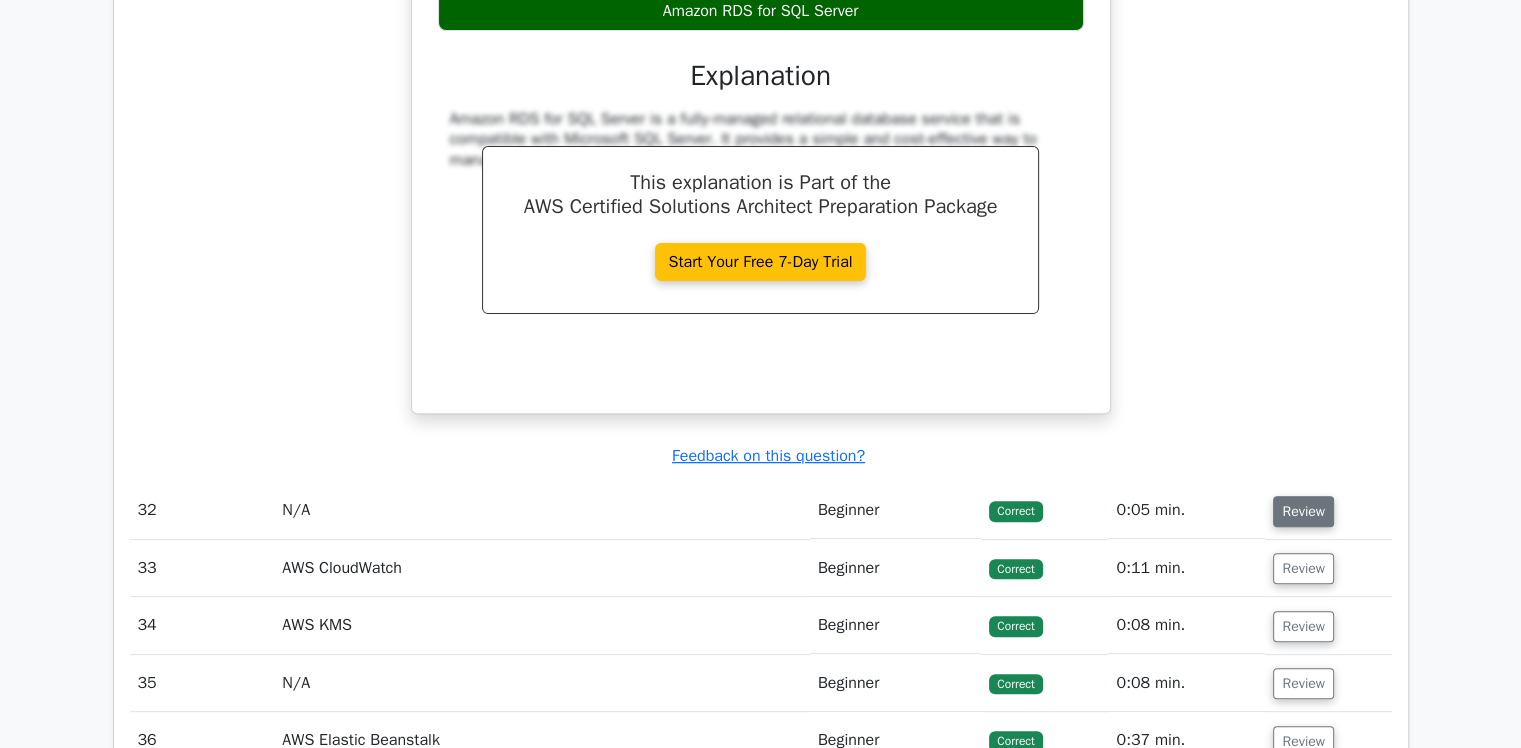 click on "Review" at bounding box center (1303, 511) 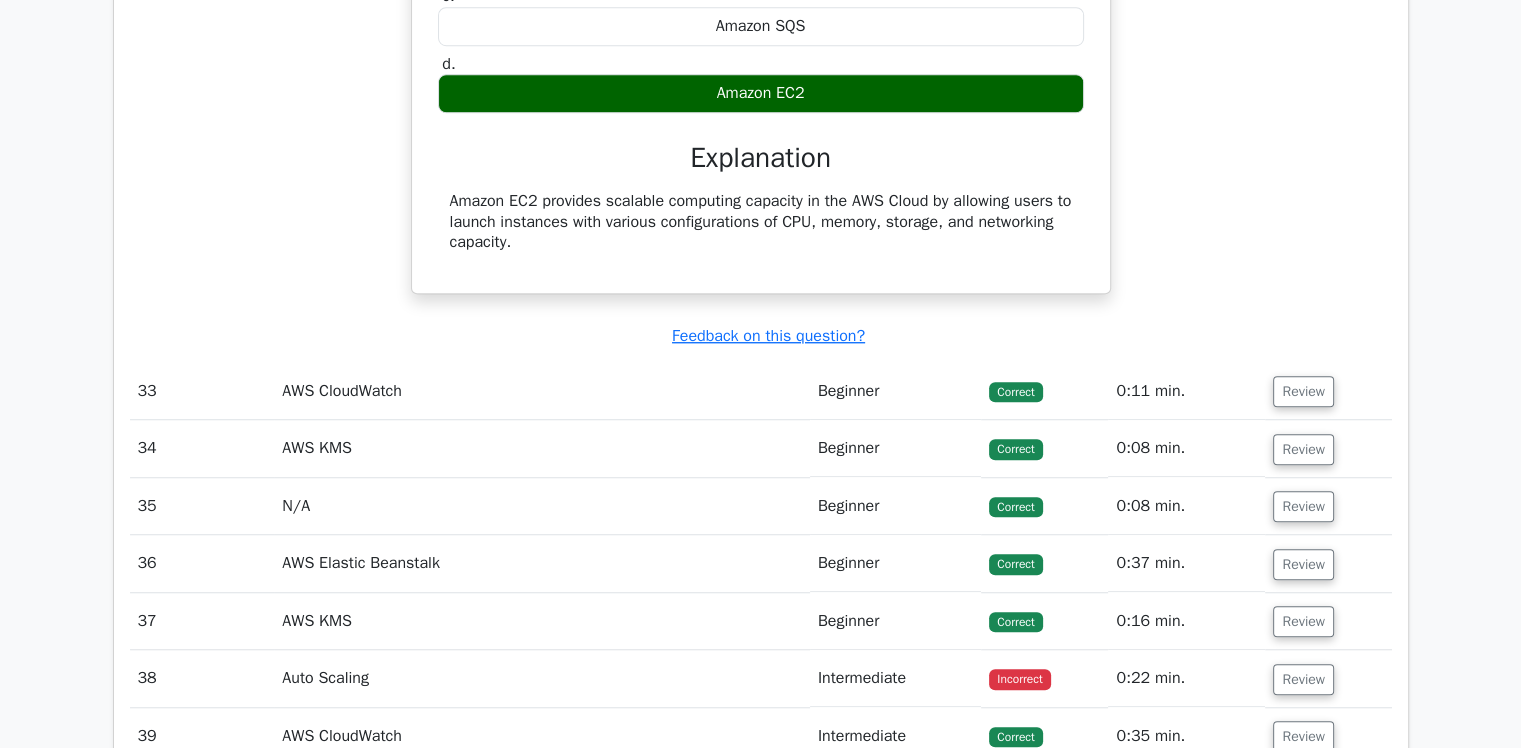 scroll, scrollTop: 16603, scrollLeft: 0, axis: vertical 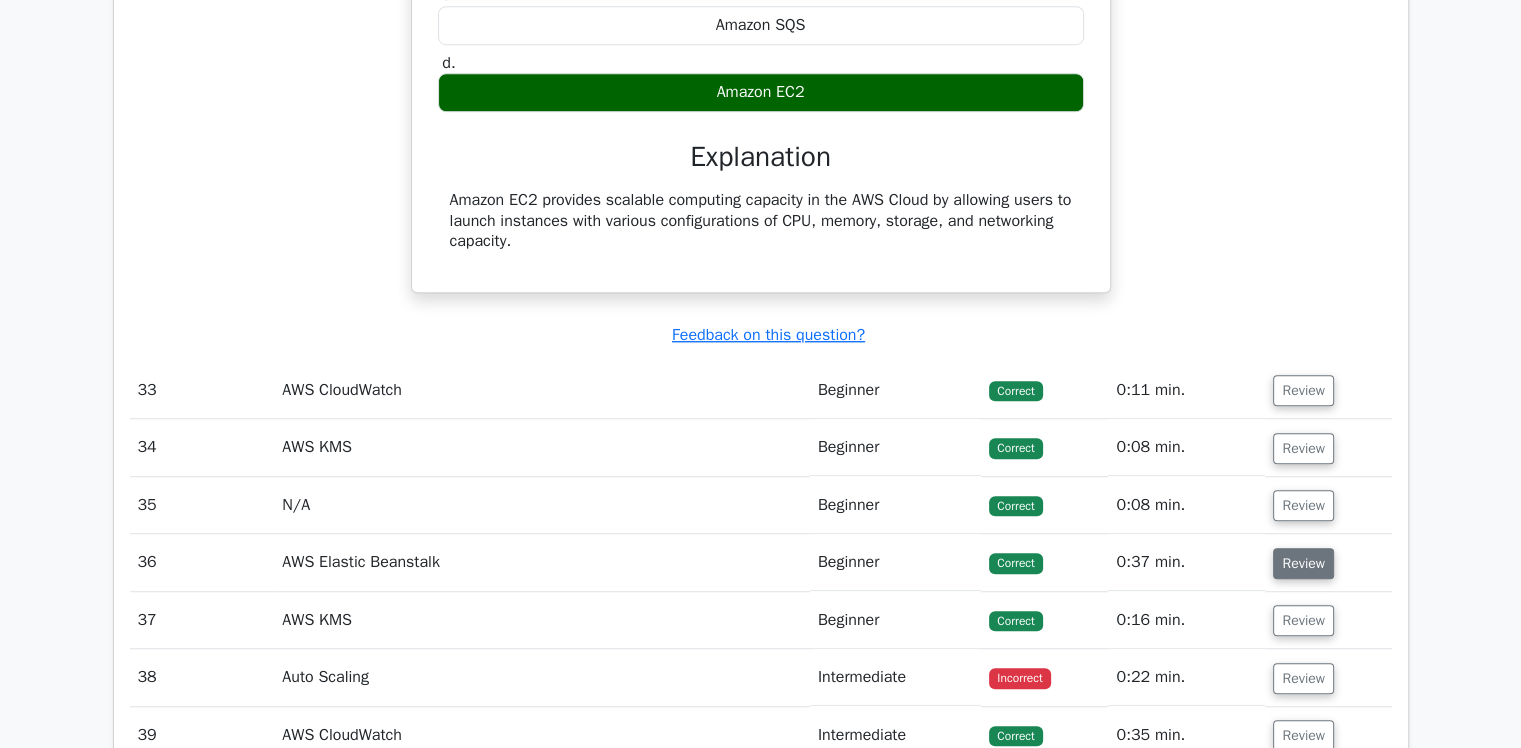 click on "Review" at bounding box center [1303, 563] 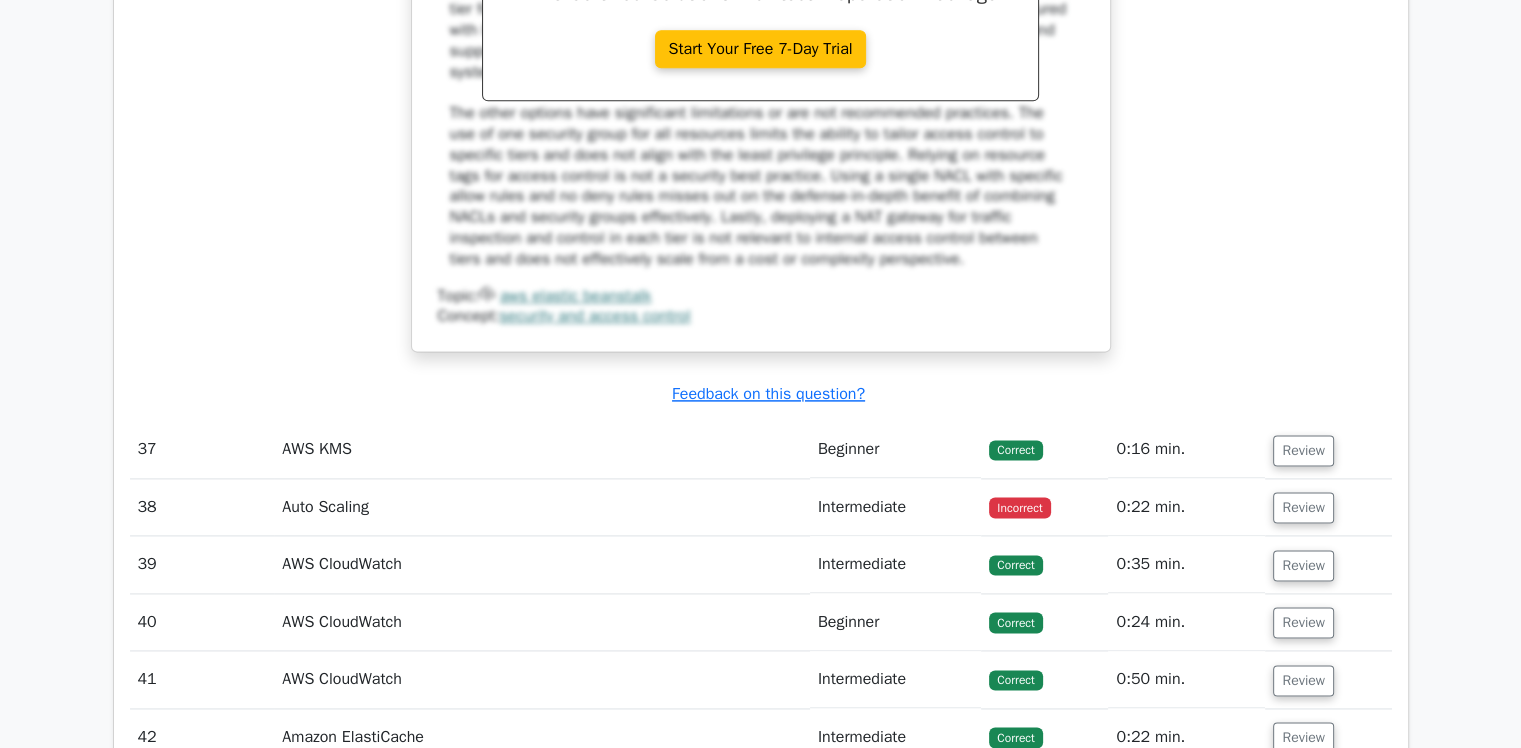 scroll, scrollTop: 17822, scrollLeft: 0, axis: vertical 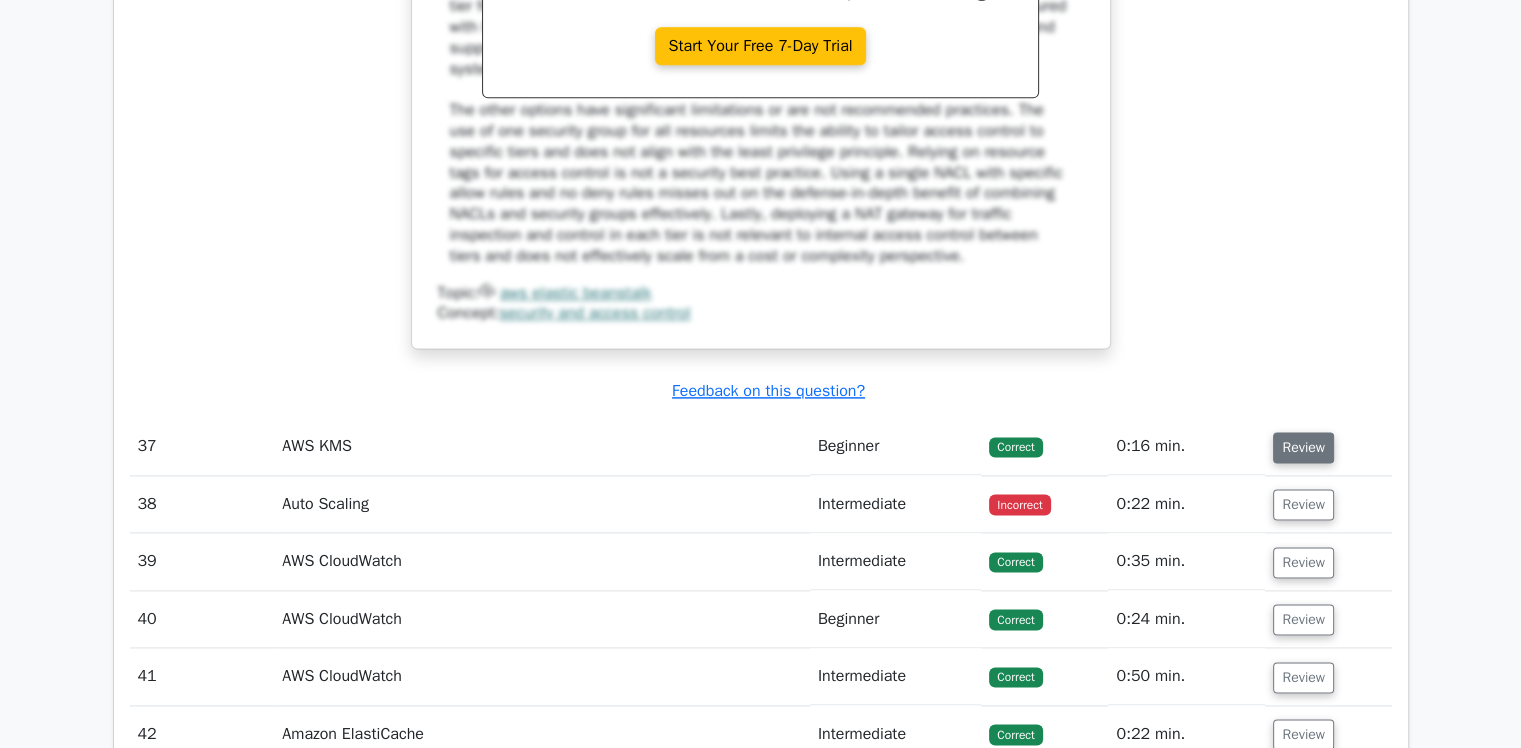 click on "Review" at bounding box center [1303, 447] 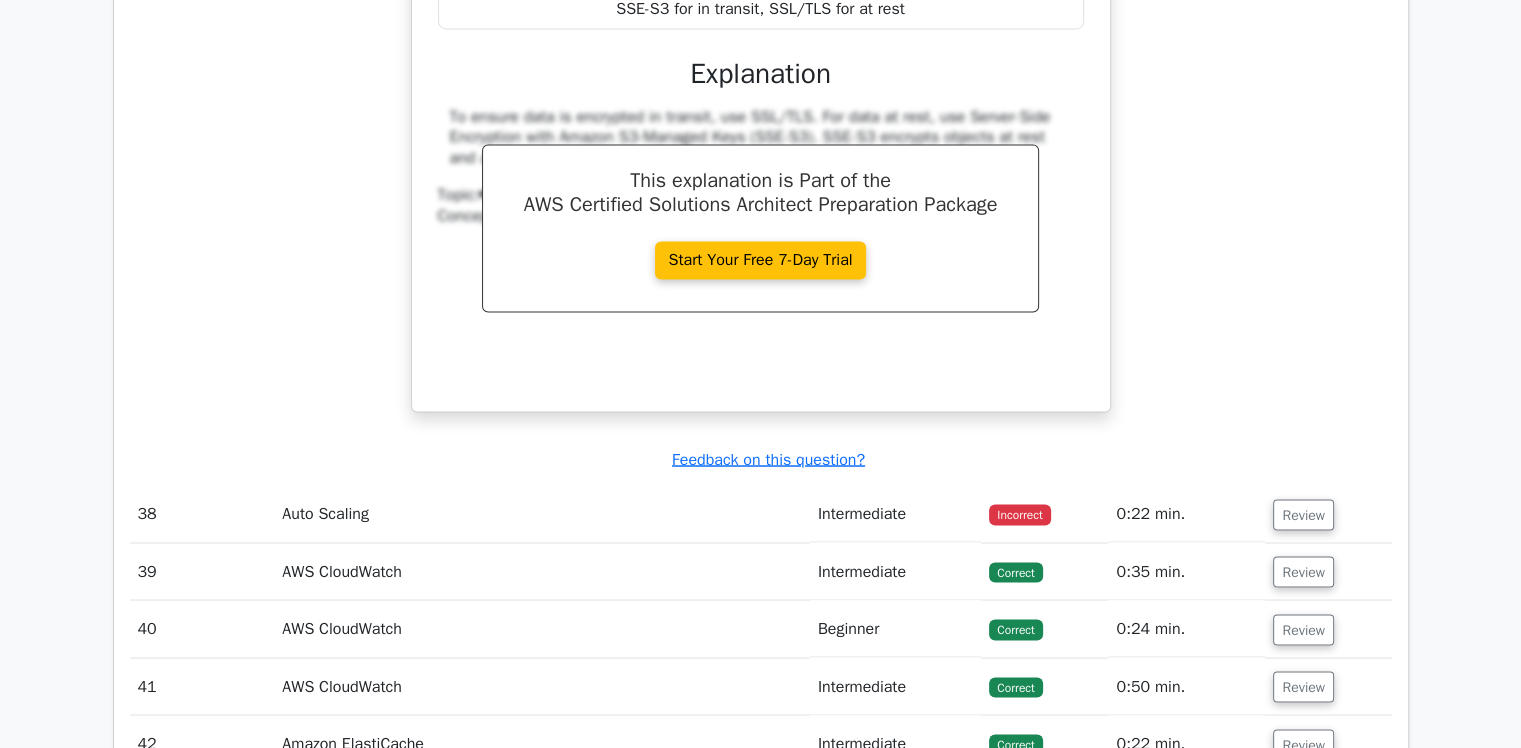 scroll, scrollTop: 18635, scrollLeft: 0, axis: vertical 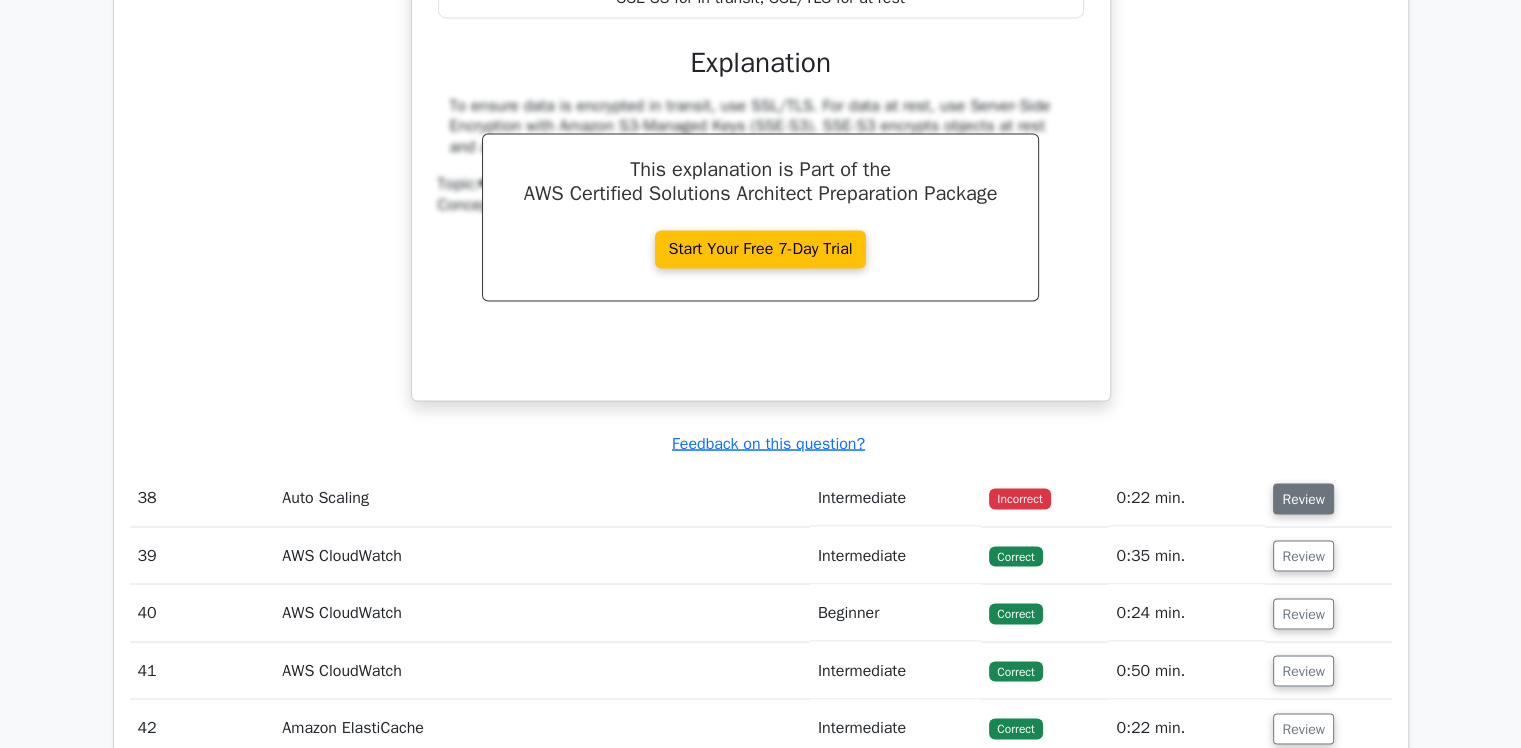 click on "Review" at bounding box center (1303, 498) 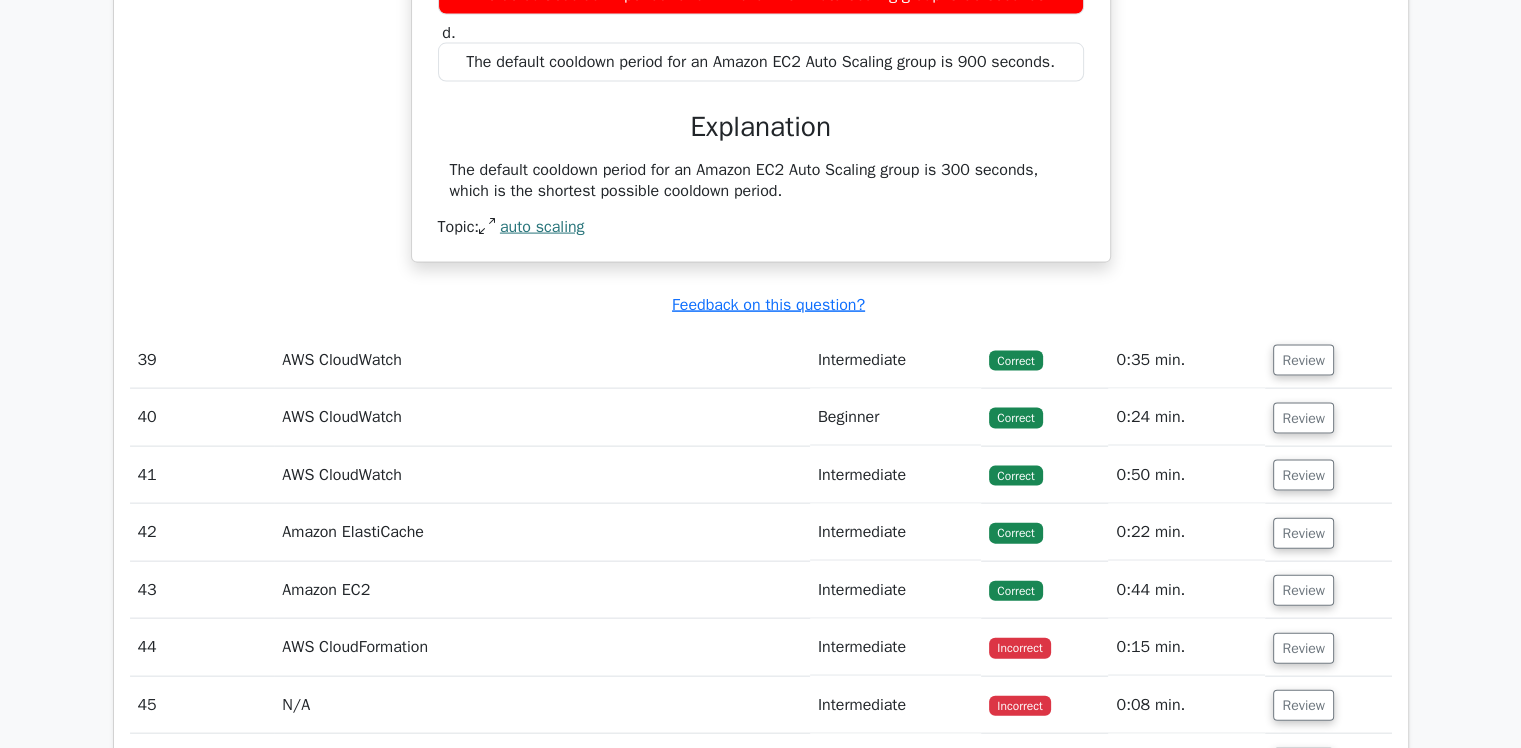 scroll, scrollTop: 19436, scrollLeft: 0, axis: vertical 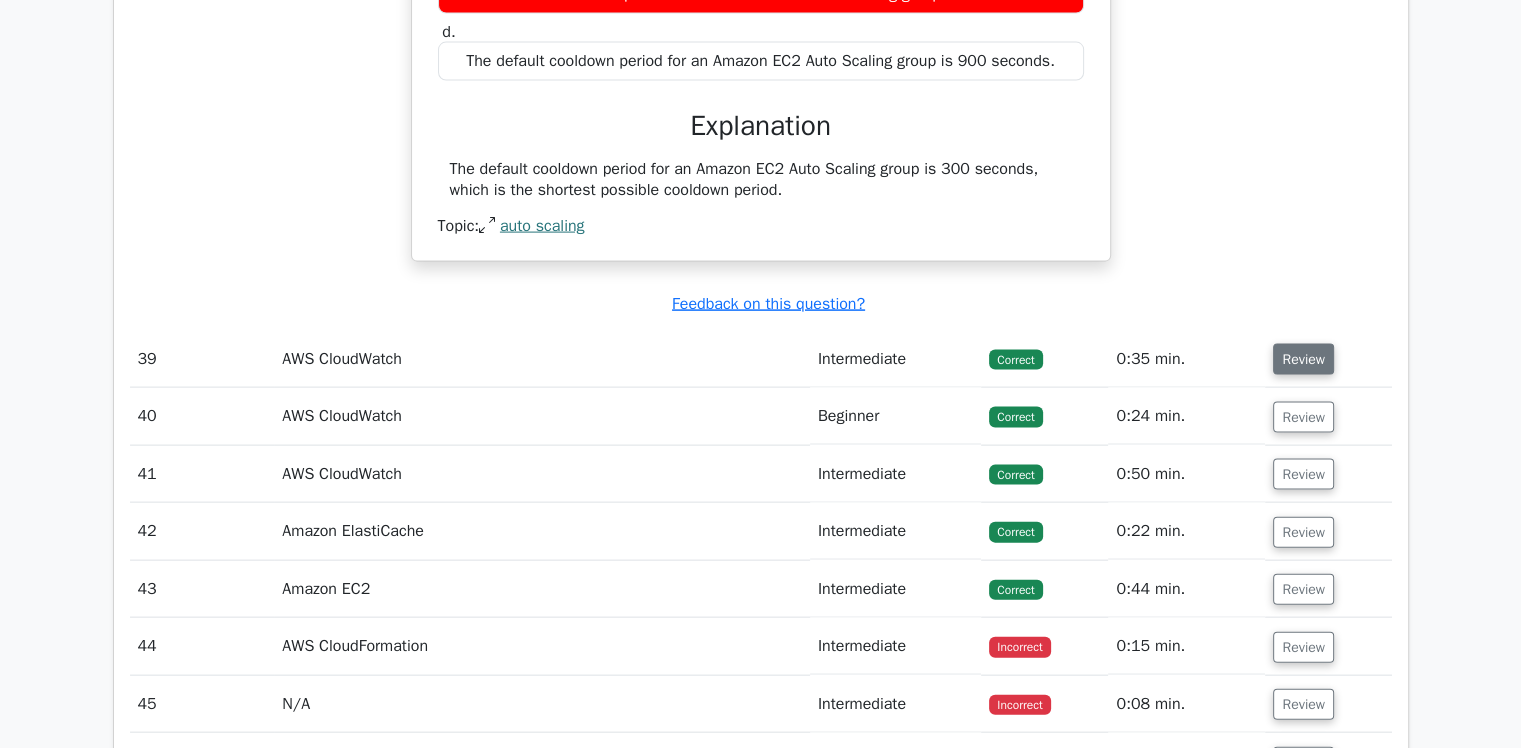 click on "Review" at bounding box center [1303, 359] 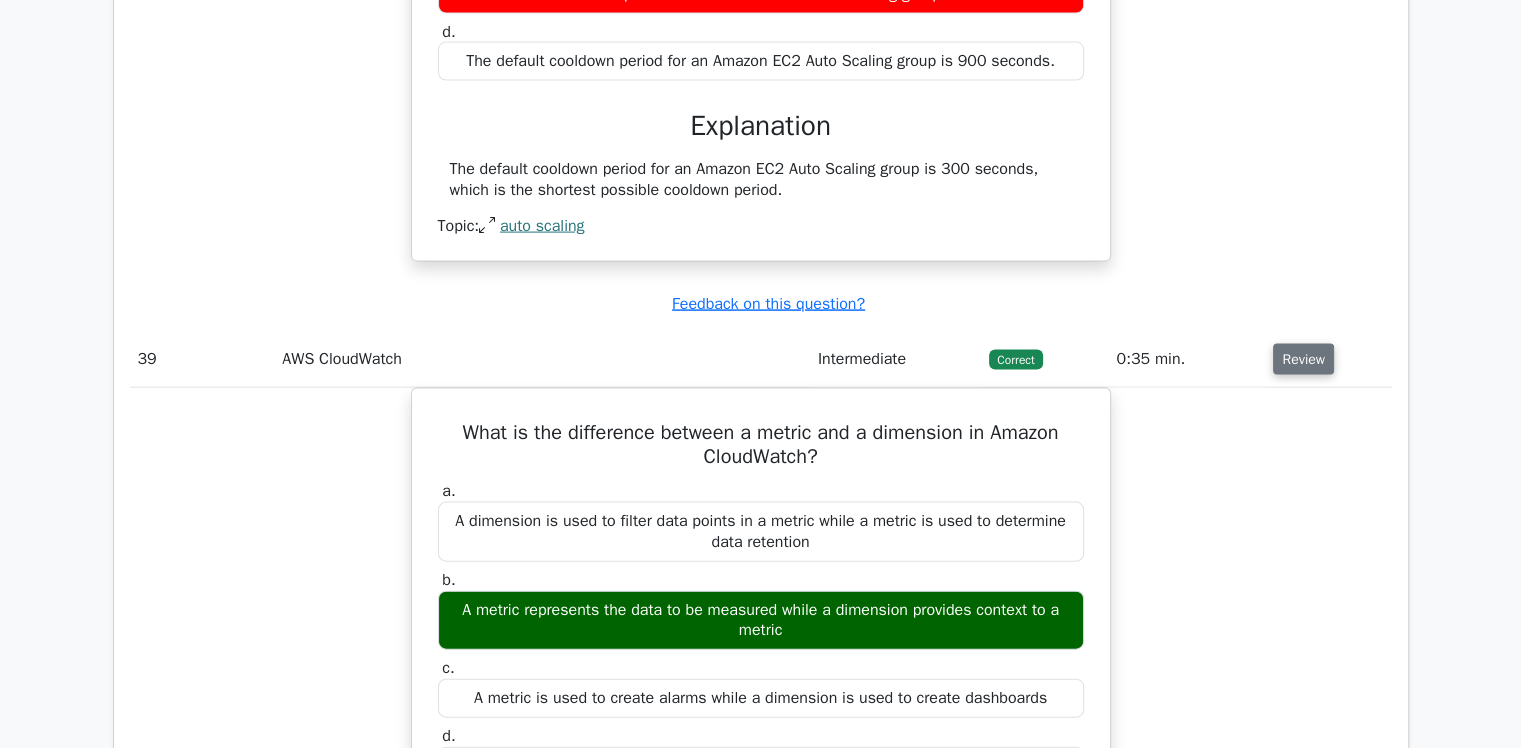 click on "Review" at bounding box center [1303, 359] 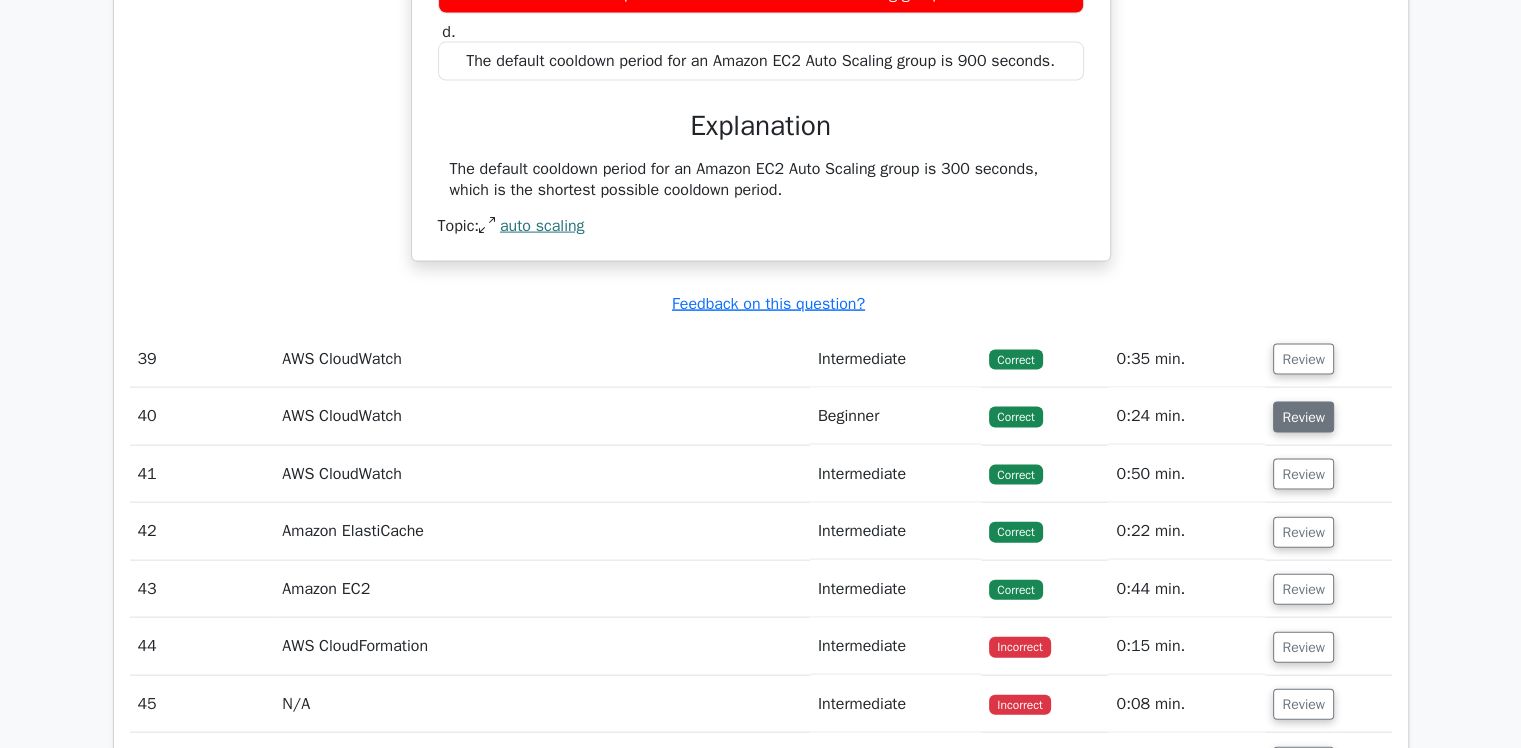 click on "Review" at bounding box center [1303, 417] 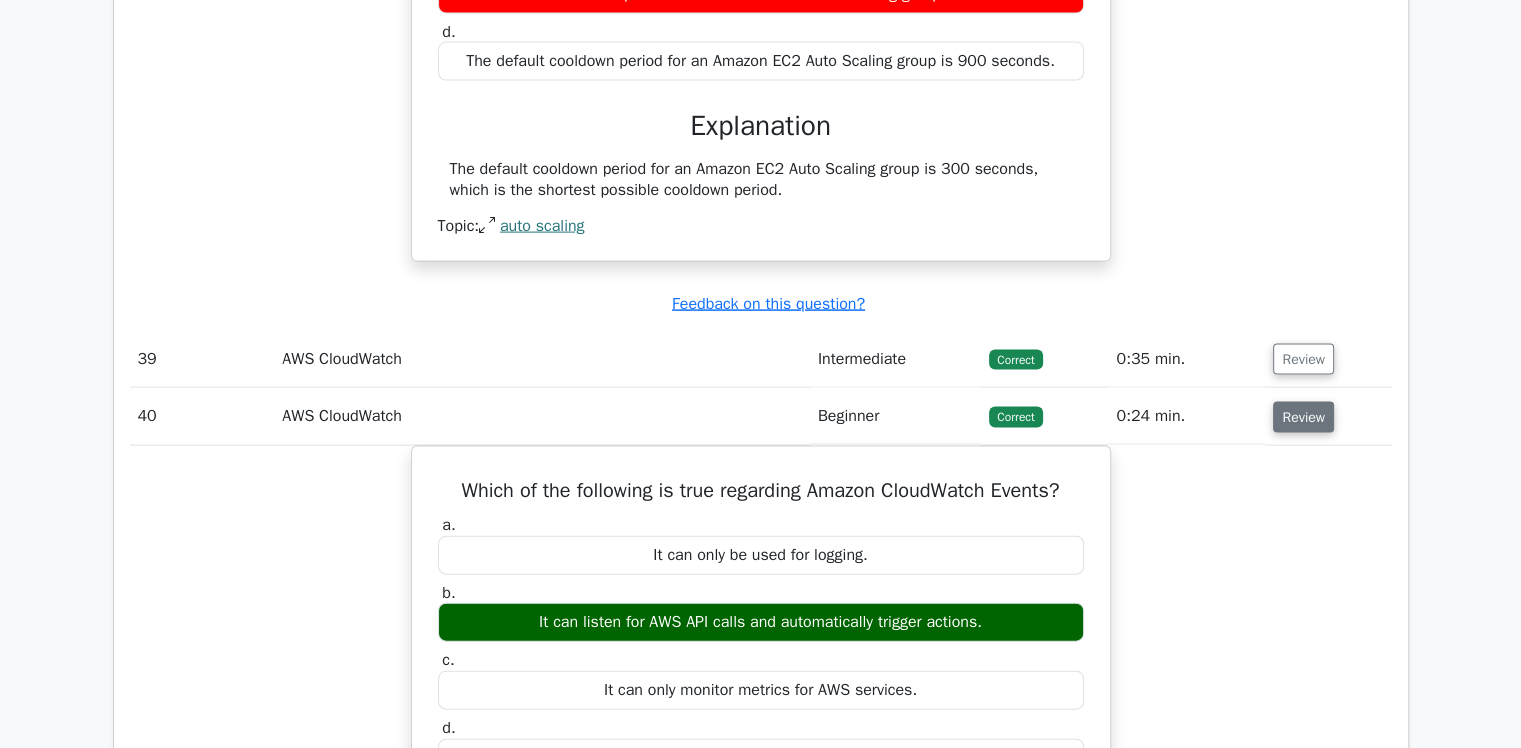 click on "Review" at bounding box center (1303, 417) 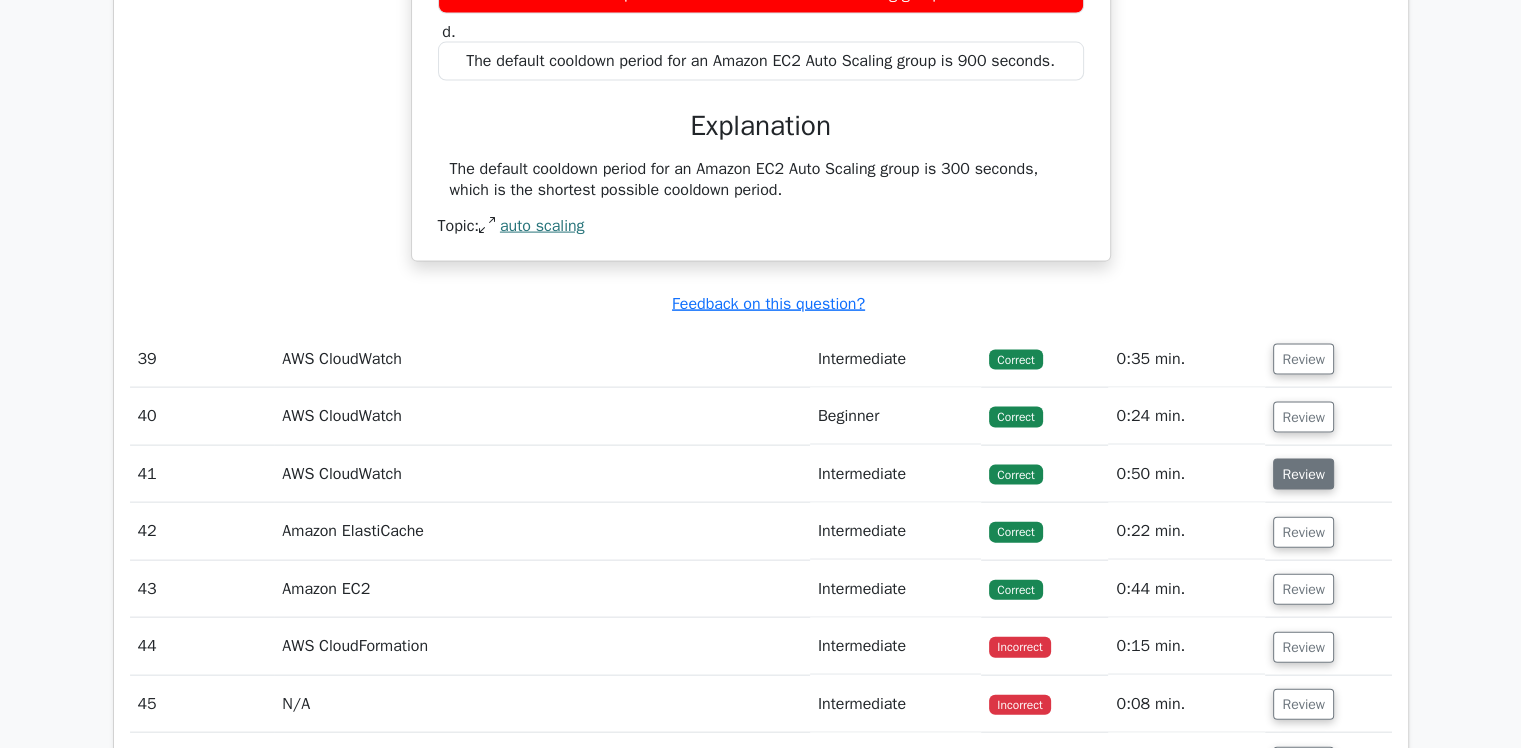 click on "Review" at bounding box center (1303, 474) 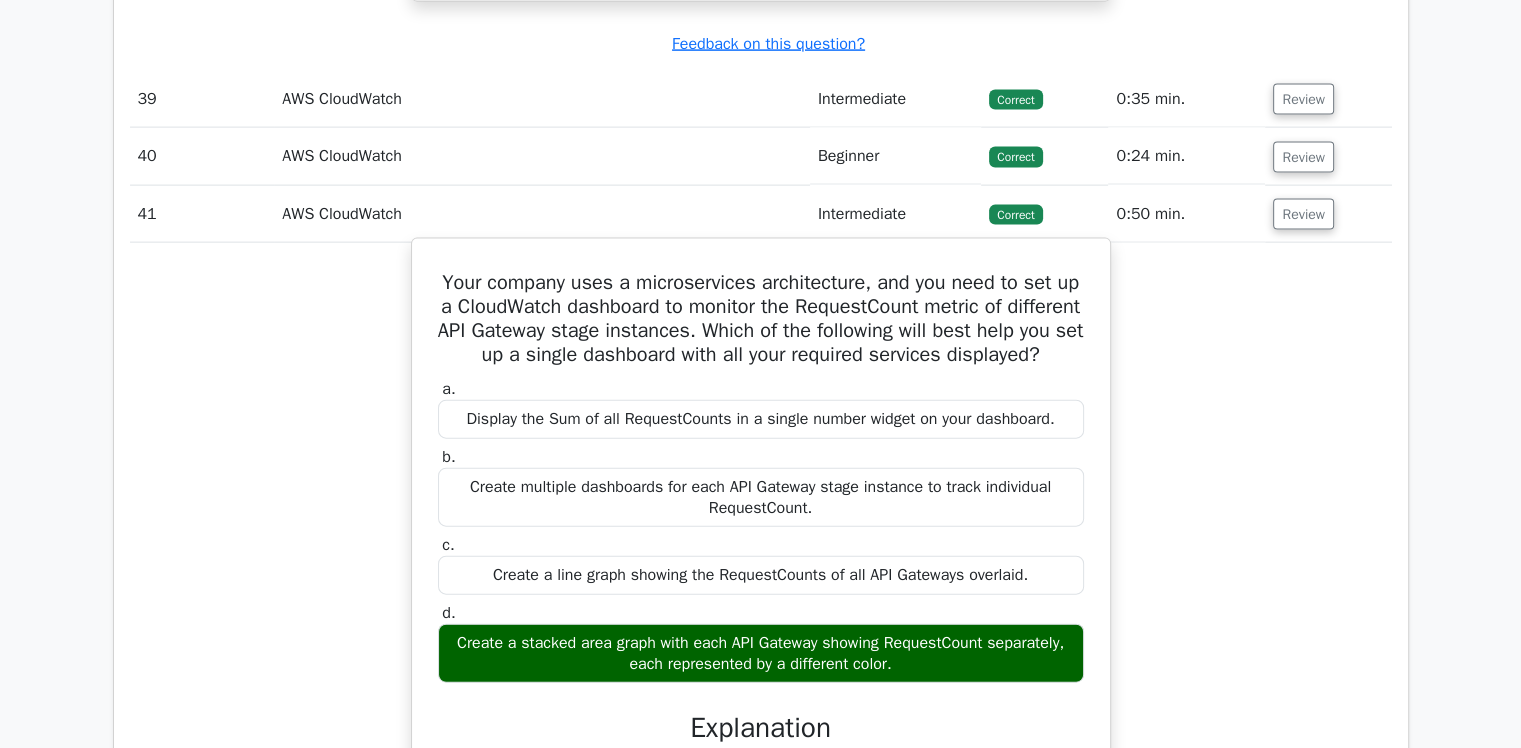 scroll, scrollTop: 19702, scrollLeft: 0, axis: vertical 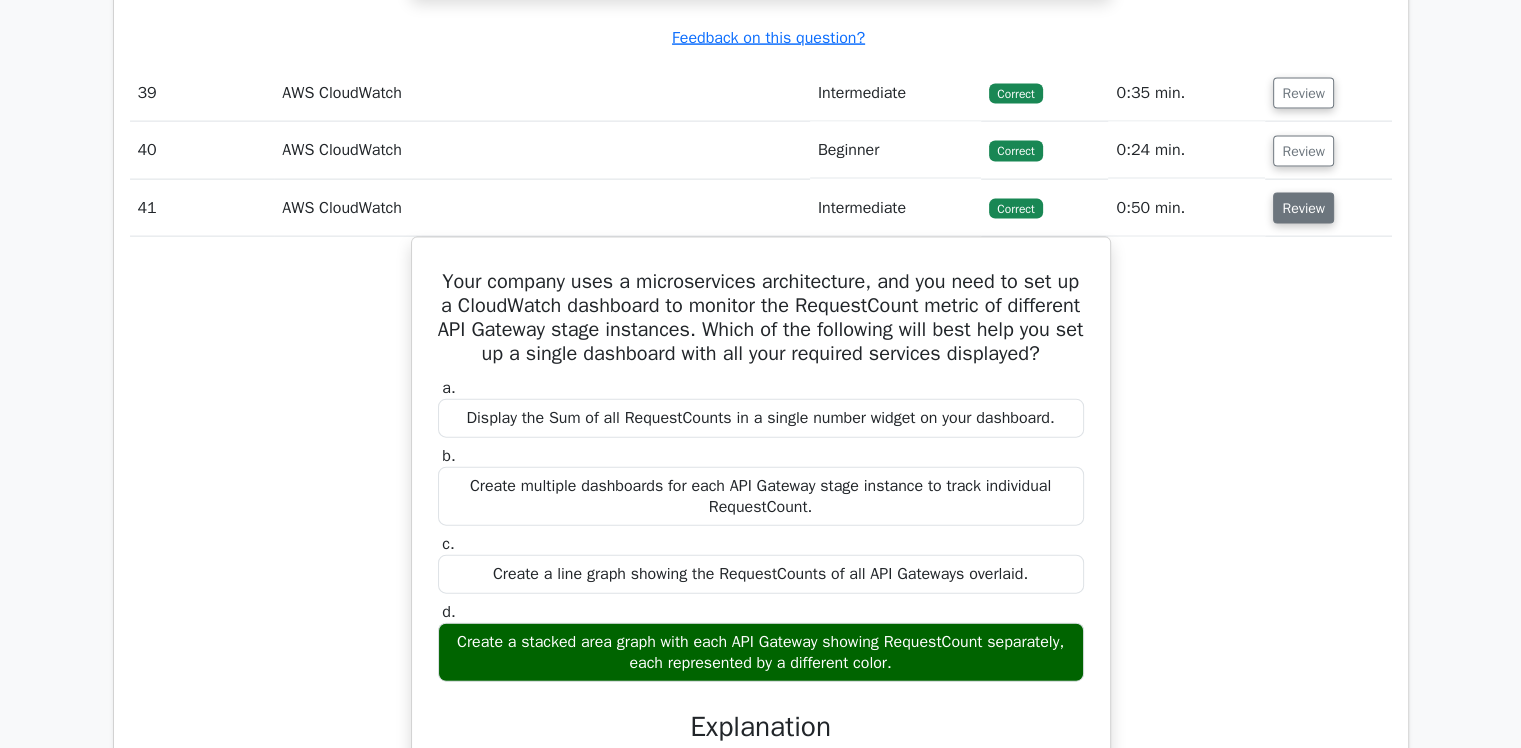 click on "Review" at bounding box center (1303, 208) 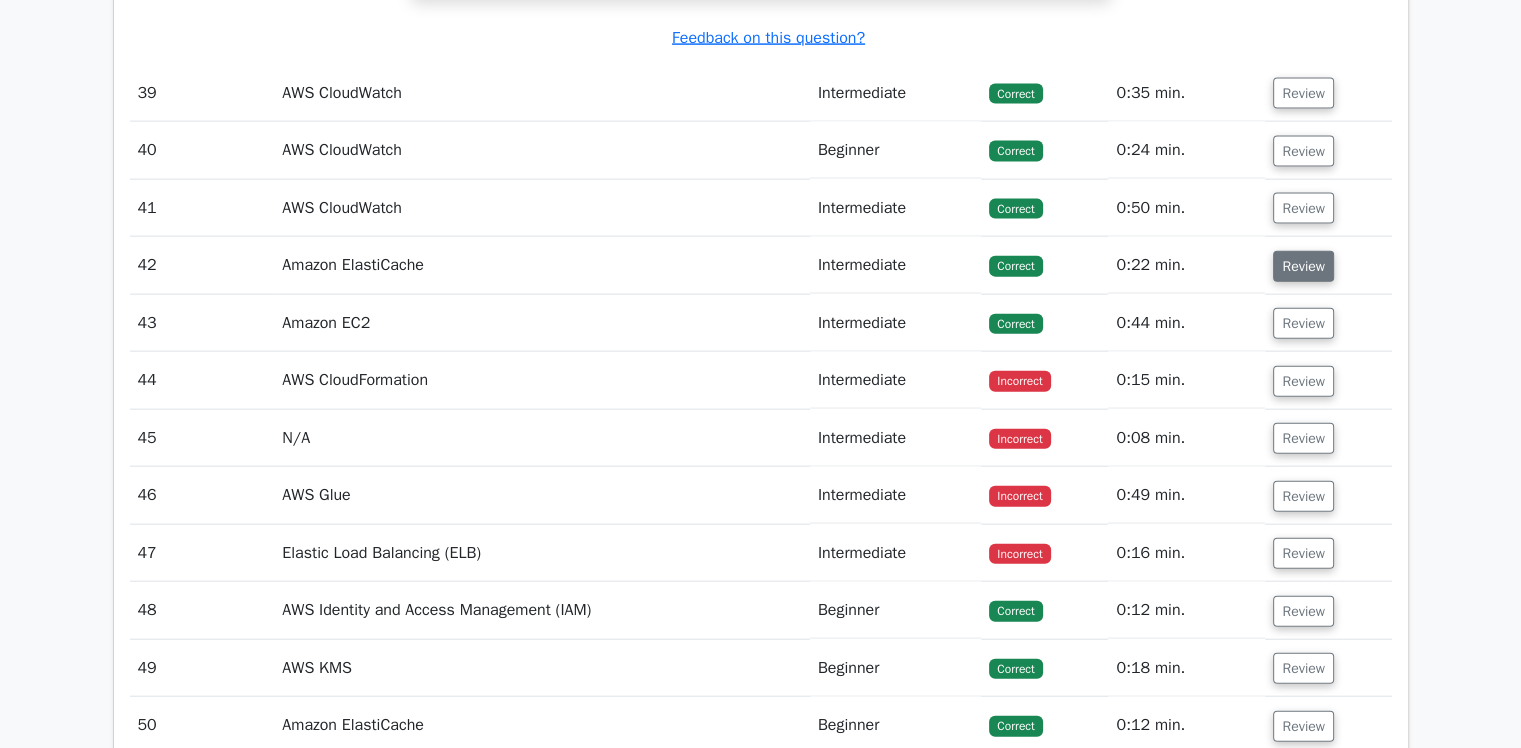 click on "Review" at bounding box center [1303, 266] 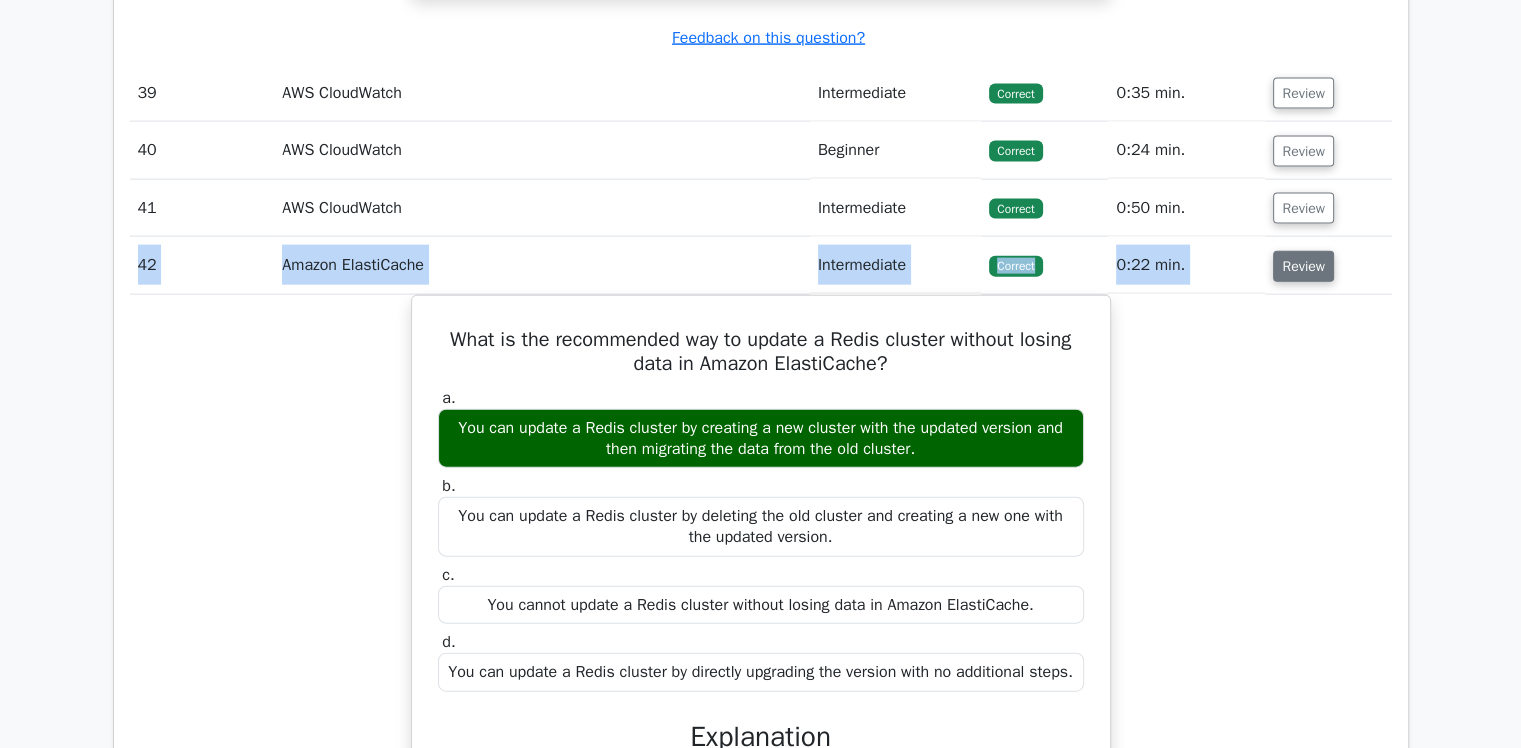 drag, startPoint x: 1320, startPoint y: 162, endPoint x: 1315, endPoint y: 182, distance: 20.615528 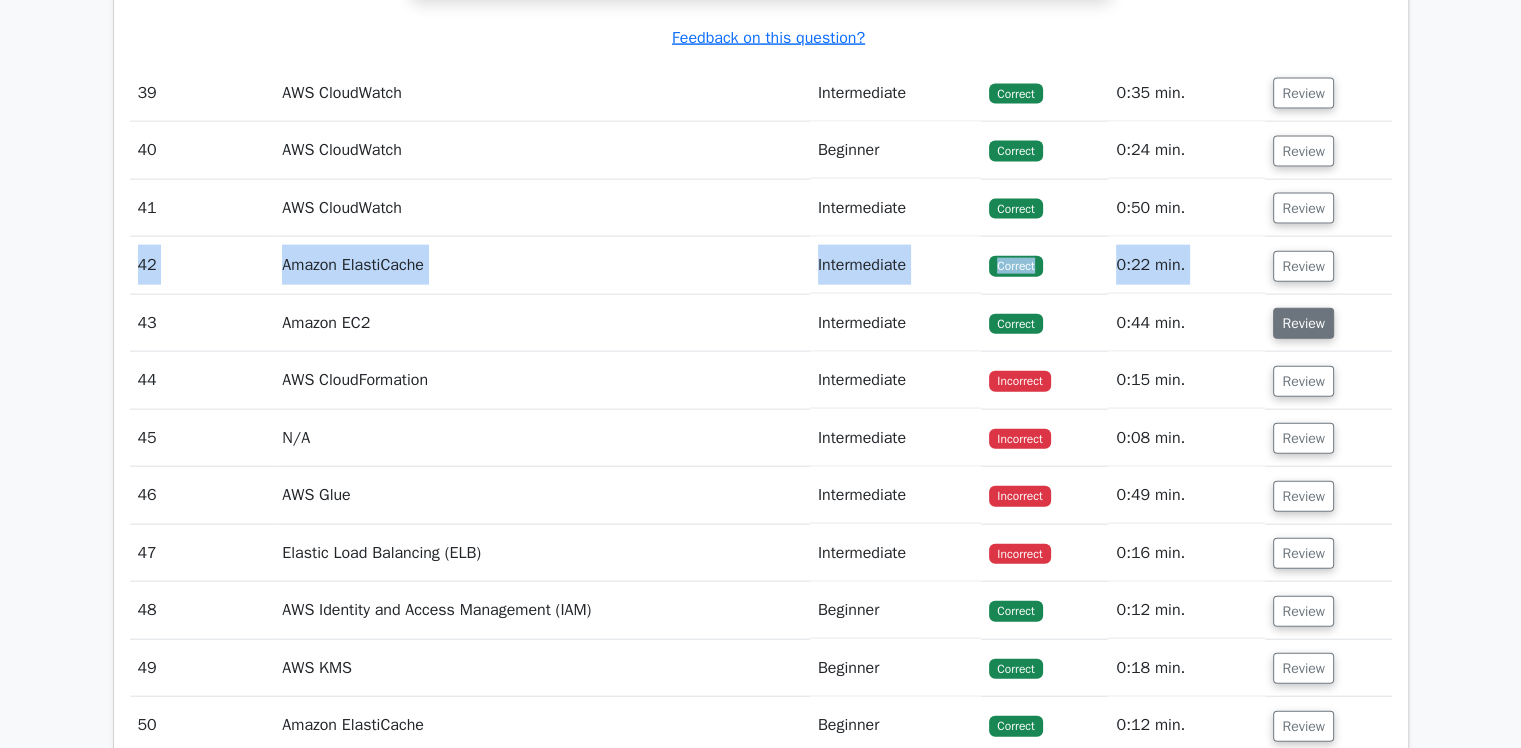 click on "Review" at bounding box center [1303, 323] 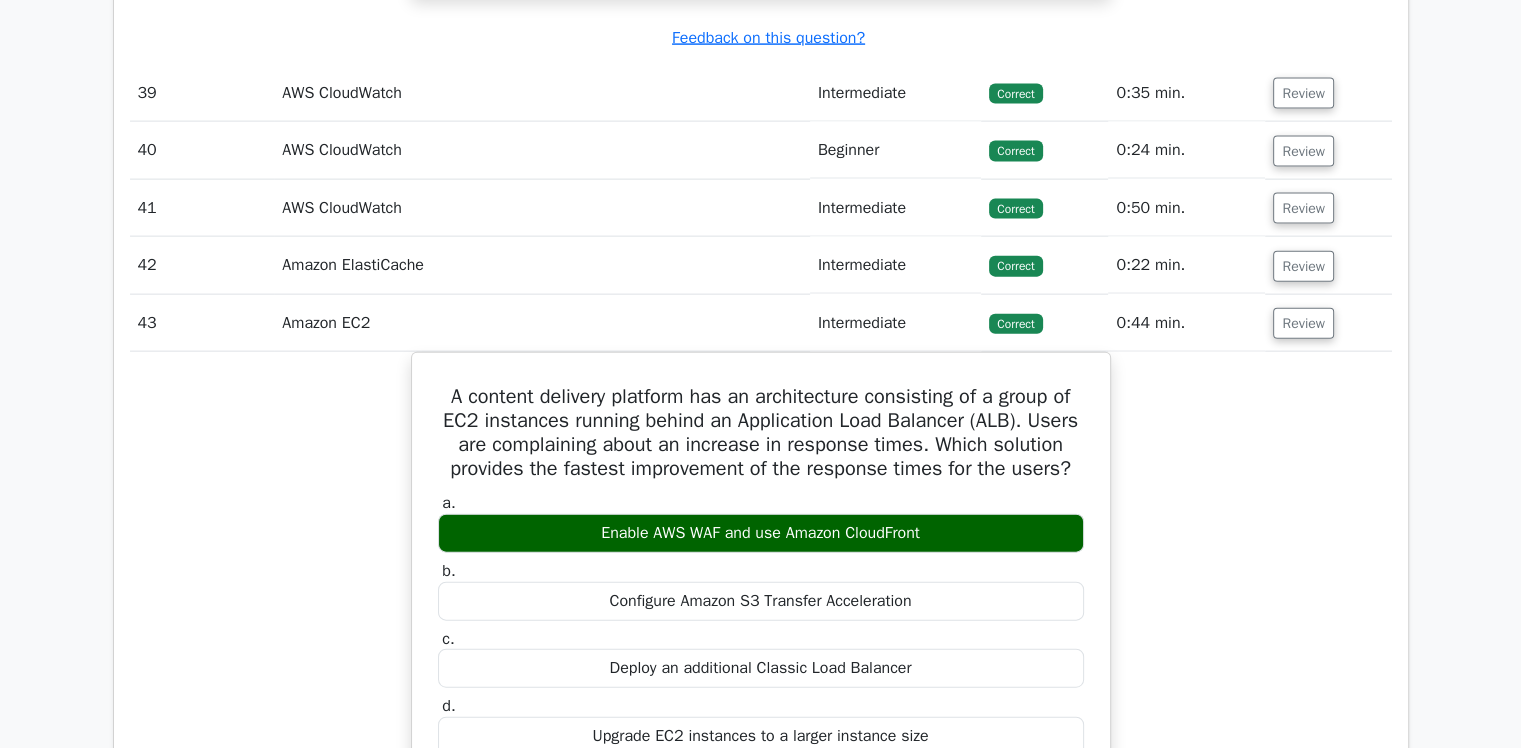 click on "A content delivery platform has an architecture consisting of a group of EC2 instances running behind an Application Load Balancer (ALB). Users are complaining about an increase in response times. Which solution provides the fastest improvement of the response times for the users?
a.
Enable AWS WAF and use Amazon CloudFront
b." at bounding box center [761, 757] 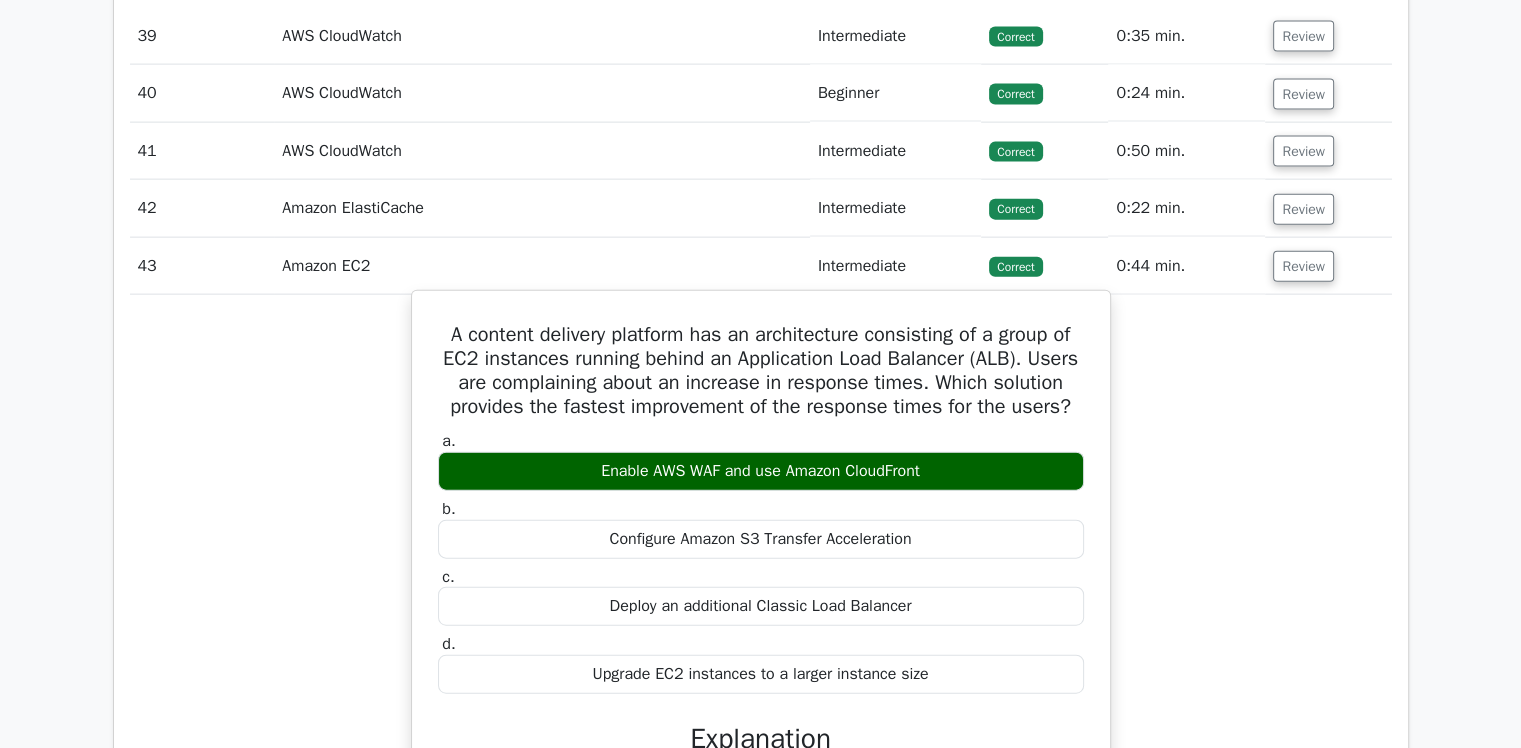 scroll, scrollTop: 19760, scrollLeft: 0, axis: vertical 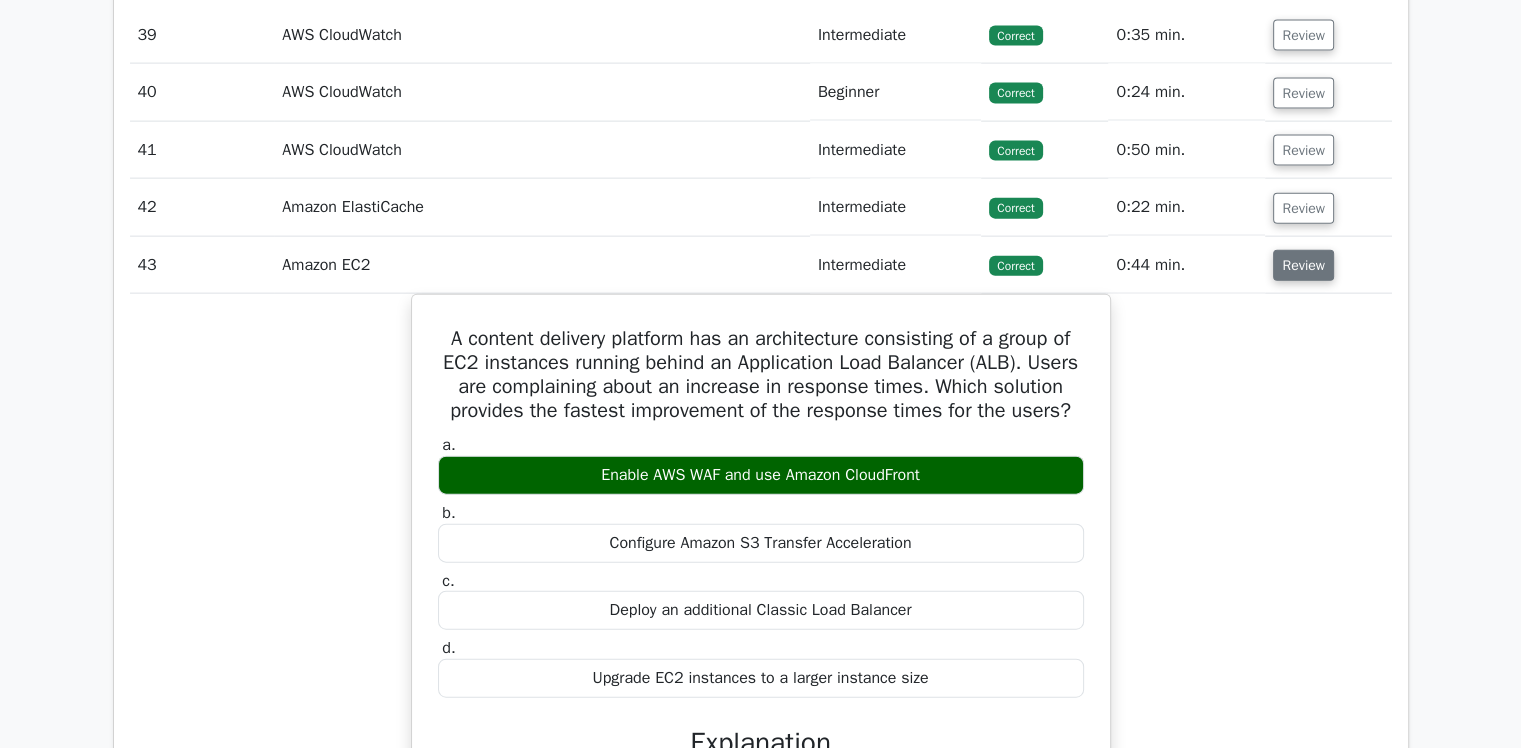 click on "Review" at bounding box center (1303, 265) 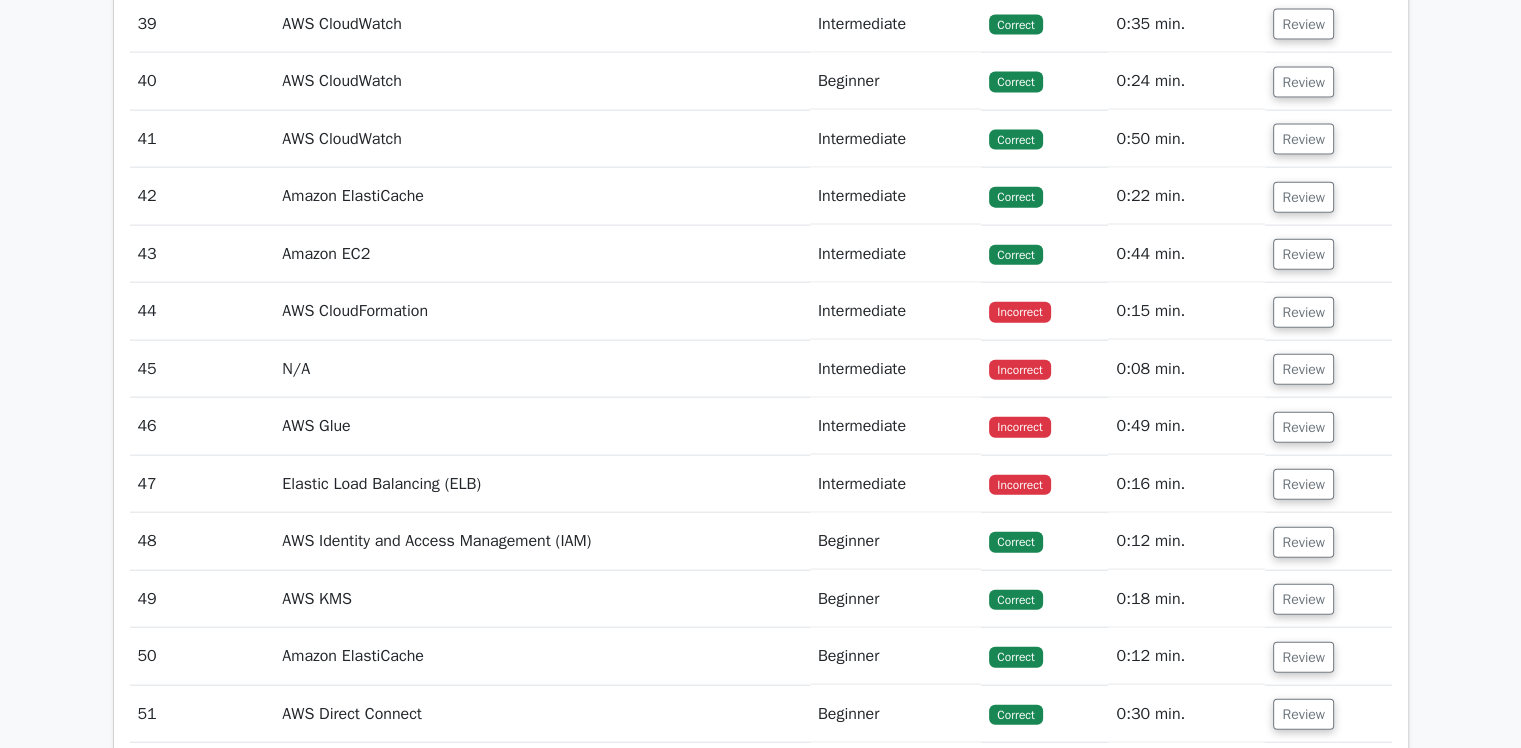 scroll, scrollTop: 19772, scrollLeft: 0, axis: vertical 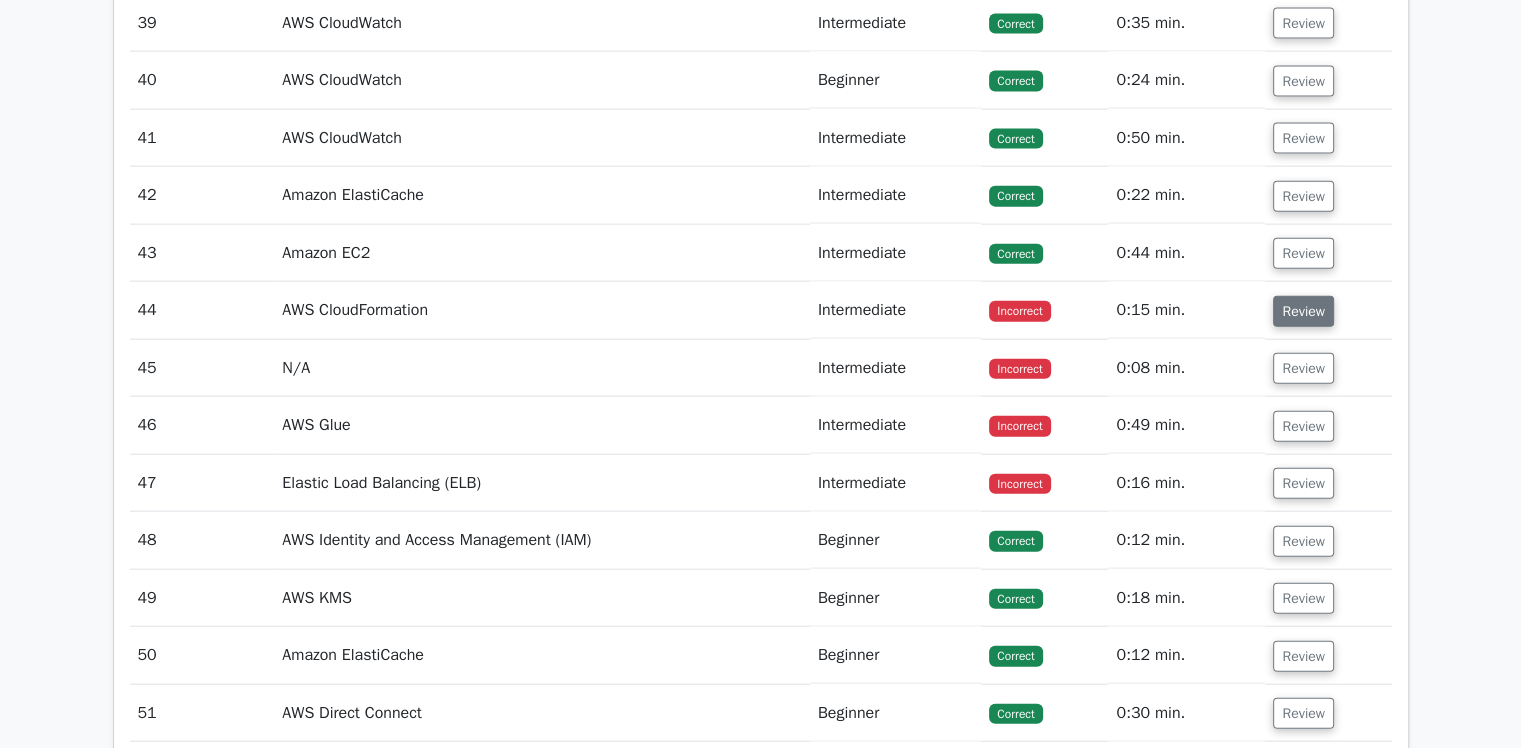 click on "Review" at bounding box center (1303, 311) 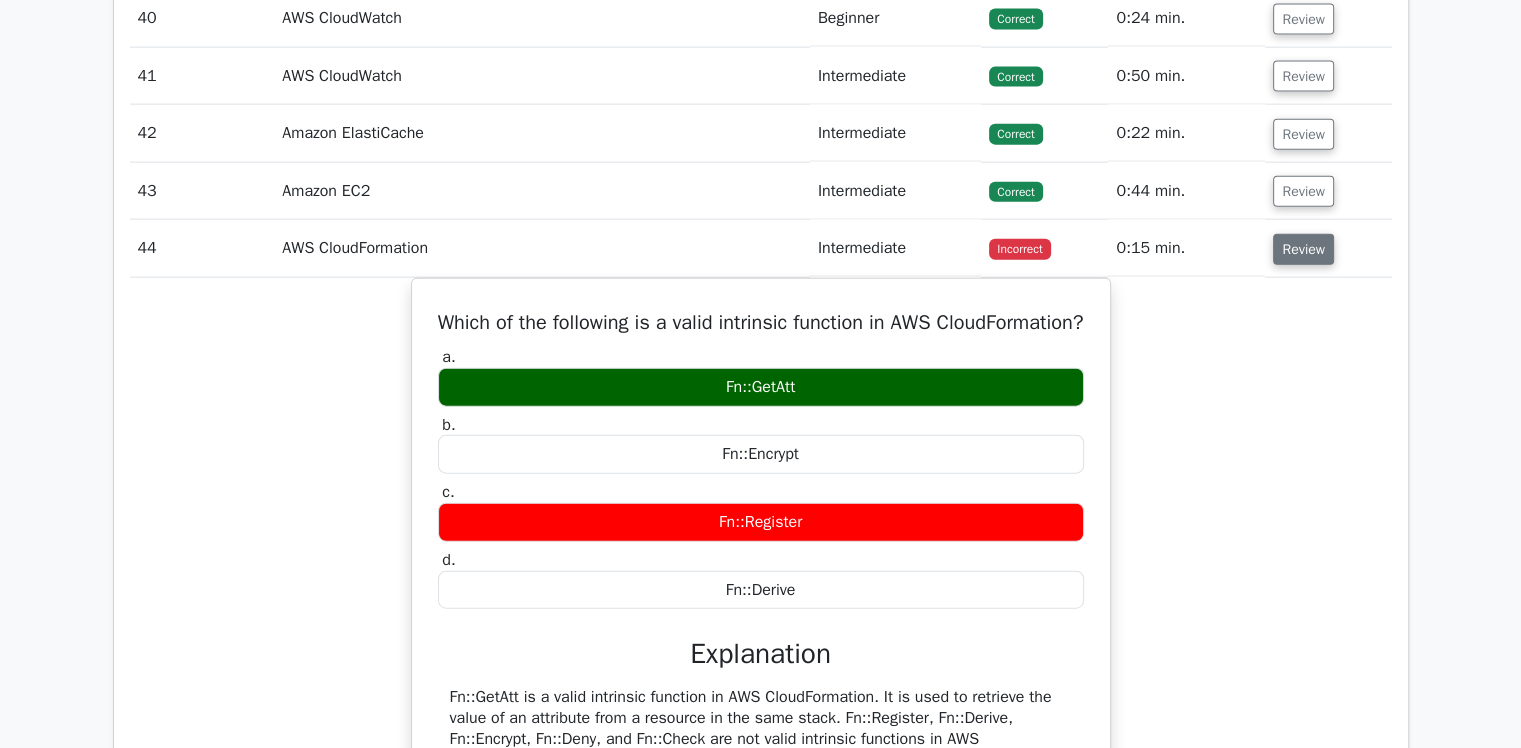 scroll, scrollTop: 19832, scrollLeft: 0, axis: vertical 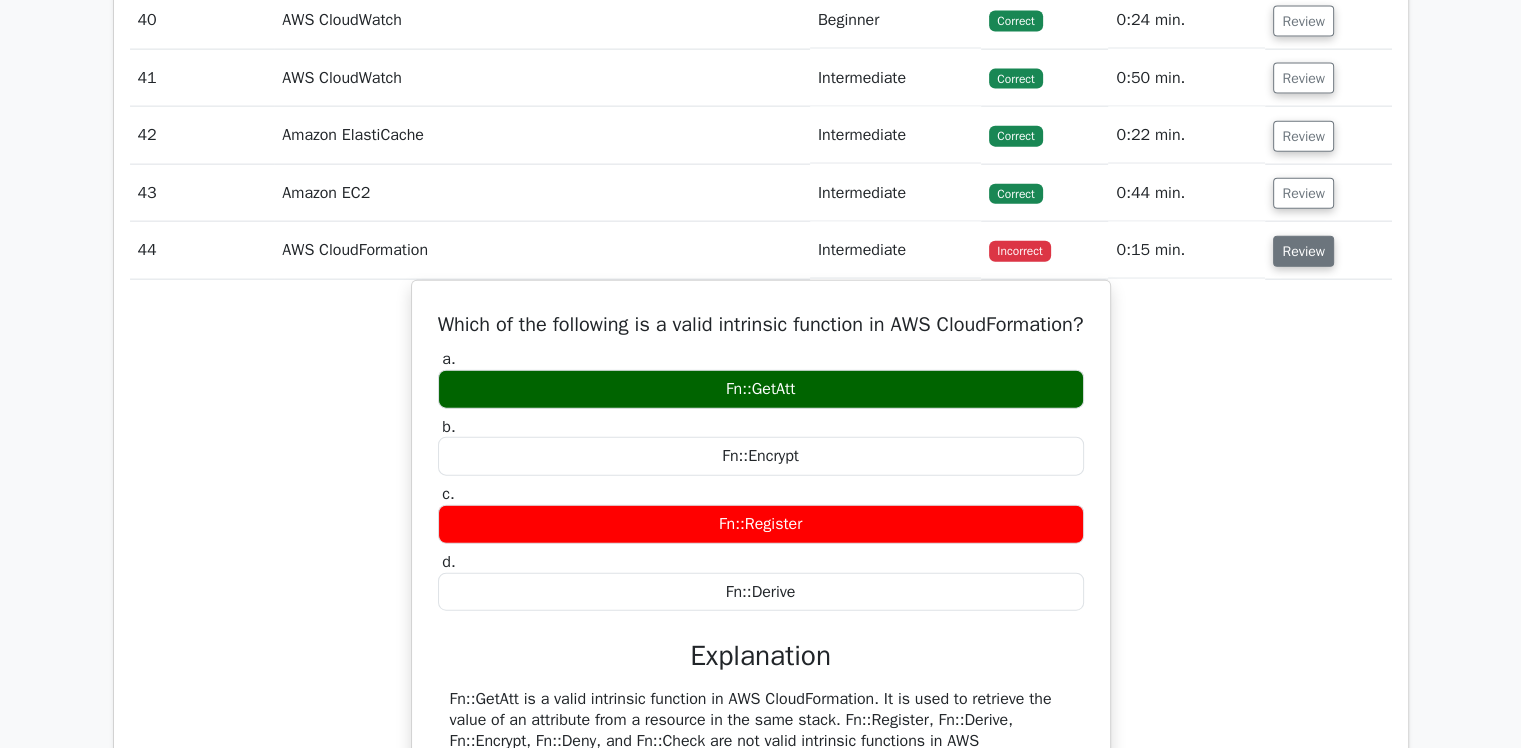 click on "Review" at bounding box center (1303, 251) 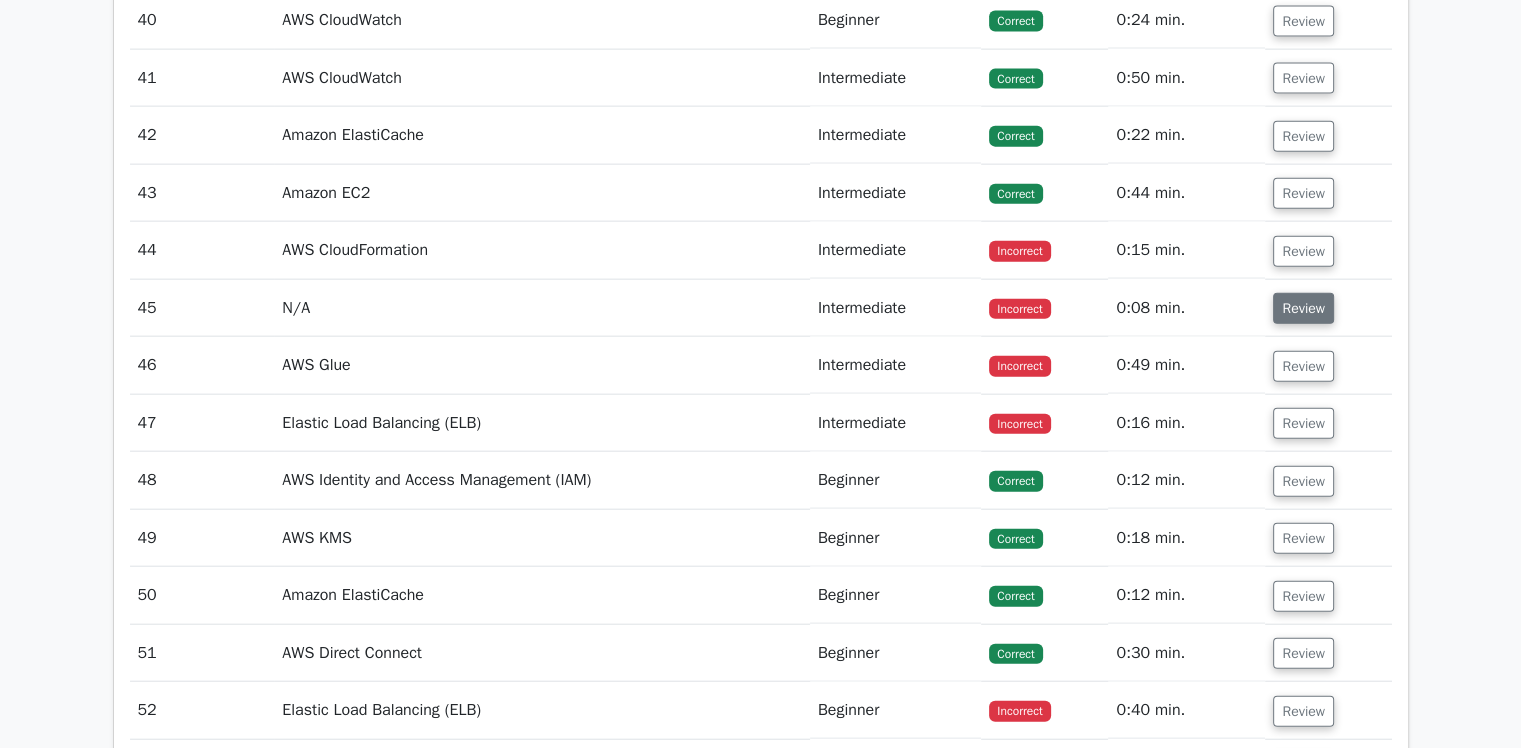 click on "Review" at bounding box center [1303, 308] 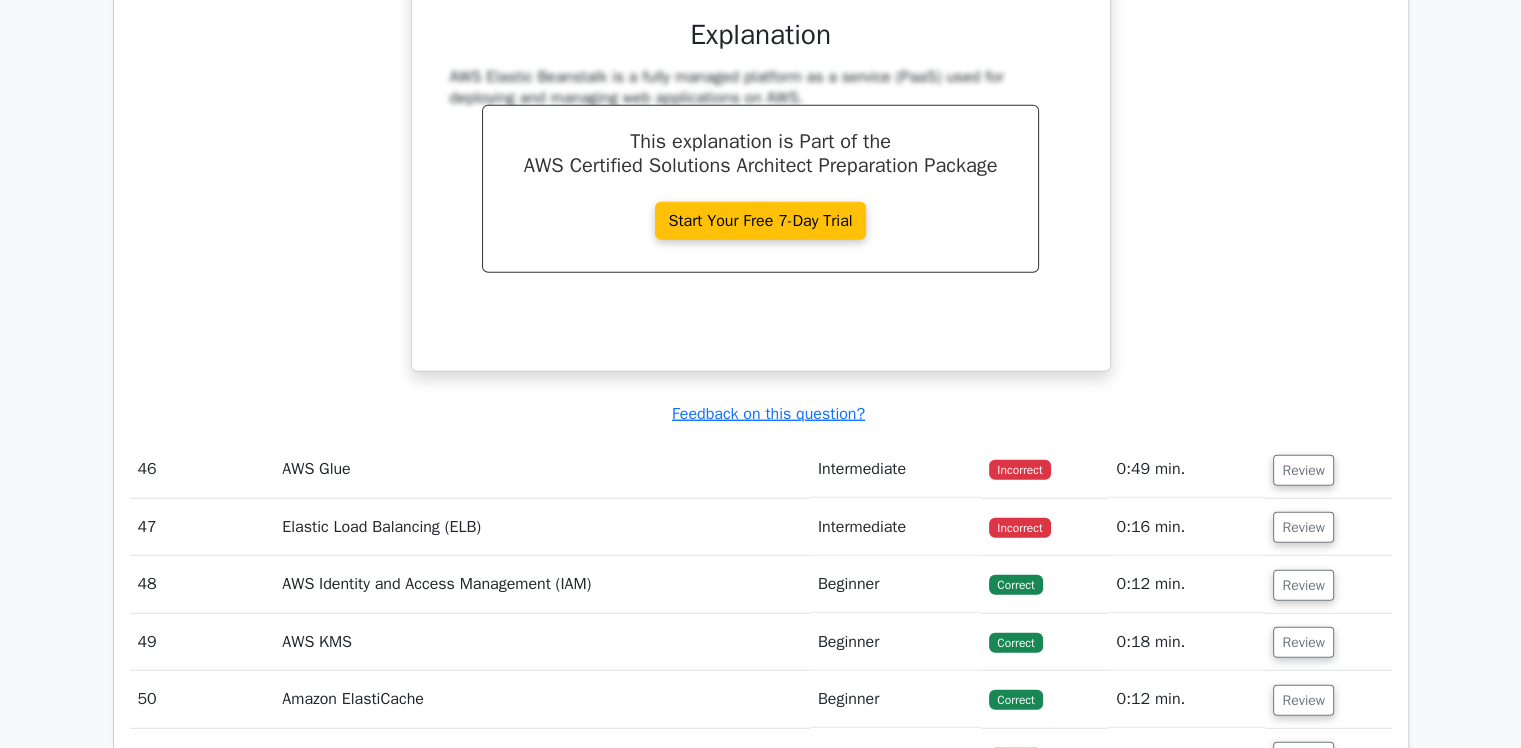 scroll, scrollTop: 20512, scrollLeft: 0, axis: vertical 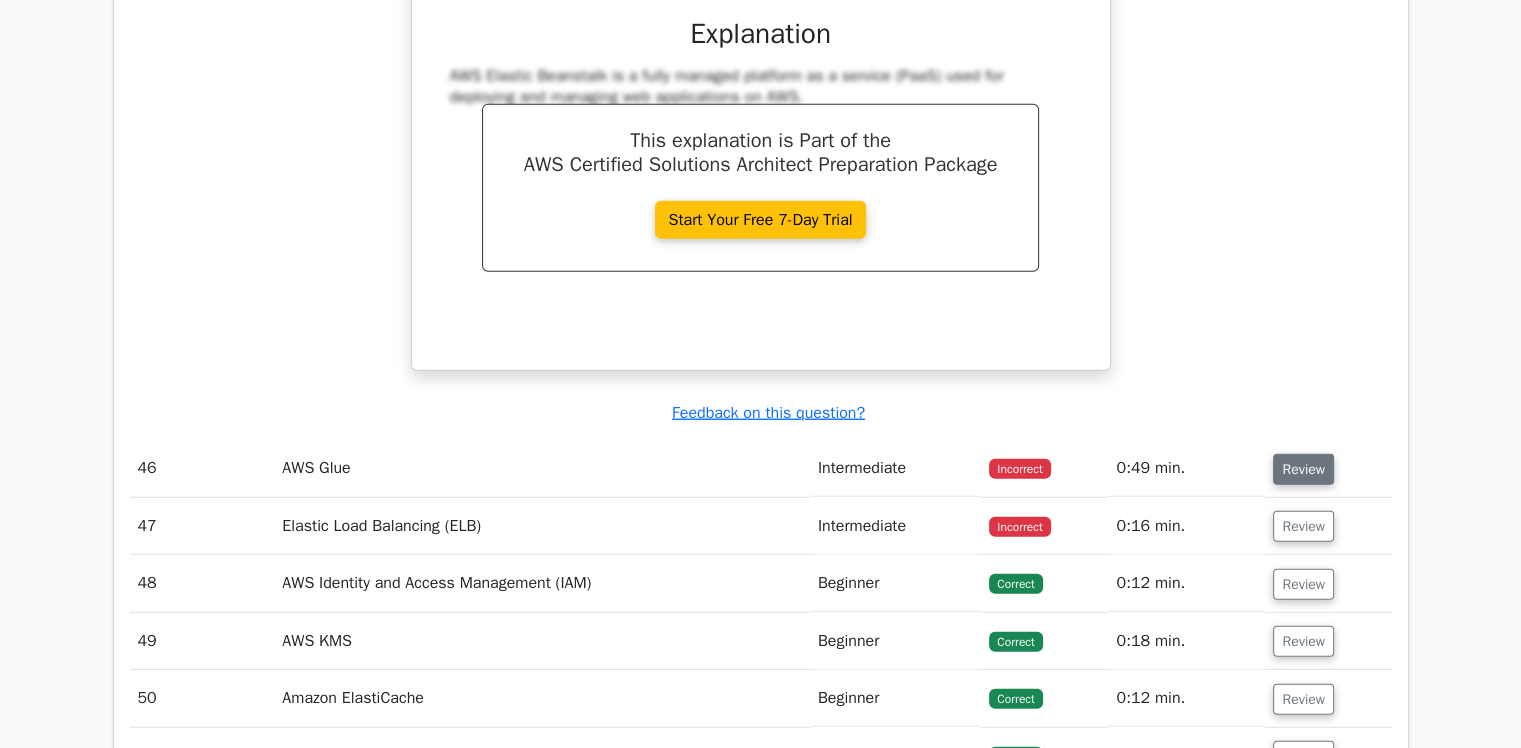 click on "Review" at bounding box center (1303, 469) 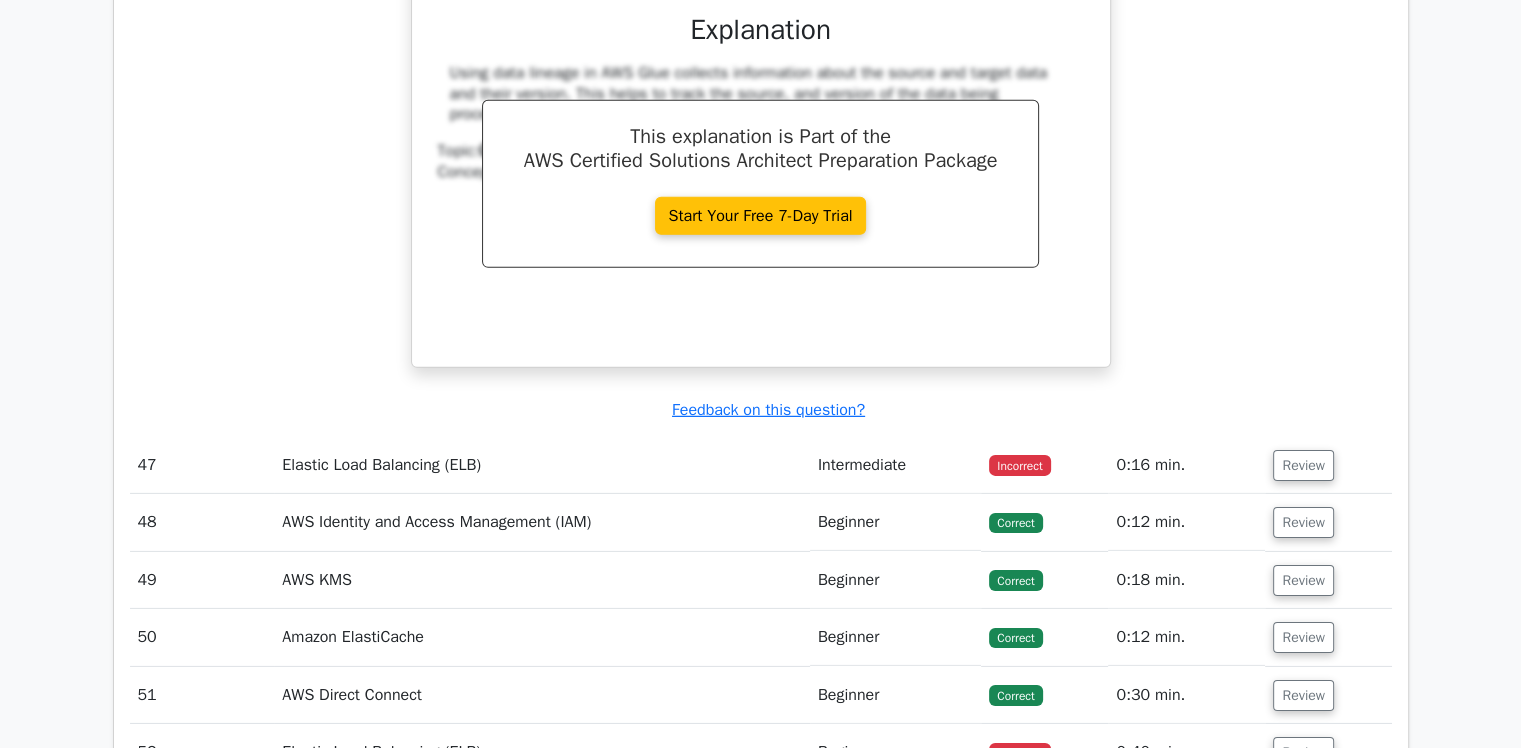 scroll, scrollTop: 21406, scrollLeft: 0, axis: vertical 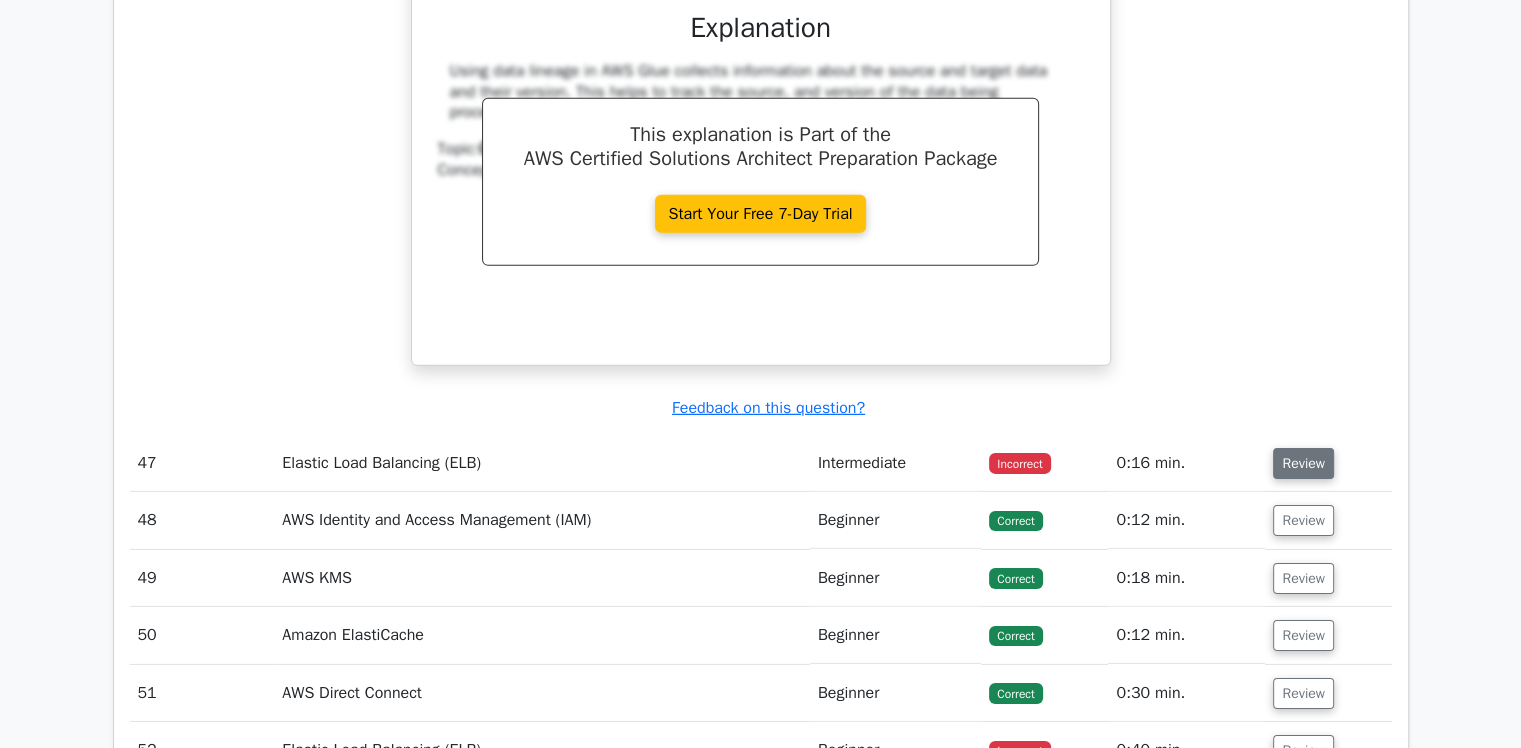 click on "Review" at bounding box center [1303, 463] 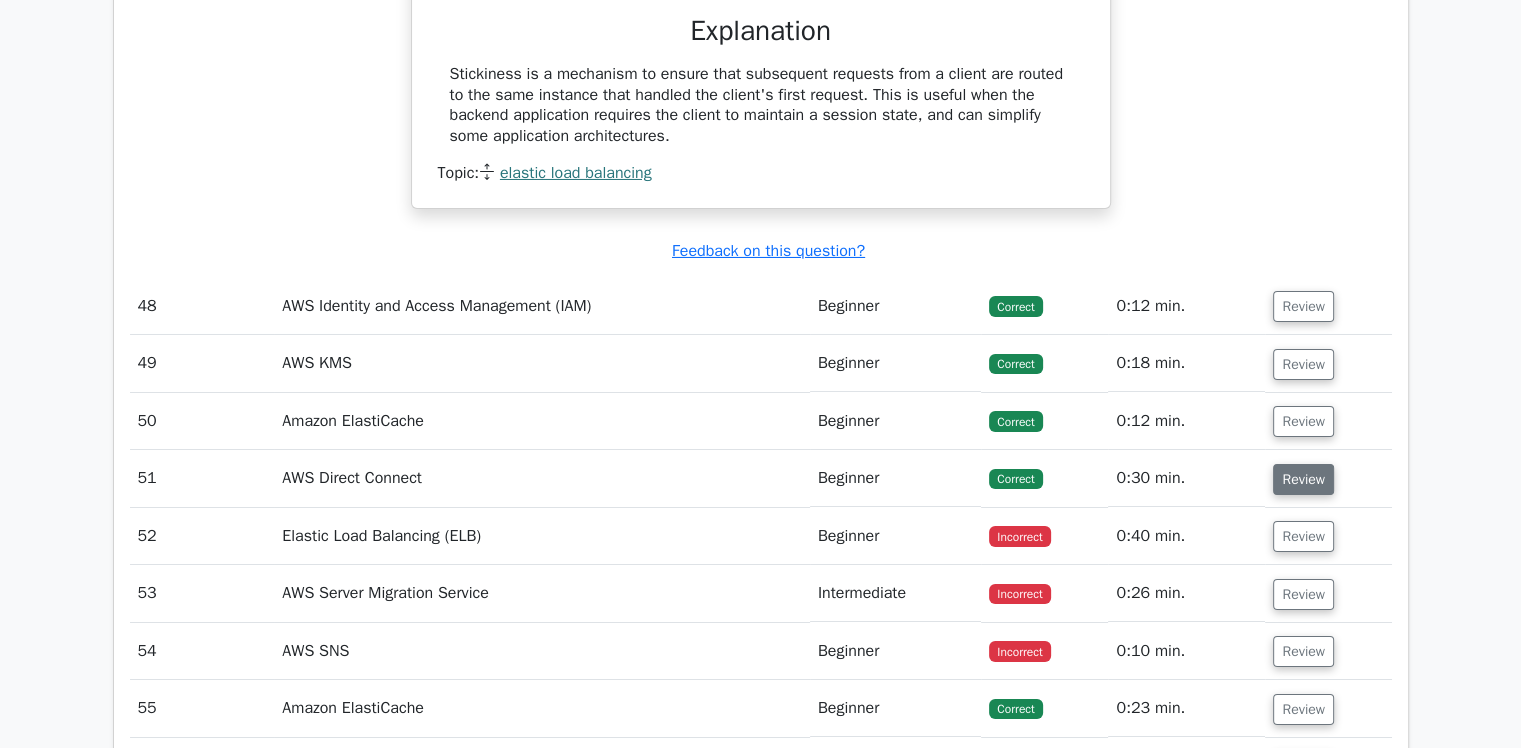 scroll, scrollTop: 22268, scrollLeft: 0, axis: vertical 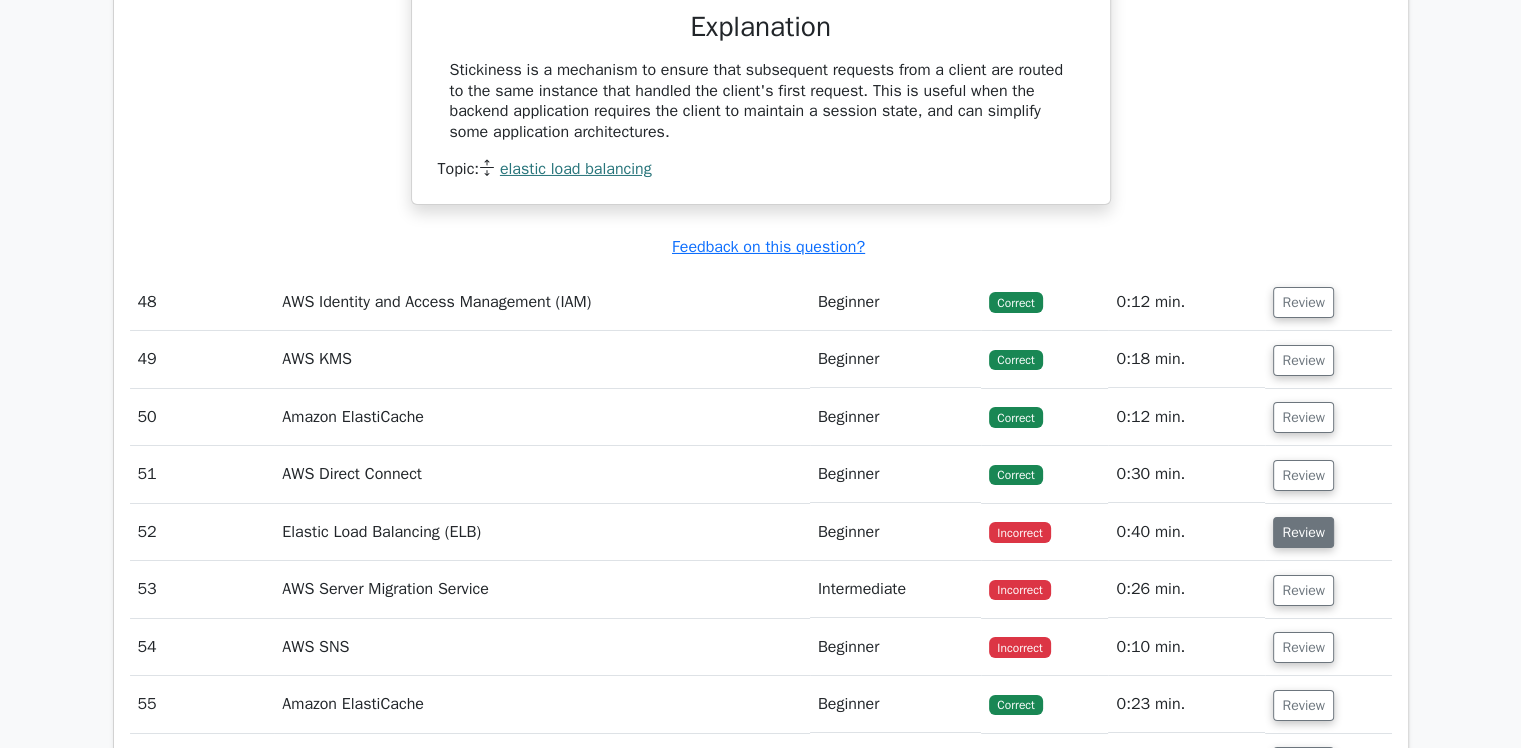 click on "Review" at bounding box center (1303, 532) 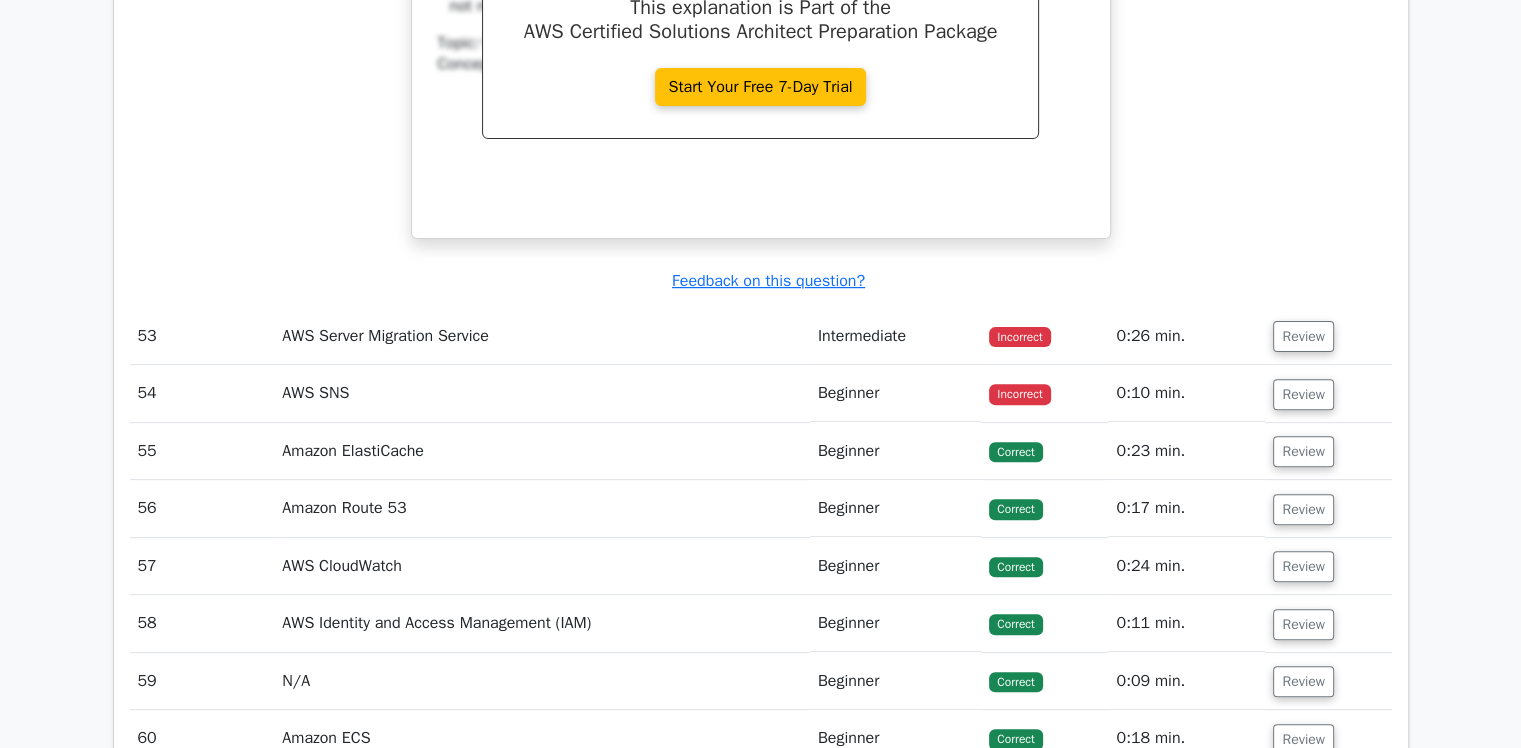 scroll, scrollTop: 23379, scrollLeft: 0, axis: vertical 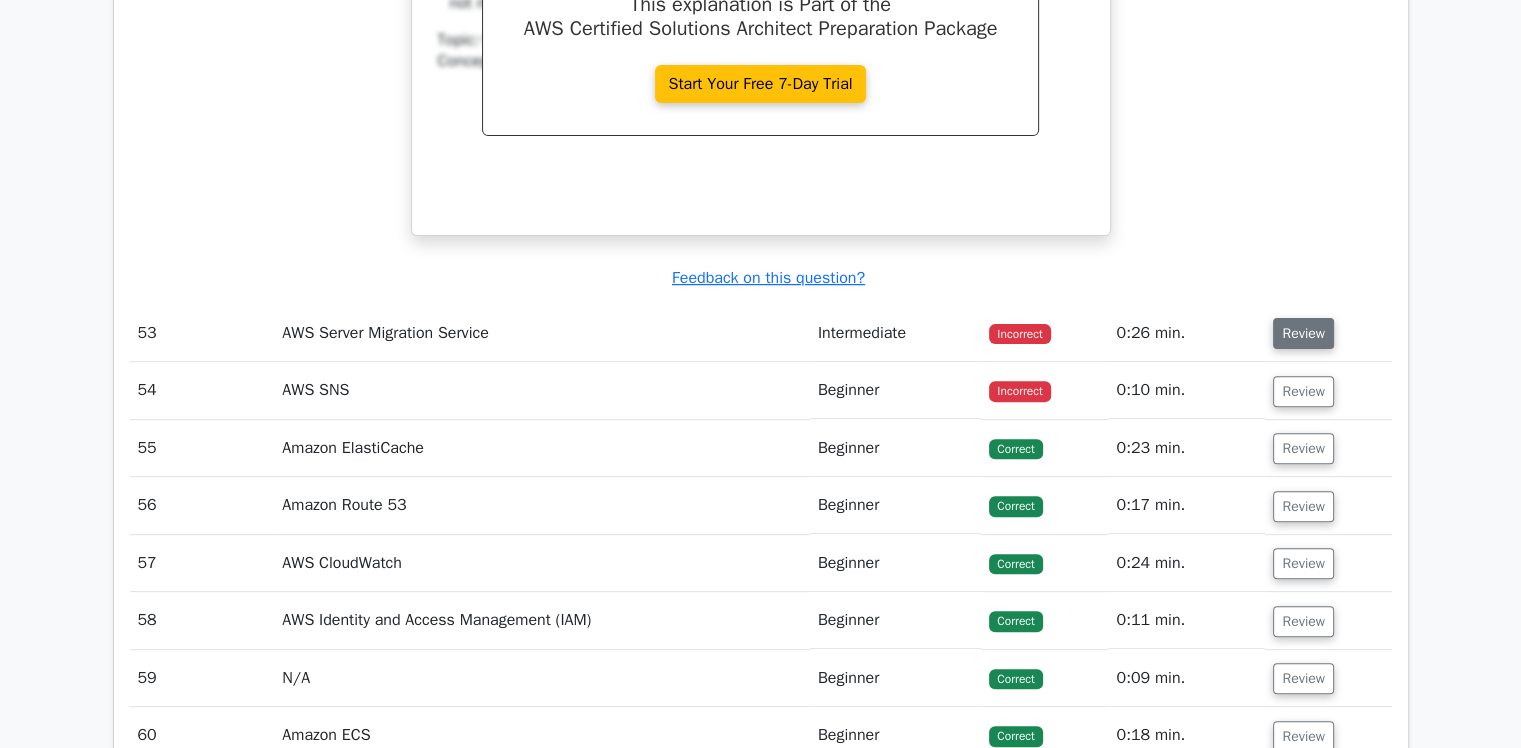 click on "Review" at bounding box center (1303, 333) 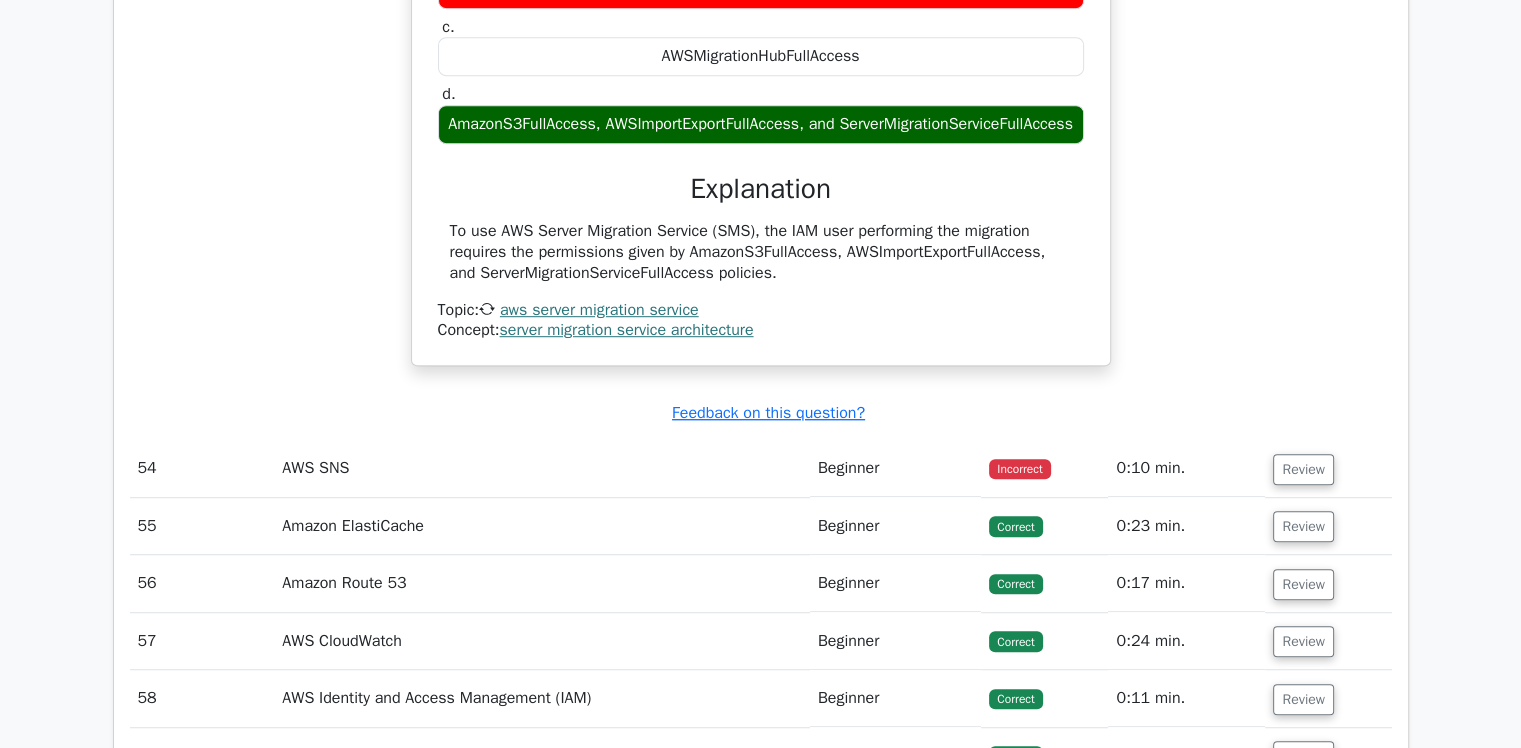 scroll, scrollTop: 23998, scrollLeft: 0, axis: vertical 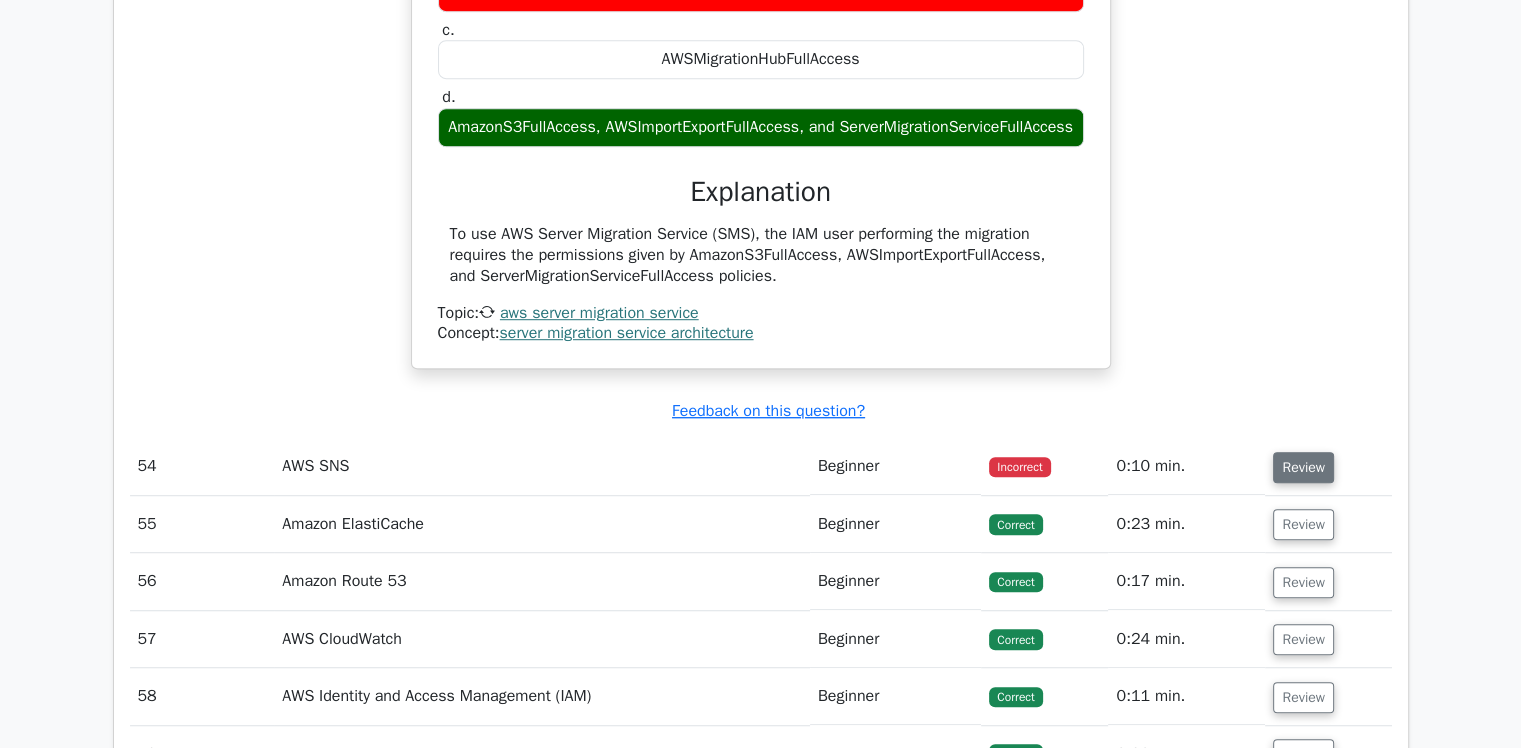 click on "Review" at bounding box center (1303, 467) 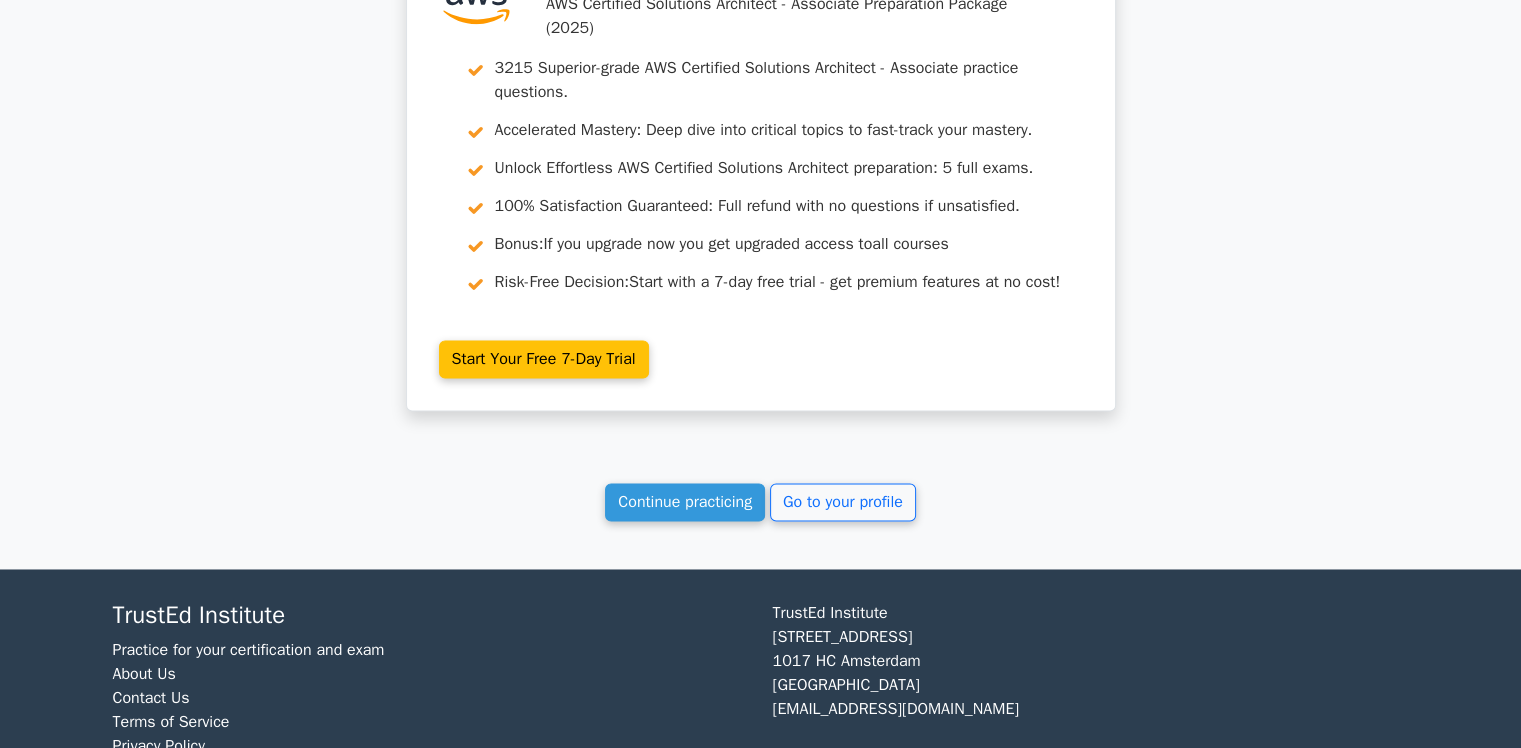 scroll, scrollTop: 25828, scrollLeft: 0, axis: vertical 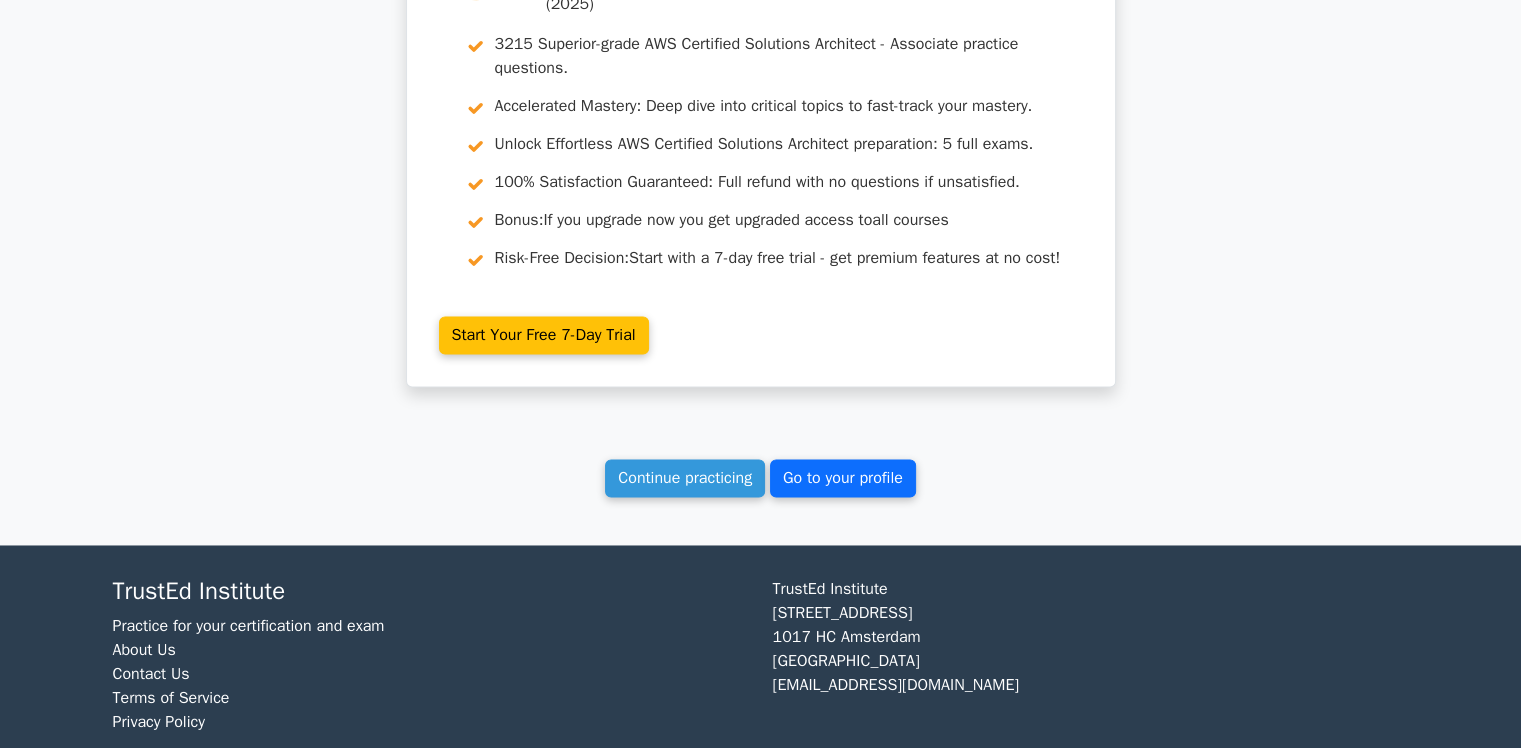 click on "Go to your profile" at bounding box center [843, 478] 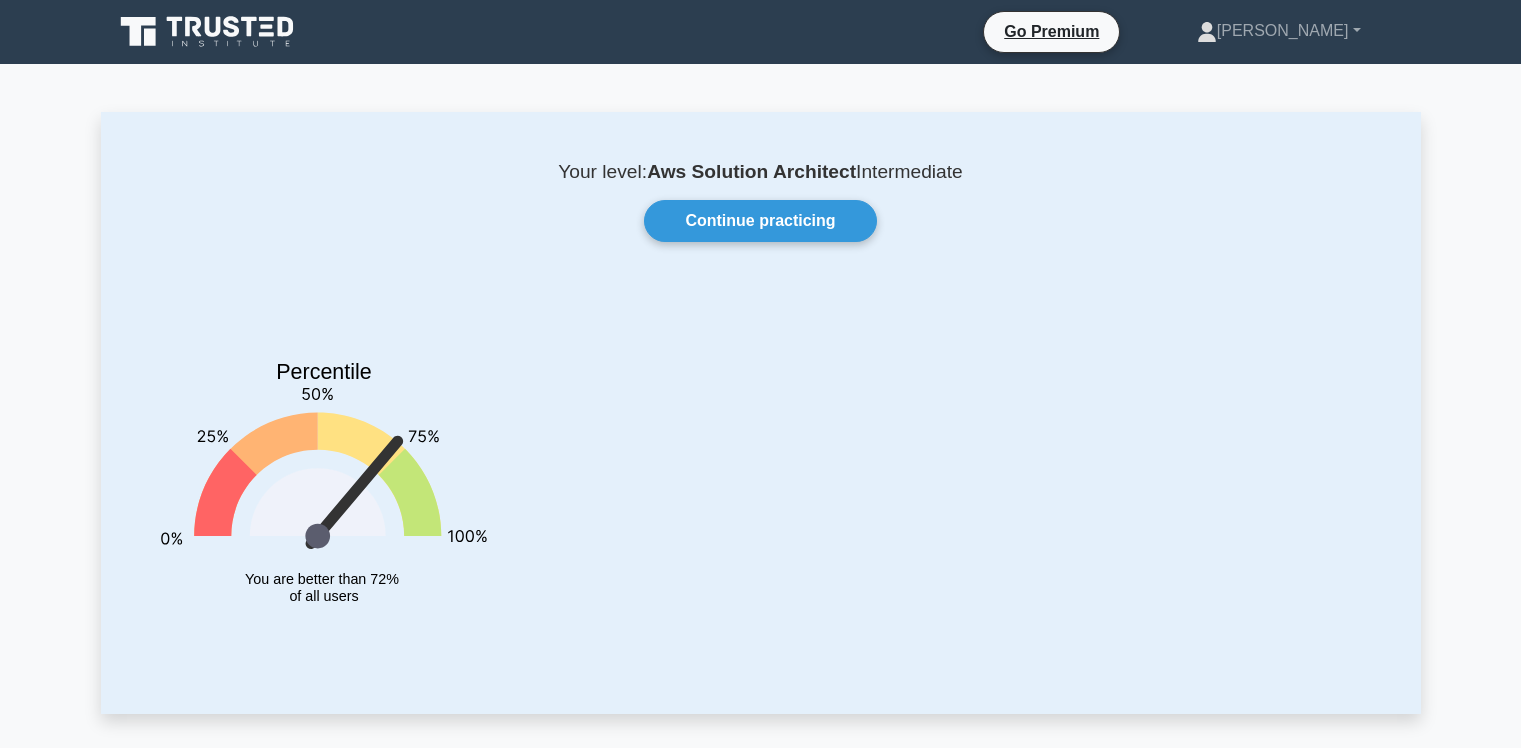 scroll, scrollTop: 0, scrollLeft: 0, axis: both 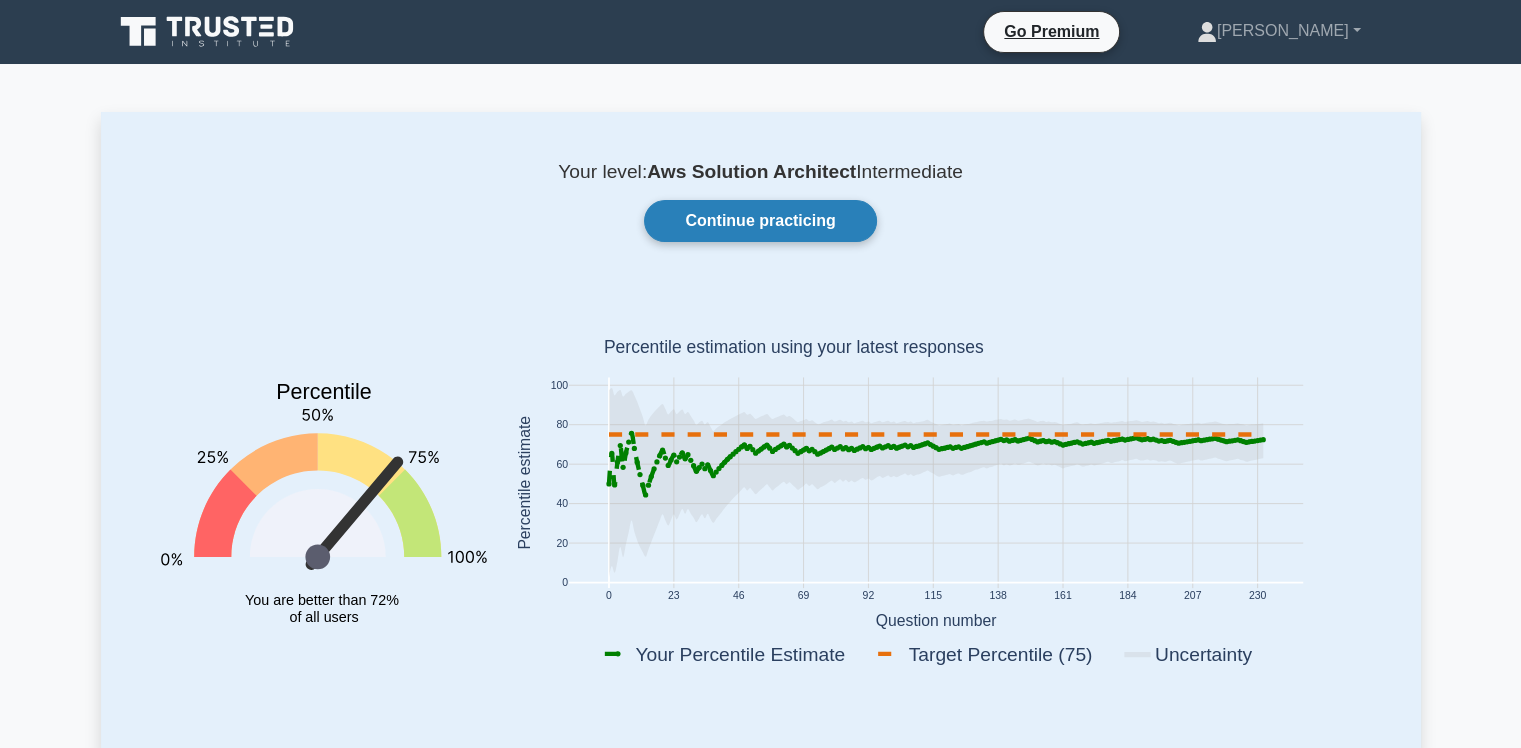 click on "Continue practicing" at bounding box center (760, 221) 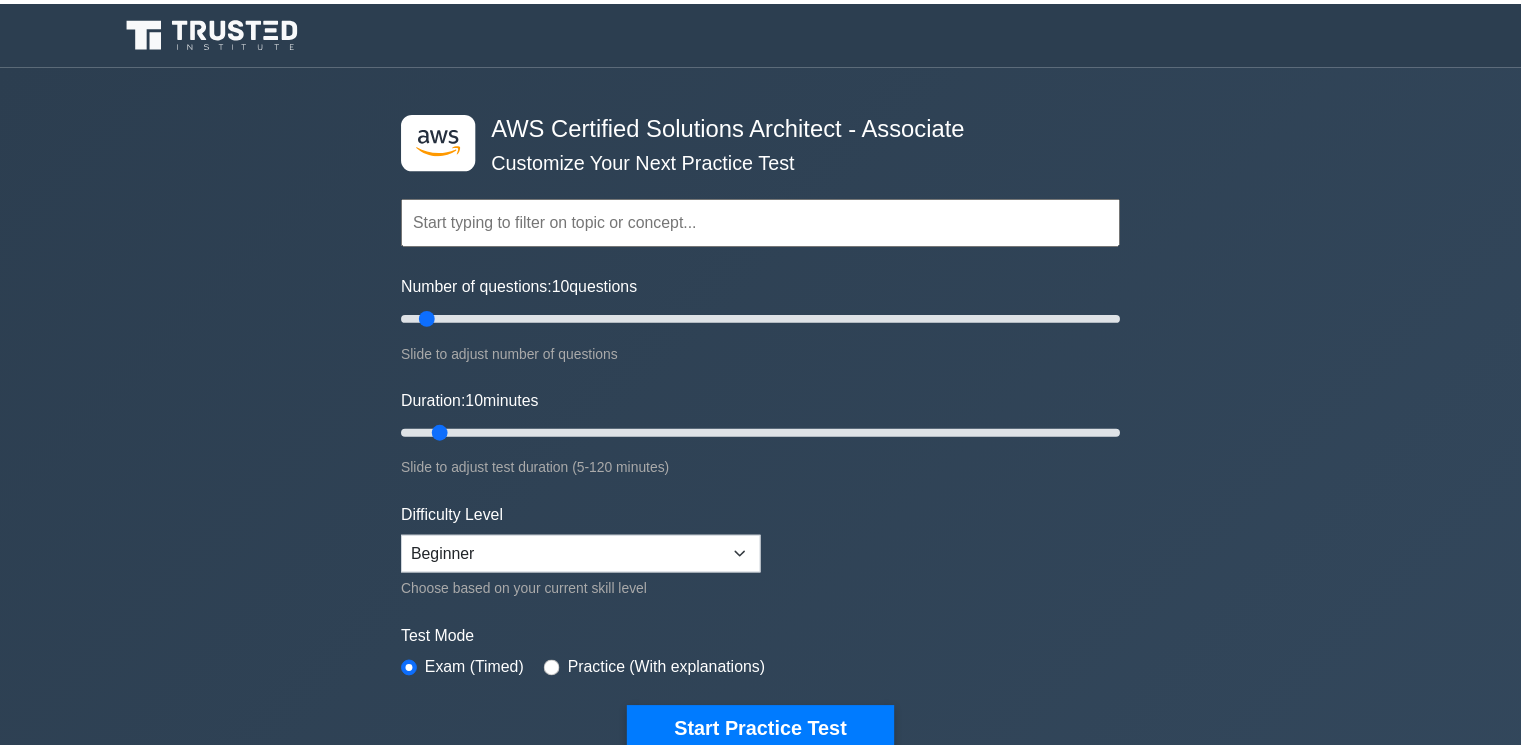 scroll, scrollTop: 0, scrollLeft: 0, axis: both 